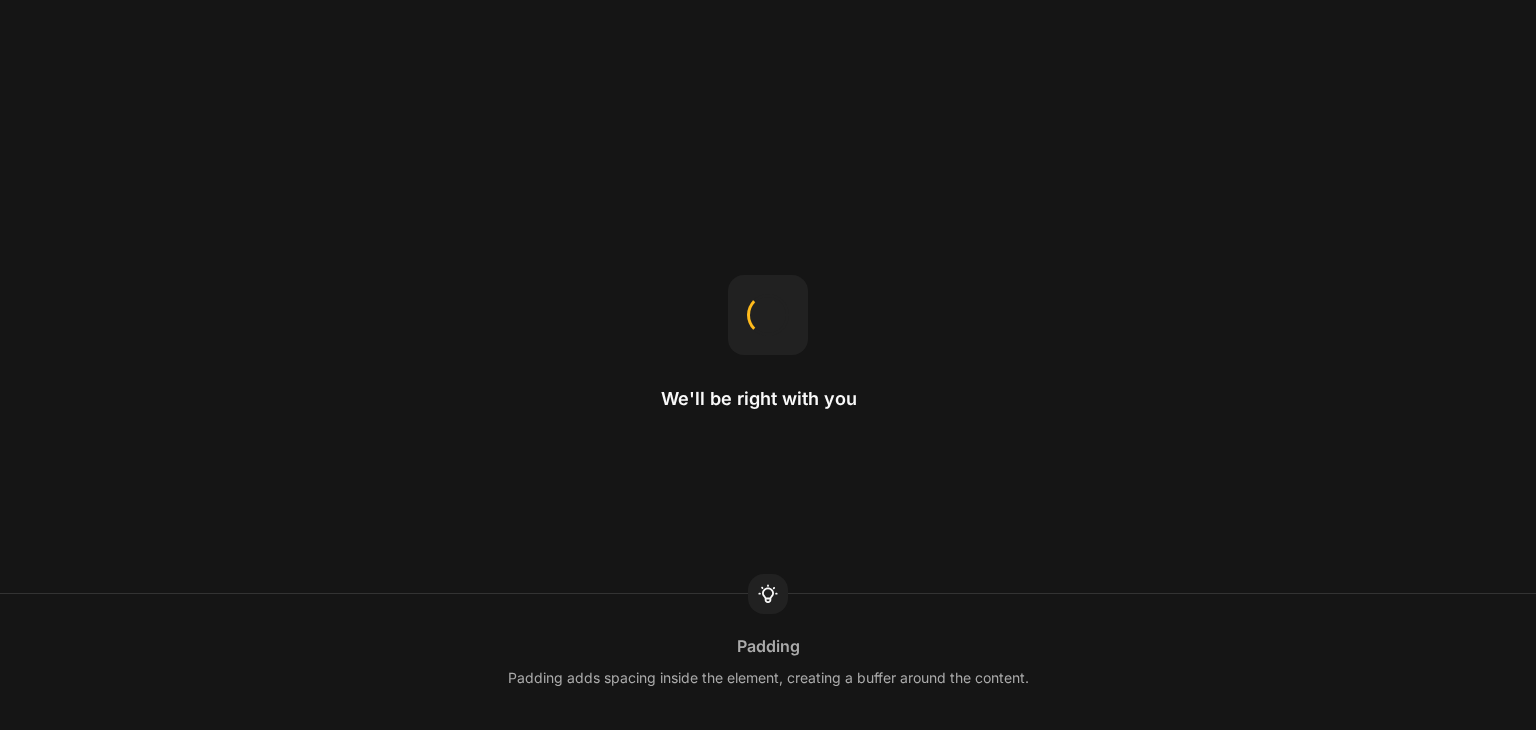 scroll, scrollTop: 0, scrollLeft: 0, axis: both 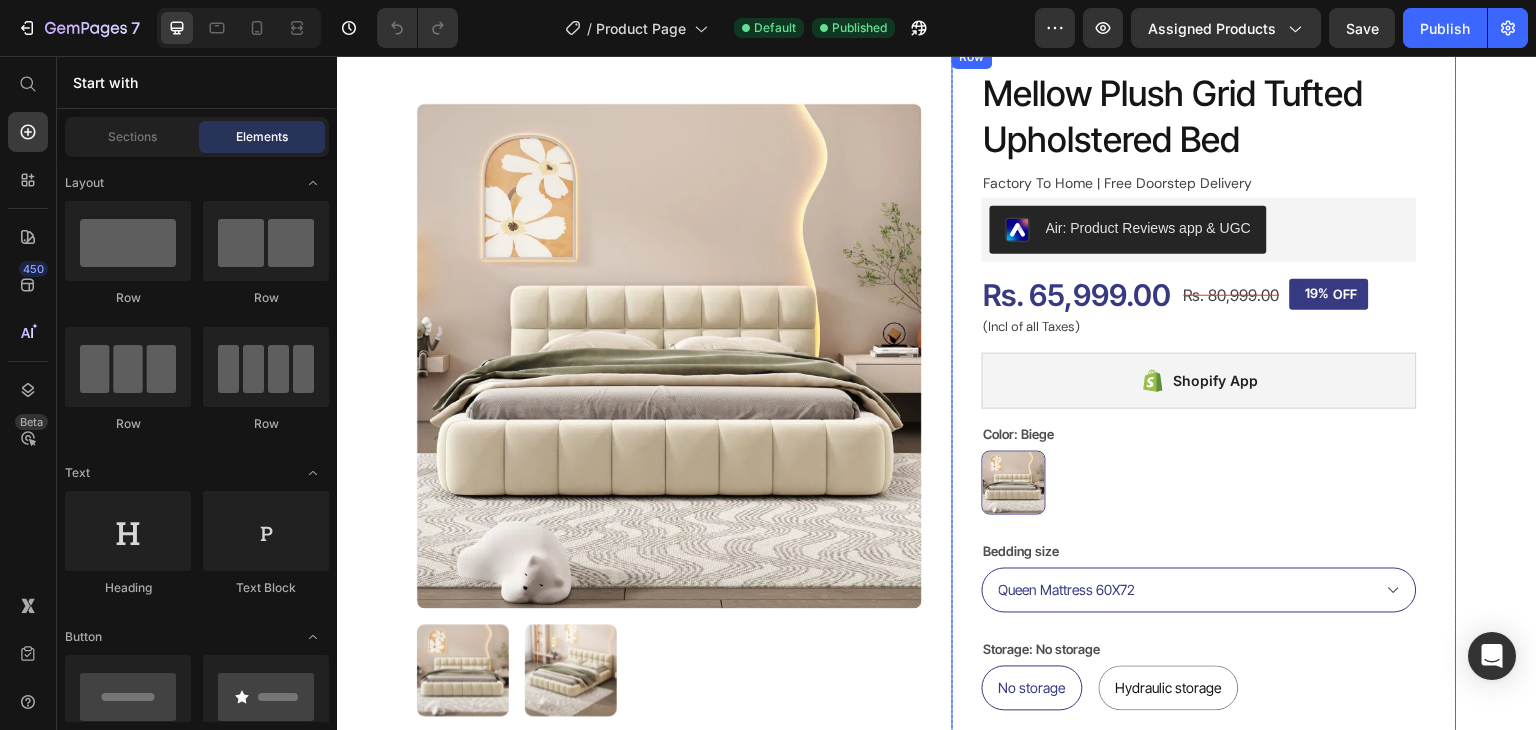 click on "Mellow Plush Grid Tufted Upholstered Bed Product Title Factory To Home | Free Doorstep Delivery  Text Block Air: Product Reviews app & UGC Air: Product Reviews app & UGC Rs. 80,999.00 Product Price 19% OFF Discount Tag Rs. 65,999.00 Product Price Row (Incl of all Taxes) Text Block Shopify App Shopify App Color: Biege Biege Biege Bedding size Queen Mattress 60X72 King Mattress 70X72 Storage: No storage No storage No storage No storage Hydraulic storage Hydraulic storage Hydraulic storage Product Variants & Swatches 1 Product Quantity BUY NOW Add to Cart
FOR ENQUIRY CALL Add to Cart
WHATSAPP Add to Cart Row Note: We are manufacturing fresh products so your order will be shipped in 8-14 days. Text Block Row
Product Description
Replacement Policy
Shipping Accordion Row" at bounding box center [1204, 632] 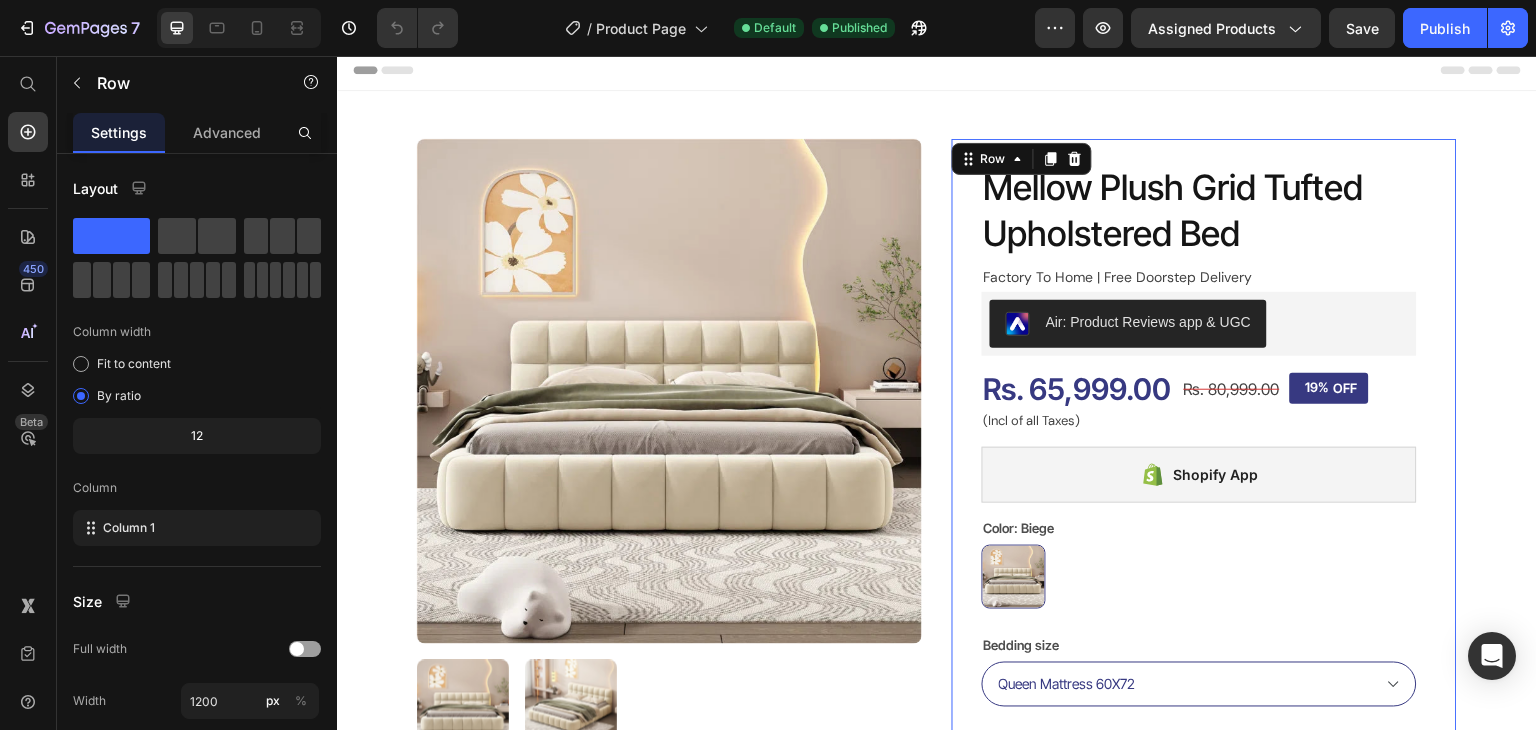 scroll, scrollTop: 0, scrollLeft: 0, axis: both 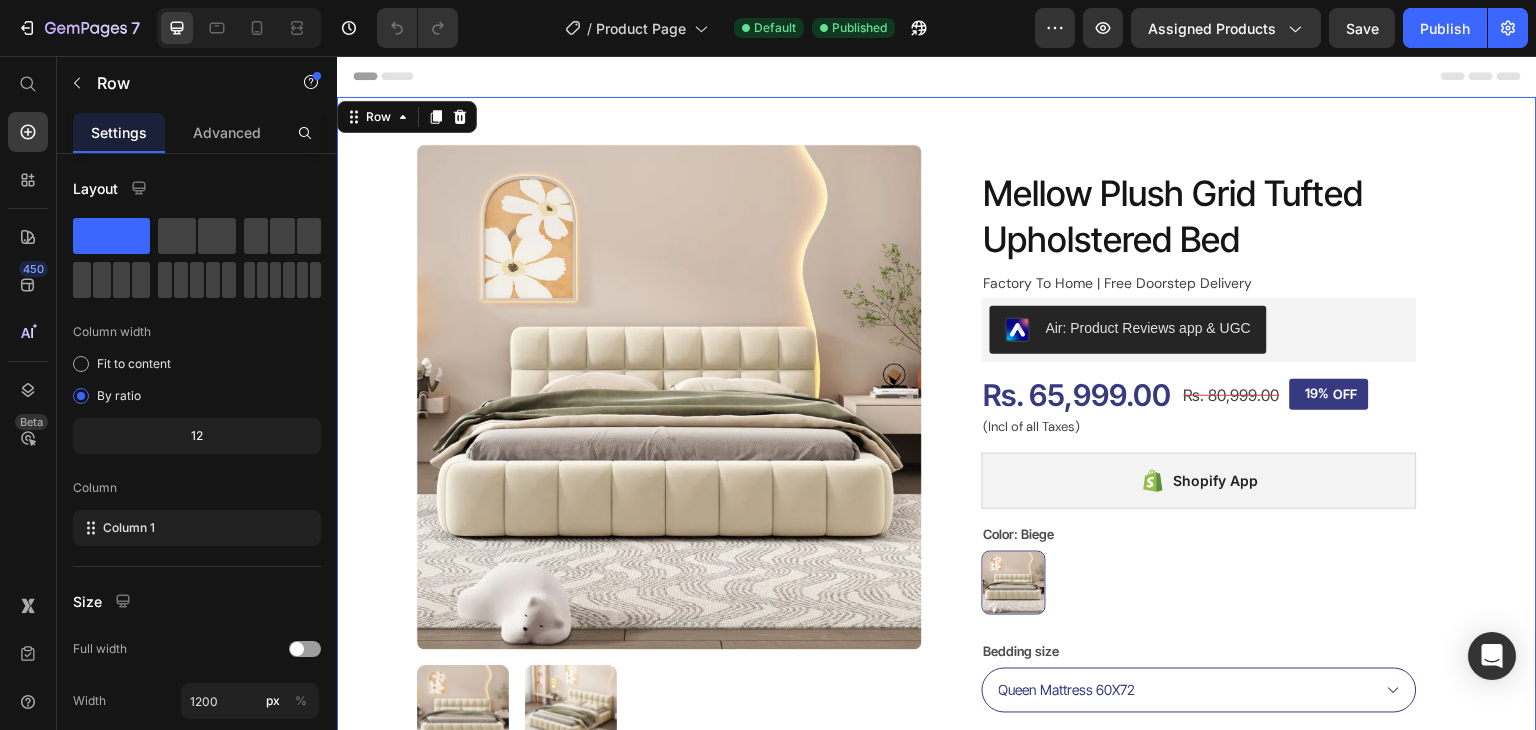 click on "Product Images Mellow Plush Grid Tufted Upholstered Bed Product Title Factory To Home | Free Doorstep Delivery  Text Block Air: Product Reviews app & UGC Air: Product Reviews app & UGC Rs. 80,999.00 Product Price 19% OFF Discount Tag Rs. 65,999.00 Product Price Row (Incl of all Taxes) Text Block Shopify App Shopify App Color: Biege Biege Biege Bedding size Queen Mattress 60X72 King Mattress 70X72 Storage: No storage No storage No storage No storage Hydraulic storage Hydraulic storage Hydraulic storage Product Variants & Swatches 1 Product Quantity BUY NOW Add to Cart
FOR ENQUIRY CALL Add to Cart
WHATSAPP Add to Cart Row Note: We are manufacturing fresh products so your order will be shipped in 8-14 days. Text Block Row
Product Description
Replacement Policy
Shipping Accordion Row Row Product Row   0" at bounding box center [937, 730] 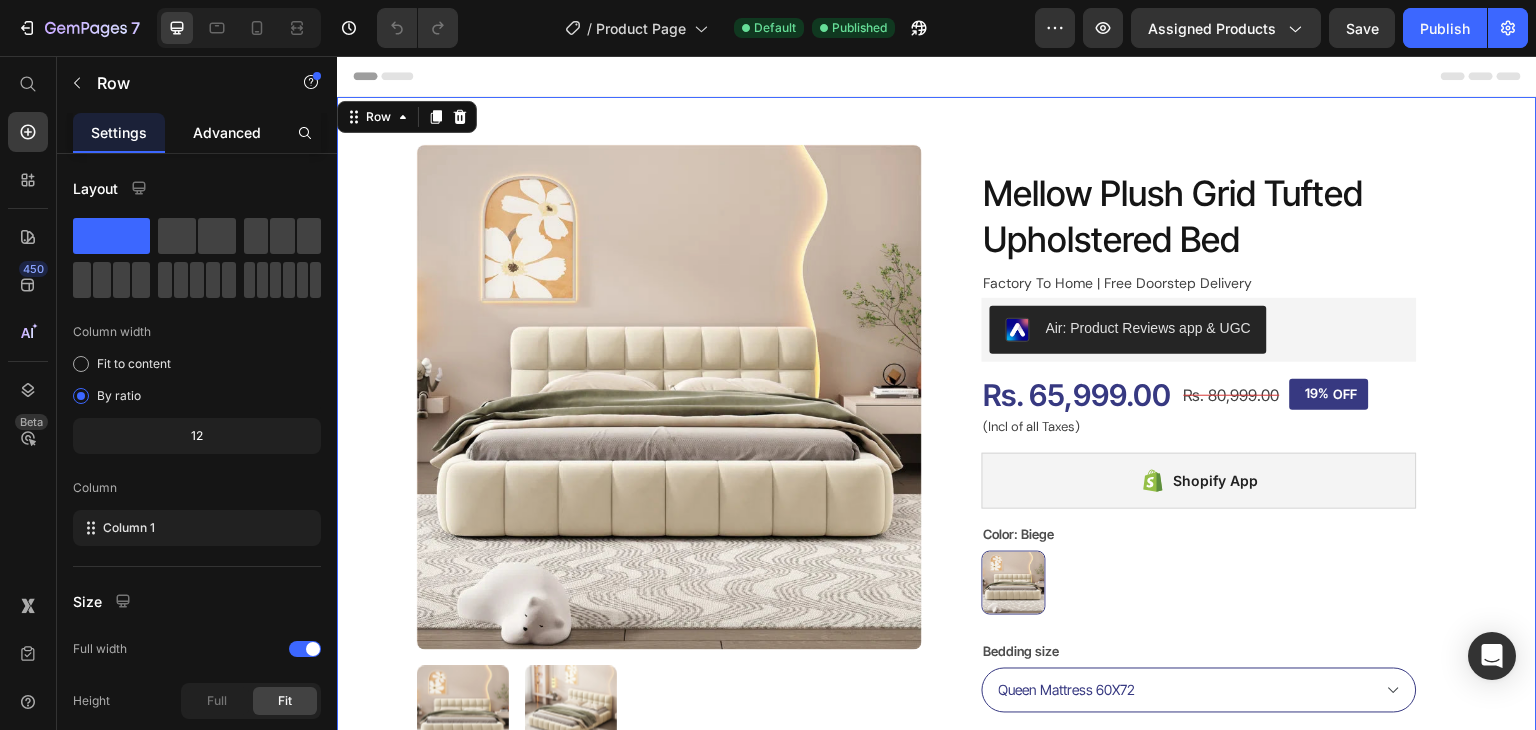click on "Advanced" 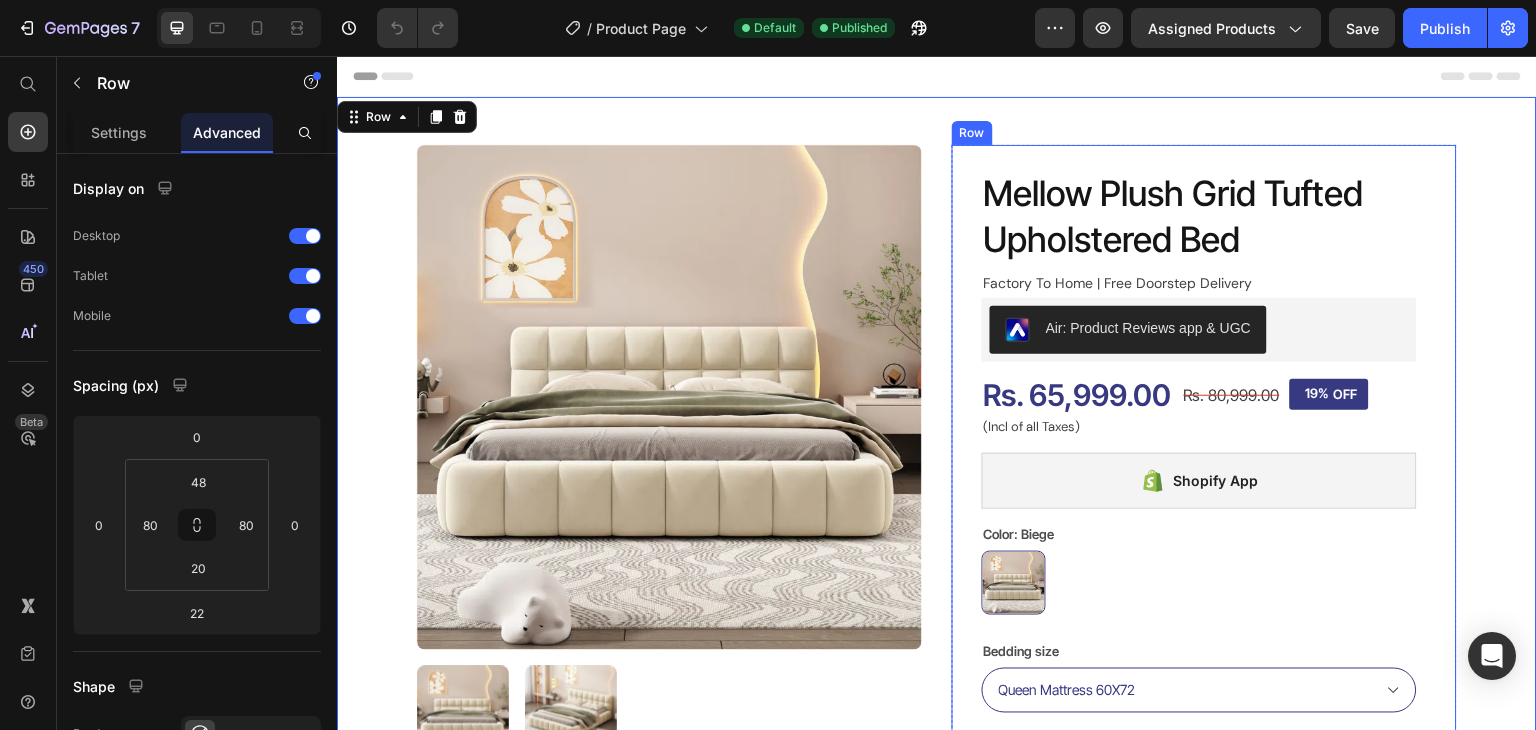 click on "Mellow Plush Grid Tufted Upholstered Bed Product Title Factory To Home | Free Doorstep Delivery  Text Block Air: Product Reviews app & UGC Air: Product Reviews app & UGC Rs. 80,999.00 Product Price 19% OFF Discount Tag Rs. 65,999.00 Product Price Row (Incl of all Taxes) Text Block Shopify App Shopify App Color: Biege Biege Biege Bedding size Queen Mattress 60X72 King Mattress 70X72 Storage: No storage No storage No storage No storage Hydraulic storage Hydraulic storage Hydraulic storage Product Variants & Swatches 1 Product Quantity BUY NOW Add to Cart
FOR ENQUIRY CALL Add to Cart
WHATSAPP Add to Cart Row Note: We are manufacturing fresh products so your order will be shipped in 8-14 days. Text Block Row
Product Description
Replacement Policy
Shipping Accordion Row" at bounding box center [1204, 732] 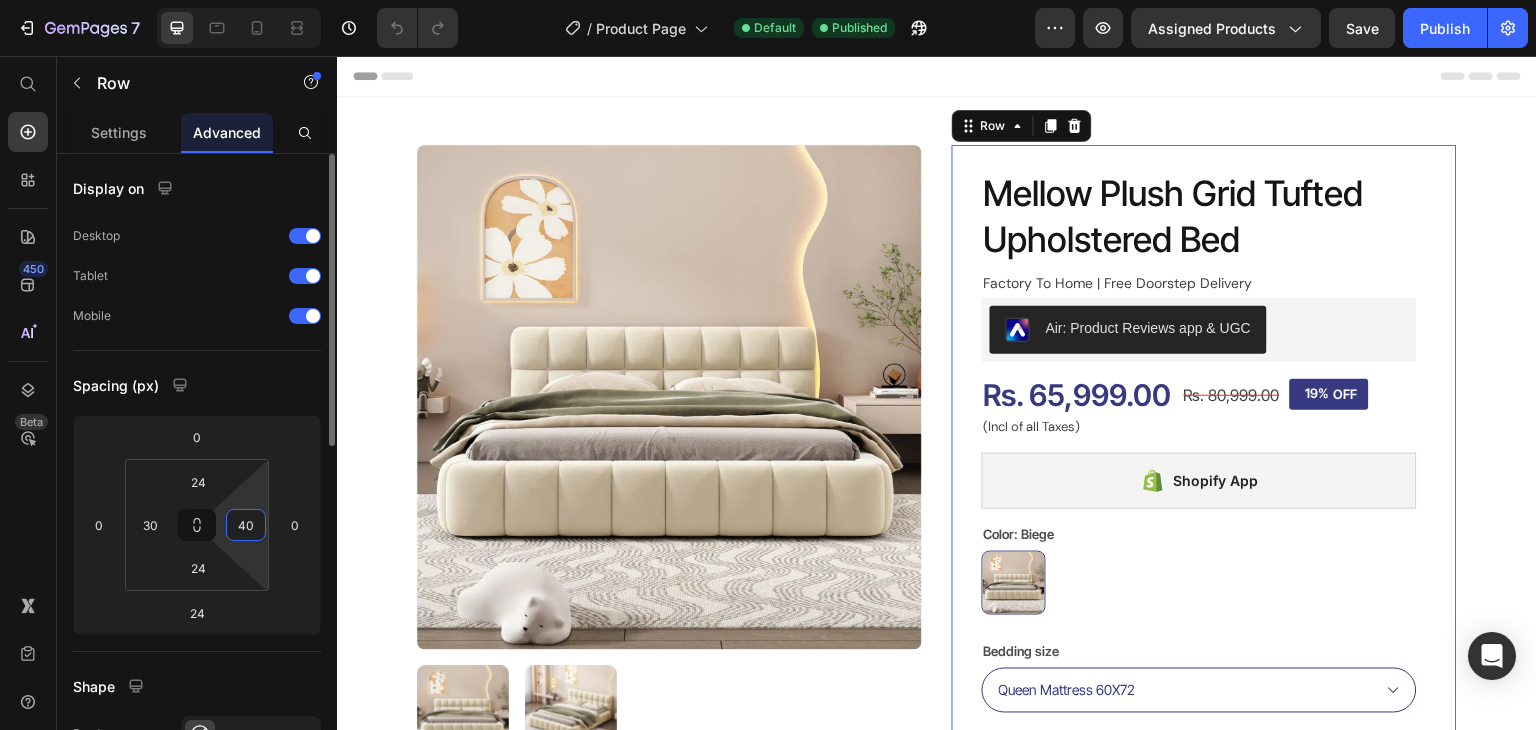 click on "40" at bounding box center [246, 525] 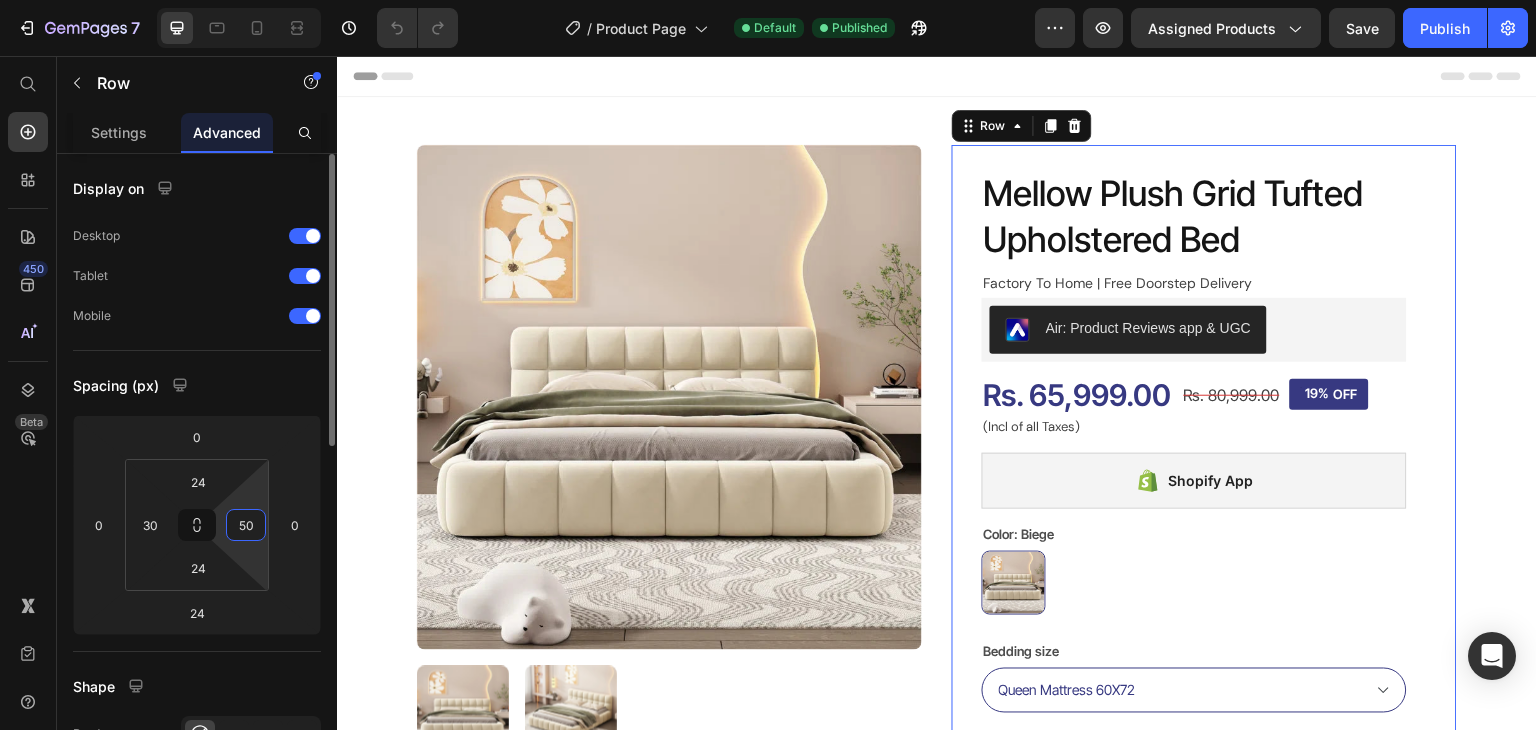 click on "50" at bounding box center (246, 525) 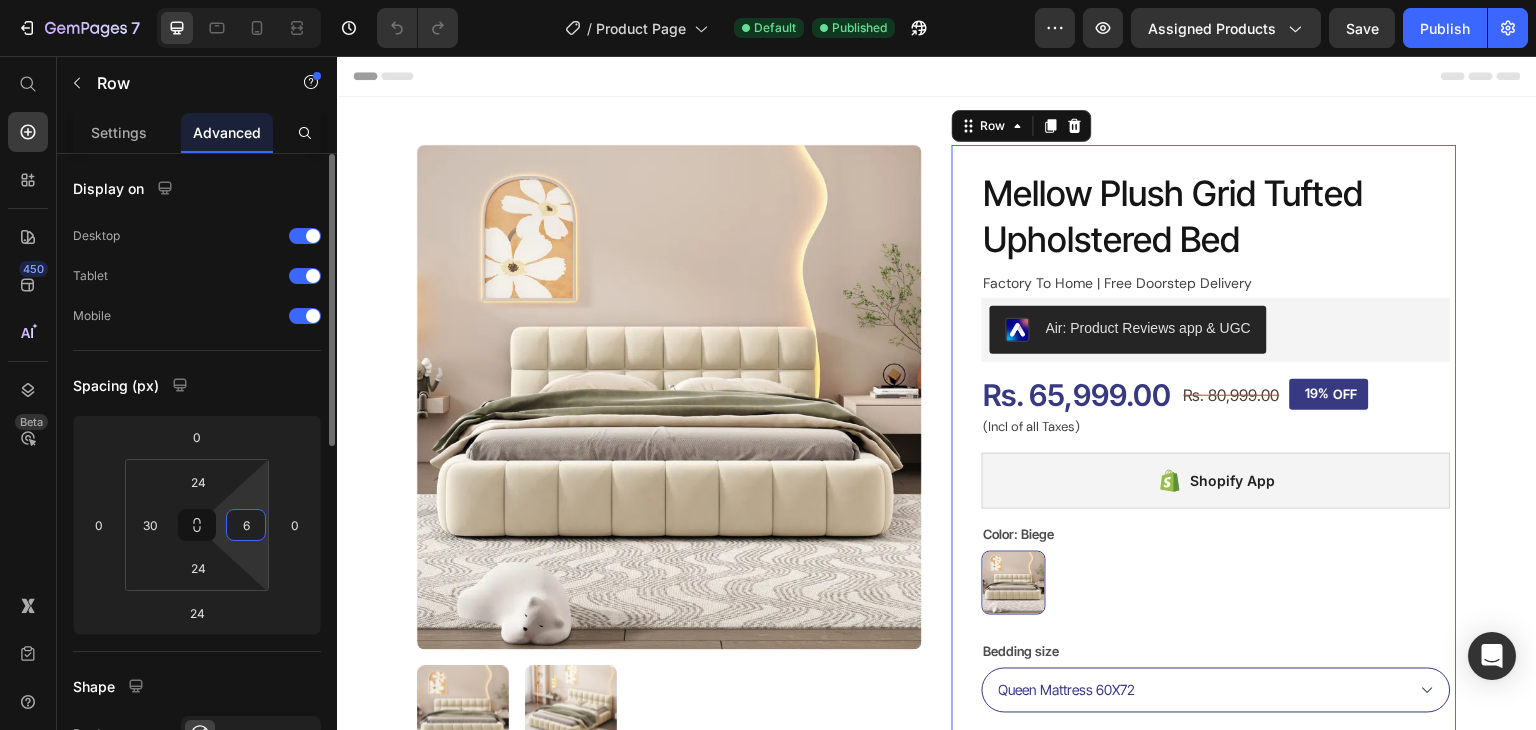 type on "60" 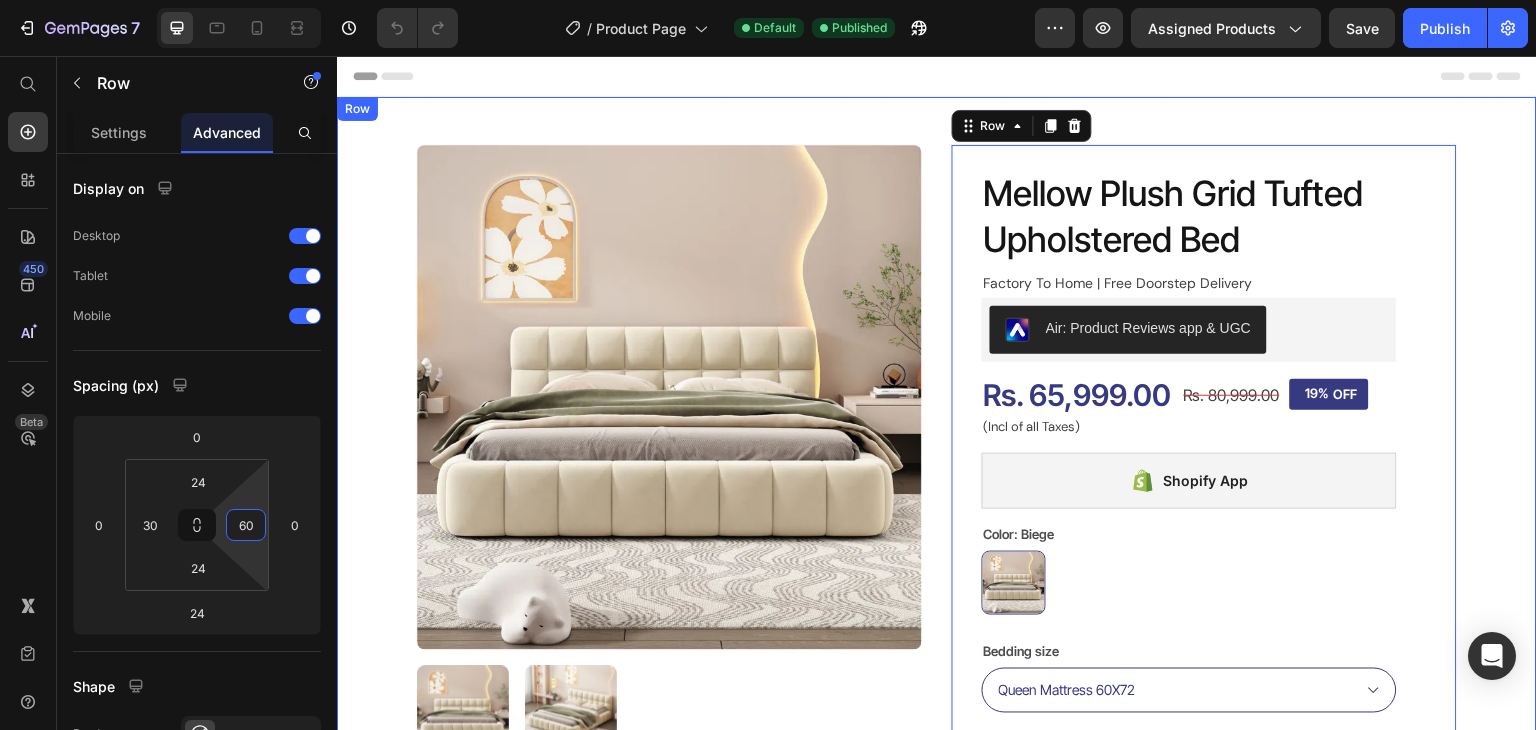 click on "Product Images Mellow Plush Grid Tufted Upholstered Bed Product Title Factory To Home | Free Doorstep Delivery  Text Block Air: Product Reviews app & UGC Air: Product Reviews app & UGC Rs. 80,999.00 Product Price 19% OFF Discount Tag Rs. 65,999.00 Product Price Row (Incl of all Taxes) Text Block Shopify App Shopify App Color: Biege Biege Biege Bedding size Queen Mattress 60X72 King Mattress 70X72 Storage: No storage No storage No storage No storage Hydraulic storage Hydraulic storage Hydraulic storage Product Variants & Swatches 1 Product Quantity BUY NOW Add to Cart
FOR ENQUIRY CALL Add to Cart
WHATSAPP Add to Cart Row Note: We are manufacturing fresh products so your order will be shipped in 8-14 days. Text Block Row
Product Description
Replacement Policy
Shipping Accordion Row   24 Row Product Row" at bounding box center [937, 730] 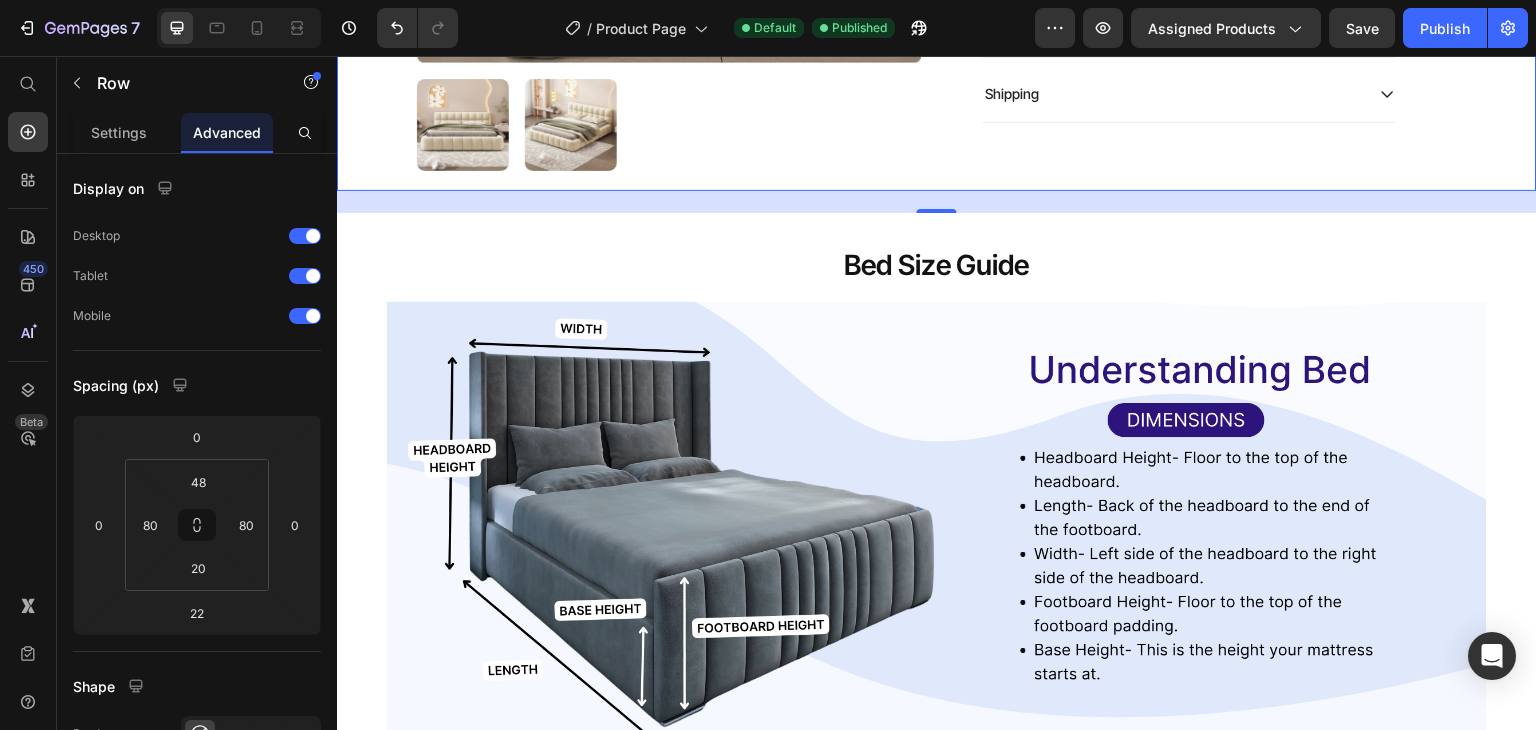 scroll, scrollTop: 1200, scrollLeft: 0, axis: vertical 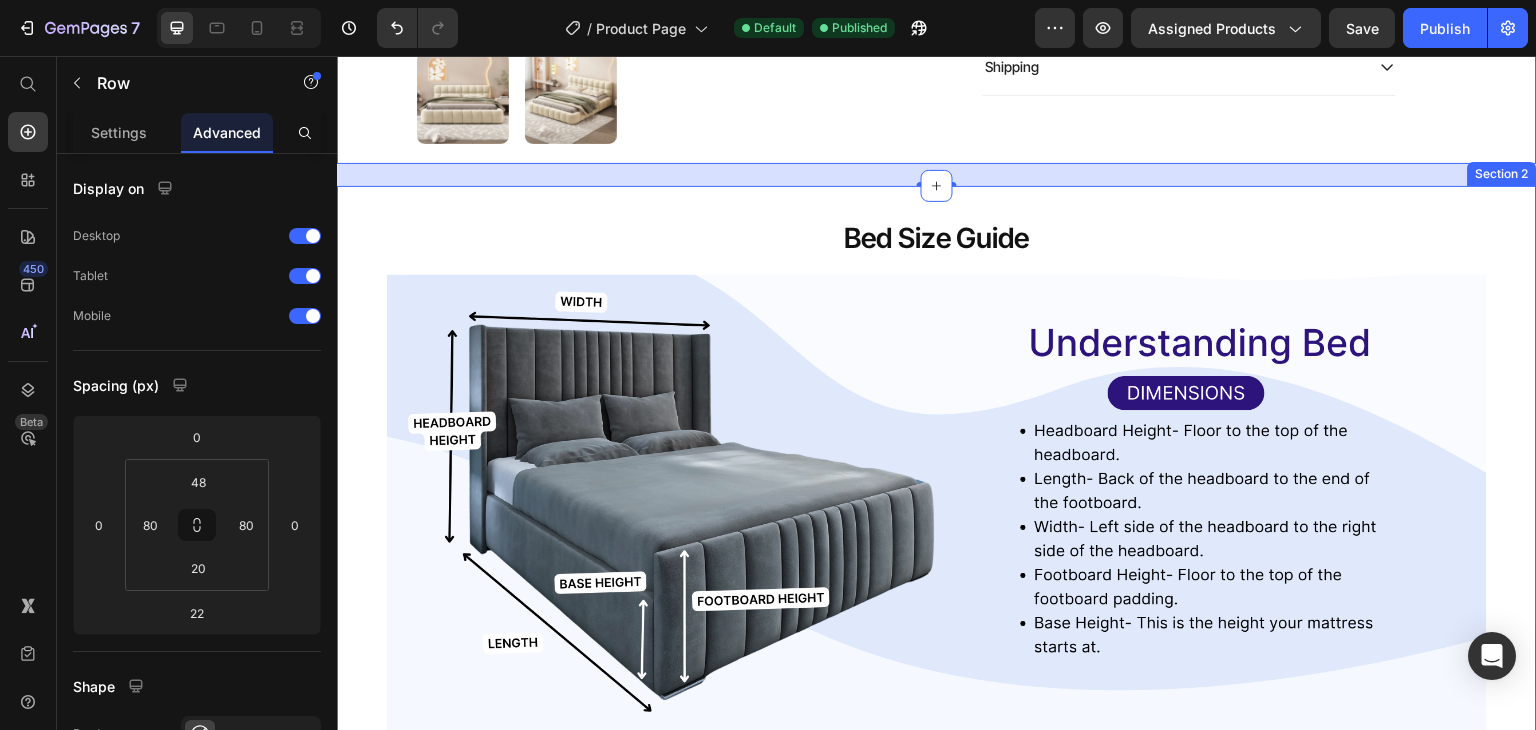 click on "Bed Size Guide Heading Image Image Image Row Section 2" at bounding box center [937, 957] 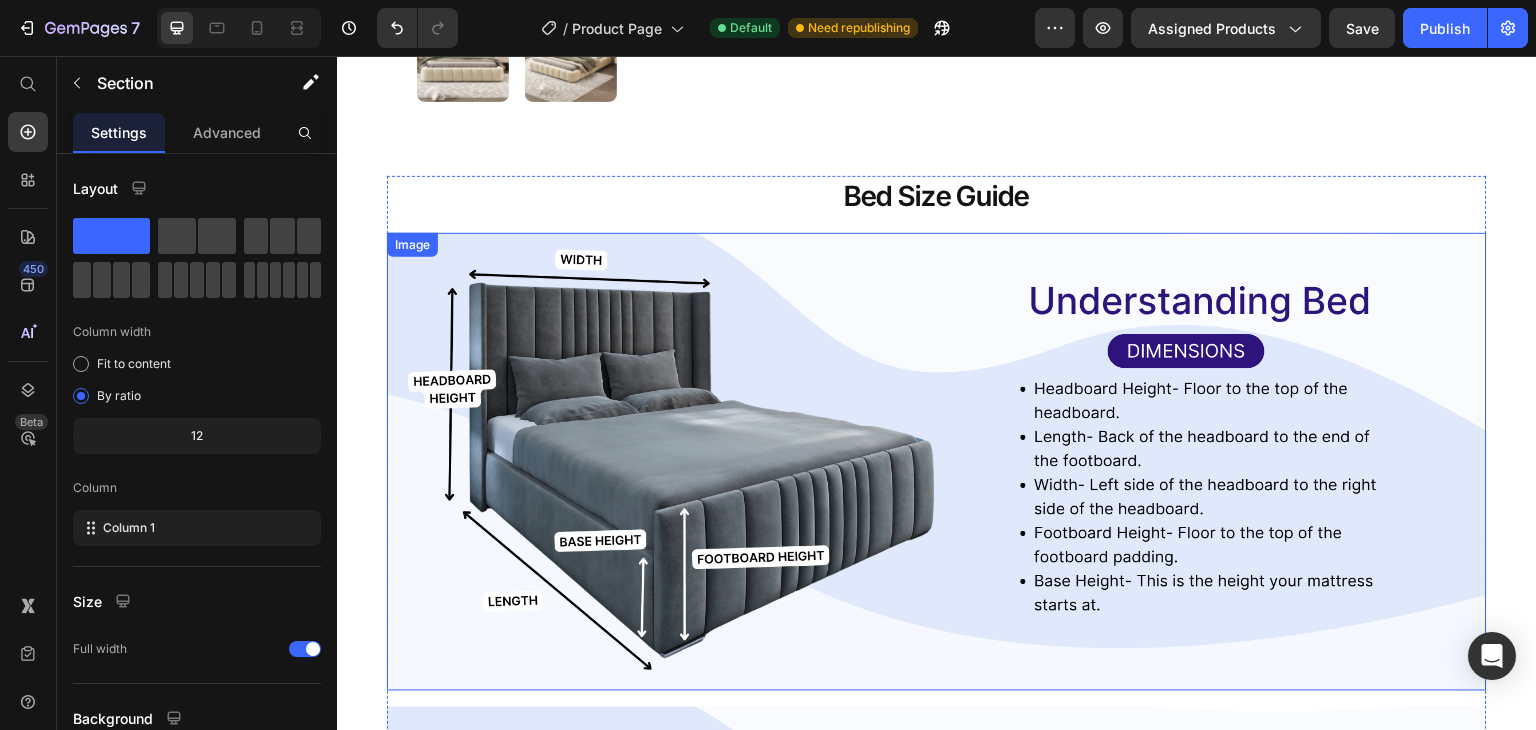 scroll, scrollTop: 1236, scrollLeft: 0, axis: vertical 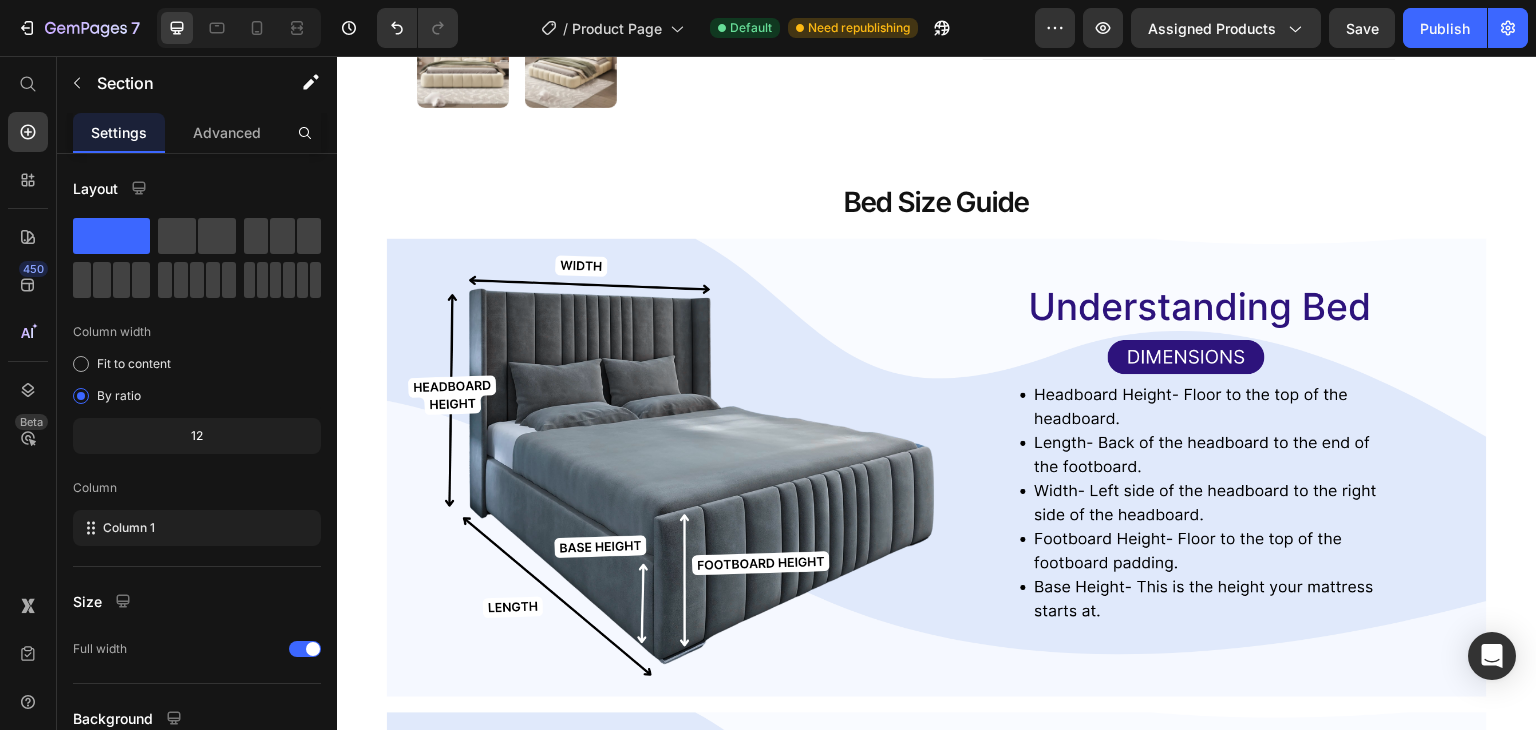 click on "Bed Size Guide Heading Image Image Image Row Section 2" at bounding box center (937, 921) 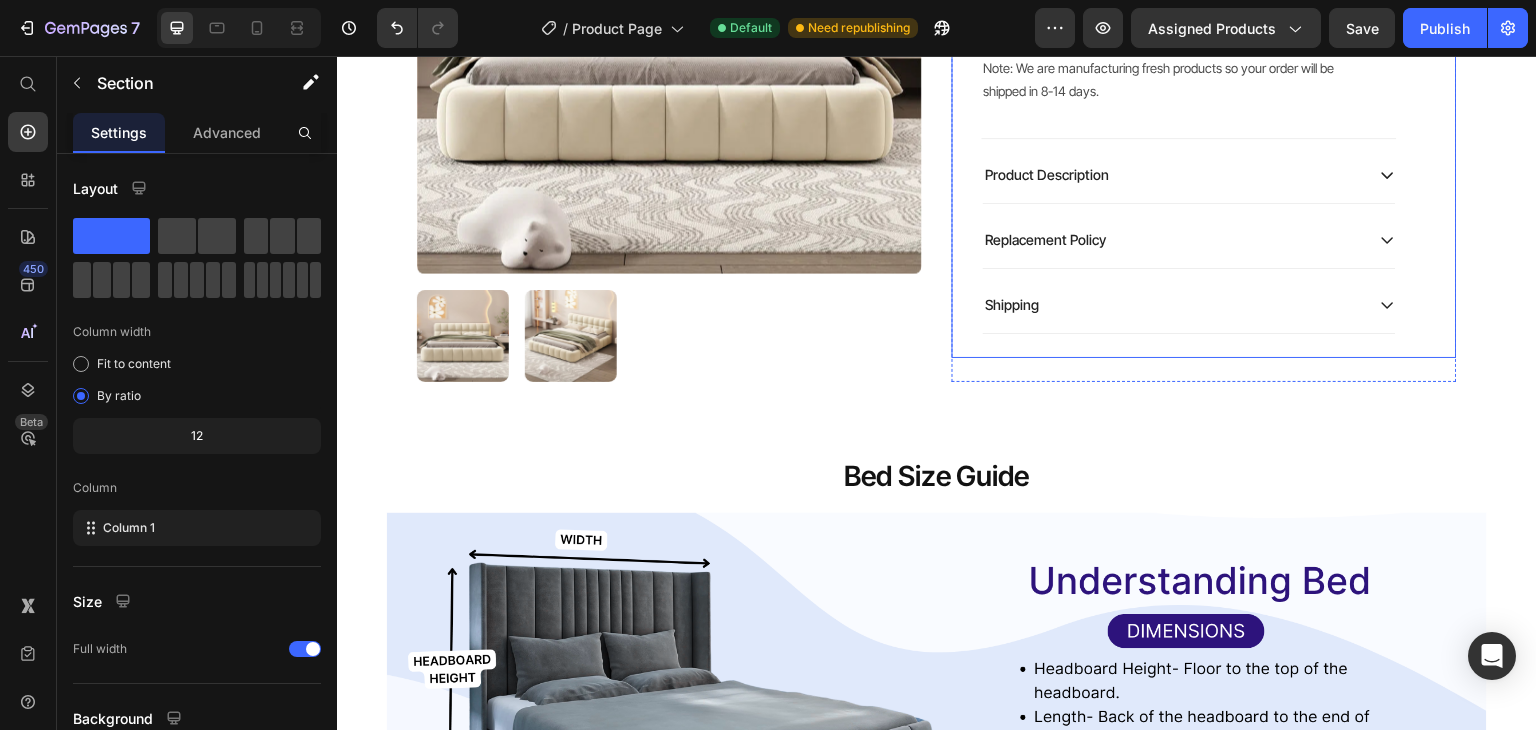 scroll, scrollTop: 1200, scrollLeft: 0, axis: vertical 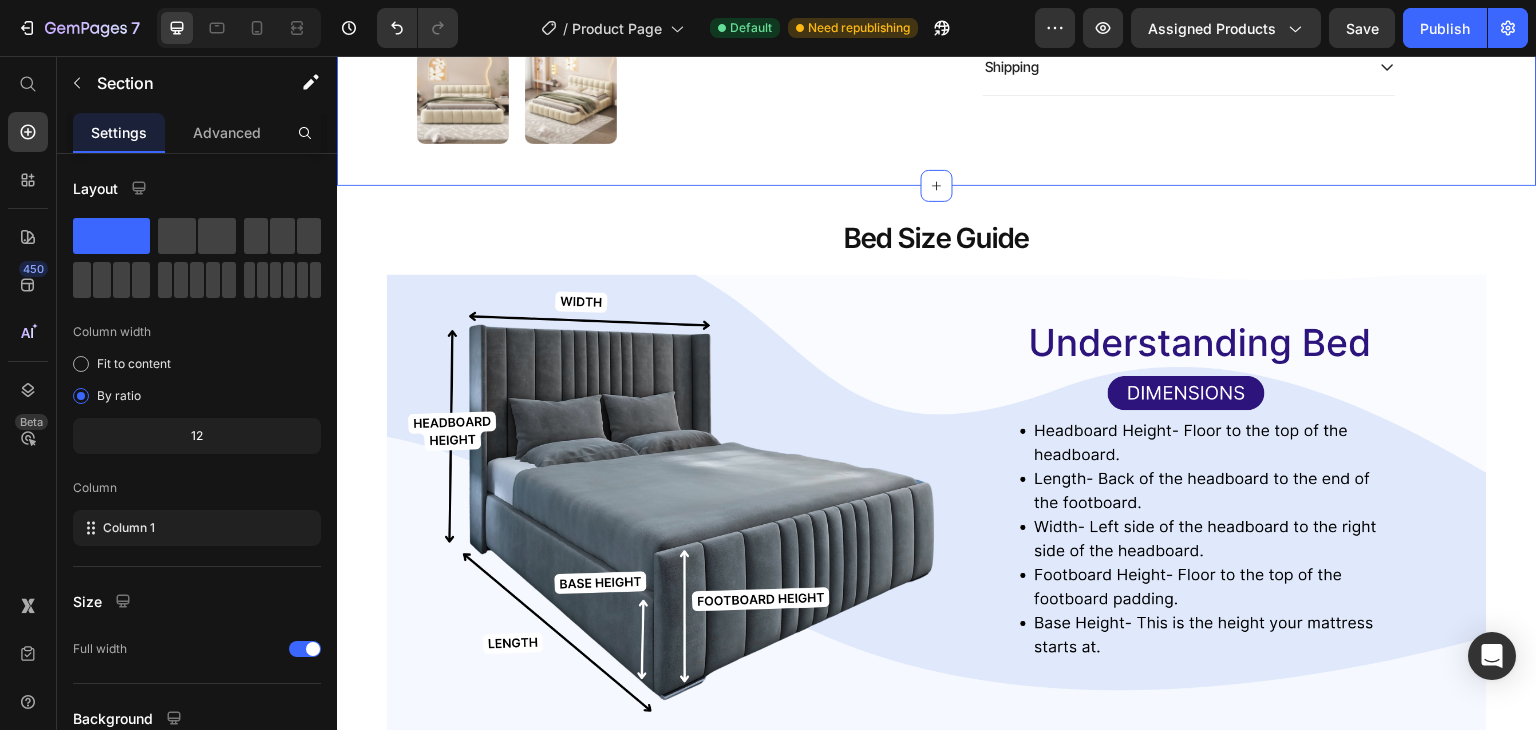 click on "Product Images Mellow Plush Grid Tufted Upholstered Bed Product Title Factory To Home | Free Doorstep Delivery  Text Block Air: Product Reviews app & UGC Air: Product Reviews app & UGC Rs. 80,999.00 Product Price 19% OFF Discount Tag Rs. 65,999.00 Product Price Row (Incl of all Taxes) Text Block Shopify App Shopify App Color: Biege Biege Biege Bedding size Queen Mattress 60X72 King Mattress 70X72 Storage: No storage No storage No storage No storage Hydraulic storage Hydraulic storage Hydraulic storage Product Variants & Swatches 1 Product Quantity BUY NOW Add to Cart
FOR ENQUIRY CALL Add to Cart
WHATSAPP Add to Cart Row Note: We are manufacturing fresh products so your order will be shipped in 8-14 days. Text Block Row
Product Description
Replacement Policy
Shipping Accordion Row Row Product Row" at bounding box center [937, -459] 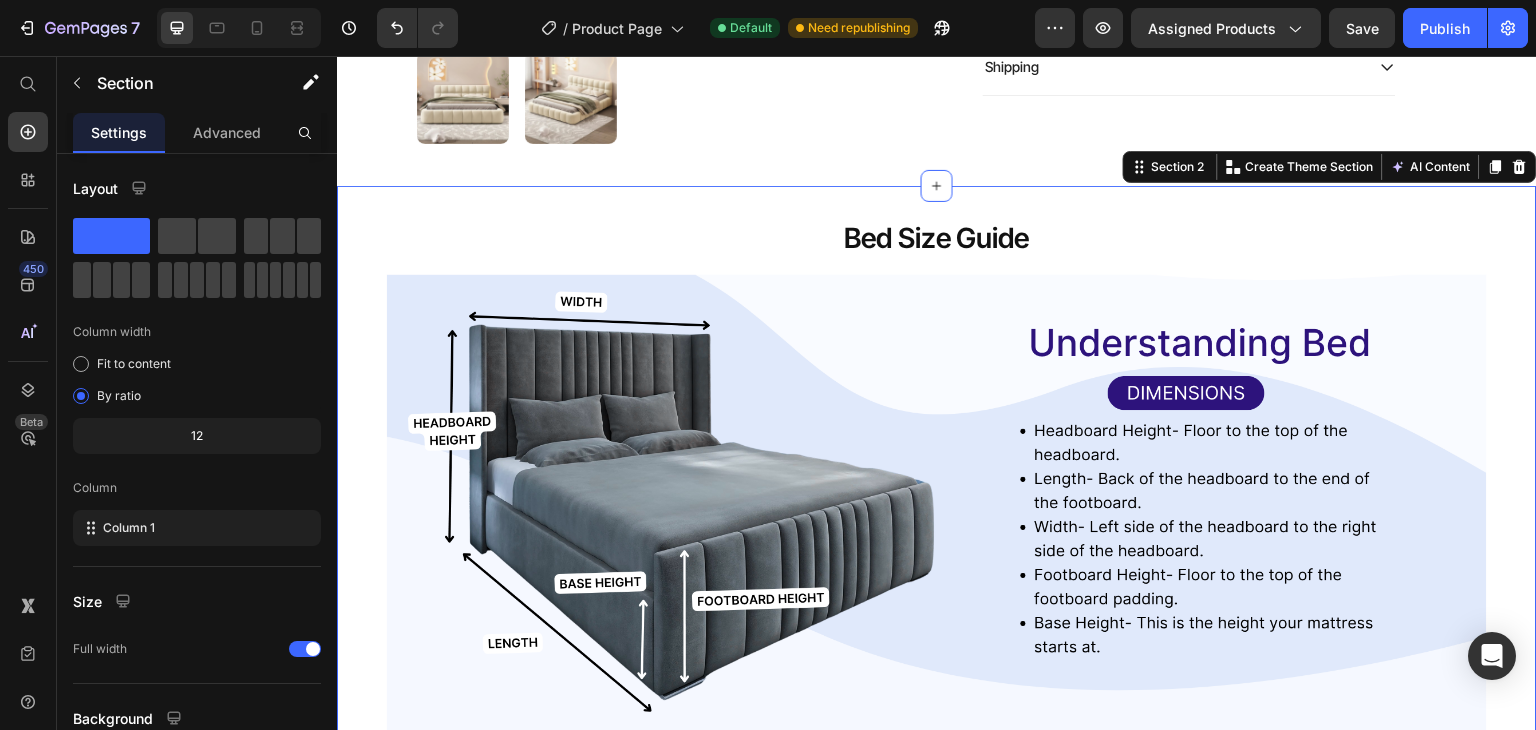 click on "Bed Size Guide Heading Image Image Image Row Section 2   Create Theme Section AI Content Write with GemAI What would you like to describe here? Tone and Voice Persuasive Product Jigsaw Premium Upholstered Bed Show more Generate" at bounding box center [937, 957] 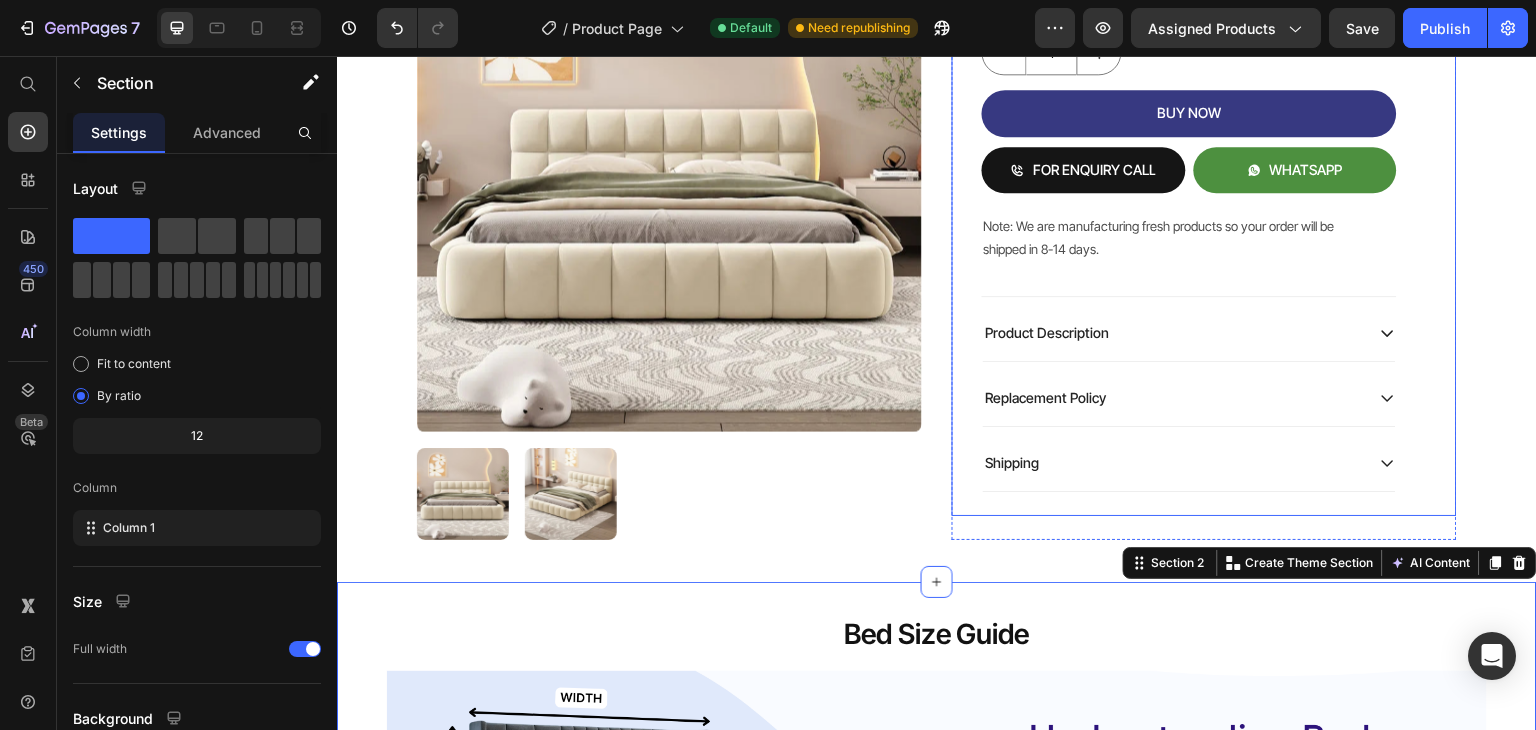 scroll, scrollTop: 800, scrollLeft: 0, axis: vertical 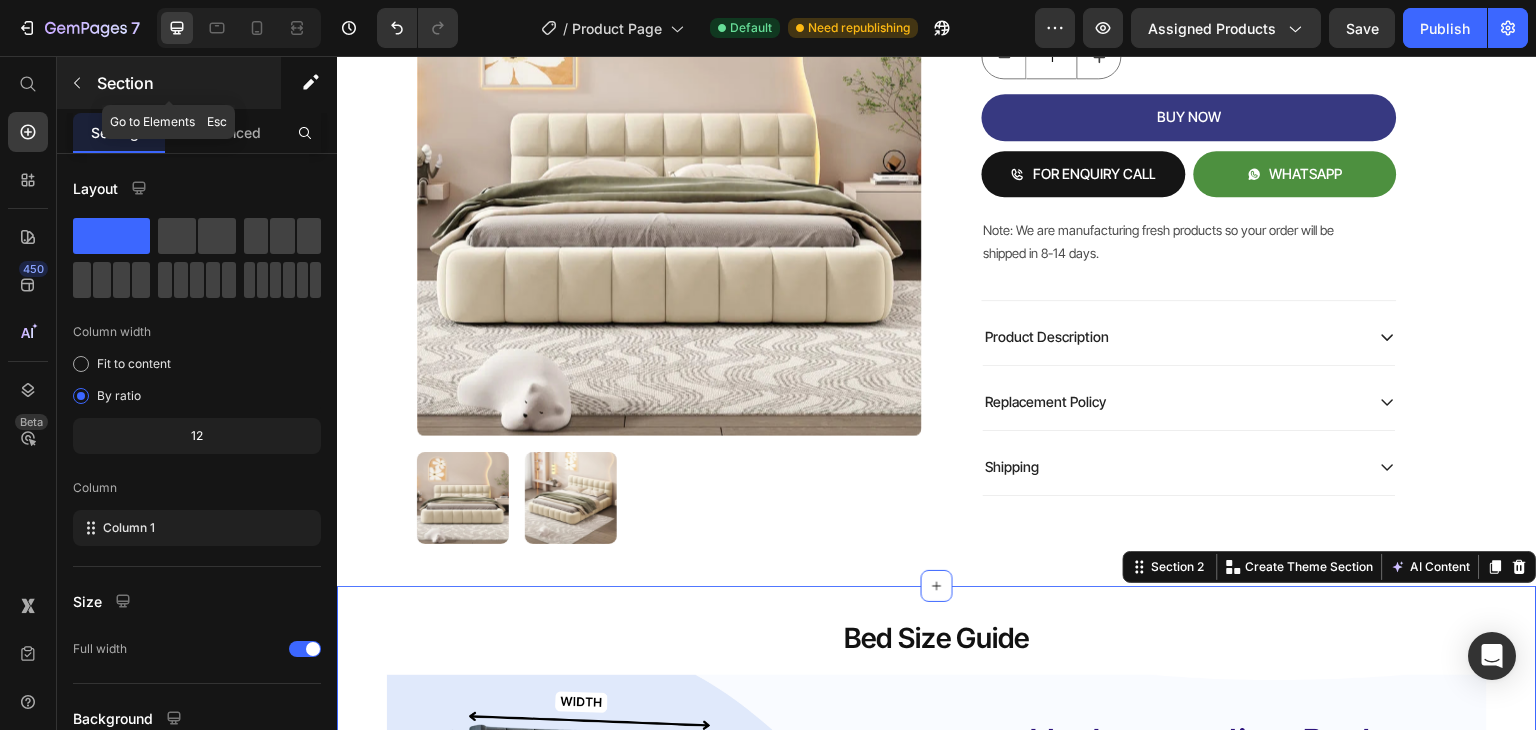 click 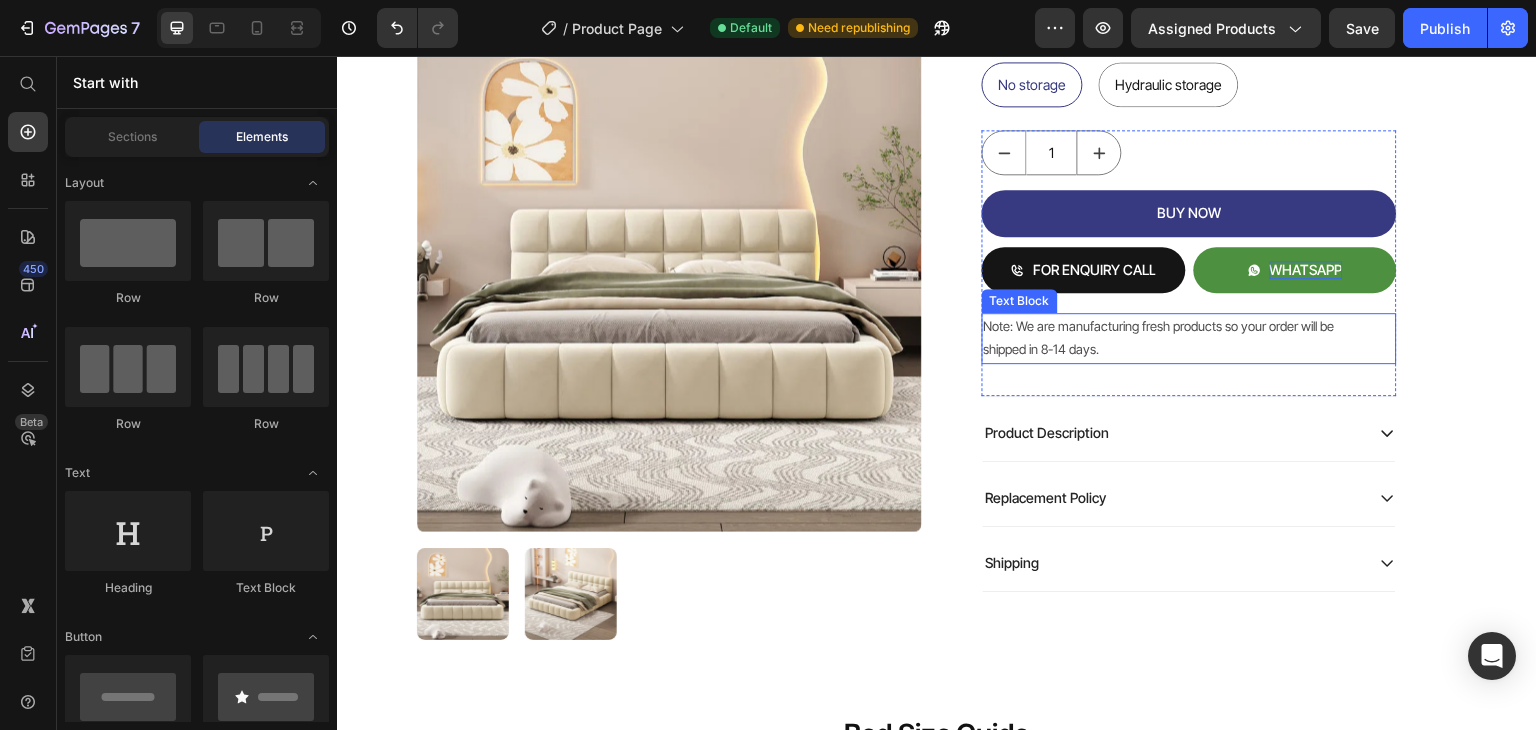 scroll, scrollTop: 700, scrollLeft: 0, axis: vertical 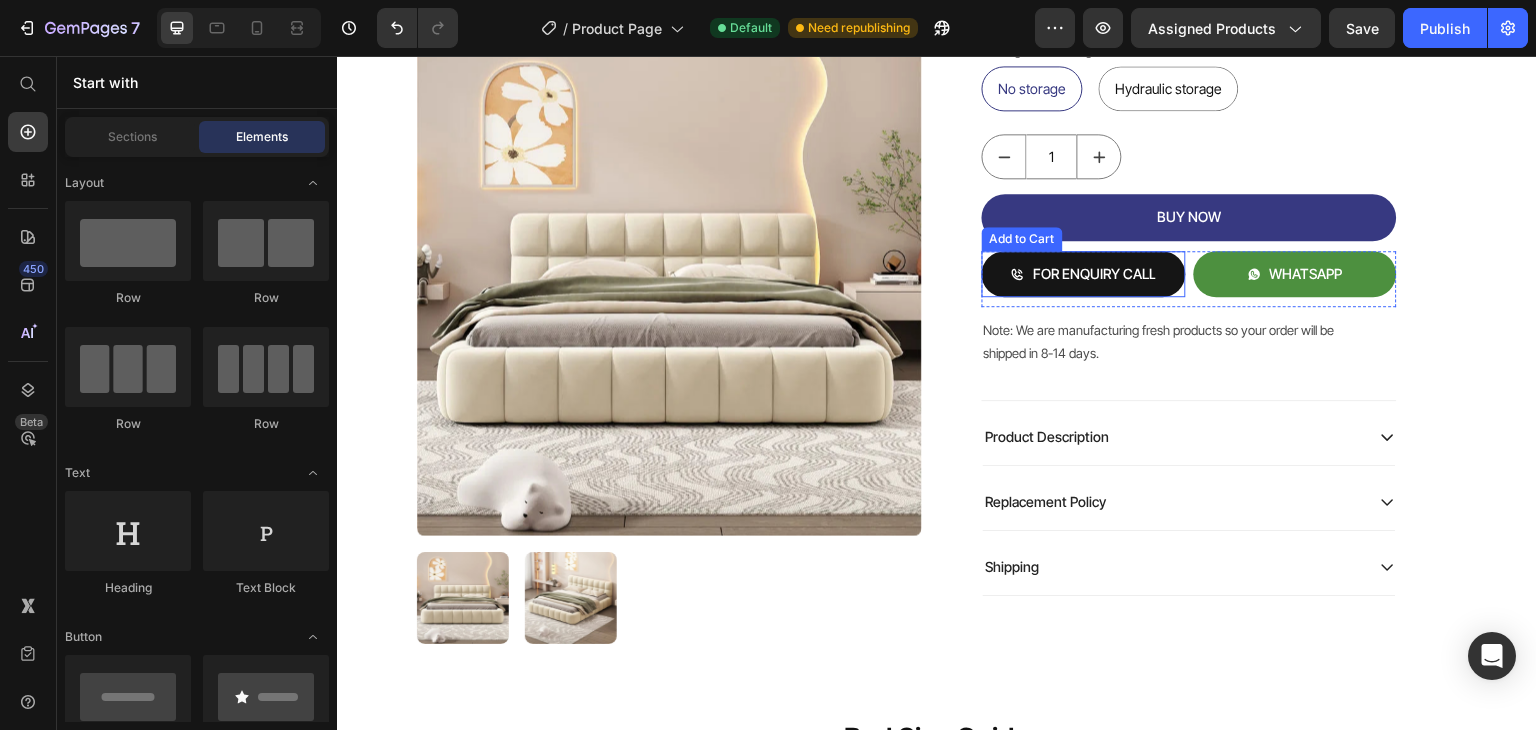click on "FOR ENQUIRY CALL" at bounding box center (1084, 274) 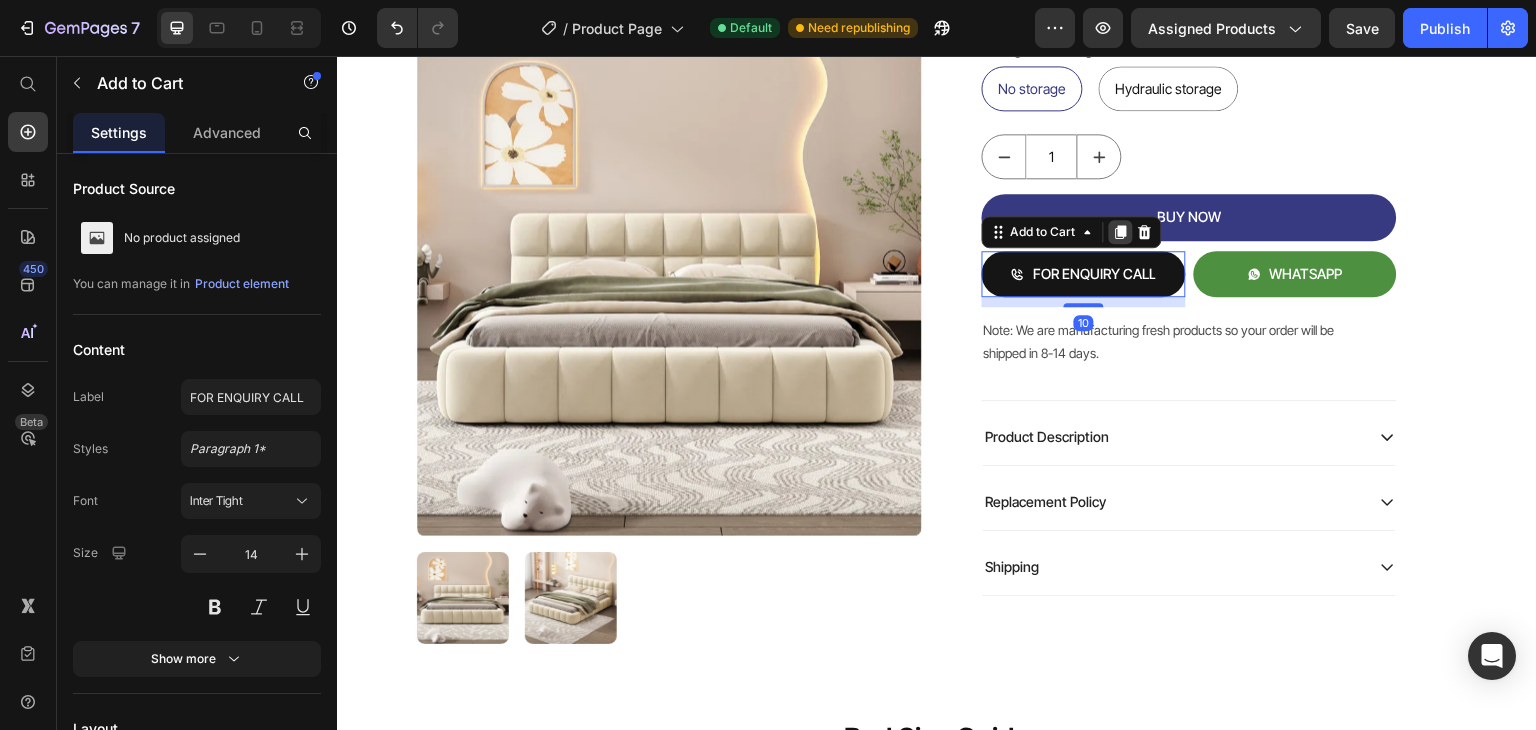 click 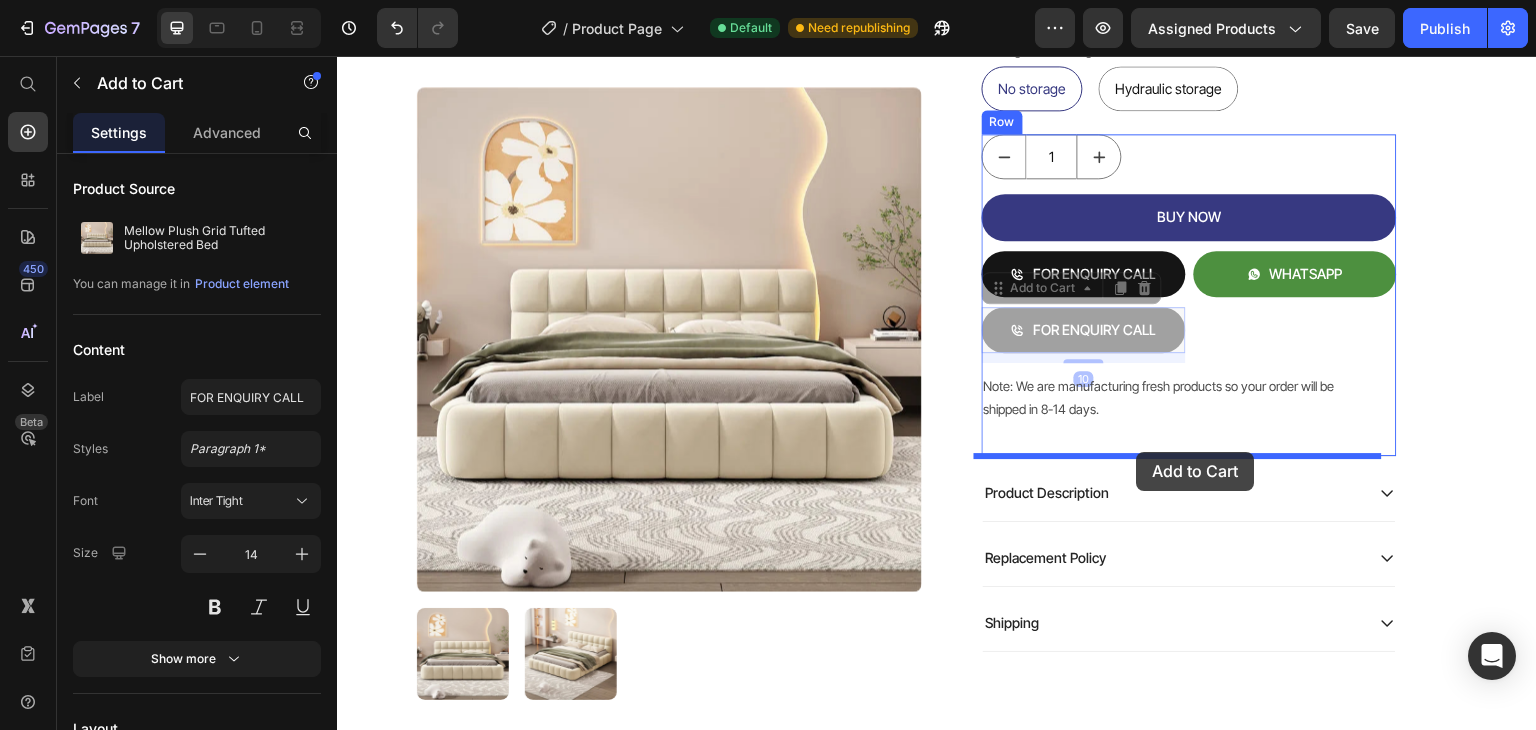 drag, startPoint x: 1123, startPoint y: 342, endPoint x: 1137, endPoint y: 452, distance: 110.88733 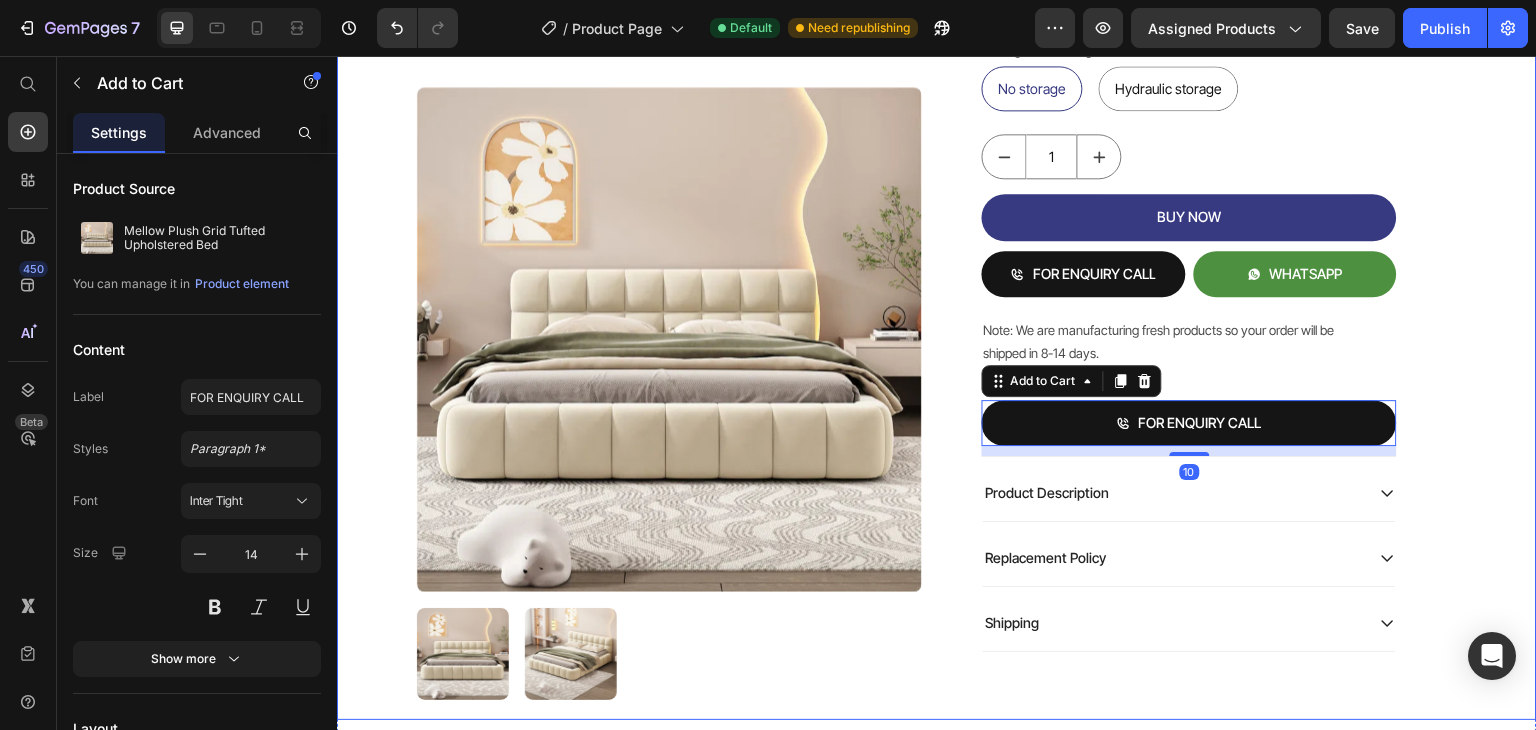 click on "Product Images Mellow Plush Grid Tufted Upholstered Bed Product Title Factory To Home | Free Doorstep Delivery  Text Block Air: Product Reviews app & UGC Air: Product Reviews app & UGC Rs. 80,999.00 Product Price 19% OFF Discount Tag Rs. 65,999.00 Product Price Row (Incl of all Taxes) Text Block Shopify App Shopify App Color: Biege Biege Biege Bedding size Queen Mattress 60X72 King Mattress 70X72 Storage: No storage No storage No storage No storage Hydraulic storage Hydraulic storage Hydraulic storage Product Variants & Swatches 1 Product Quantity BUY NOW Add to Cart
FOR ENQUIRY CALL Add to Cart
WHATSAPP Add to Cart Row Note: We are manufacturing fresh products so your order will be shipped in 8-14 days. Text Block
FOR ENQUIRY CALL Add to Cart   10 Row
Product Description
Replacement Policy
Shipping Accordion Row Row Product Row" at bounding box center [937, 58] 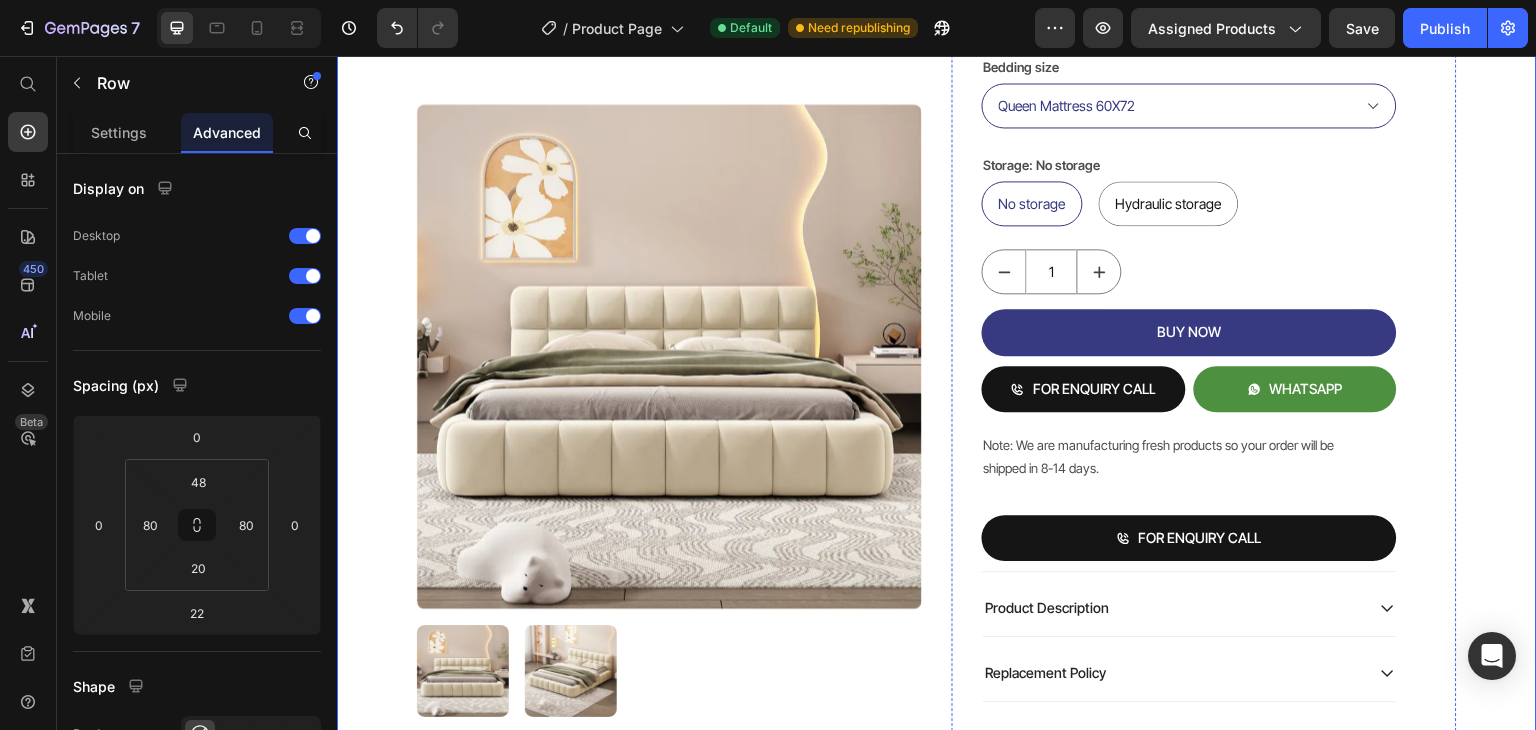 scroll, scrollTop: 600, scrollLeft: 0, axis: vertical 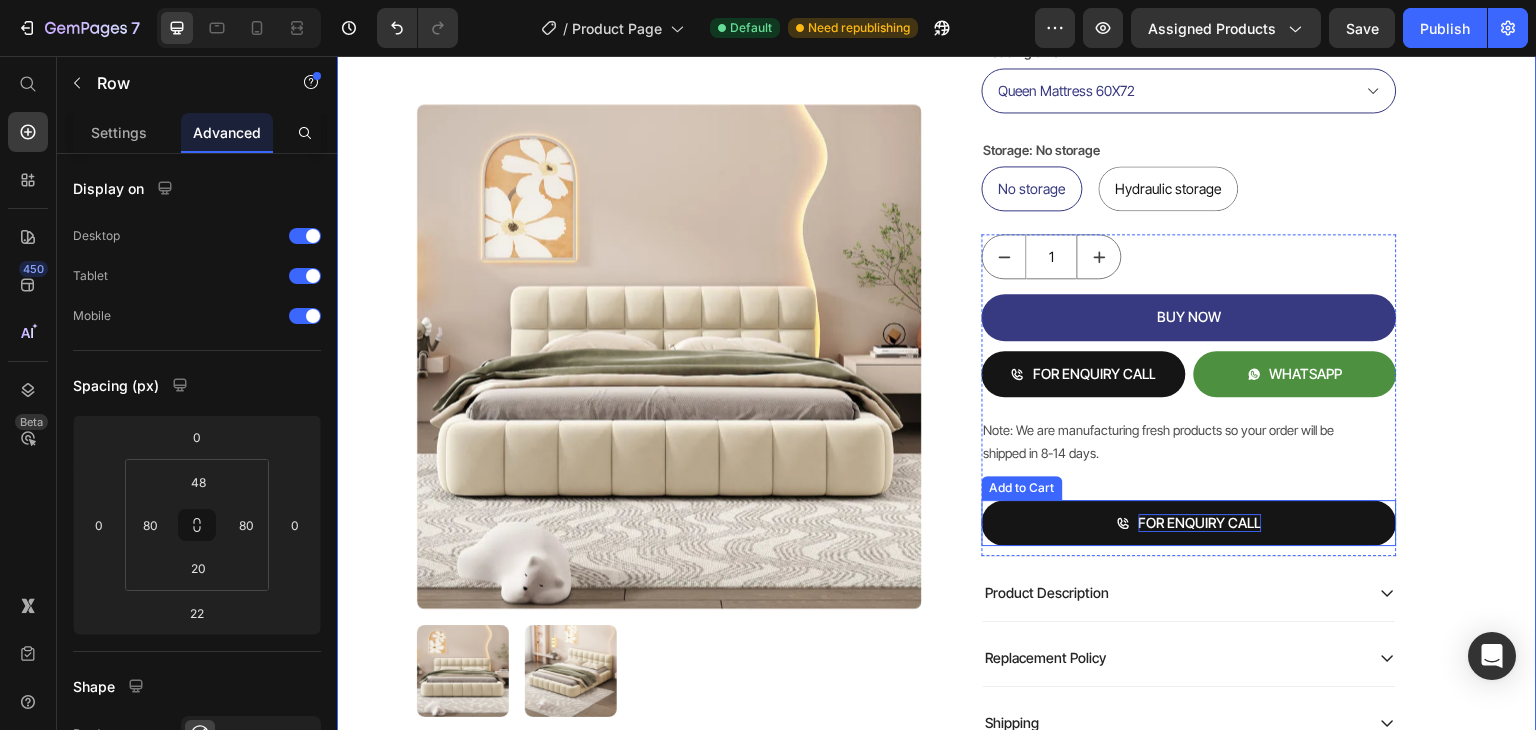 click on "FOR ENQUIRY CALL" at bounding box center (1200, 523) 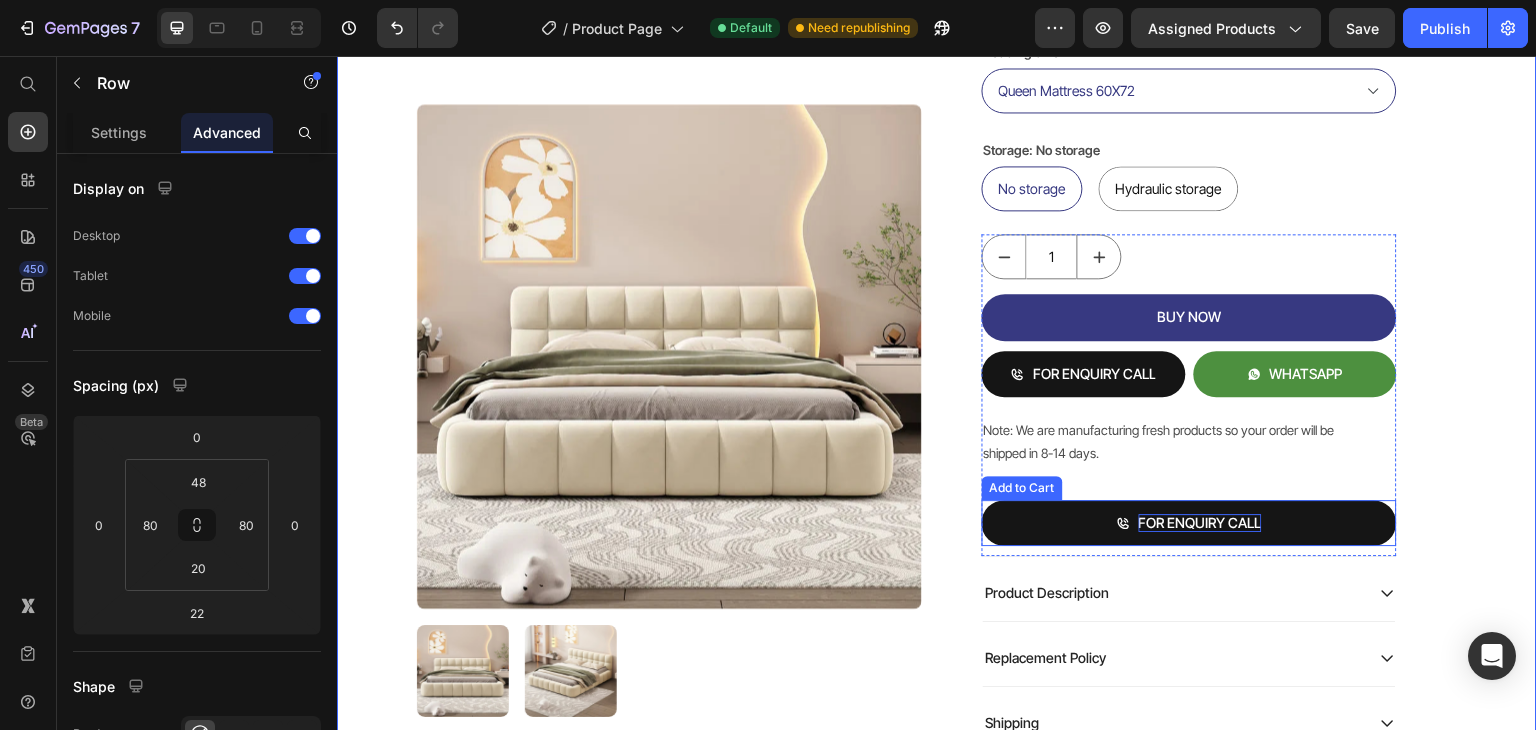 click on "FOR ENQUIRY CALL" at bounding box center [1200, 523] 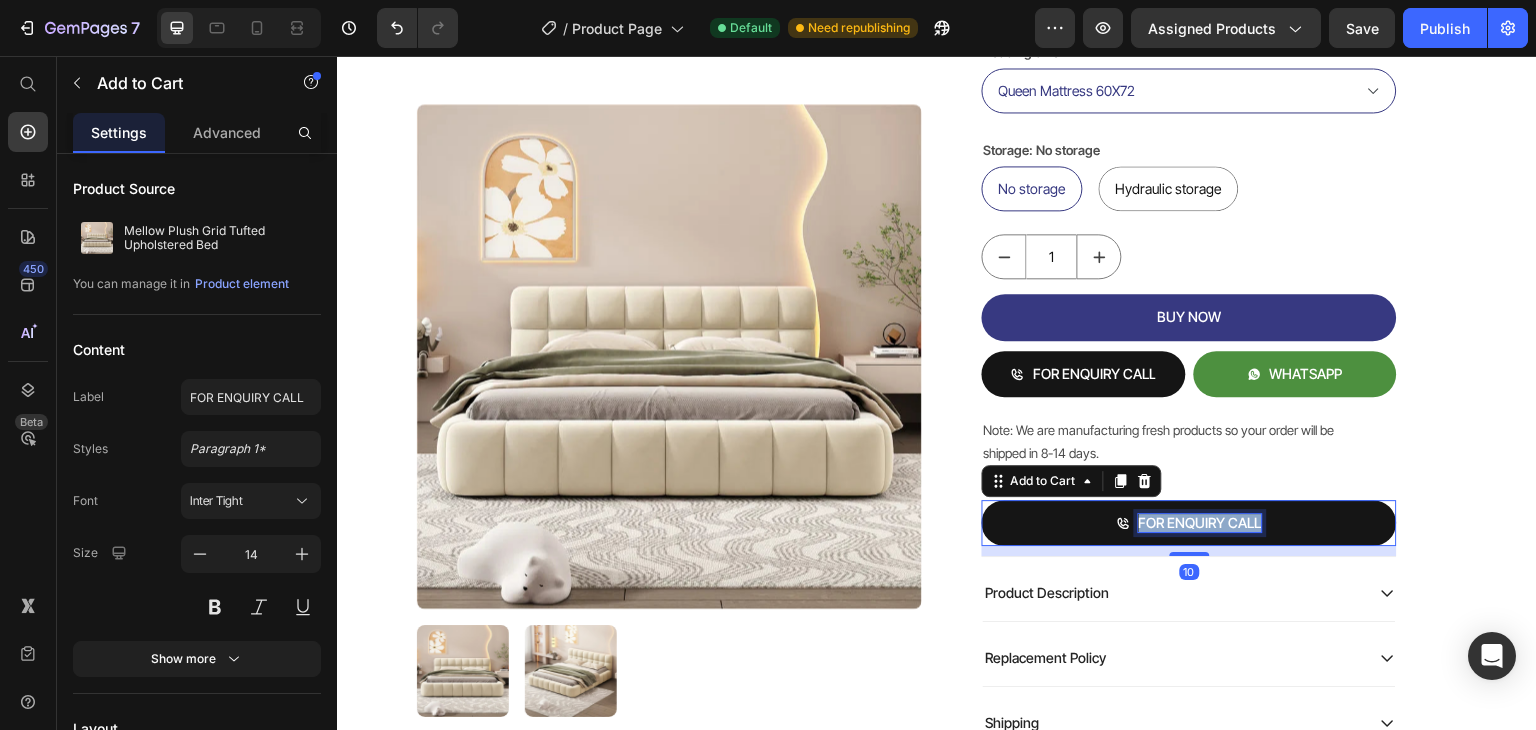 click on "FOR ENQUIRY CALL" at bounding box center [1200, 523] 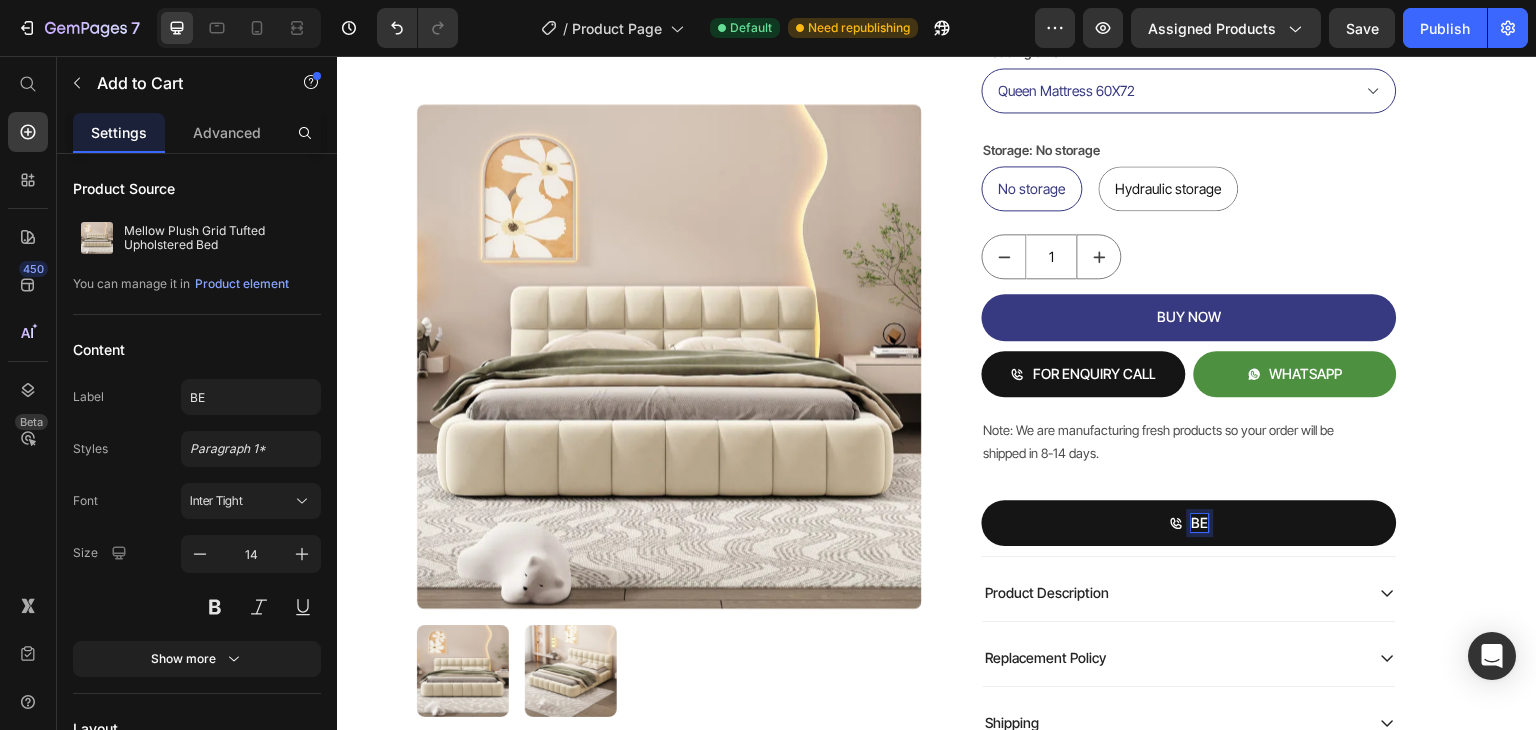 click on "BE" at bounding box center [1189, 523] 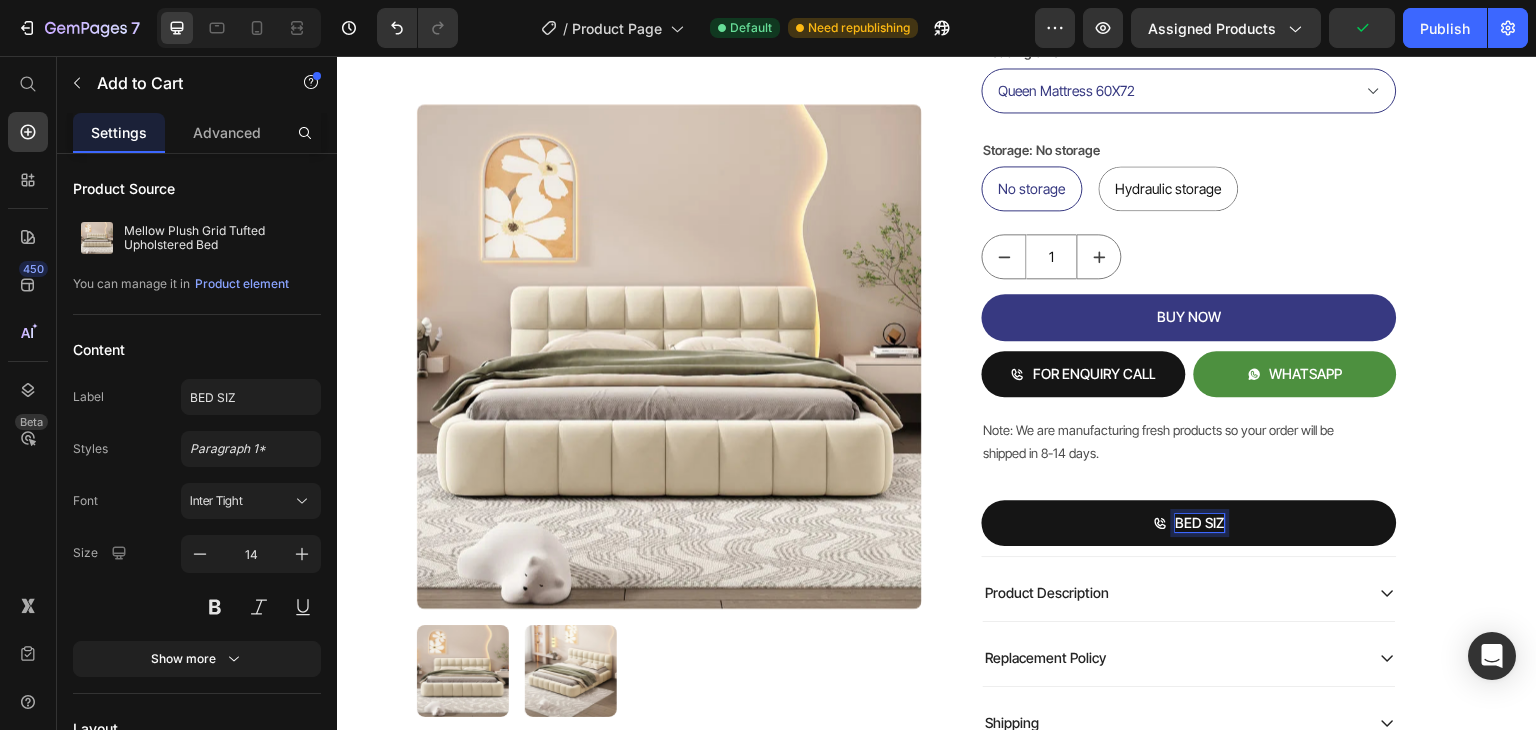 click on "BED SIZ" at bounding box center (1189, 523) 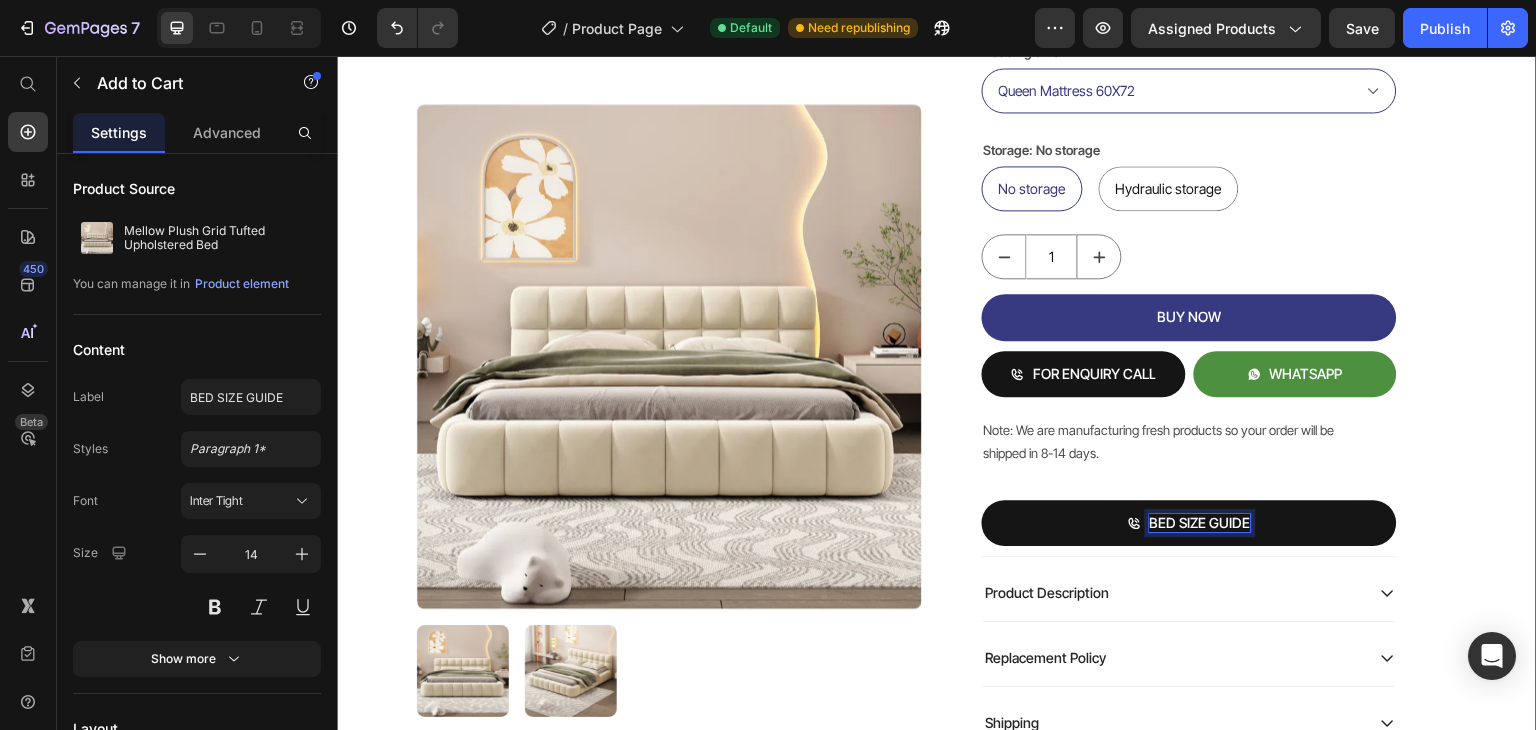 click on "Product Images Mellow Plush Grid Tufted Upholstered Bed Product Title Factory To Home | Free Doorstep Delivery  Text Block Air: Product Reviews app & UGC Air: Product Reviews app & UGC Rs. 80,999.00 Product Price 19% OFF Discount Tag Rs. 65,999.00 Product Price Row (Incl of all Taxes) Text Block Shopify App Shopify App Color: Biege Biege Biege Bedding size Queen Mattress 60X72 King Mattress 70X72 Storage: No storage No storage No storage No storage Hydraulic storage Hydraulic storage Hydraulic storage Product Variants & Swatches 1 Product Quantity BUY NOW Add to Cart
FOR ENQUIRY CALL Add to Cart
WHATSAPP Add to Cart Row Note: We are manufacturing fresh products so your order will be shipped in 8-14 days. Text Block
BED SIZE GUIDE Add to Cart   10 Row
Product Description
Replacement Policy
Shipping Accordion Row Row Product Row" at bounding box center [937, 158] 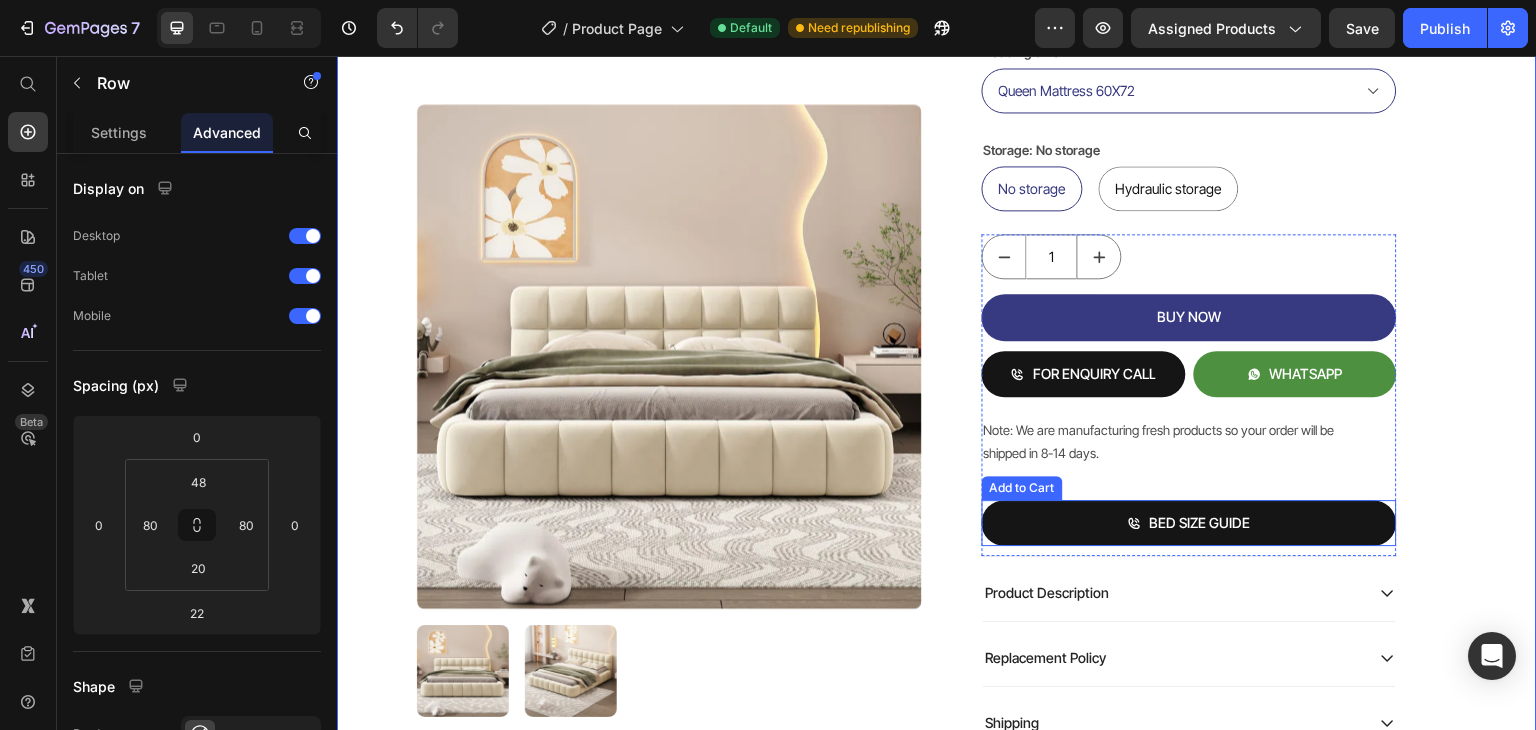 click 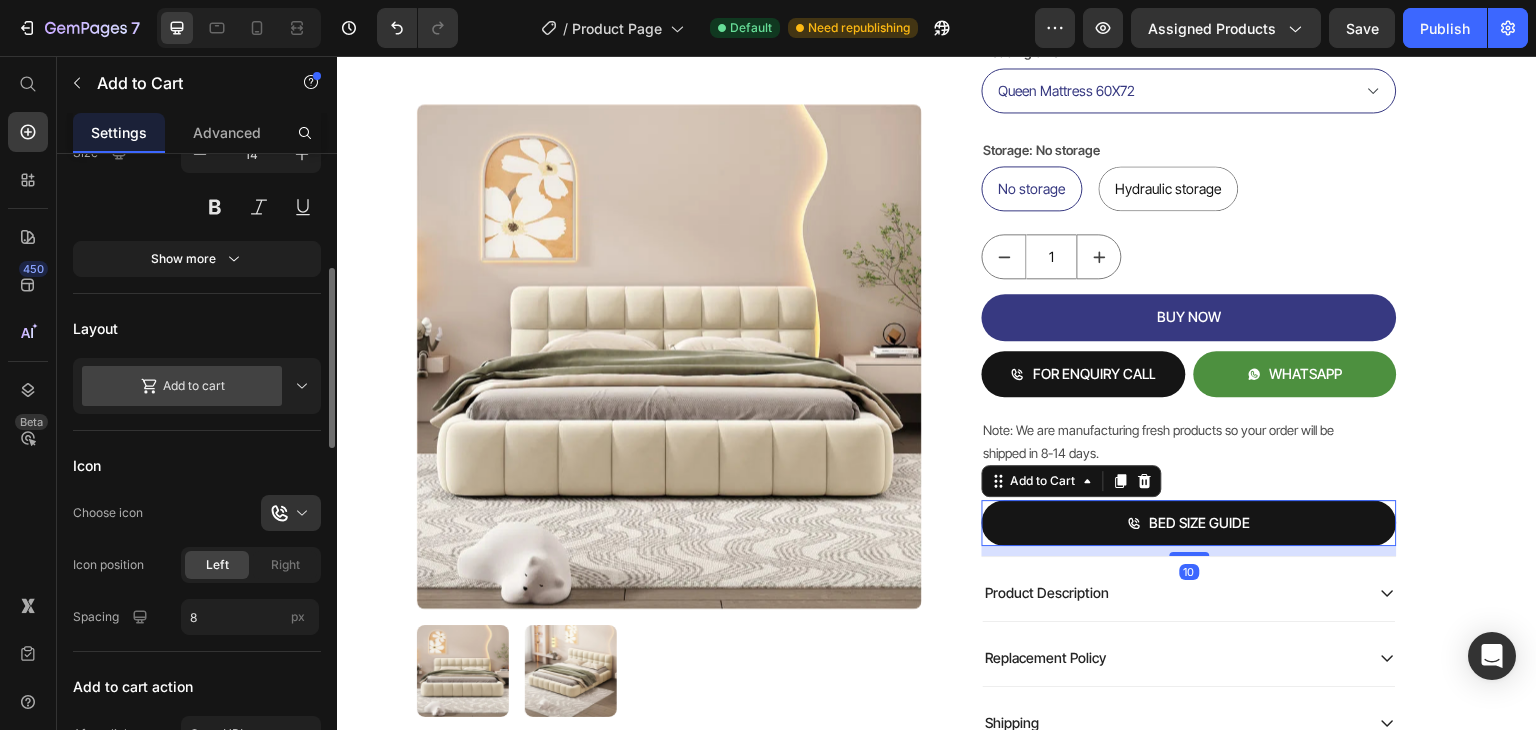 scroll, scrollTop: 700, scrollLeft: 0, axis: vertical 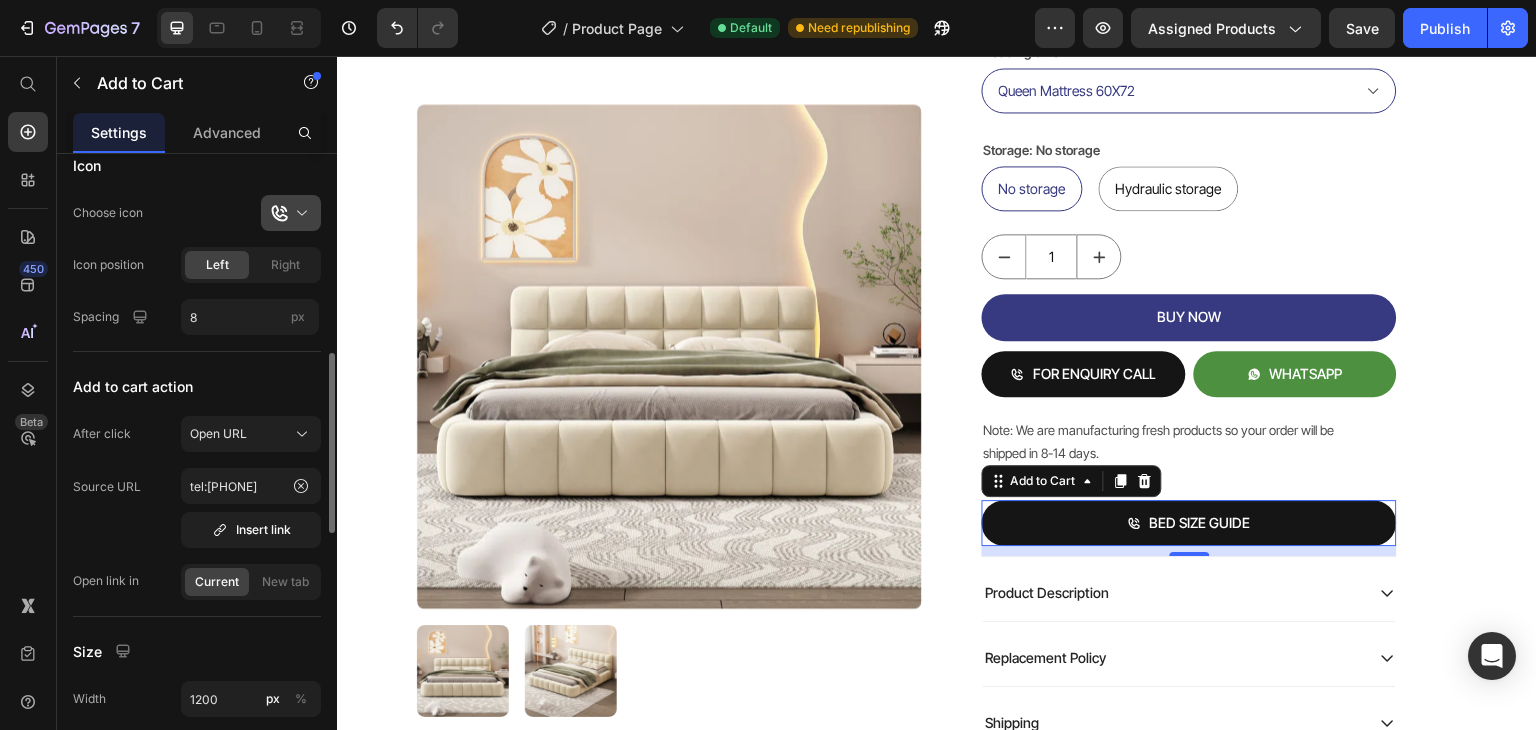 click at bounding box center (299, 213) 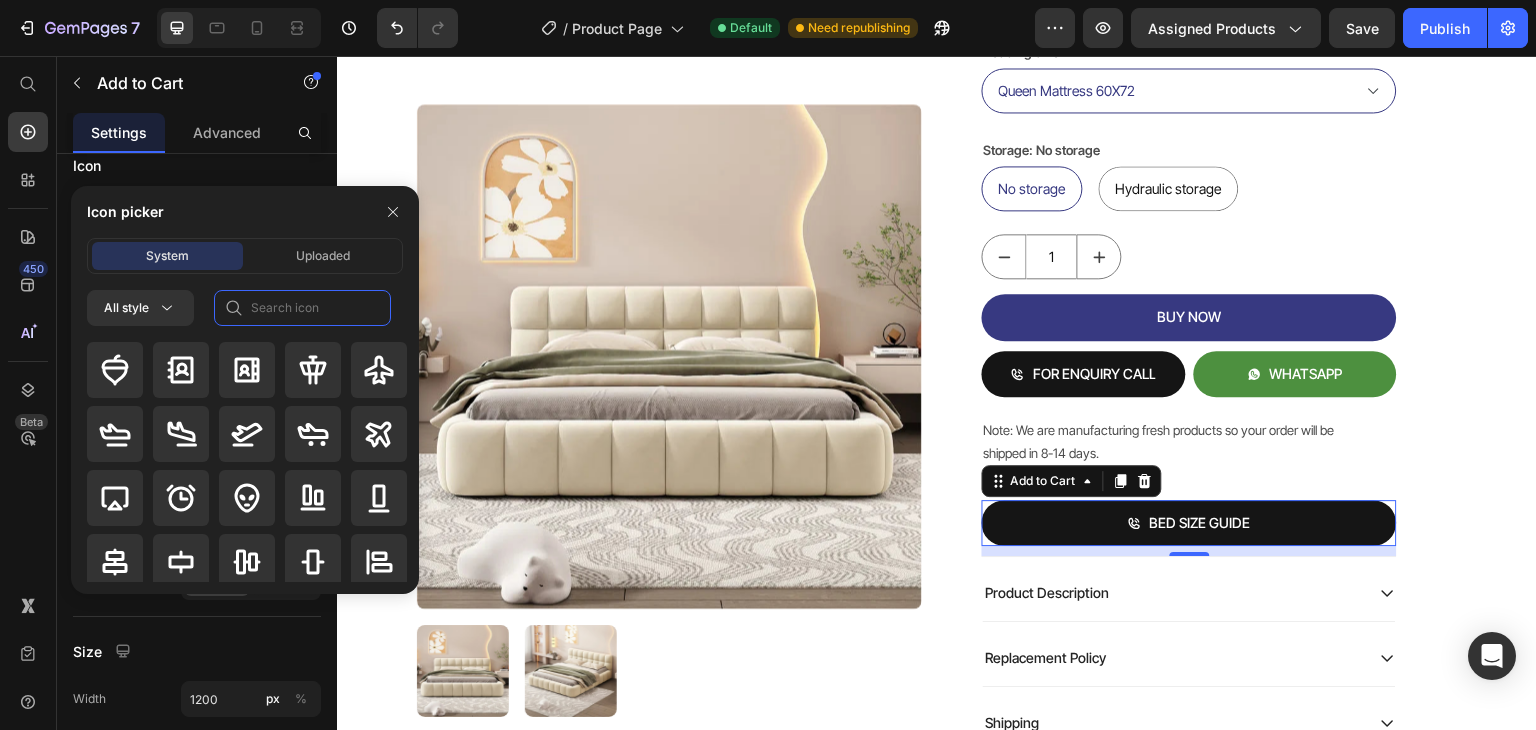 click 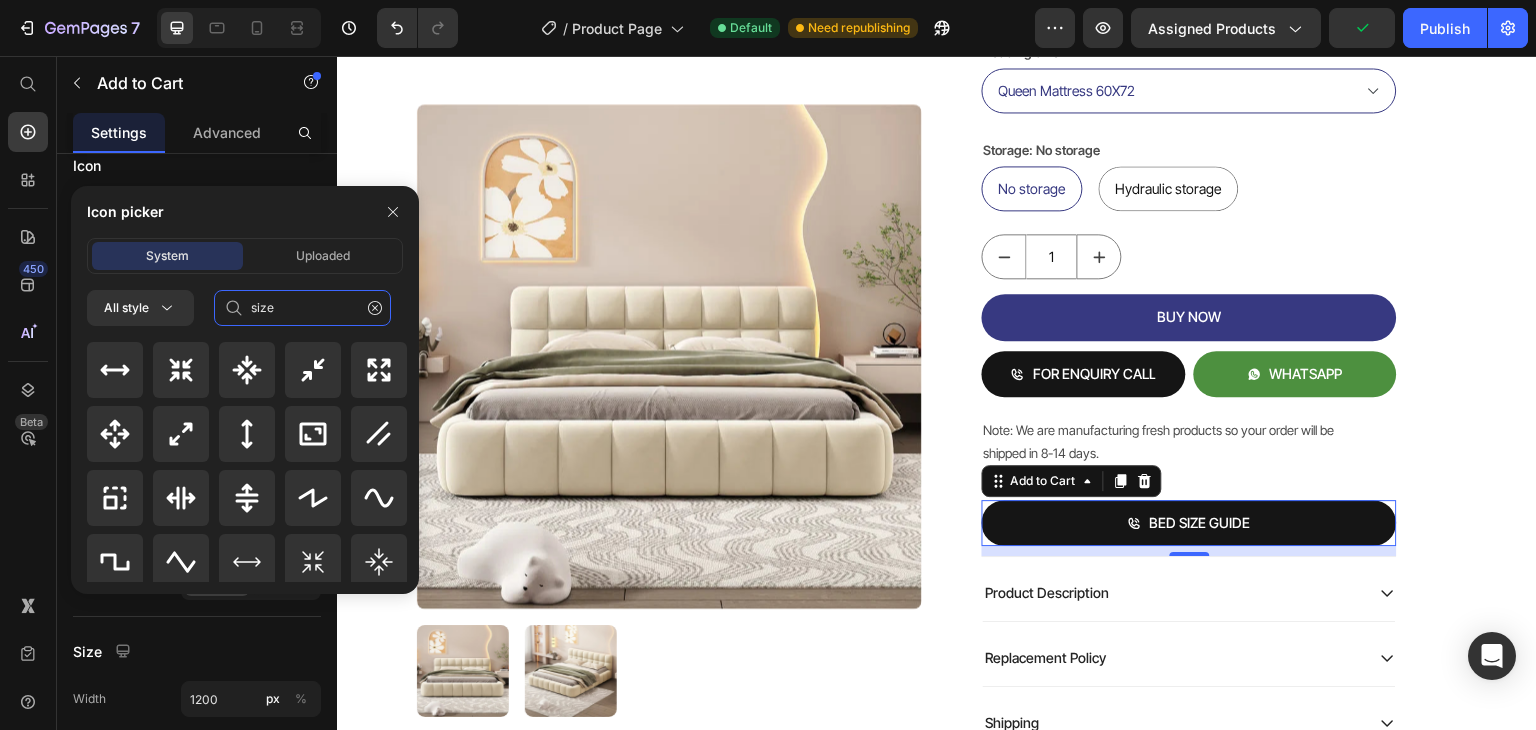 type on "size" 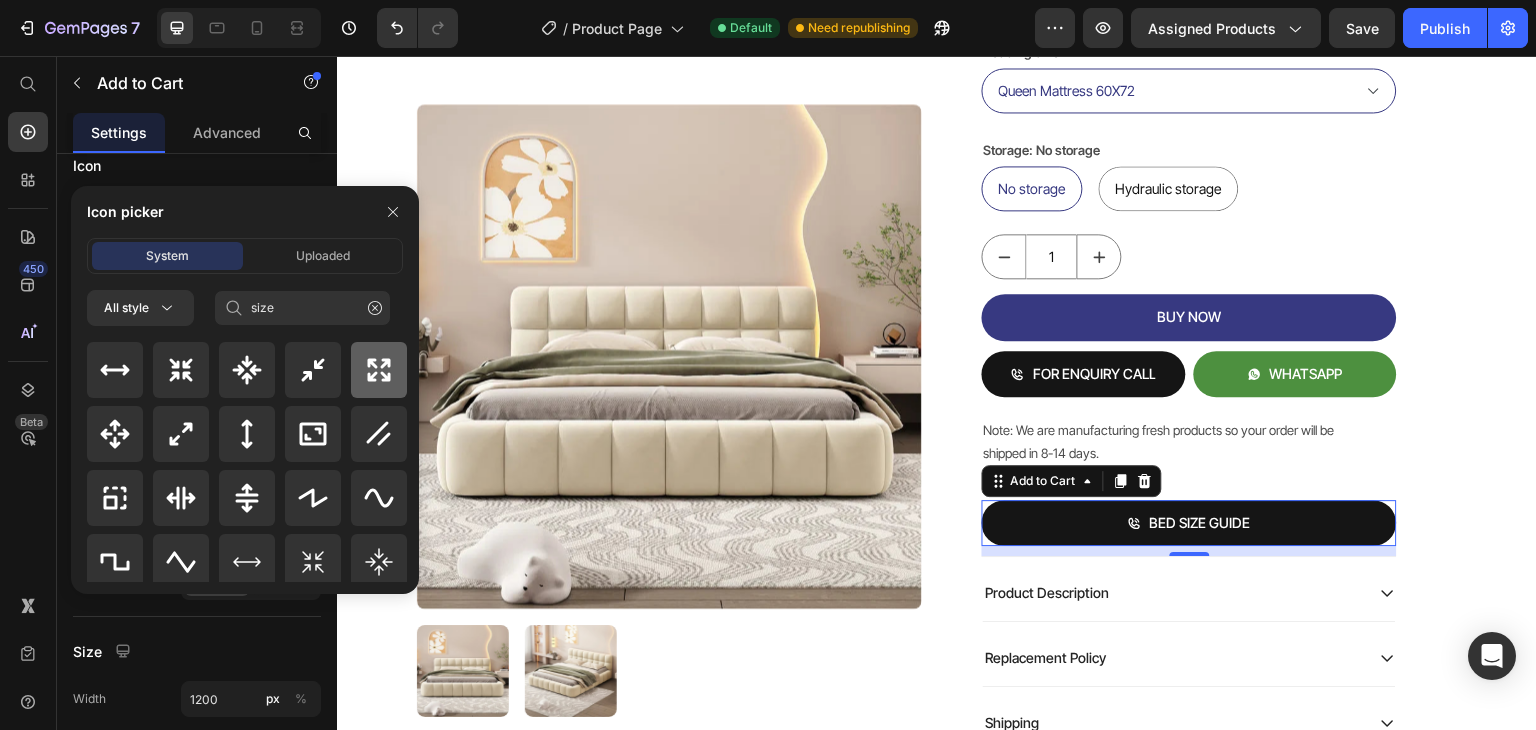 click 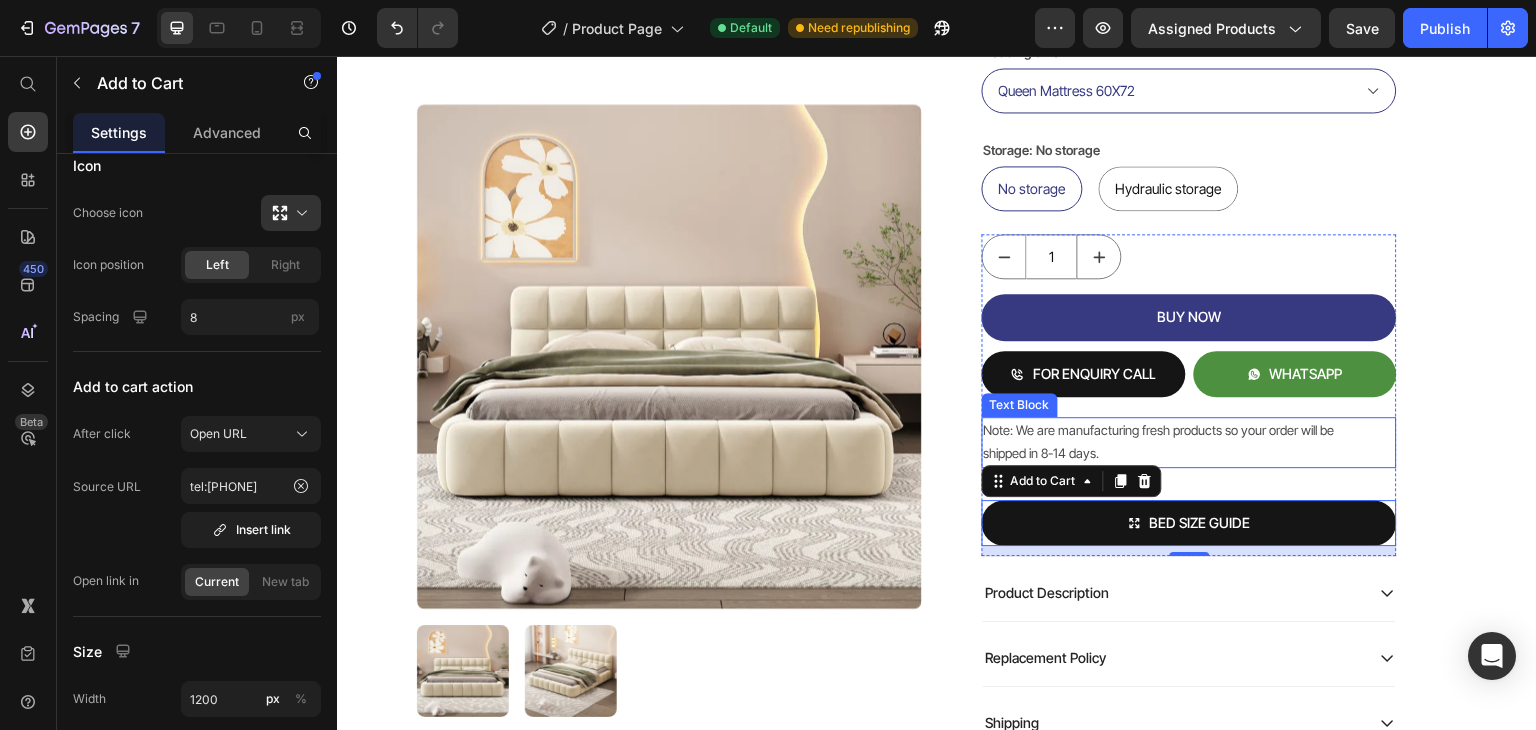 click on "Mellow Plush Grid Tufted Upholstered Bed Product Title Factory To Home | Free Doorstep Delivery  Text Block Air: Product Reviews app & UGC Air: Product Reviews app & UGC Rs. 80,999.00 Product Price 19% OFF Discount Tag Rs. 65,999.00 Product Price Row (Incl of all Taxes) Text Block Shopify App Shopify App Color: Biege Biege Biege Bedding size Queen Mattress 60X72 King Mattress 70X72 Storage: No storage No storage No storage No storage Hydraulic storage Hydraulic storage Hydraulic storage Product Variants & Swatches 1 Product Quantity BUY NOW Add to Cart
FOR ENQUIRY CALL Add to Cart
WHATSAPP Add to Cart Row Note: We are manufacturing fresh products so your order will be shipped in 8-14 days. Text Block
BED SIZE GUIDE Add to Cart   10 Row
Product Description
Replacement Policy
Shipping Accordion Row" at bounding box center [1204, 160] 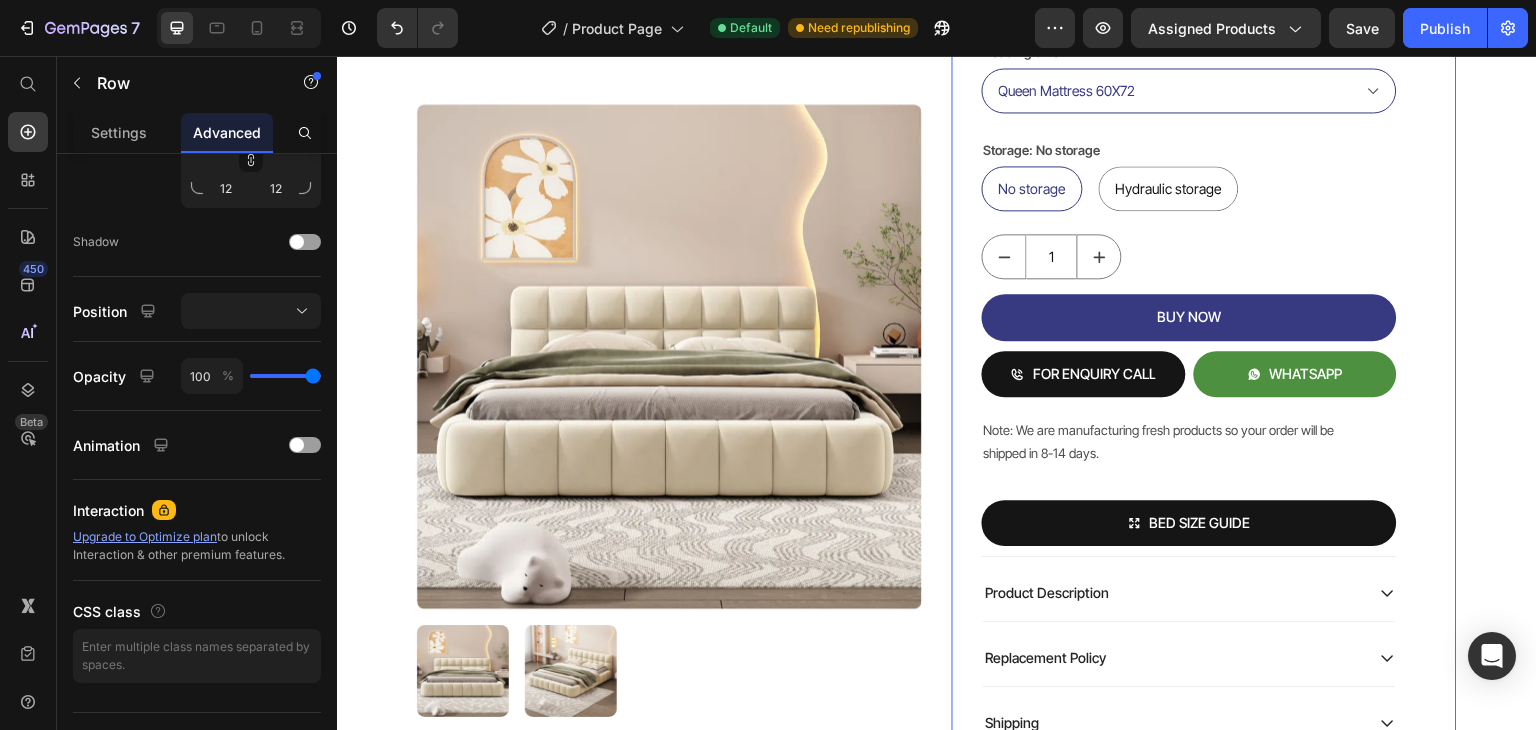 scroll, scrollTop: 0, scrollLeft: 0, axis: both 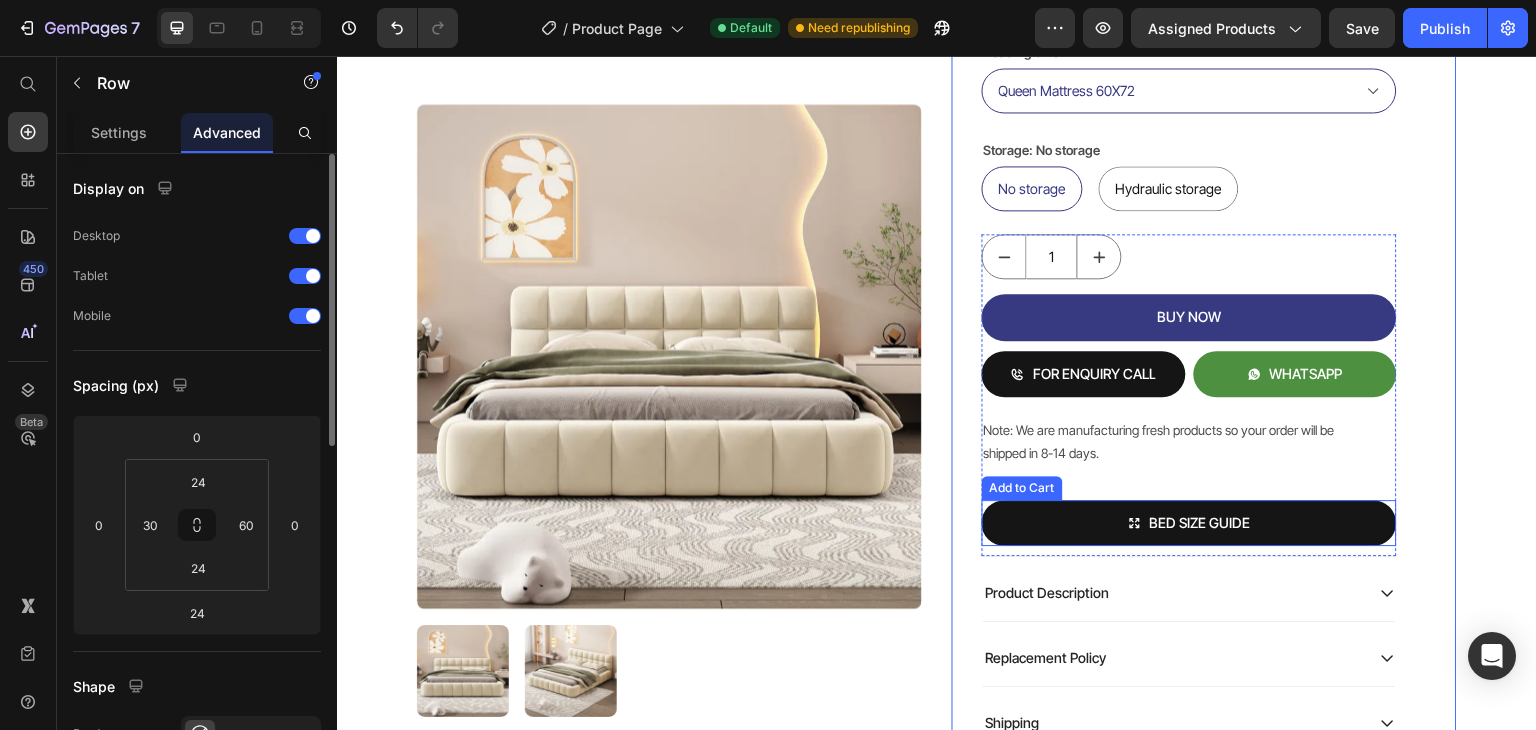 click on "BED SIZE GUIDE" at bounding box center (1189, 523) 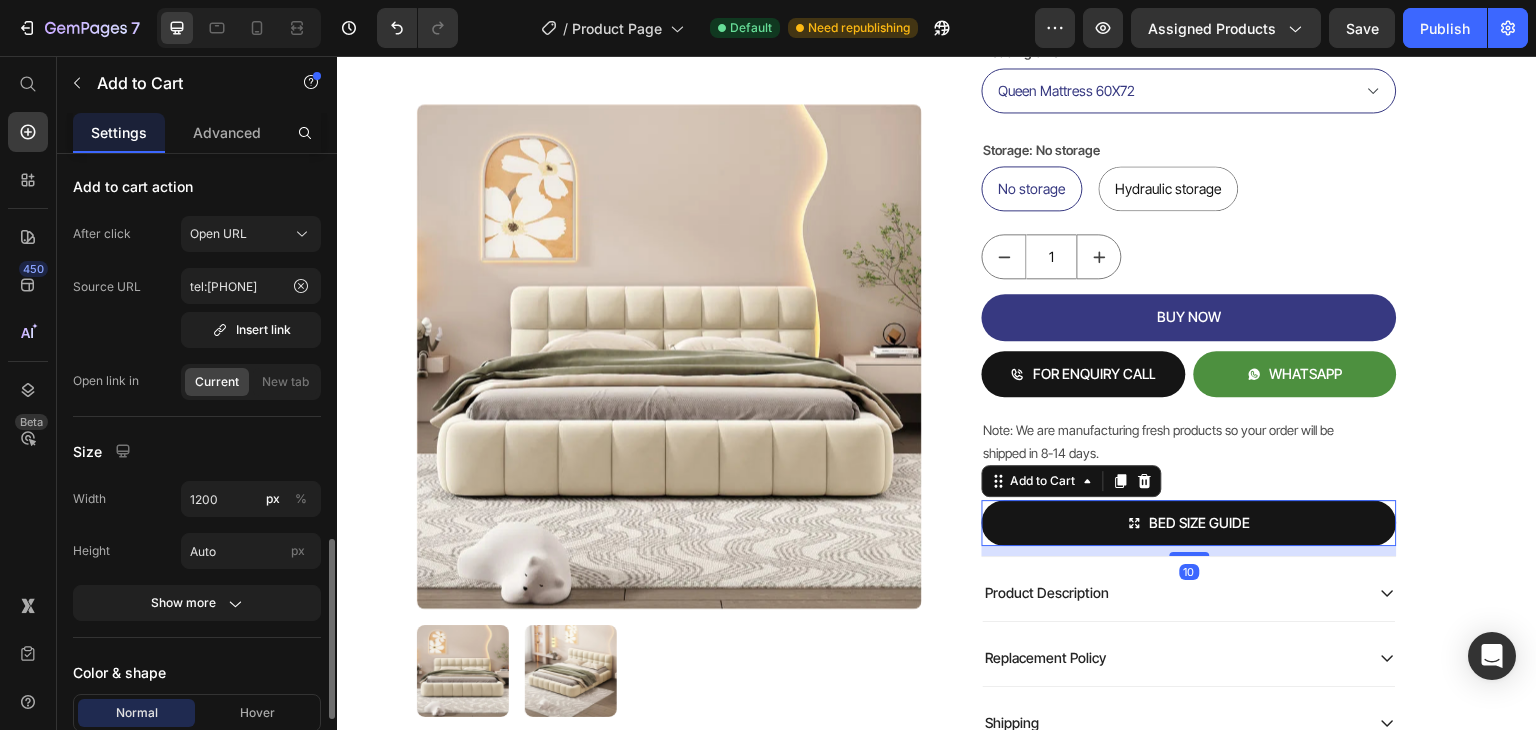 scroll, scrollTop: 1100, scrollLeft: 0, axis: vertical 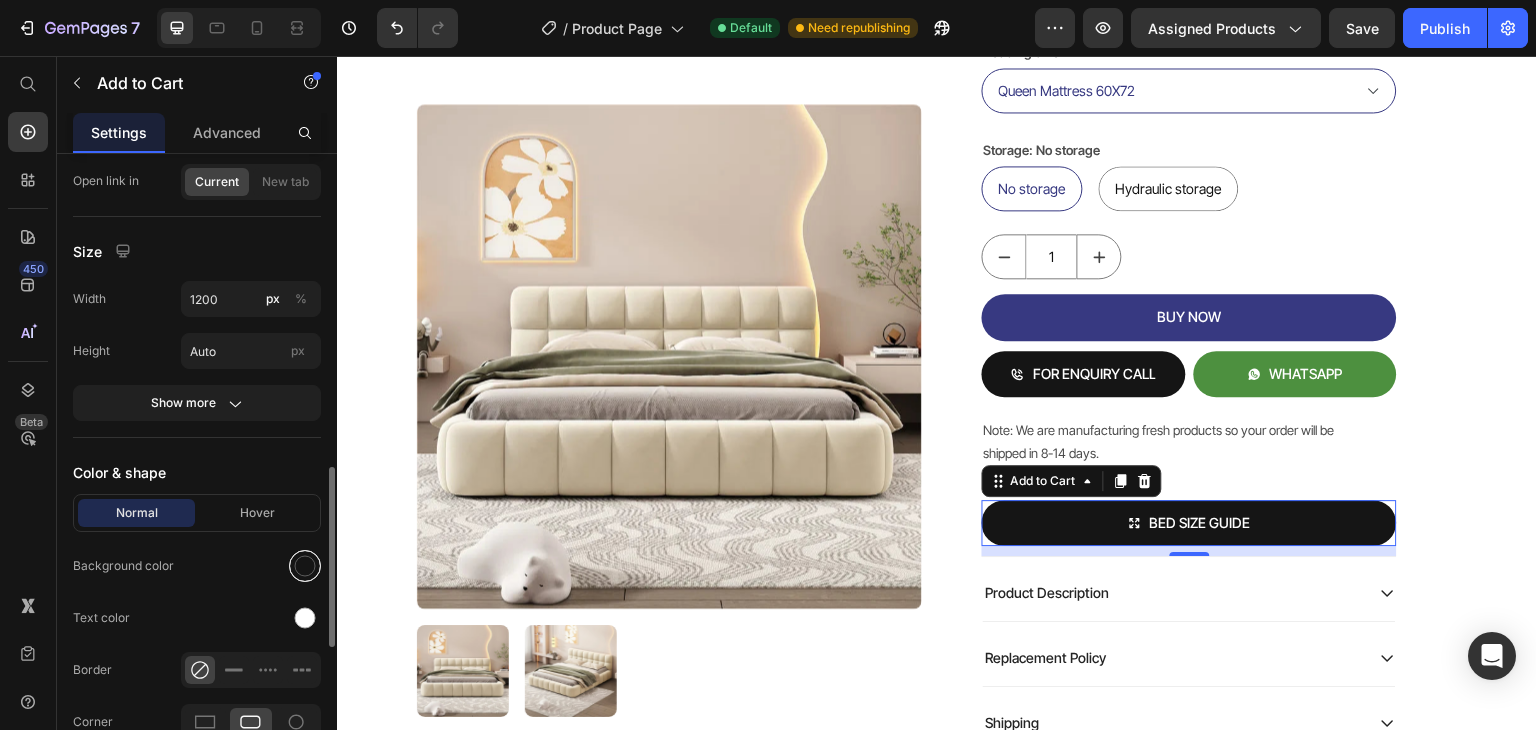 click at bounding box center (305, 566) 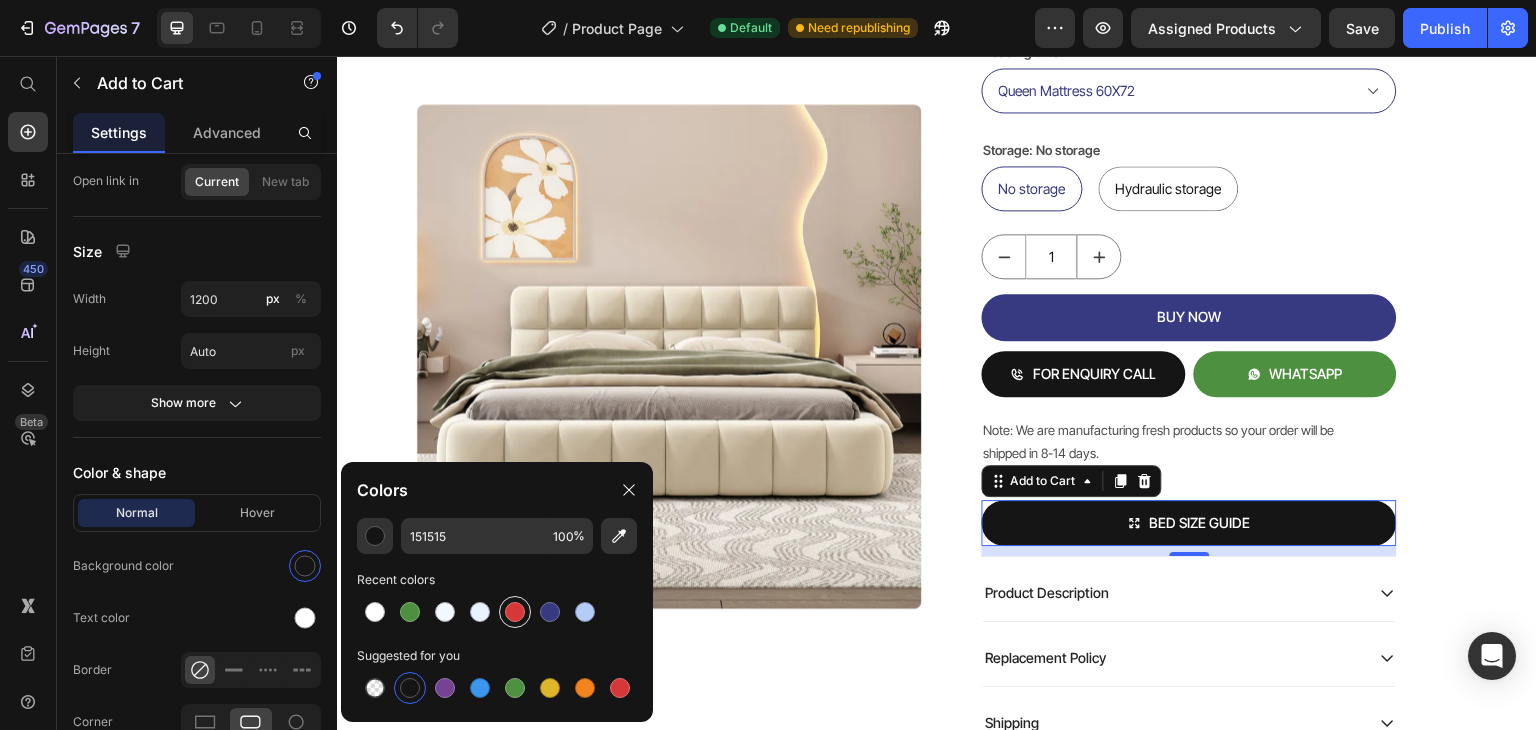 click at bounding box center [515, 612] 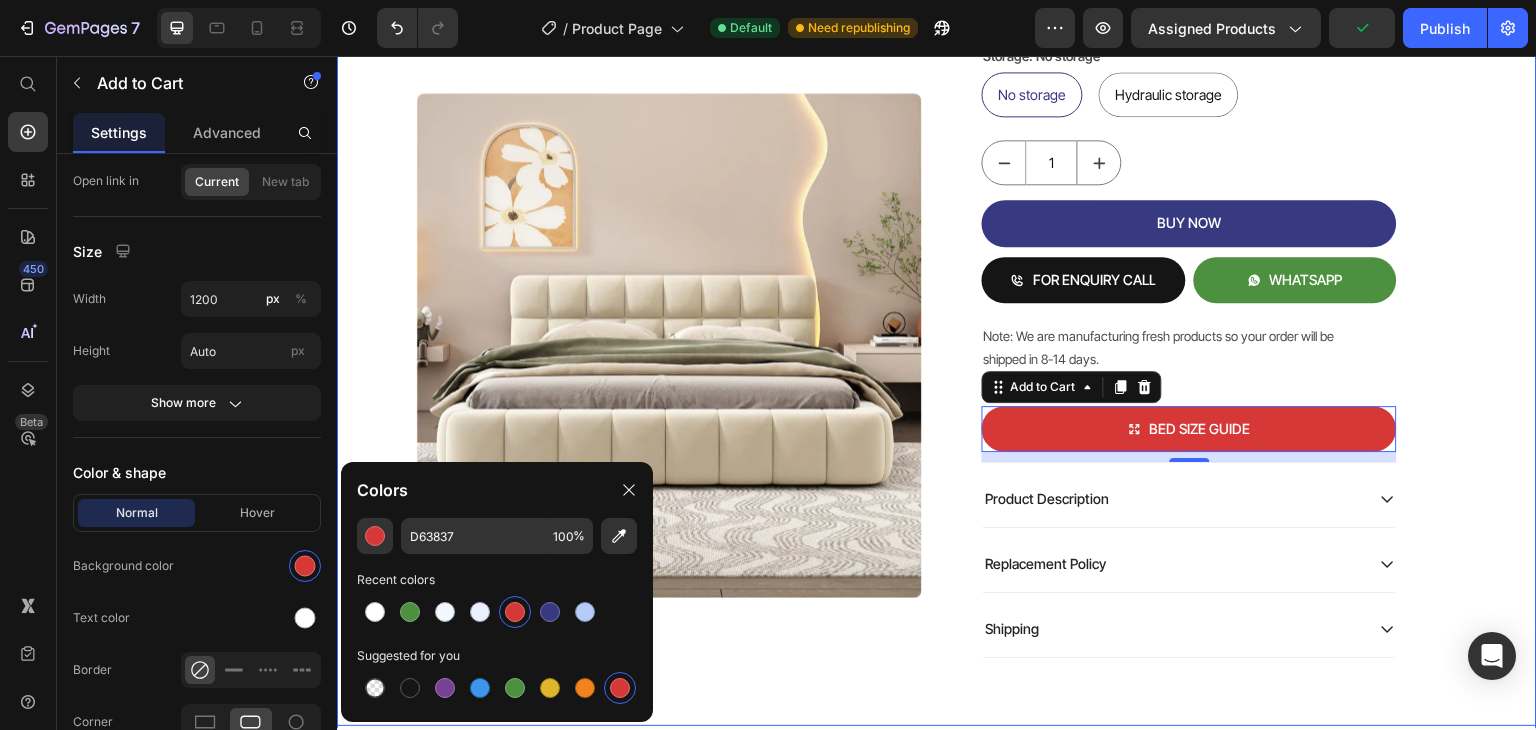 scroll, scrollTop: 700, scrollLeft: 0, axis: vertical 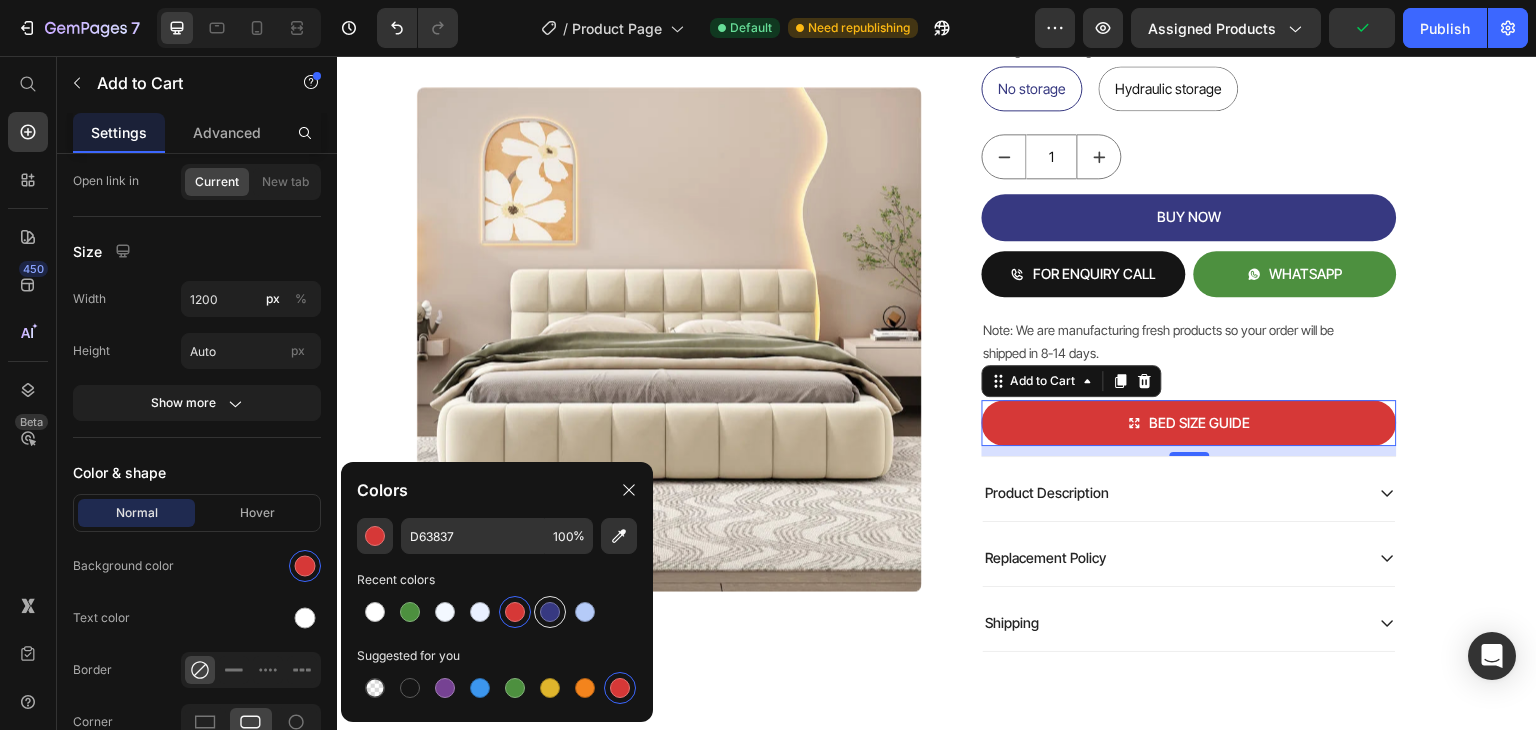 click at bounding box center [550, 612] 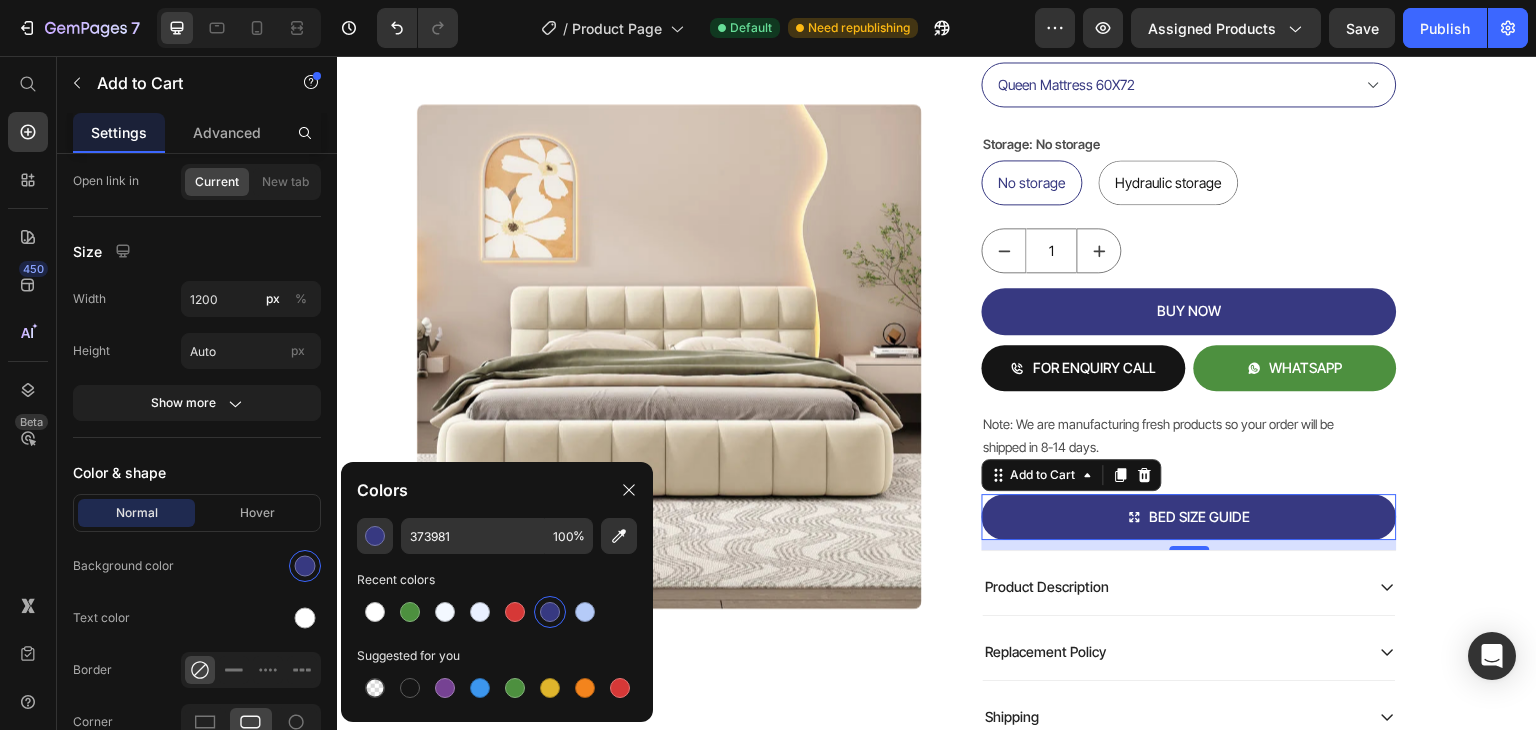 scroll, scrollTop: 600, scrollLeft: 0, axis: vertical 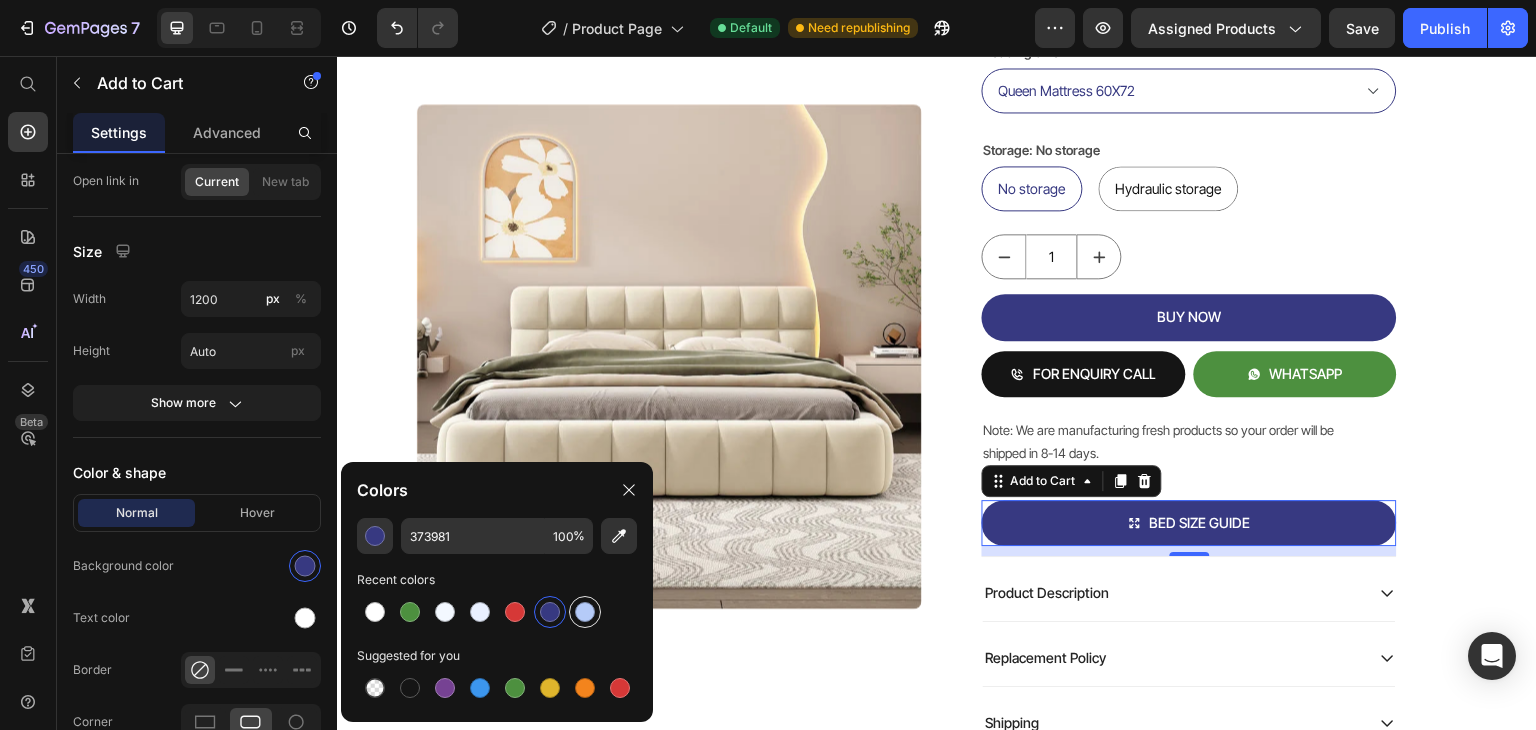 click at bounding box center (585, 612) 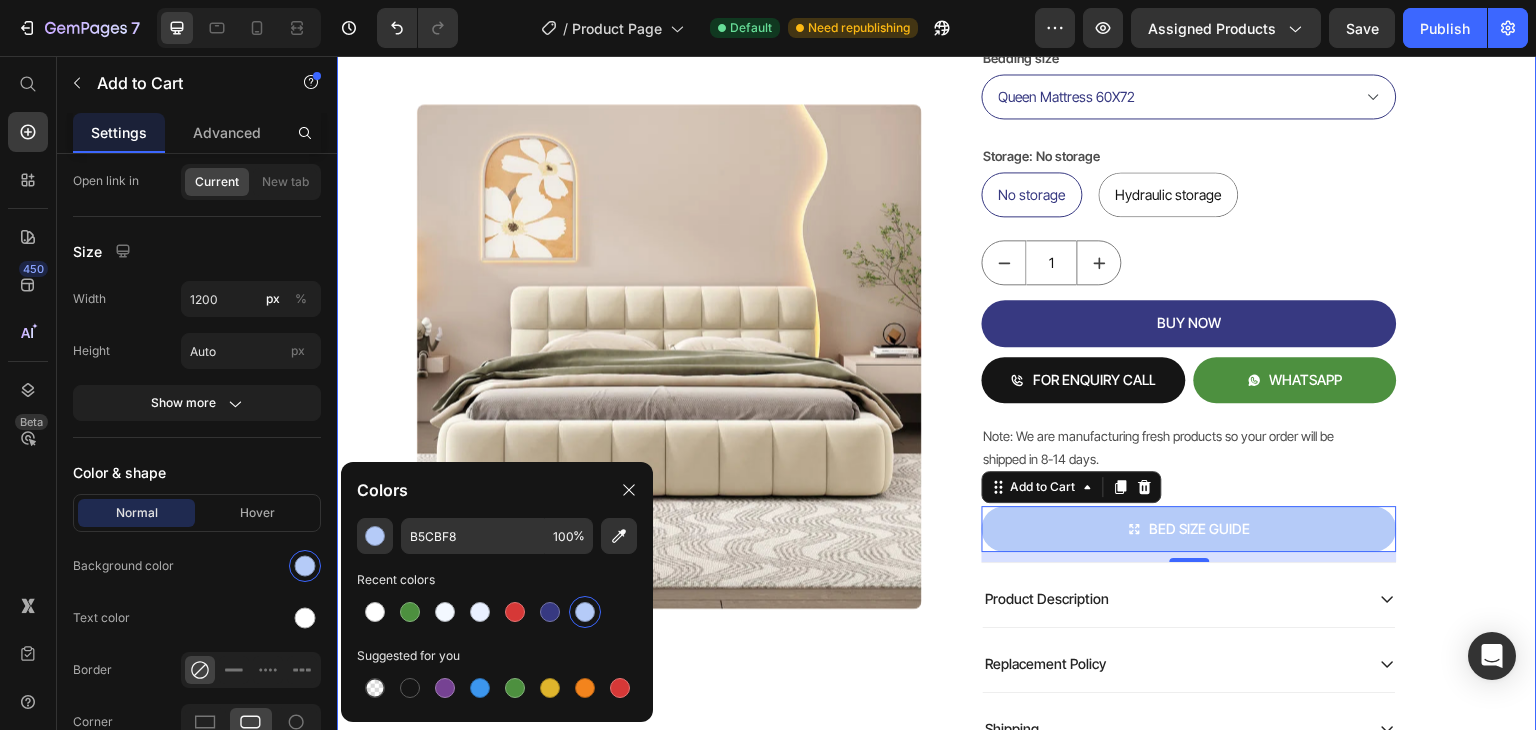 scroll, scrollTop: 600, scrollLeft: 0, axis: vertical 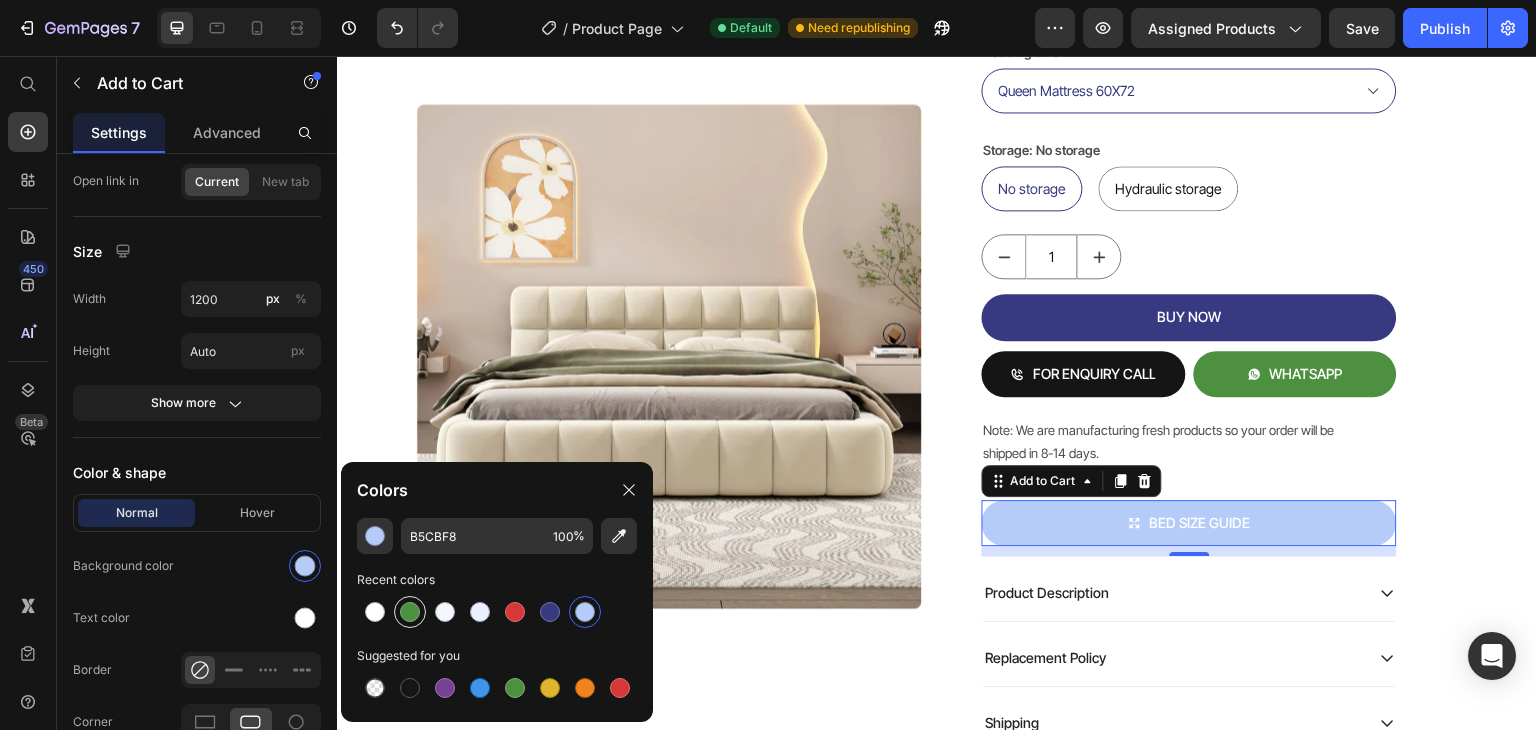 click at bounding box center [410, 612] 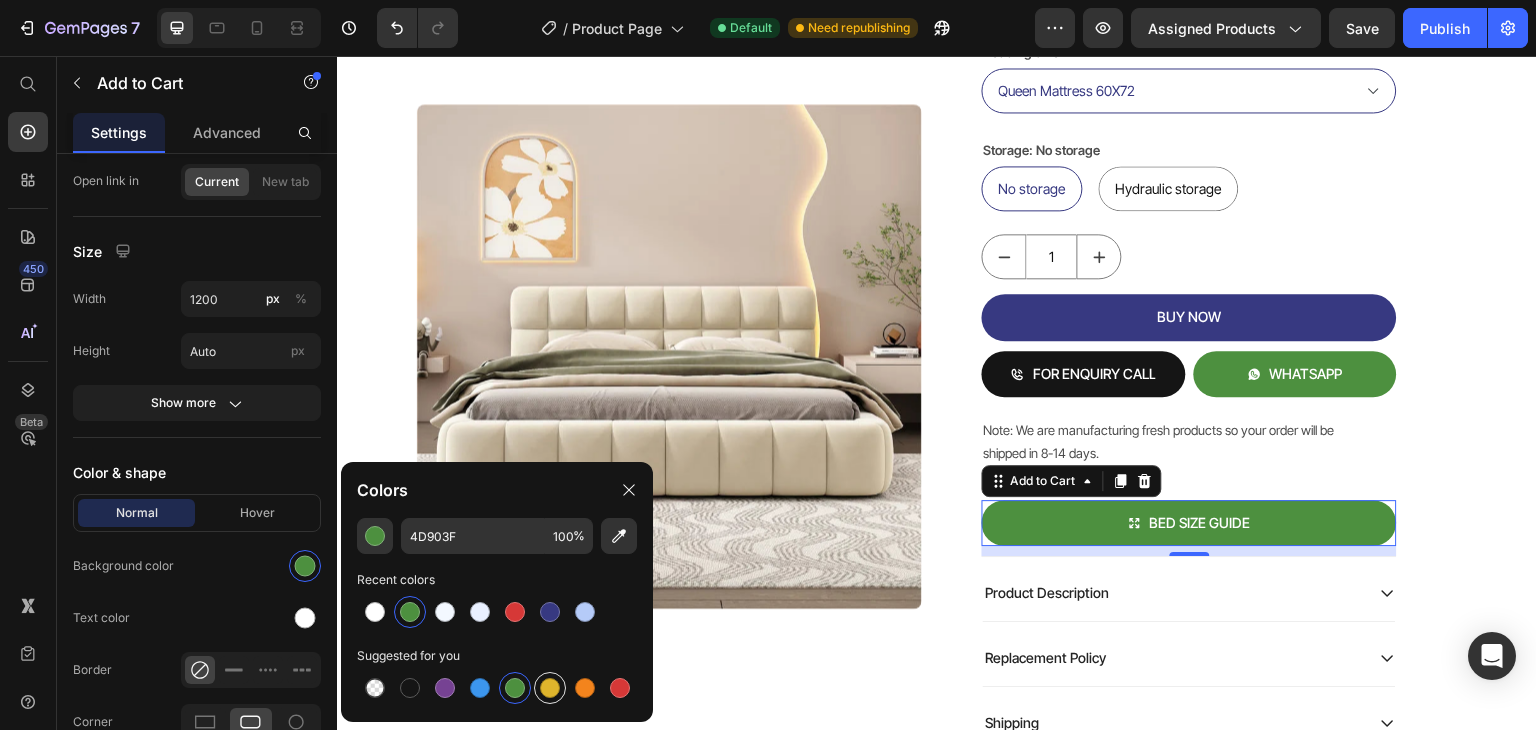 click at bounding box center [550, 688] 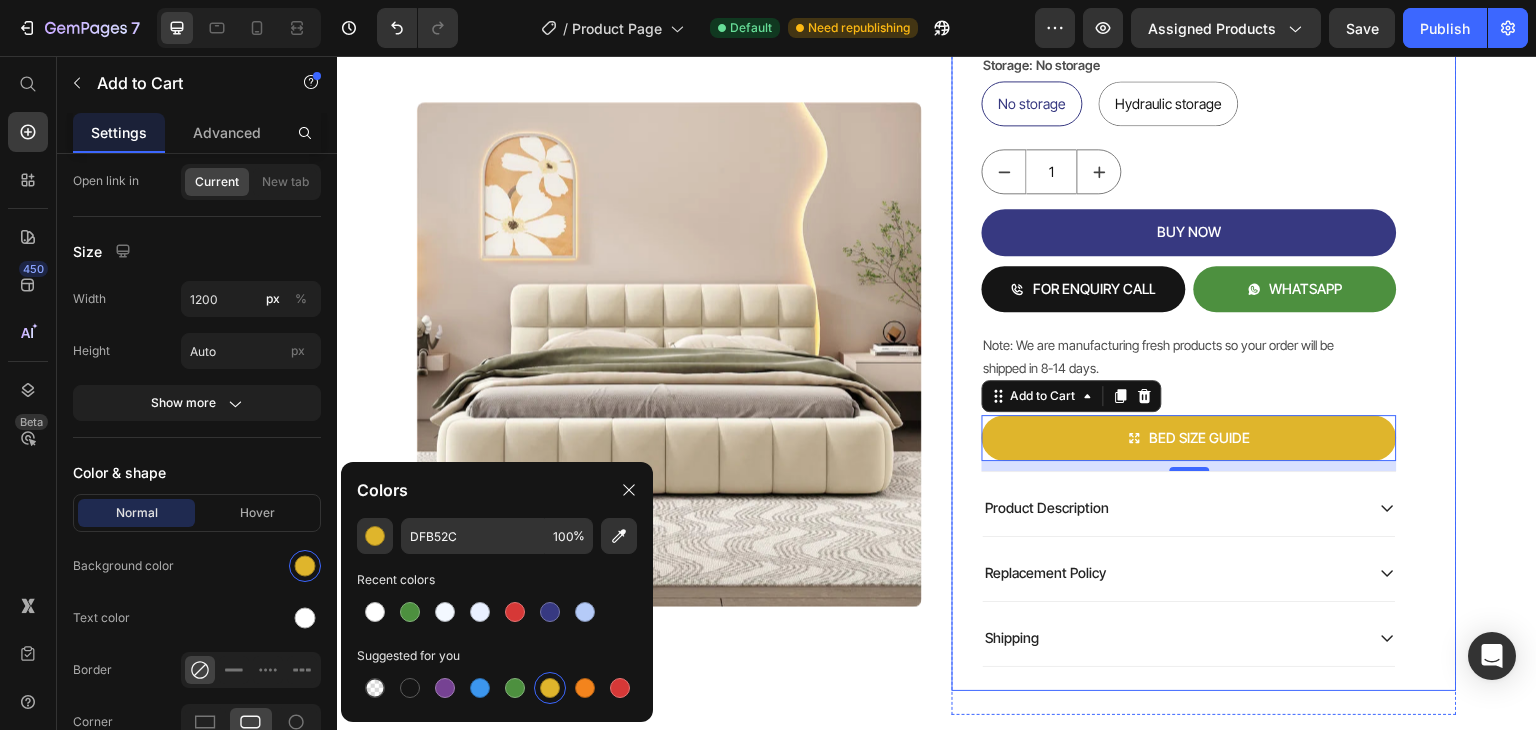 scroll, scrollTop: 700, scrollLeft: 0, axis: vertical 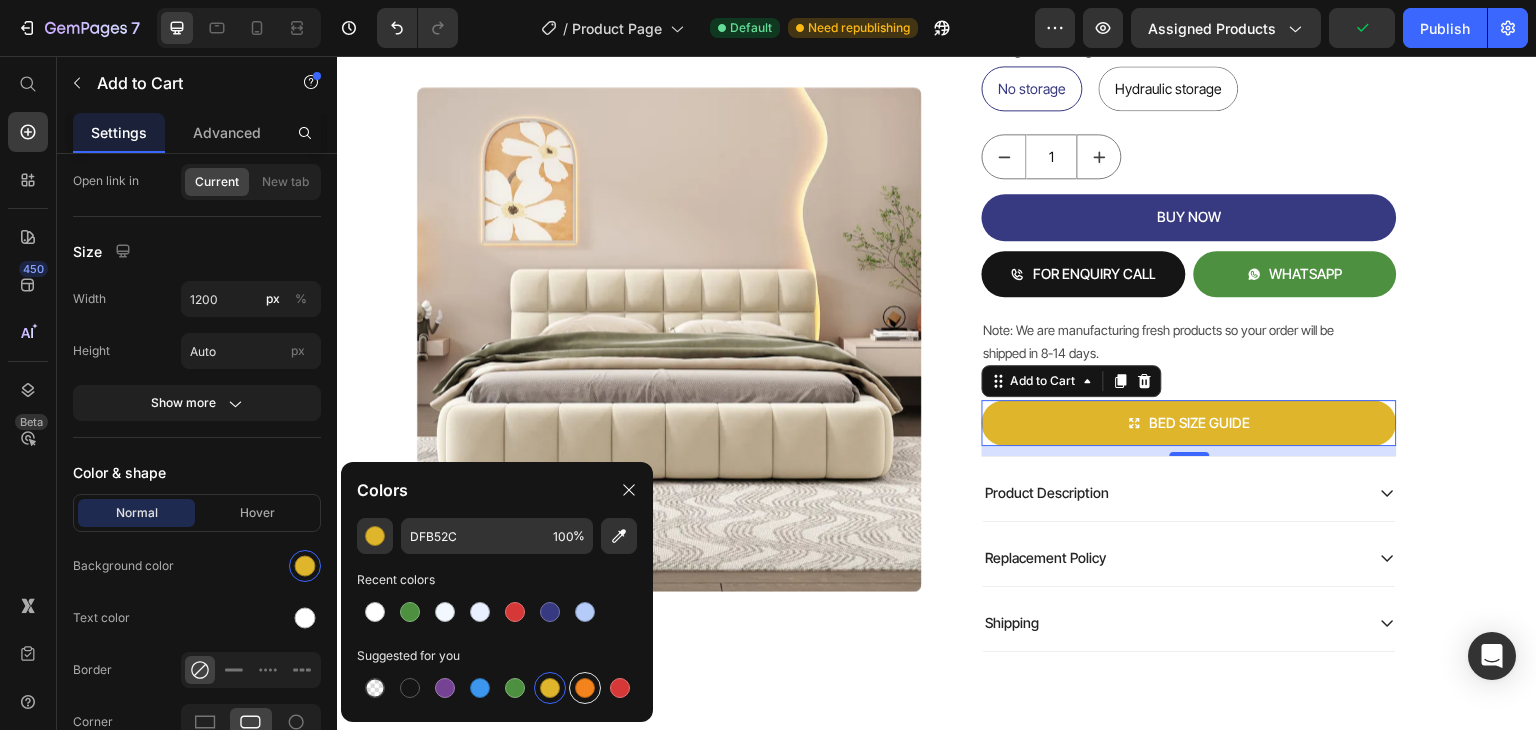 click at bounding box center [585, 688] 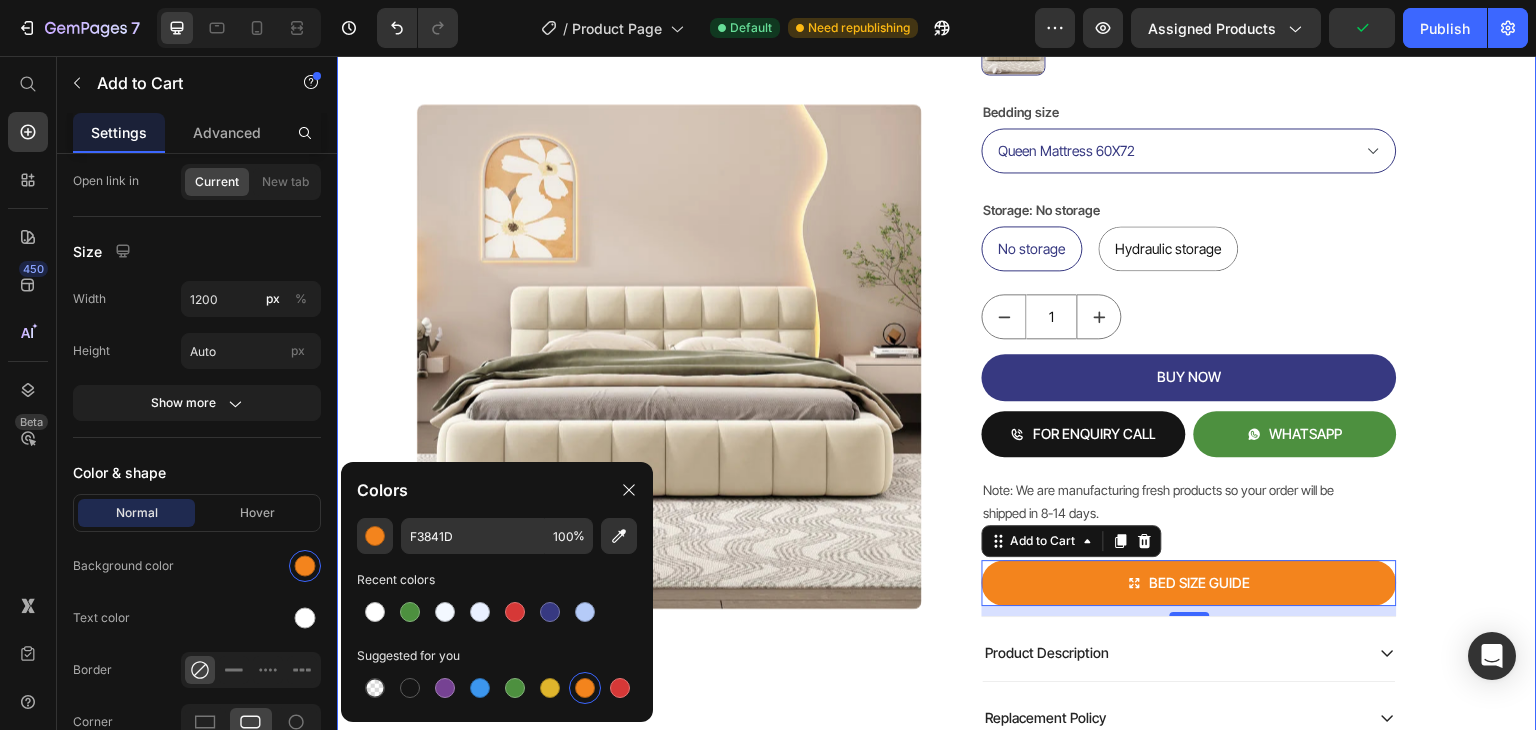 scroll, scrollTop: 500, scrollLeft: 0, axis: vertical 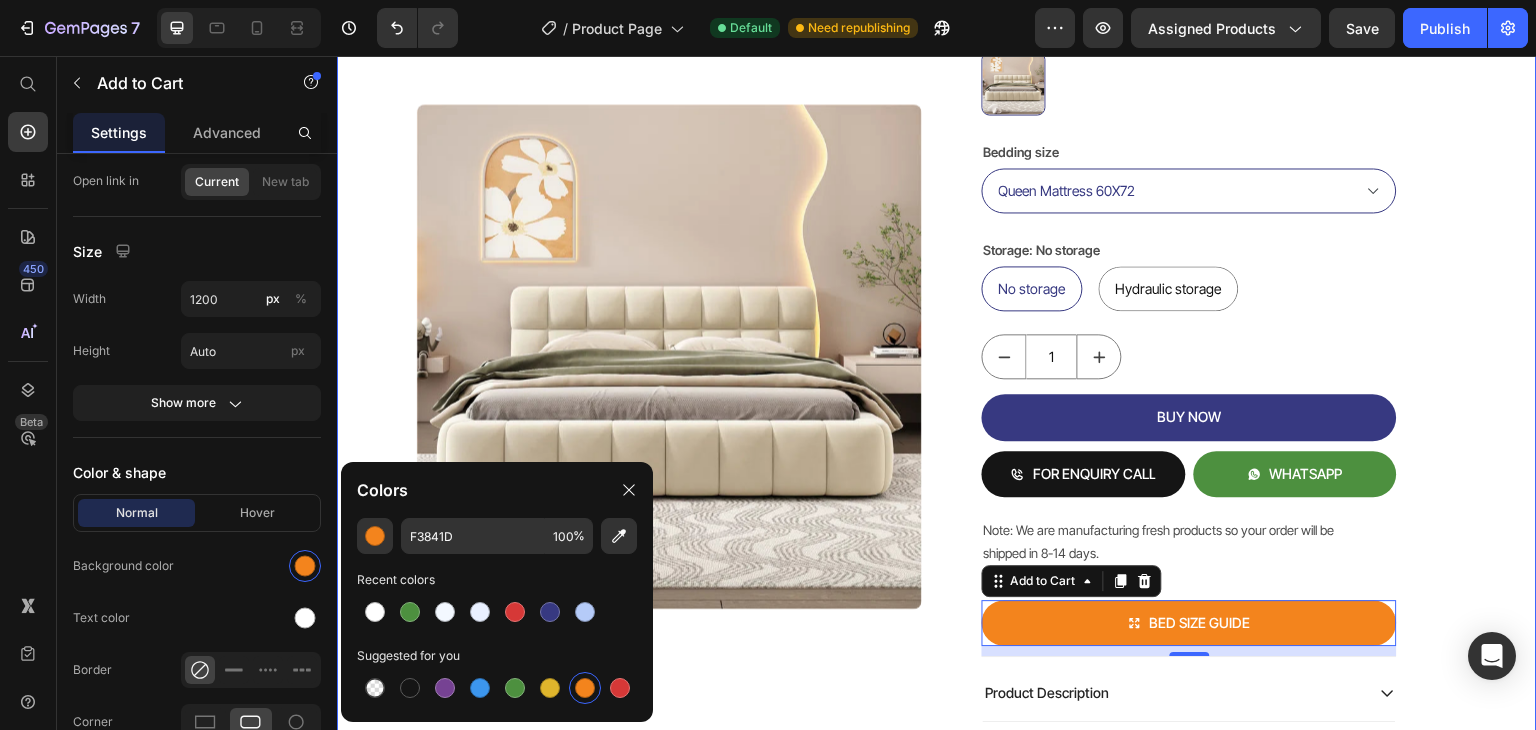 click on "Product Images Mellow Plush Grid Tufted Upholstered Bed Product Title Factory To Home | Free Doorstep Delivery  Text Block Air: Product Reviews app & UGC Air: Product Reviews app & UGC Rs. 80,999.00 Product Price 19% OFF Discount Tag Rs. 65,999.00 Product Price Row (Incl of all Taxes) Text Block Shopify App Shopify App Color: Biege Biege Biege Bedding size Queen Mattress 60X72 King Mattress 70X72 Storage: No storage No storage No storage No storage Hydraulic storage Hydraulic storage Hydraulic storage Product Variants & Swatches 1 Product Quantity BUY NOW Add to Cart
FOR ENQUIRY CALL Add to Cart
WHATSAPP Add to Cart Row Note: We are manufacturing fresh products so your order will be shipped in 8-14 days. Text Block
BED SIZE GUIDE Add to Cart   10 Row
Product Description
Replacement Policy
Shipping Accordion Row Row Product Row" at bounding box center [937, 258] 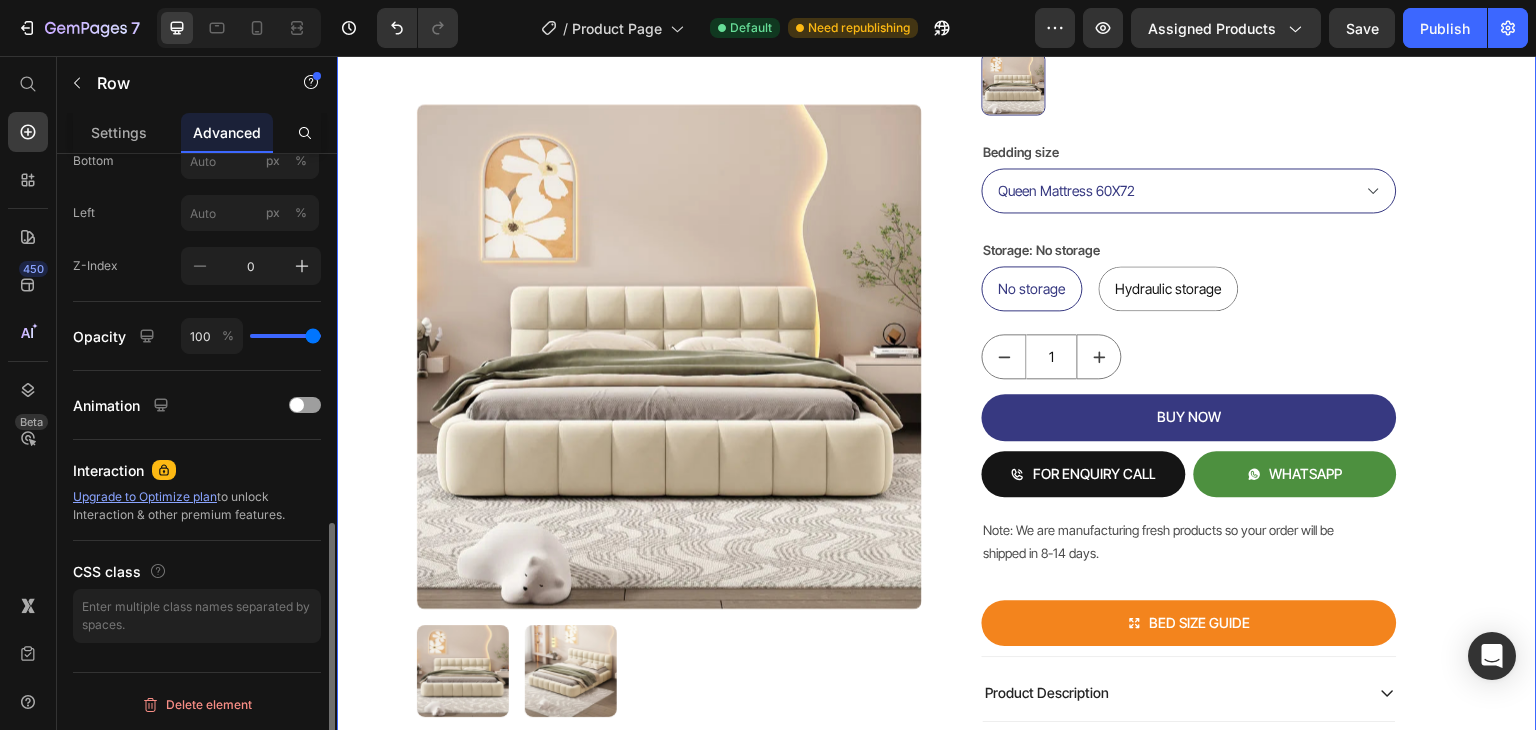 scroll, scrollTop: 0, scrollLeft: 0, axis: both 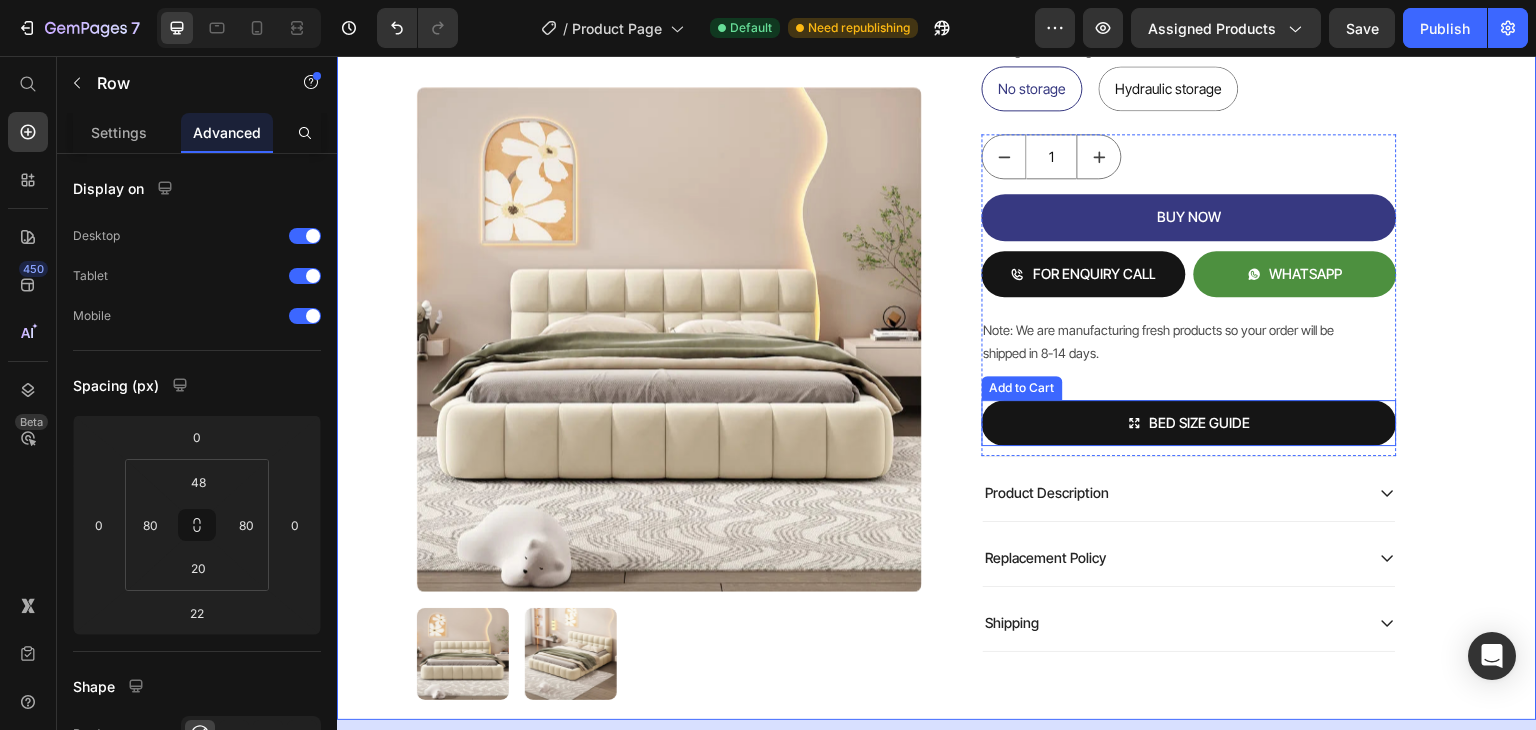 click on "BED SIZE GUIDE" at bounding box center (1189, 423) 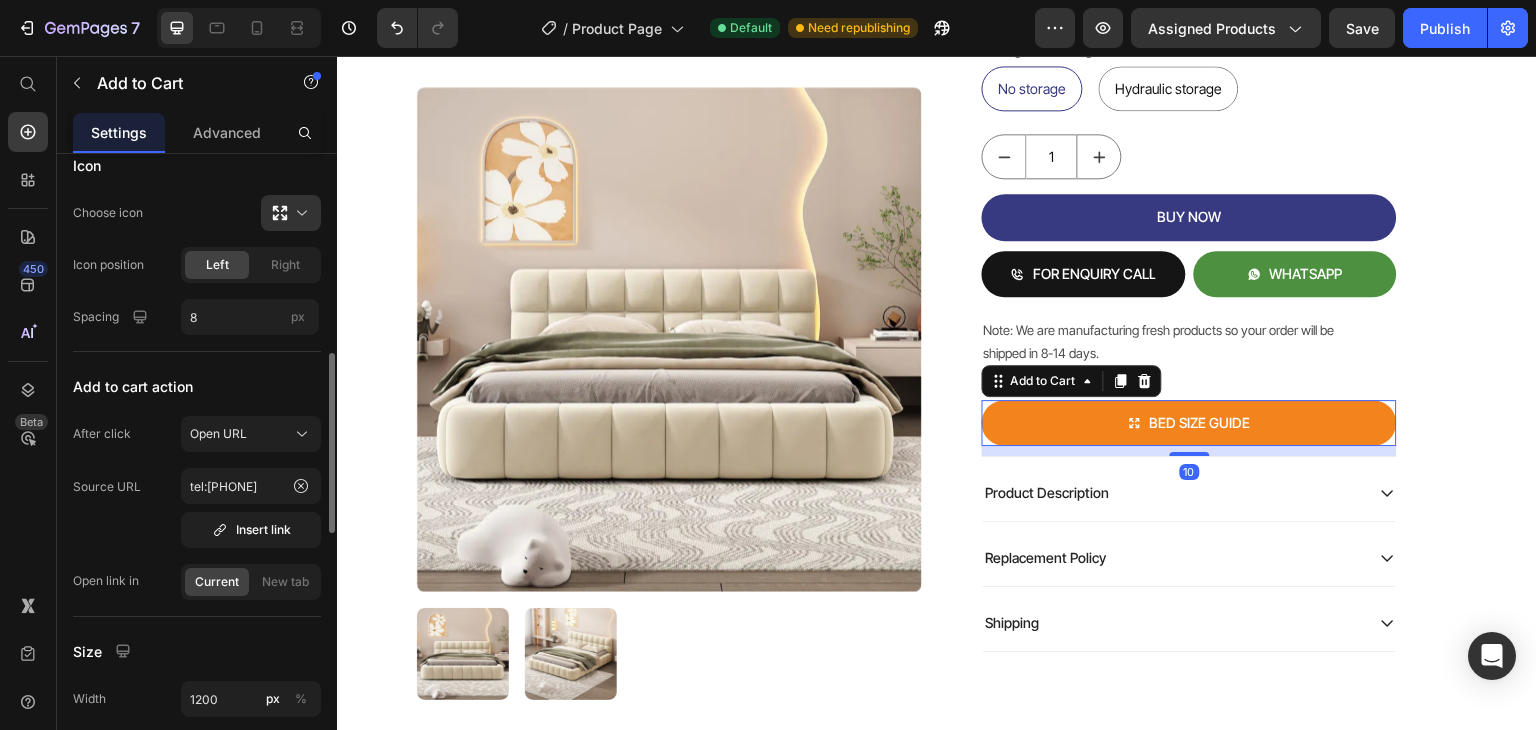 scroll, scrollTop: 1100, scrollLeft: 0, axis: vertical 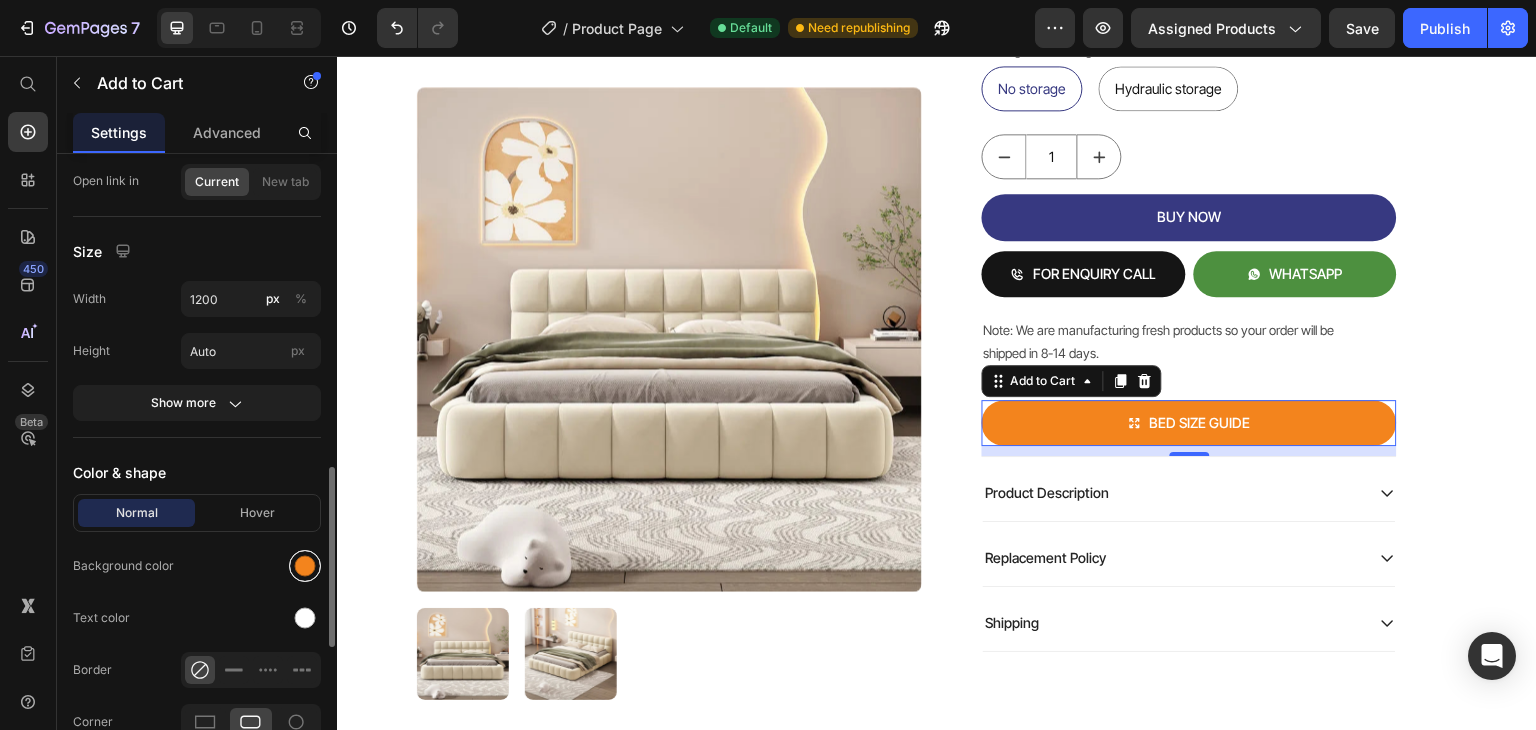 click at bounding box center (305, 566) 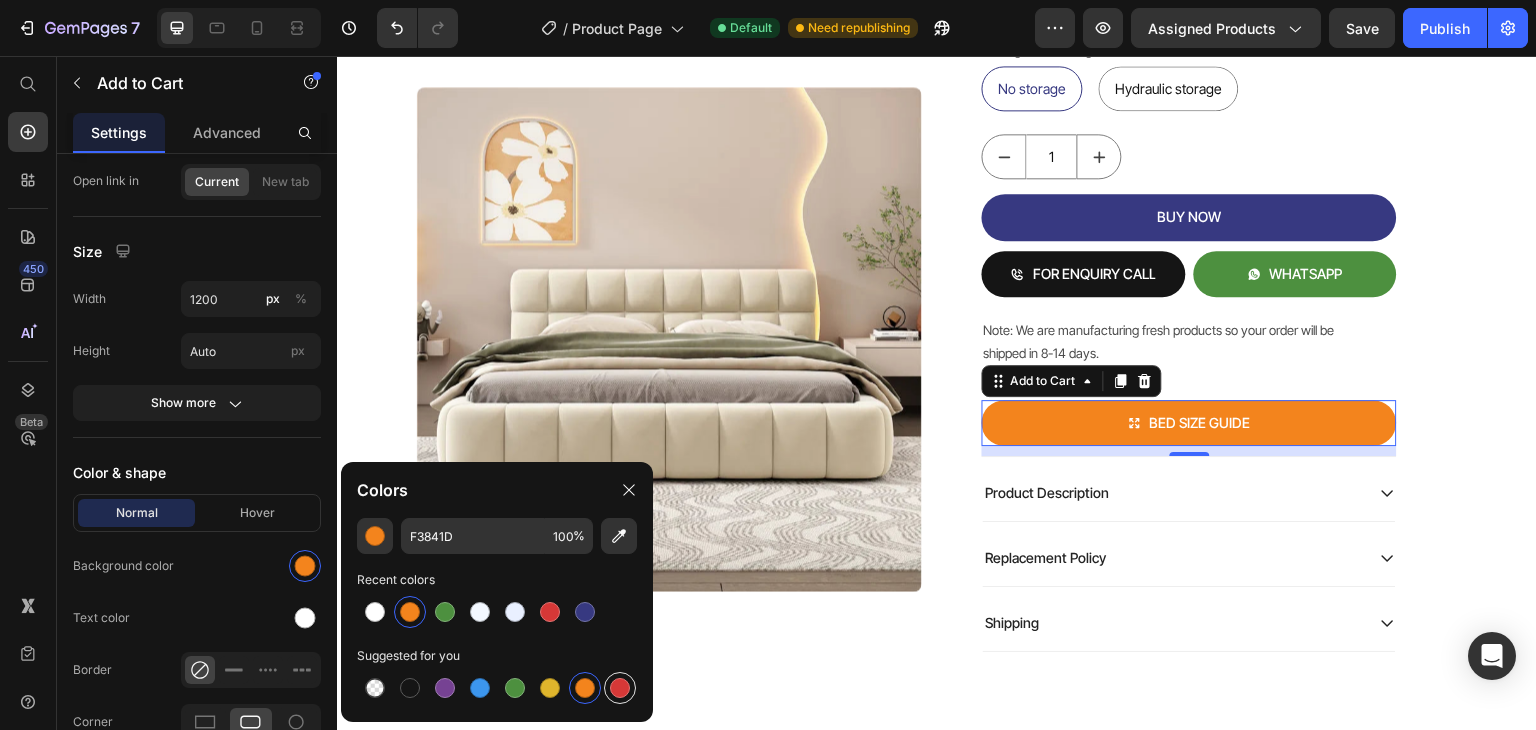 click at bounding box center (620, 688) 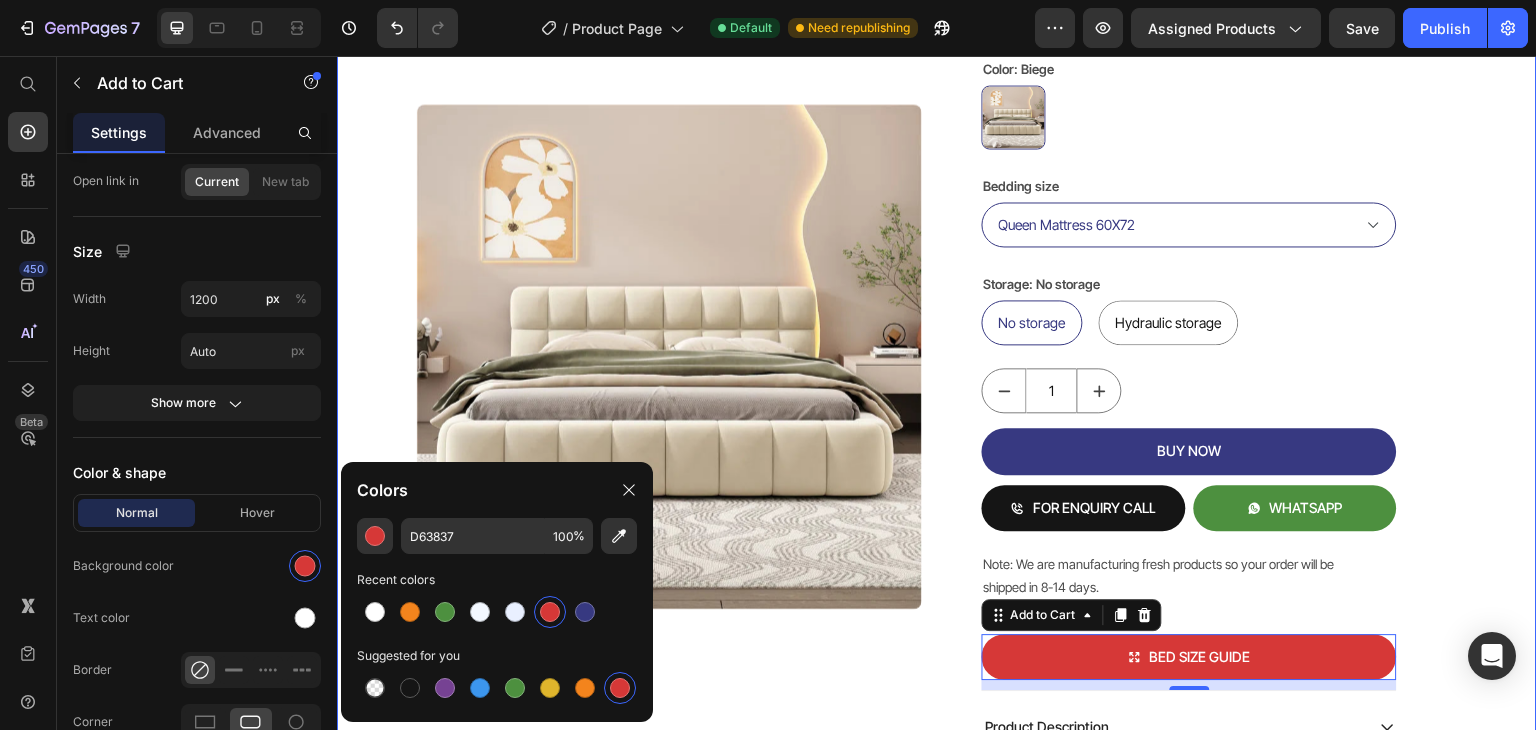 scroll, scrollTop: 400, scrollLeft: 0, axis: vertical 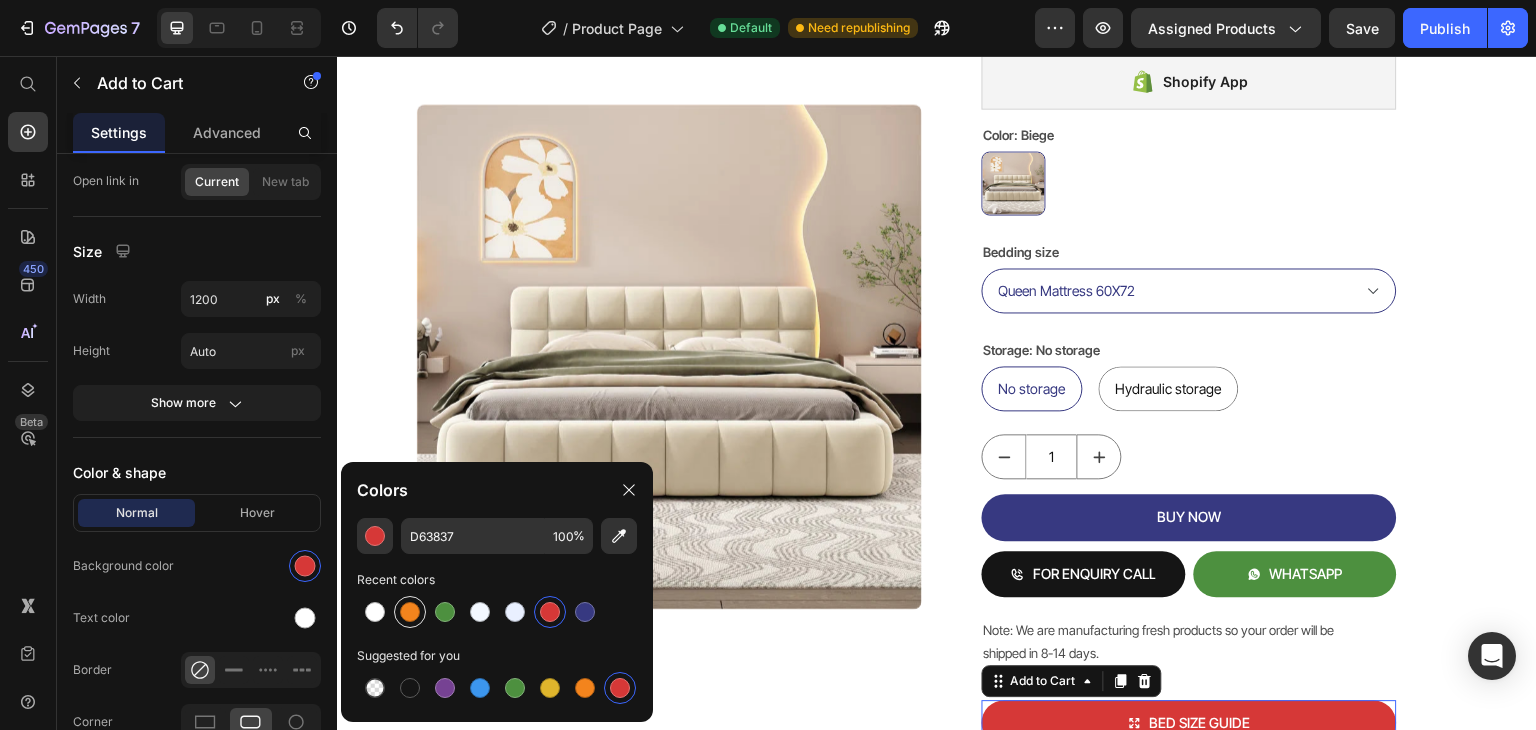 click at bounding box center [410, 612] 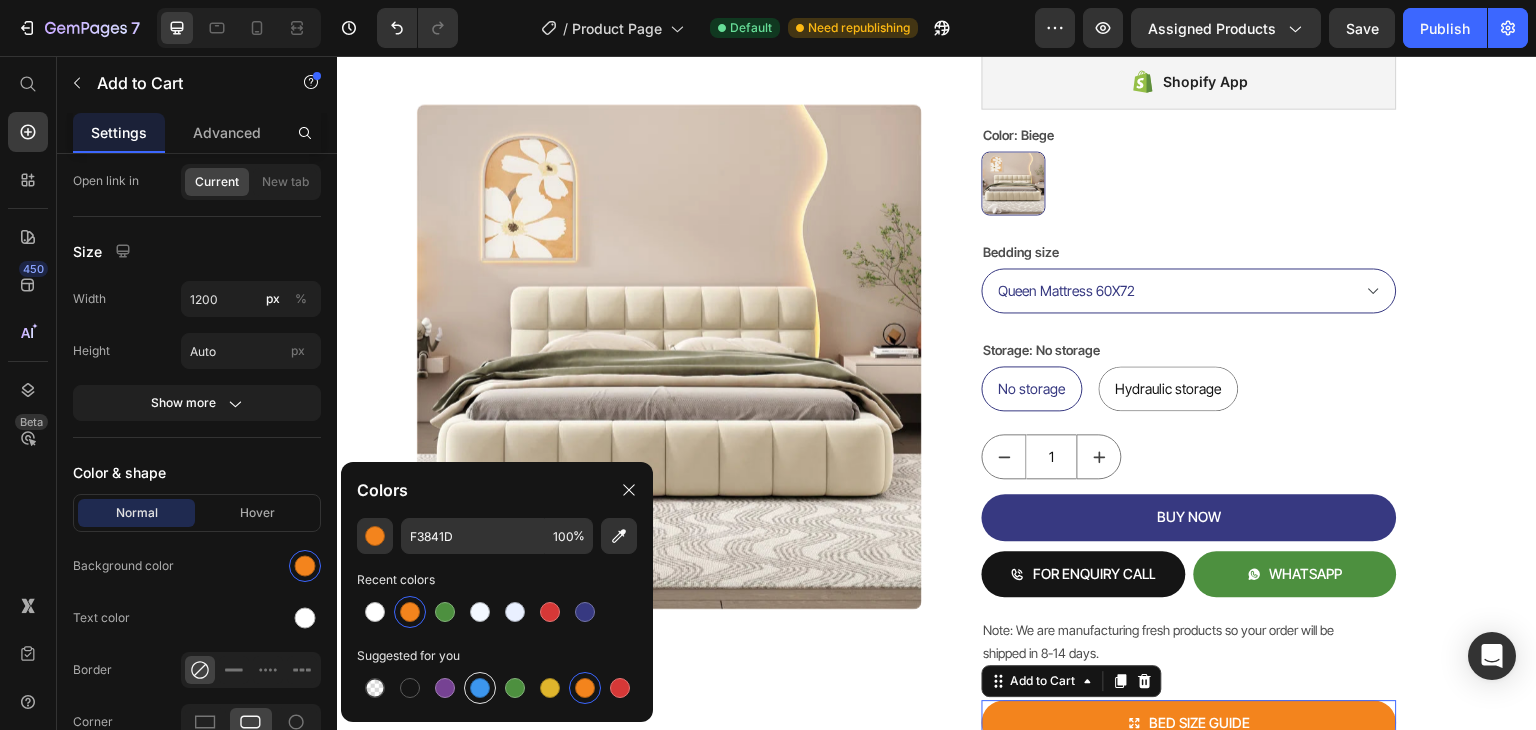 click at bounding box center (480, 688) 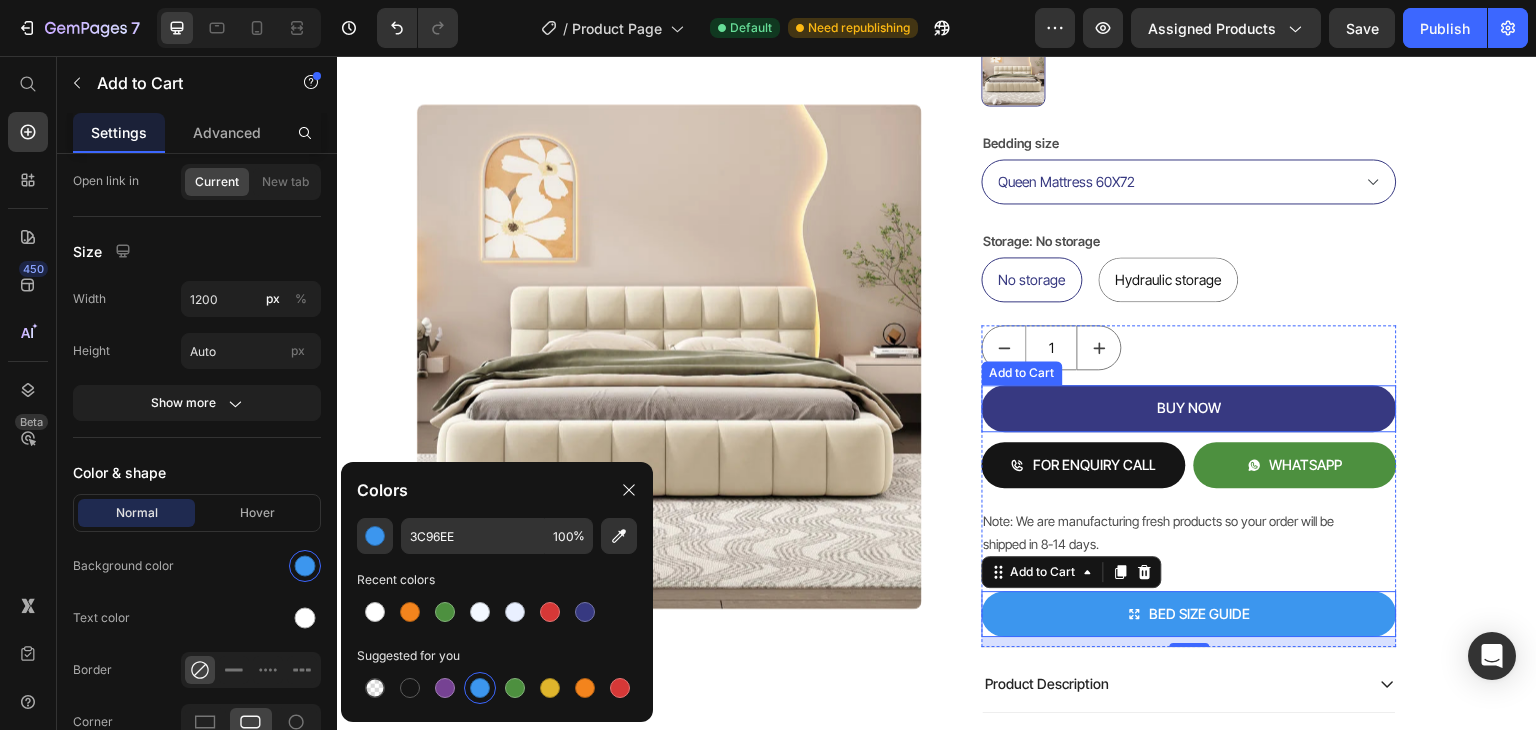 scroll, scrollTop: 600, scrollLeft: 0, axis: vertical 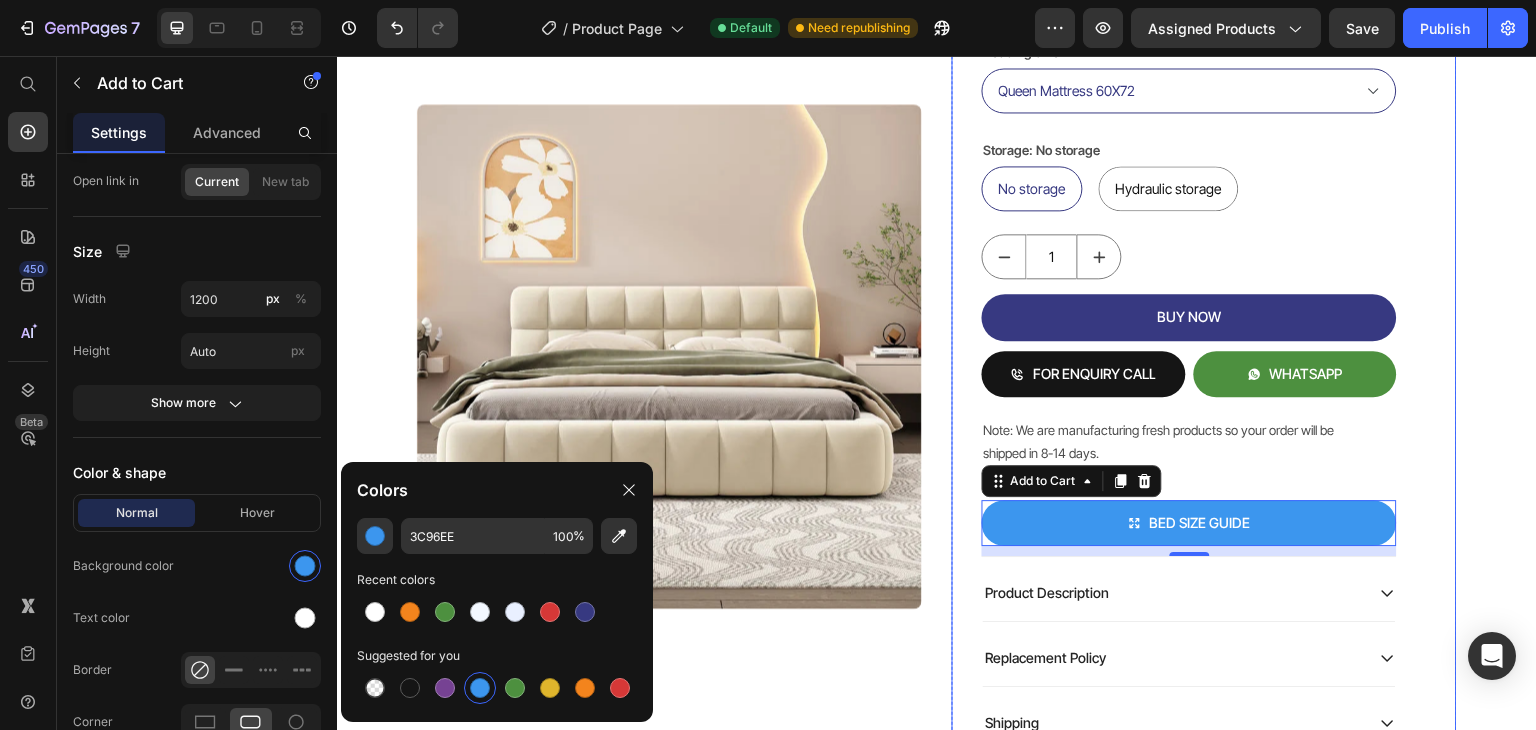 click on "Mellow Plush Grid Tufted Upholstered Bed Product Title Factory To Home | Free Doorstep Delivery  Text Block Air: Product Reviews app & UGC Air: Product Reviews app & UGC Rs. 80,999.00 Product Price 19% OFF Discount Tag Rs. 65,999.00 Product Price Row (Incl of all Taxes) Text Block Shopify App Shopify App Color: Biege Biege Biege Bedding size Queen Mattress 60X72 King Mattress 70X72 Storage: No storage No storage No storage No storage Hydraulic storage Hydraulic storage Hydraulic storage Product Variants & Swatches 1 Product Quantity BUY NOW Add to Cart
FOR ENQUIRY CALL Add to Cart
WHATSAPP Add to Cart Row Note: We are manufacturing fresh products so your order will be shipped in 8-14 days. Text Block
BED SIZE GUIDE Add to Cart   10 Row
Product Description
Replacement Policy
Shipping Accordion Row" at bounding box center (1204, 160) 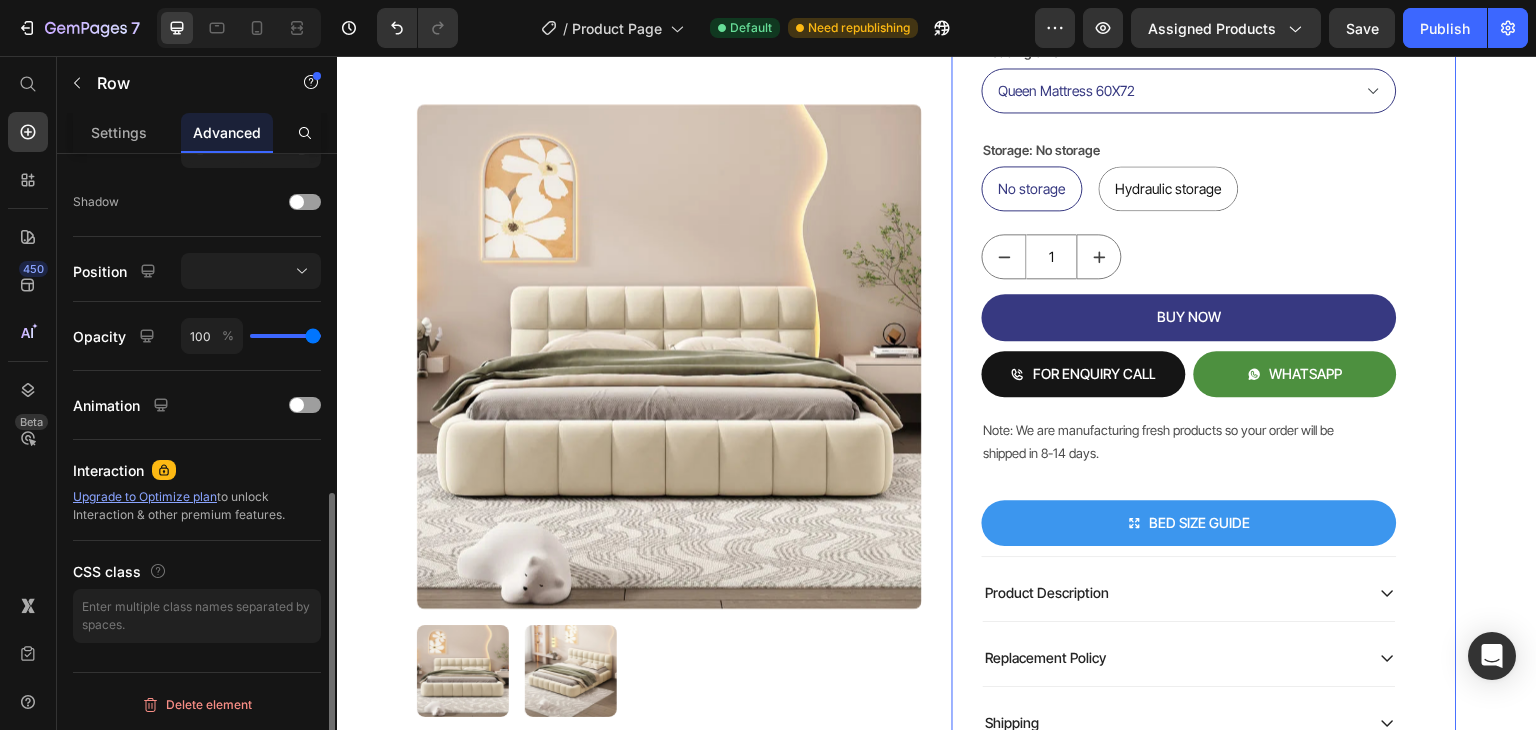 scroll, scrollTop: 0, scrollLeft: 0, axis: both 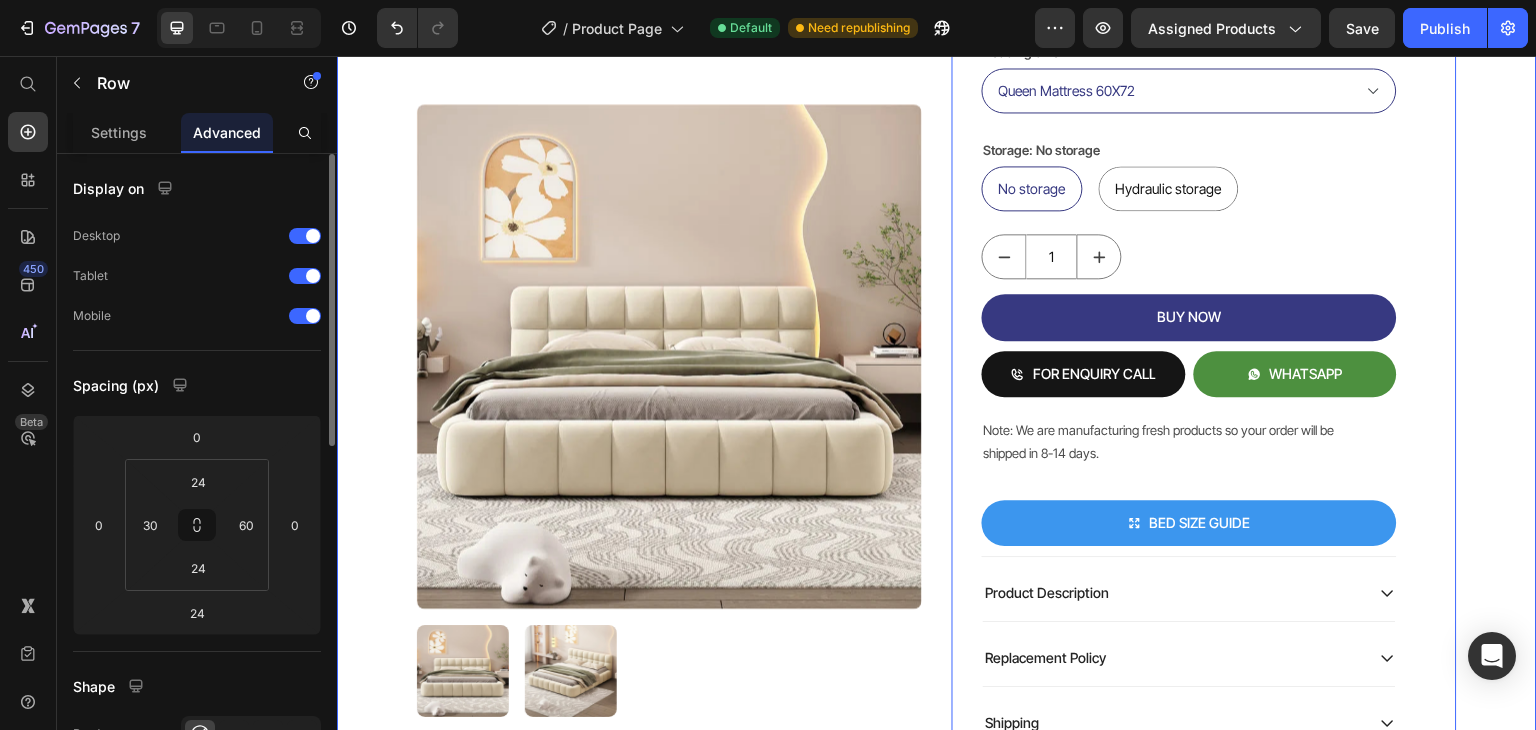 click on "Product Images Mellow Plush Grid Tufted Upholstered Bed Product Title Factory To Home | Free Doorstep Delivery  Text Block Air: Product Reviews app & UGC Air: Product Reviews app & UGC Rs. 80,999.00 Product Price 19% OFF Discount Tag Rs. 65,999.00 Product Price Row (Incl of all Taxes) Text Block Shopify App Shopify App Color: Biege Biege Biege Bedding size Queen Mattress 60X72 King Mattress 70X72 Storage: No storage No storage No storage No storage Hydraulic storage Hydraulic storage Hydraulic storage Product Variants & Swatches 1 Product Quantity BUY NOW Add to Cart
FOR ENQUIRY CALL Add to Cart
WHATSAPP Add to Cart Row Note: We are manufacturing fresh products so your order will be shipped in 8-14 days. Text Block
BED SIZE GUIDE Add to Cart Row
Product Description
Replacement Policy
Shipping Accordion Row   24 Row Product Row" at bounding box center [937, 158] 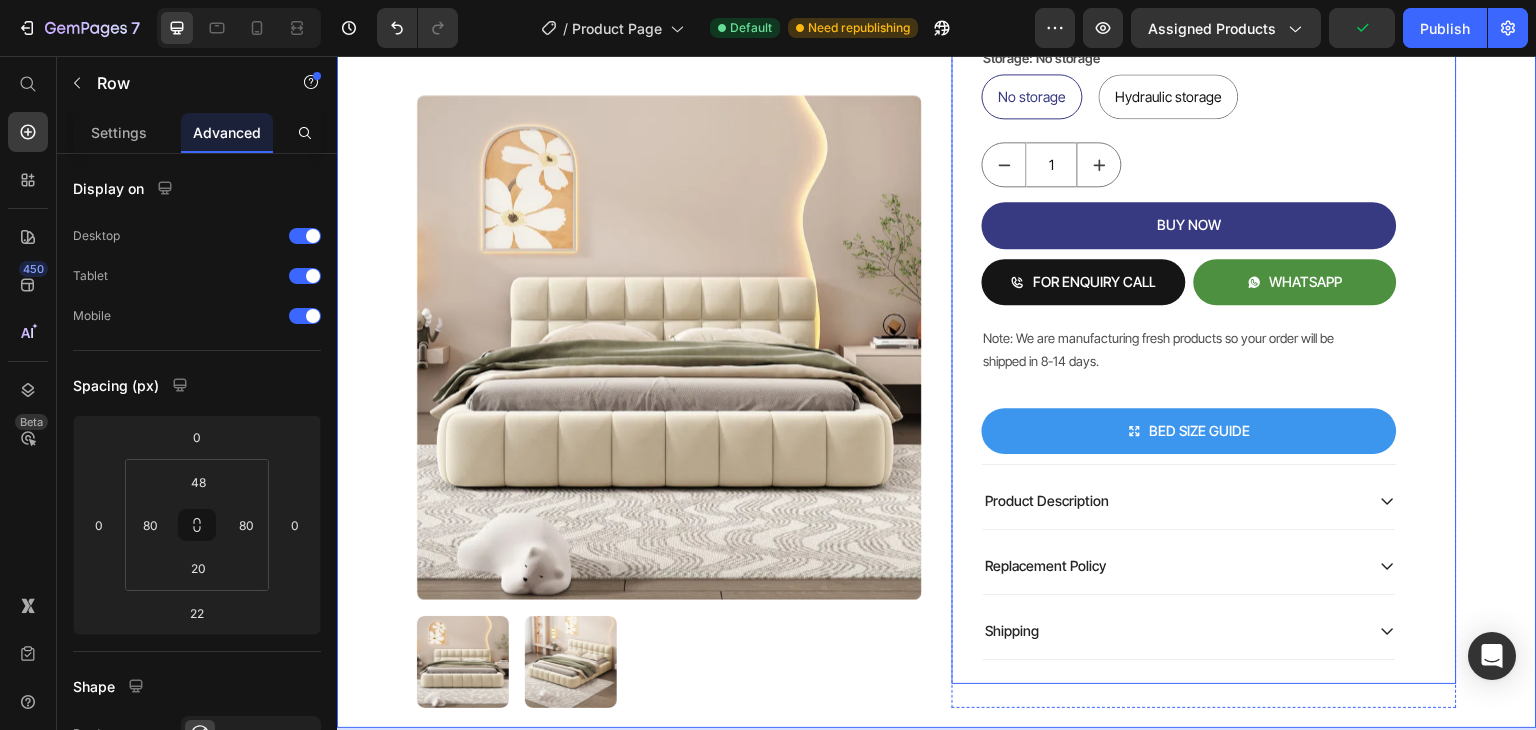 scroll, scrollTop: 695, scrollLeft: 0, axis: vertical 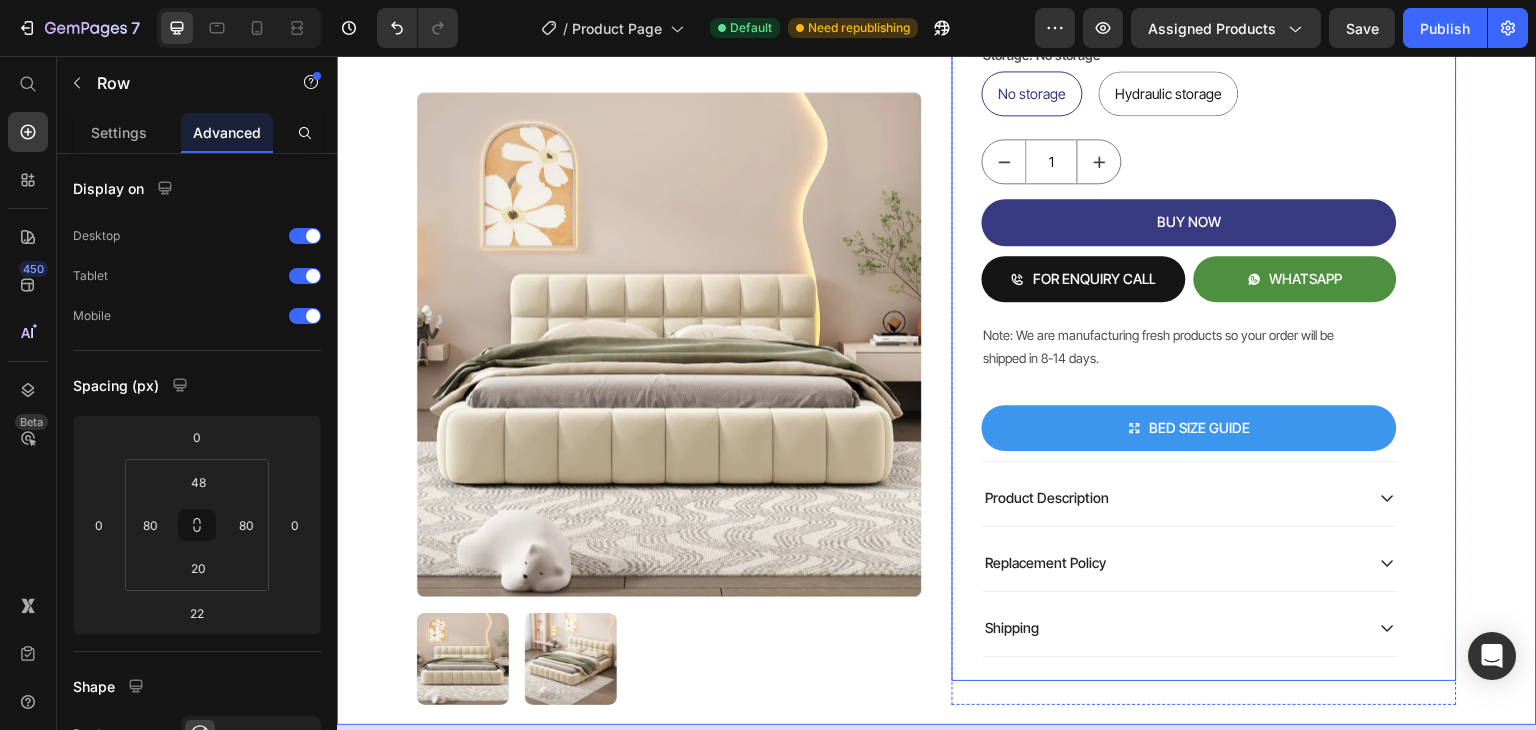 click on "Mellow Plush Grid Tufted Upholstered Bed Product Title Factory To Home | Free Doorstep Delivery  Text Block Air: Product Reviews app & UGC Air: Product Reviews app & UGC Rs. 80,999.00 Product Price 19% OFF Discount Tag Rs. 65,999.00 Product Price Row (Incl of all Taxes) Text Block Shopify App Shopify App Color: Biege Biege Biege Bedding size Queen Mattress 60X72 King Mattress 70X72 Storage: No storage No storage No storage No storage Hydraulic storage Hydraulic storage Hydraulic storage Product Variants & Swatches 1 Product Quantity BUY NOW Add to Cart
FOR ENQUIRY CALL Add to Cart
WHATSAPP Add to Cart Row Note: We are manufacturing fresh products so your order will be shipped in 8-14 days. Text Block
BED SIZE GUIDE Add to Cart Row
Product Description
Replacement Policy
Shipping Accordion Row" at bounding box center (1204, 65) 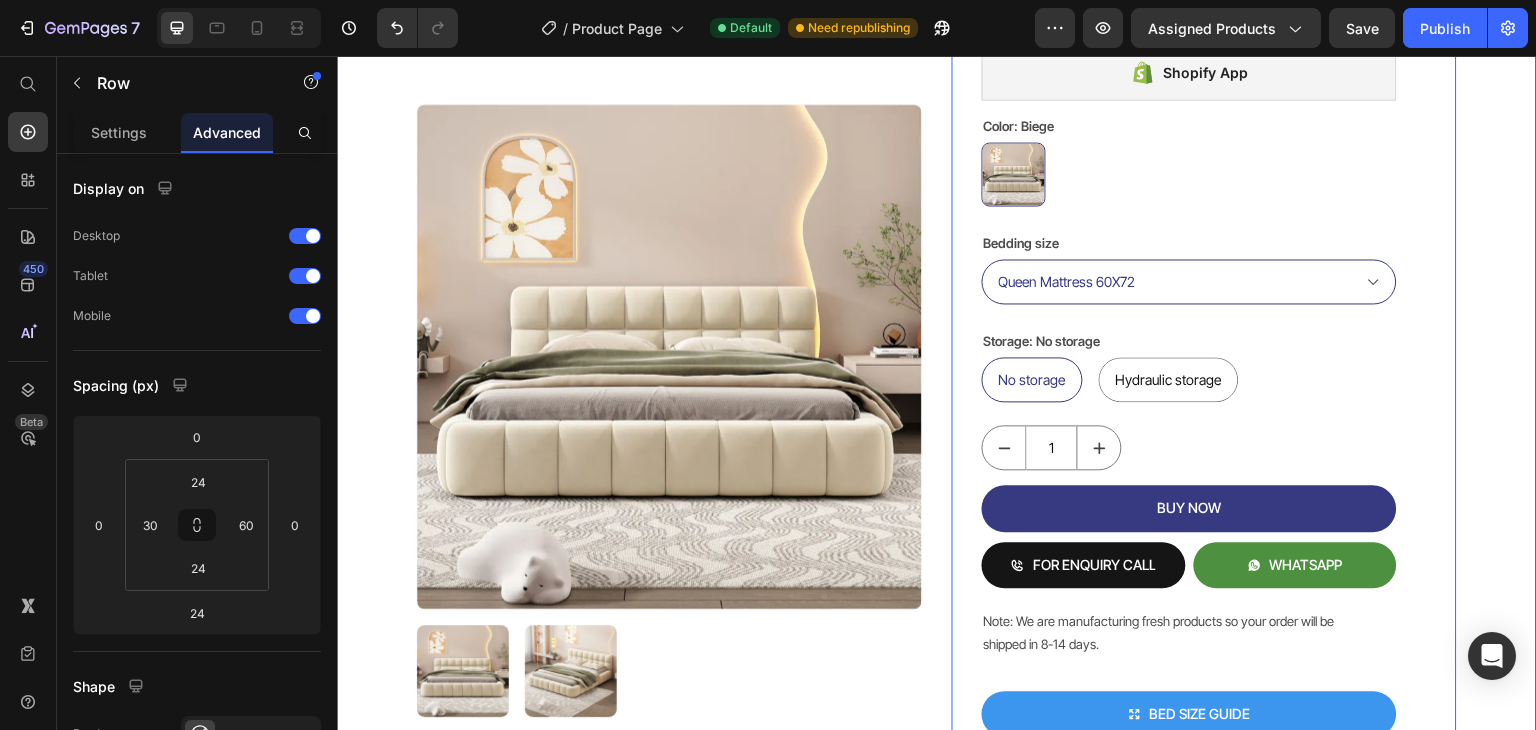 scroll, scrollTop: 395, scrollLeft: 0, axis: vertical 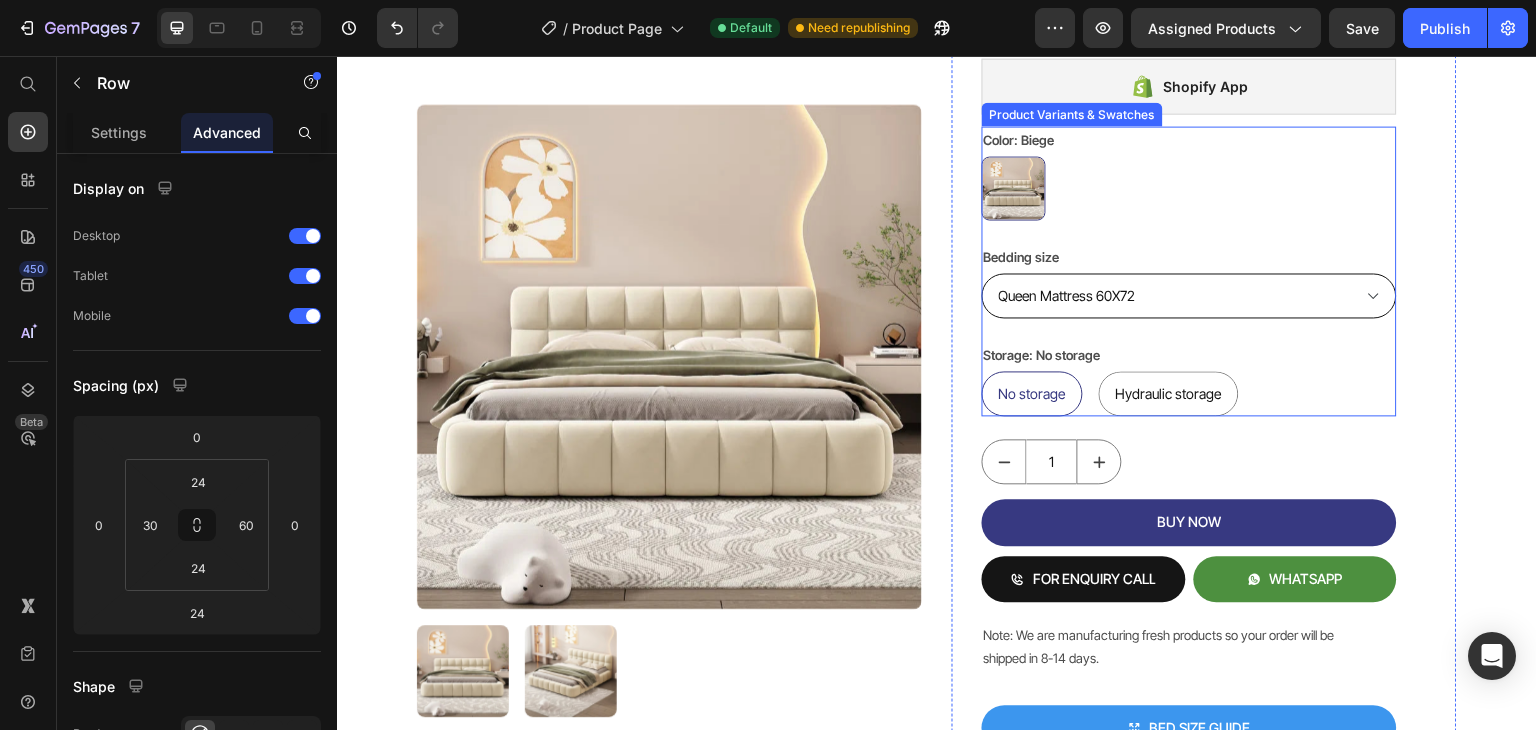 click on "Queen Mattress 60X72 King Mattress 70X72" at bounding box center [1189, 295] 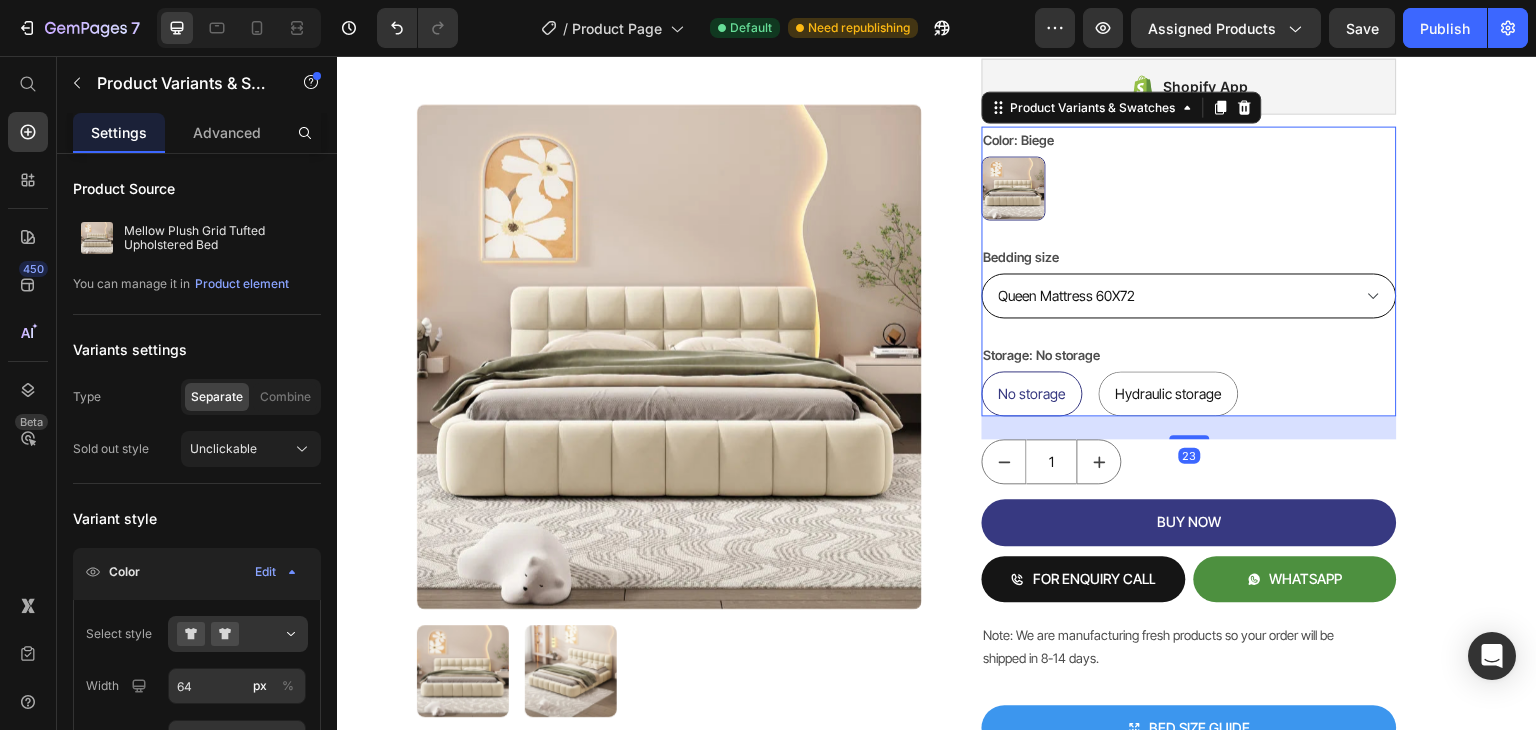 click on "Queen Mattress 60X72 King Mattress 70X72" at bounding box center [1189, 295] 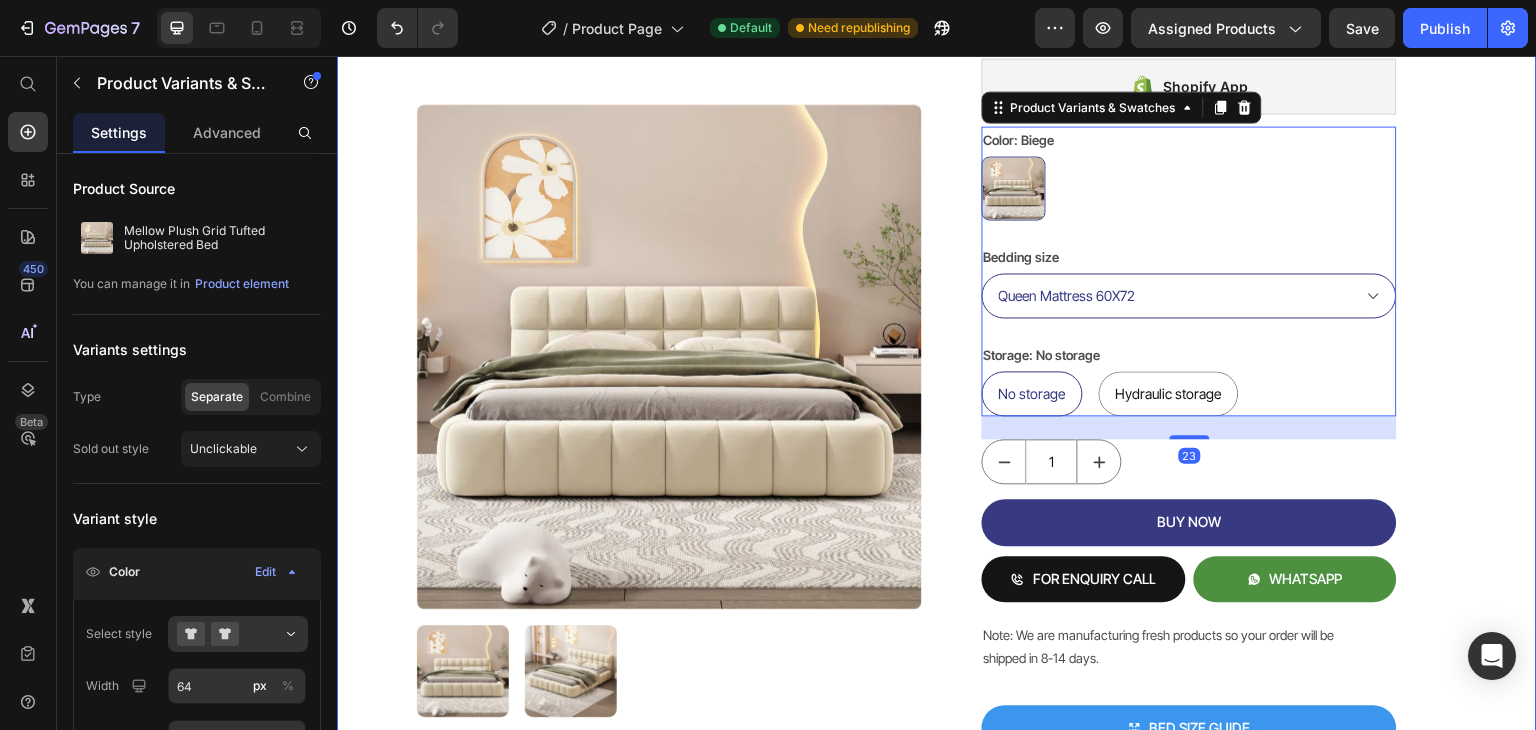 click on "Product Images Mellow Plush Grid Tufted Upholstered Bed Product Title Factory To Home | Free Doorstep Delivery  Text Block Air: Product Reviews app & UGC Air: Product Reviews app & UGC Rs. 80,999.00 Product Price 19% OFF Discount Tag Rs. 65,999.00 Product Price Row (Incl of all Taxes) Text Block Shopify App Shopify App Color: Biege Biege Biege Bedding size Queen Mattress 60X72 King Mattress 70X72 Storage: No storage No storage No storage No storage Hydraulic storage Hydraulic storage Hydraulic storage Product Variants & Swatches   23 1 Product Quantity BUY NOW Add to Cart
FOR ENQUIRY CALL Add to Cart
WHATSAPP Add to Cart Row Note: We are manufacturing fresh products so your order will be shipped in 8-14 days. Text Block
BED SIZE GUIDE Add to Cart Row
Product Description
Replacement Policy
Shipping Accordion Row Row Product Row" at bounding box center [937, 363] 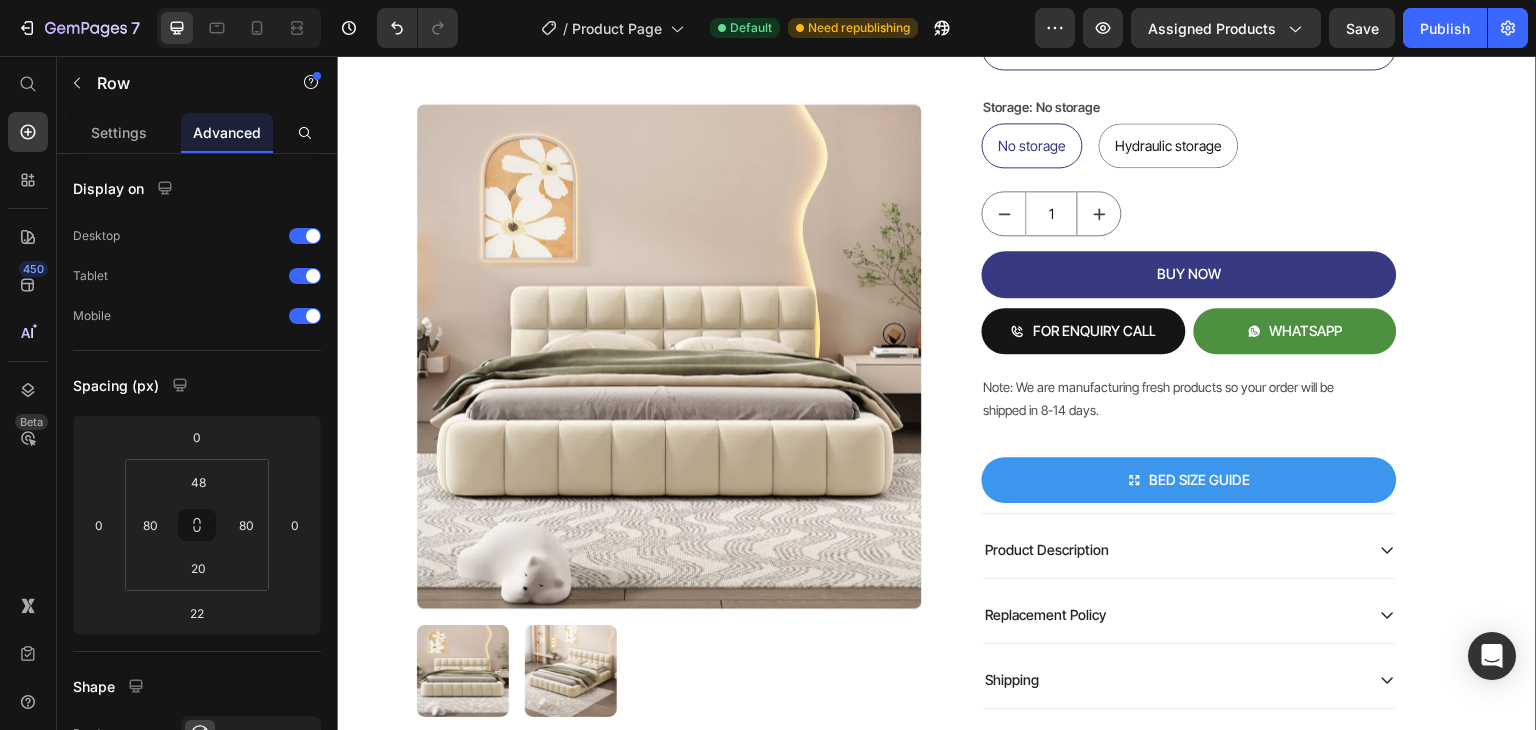 scroll, scrollTop: 695, scrollLeft: 0, axis: vertical 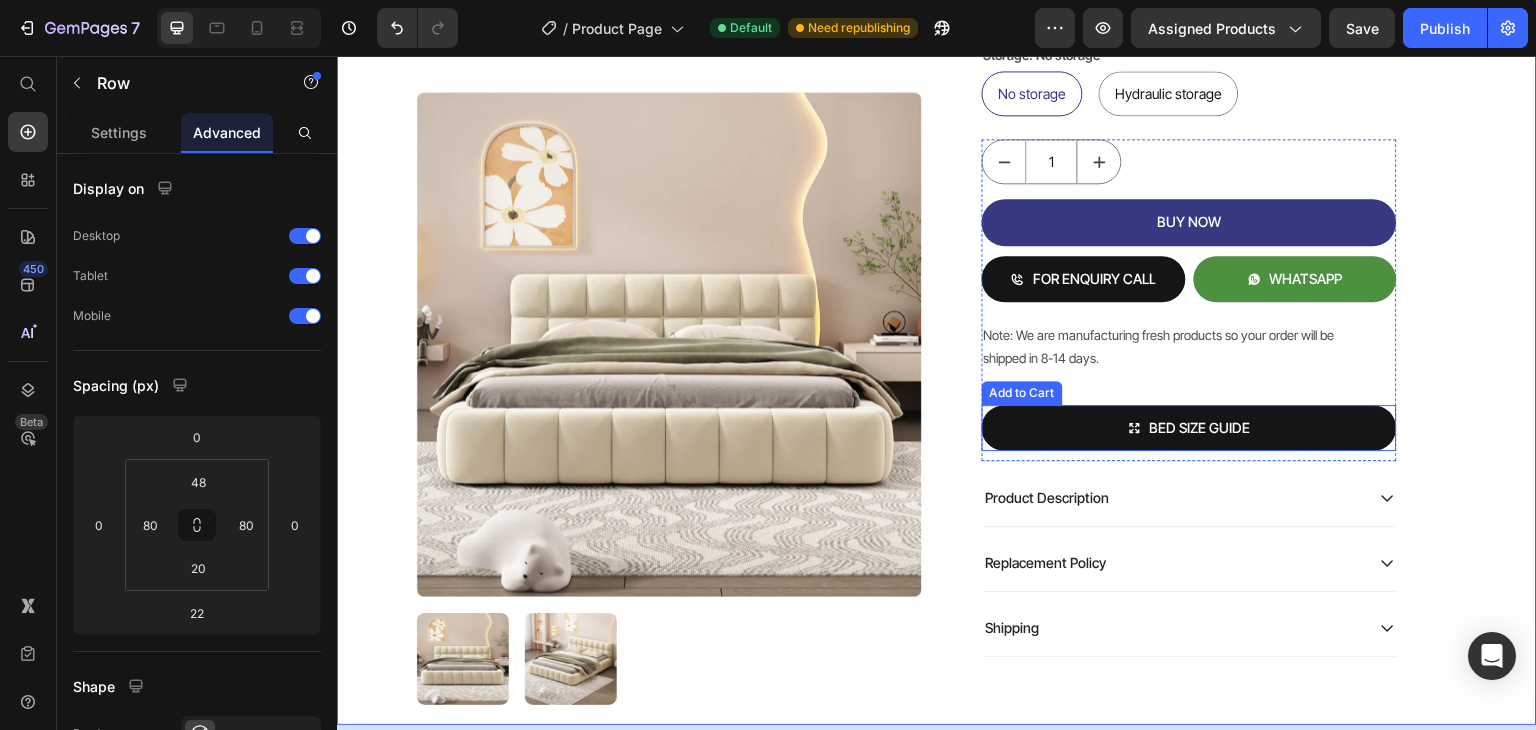 click on "BED SIZE GUIDE" at bounding box center [1189, 428] 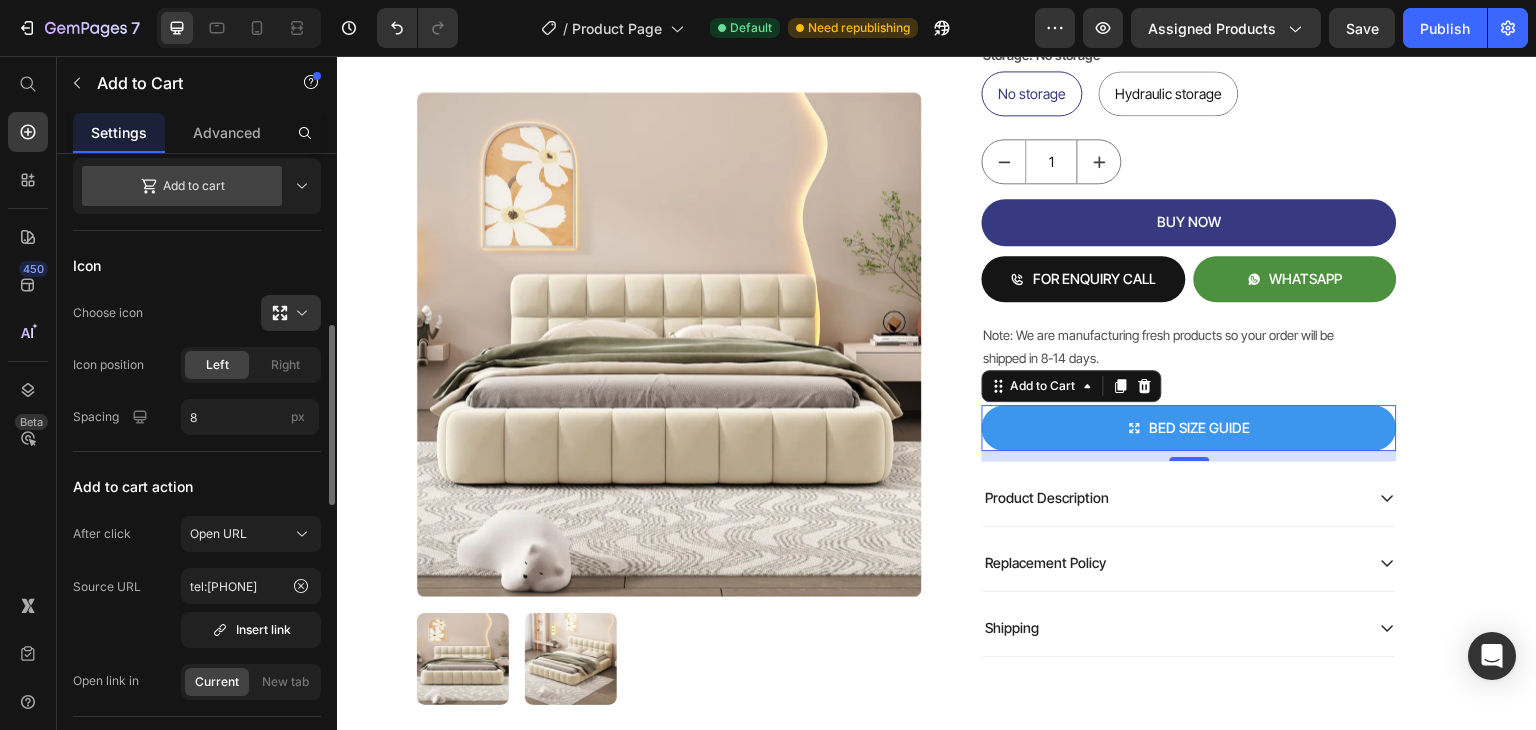 scroll, scrollTop: 700, scrollLeft: 0, axis: vertical 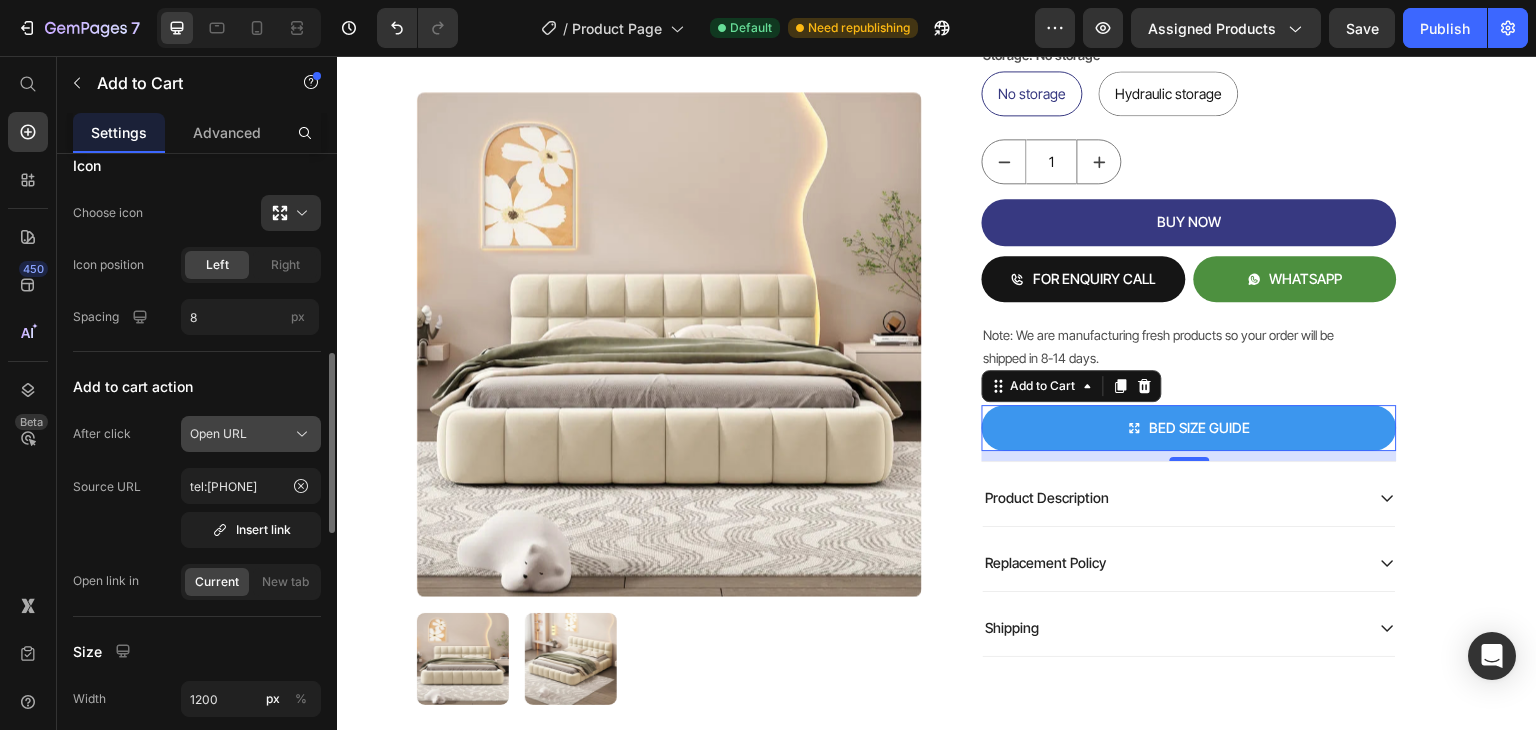 click on "Open URL" 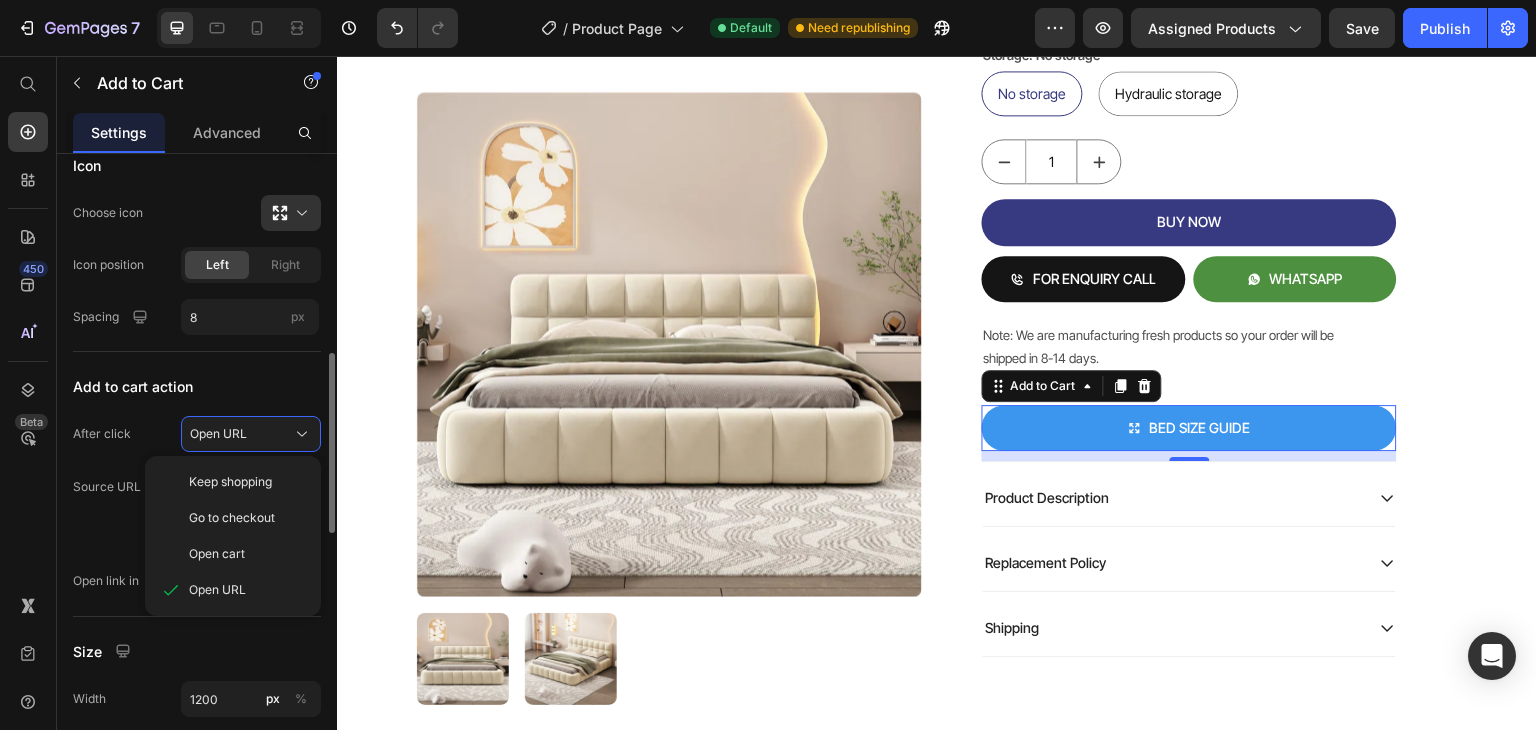 click on "Add to cart action" at bounding box center [197, 386] 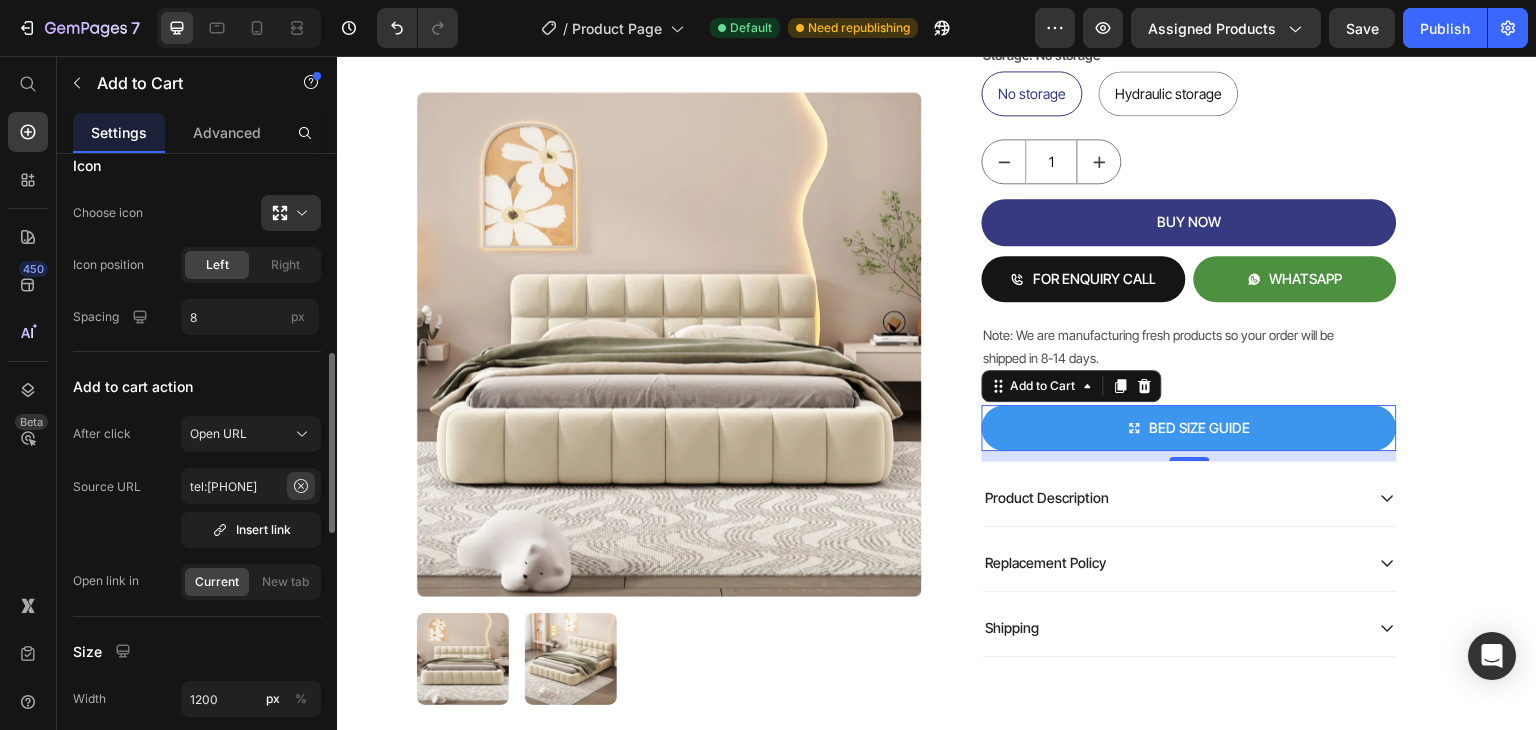 click 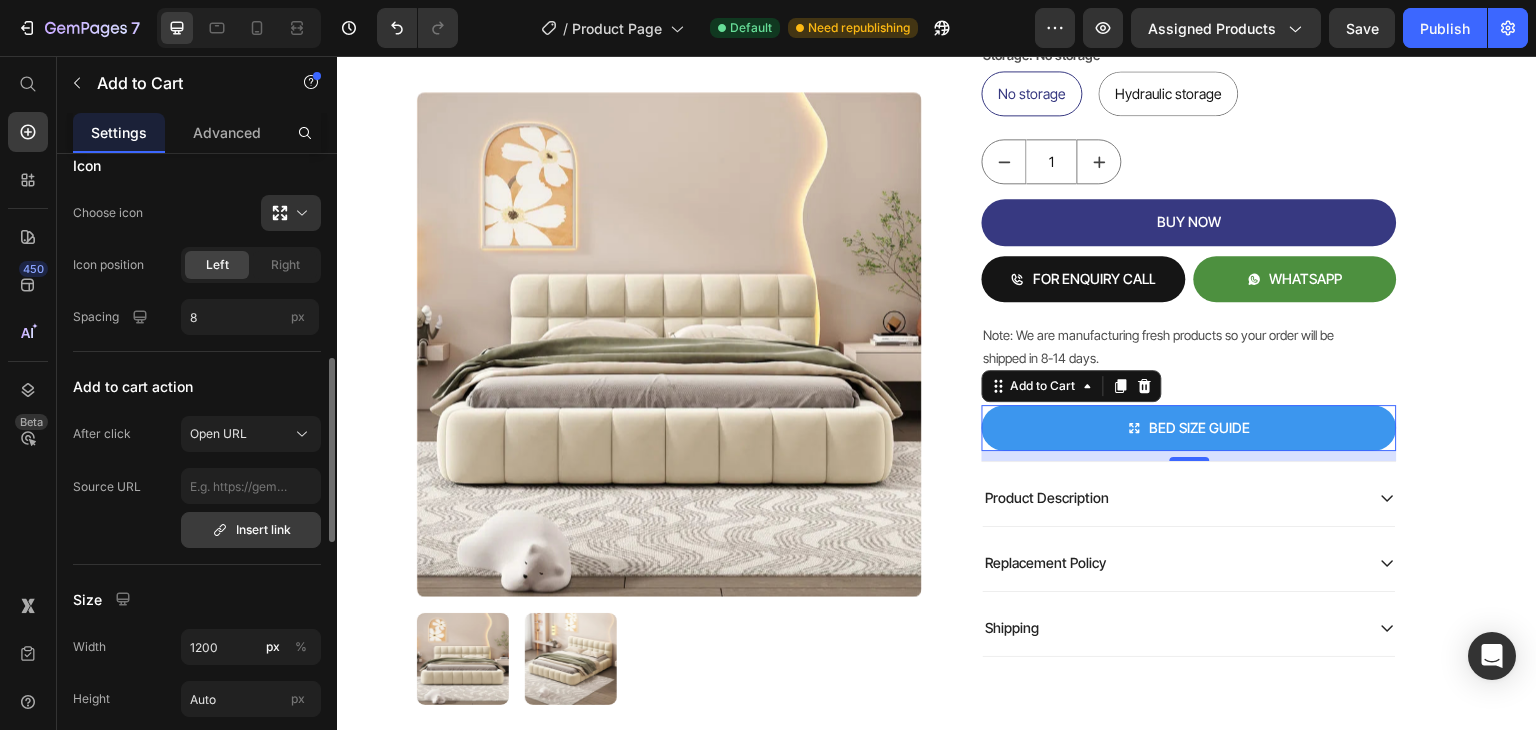 click on "Insert link" at bounding box center (251, 530) 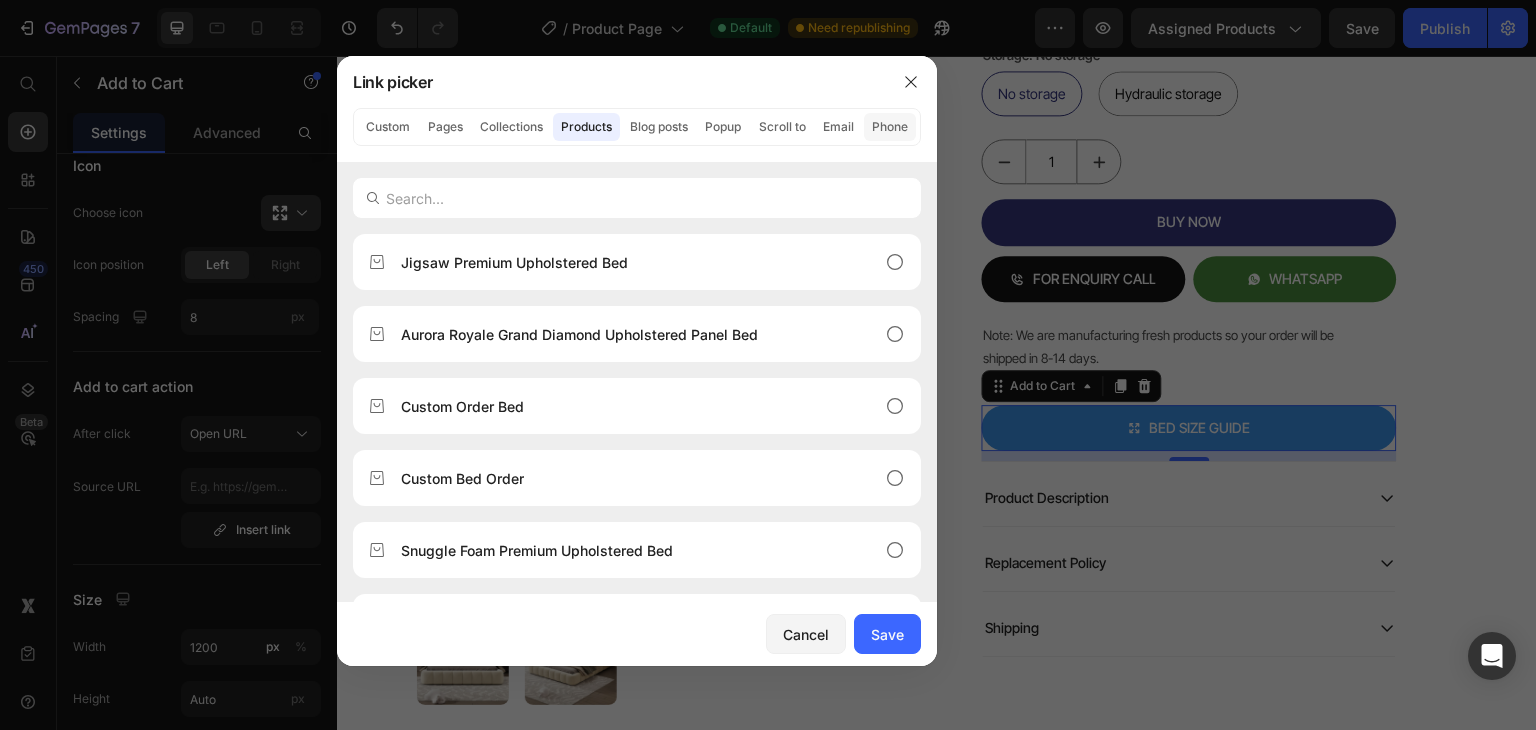 click on "Phone" 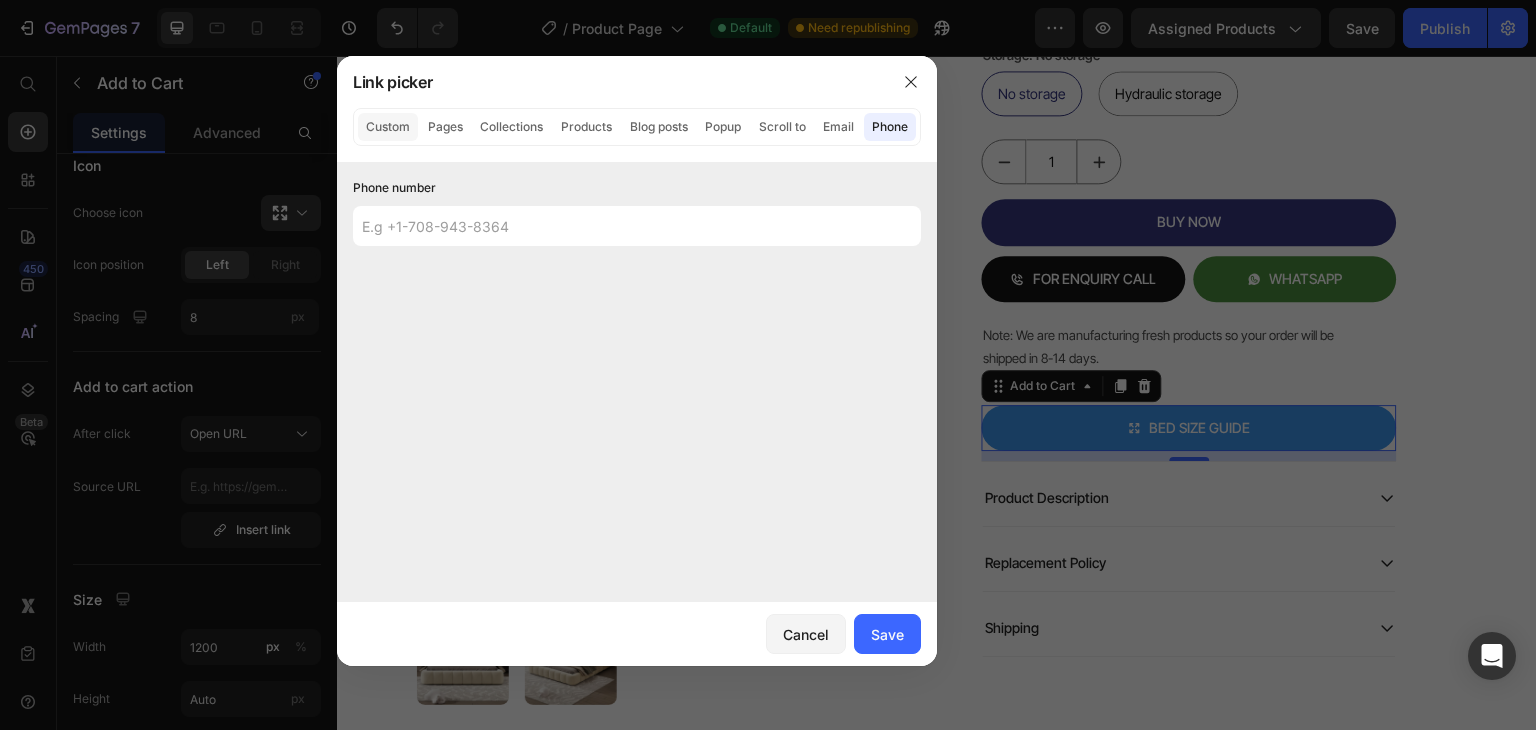 click on "Custom" 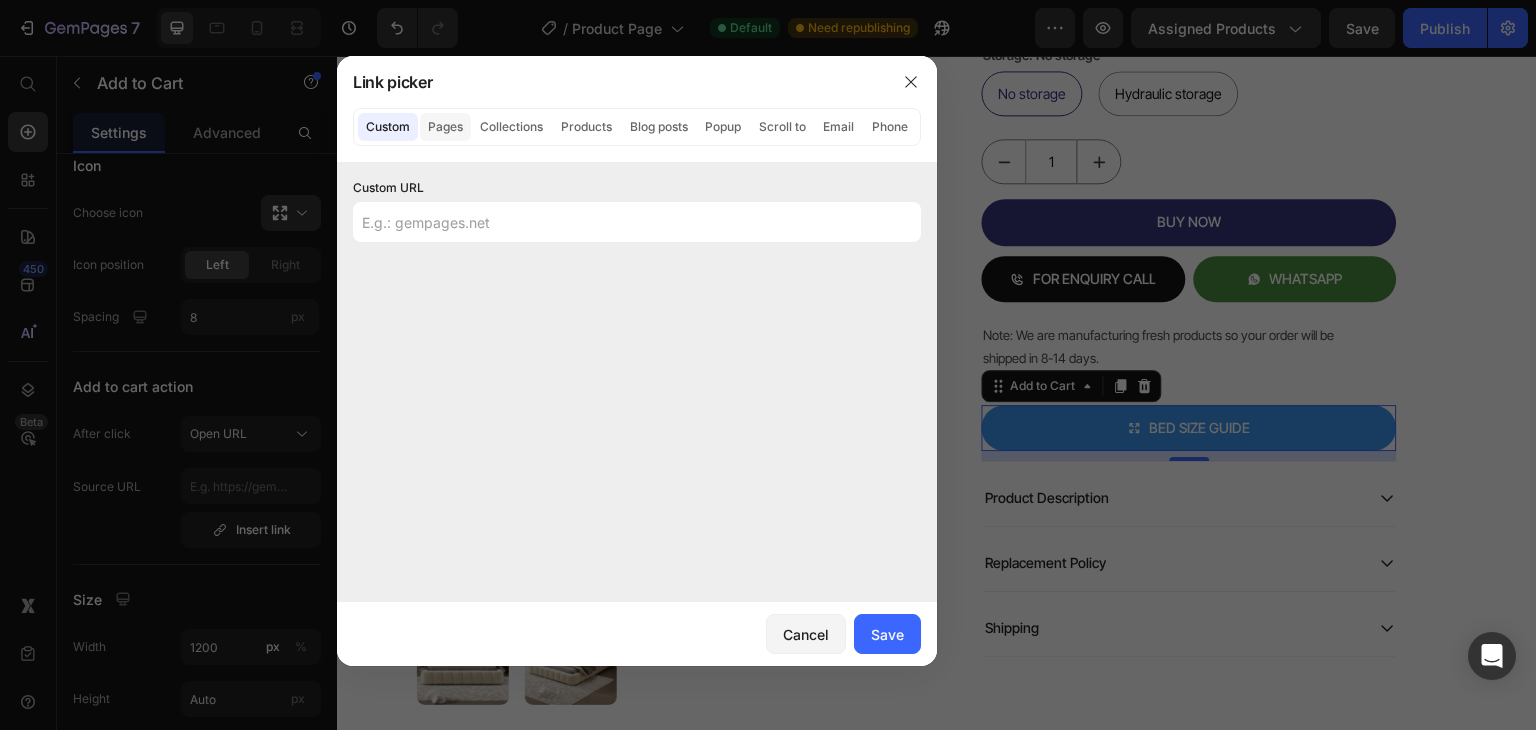 click on "Pages" 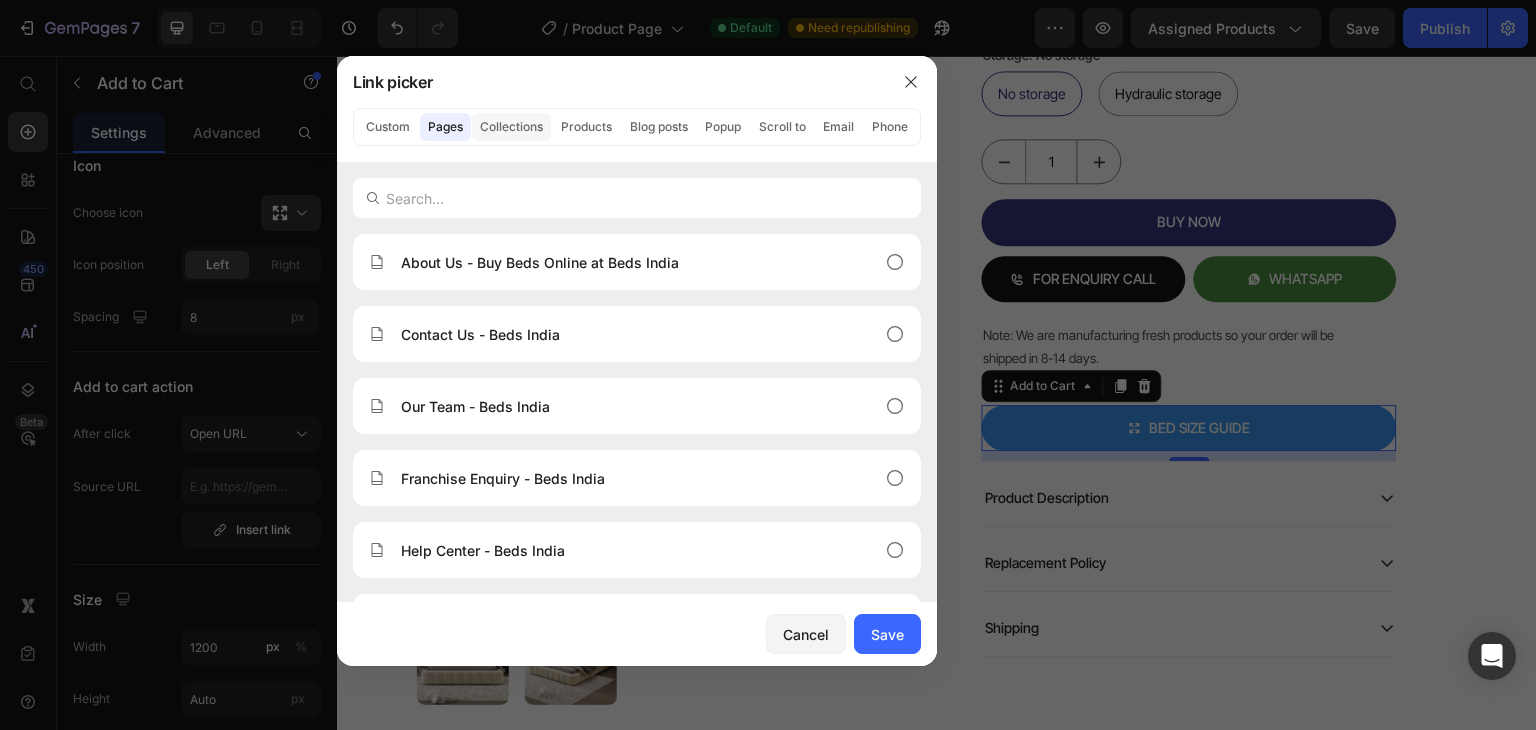 click on "Collections" 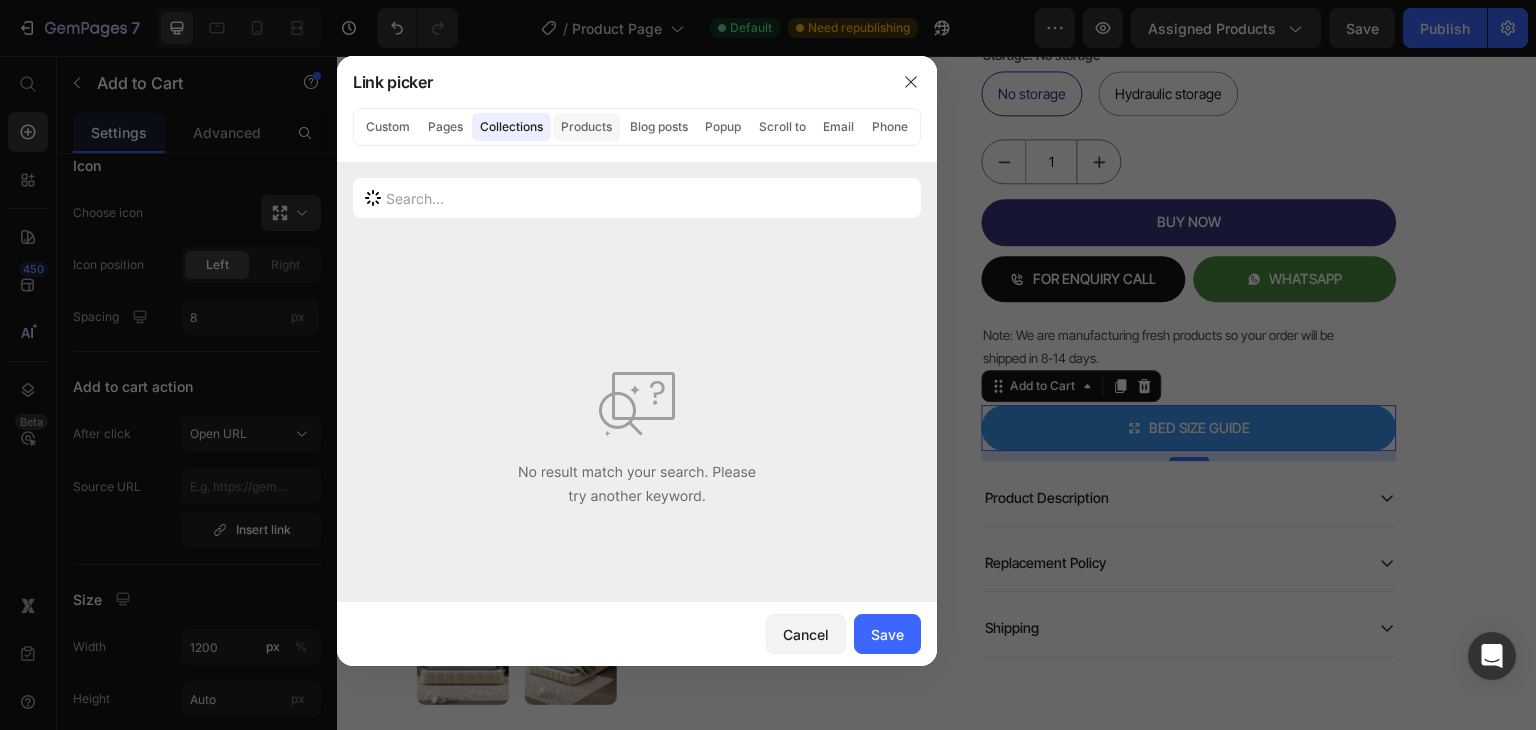 click on "Products" 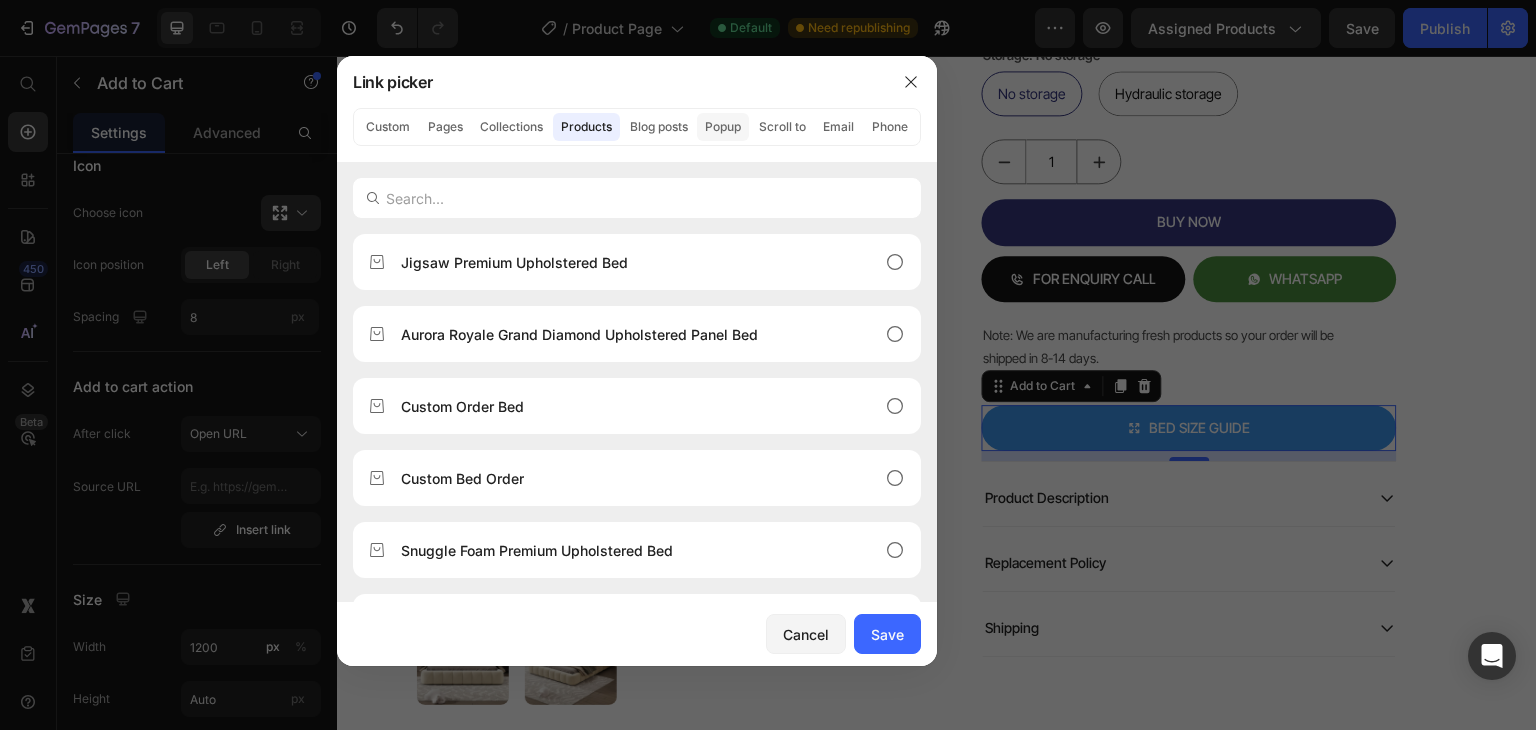 click on "Popup" 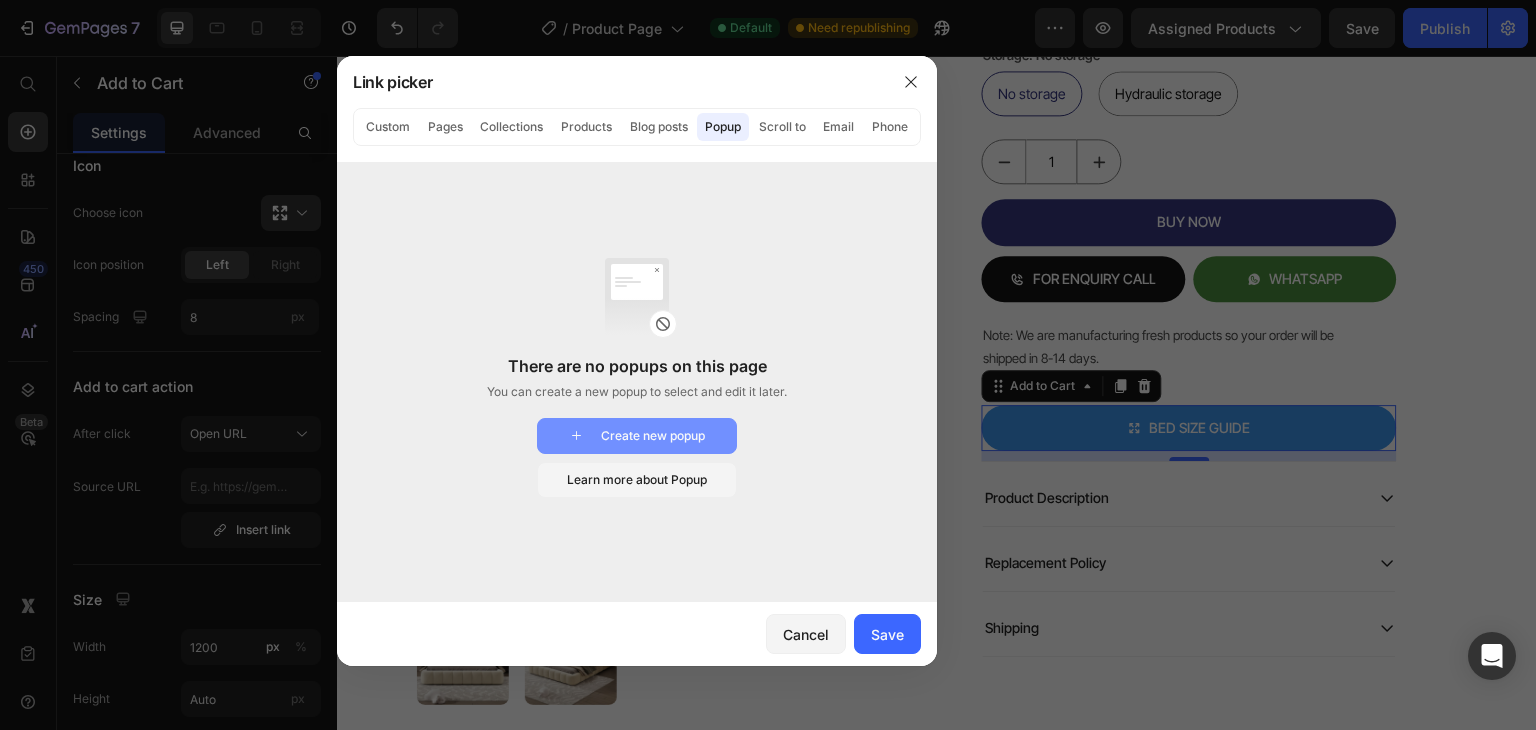 click on "Create new popup" at bounding box center (637, 436) 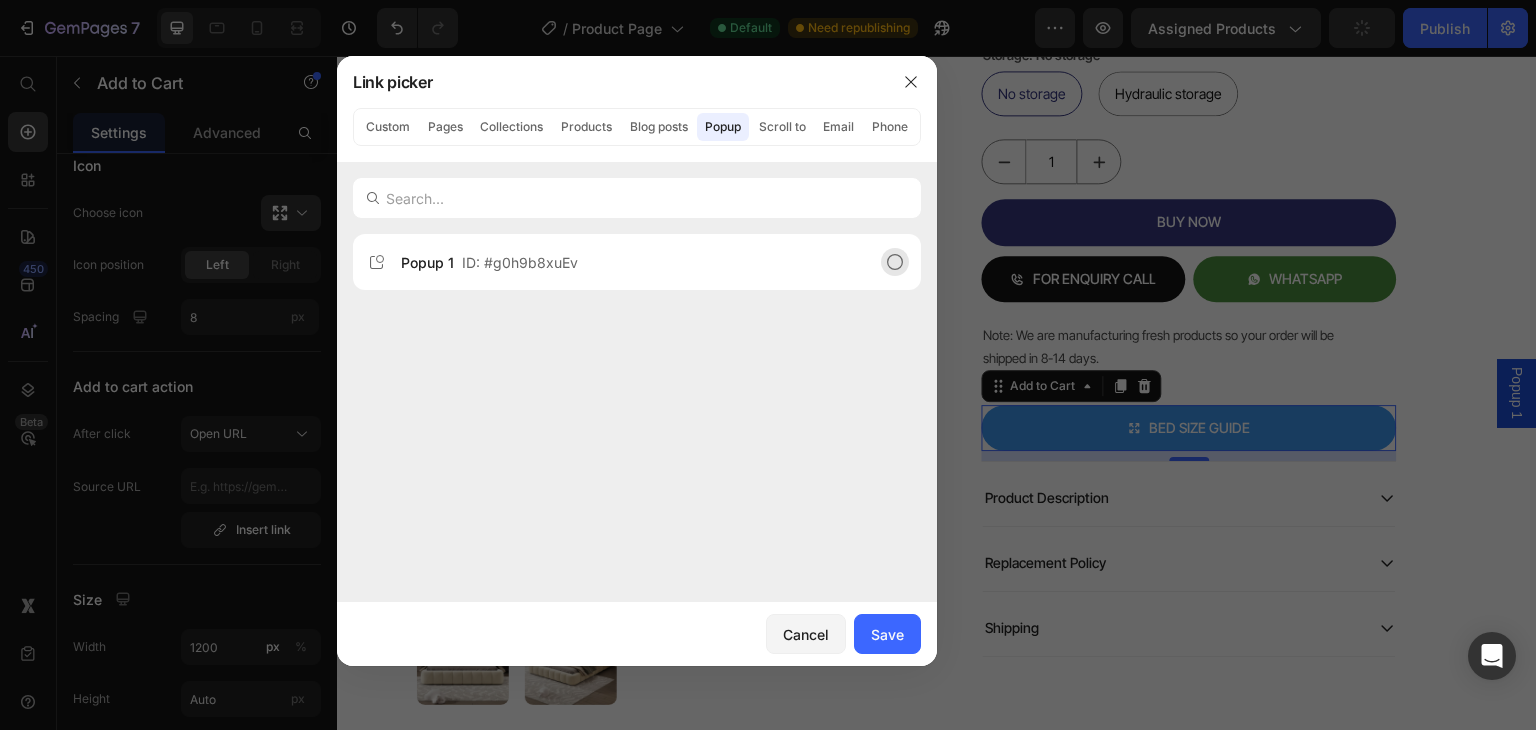 click on "Popup 1  ID: #g0h9b8xuEv" 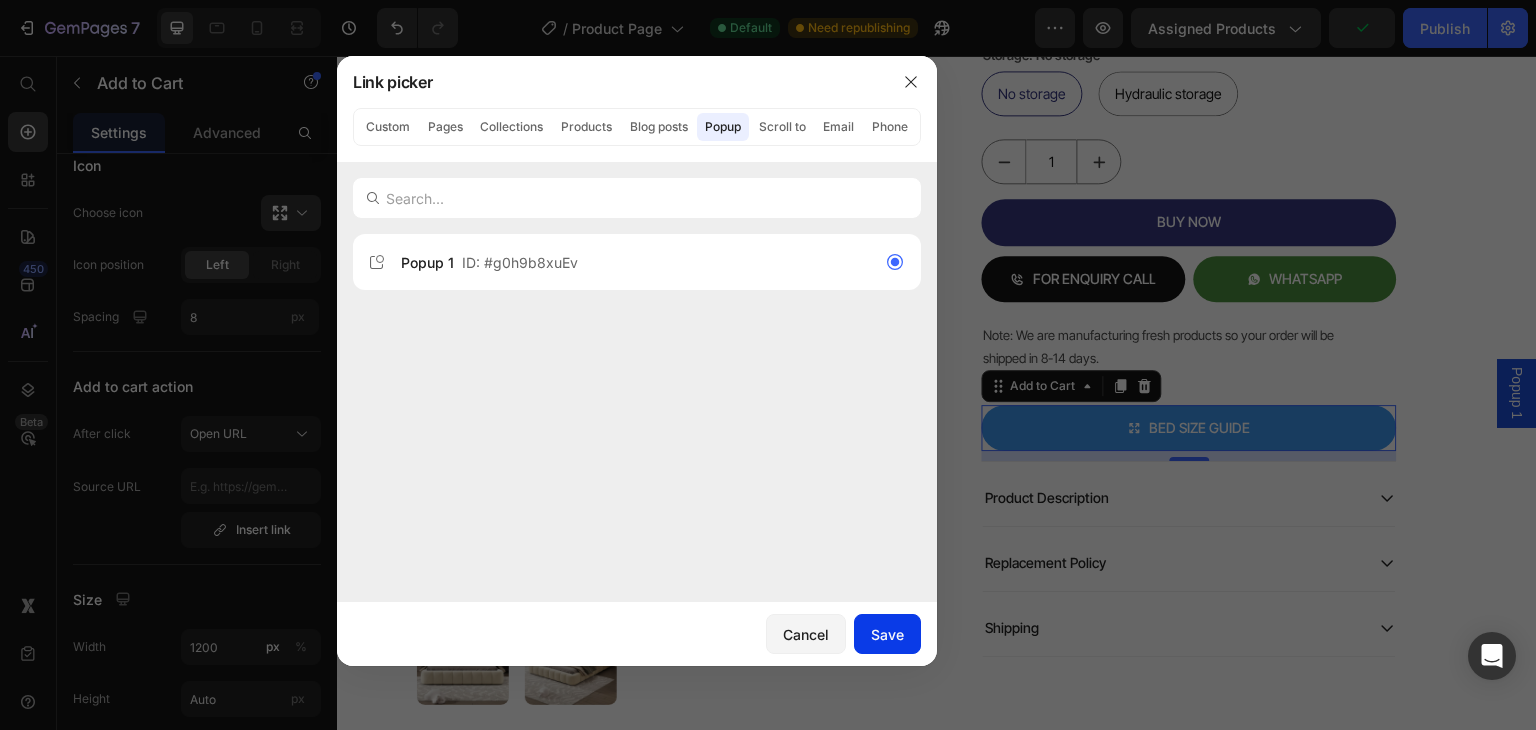 click on "Save" 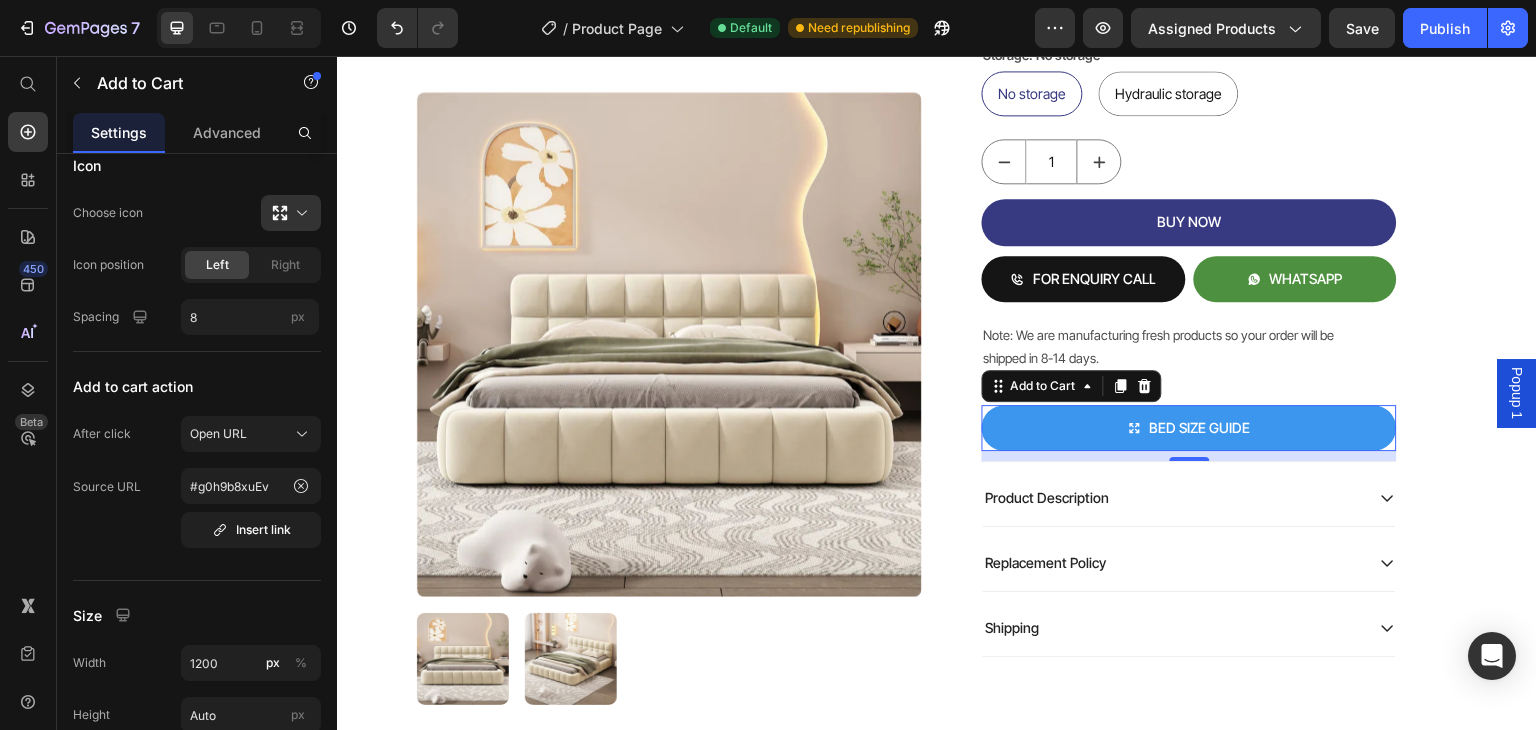 click on "Popup 1" at bounding box center (1517, 393) 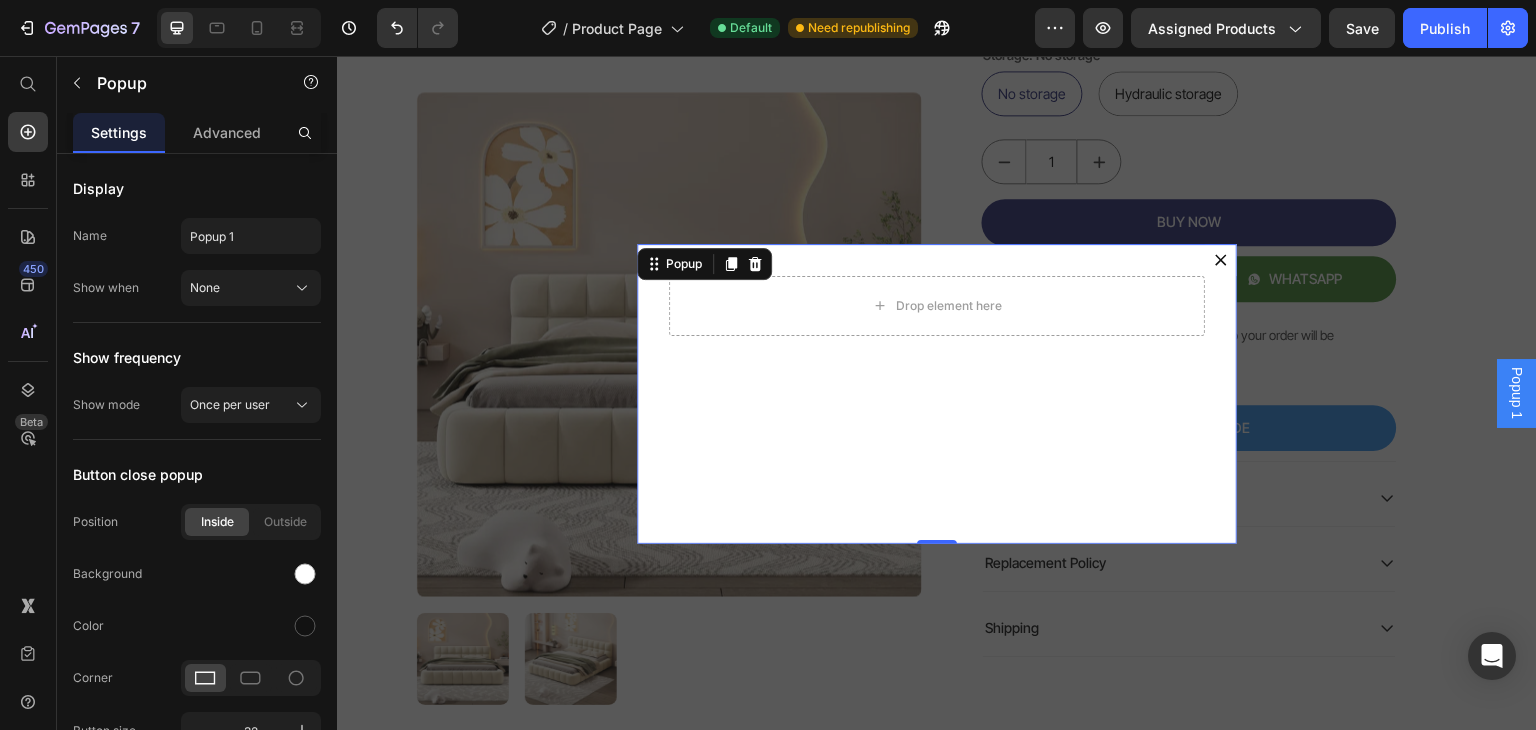 click 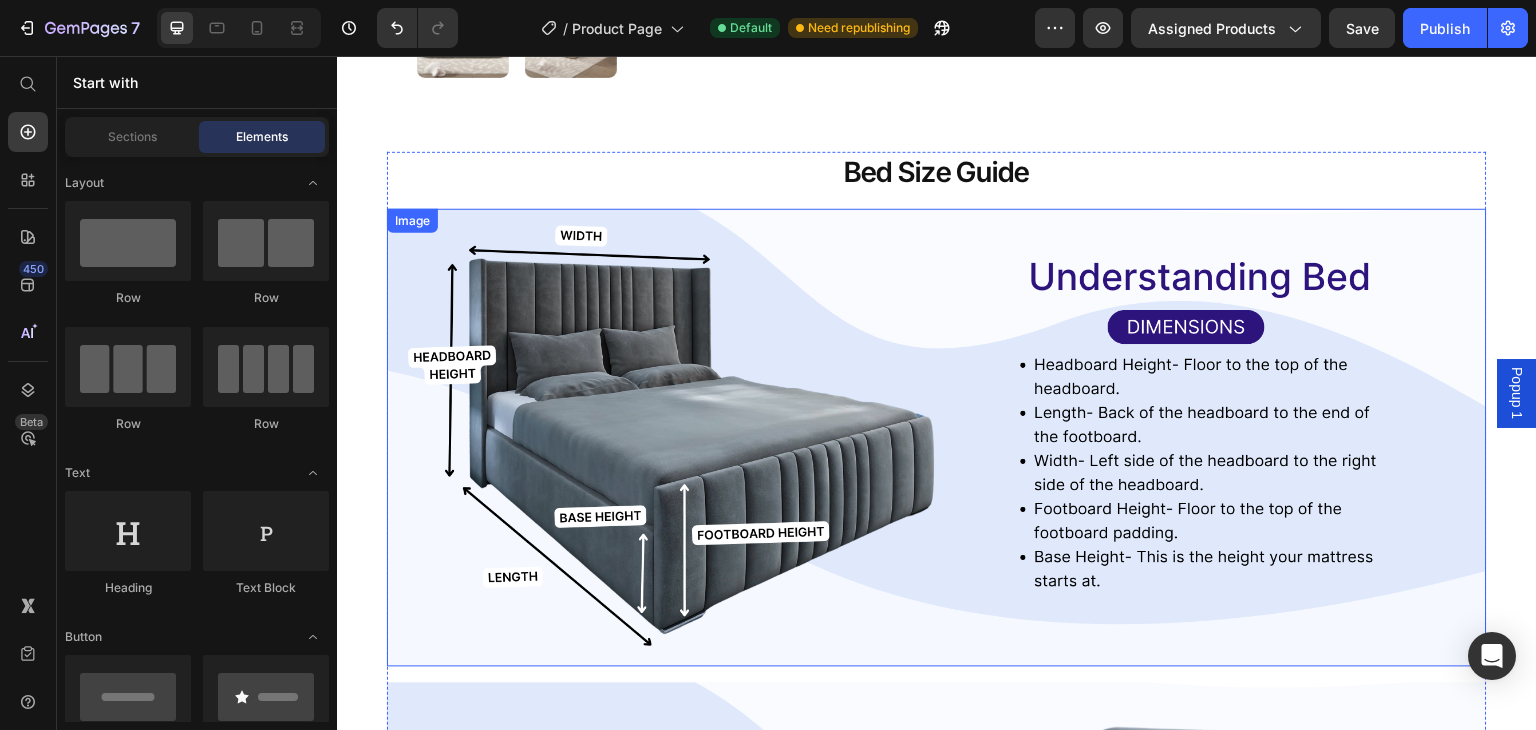 scroll, scrollTop: 1295, scrollLeft: 0, axis: vertical 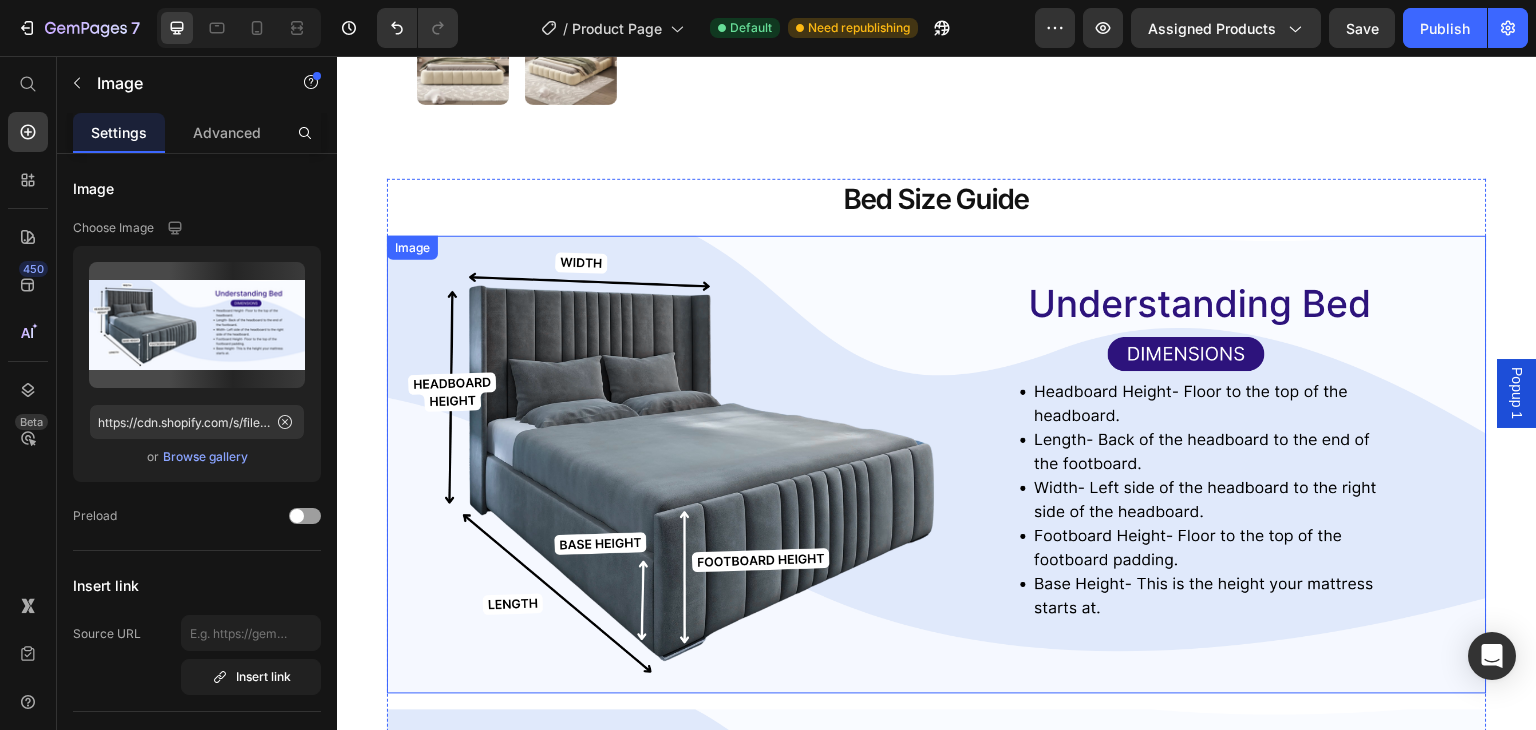 click at bounding box center [937, 465] 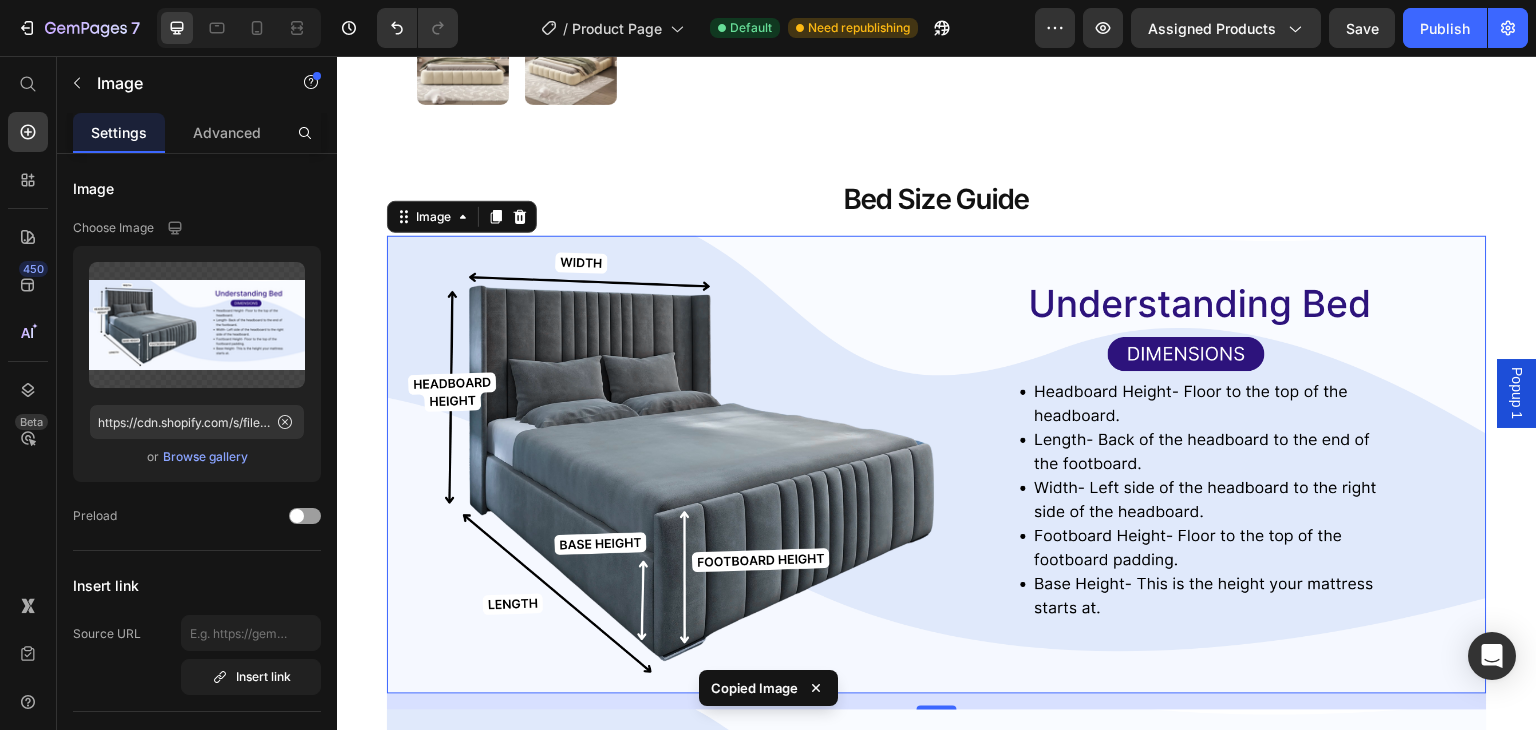 click on "Popup 1" at bounding box center (1517, 393) 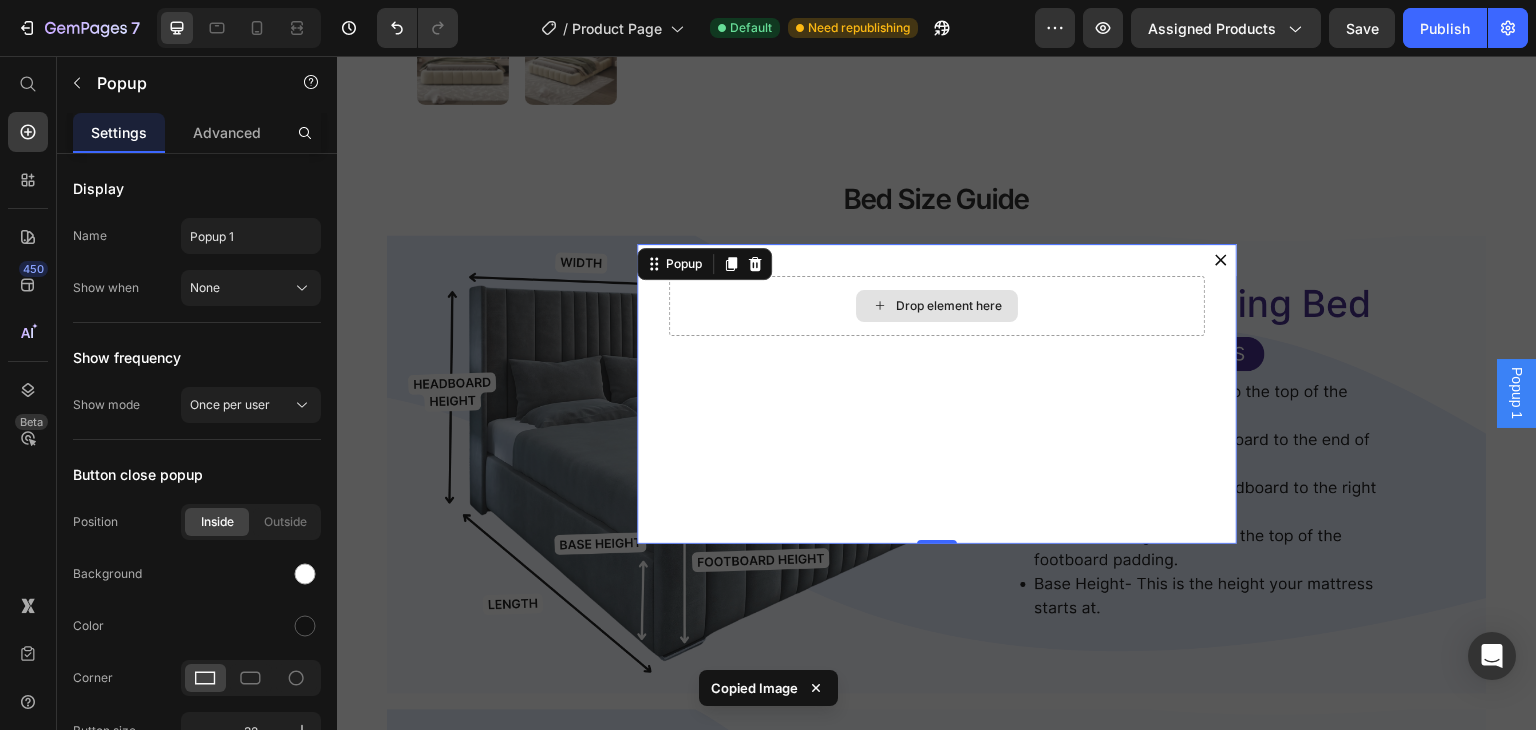 click on "Drop element here" at bounding box center [937, 306] 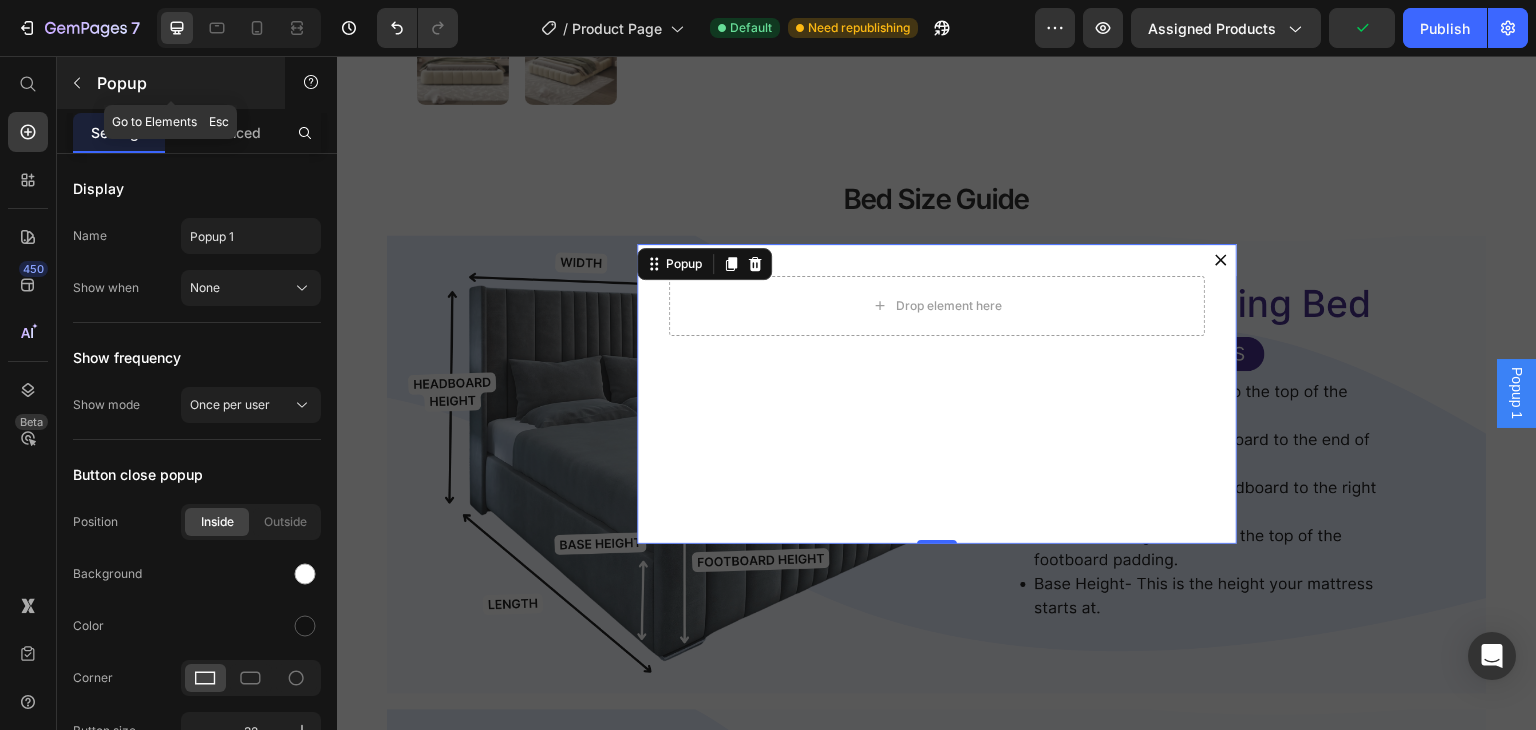 click at bounding box center (77, 83) 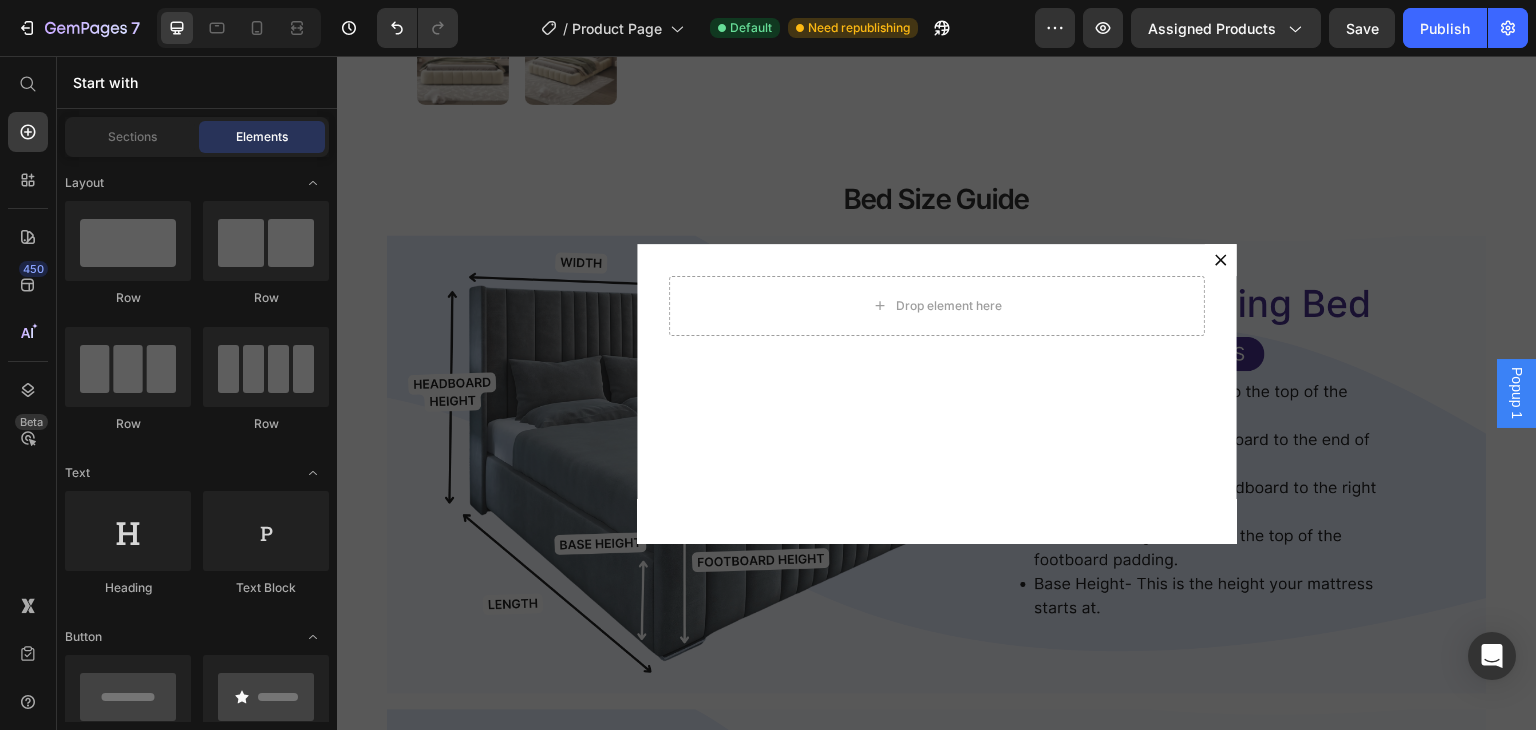 click on "Sections Elements" at bounding box center (197, 137) 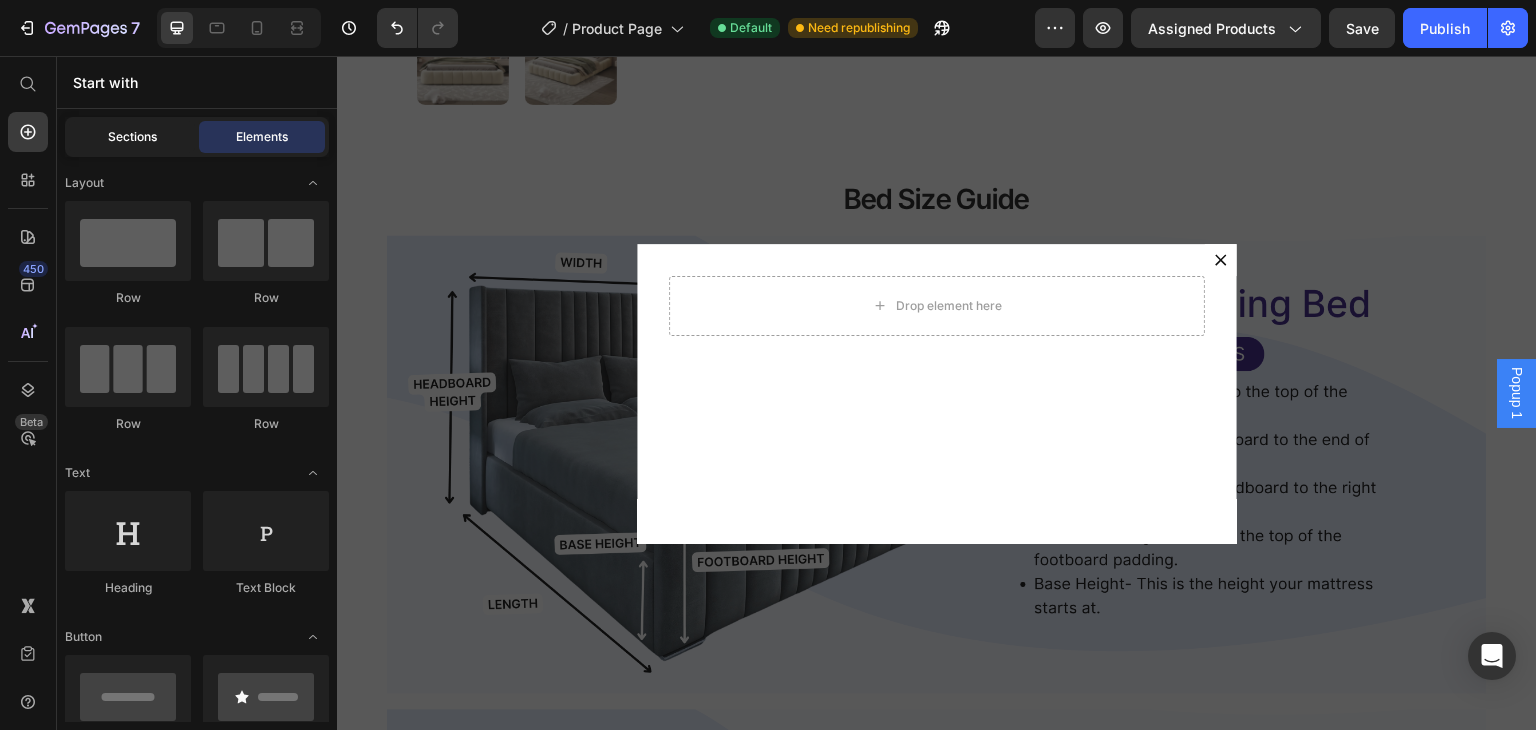 click on "Sections" at bounding box center [132, 137] 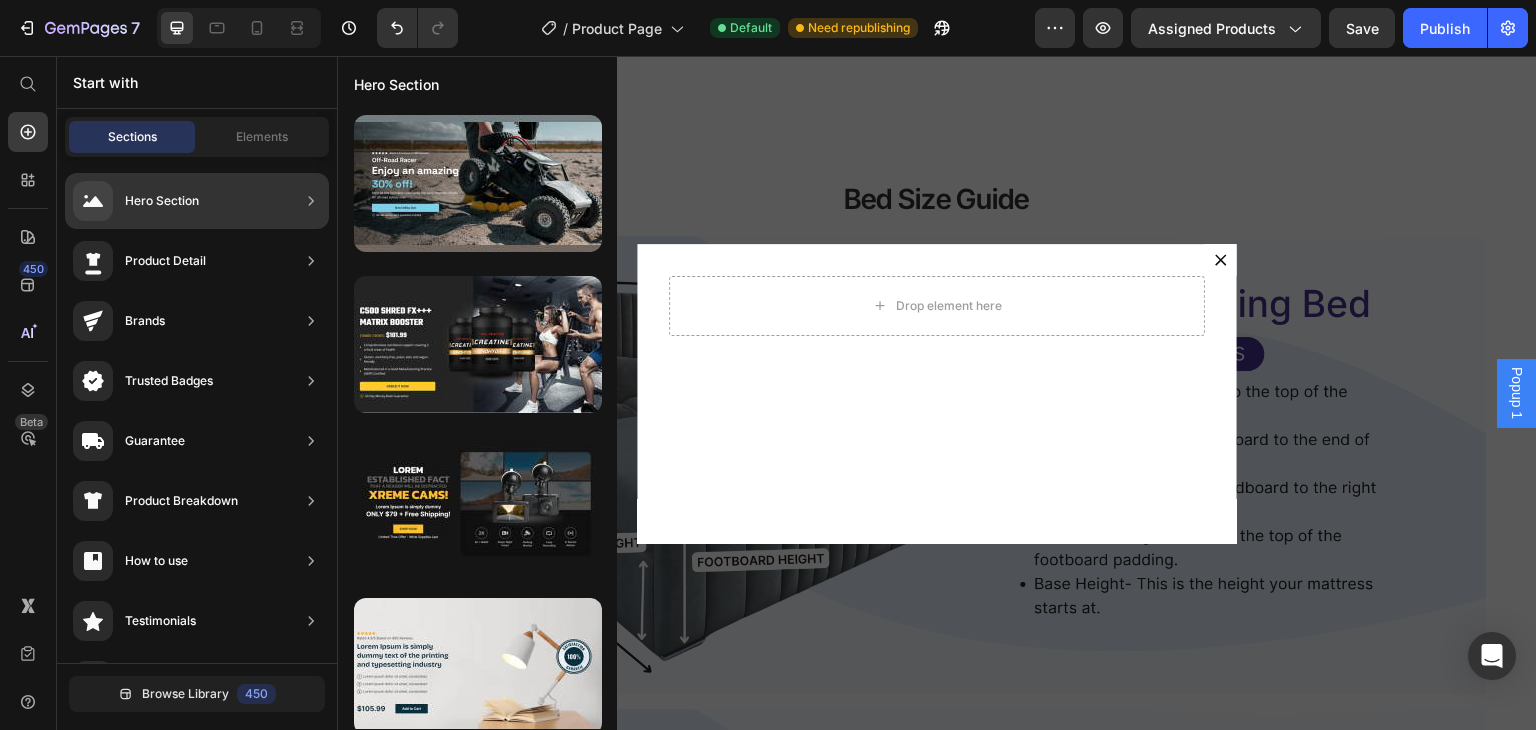 click on "Hero Section" 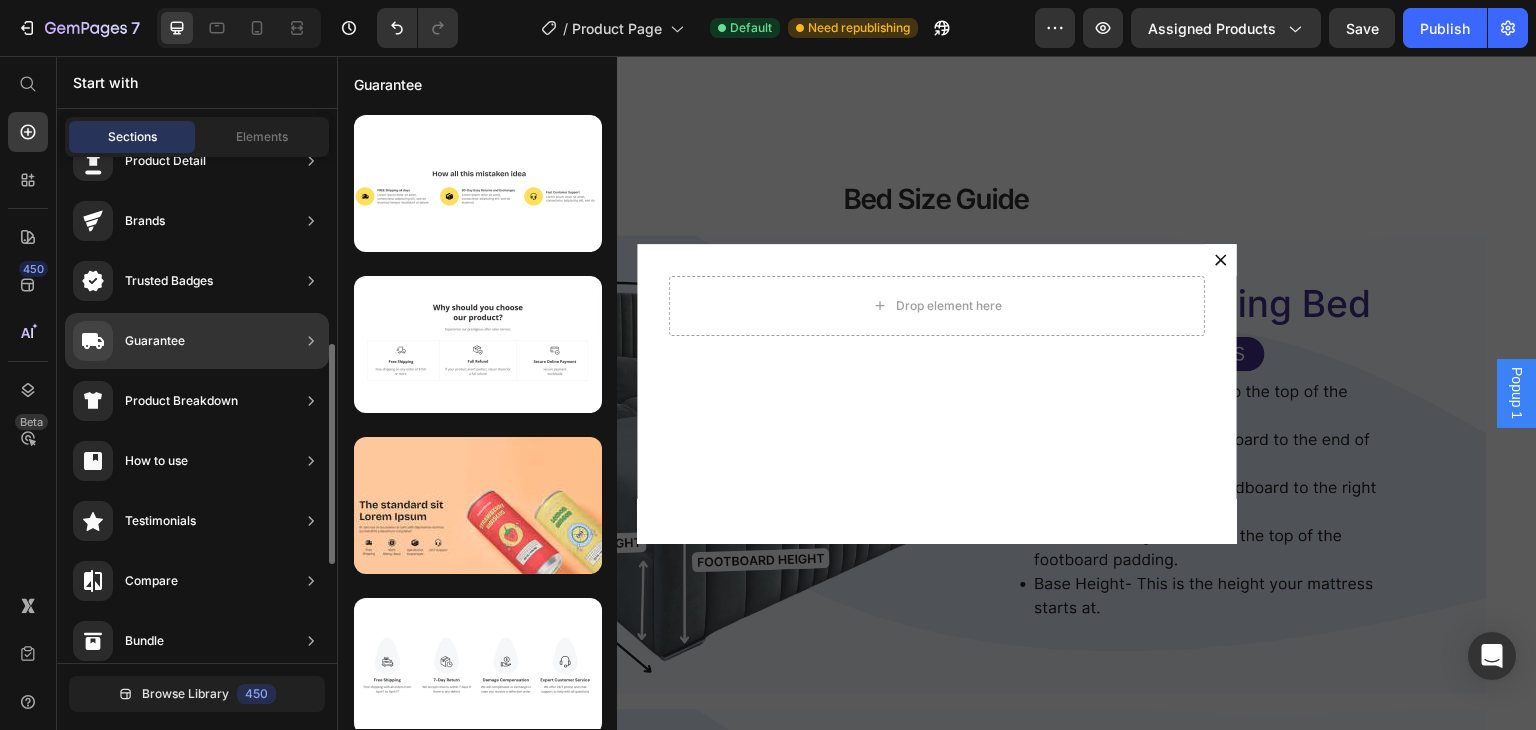 scroll, scrollTop: 400, scrollLeft: 0, axis: vertical 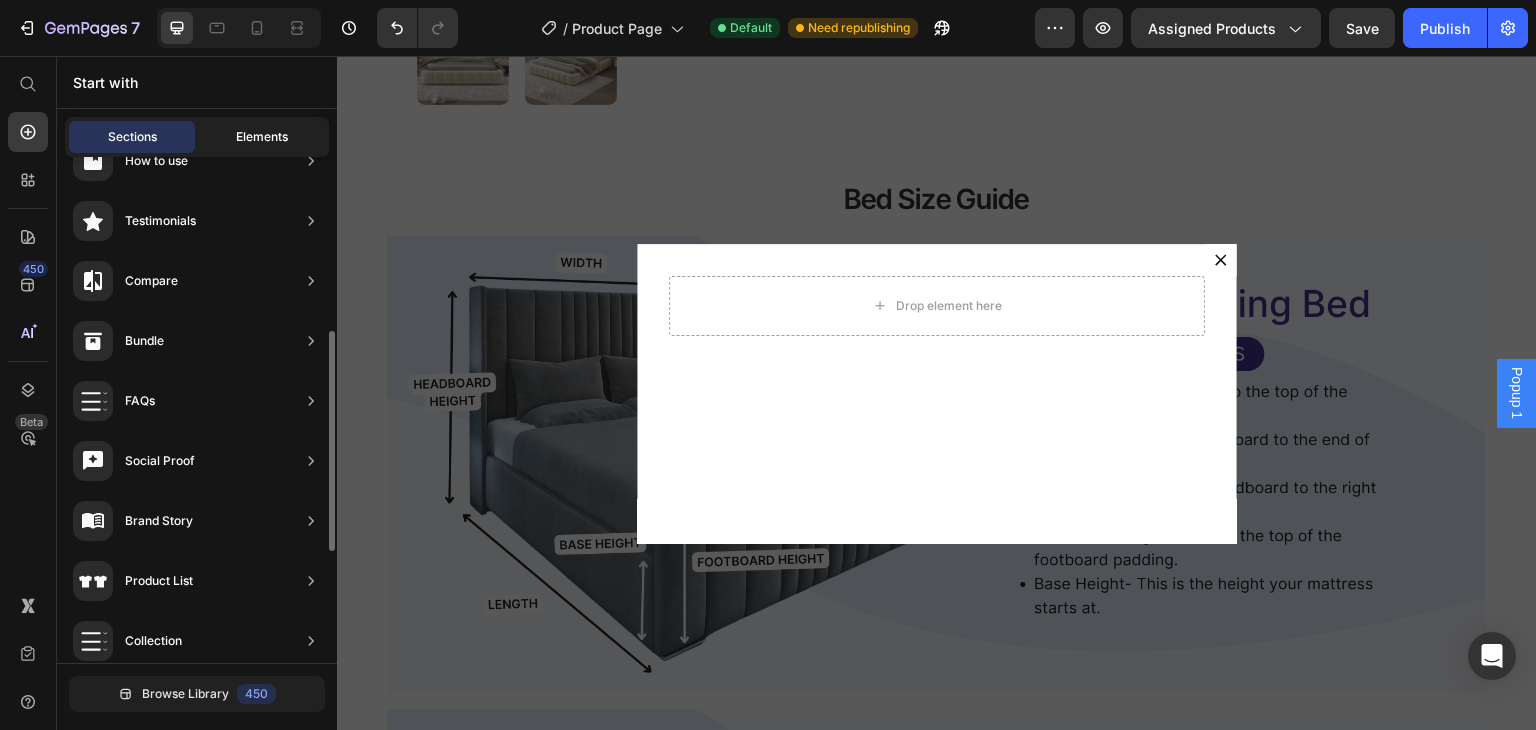 click on "Elements" at bounding box center [262, 137] 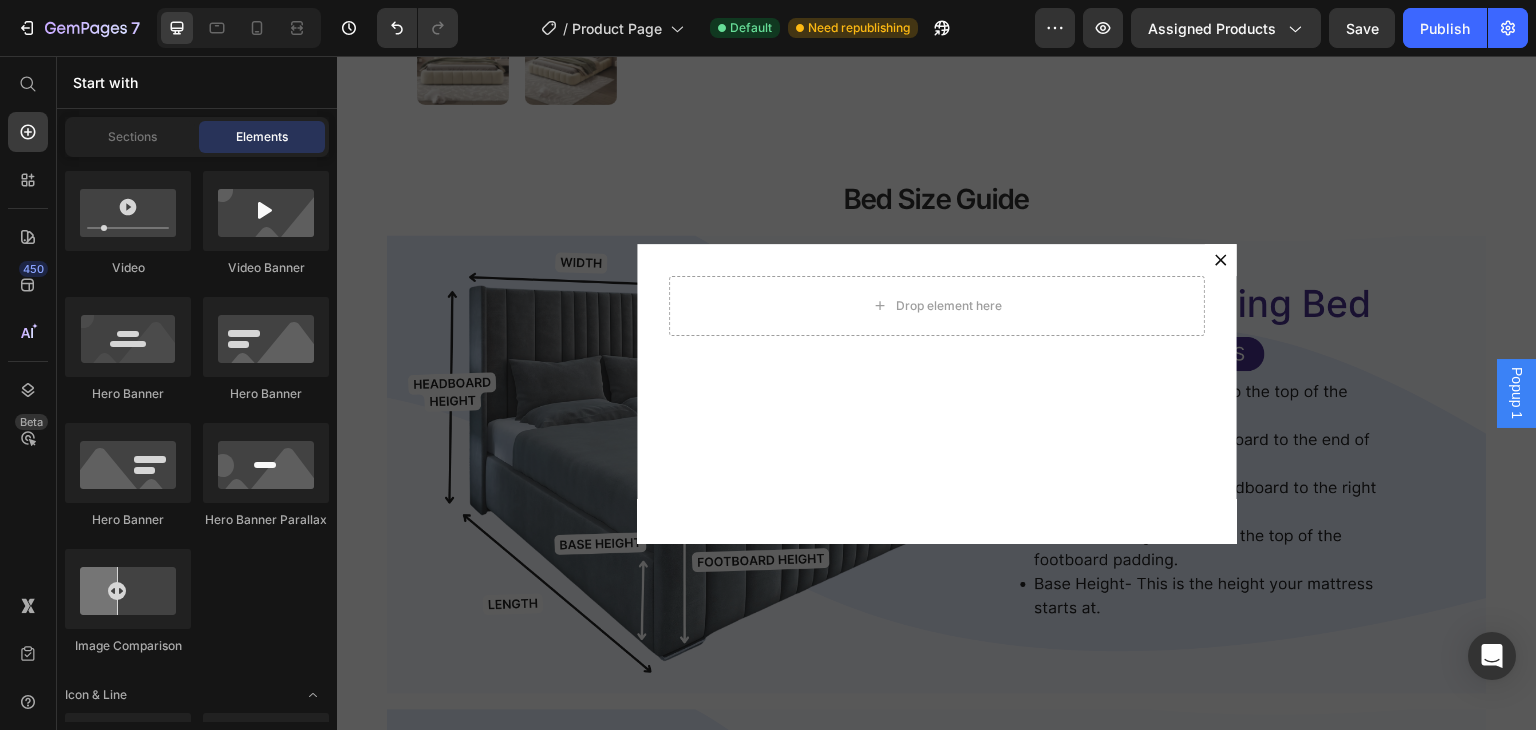 scroll, scrollTop: 700, scrollLeft: 0, axis: vertical 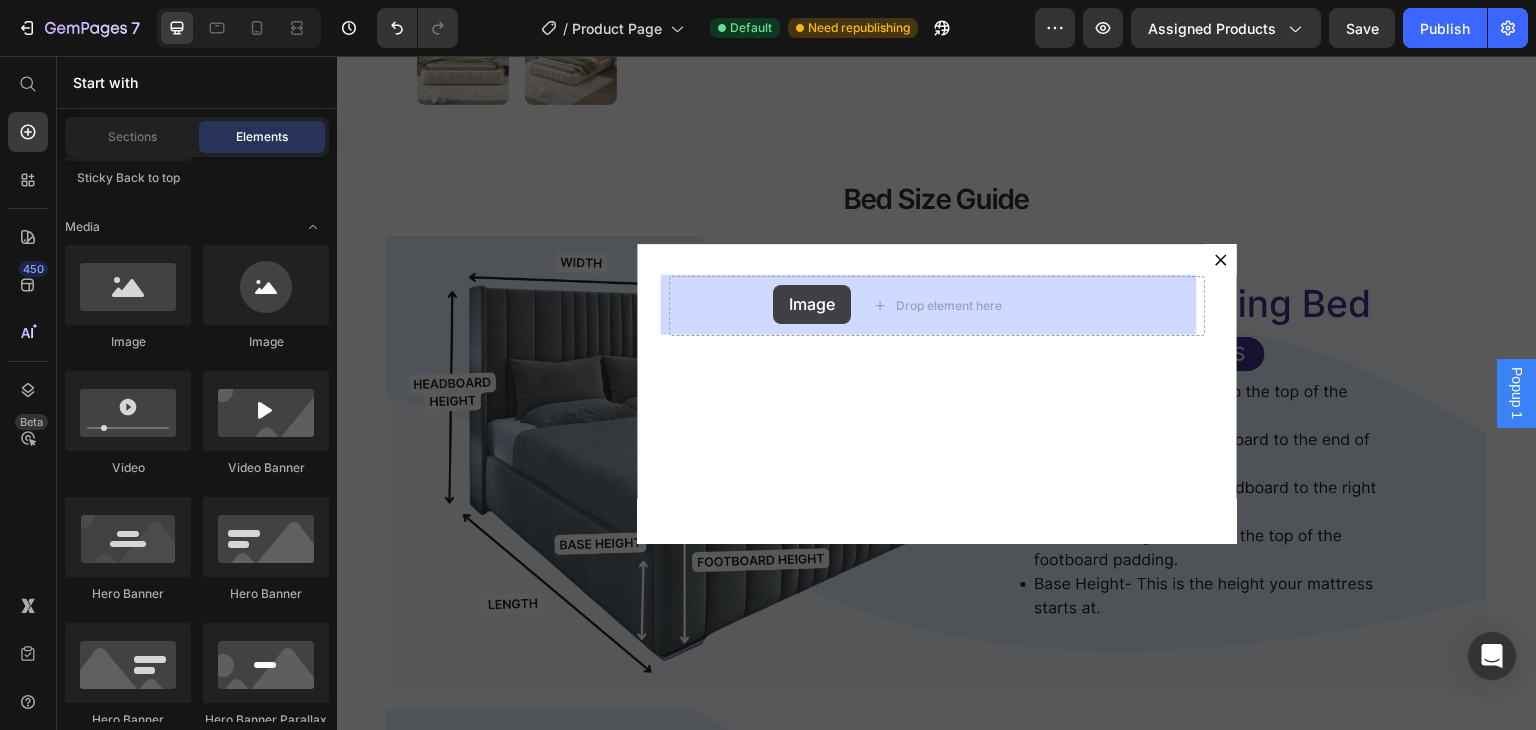 drag, startPoint x: 481, startPoint y: 353, endPoint x: 773, endPoint y: 285, distance: 299.81326 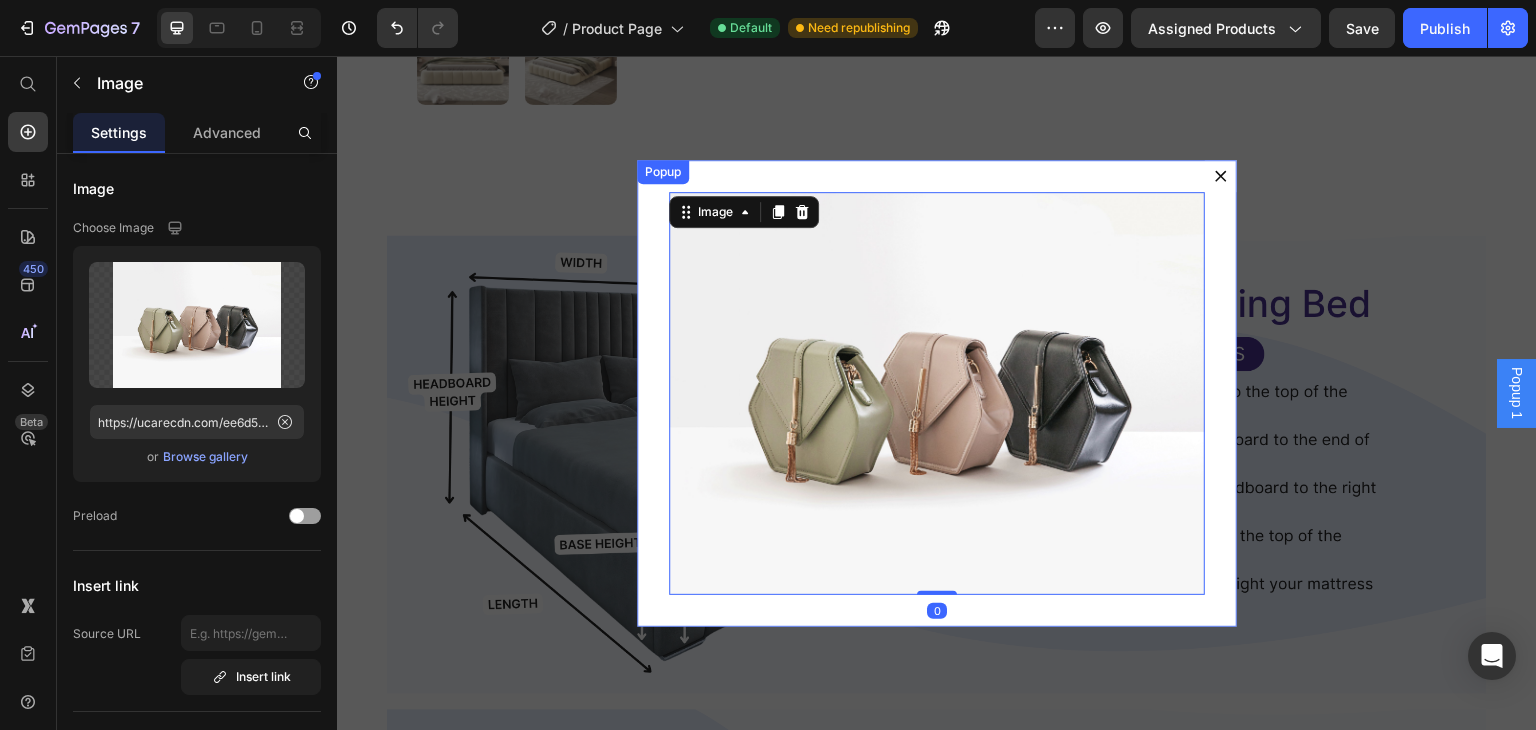 click on "Image   0" at bounding box center [937, 393] 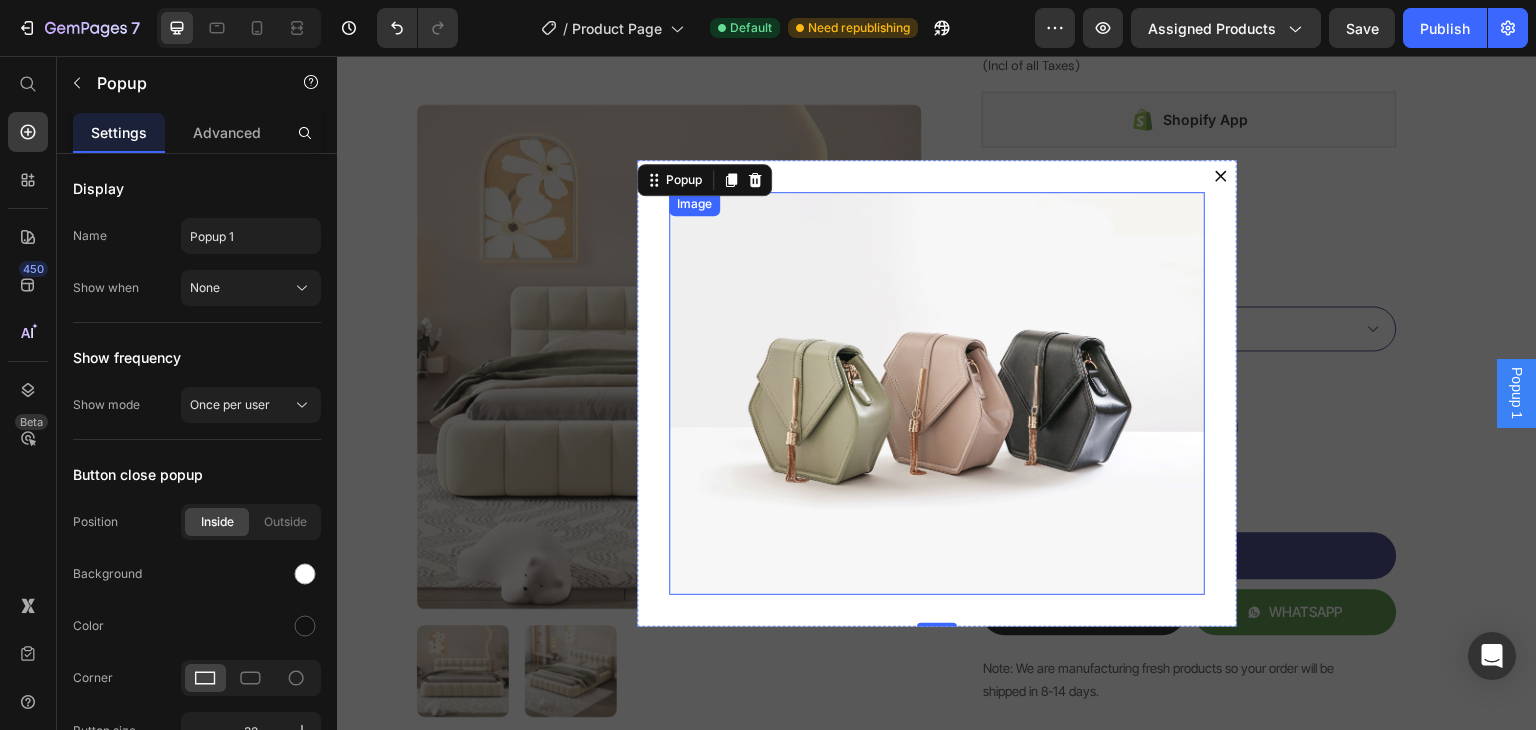 scroll, scrollTop: 370, scrollLeft: 0, axis: vertical 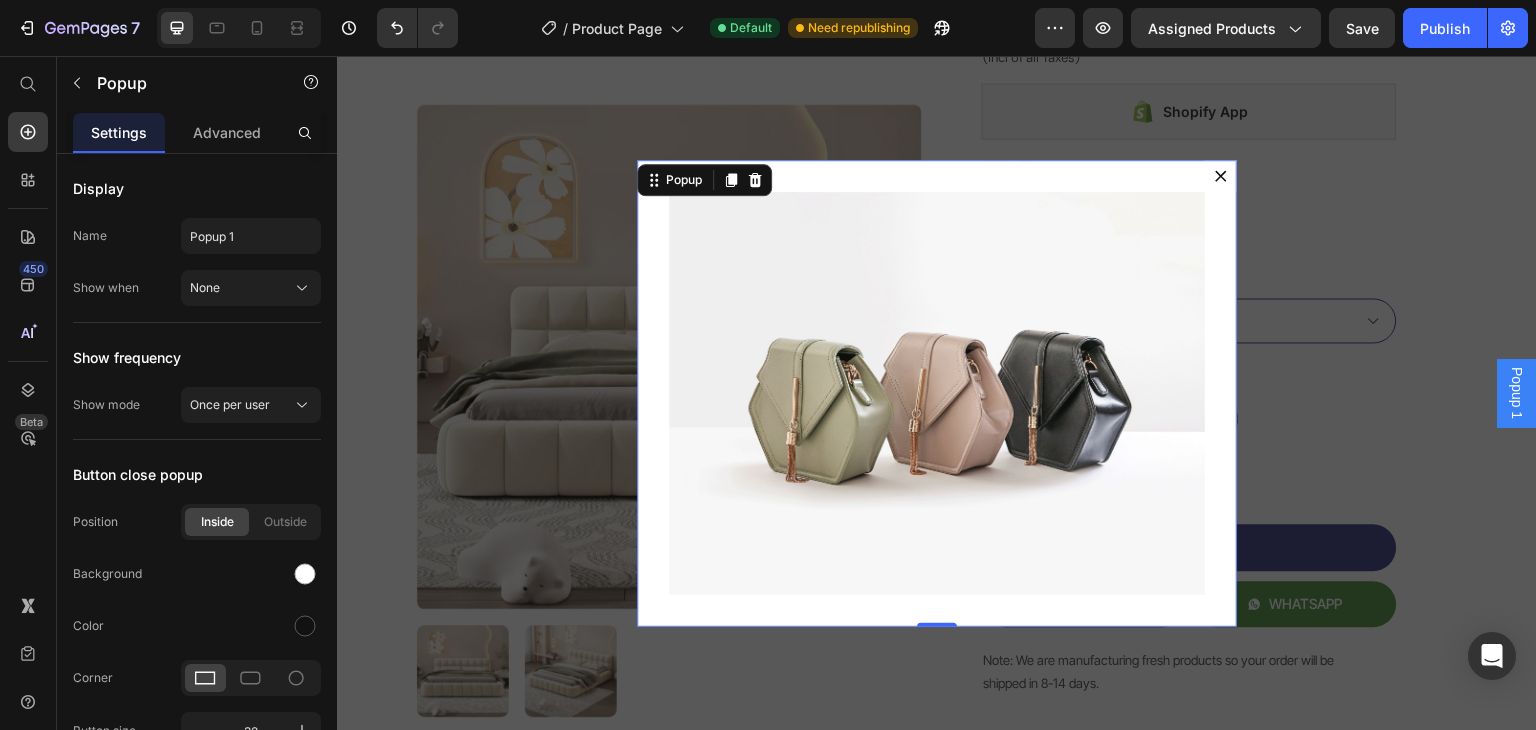 click on "Image" at bounding box center [937, 393] 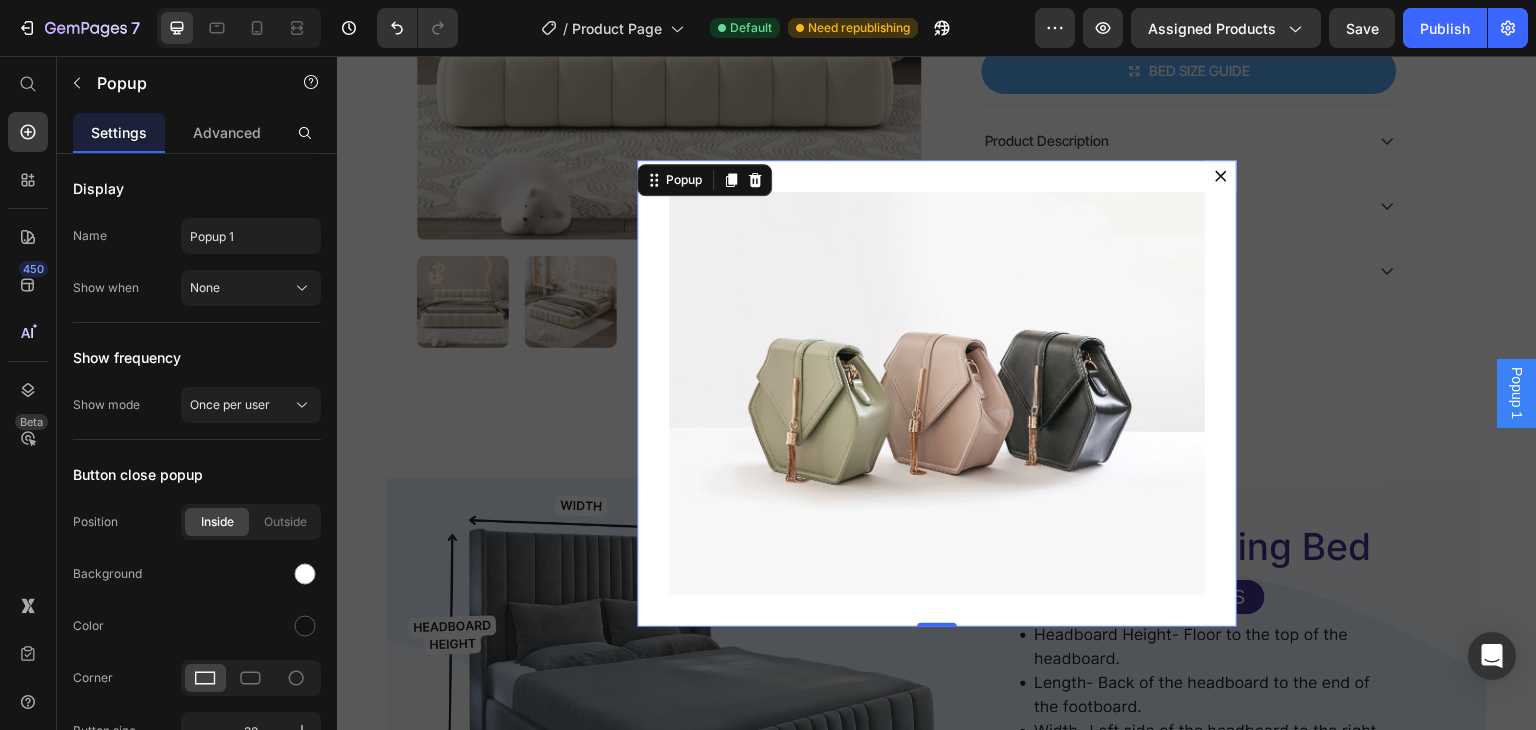 scroll, scrollTop: 1070, scrollLeft: 0, axis: vertical 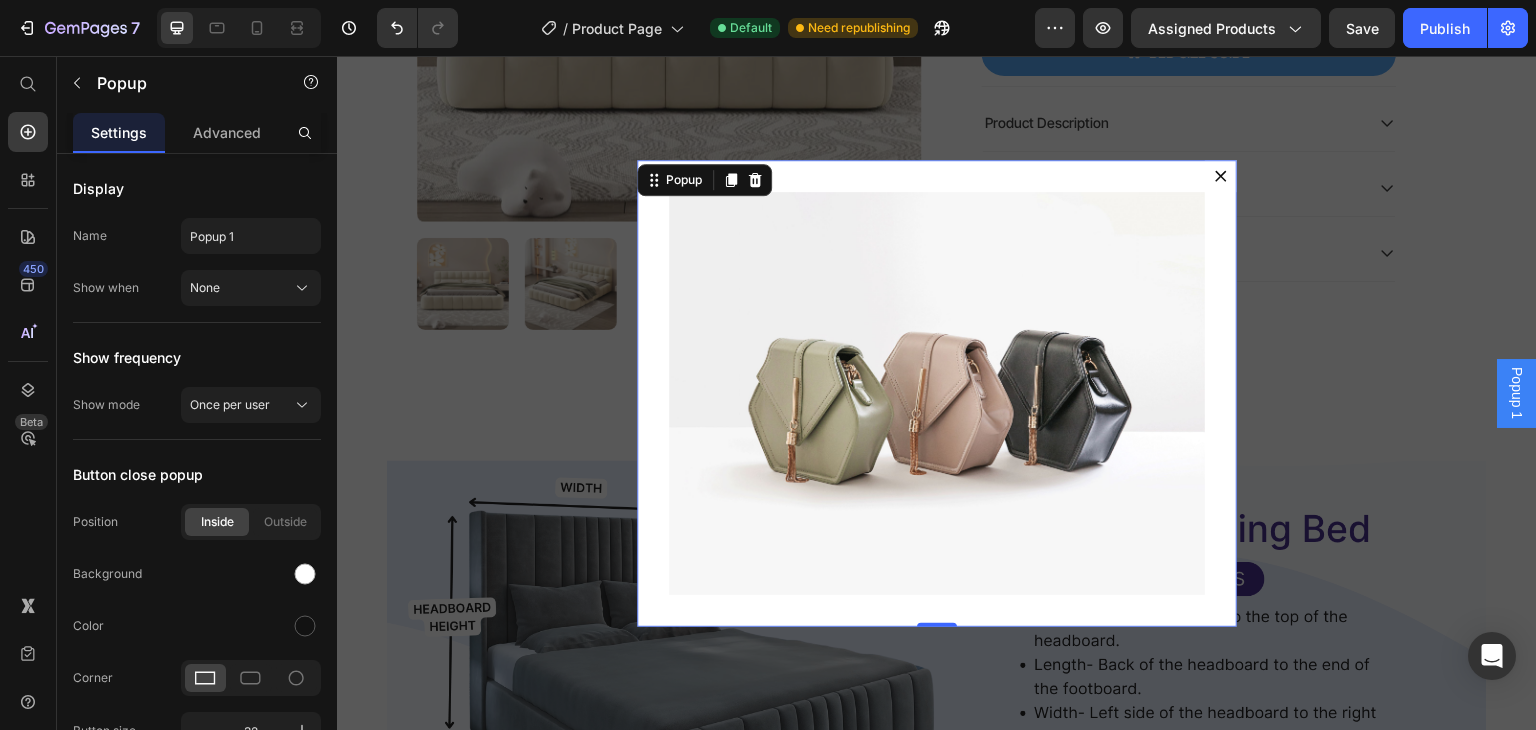 click 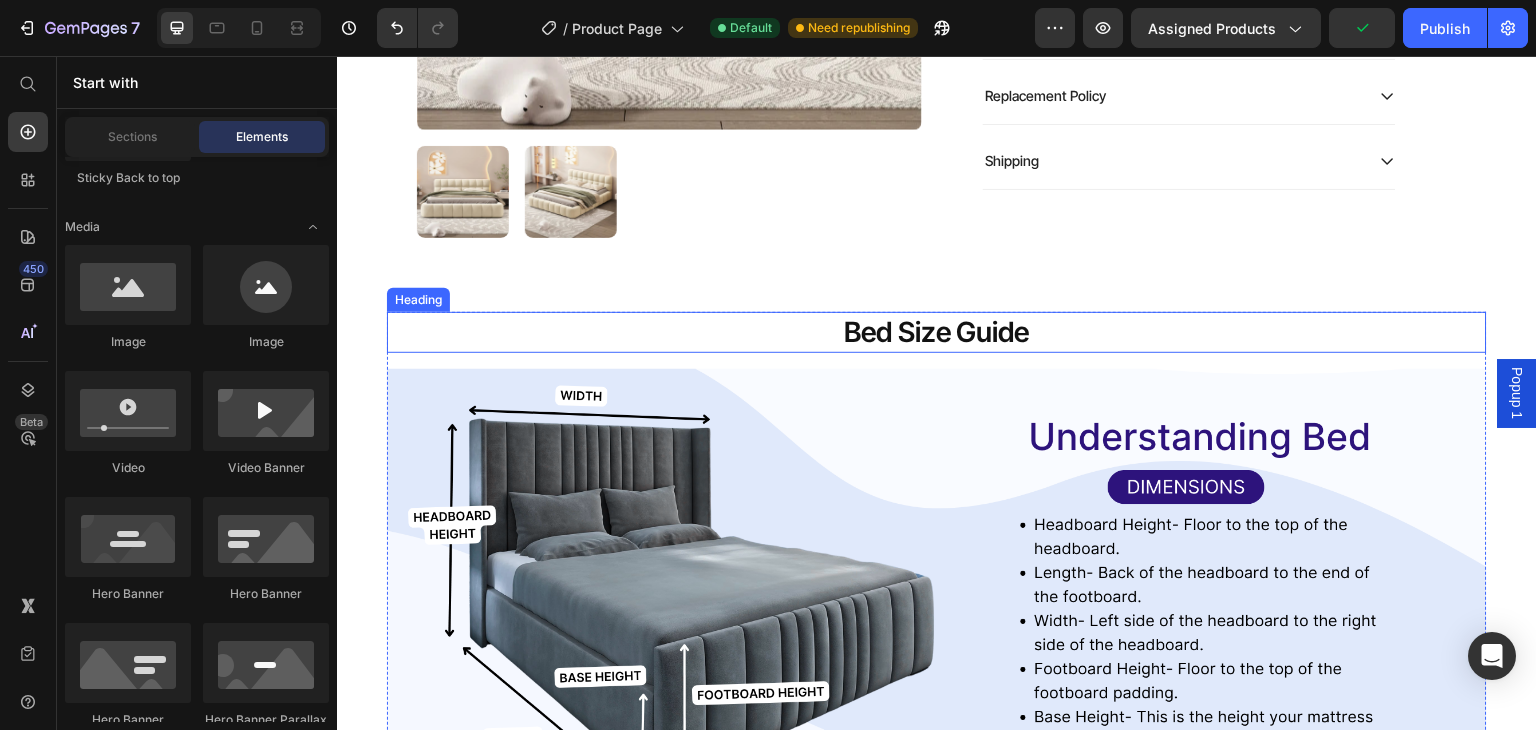 scroll, scrollTop: 1170, scrollLeft: 0, axis: vertical 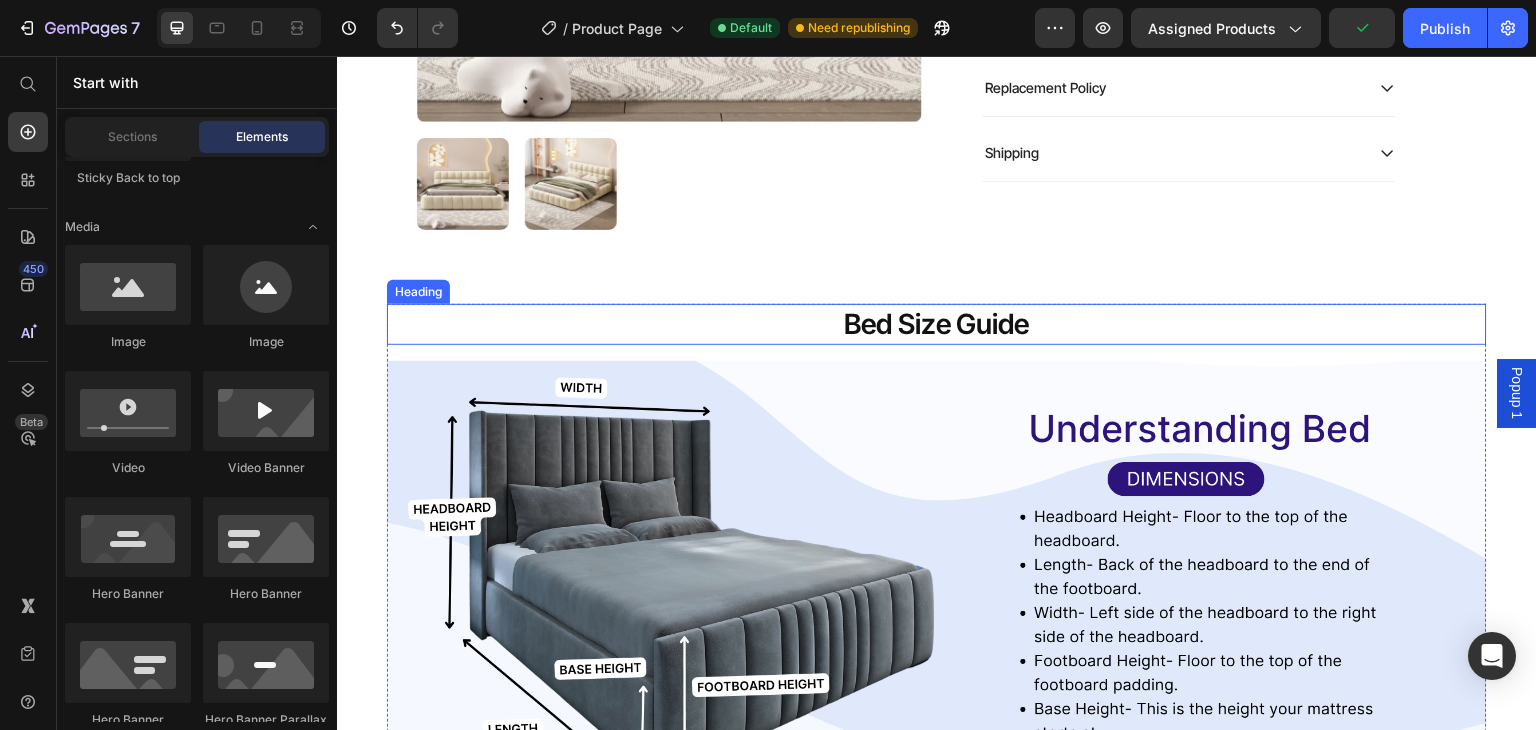 click on "Bed Size Guide" at bounding box center [937, 324] 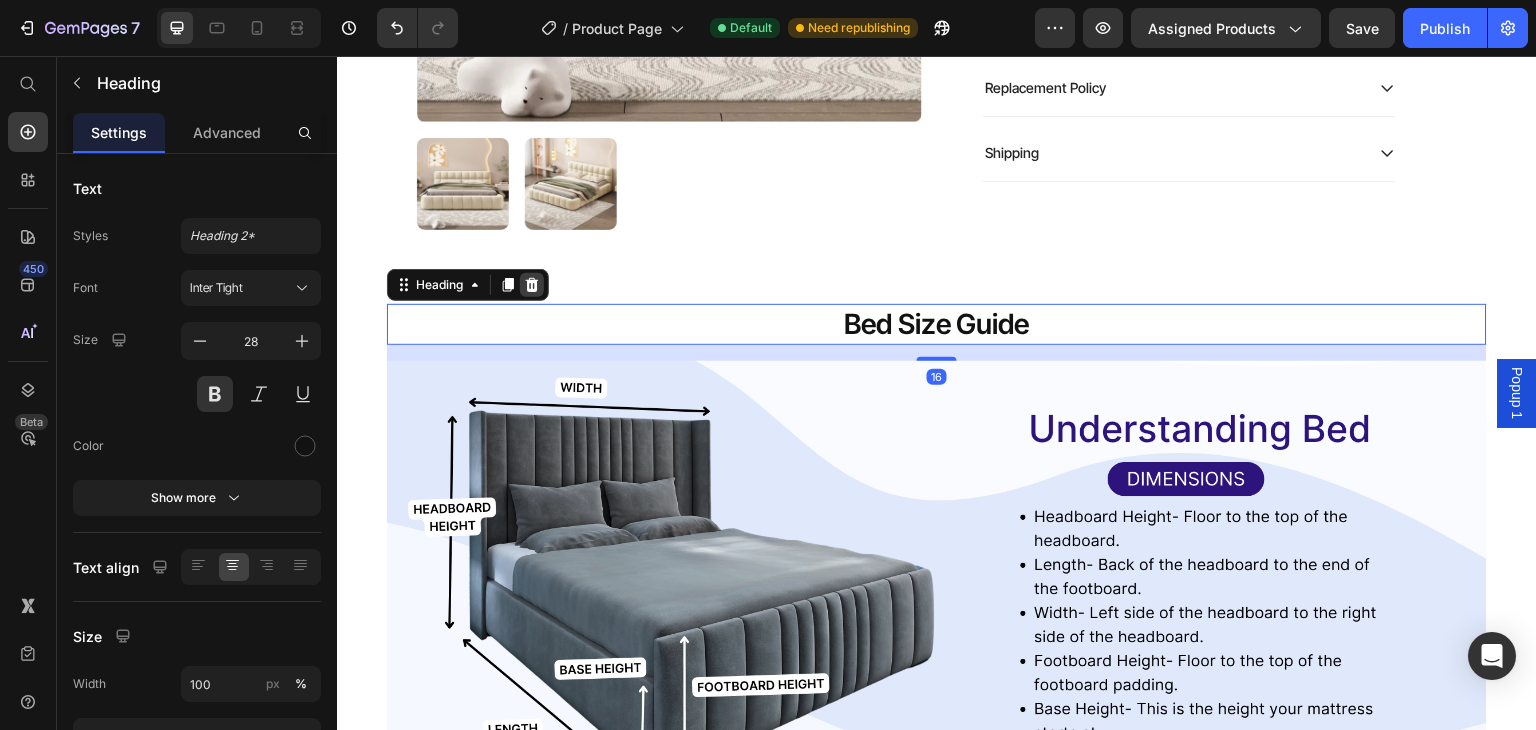 click 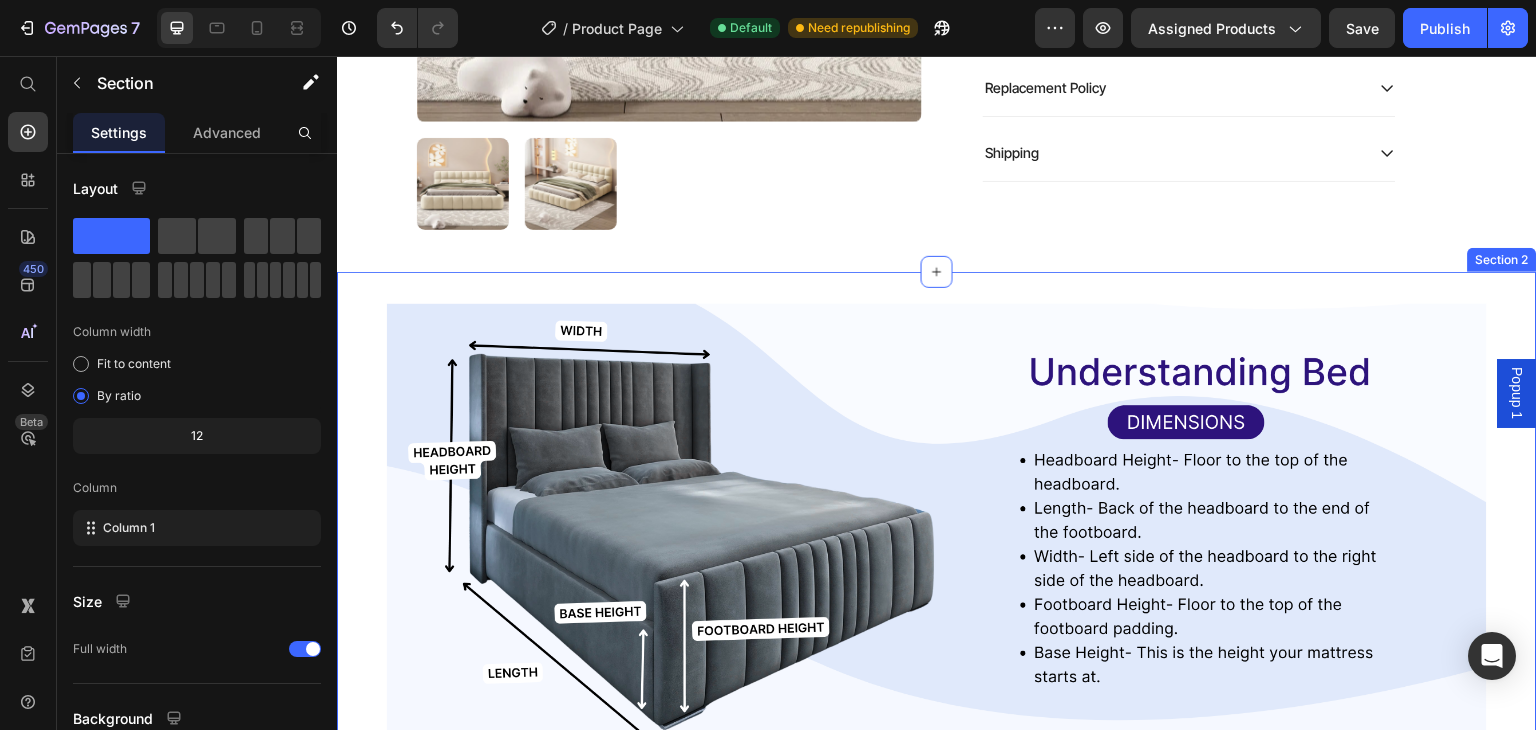 click on "Image Image Image Row Section 2" at bounding box center [937, 1015] 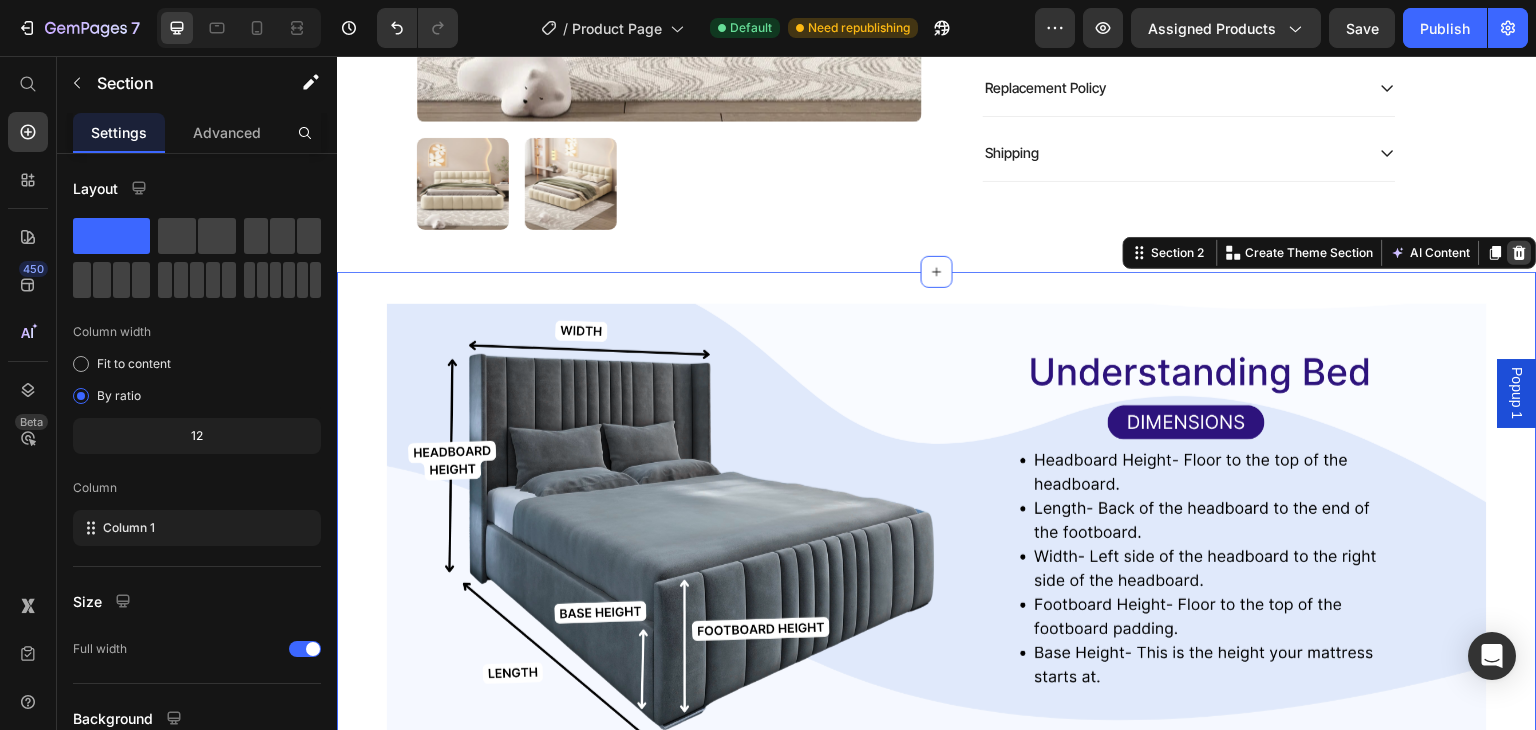 click 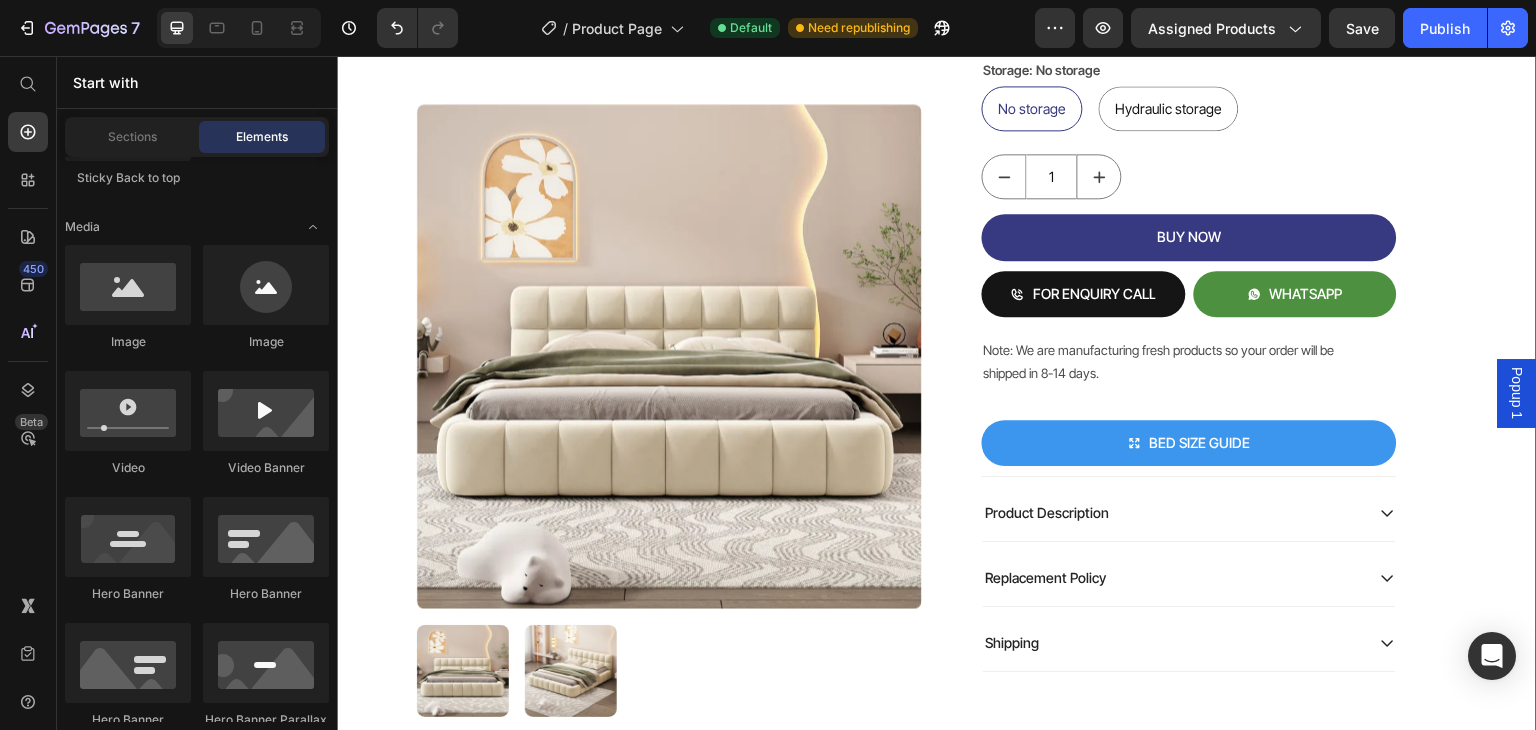scroll, scrollTop: 680, scrollLeft: 0, axis: vertical 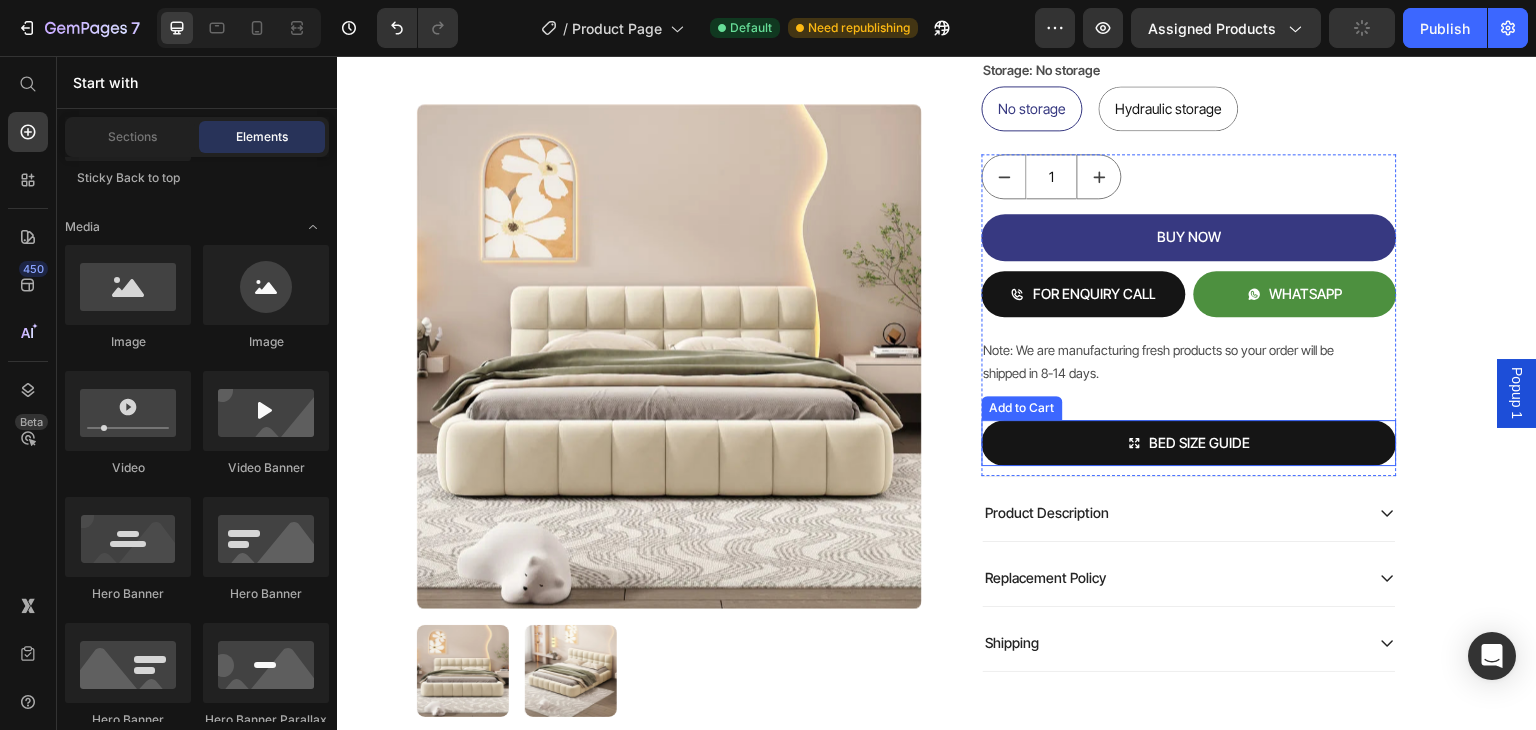 click on "BED SIZE GUIDE" at bounding box center (1189, 443) 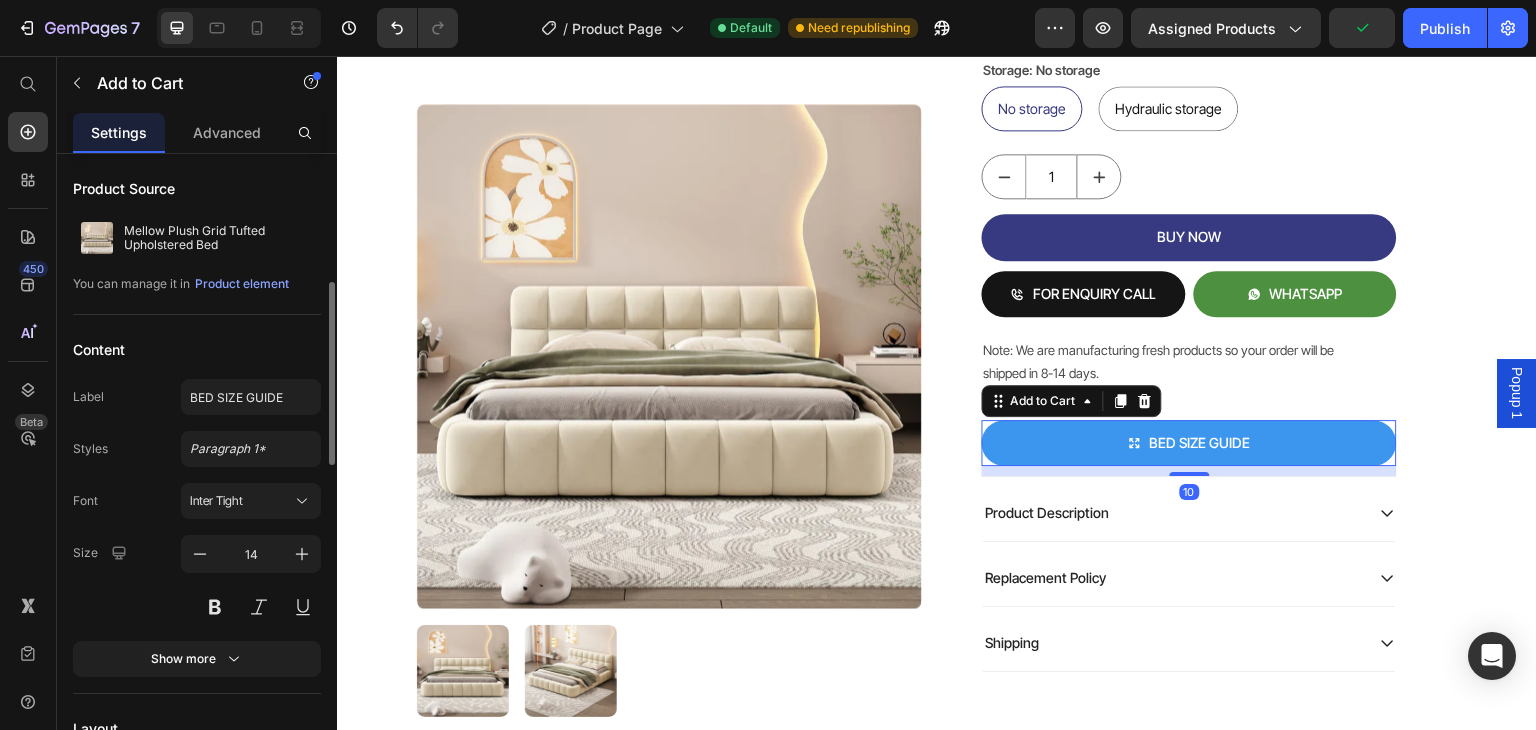 scroll, scrollTop: 100, scrollLeft: 0, axis: vertical 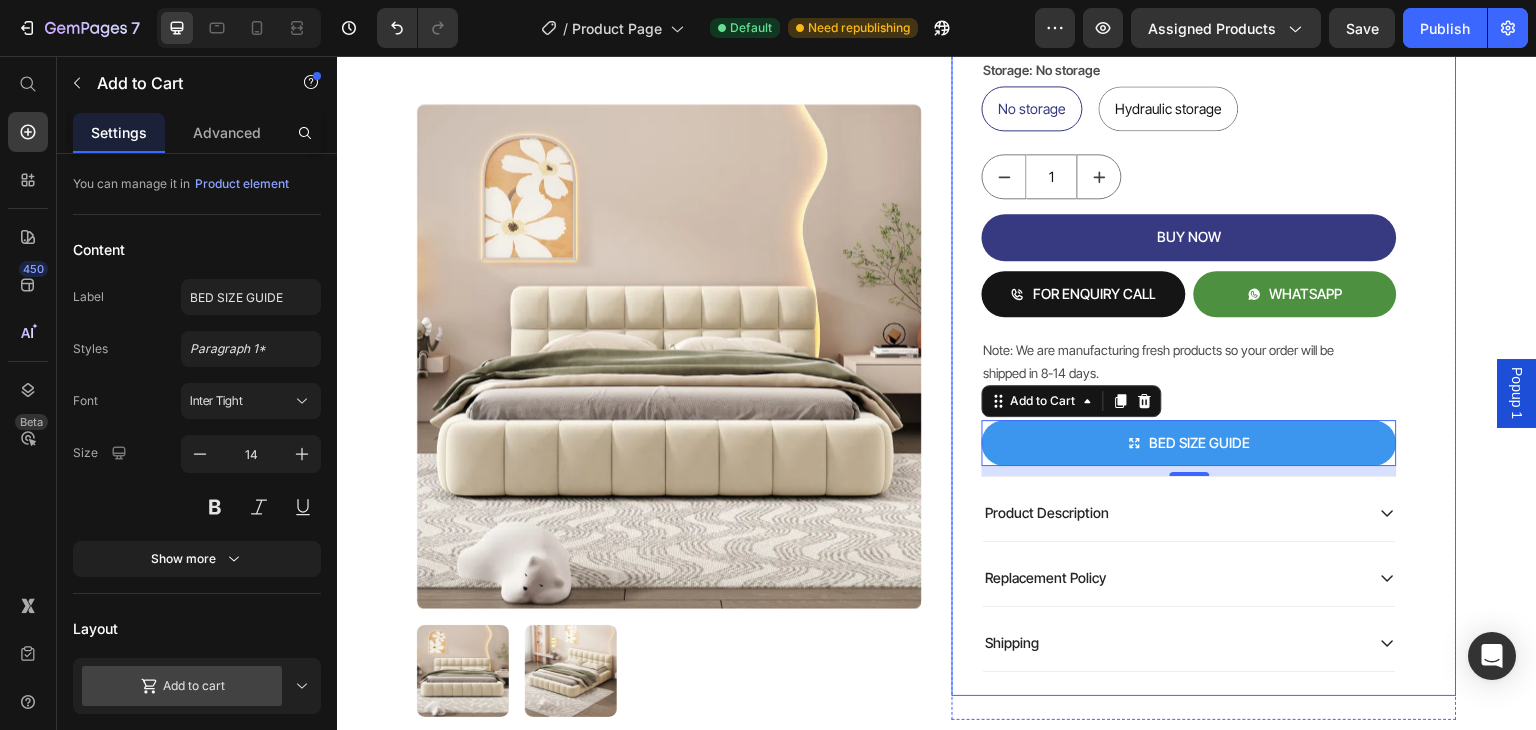 click on "Product Images Mellow Plush Grid Tufted Upholstered Bed Product Title Factory To Home | Free Doorstep Delivery  Text Block Air: Product Reviews app & UGC Air: Product Reviews app & UGC Rs. 80,999.00 Product Price 19% OFF Discount Tag Rs. 65,999.00 Product Price Row (Incl of all Taxes) Text Block Shopify App Shopify App Color: Biege Biege Biege Bedding size Queen Mattress 60X72 King Mattress 70X72 Storage: No storage No storage No storage No storage Hydraulic storage Hydraulic storage Hydraulic storage Product Variants & Swatches 1 Product Quantity BUY NOW Add to Cart
FOR ENQUIRY CALL Add to Cart
WHATSAPP Add to Cart Row Note: We are manufacturing fresh products so your order will be shipped in 8-14 days. Text Block
BED SIZE GUIDE Add to Cart   10 Row
Product Description
Replacement Policy
Shipping Accordion Row Row Product Row" at bounding box center (937, 78) 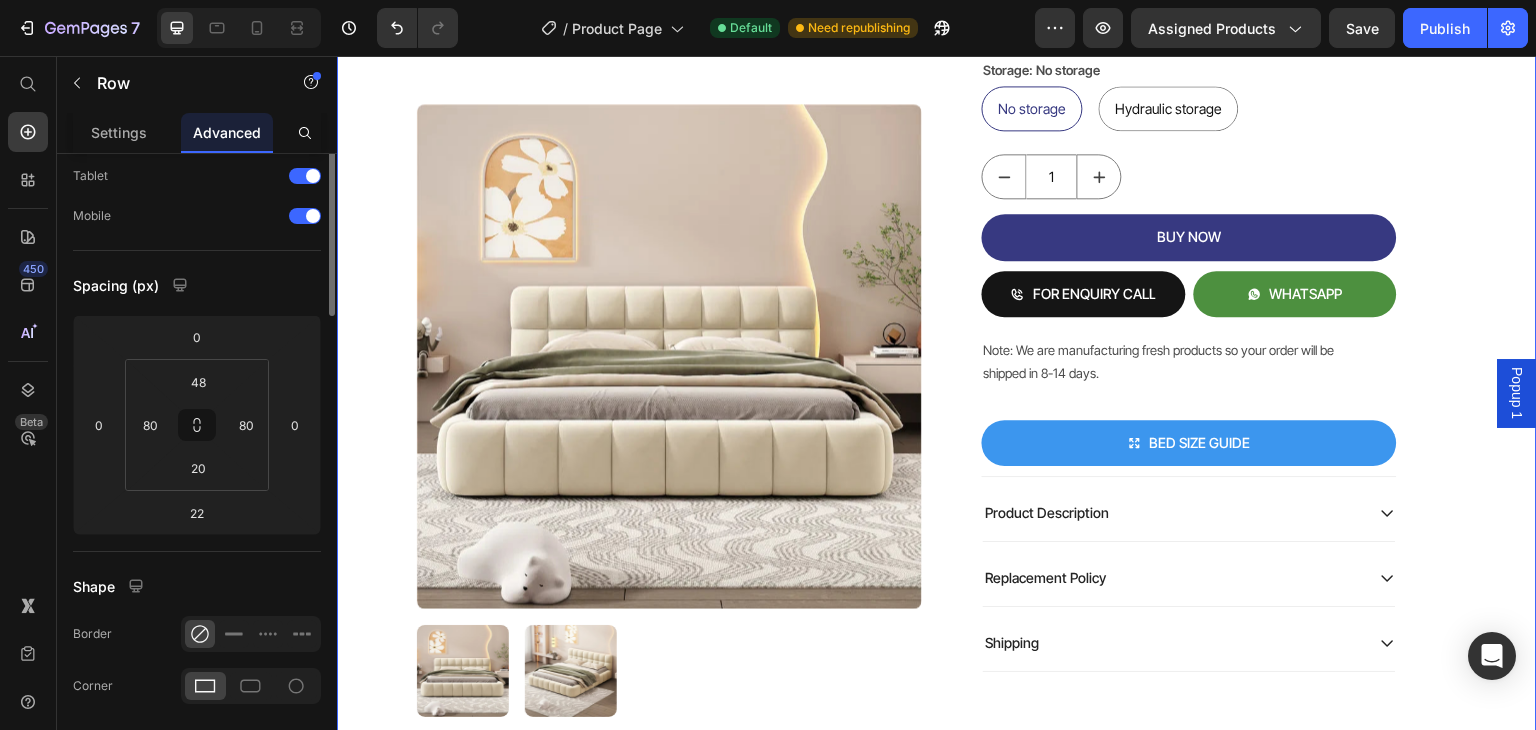 scroll, scrollTop: 0, scrollLeft: 0, axis: both 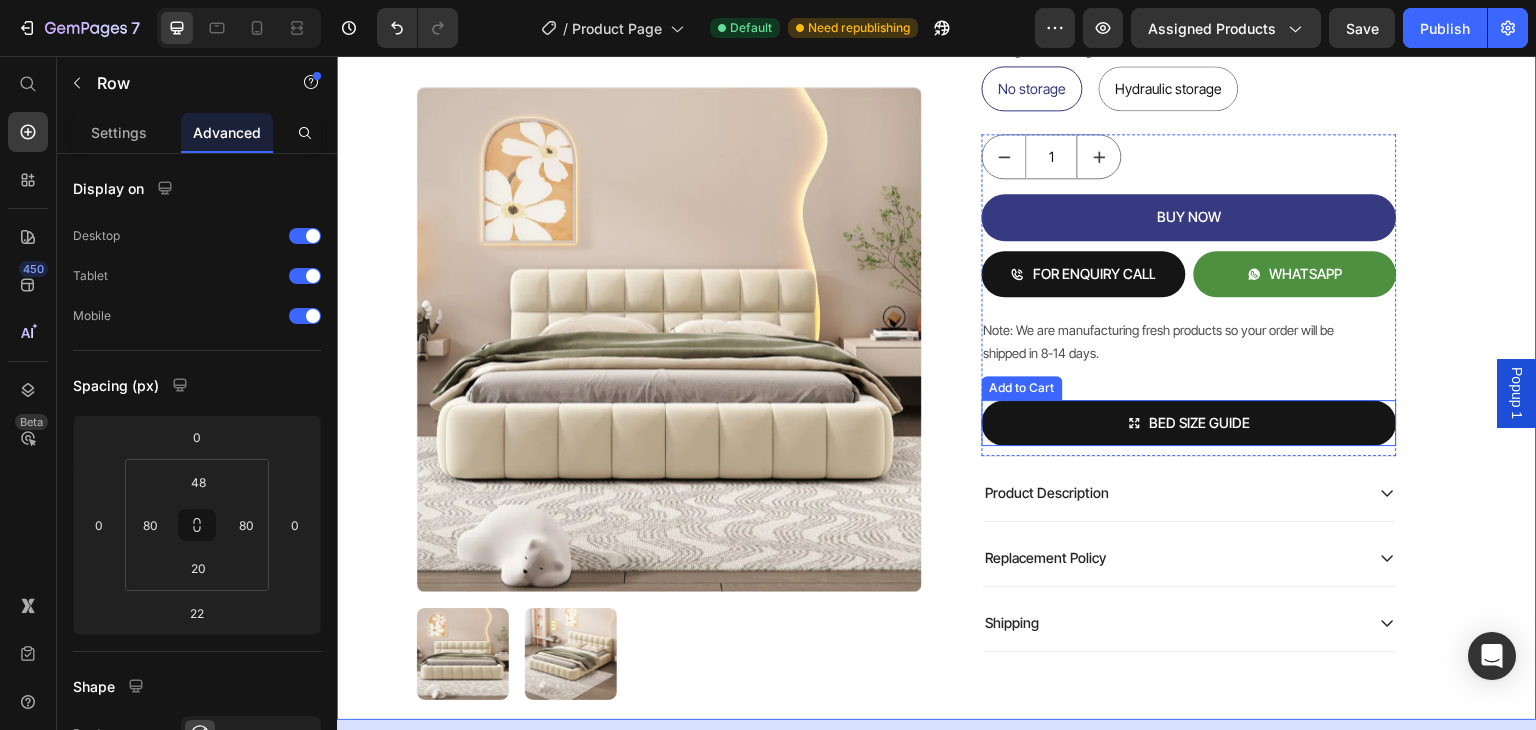 click on "BED SIZE GUIDE" at bounding box center (1189, 423) 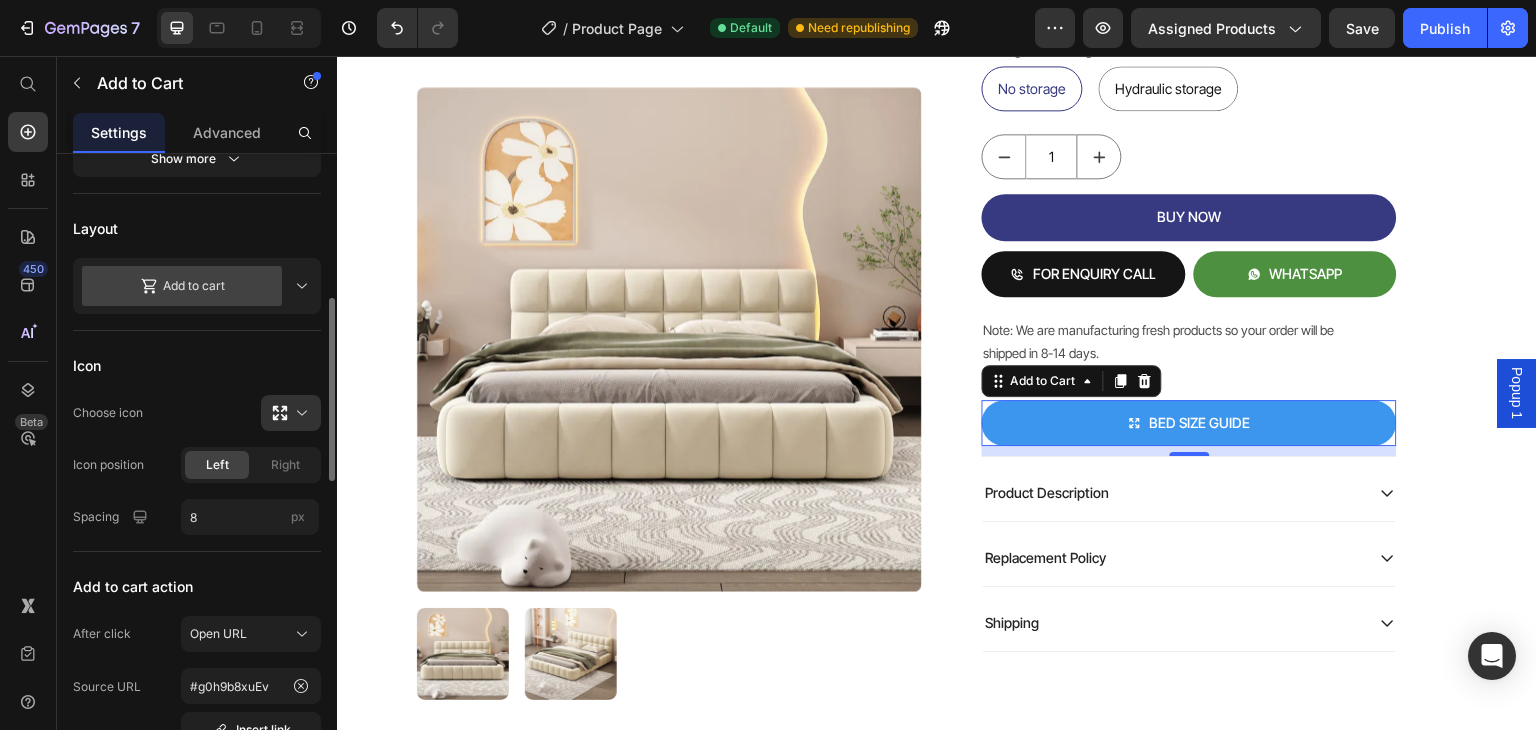 scroll, scrollTop: 800, scrollLeft: 0, axis: vertical 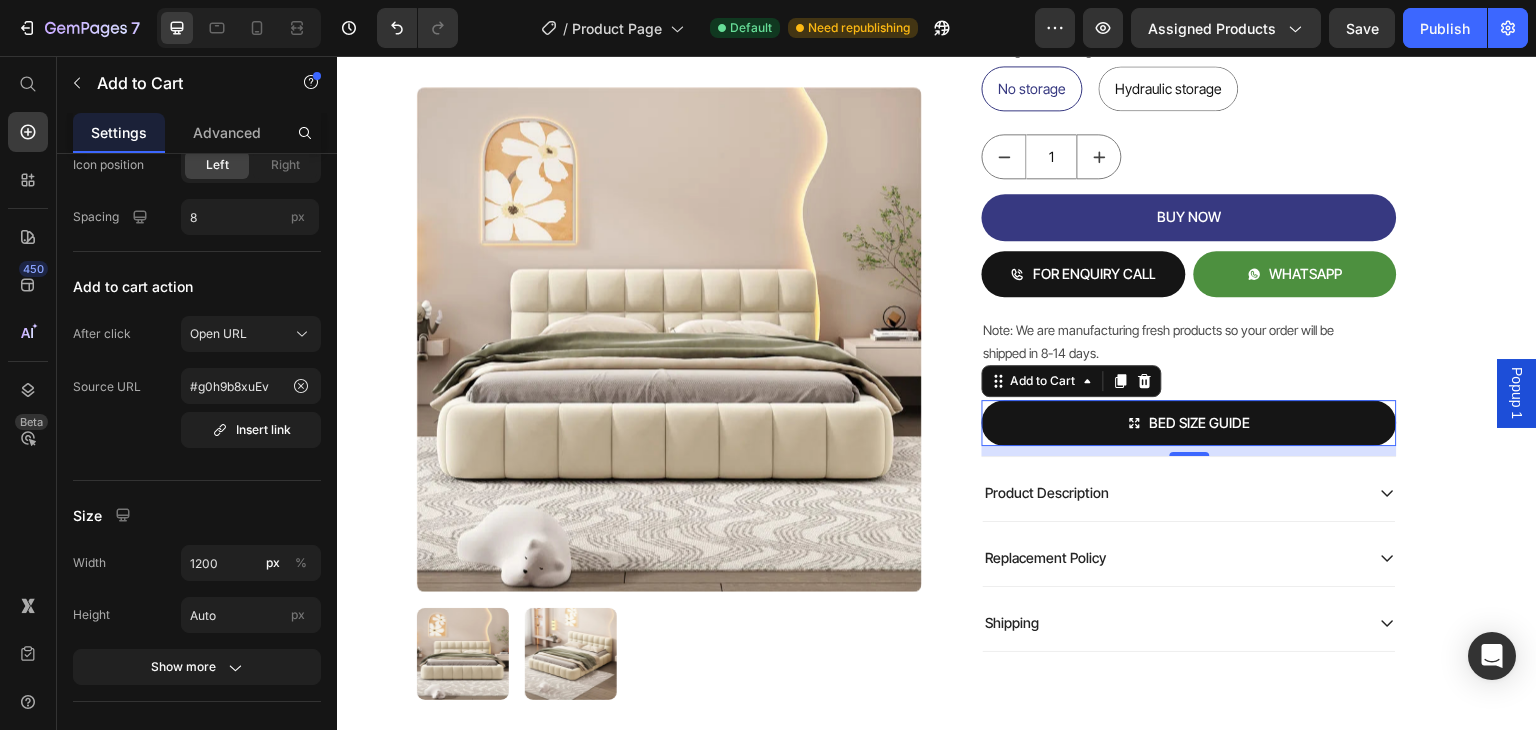 drag, startPoint x: 1117, startPoint y: 375, endPoint x: 1129, endPoint y: 430, distance: 56.293873 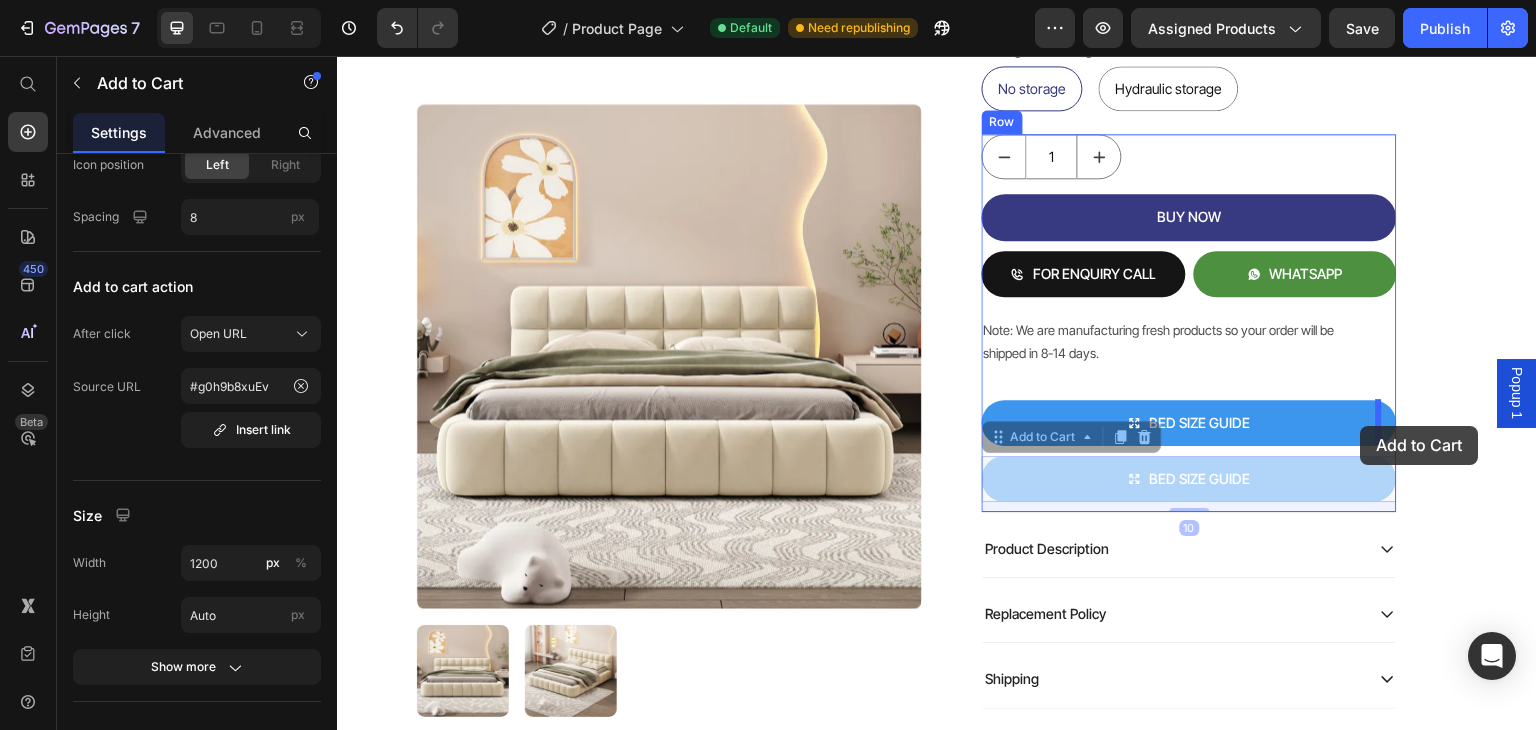 drag, startPoint x: 1087, startPoint y: 464, endPoint x: 1361, endPoint y: 426, distance: 276.6225 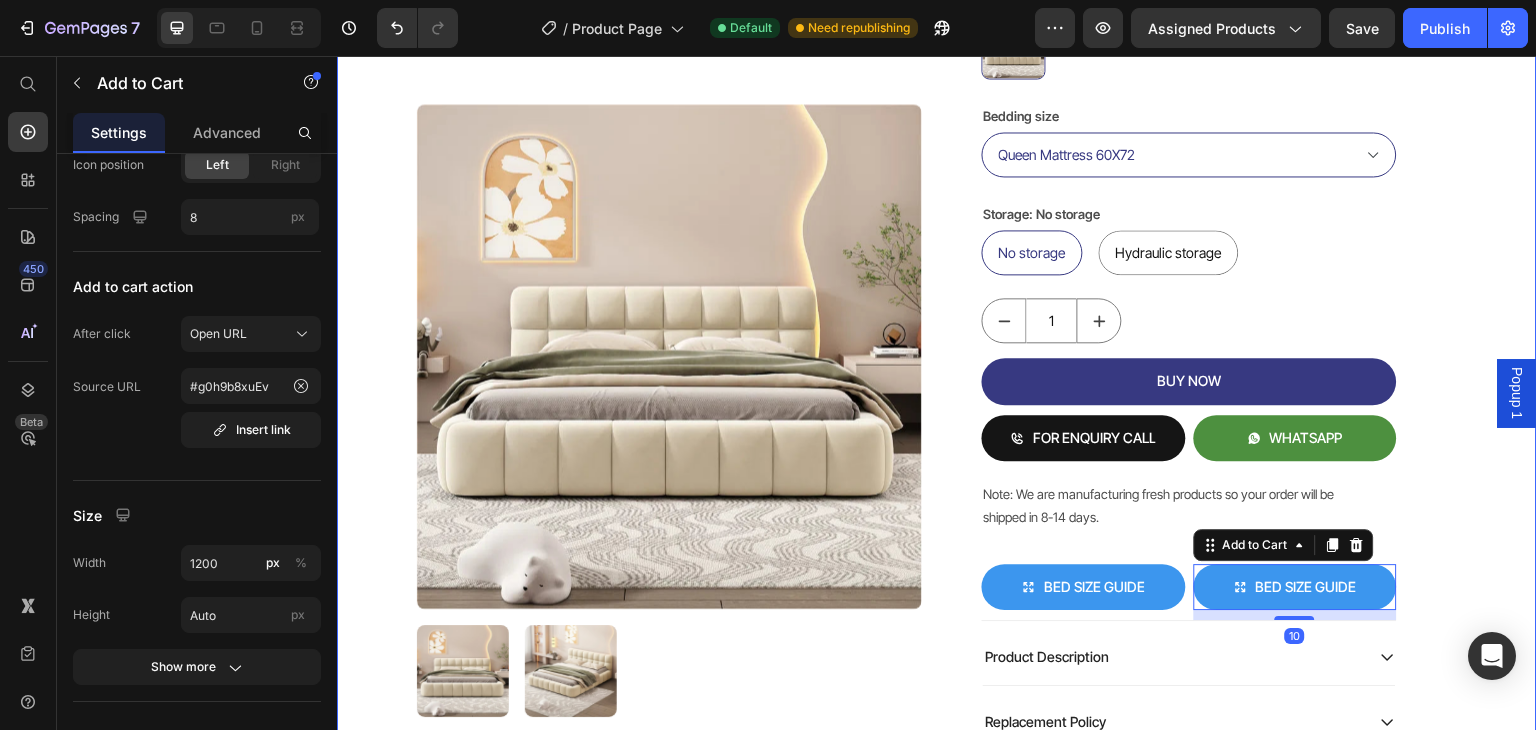 scroll, scrollTop: 500, scrollLeft: 0, axis: vertical 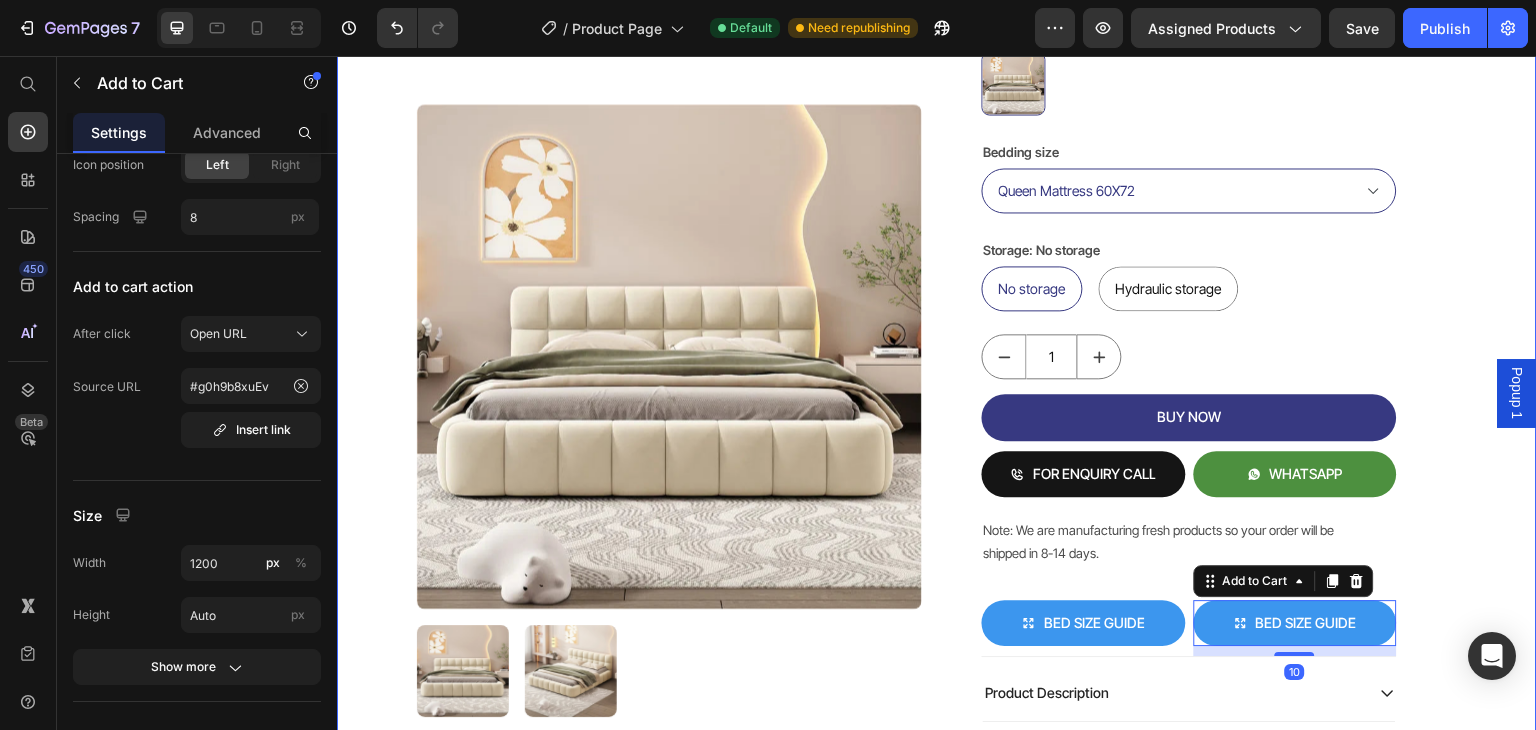 click on "Product Images Mellow Plush Grid Tufted Upholstered Bed Product Title Factory To Home | Free Doorstep Delivery  Text Block Air: Product Reviews app & UGC Air: Product Reviews app & UGC Rs. 80,999.00 Product Price 19% OFF Discount Tag Rs. 65,999.00 Product Price Row (Incl of all Taxes) Text Block Shopify App Shopify App Color: Biege Biege Biege Bedding size Queen Mattress 60X72 King Mattress 70X72 Storage: No storage No storage No storage No storage Hydraulic storage Hydraulic storage Hydraulic storage Product Variants & Swatches 1 Product Quantity BUY NOW Add to Cart
FOR ENQUIRY CALL Add to Cart
WHATSAPP Add to Cart Row Note: We are manufacturing fresh products so your order will be shipped in 8-14 days. Text Block
BED SIZE GUIDE Add to Cart
BED SIZE GUIDE Add to Cart   10 Row Row
Product Description
Replacement Policy
Shipping Accordion Row Row Product Row" at bounding box center (937, 258) 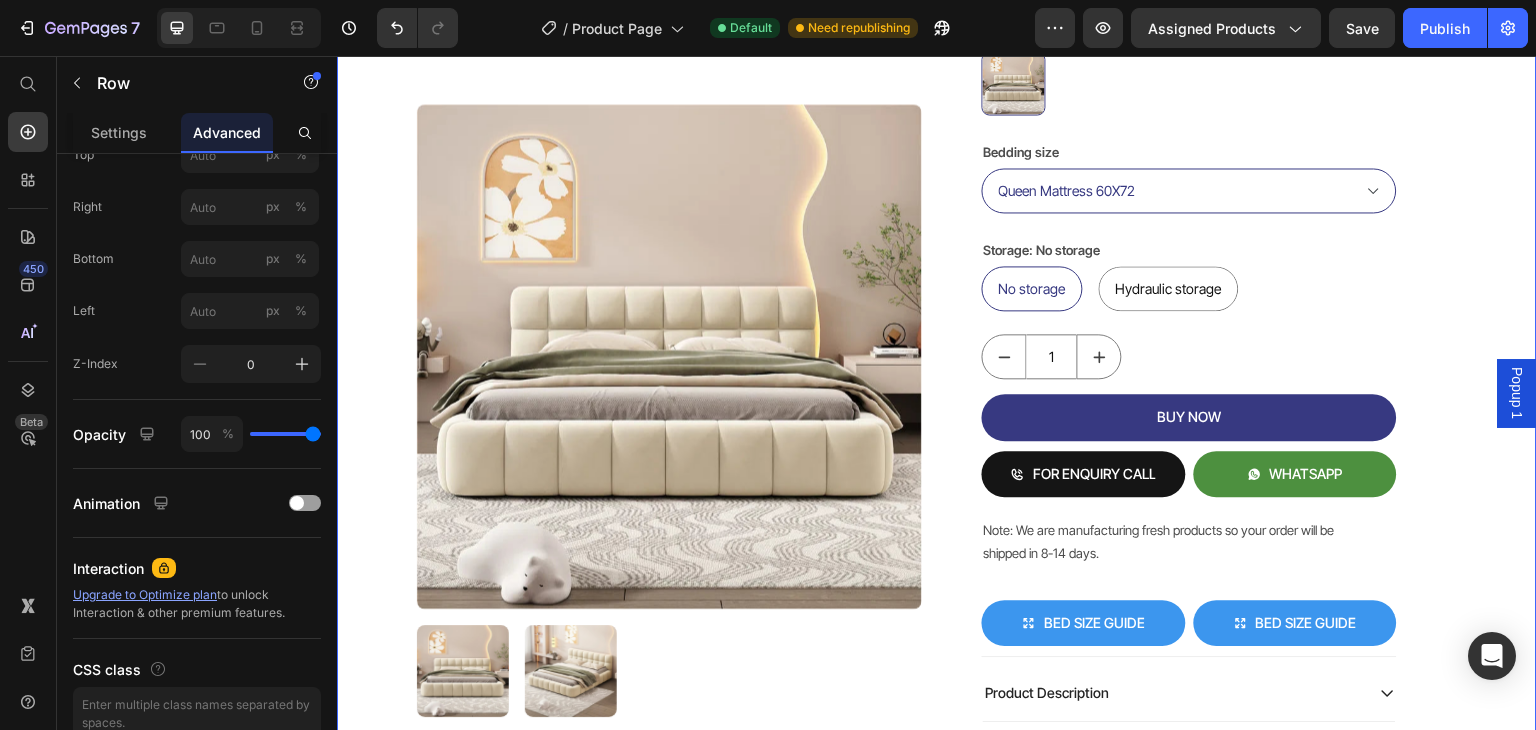 scroll, scrollTop: 0, scrollLeft: 0, axis: both 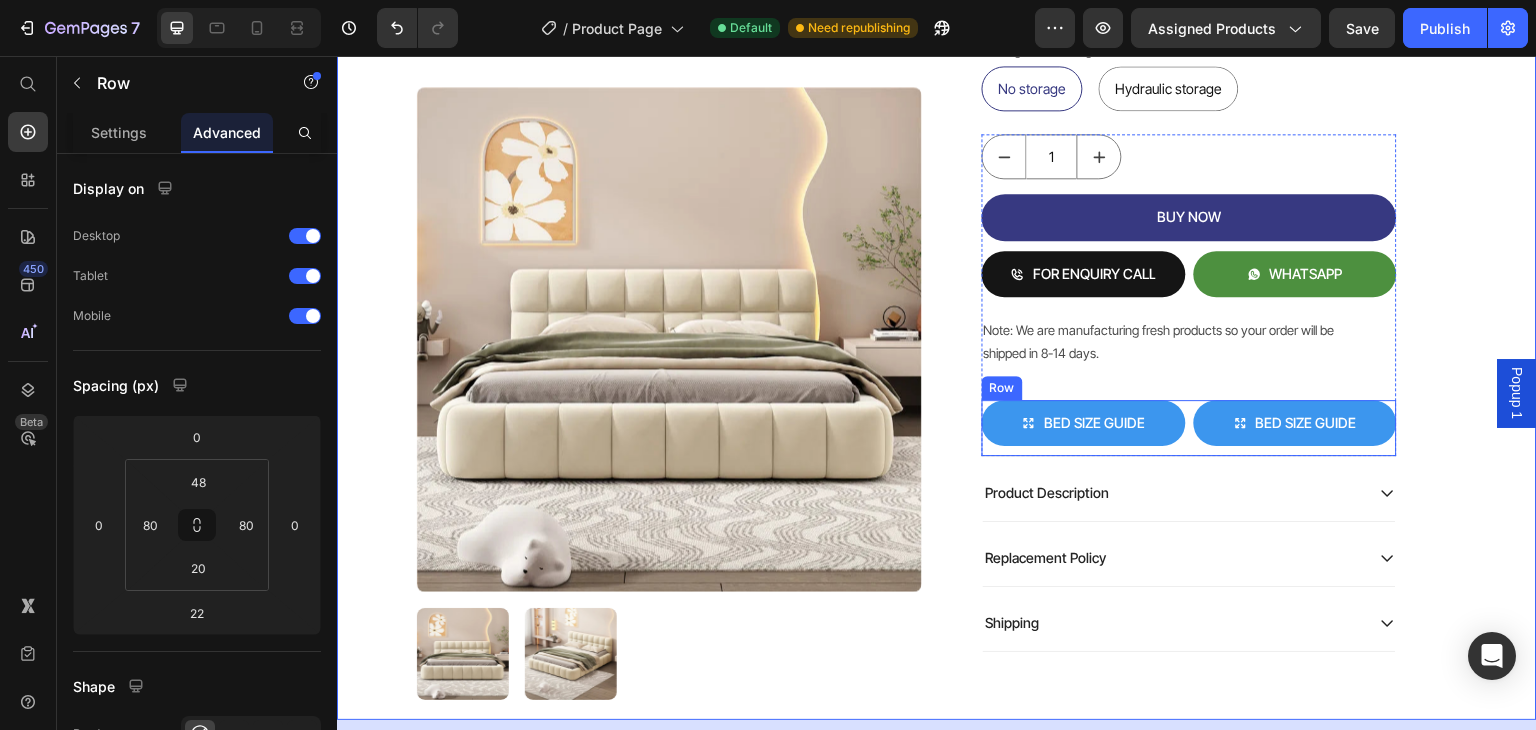 click on "BED SIZE GUIDE Add to Cart
BED SIZE GUIDE Add to Cart Row" at bounding box center [1189, 428] 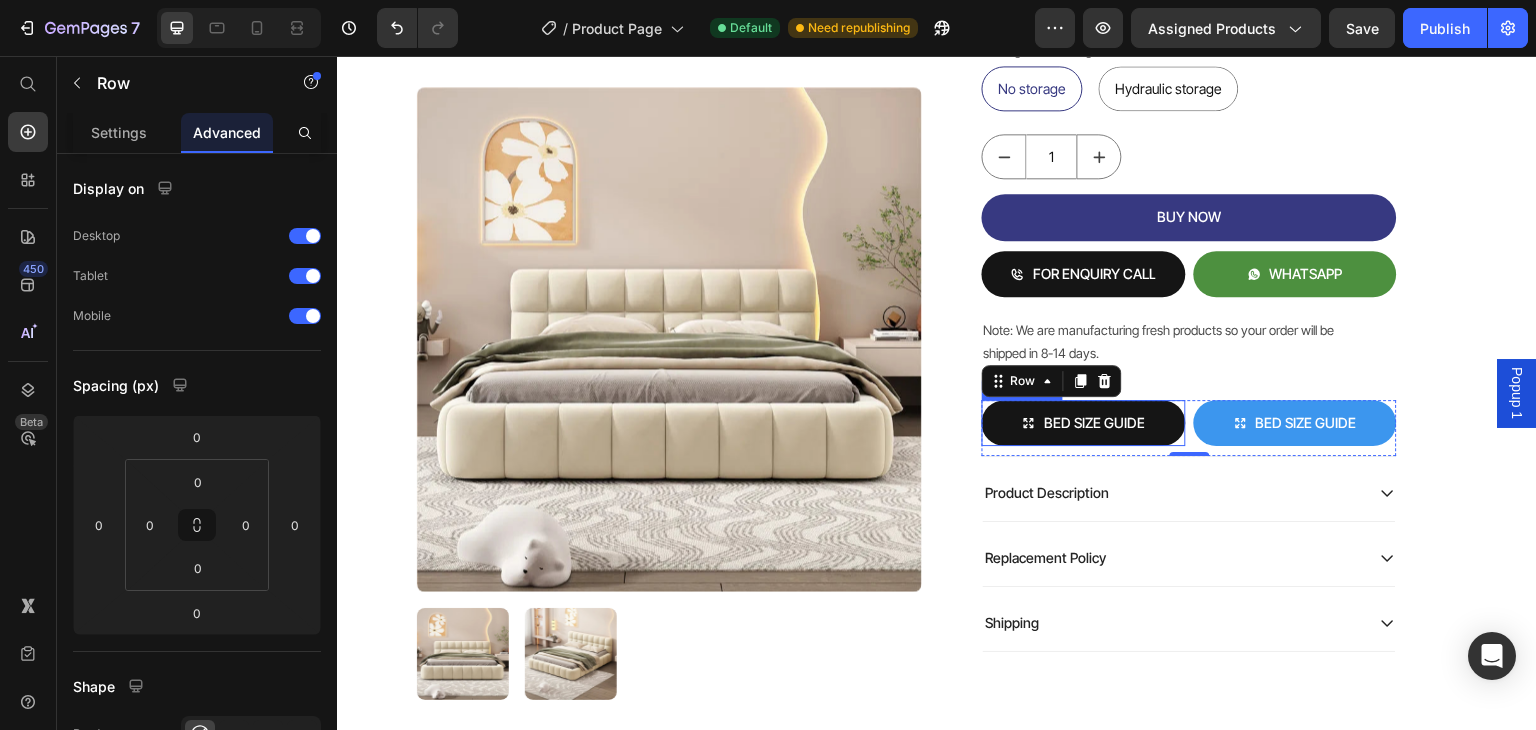 click on "BED SIZE GUIDE" at bounding box center (1084, 423) 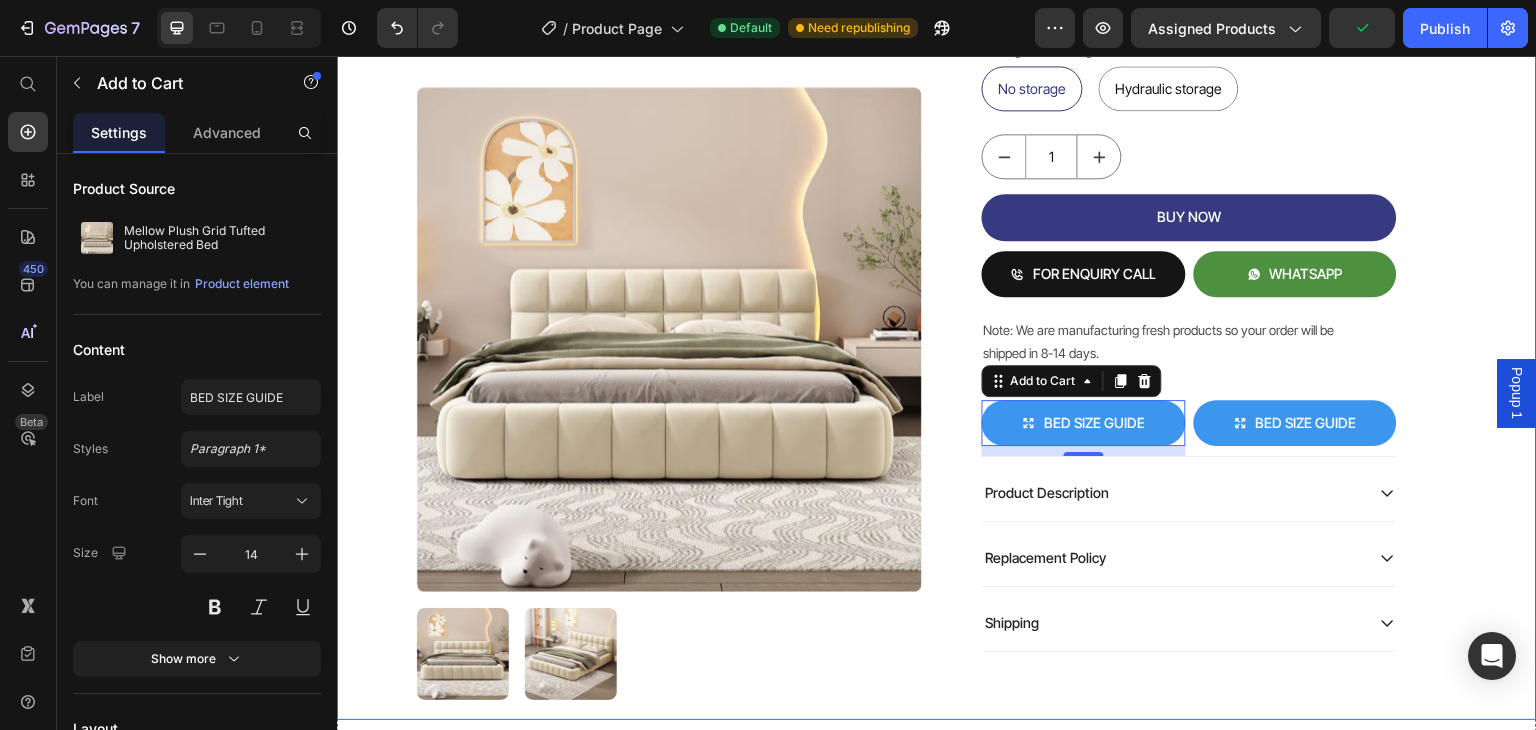 click on "Product Images Mellow Plush Grid Tufted Upholstered Bed Product Title Factory To Home | Free Doorstep Delivery  Text Block Air: Product Reviews app & UGC Air: Product Reviews app & UGC Rs. 80,999.00 Product Price 19% OFF Discount Tag Rs. 65,999.00 Product Price Row (Incl of all Taxes) Text Block Shopify App Shopify App Color: Biege Biege Biege Bedding size Queen Mattress 60X72 King Mattress 70X72 Storage: No storage No storage No storage No storage Hydraulic storage Hydraulic storage Hydraulic storage Product Variants & Swatches 1 Product Quantity BUY NOW Add to Cart
FOR ENQUIRY CALL Add to Cart
WHATSAPP Add to Cart Row Note: We are manufacturing fresh products so your order will be shipped in 8-14 days. Text Block
BED SIZE GUIDE Add to Cart   10
BED SIZE GUIDE Add to Cart Row Row
Product Description
Replacement Policy
Shipping Accordion Row Row Product Row" at bounding box center (937, 58) 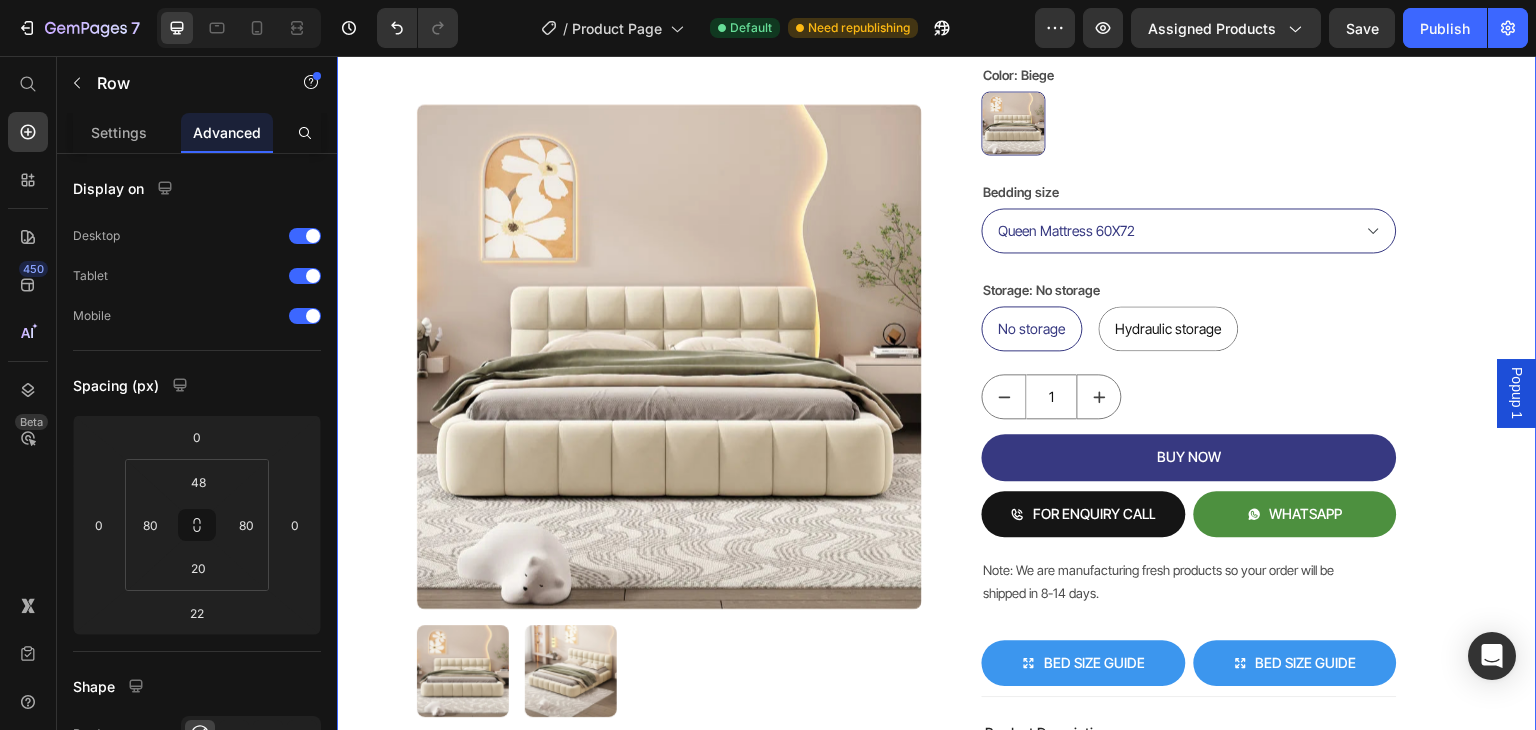 scroll, scrollTop: 700, scrollLeft: 0, axis: vertical 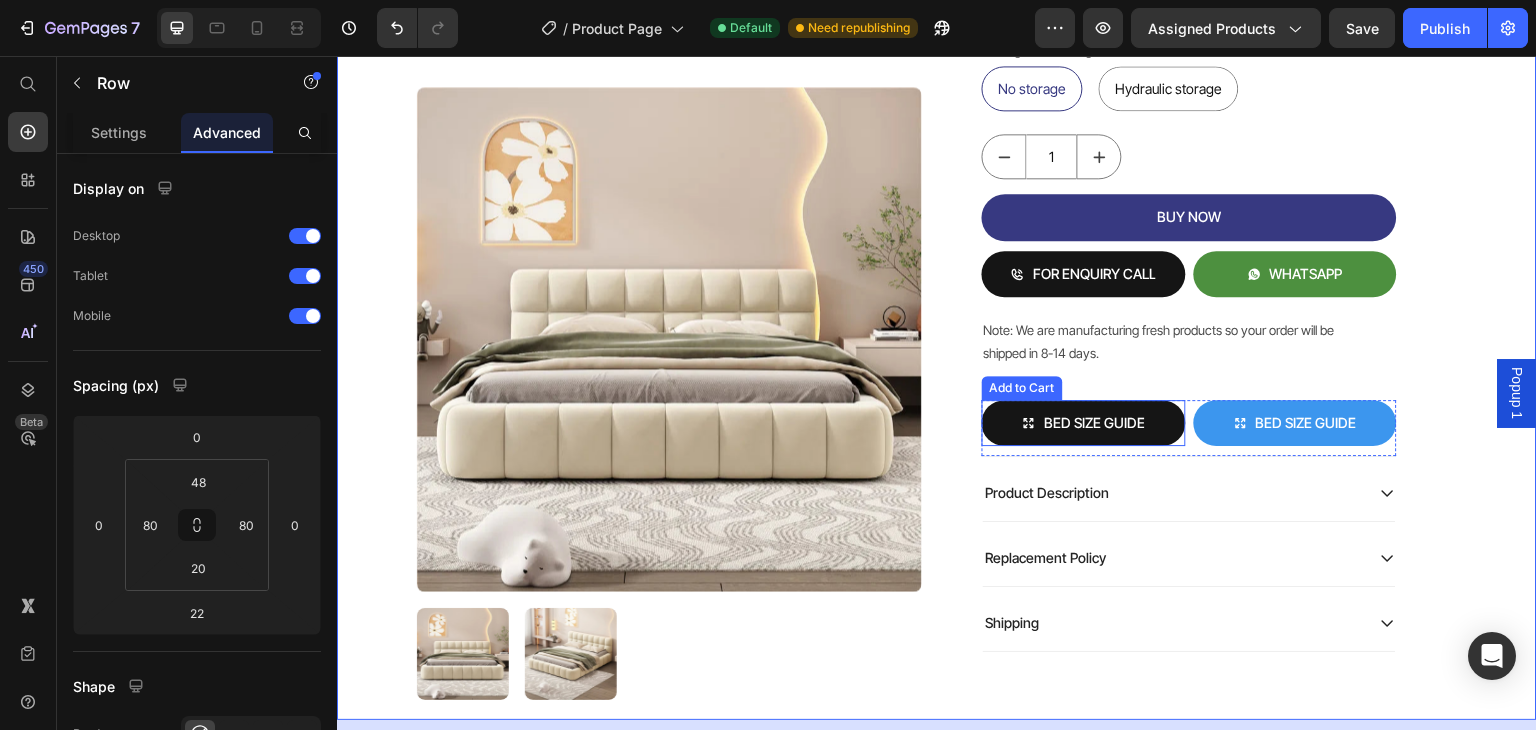click on "BED SIZE GUIDE" at bounding box center [1084, 423] 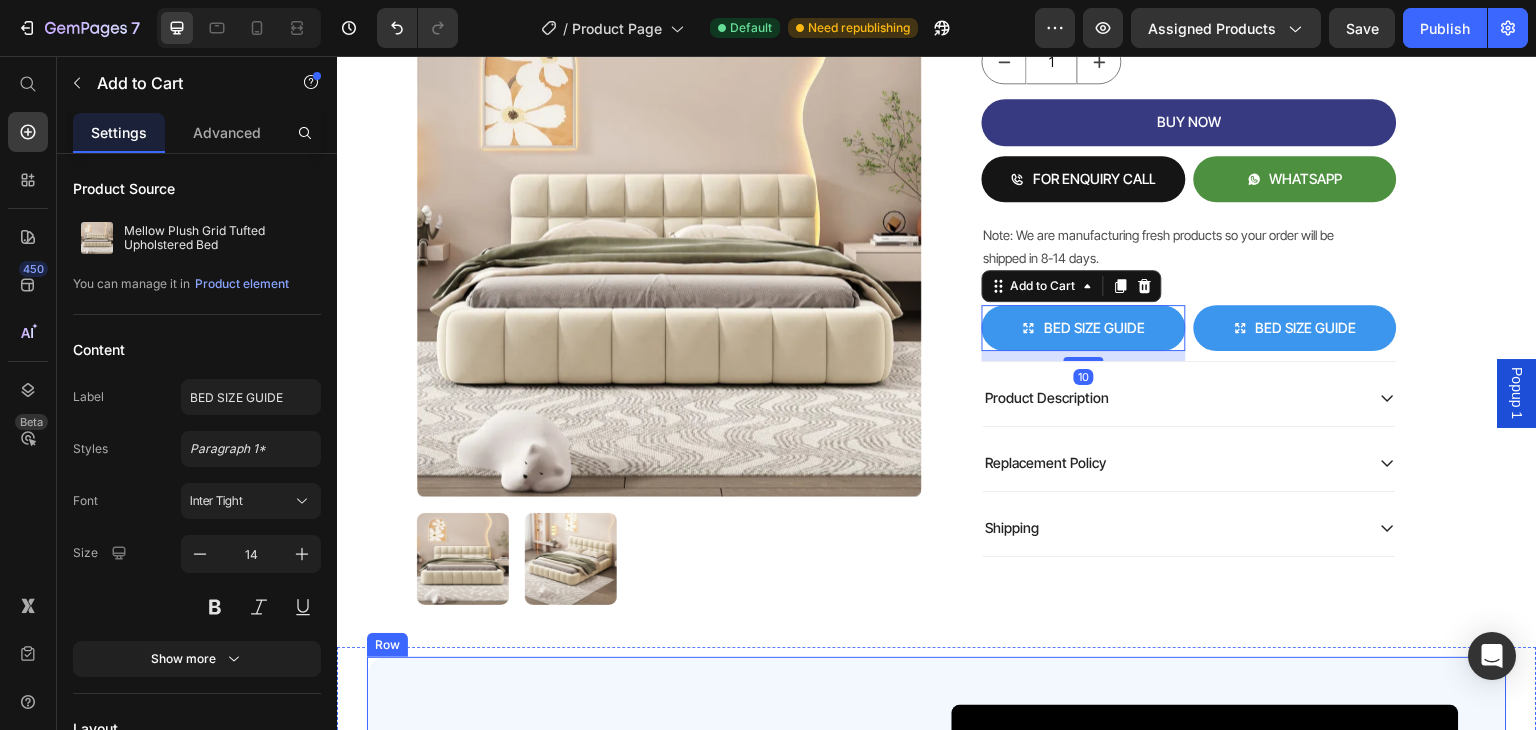 scroll, scrollTop: 800, scrollLeft: 0, axis: vertical 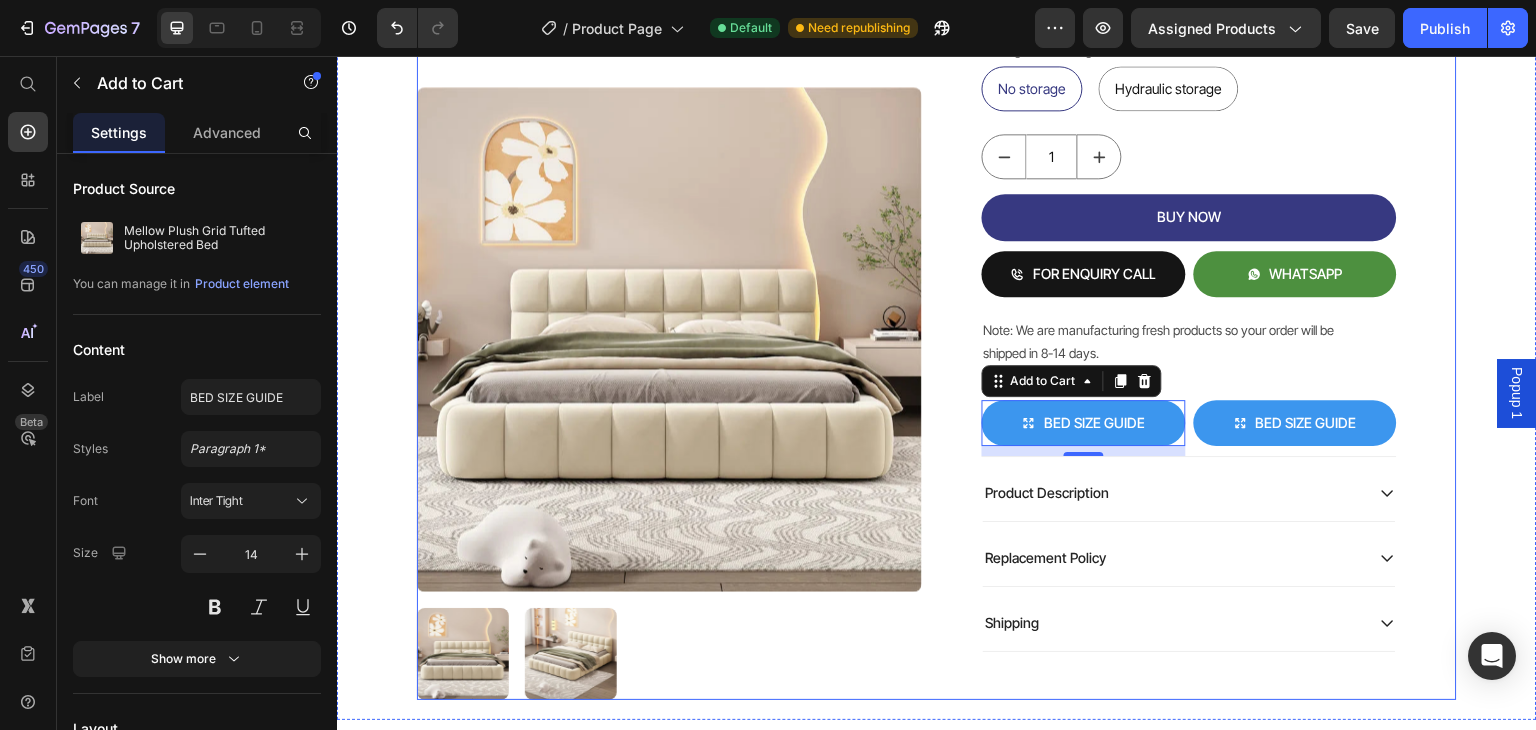 click on "Product Images Mellow Plush Grid Tufted Upholstered Bed Product Title Factory To Home | Free Doorstep Delivery  Text Block Air: Product Reviews app & UGC Air: Product Reviews app & UGC Rs. 80,999.00 Product Price 19% OFF Discount Tag Rs. 65,999.00 Product Price Row (Incl of all Taxes) Text Block Shopify App Shopify App Color: Biege Biege Biege Bedding size Queen Mattress 60X72 King Mattress 70X72 Storage: No storage No storage No storage No storage Hydraulic storage Hydraulic storage Hydraulic storage Product Variants & Swatches 1 Product Quantity BUY NOW Add to Cart
FOR ENQUIRY CALL Add to Cart
WHATSAPP Add to Cart Row Note: We are manufacturing fresh products so your order will be shipped in 8-14 days. Text Block
BED SIZE GUIDE Add to Cart   10
BED SIZE GUIDE Add to Cart Row Row
Product Description
Replacement Policy
Shipping Accordion Row Row Product" at bounding box center [937, 72] 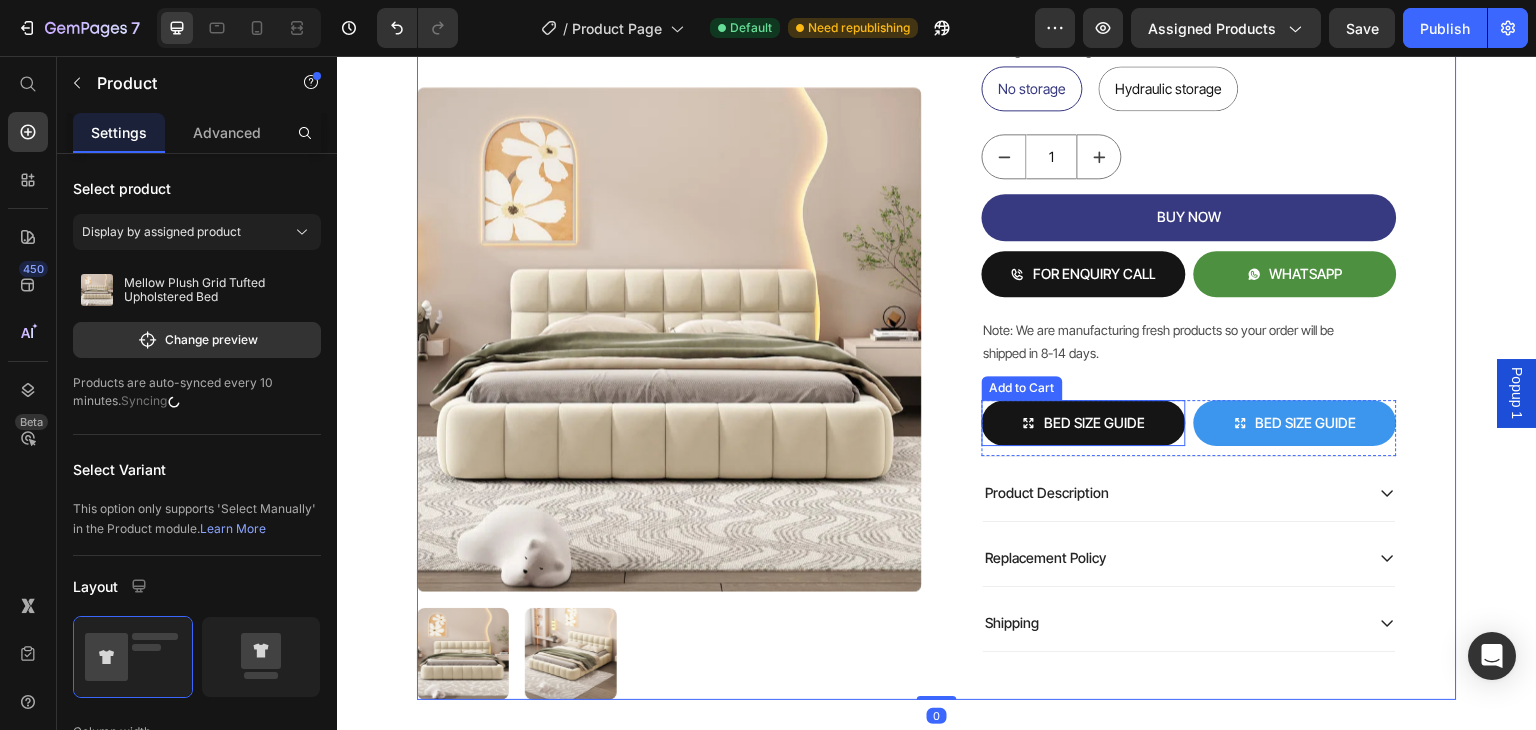 click on "BED SIZE GUIDE" at bounding box center (1084, 423) 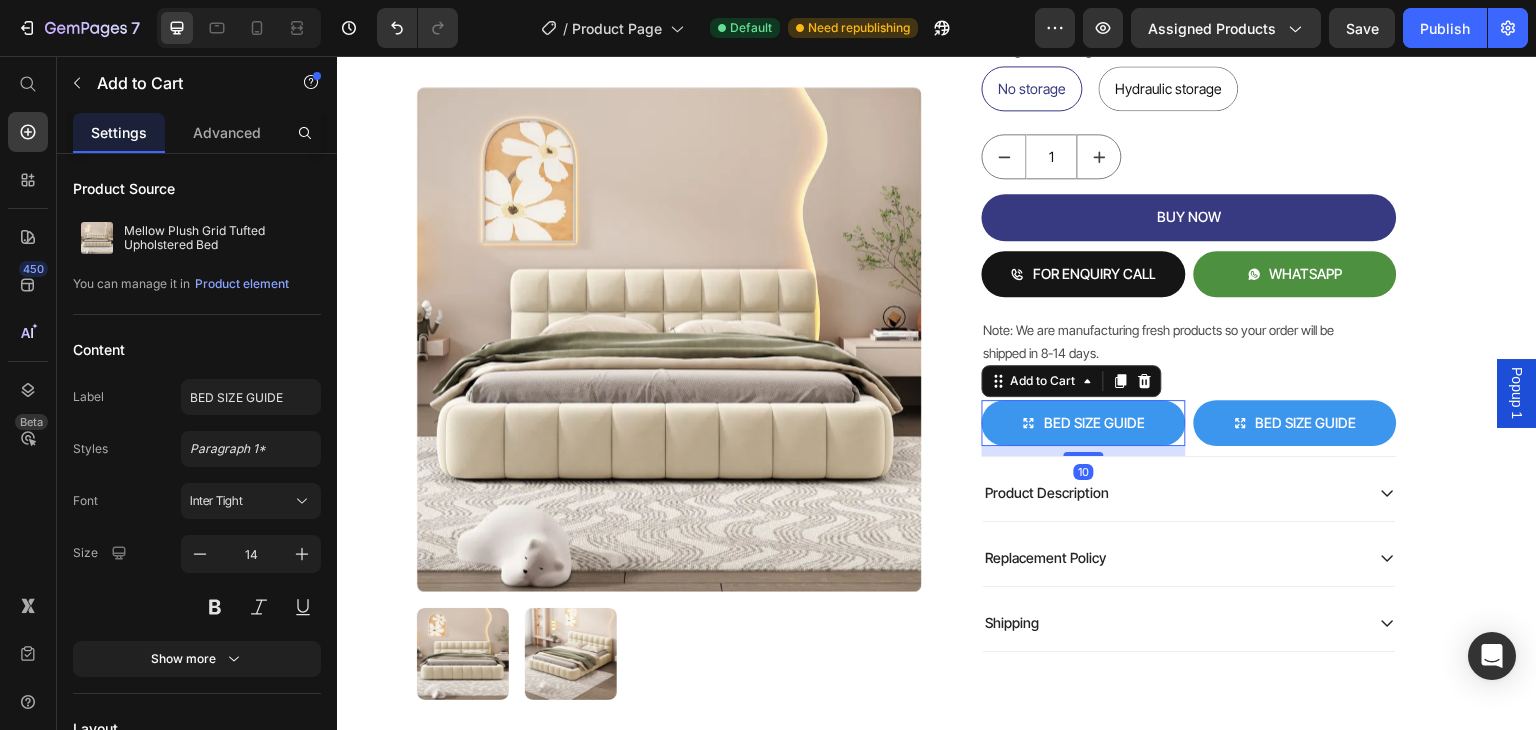 click on "Popup 1" at bounding box center [1517, 393] 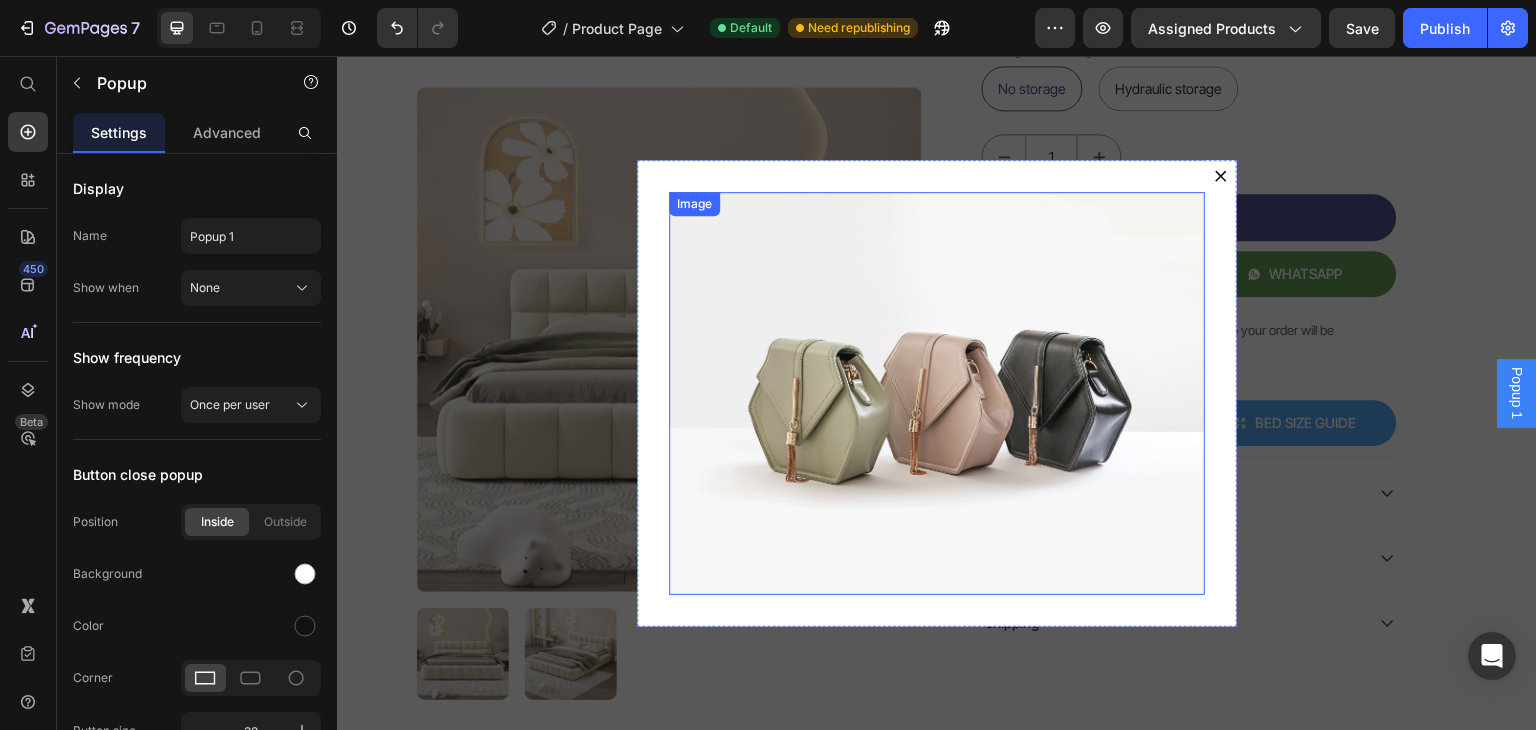 click at bounding box center [937, 393] 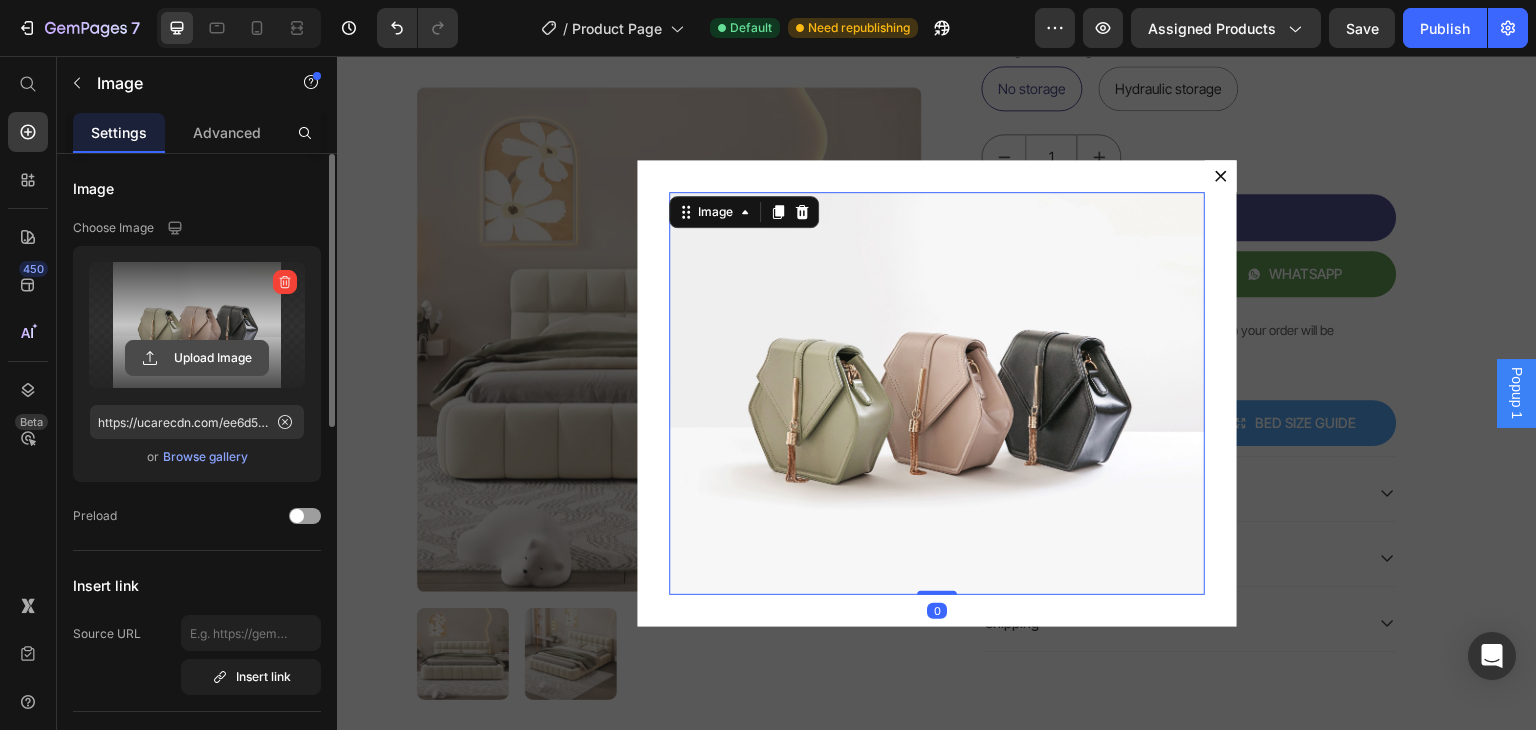 click 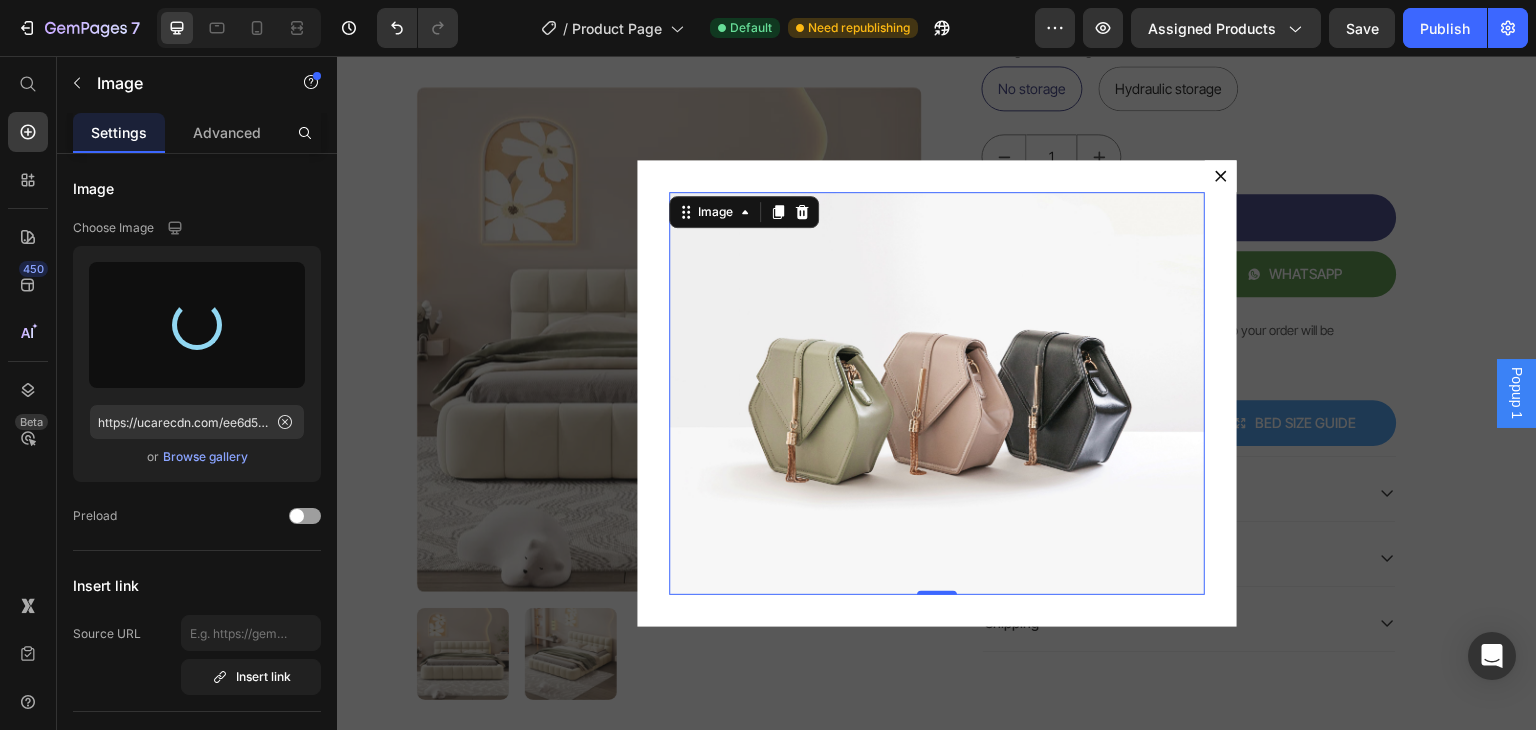 type on "https://cdn.shopify.com/s/files/1/0718/7775/5135/files/gempages_532029910361834389-c40f9e6b-10be-41dd-8942-30f0725b7dc0.jpg" 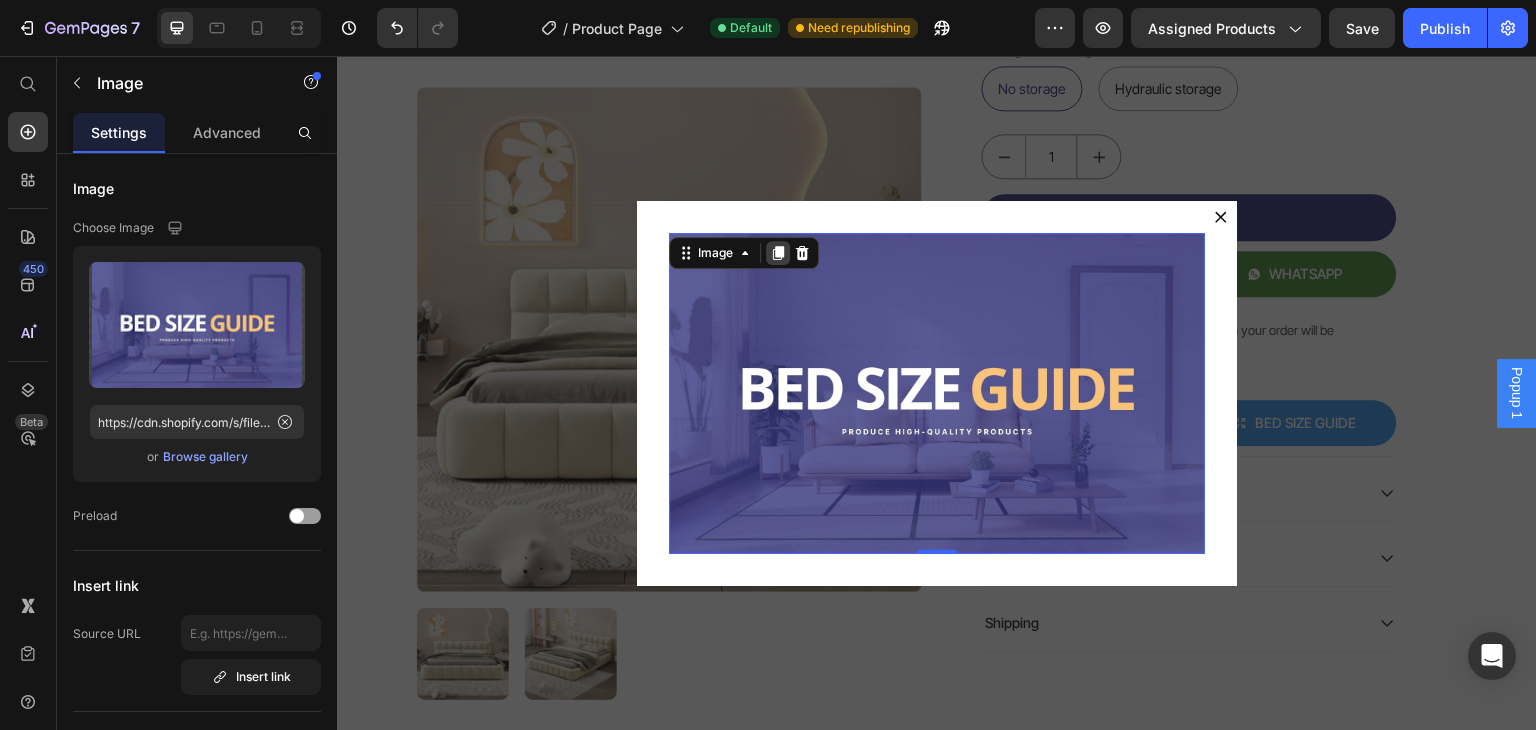 click 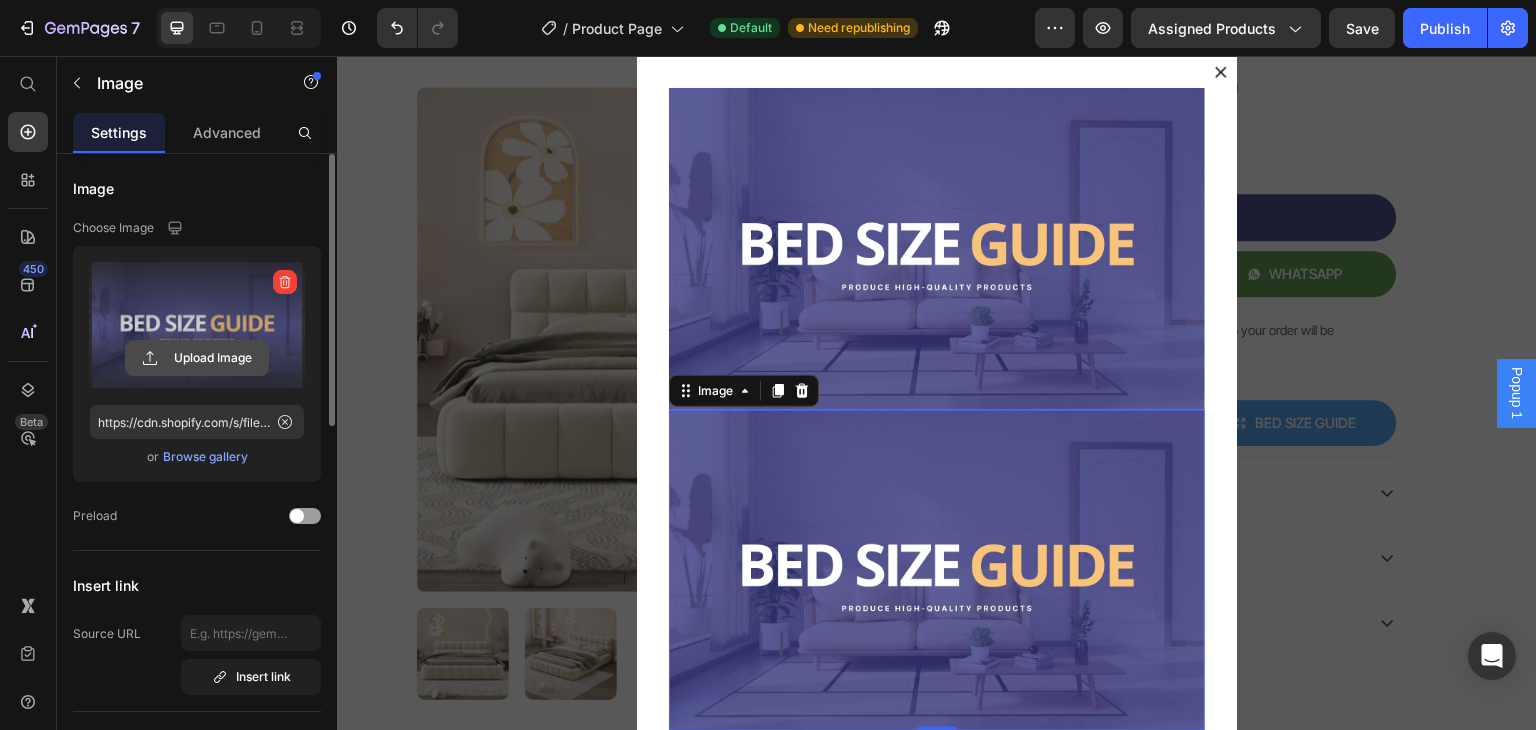 click 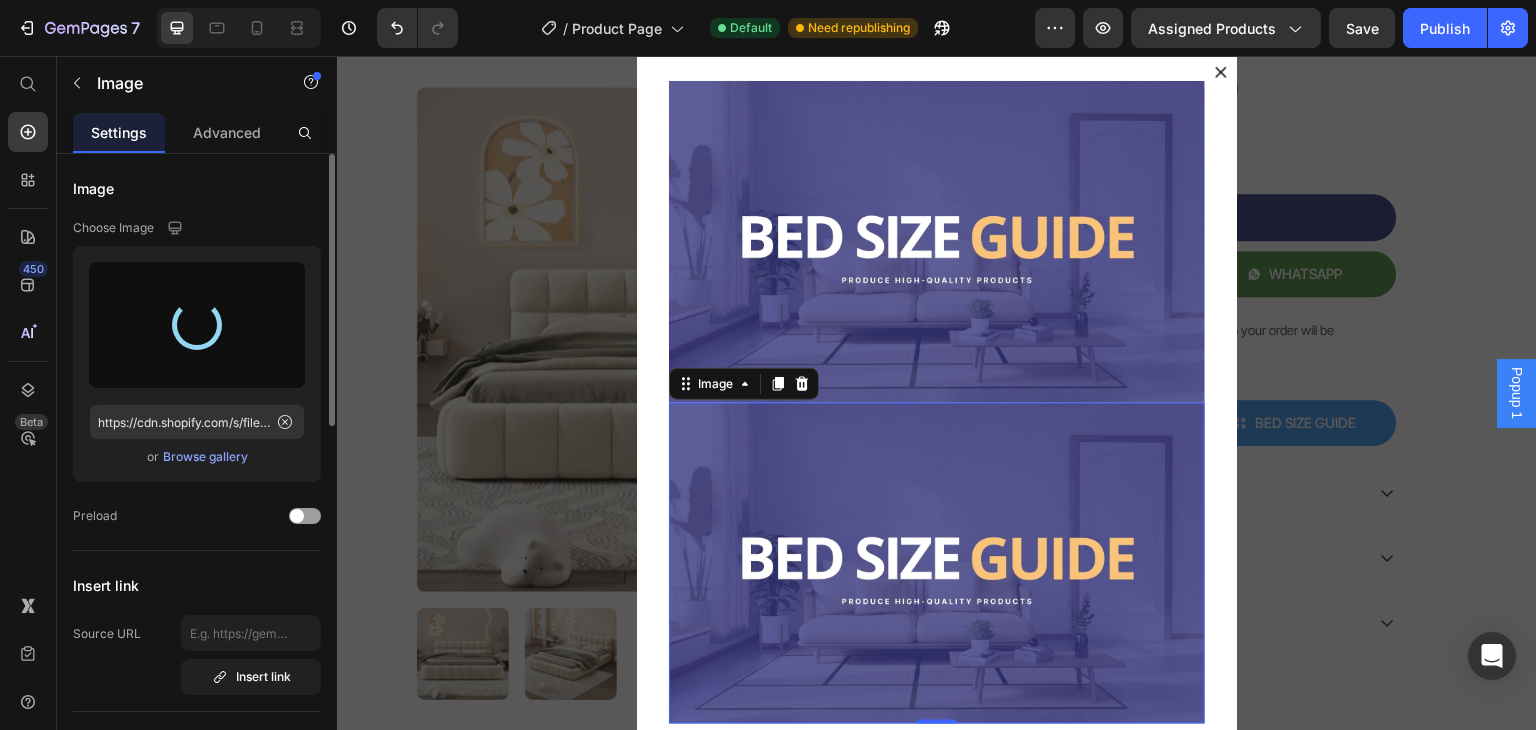 scroll, scrollTop: 14, scrollLeft: 0, axis: vertical 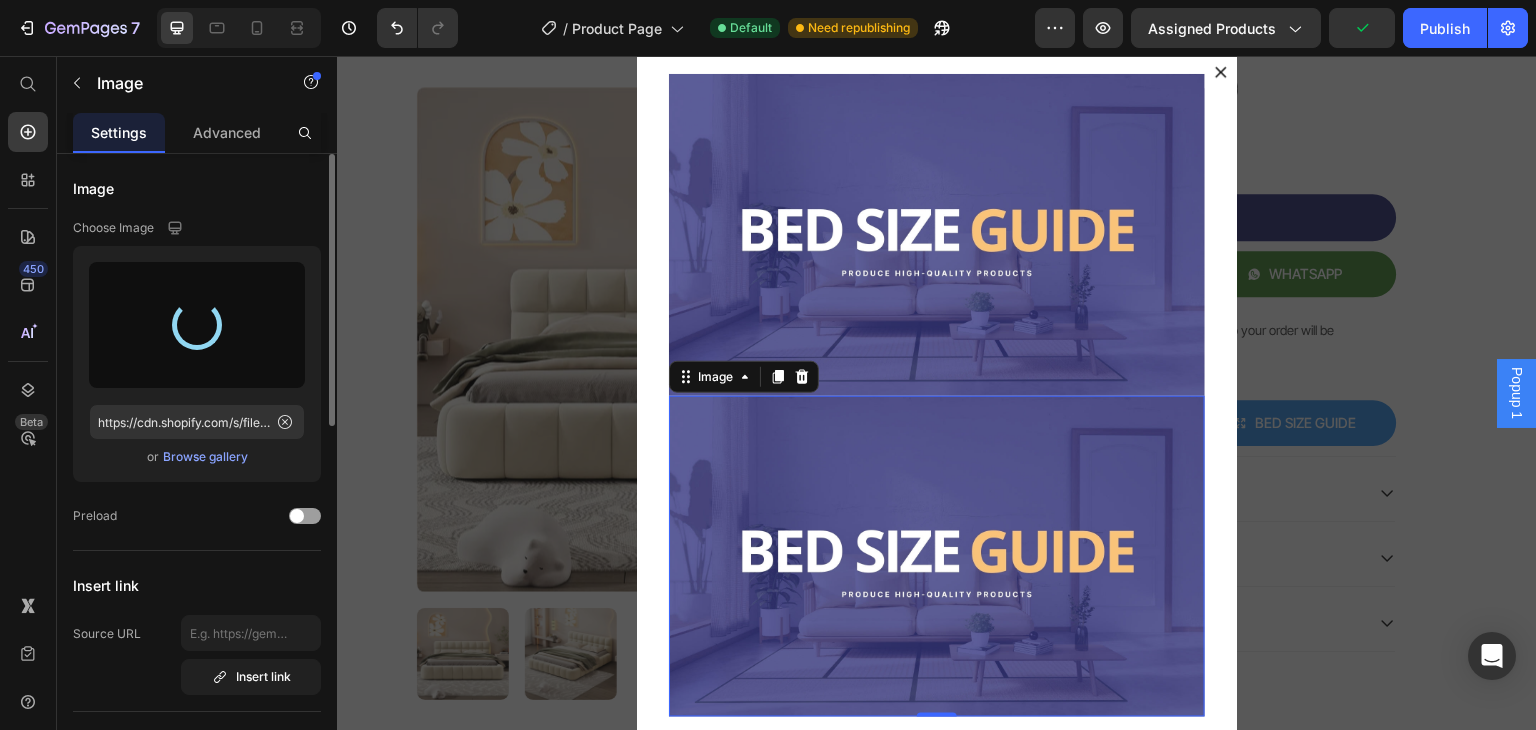 type on "https://cdn.shopify.com/s/files/1/0718/7775/5135/files/gempages_532029910361834389-6c1c2b44-365a-4829-90c0-7c6c9a0cdf87.jpg" 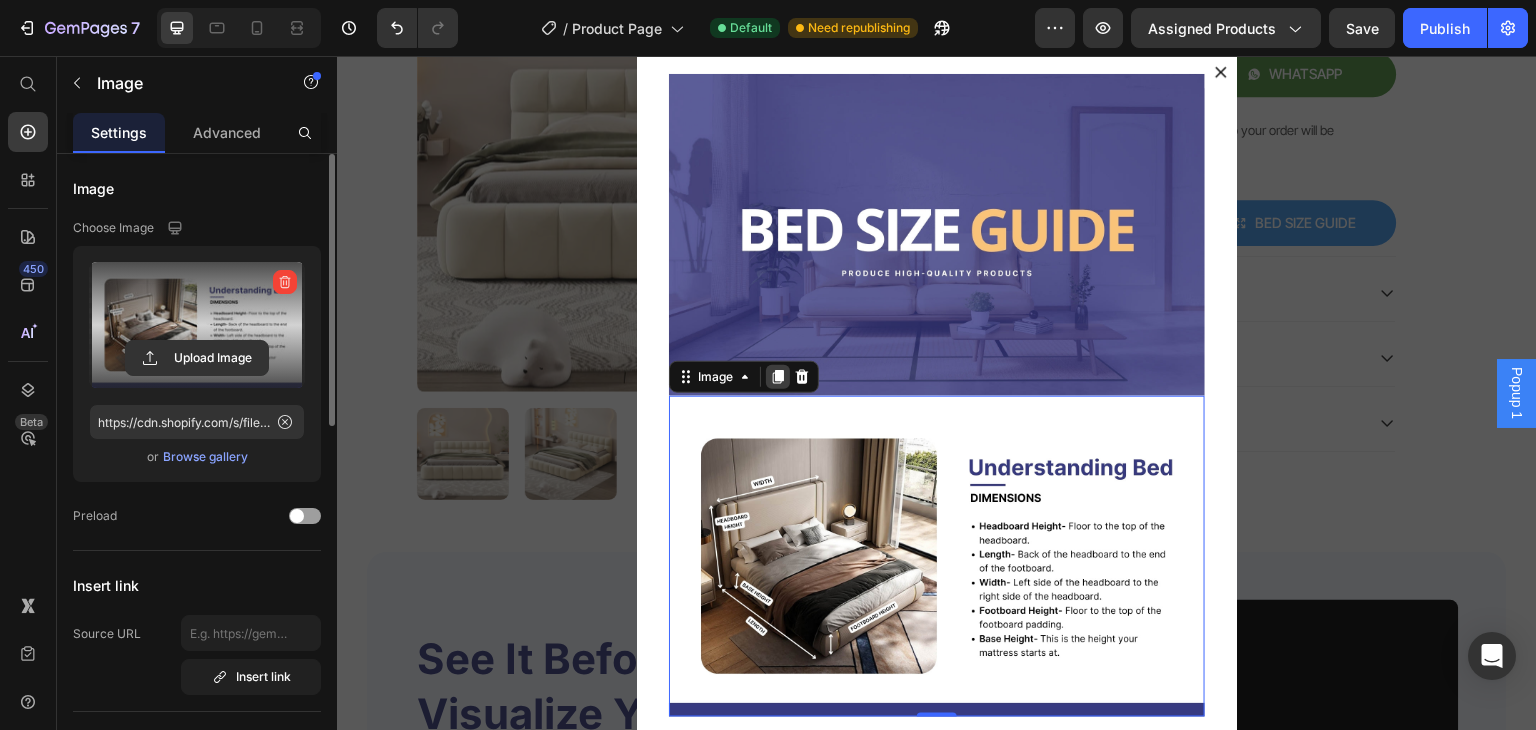 click 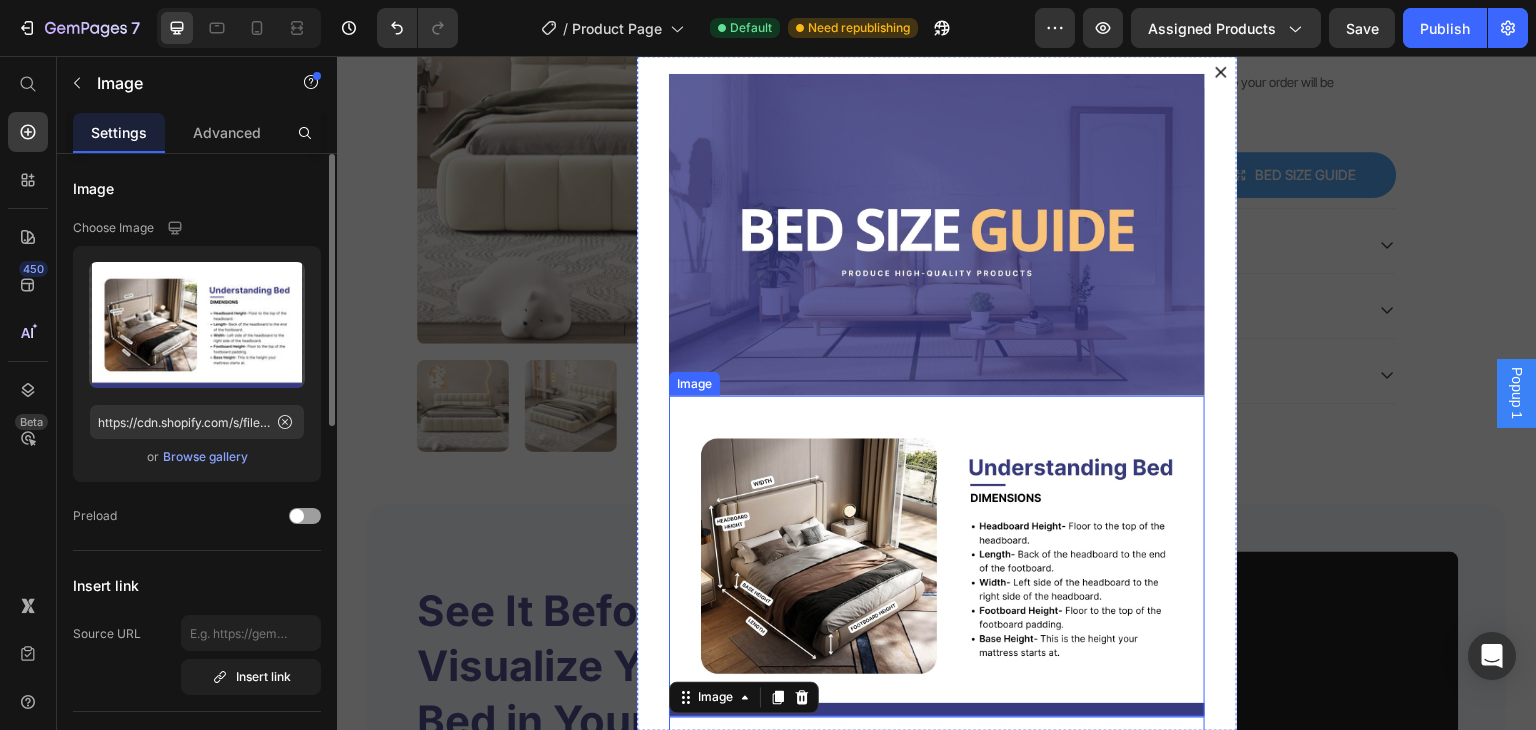 scroll, scrollTop: 1472, scrollLeft: 0, axis: vertical 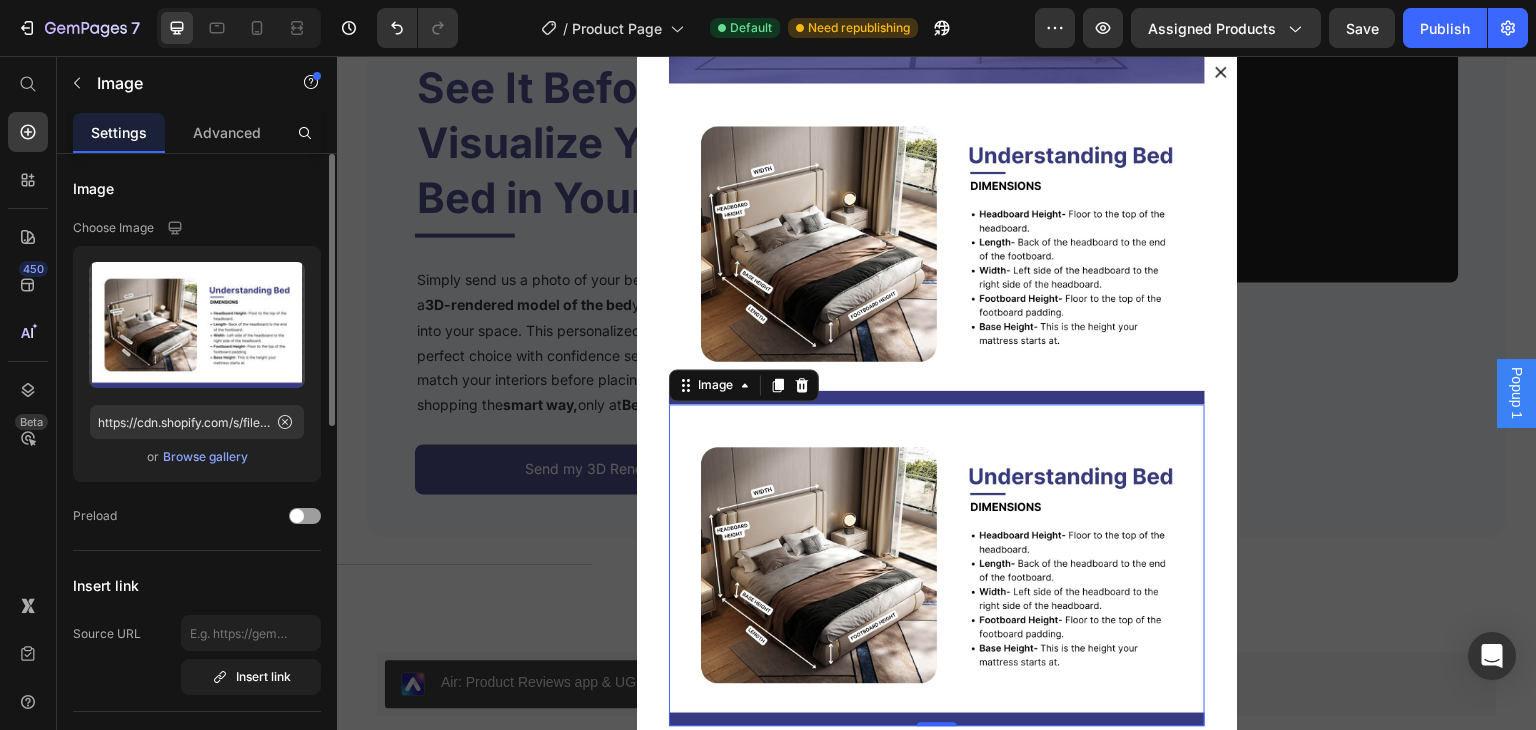 click at bounding box center [937, 565] 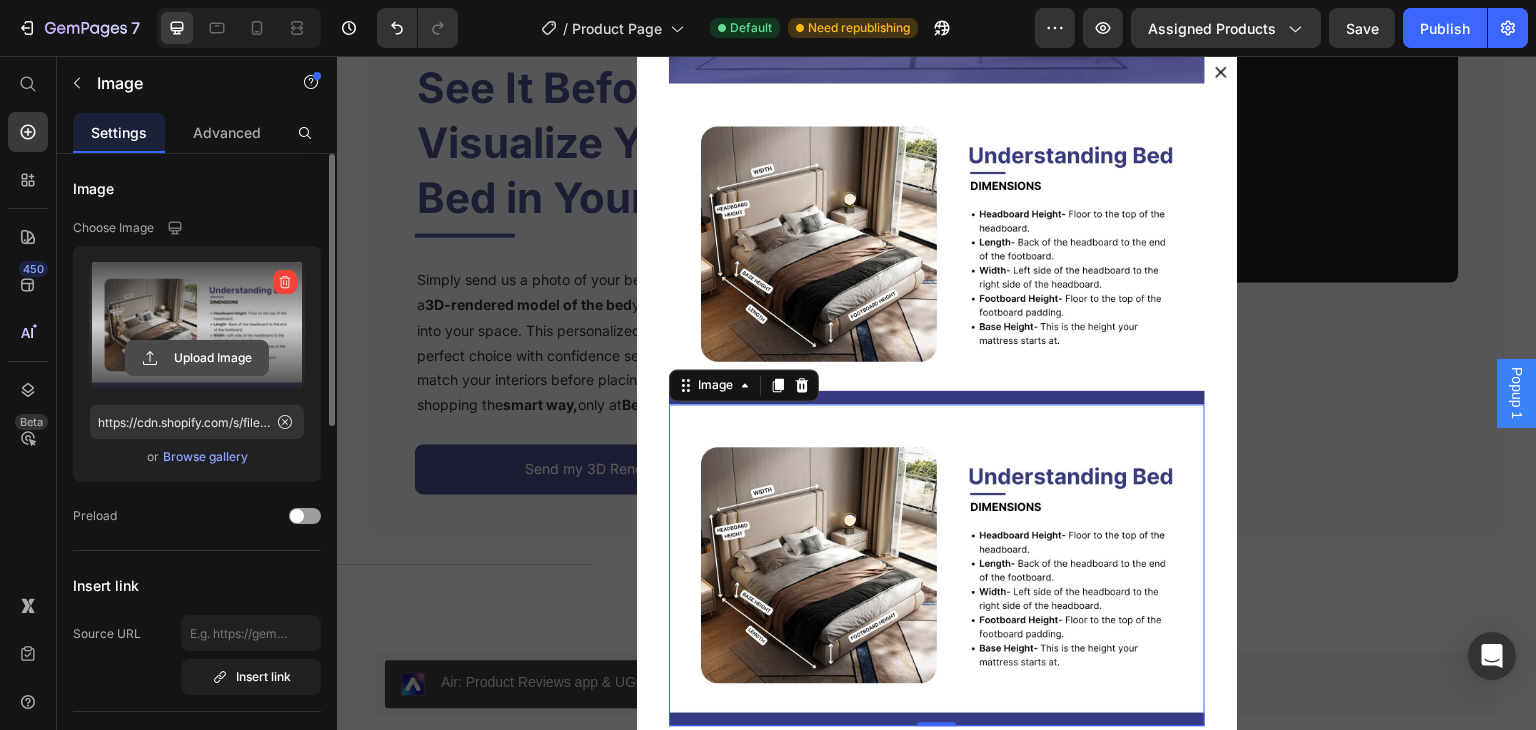 click 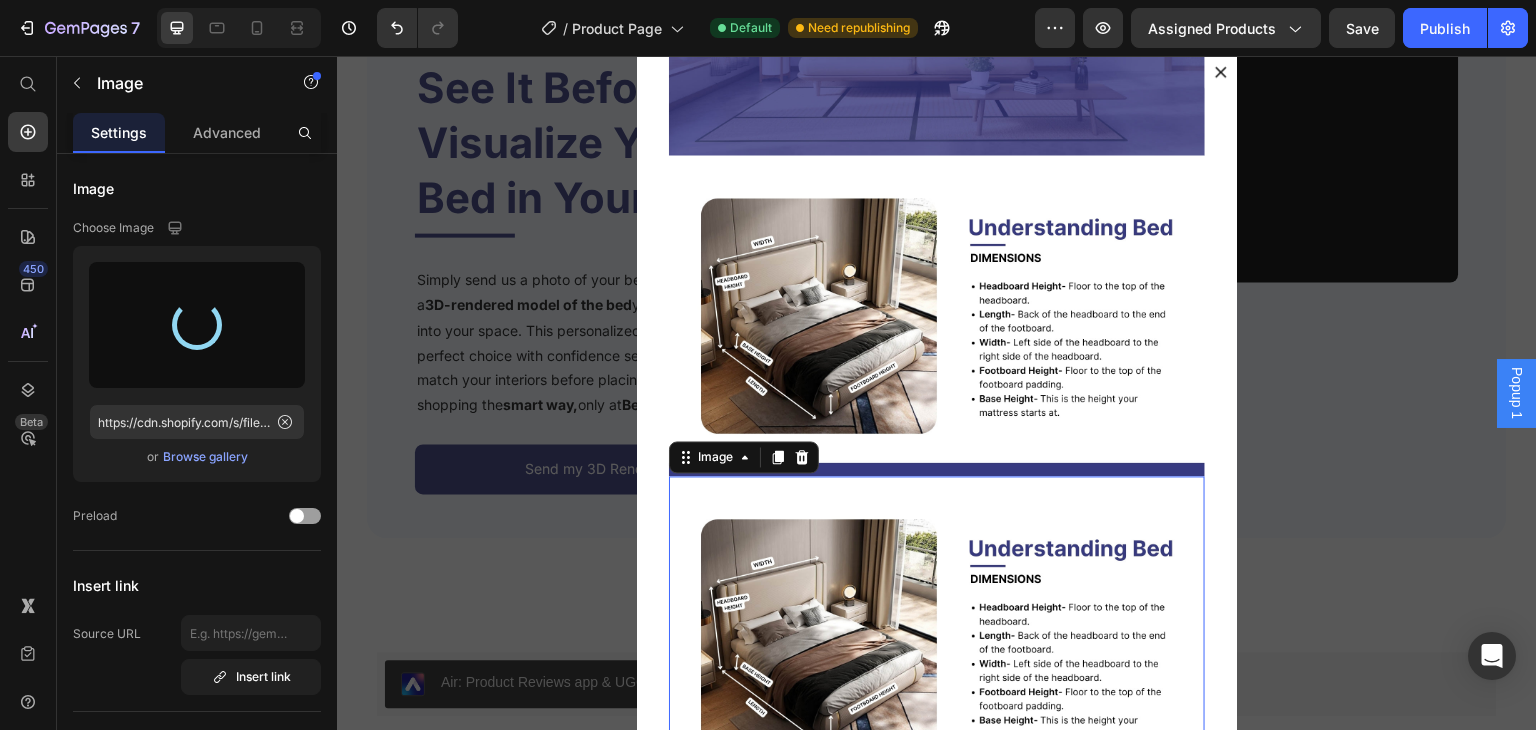 scroll, scrollTop: 327, scrollLeft: 0, axis: vertical 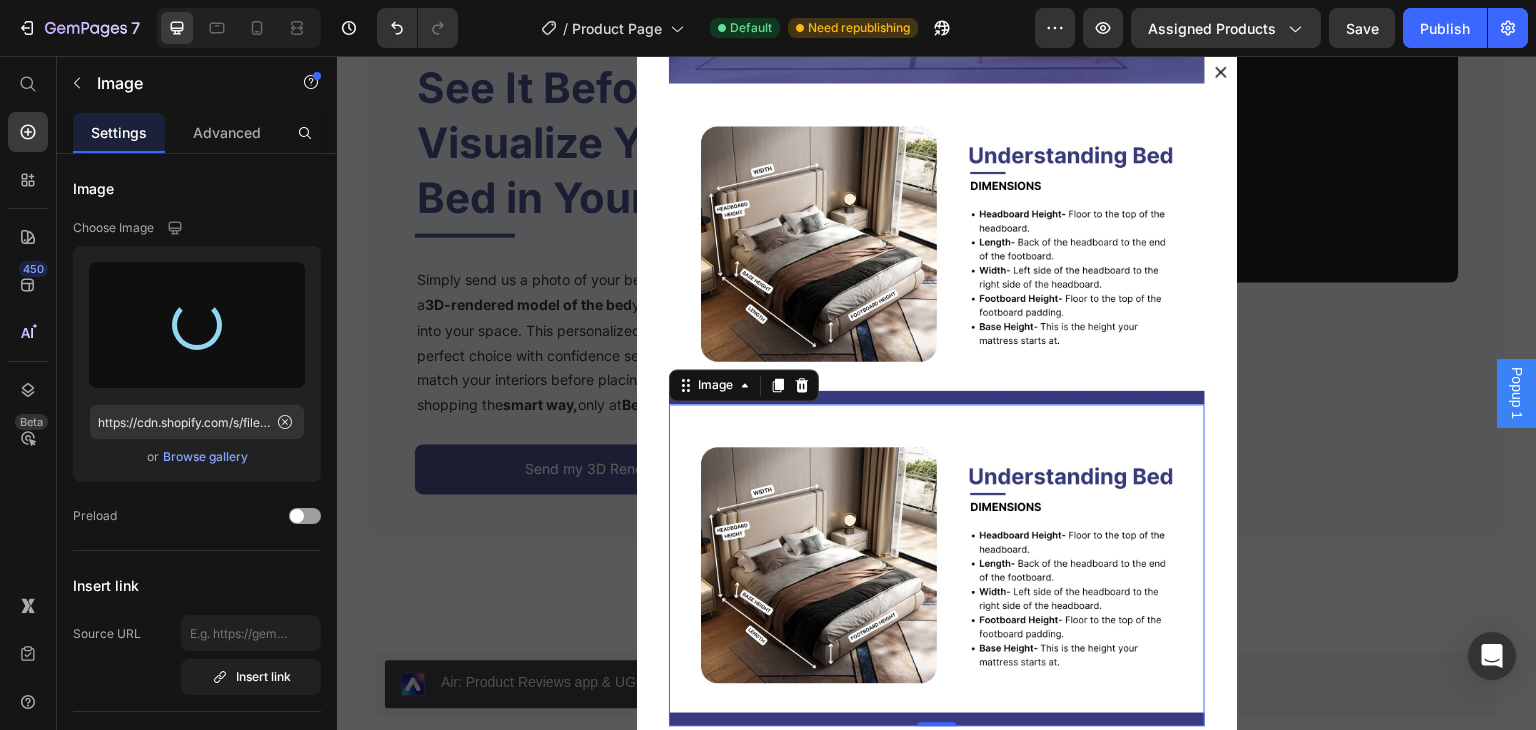 type on "https://cdn.shopify.com/s/files/1/0718/7775/5135/files/gempages_532029910361834389-cf57f8b7-c4b6-4da7-8052-a5cf040e4e11.jpg" 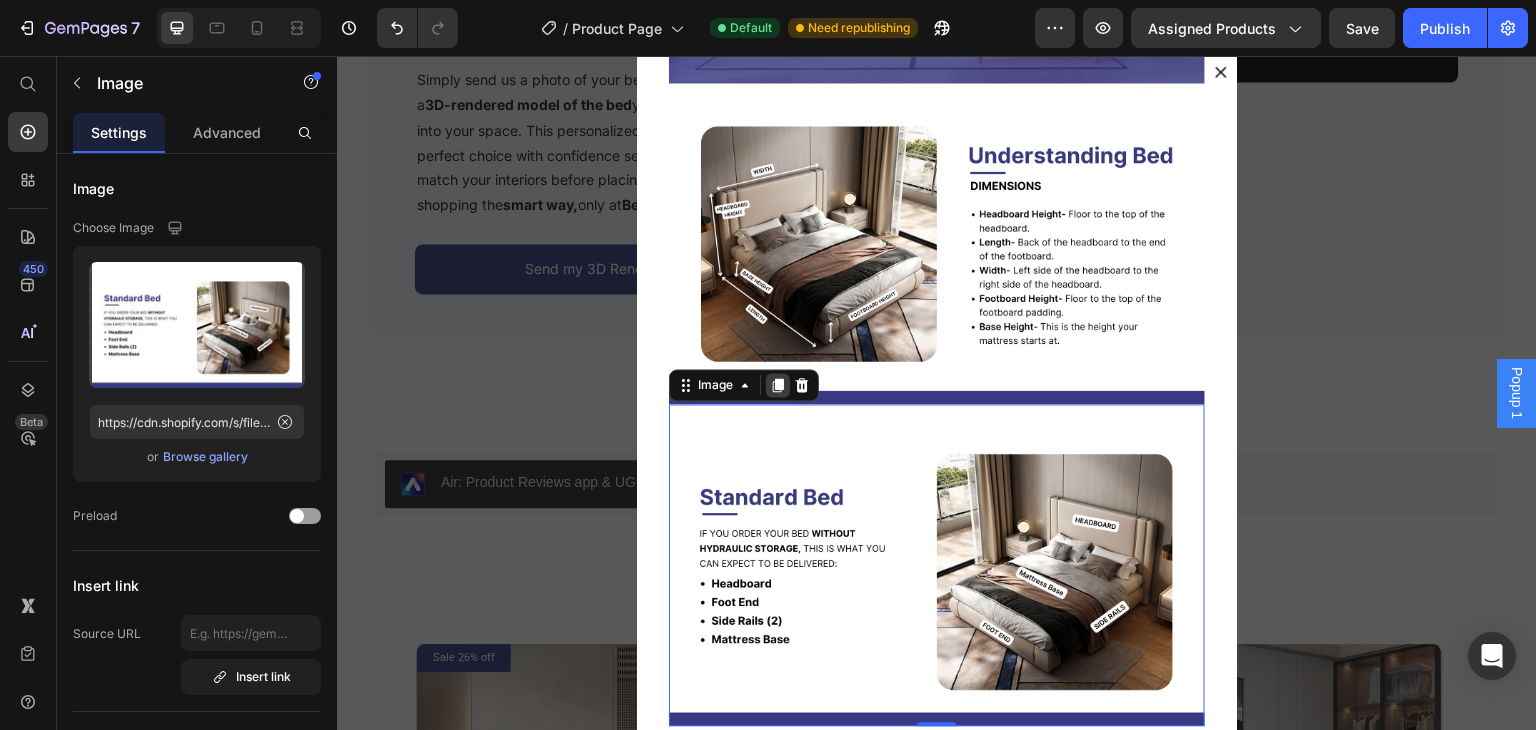 click 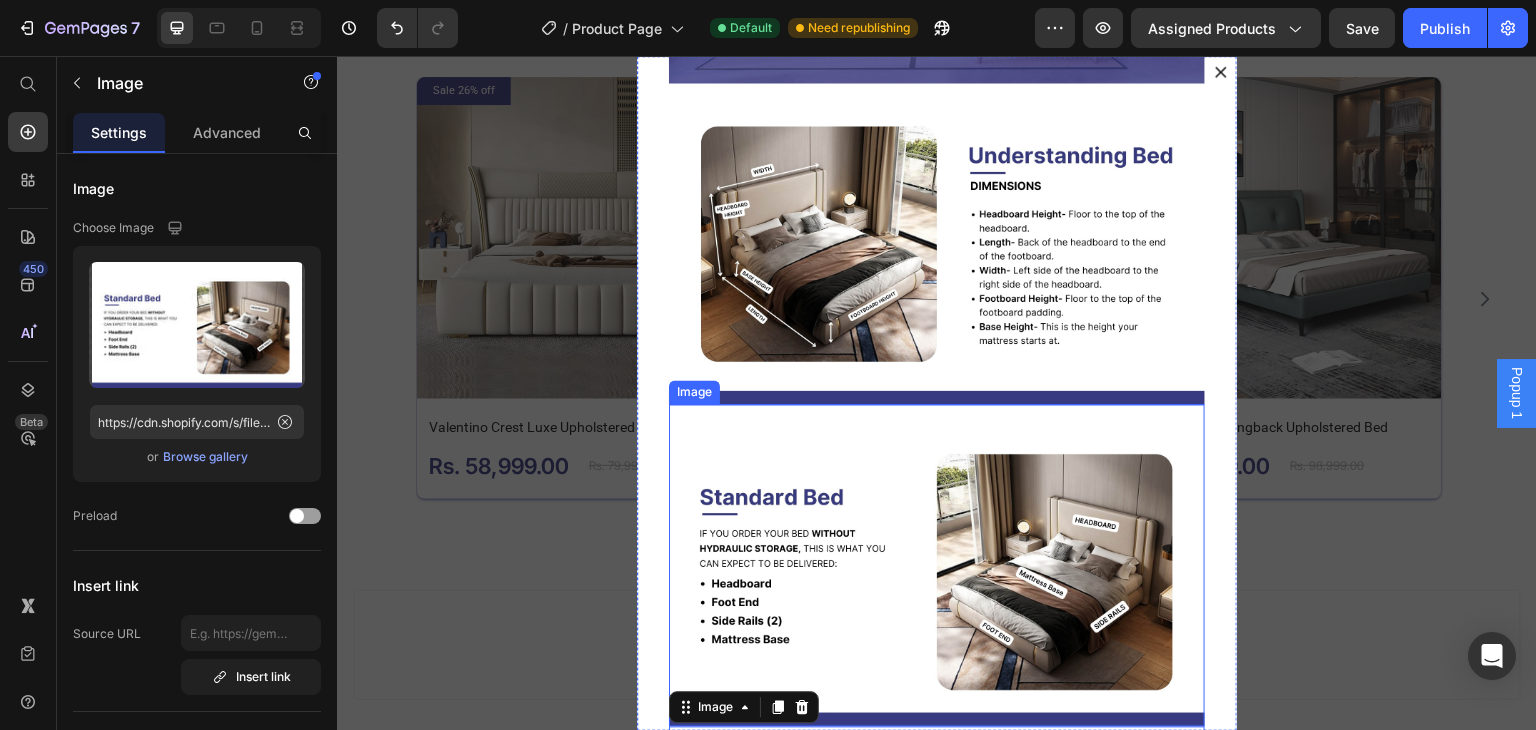 scroll, scrollTop: 2244, scrollLeft: 0, axis: vertical 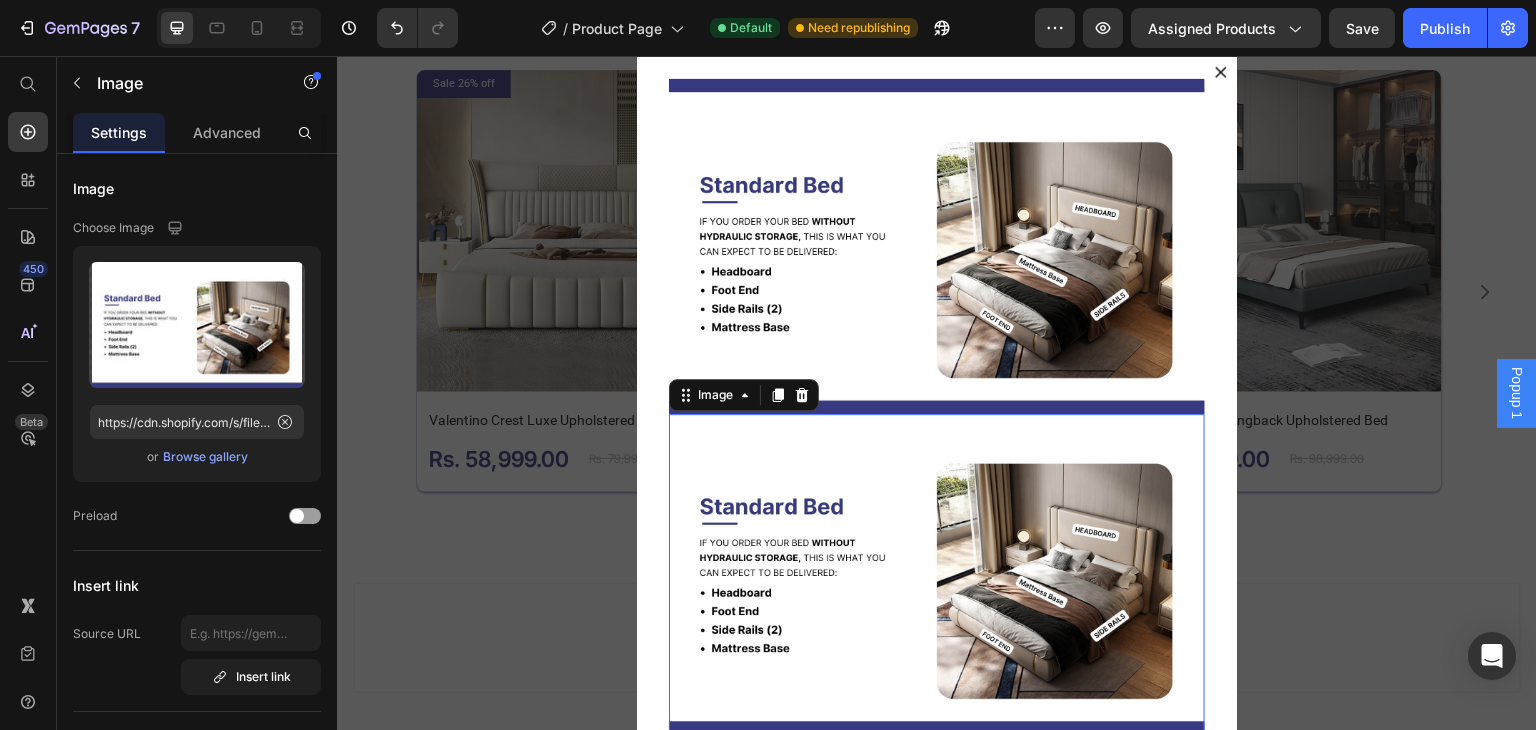 click at bounding box center [937, 575] 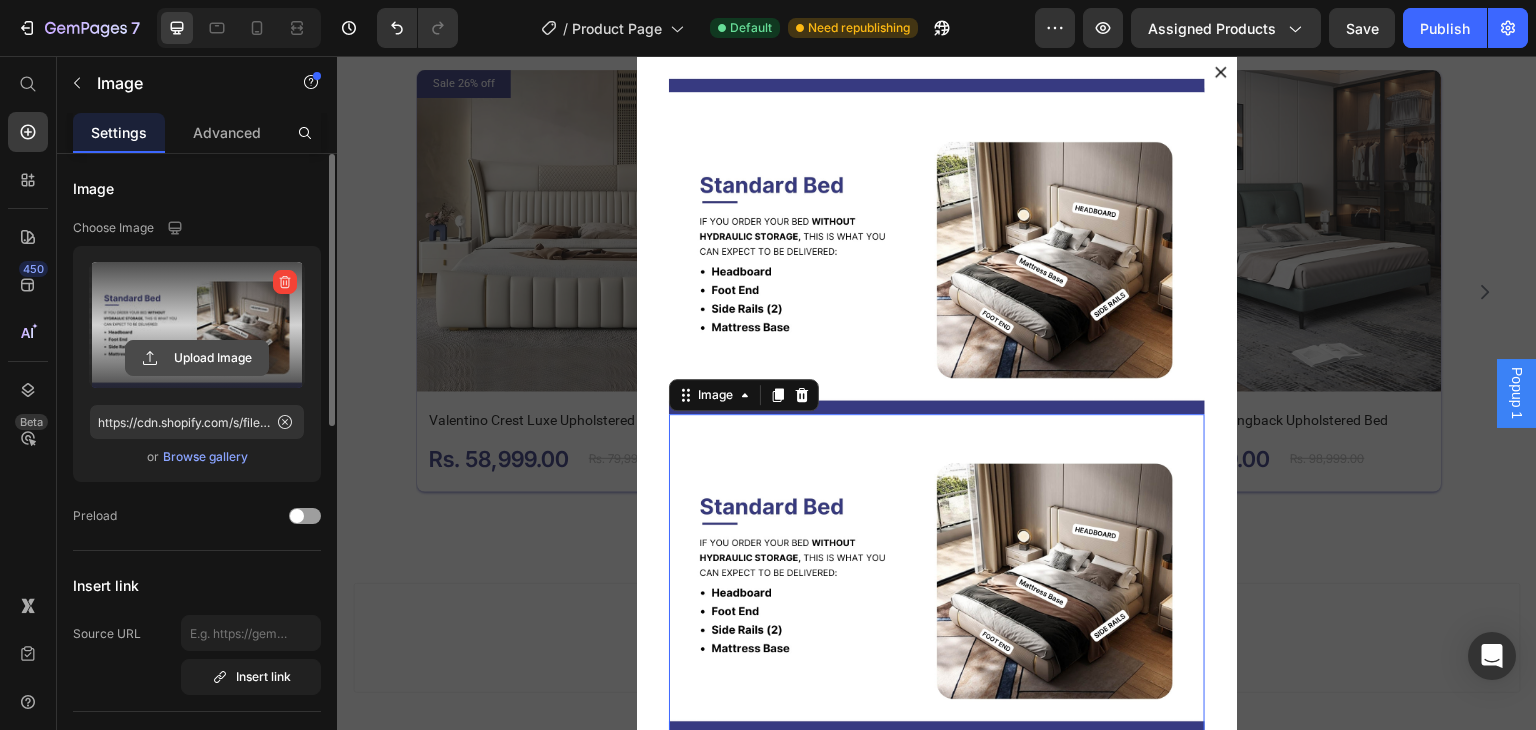 click 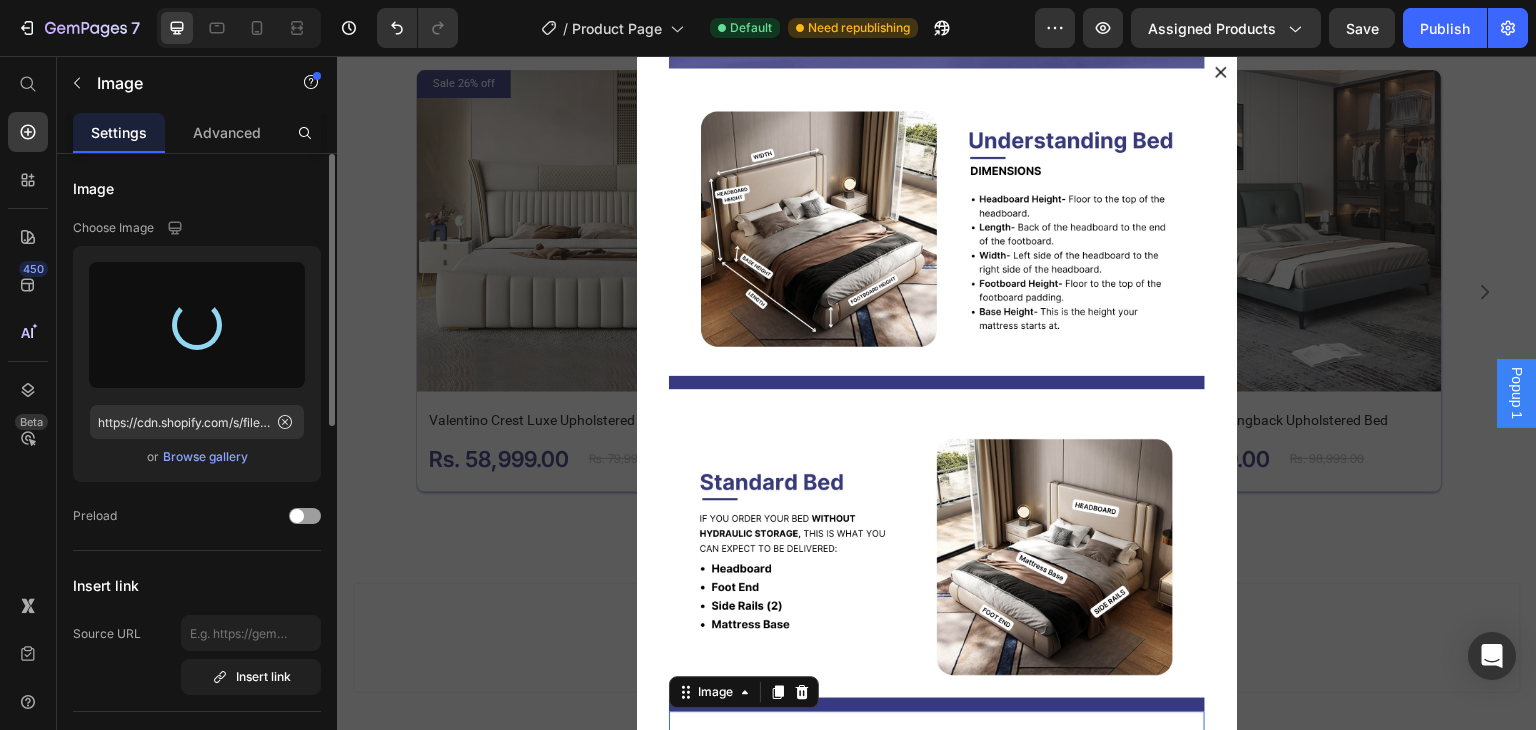 scroll, scrollTop: 345, scrollLeft: 0, axis: vertical 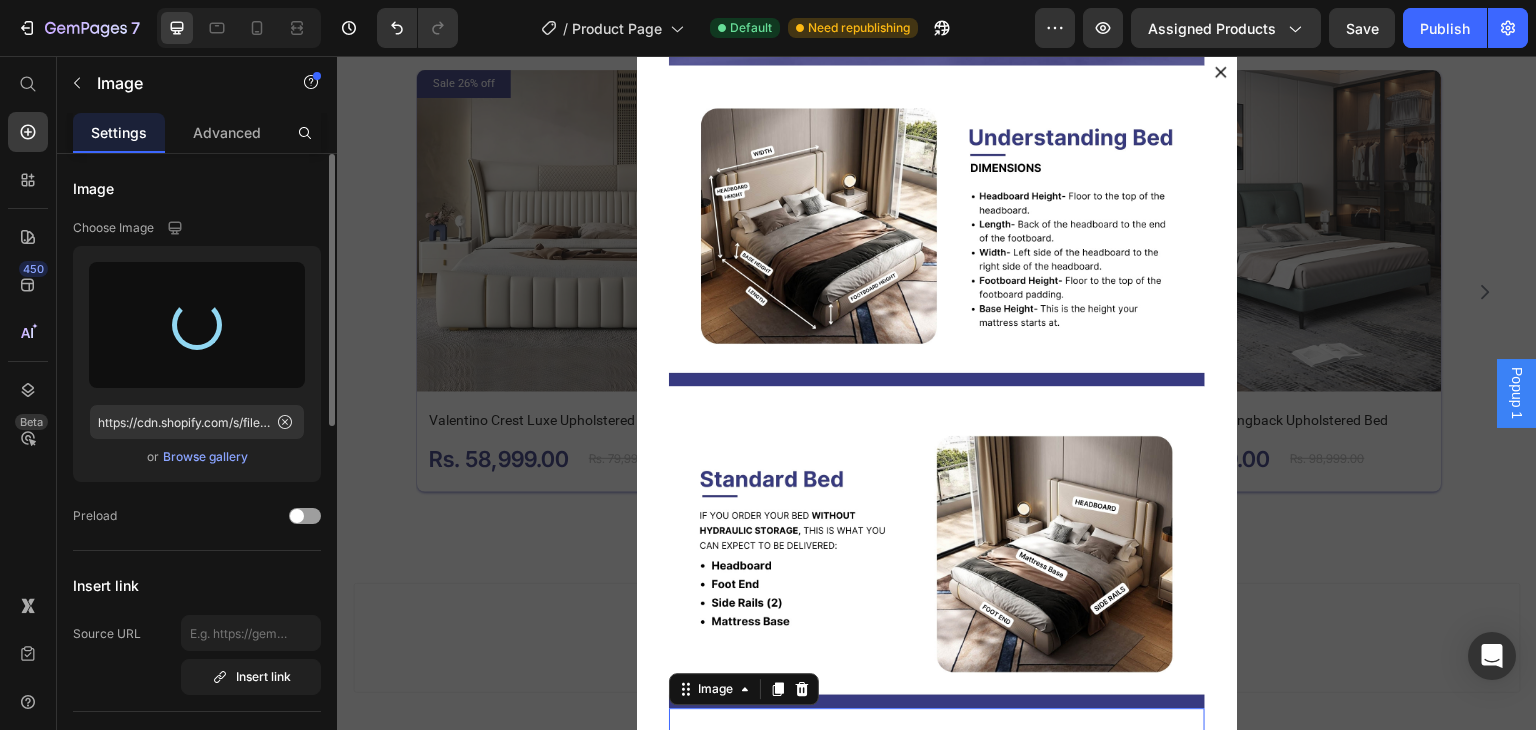 type on "https://cdn.shopify.com/s/files/1/0718/7775/5135/files/gempages_532029910361834389-b3b1ae40-729d-4581-9358-600a333076fa.jpg" 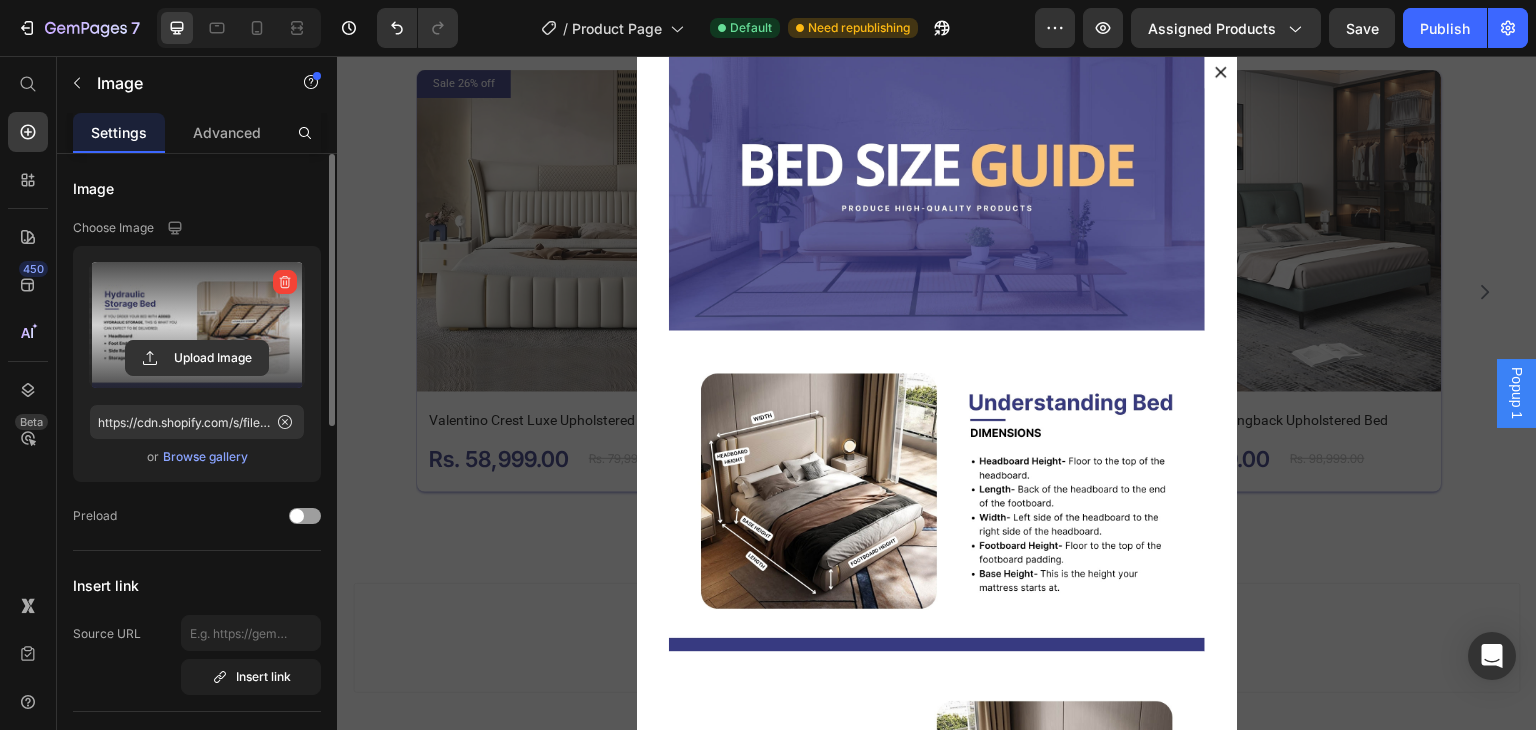 scroll, scrollTop: 0, scrollLeft: 0, axis: both 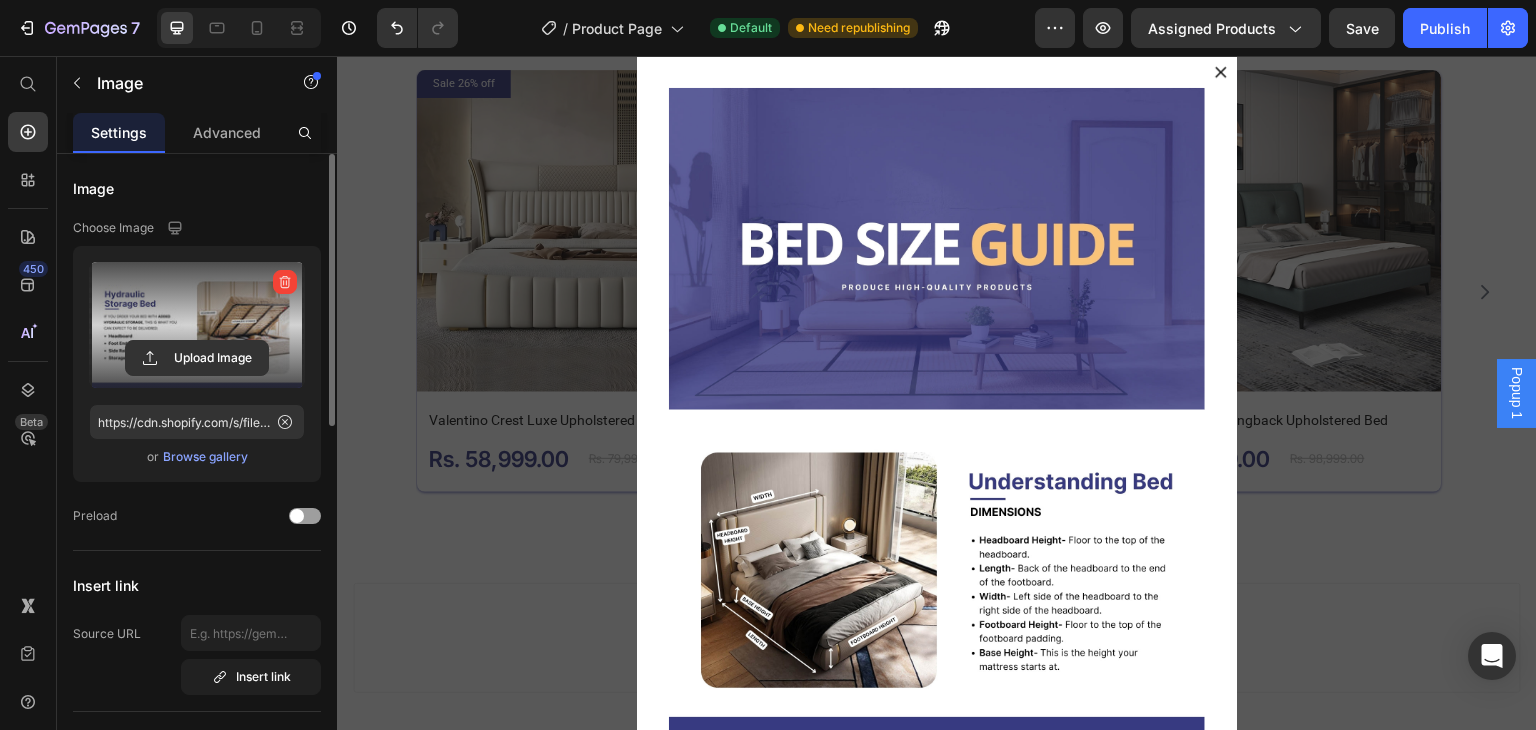 click at bounding box center [937, 393] 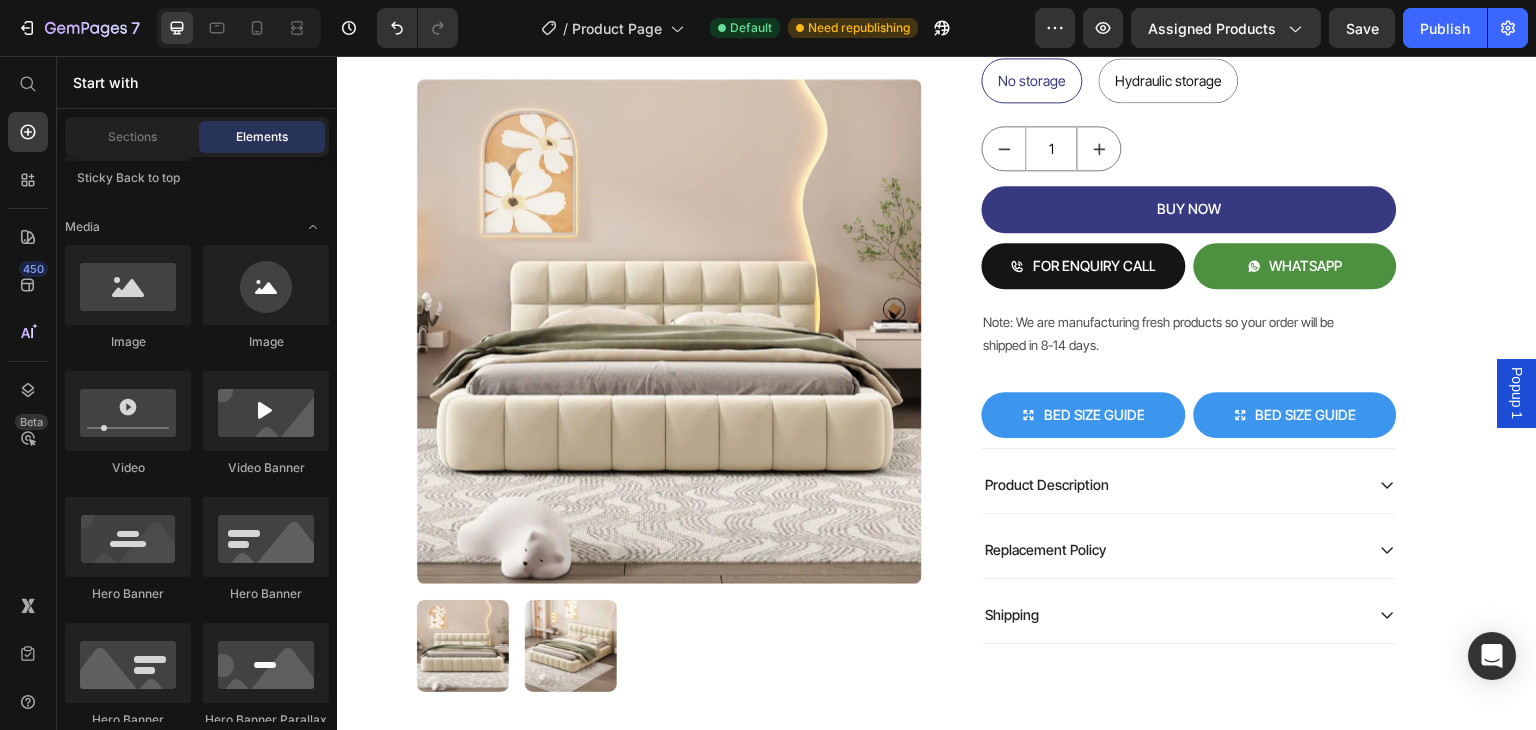 scroll, scrollTop: 708, scrollLeft: 0, axis: vertical 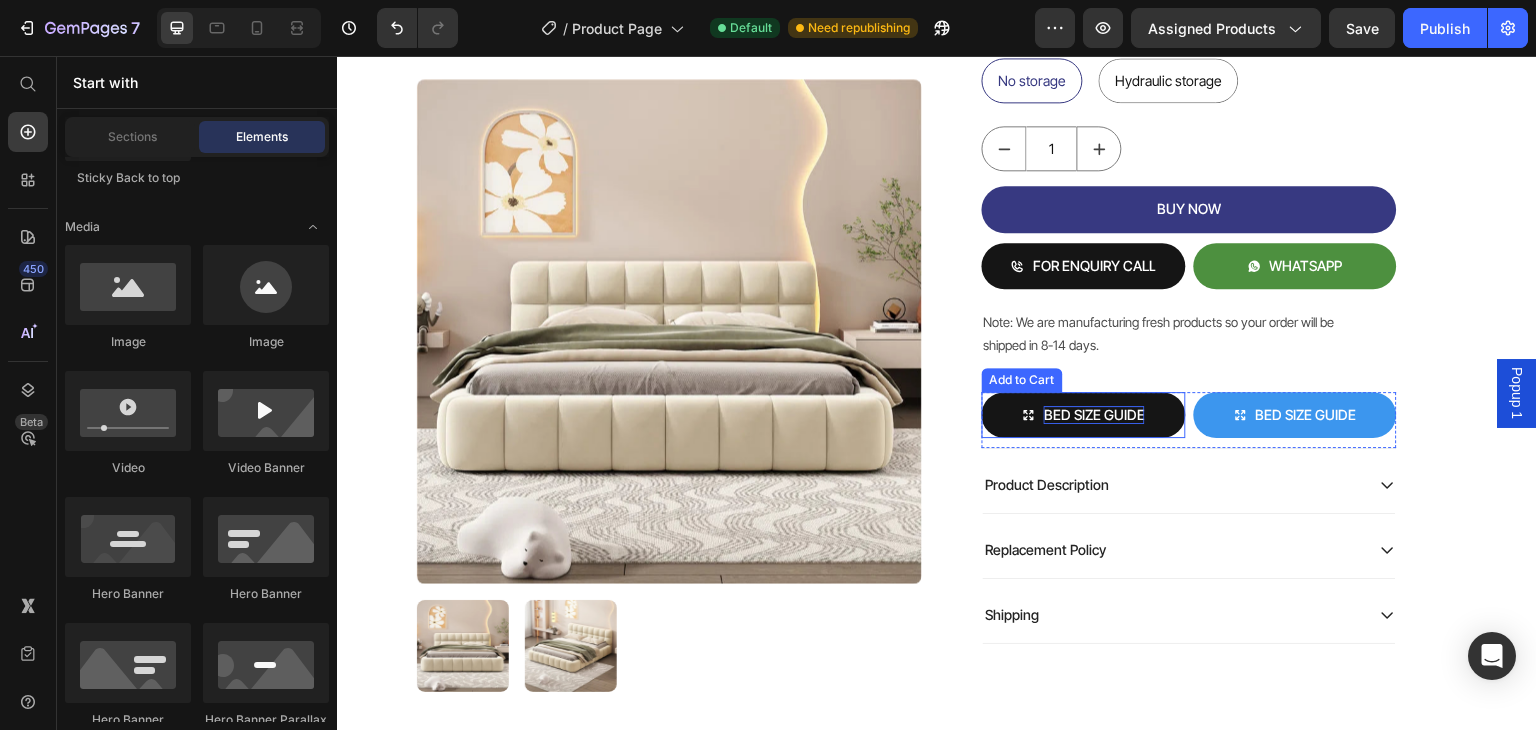 click on "BED SIZE GUIDE" at bounding box center (1094, 415) 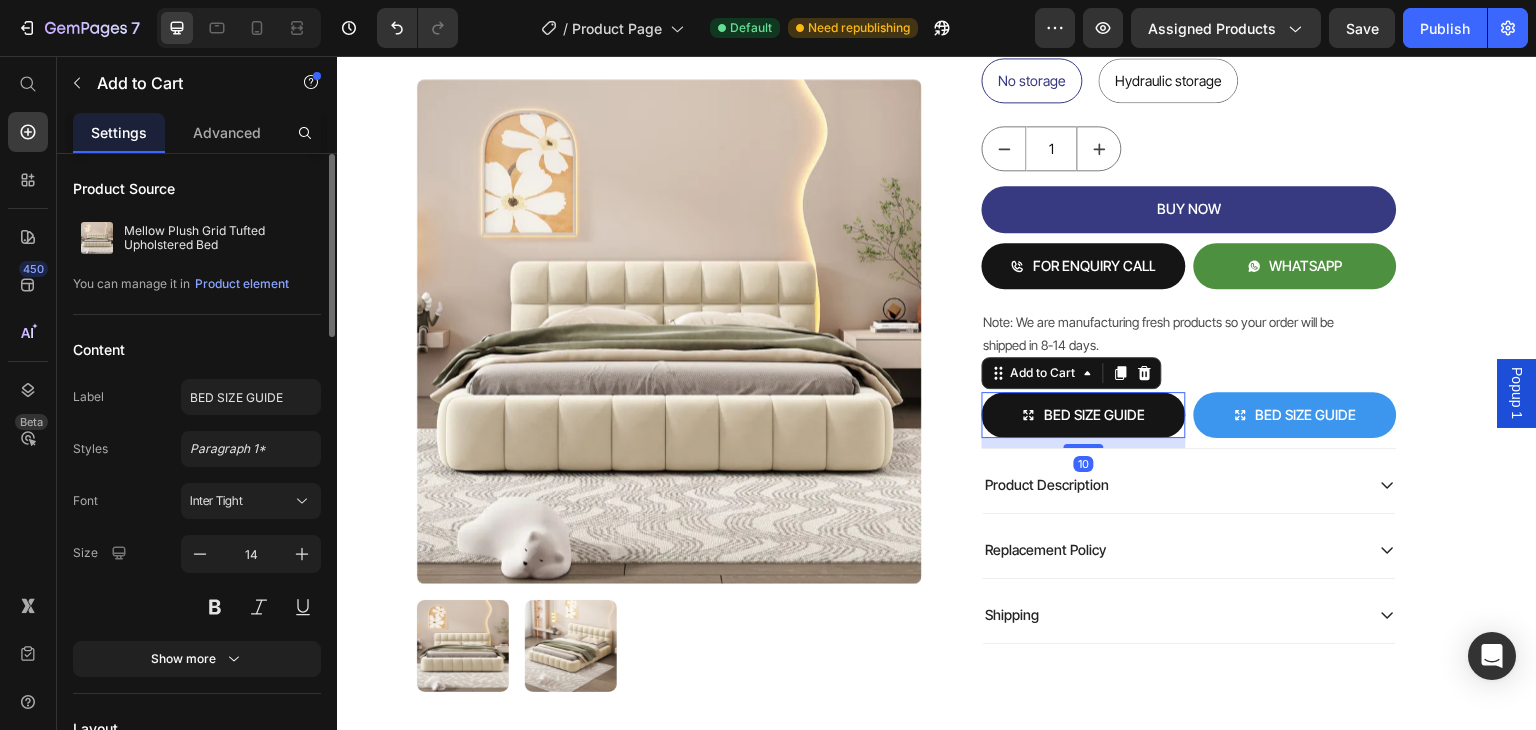 click on "BED SIZE GUIDE" at bounding box center (1084, 415) 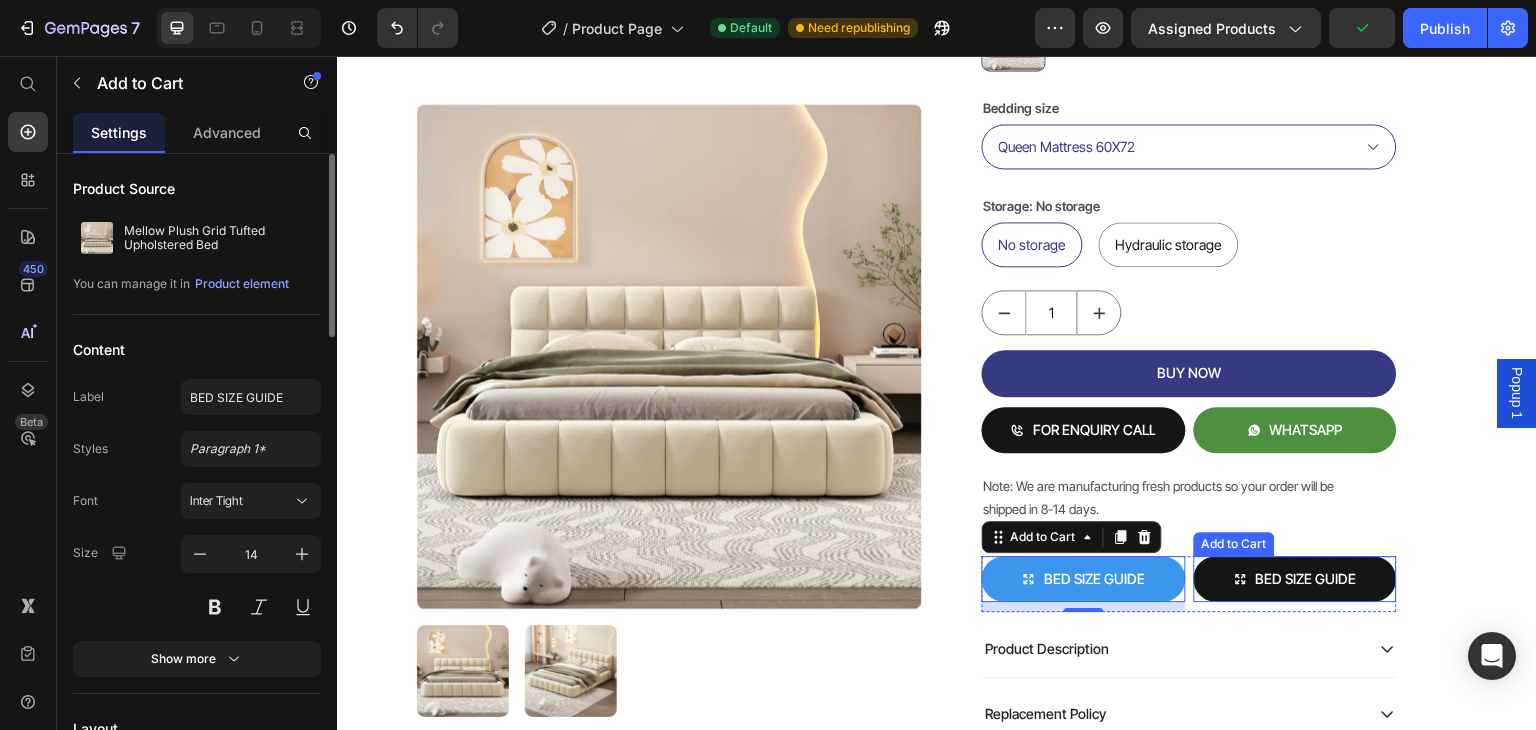 scroll, scrollTop: 608, scrollLeft: 0, axis: vertical 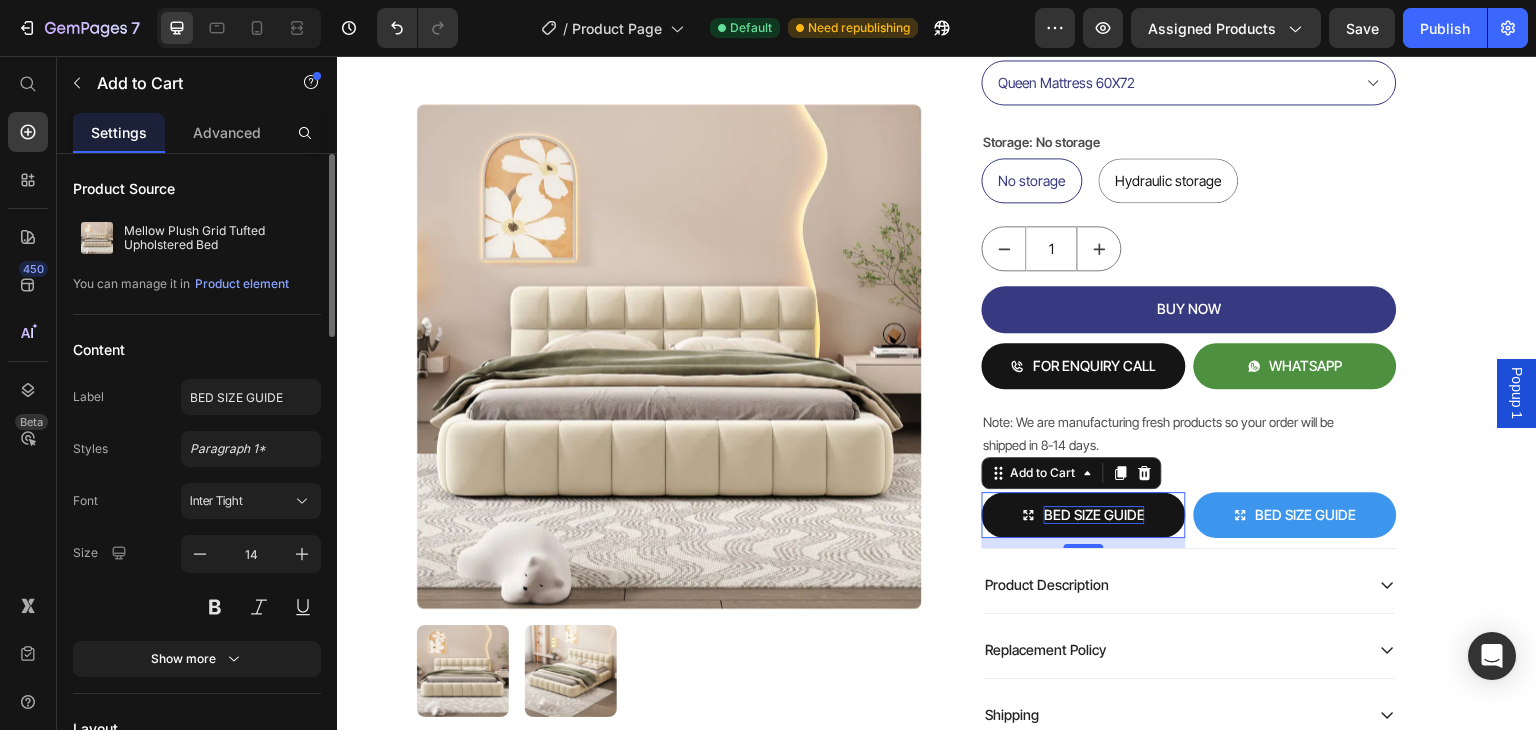 click on "BED SIZE GUIDE" at bounding box center [1094, 515] 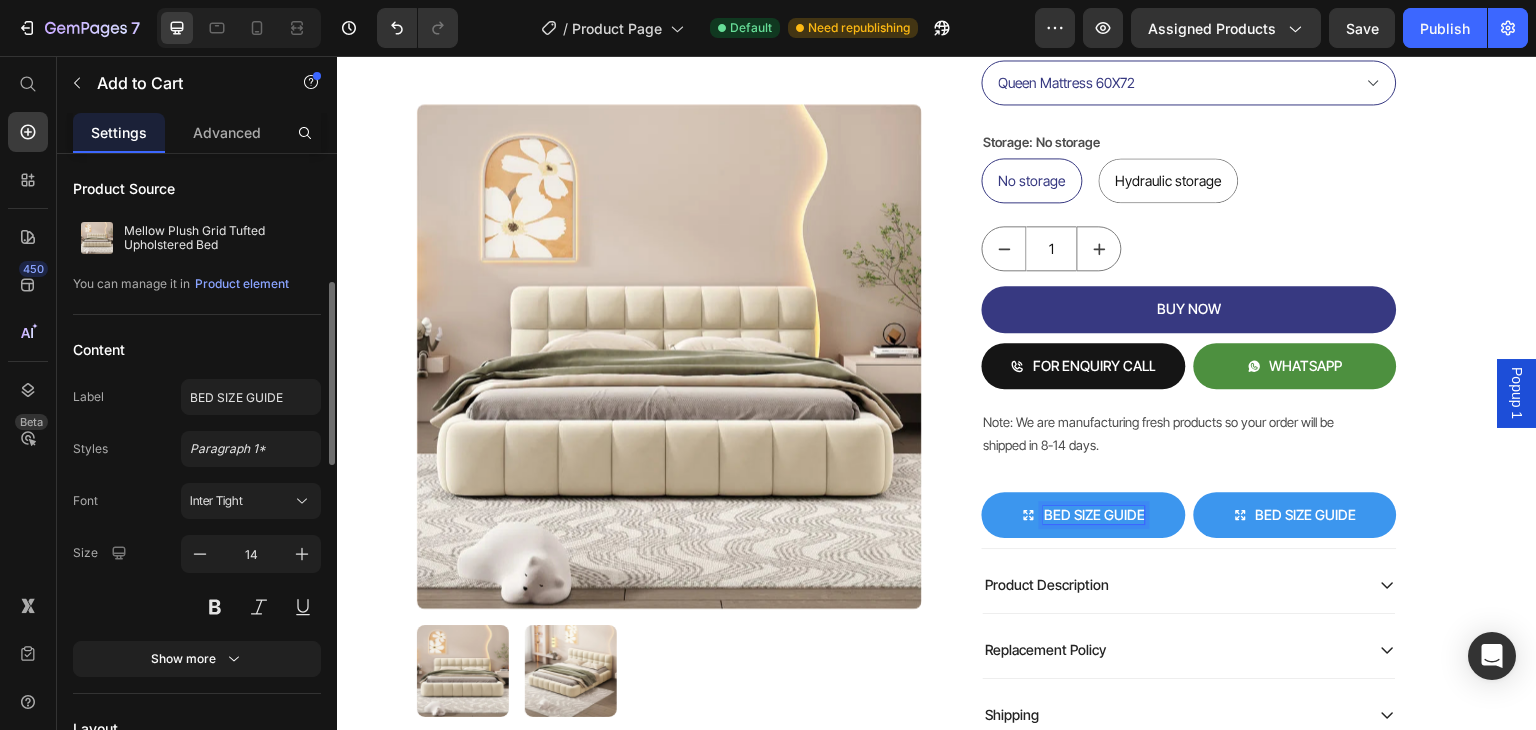 scroll, scrollTop: 300, scrollLeft: 0, axis: vertical 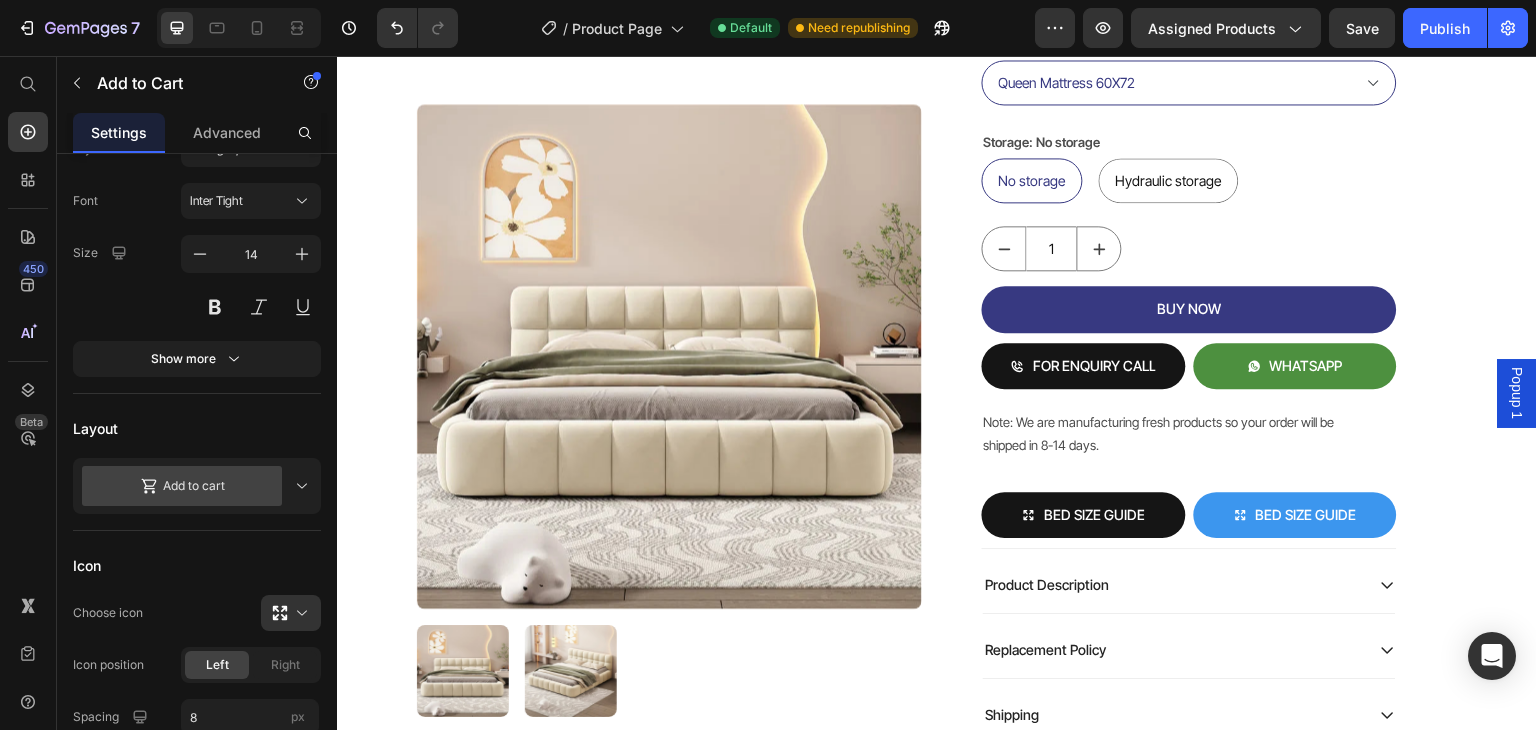 click 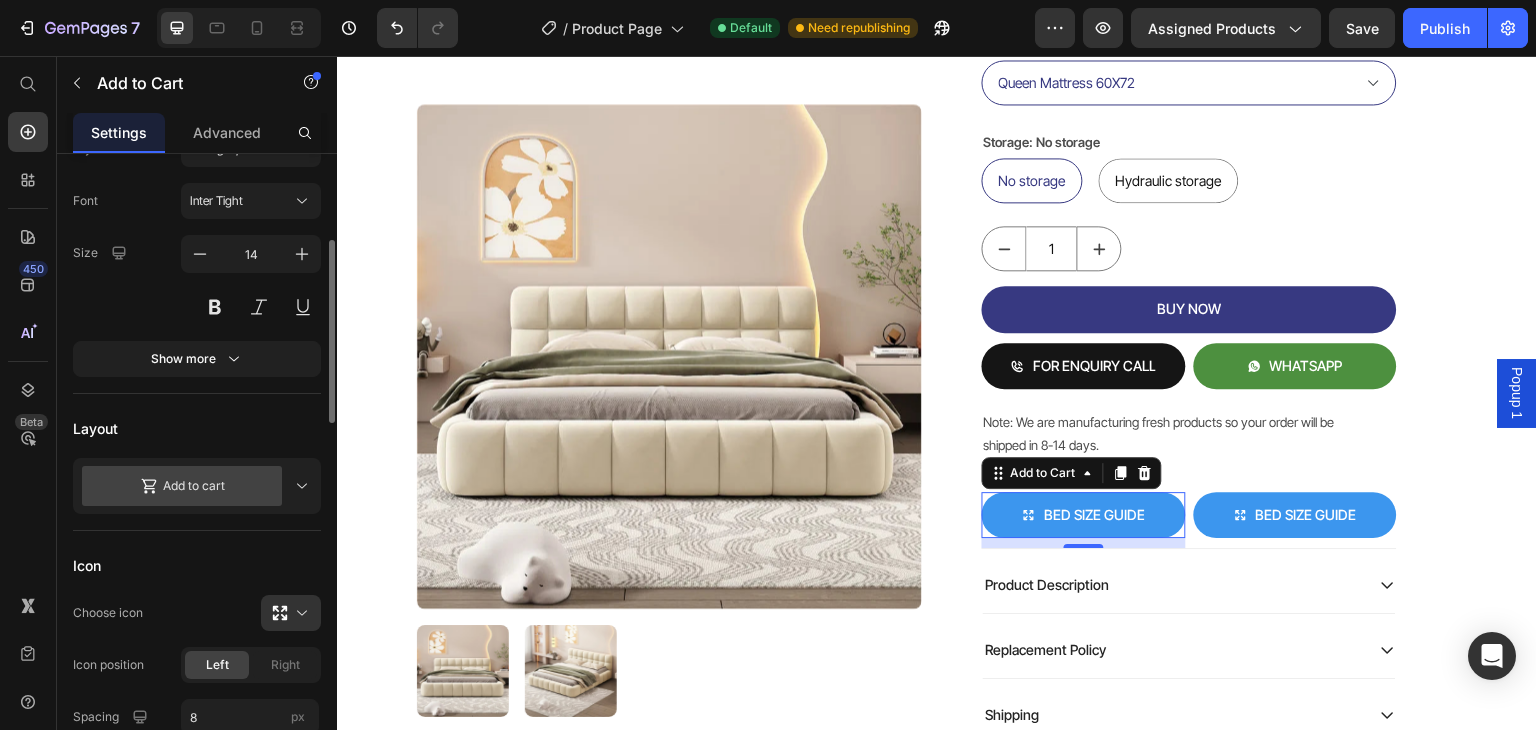 scroll, scrollTop: 400, scrollLeft: 0, axis: vertical 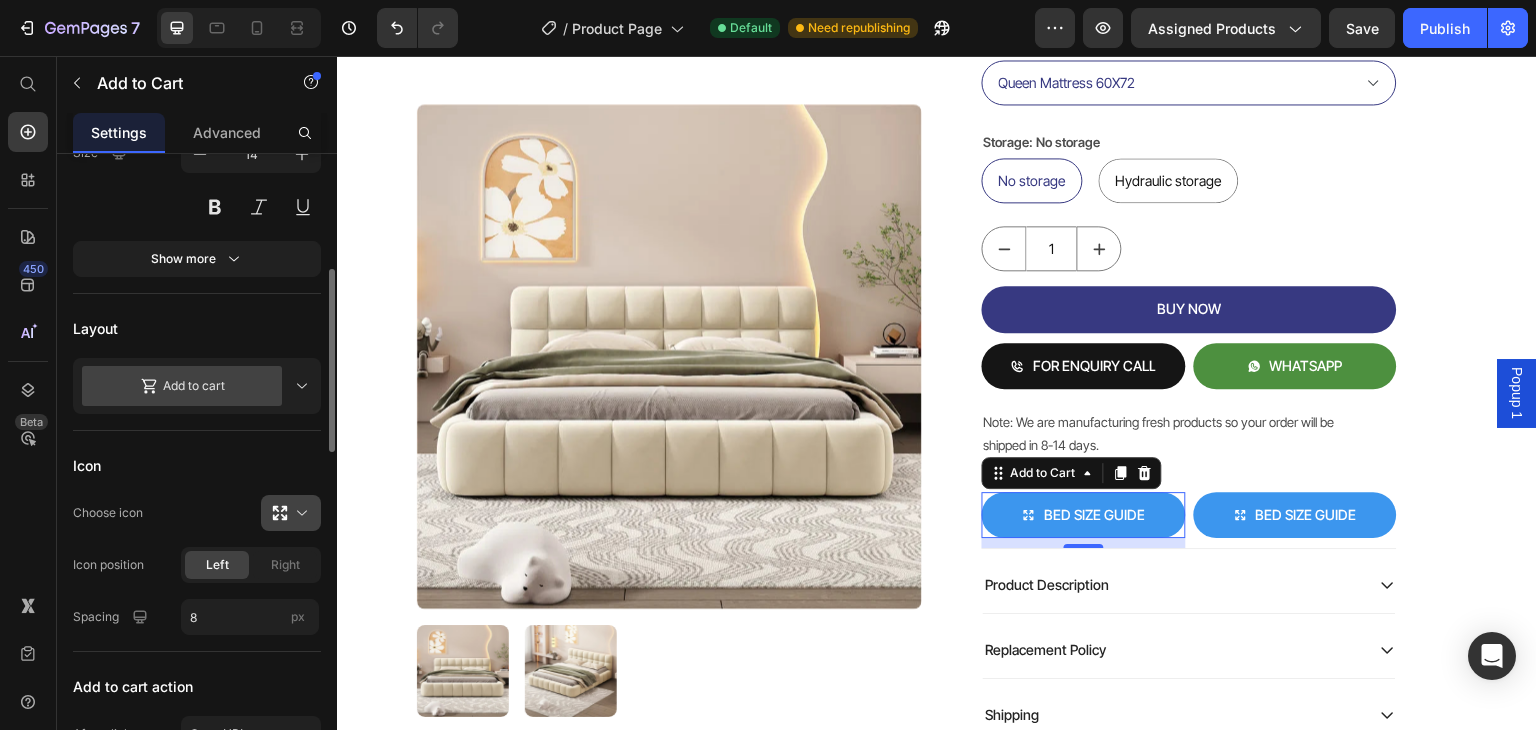 click at bounding box center (299, 513) 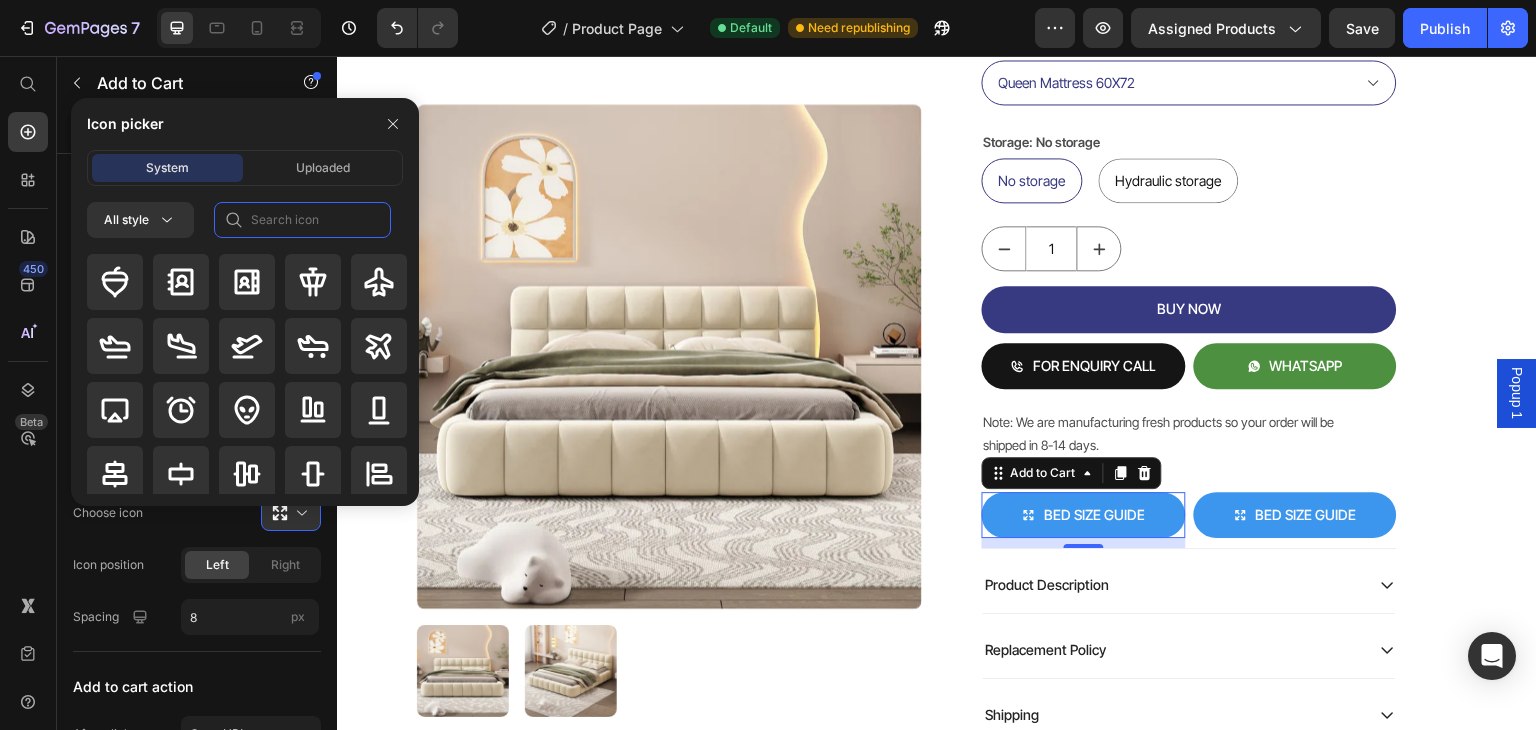 click 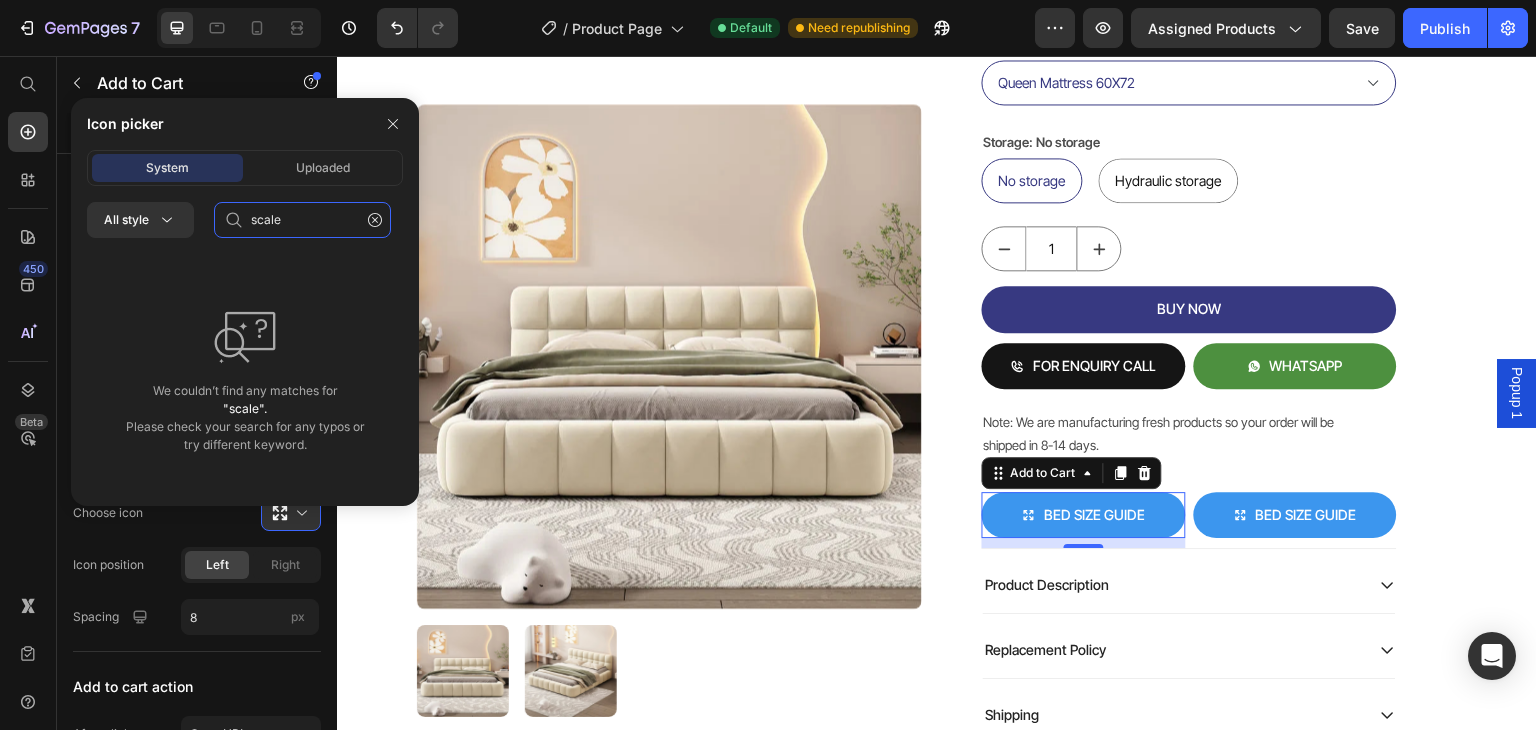 type on "scale" 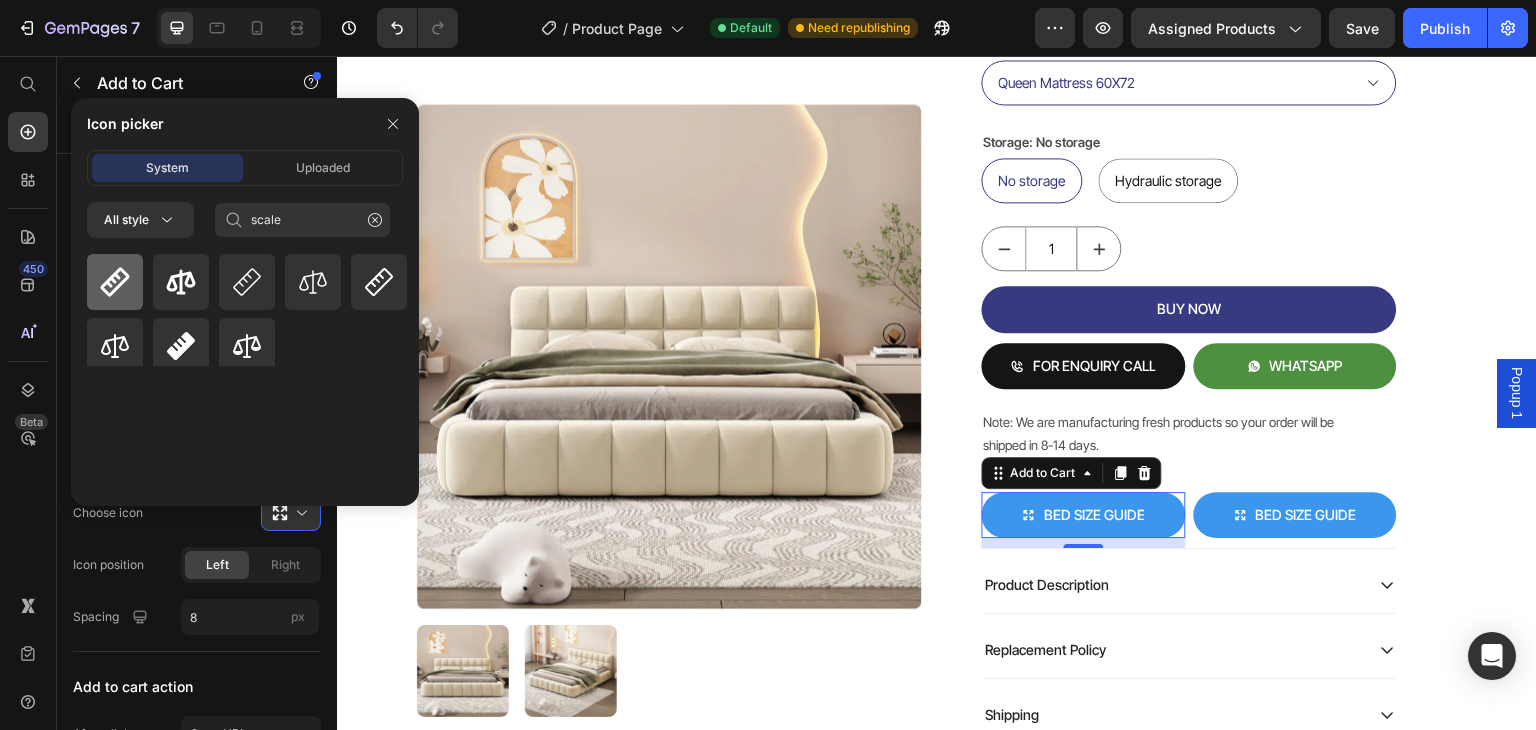 click 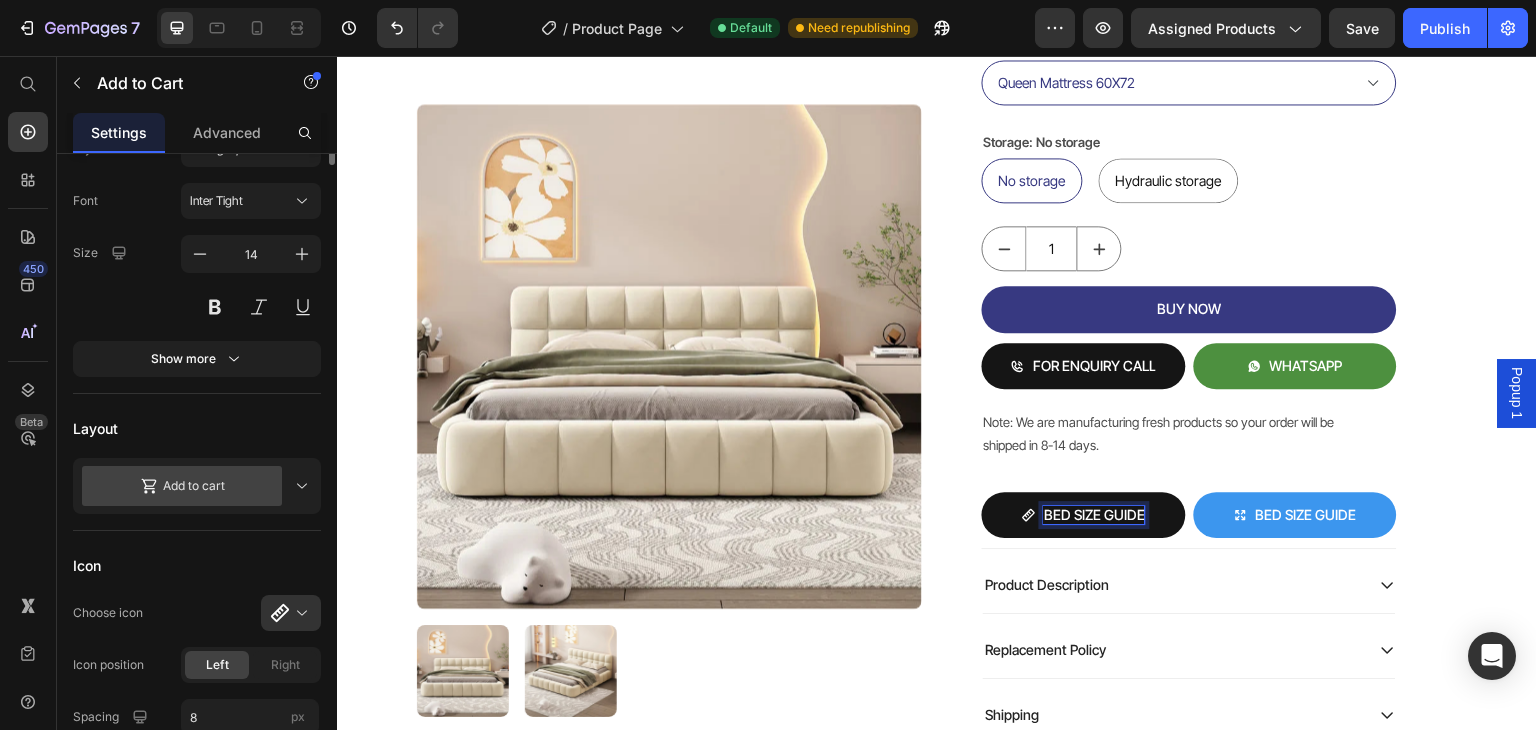 scroll, scrollTop: 100, scrollLeft: 0, axis: vertical 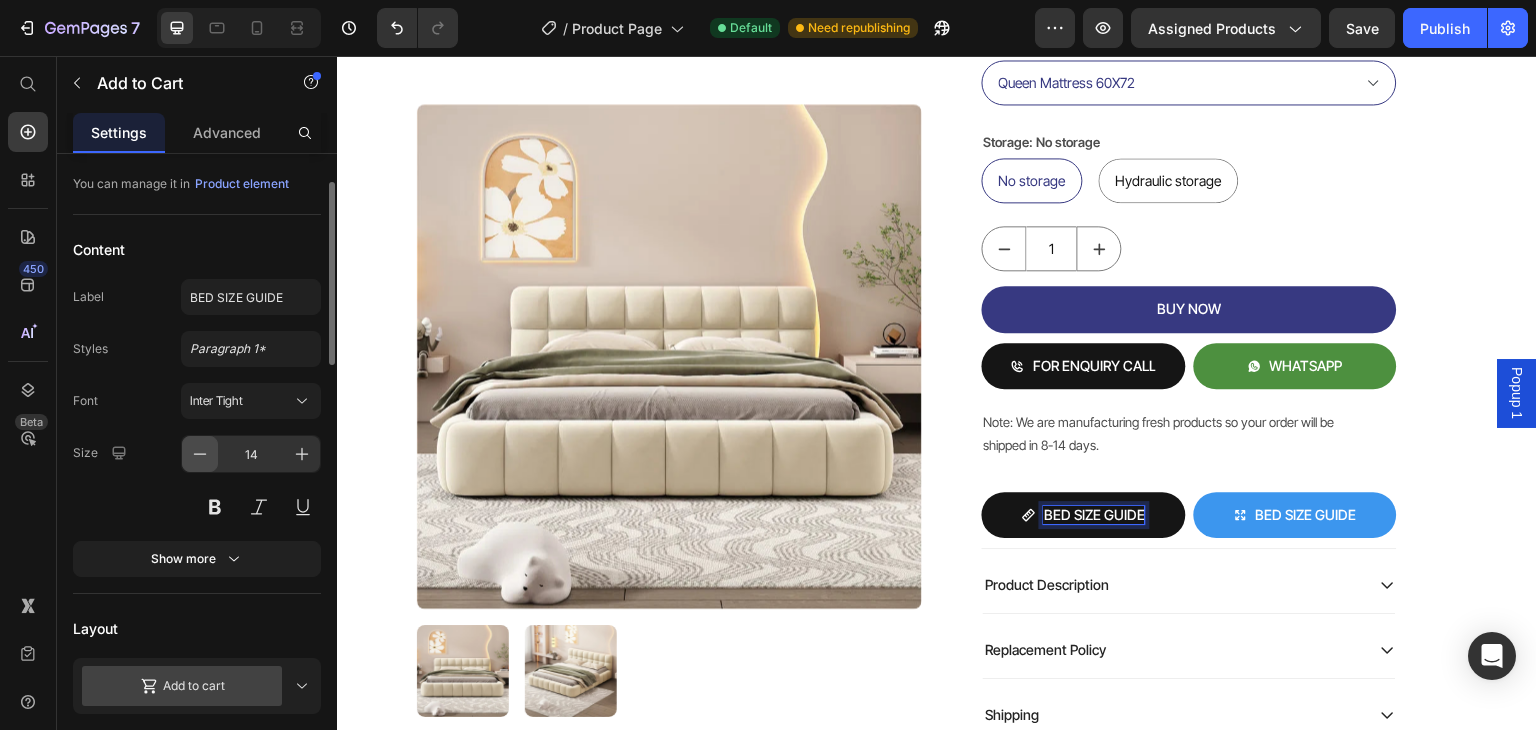 click 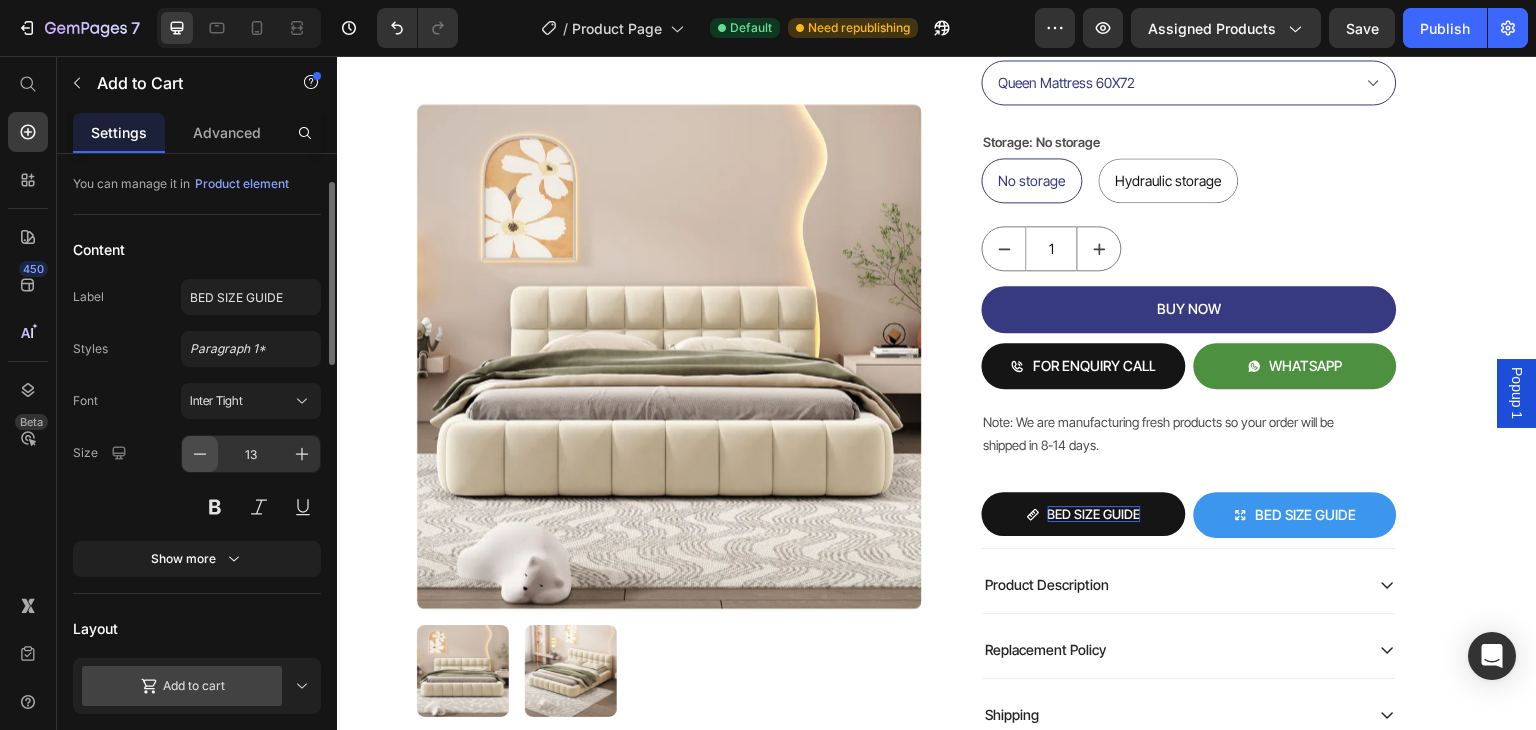 click 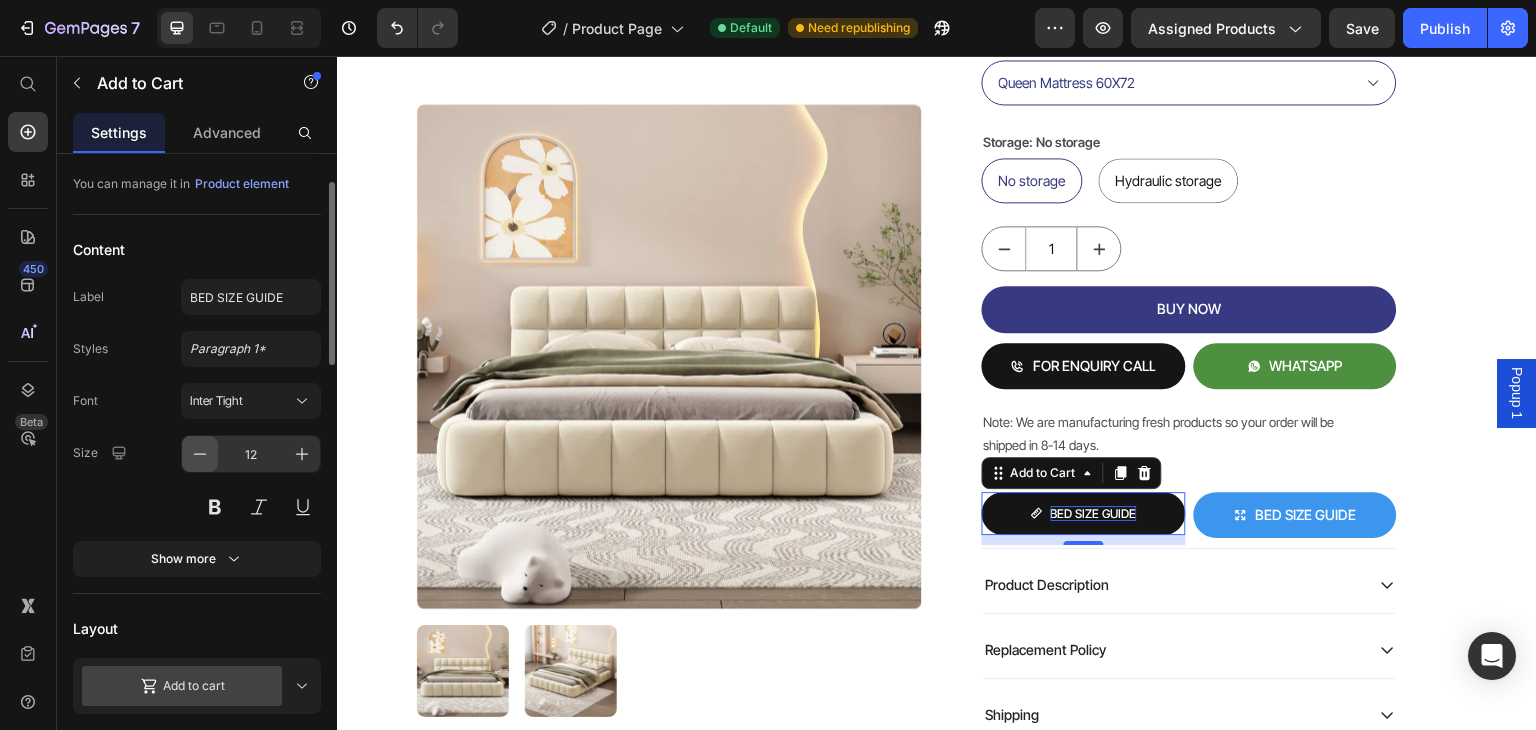 click 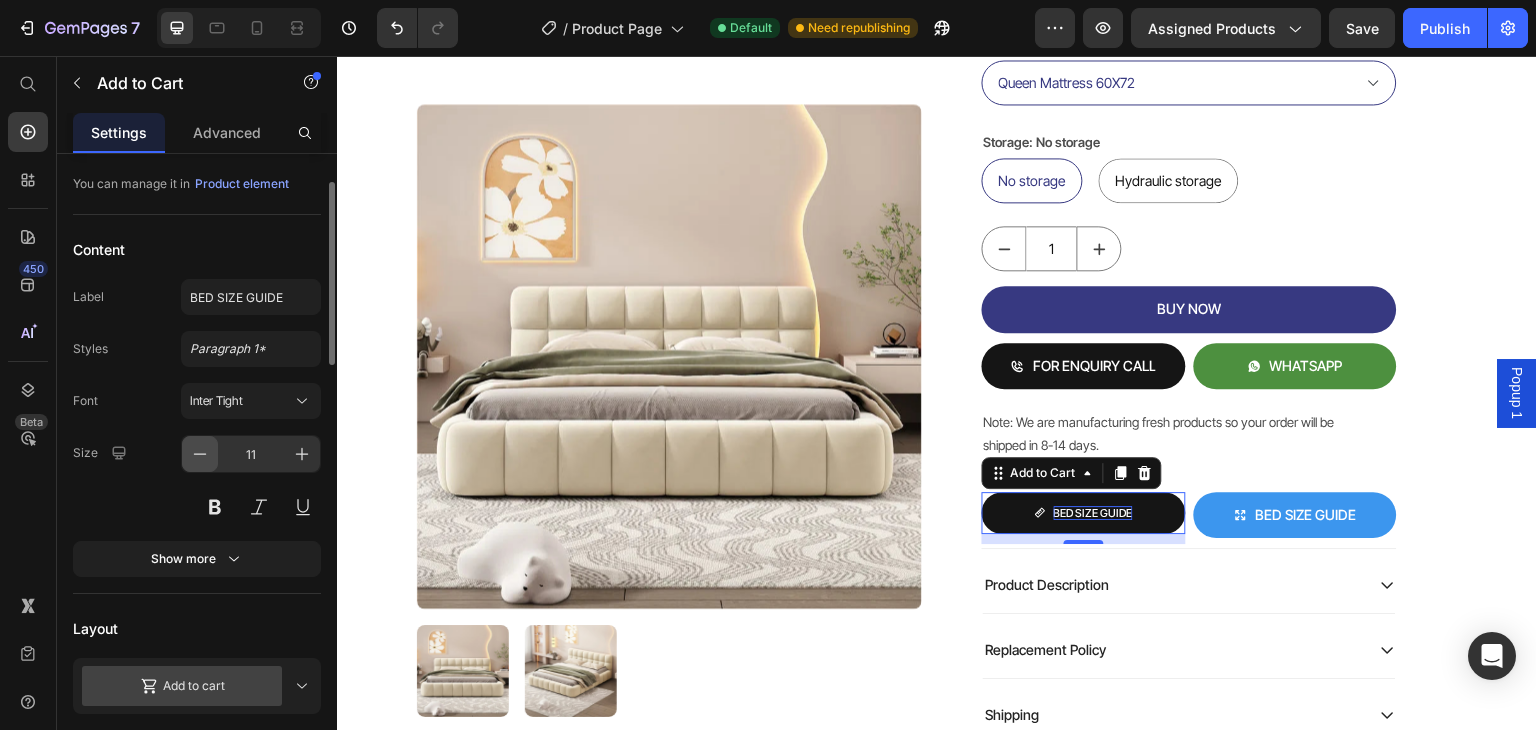 click 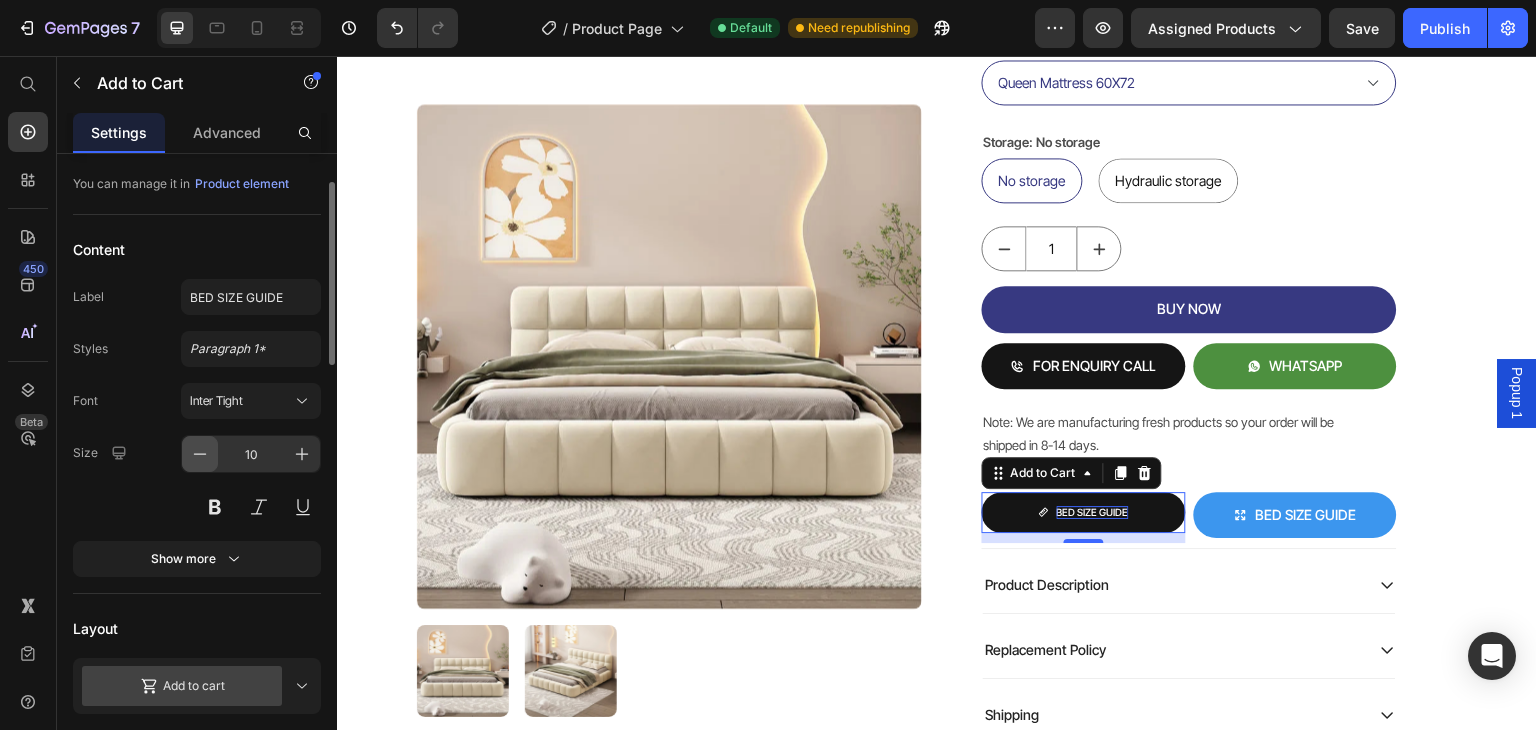 click 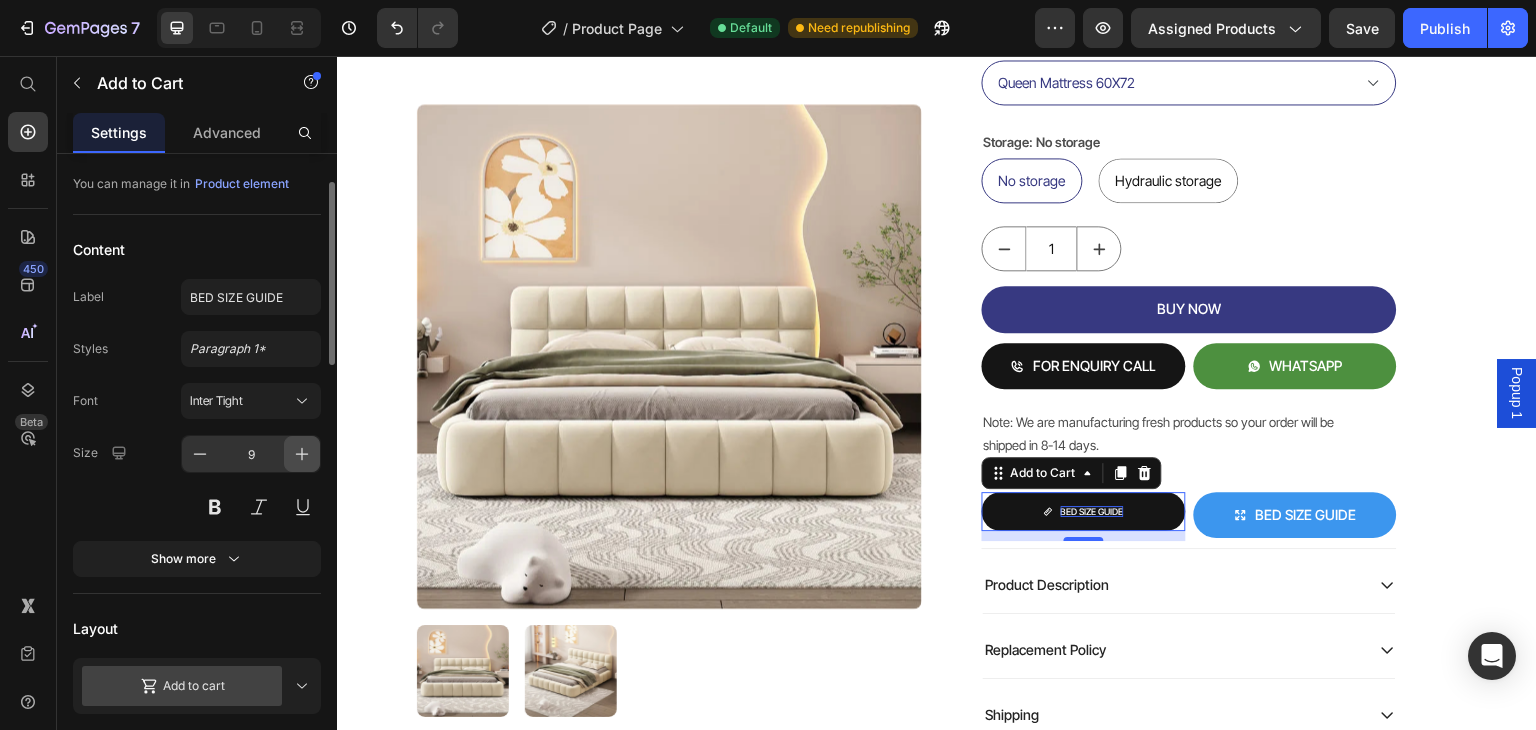click 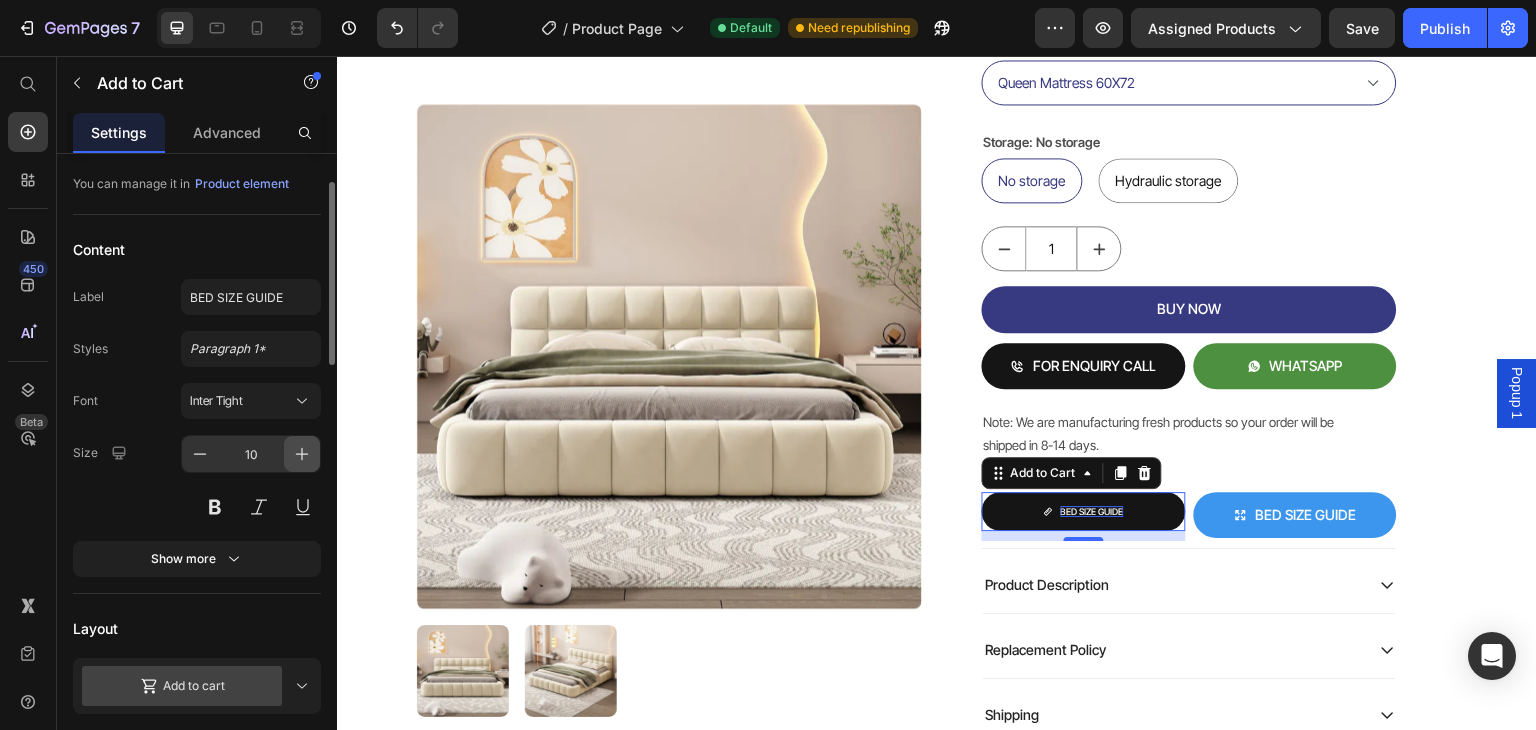 click 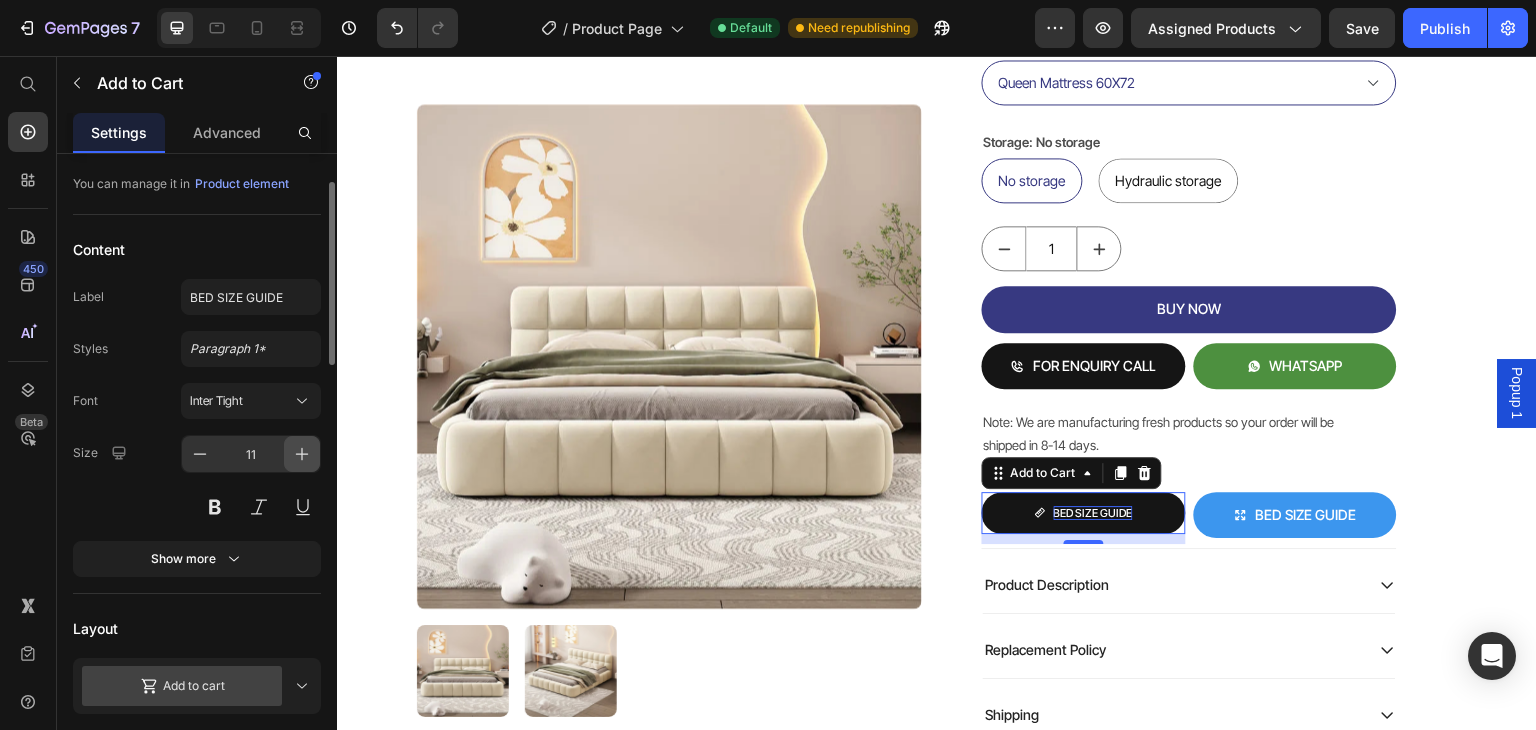 click 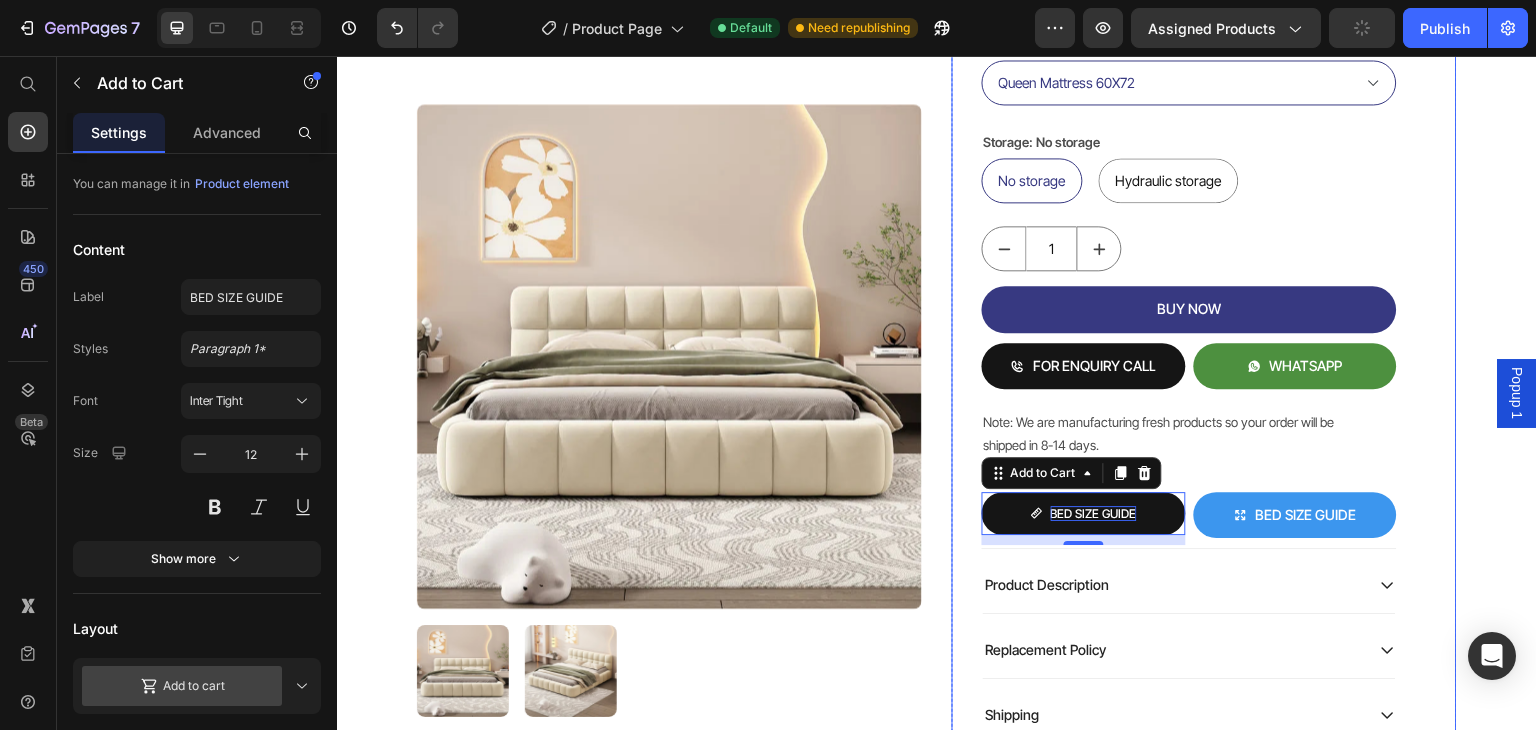 click on "Product Images Mellow Plush Grid Tufted Upholstered Bed Product Title Factory To Home | Free Doorstep Delivery  Text Block Air: Product Reviews app & UGC Air: Product Reviews app & UGC Rs. 80,999.00 Product Price 19% OFF Discount Tag Rs. 65,999.00 Product Price Row (Incl of all Taxes) Text Block Shopify App Shopify App Color: Biege Biege Biege Bedding size Queen Mattress 60X72 King Mattress 70X72 Storage: No storage No storage No storage No storage Hydraulic storage Hydraulic storage Hydraulic storage Product Variants & Swatches 1 Product Quantity BUY NOW Add to Cart
FOR ENQUIRY CALL Add to Cart
WHATSAPP Add to Cart Row Note: We are manufacturing fresh products so your order will be shipped in 8-14 days. Text Block
BED SIZE GUIDE Add to Cart   10
BED SIZE GUIDE Add to Cart Row Row
Product Description
Replacement Policy
Shipping Accordion Row Row Product Row" at bounding box center [937, 150] 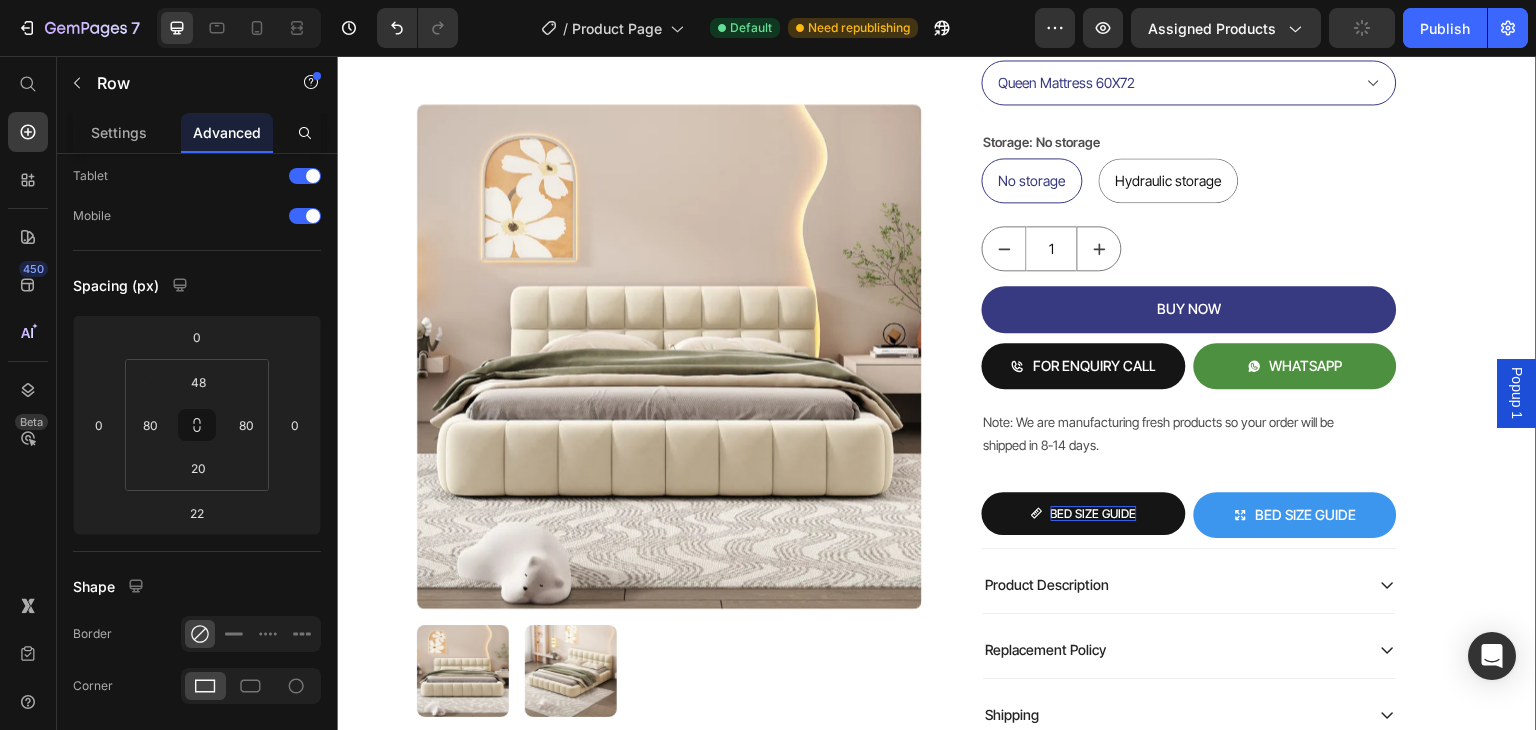 scroll, scrollTop: 0, scrollLeft: 0, axis: both 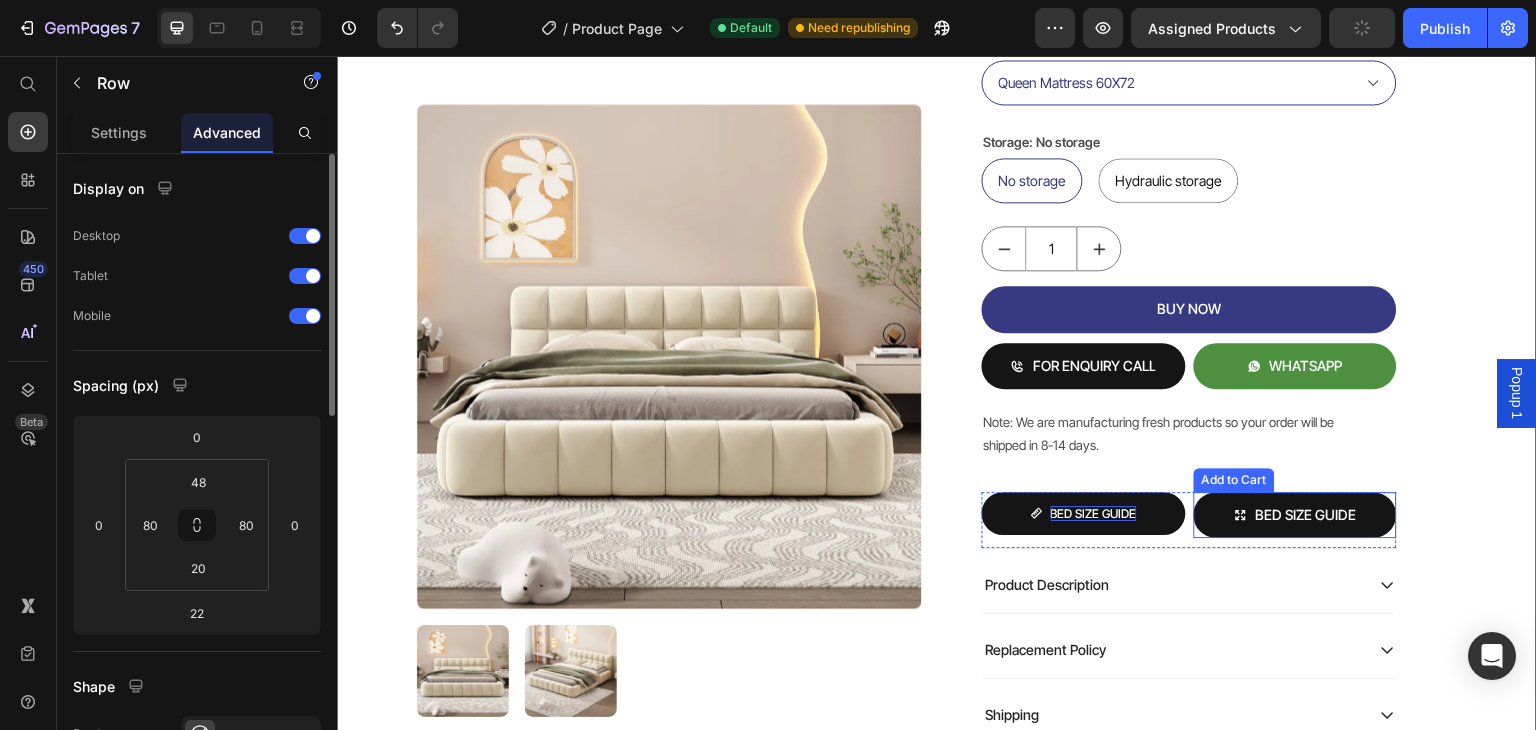 click on "BED SIZE GUIDE" at bounding box center (1296, 515) 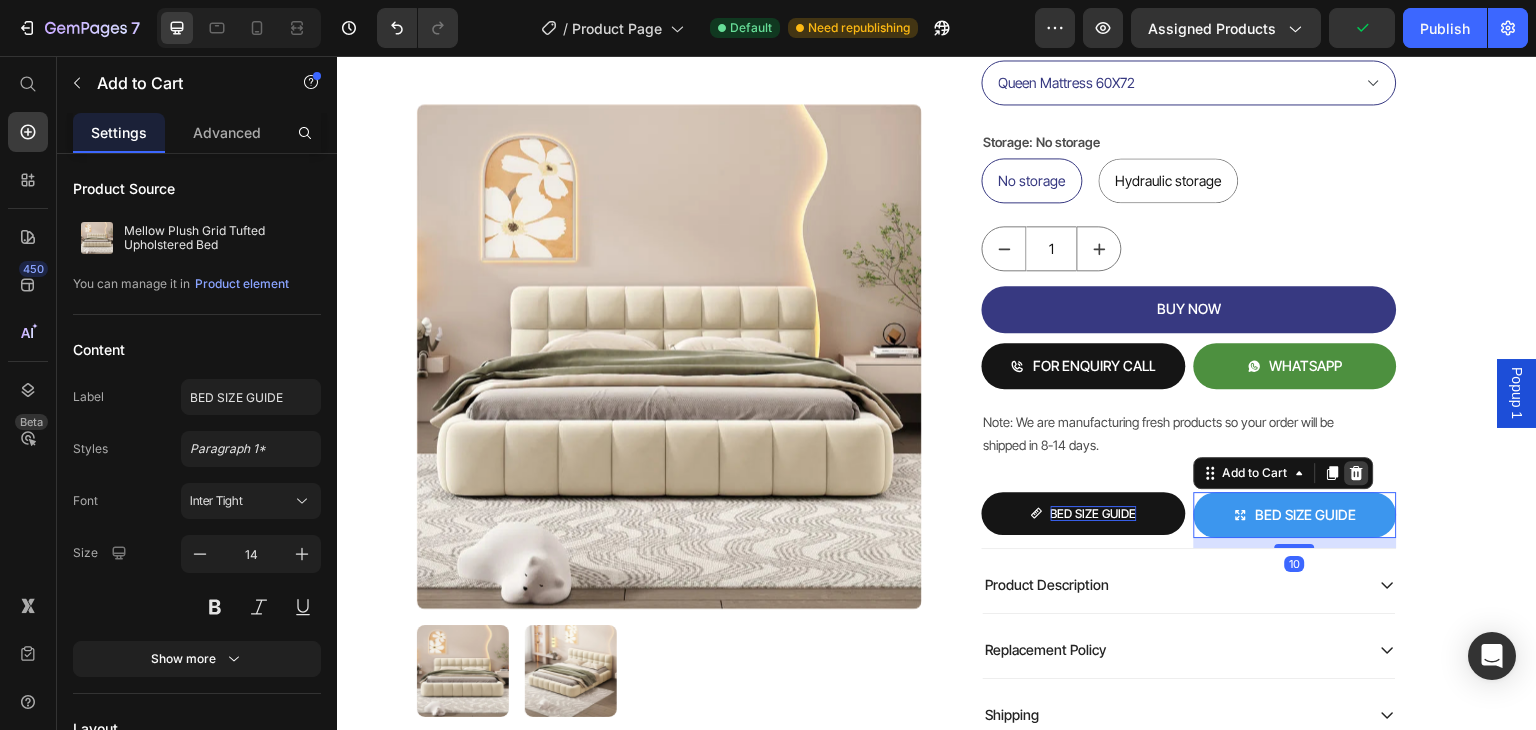 click at bounding box center [1357, 473] 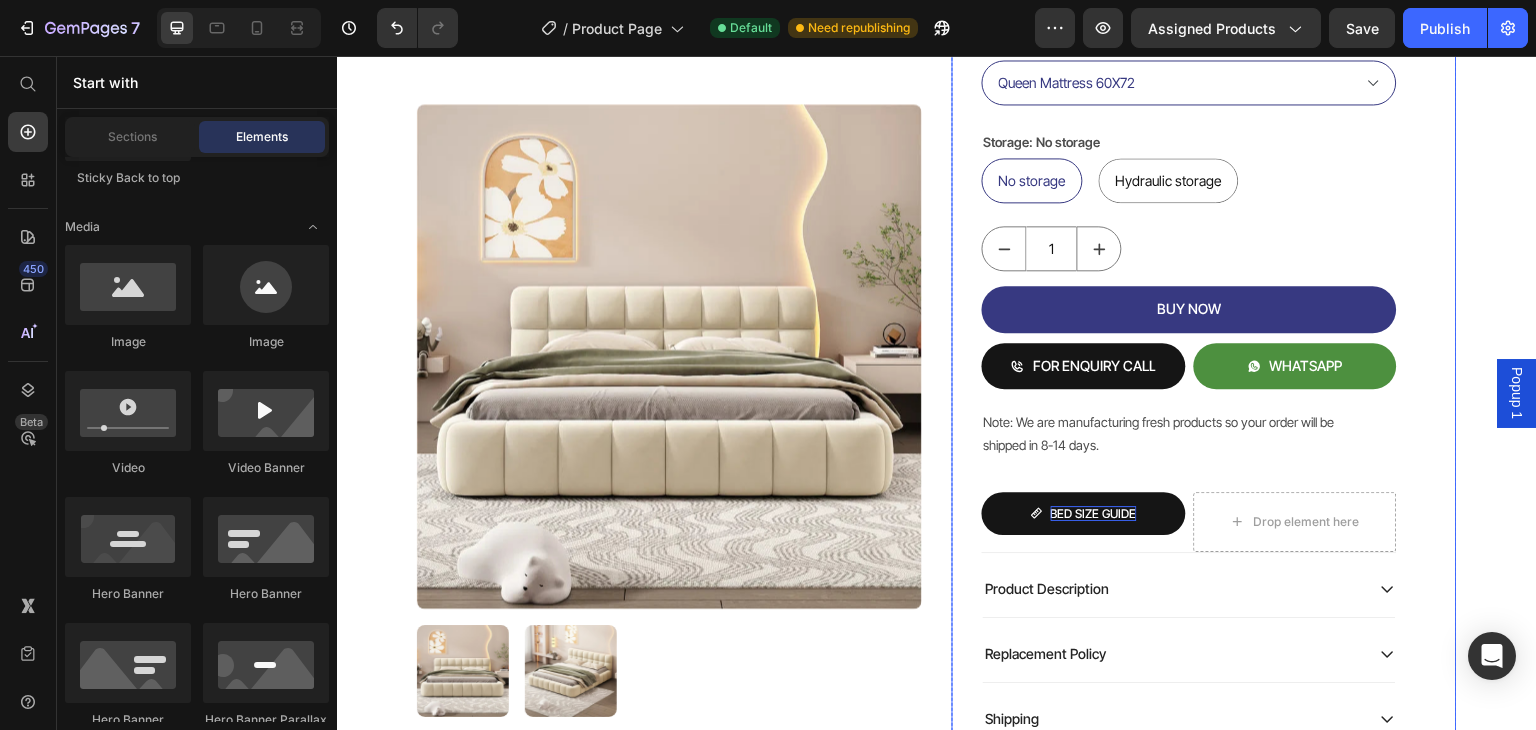 click on "Product Images Mellow Plush Grid Tufted Upholstered Bed Product Title Factory To Home | Free Doorstep Delivery  Text Block Air: Product Reviews app & UGC Air: Product Reviews app & UGC Rs. 80,999.00 Product Price 19% OFF Discount Tag Rs. 65,999.00 Product Price Row (Incl of all Taxes) Text Block Shopify App Shopify App Color: Biege Biege Biege Bedding size Queen Mattress 60X72 King Mattress 70X72 Storage: No storage No storage No storage No storage Hydraulic storage Hydraulic storage Hydraulic storage Product Variants & Swatches 1 Product Quantity BUY NOW Add to Cart
FOR ENQUIRY CALL Add to Cart
WHATSAPP Add to Cart Row Note: We are manufacturing fresh products so your order will be shipped in 8-14 days. Text Block
BED SIZE GUIDE Add to Cart
Drop element here Row Row
Product Description
Replacement Policy
Shipping Accordion Row Row Product Row" at bounding box center (937, 152) 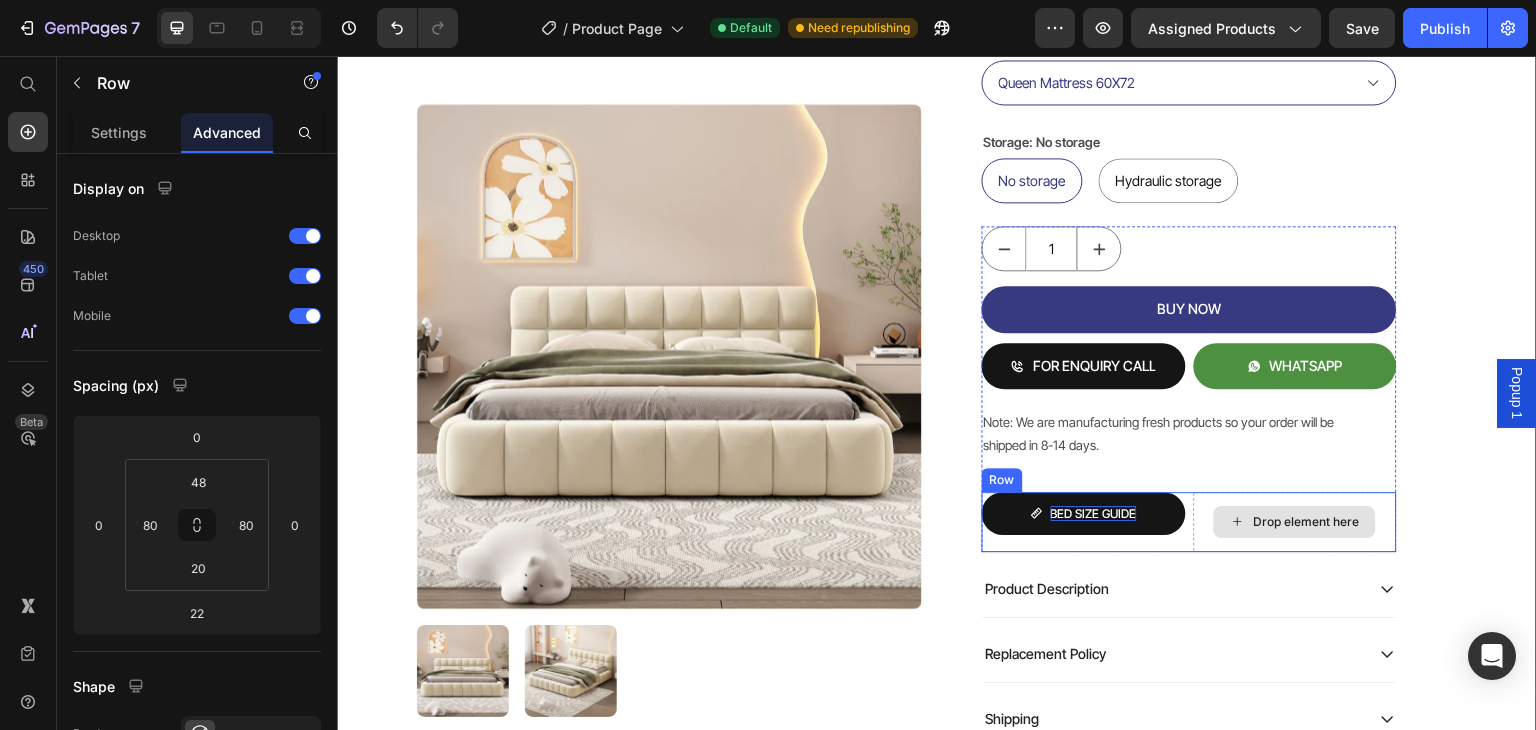 click on "Drop element here" at bounding box center [1296, 522] 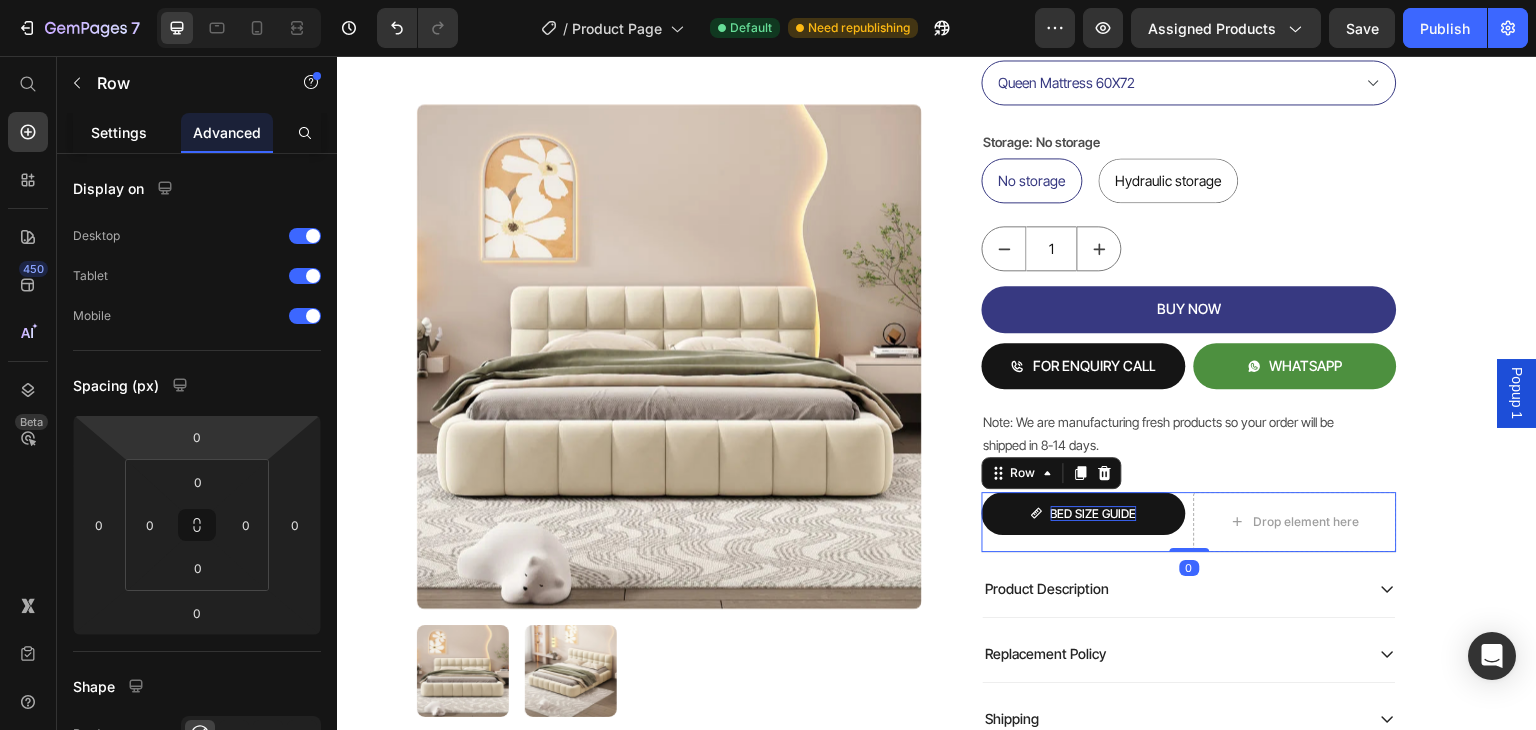 click on "Settings" at bounding box center [119, 132] 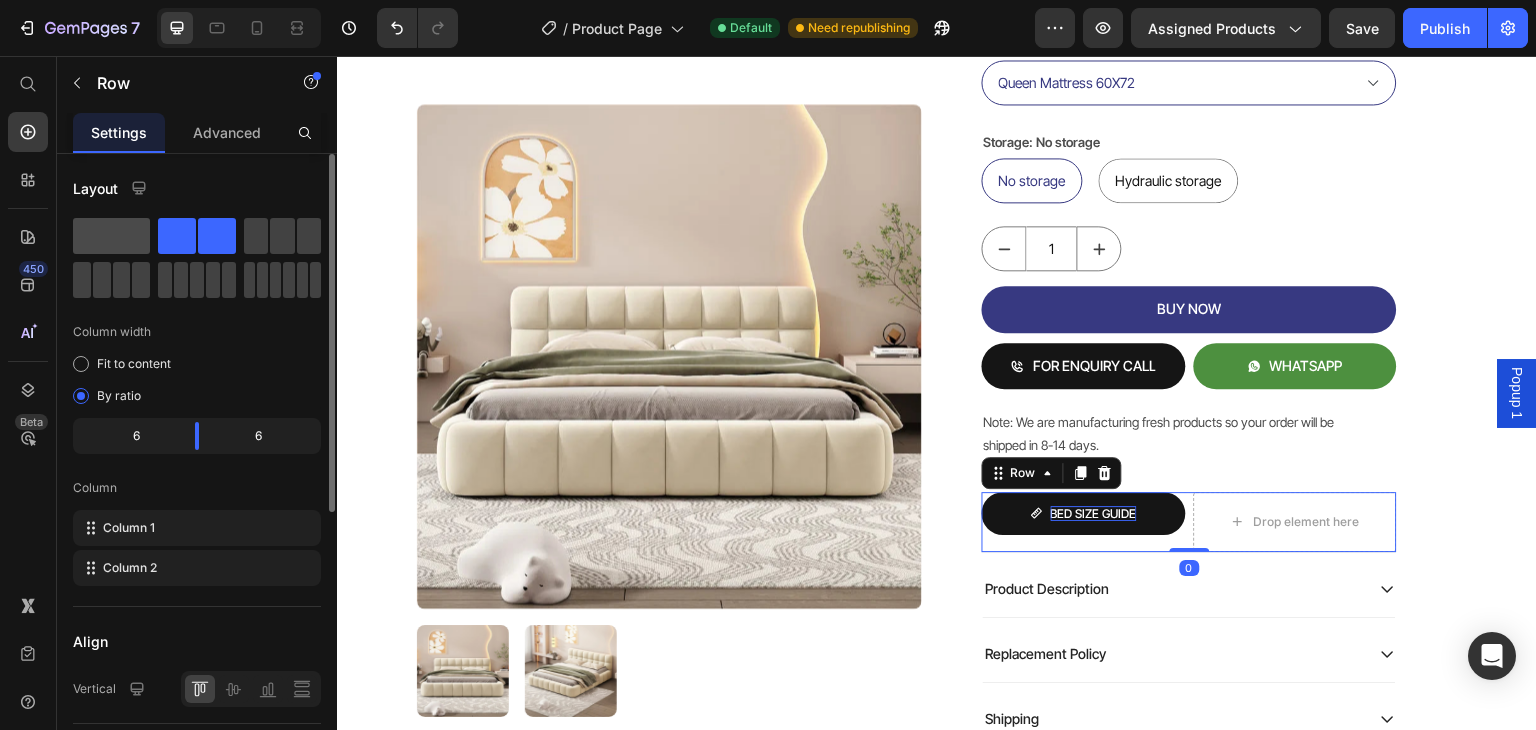 click 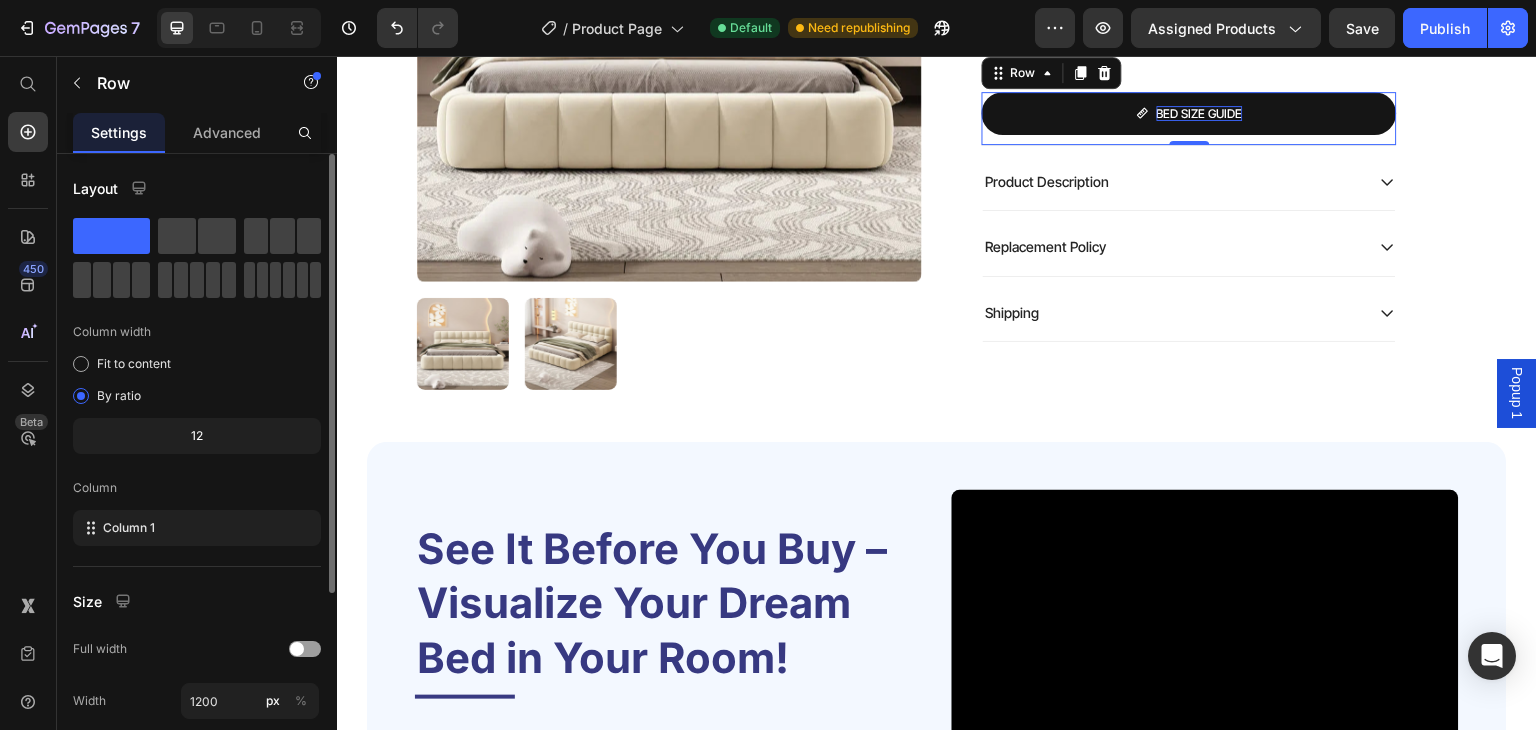 scroll, scrollTop: 608, scrollLeft: 0, axis: vertical 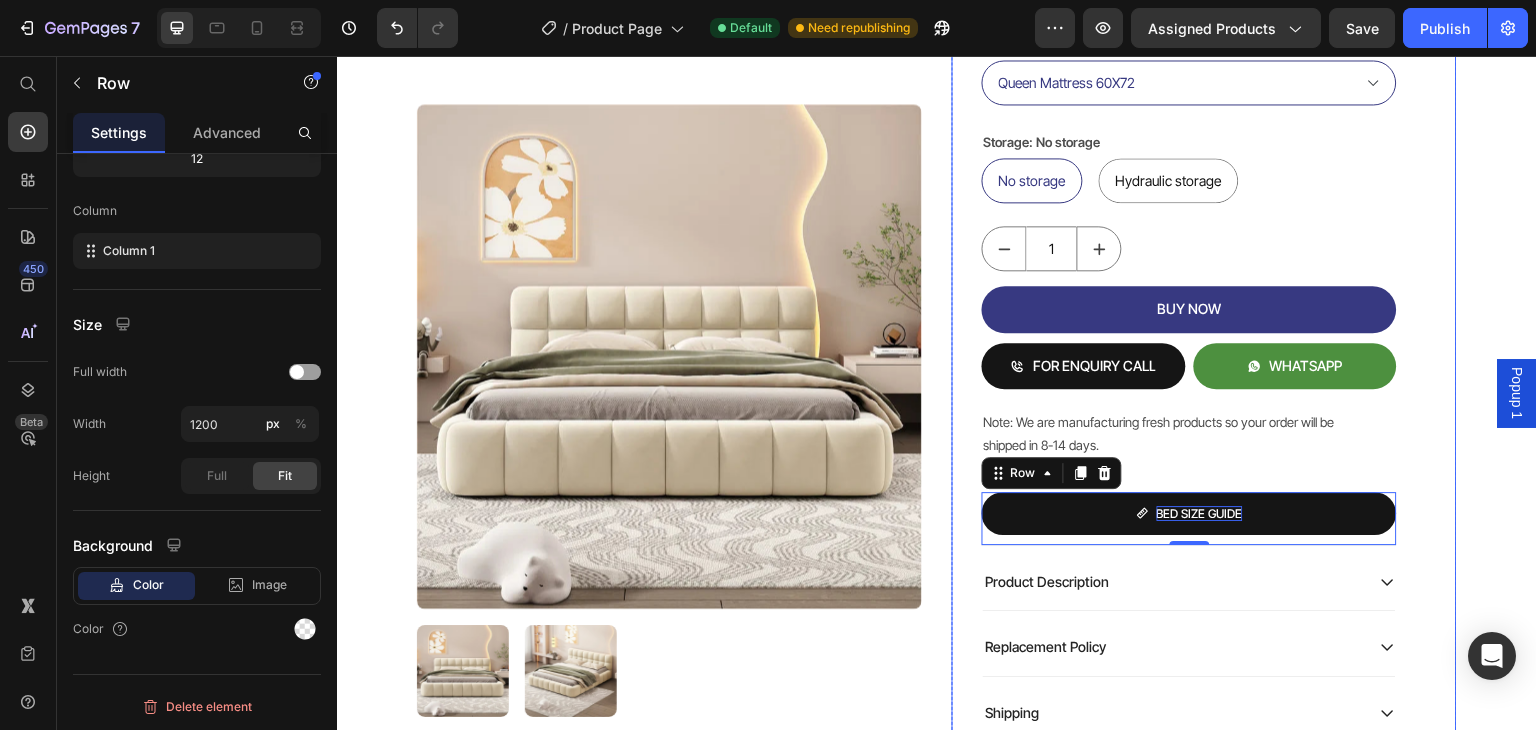 click on "Product Images Mellow Plush Grid Tufted Upholstered Bed Product Title Factory To Home | Free Doorstep Delivery  Text Block Air: Product Reviews app & UGC Air: Product Reviews app & UGC Rs. 80,999.00 Product Price 19% OFF Discount Tag Rs. 65,999.00 Product Price Row (Incl of all Taxes) Text Block Shopify App Shopify App Color: Biege Biege Biege Bedding size Queen Mattress 60X72 King Mattress 70X72 Storage: No storage No storage No storage No storage Hydraulic storage Hydraulic storage Hydraulic storage Product Variants & Swatches 1 Product Quantity BUY NOW Add to Cart
FOR ENQUIRY CALL Add to Cart
WHATSAPP Add to Cart Row Note: We are manufacturing fresh products so your order will be shipped in 8-14 days. Text Block
BED SIZE GUIDE Add to Cart Row   0 Row
Product Description
Replacement Policy
Shipping Accordion Row Row Product Row" at bounding box center (937, 149) 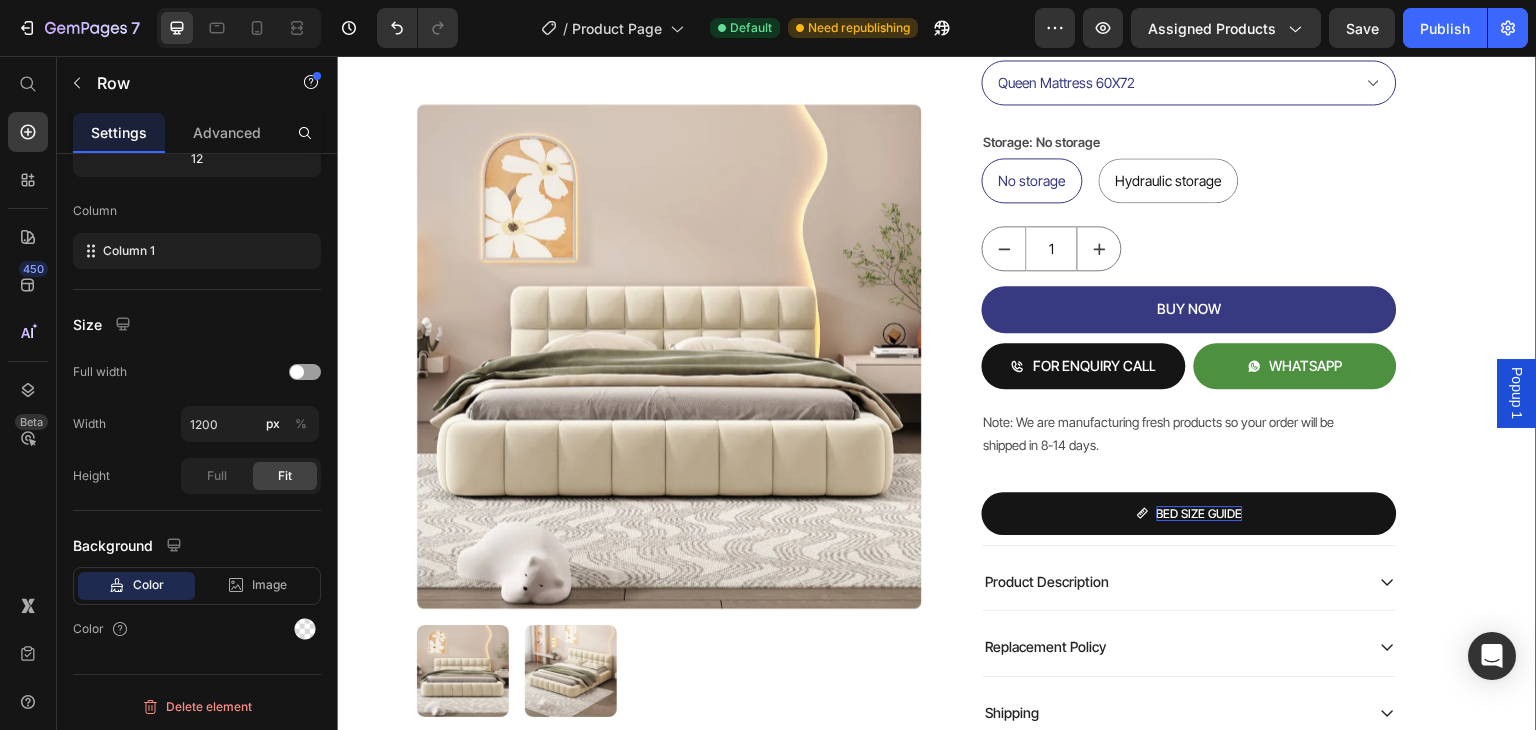 scroll, scrollTop: 225, scrollLeft: 0, axis: vertical 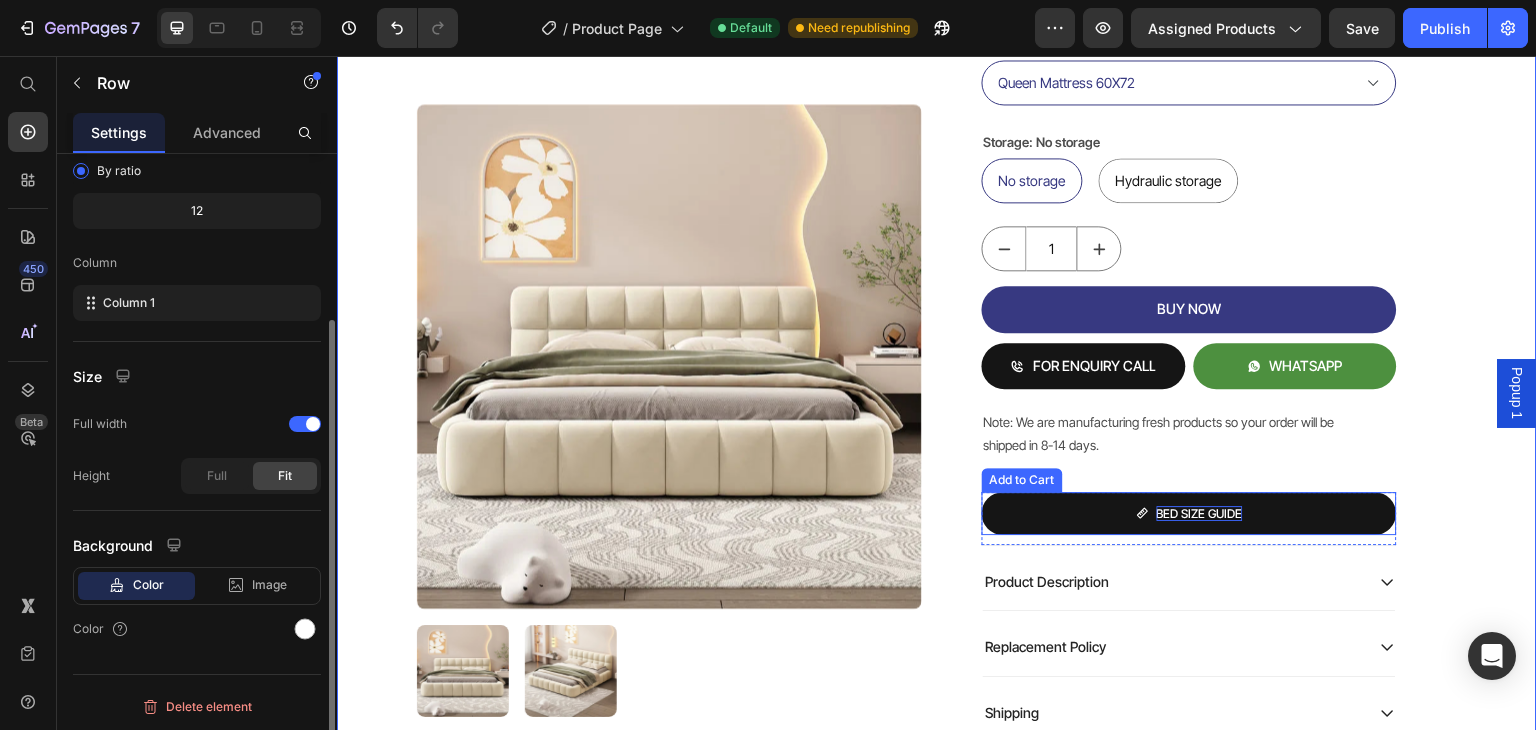 click on "BED SIZE GUIDE" at bounding box center [1189, 514] 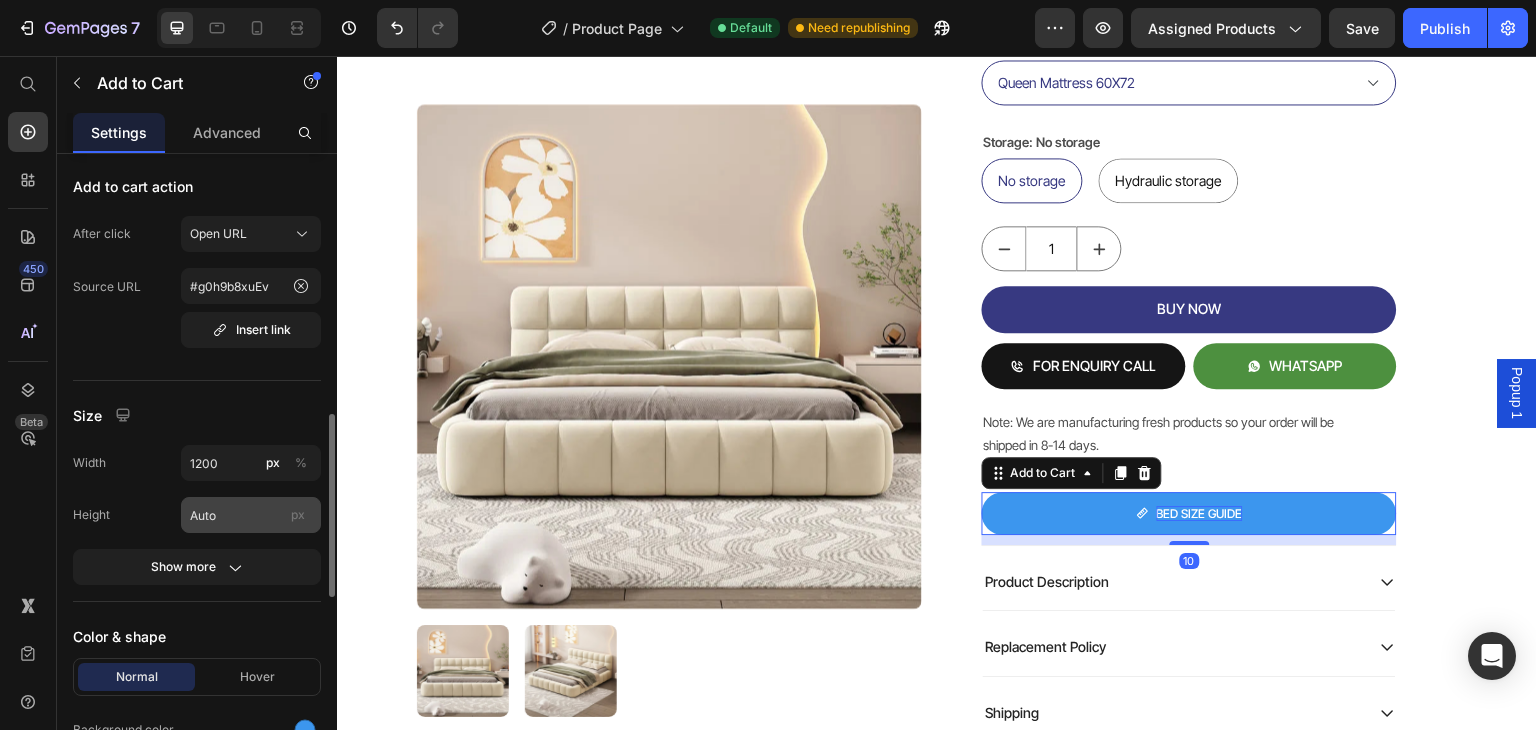 scroll, scrollTop: 1100, scrollLeft: 0, axis: vertical 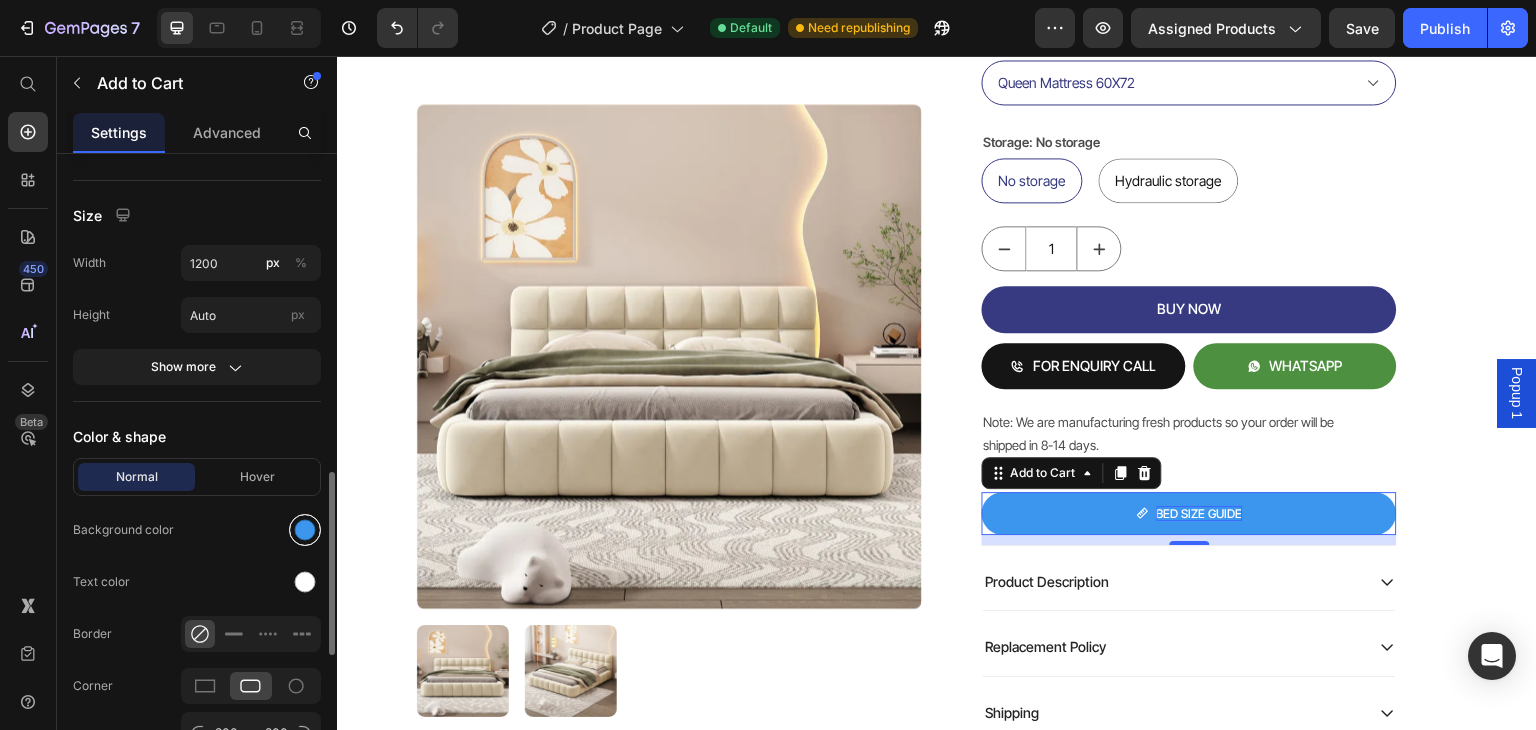 click at bounding box center [305, 530] 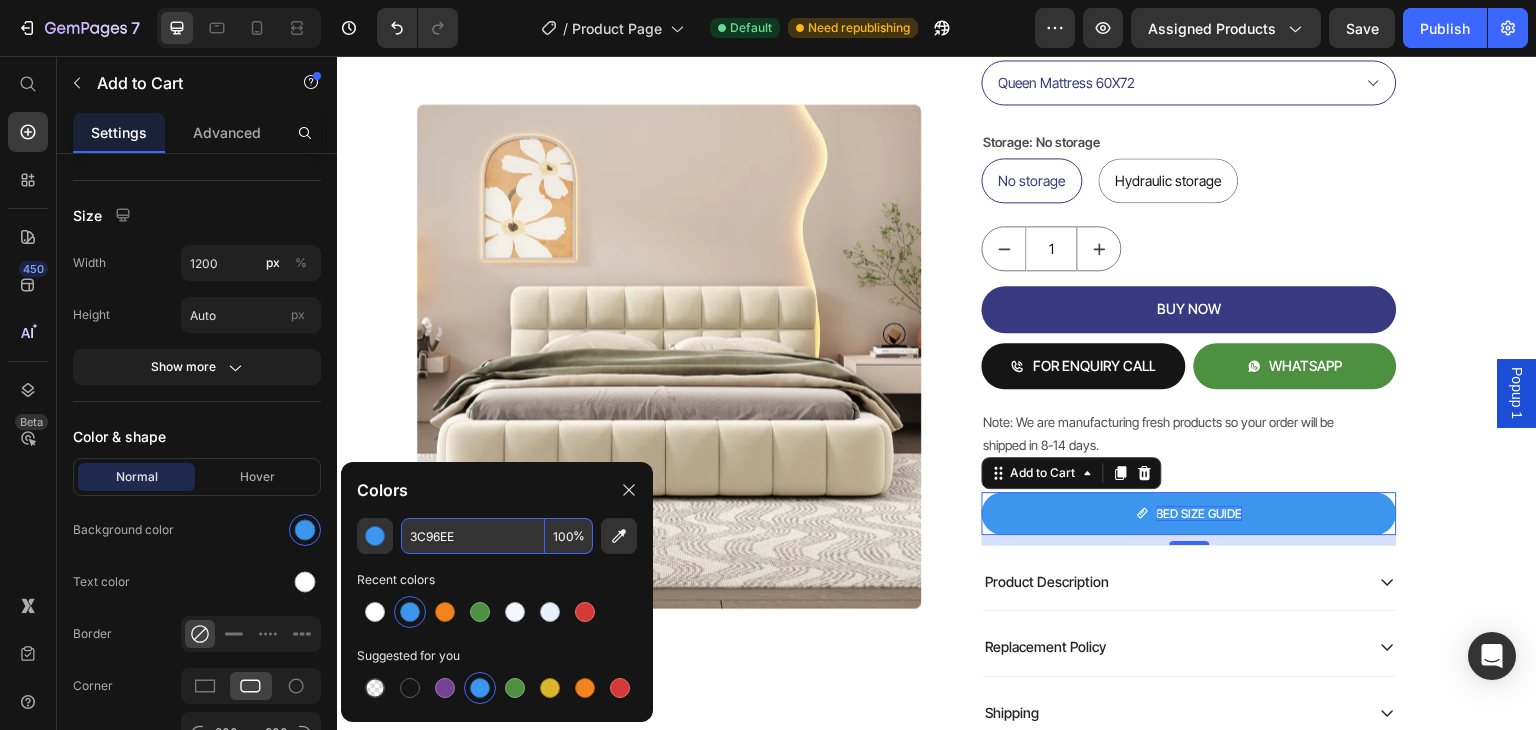 drag, startPoint x: 629, startPoint y: 543, endPoint x: 506, endPoint y: 536, distance: 123.19903 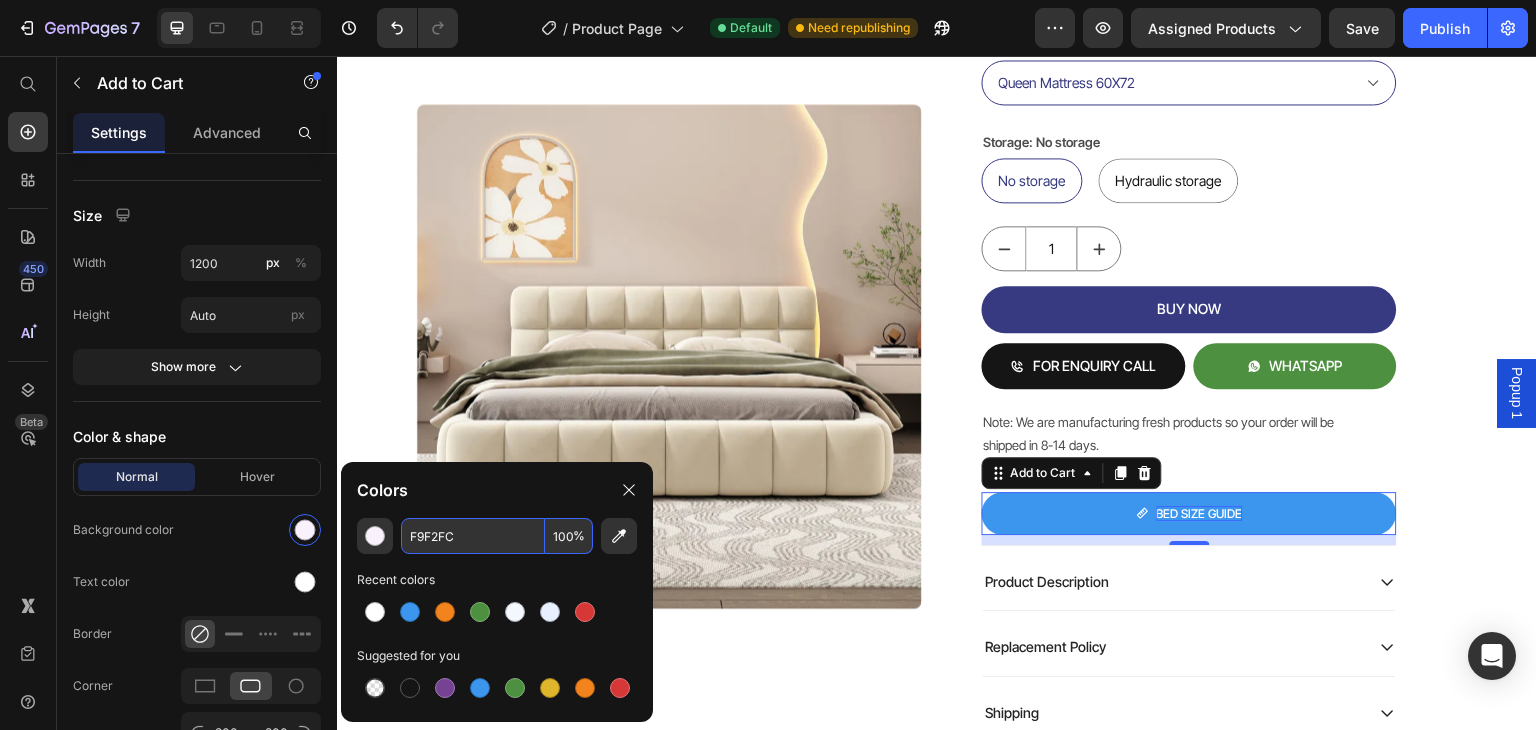 type on "F9F2FC" 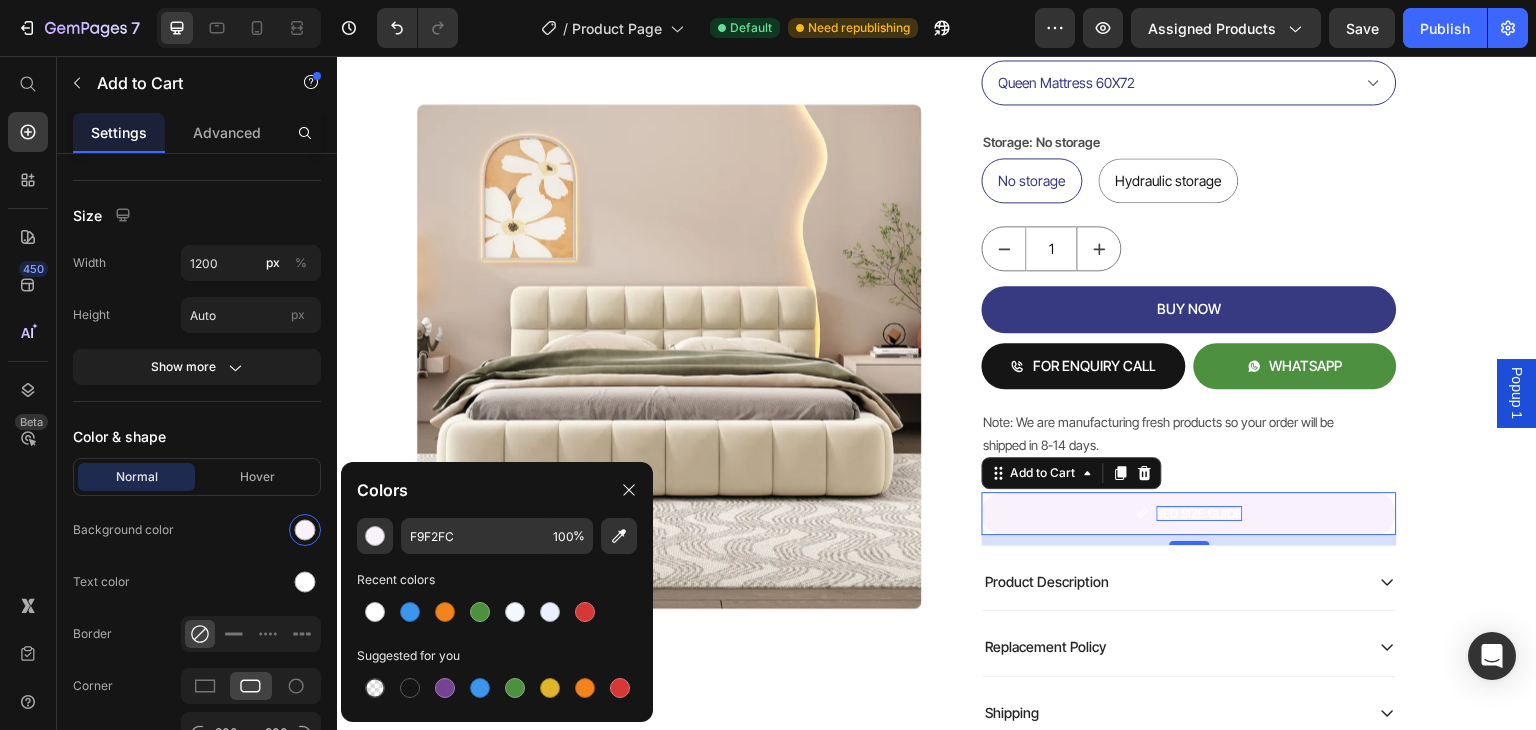 click on "Colors" 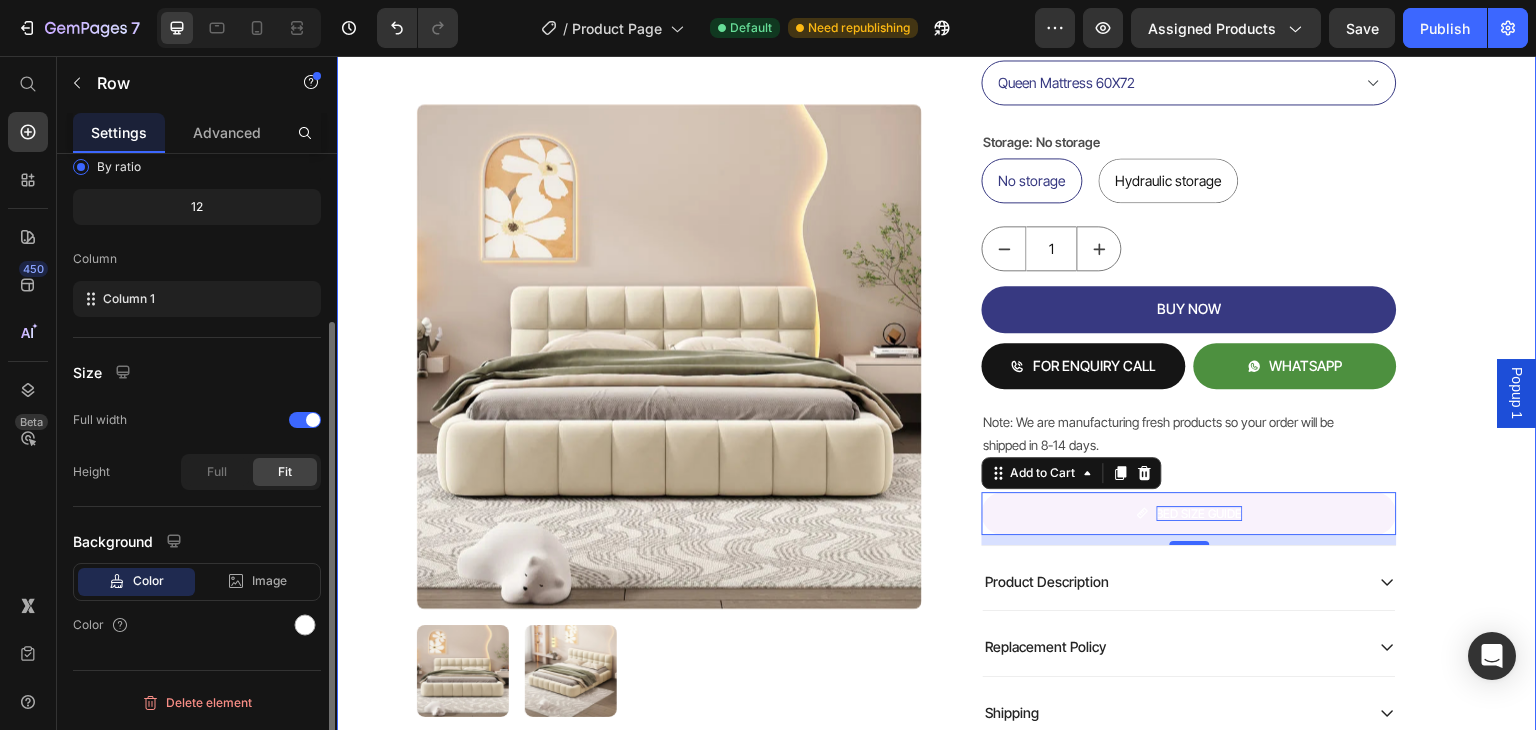 click on "Product Images Mellow Plush Grid Tufted Upholstered Bed Product Title Factory To Home | Free Doorstep Delivery  Text Block Air: Product Reviews app & UGC Air: Product Reviews app & UGC Rs. 80,999.00 Product Price 19% OFF Discount Tag Rs. 65,999.00 Product Price Row (Incl of all Taxes) Text Block Shopify App Shopify App Color: Biege Biege Biege Bedding size Queen Mattress 60X72 King Mattress 70X72 Storage: No storage No storage No storage No storage Hydraulic storage Hydraulic storage Hydraulic storage Product Variants & Swatches 1 Product Quantity BUY NOW Add to Cart
FOR ENQUIRY CALL Add to Cart
WHATSAPP Add to Cart Row Note: We are manufacturing fresh products so your order will be shipped in 8-14 days. Text Block
BED SIZE GUIDE Add to Cart   10 Row Row
Product Description
Replacement Policy
Shipping Accordion Row Row Product Row" at bounding box center [937, 149] 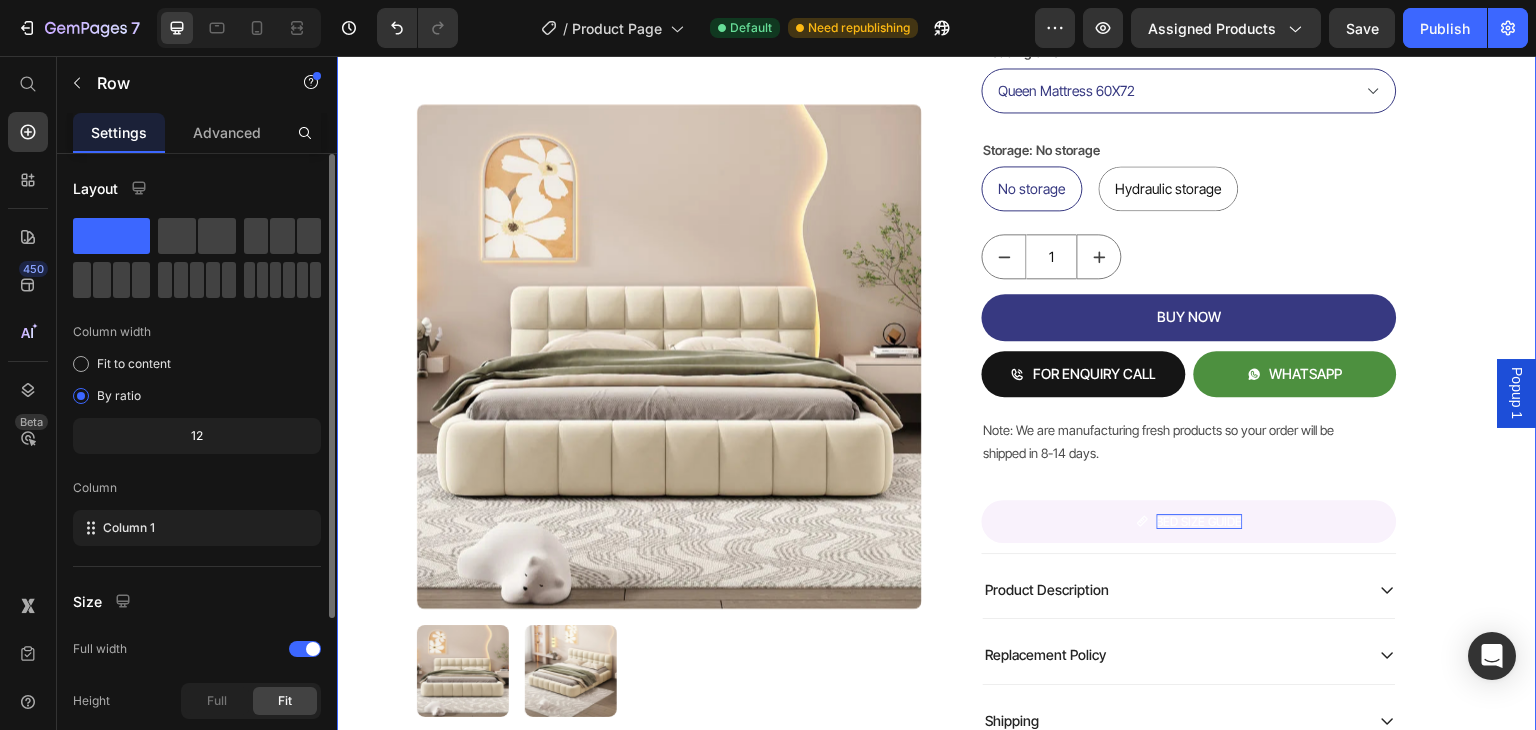 scroll, scrollTop: 608, scrollLeft: 0, axis: vertical 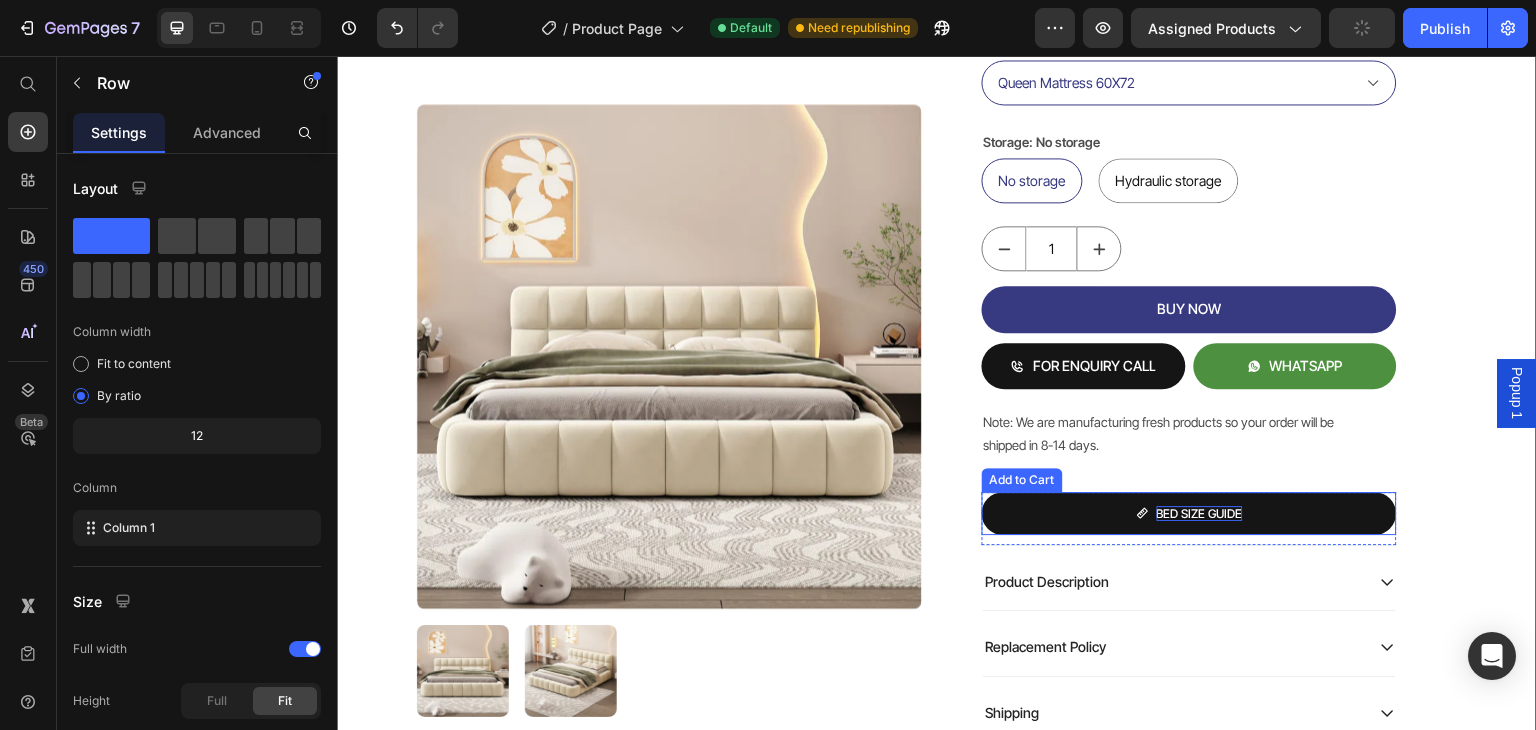 click on "BED SIZE GUIDE" at bounding box center (1189, 514) 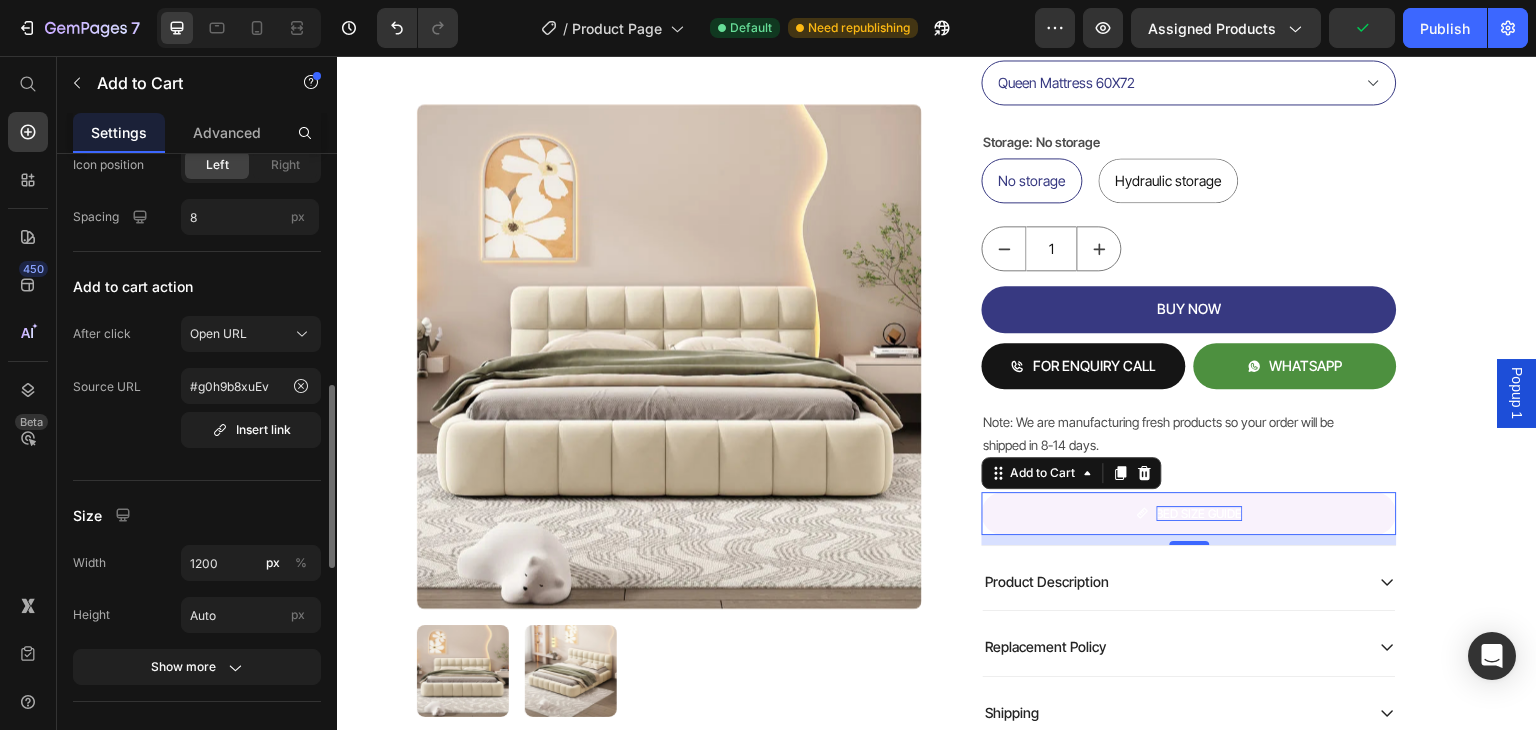 scroll, scrollTop: 1100, scrollLeft: 0, axis: vertical 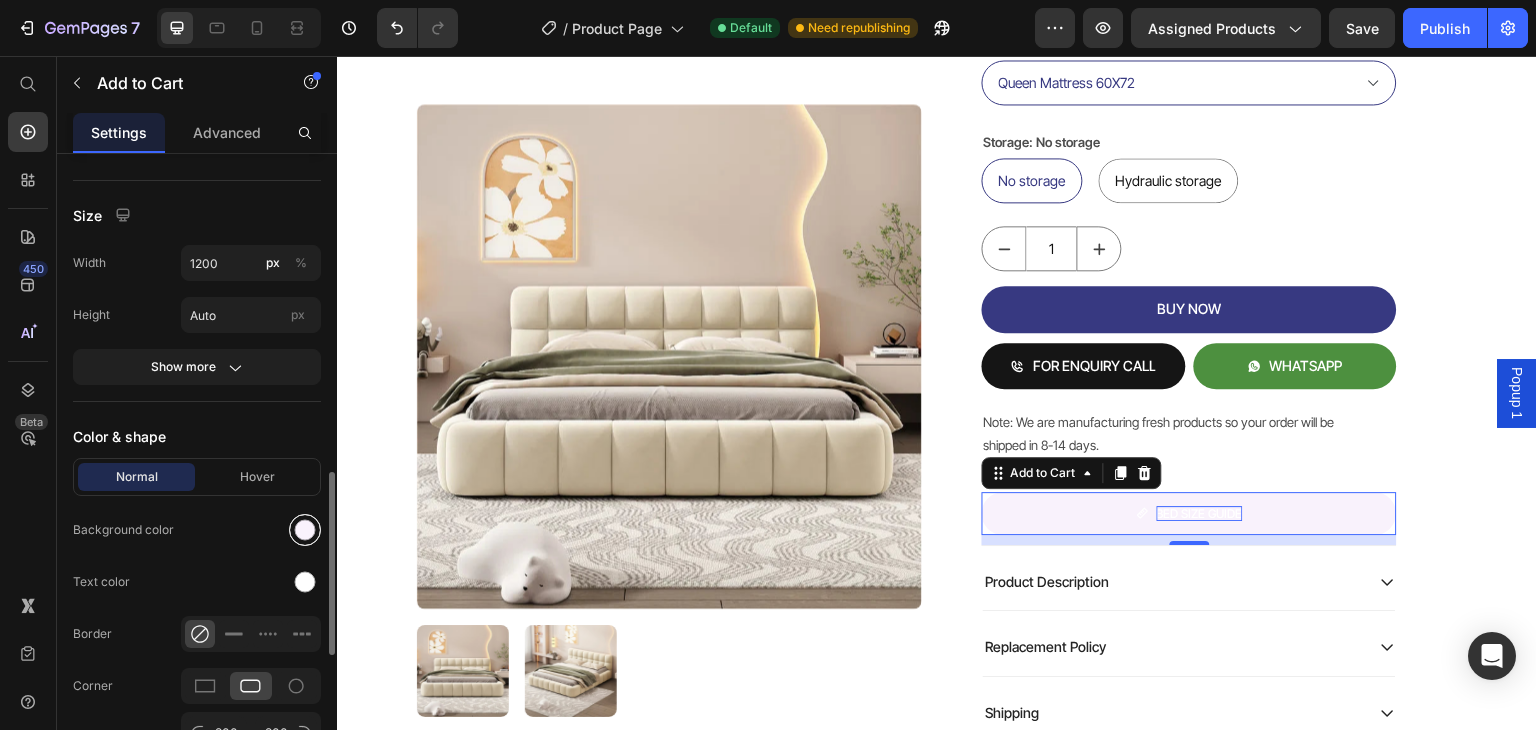 click at bounding box center [305, 530] 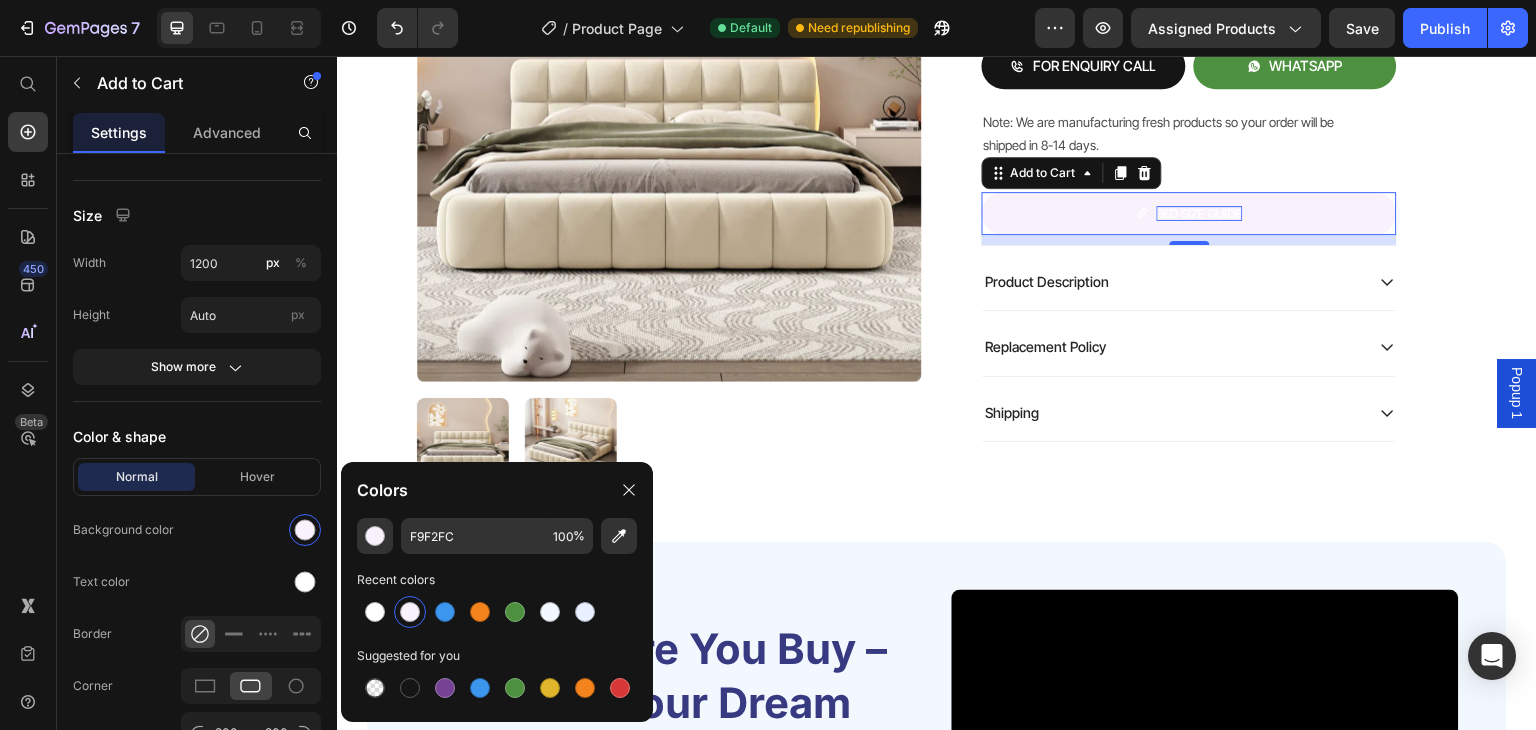 scroll, scrollTop: 1001, scrollLeft: 0, axis: vertical 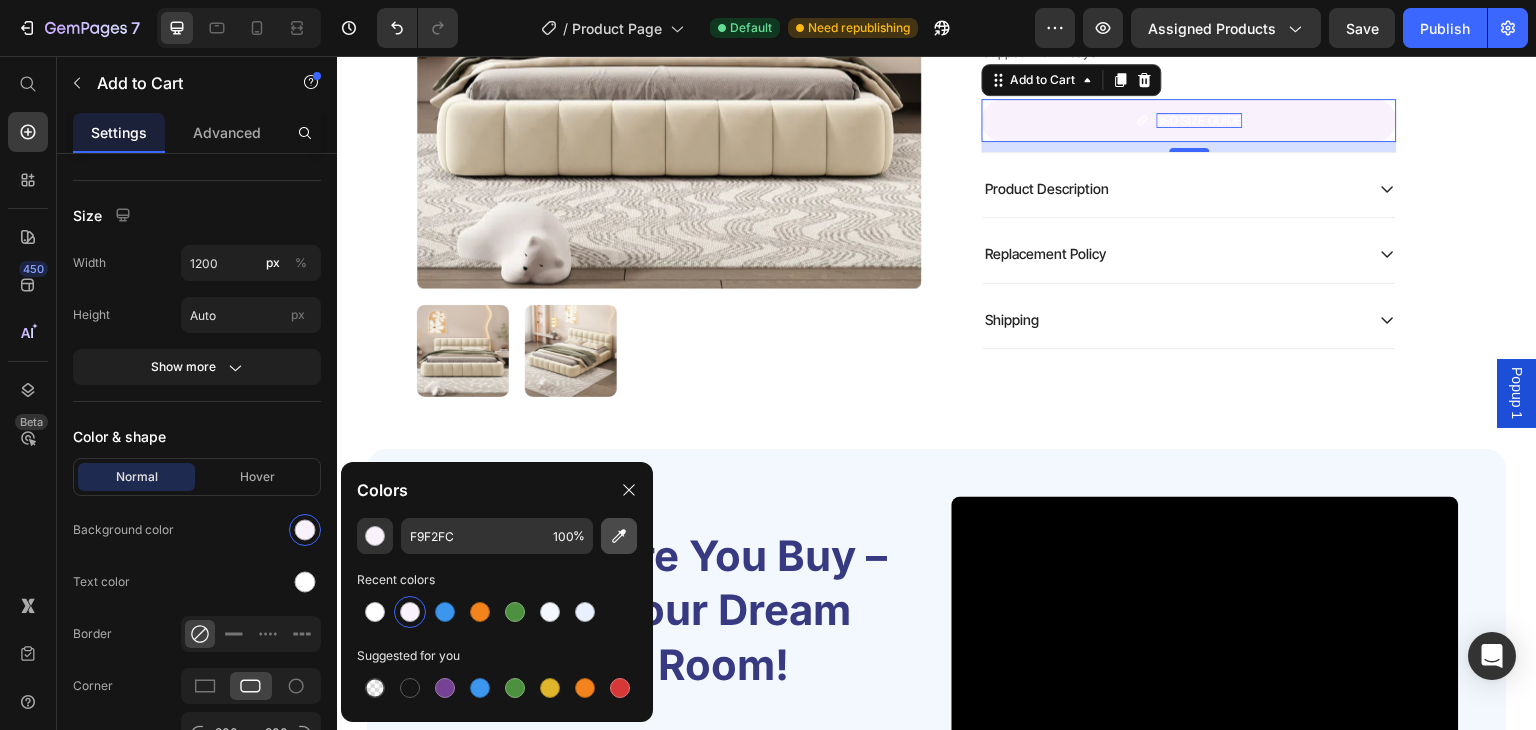 click 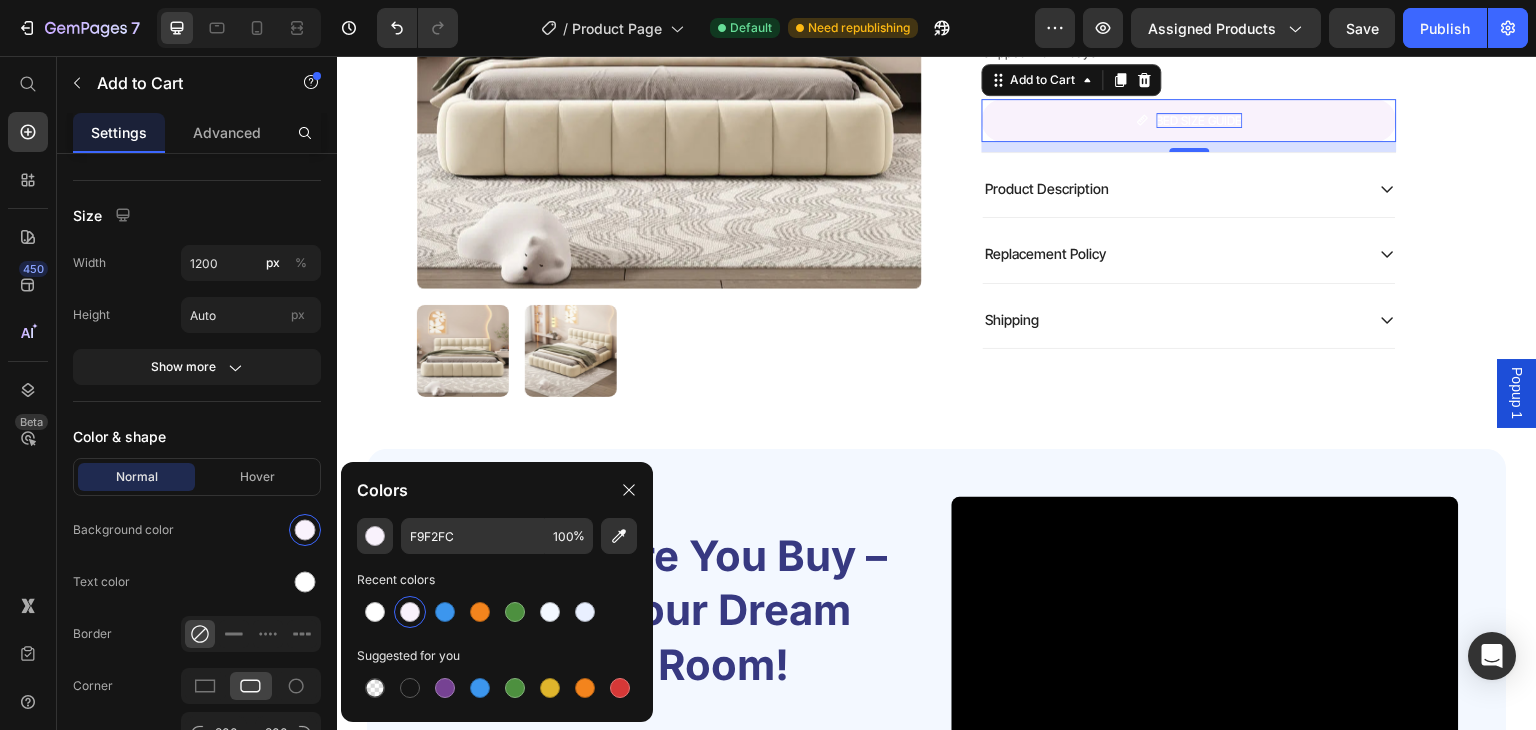 scroll, scrollTop: 1008, scrollLeft: 0, axis: vertical 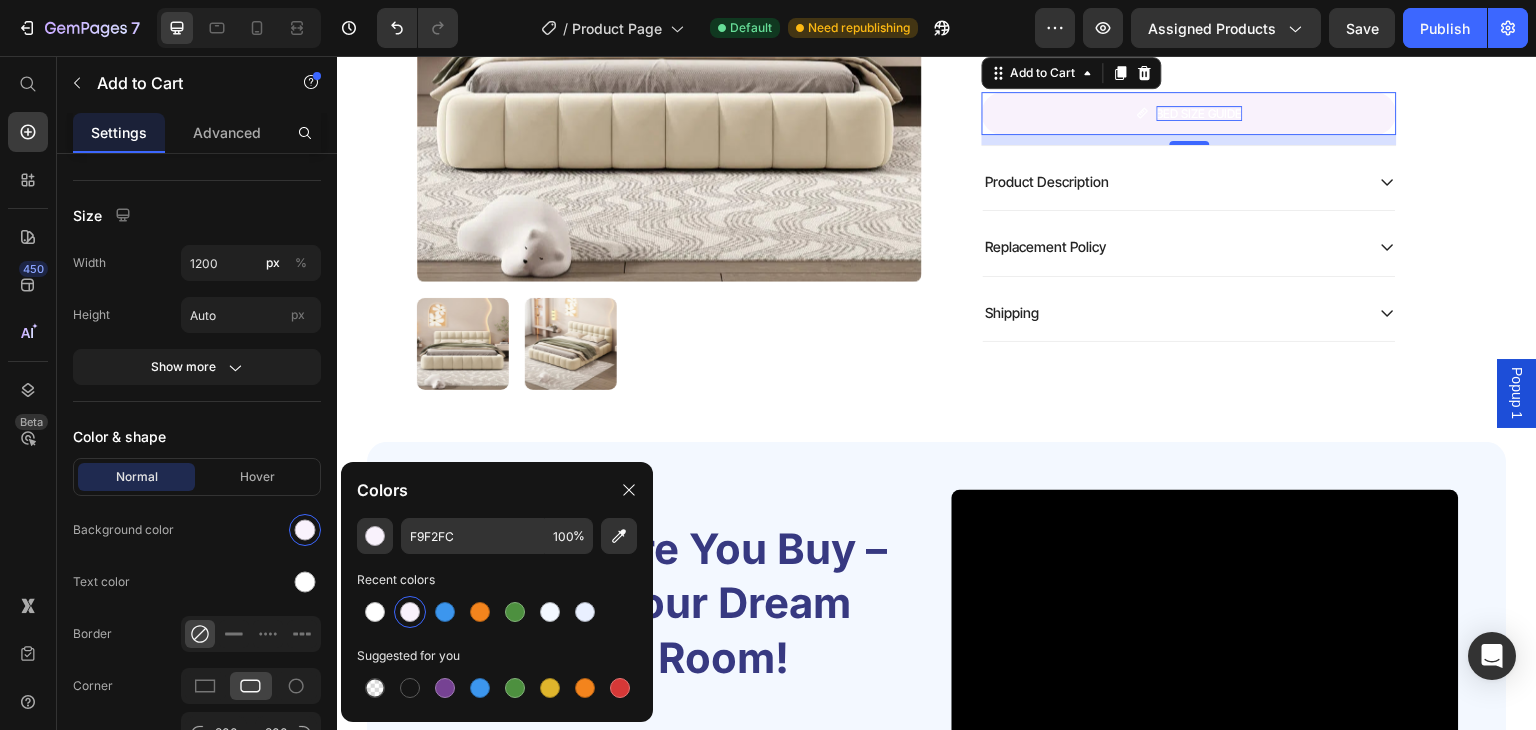 type on "F3F8FF" 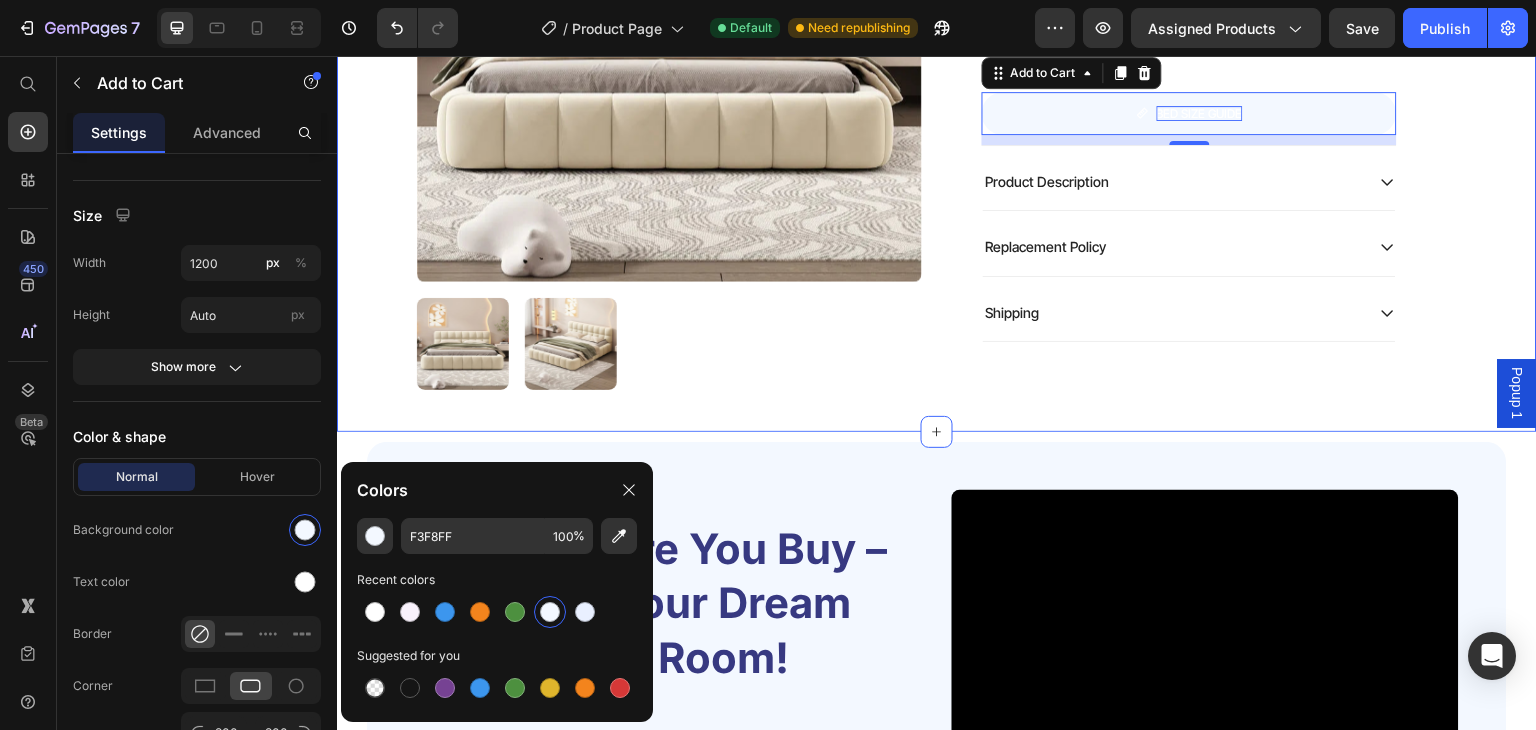click on "Product Images Mellow Plush Grid Tufted Upholstered Bed Product Title Factory To Home | Free Doorstep Delivery  Text Block Air: Product Reviews app & UGC Air: Product Reviews app & UGC Rs. 80,999.00 Product Price 19% OFF Discount Tag Rs. 65,999.00 Product Price Row (Incl of all Taxes) Text Block Shopify App Shopify App Color: Biege Biege Biege Bedding size Queen Mattress 60X72 King Mattress 70X72 Storage: No storage No storage No storage No storage Hydraulic storage Hydraulic storage Hydraulic storage Product Variants & Swatches 1 Product Quantity BUY NOW Add to Cart
FOR ENQUIRY CALL Add to Cart
WHATSAPP Add to Cart Row Note: We are manufacturing fresh products so your order will be shipped in 8-14 days. Text Block
BED SIZE GUIDE Add to Cart   10 Row Row
Product Description
Replacement Policy
Shipping Accordion Row Row Product Row" at bounding box center (937, -251) 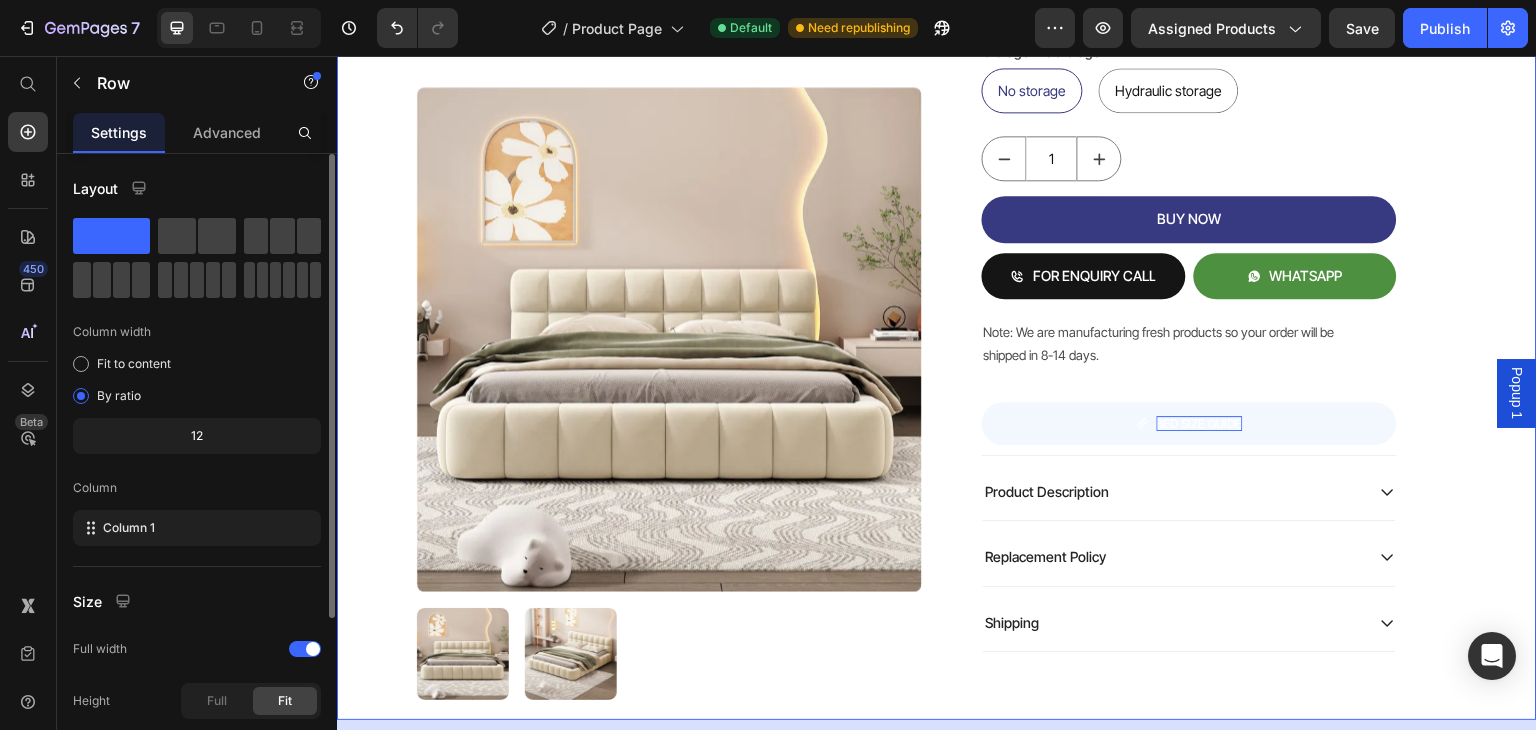 scroll, scrollTop: 608, scrollLeft: 0, axis: vertical 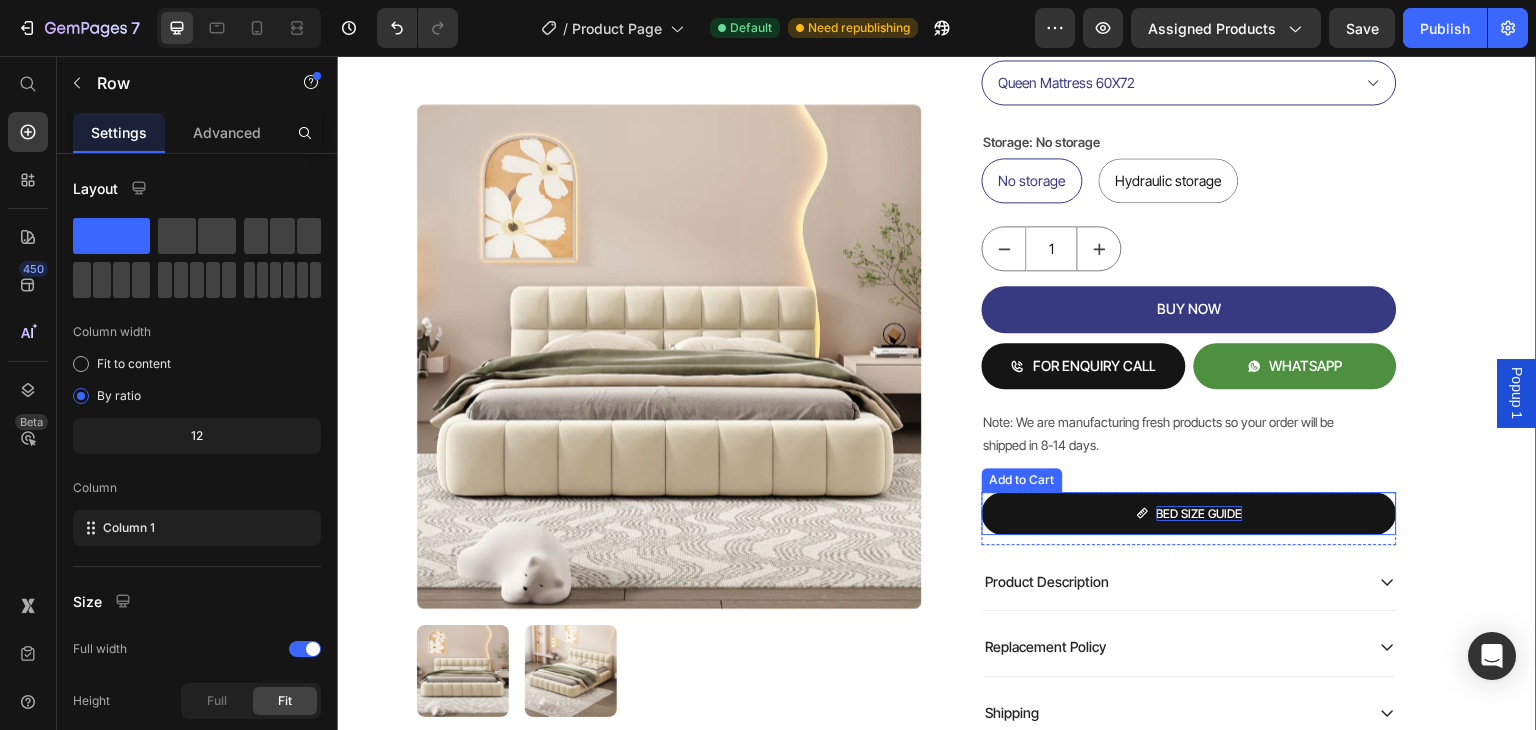 click on "BED SIZE GUIDE" at bounding box center [1189, 514] 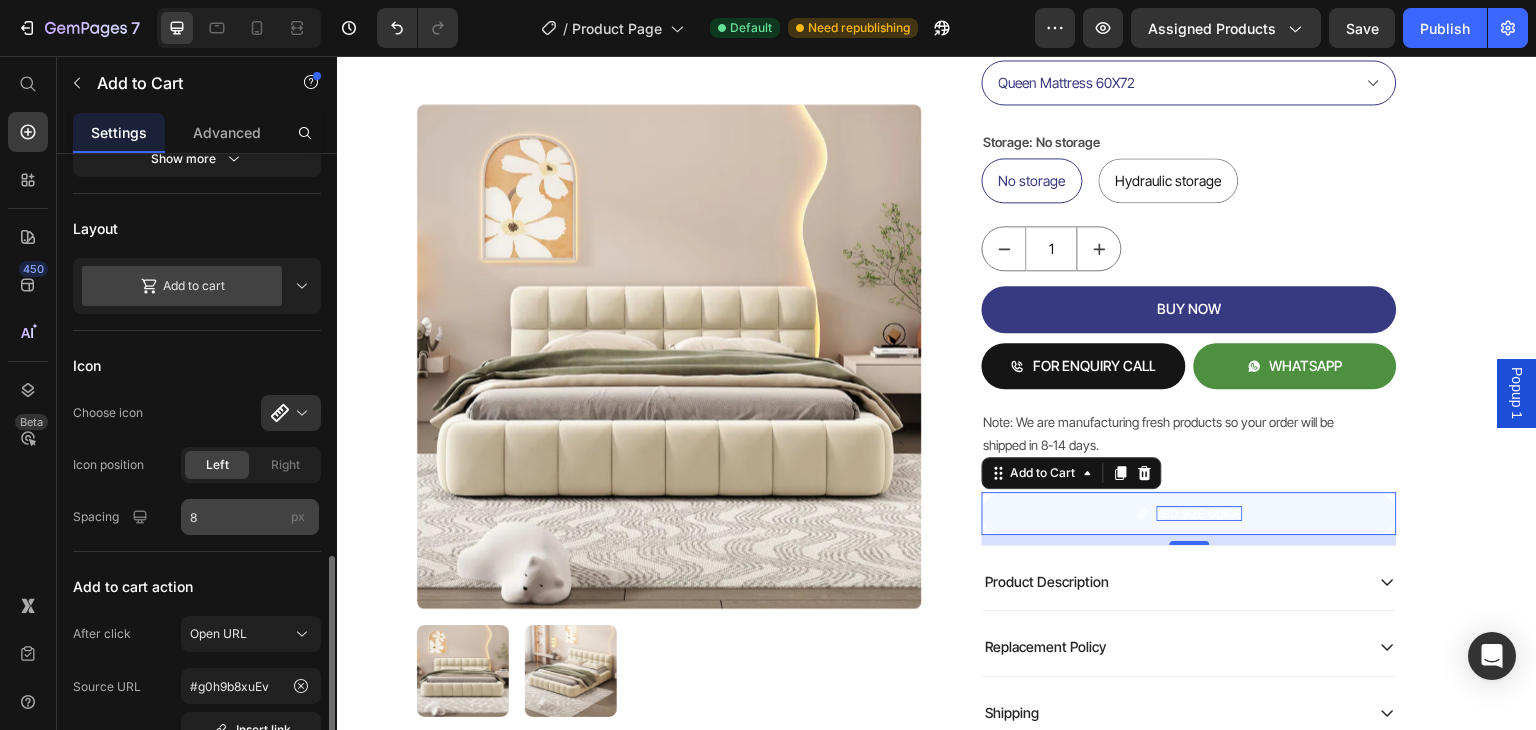 scroll, scrollTop: 700, scrollLeft: 0, axis: vertical 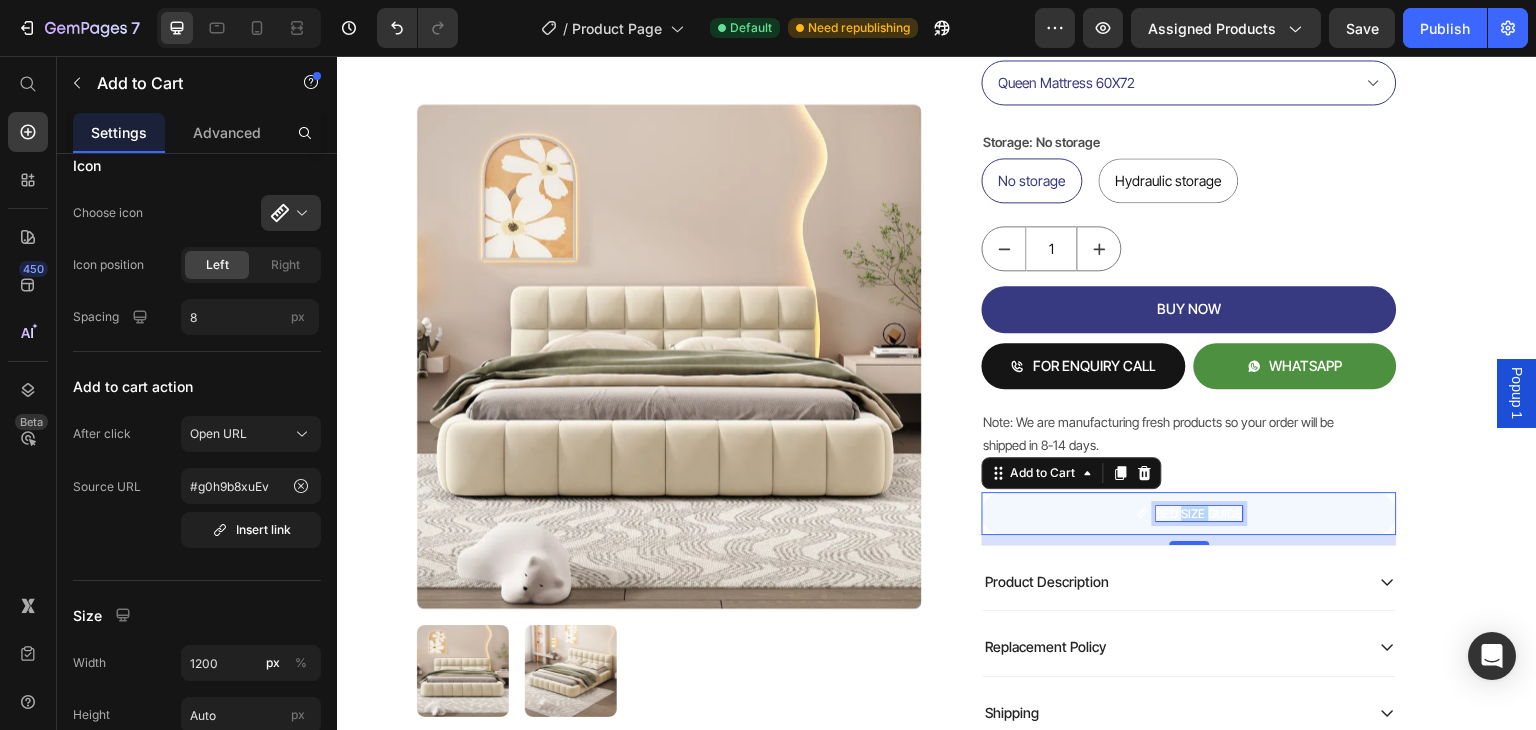 click on "BED SIZE GUIDE" at bounding box center [1200, 514] 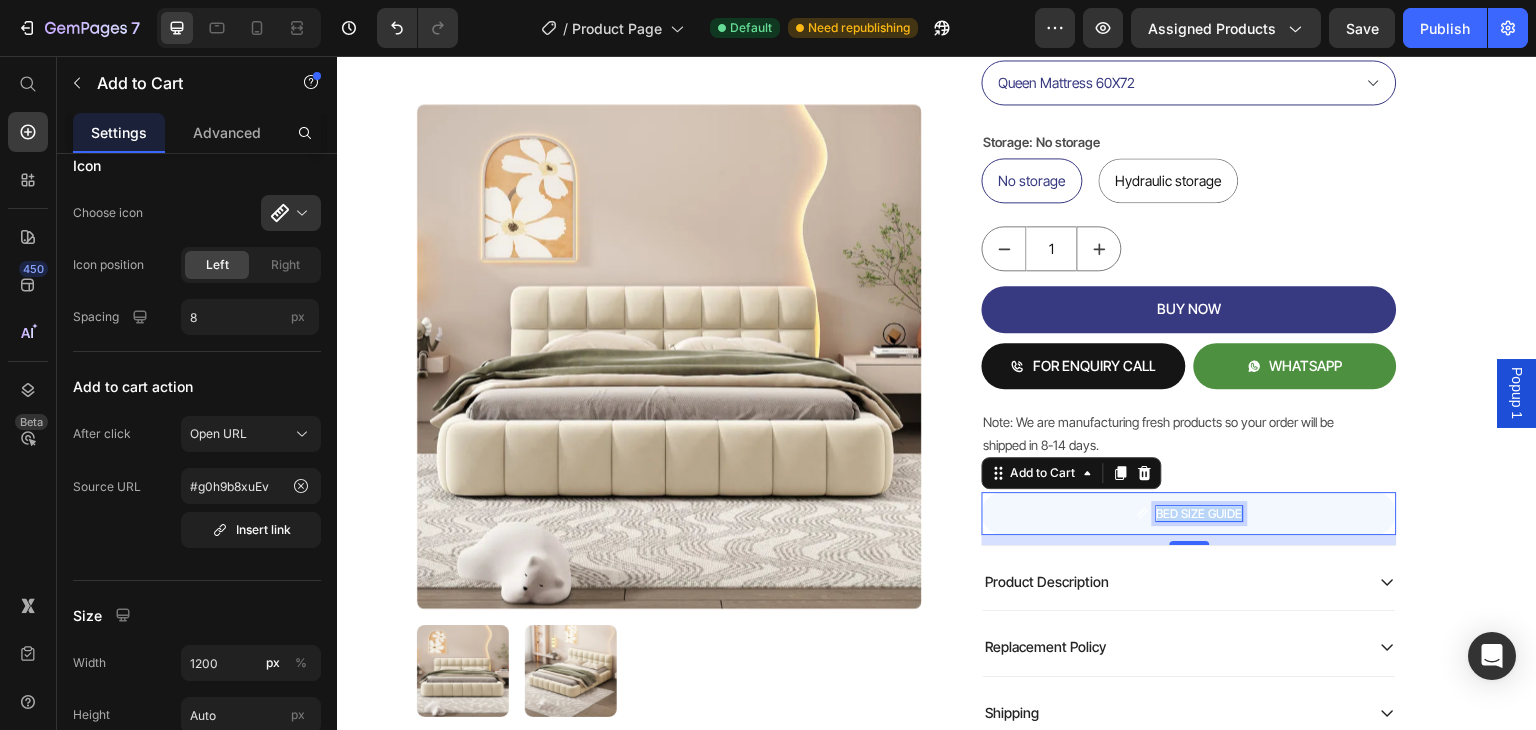 click on "BED SIZE GUIDE" at bounding box center [1200, 514] 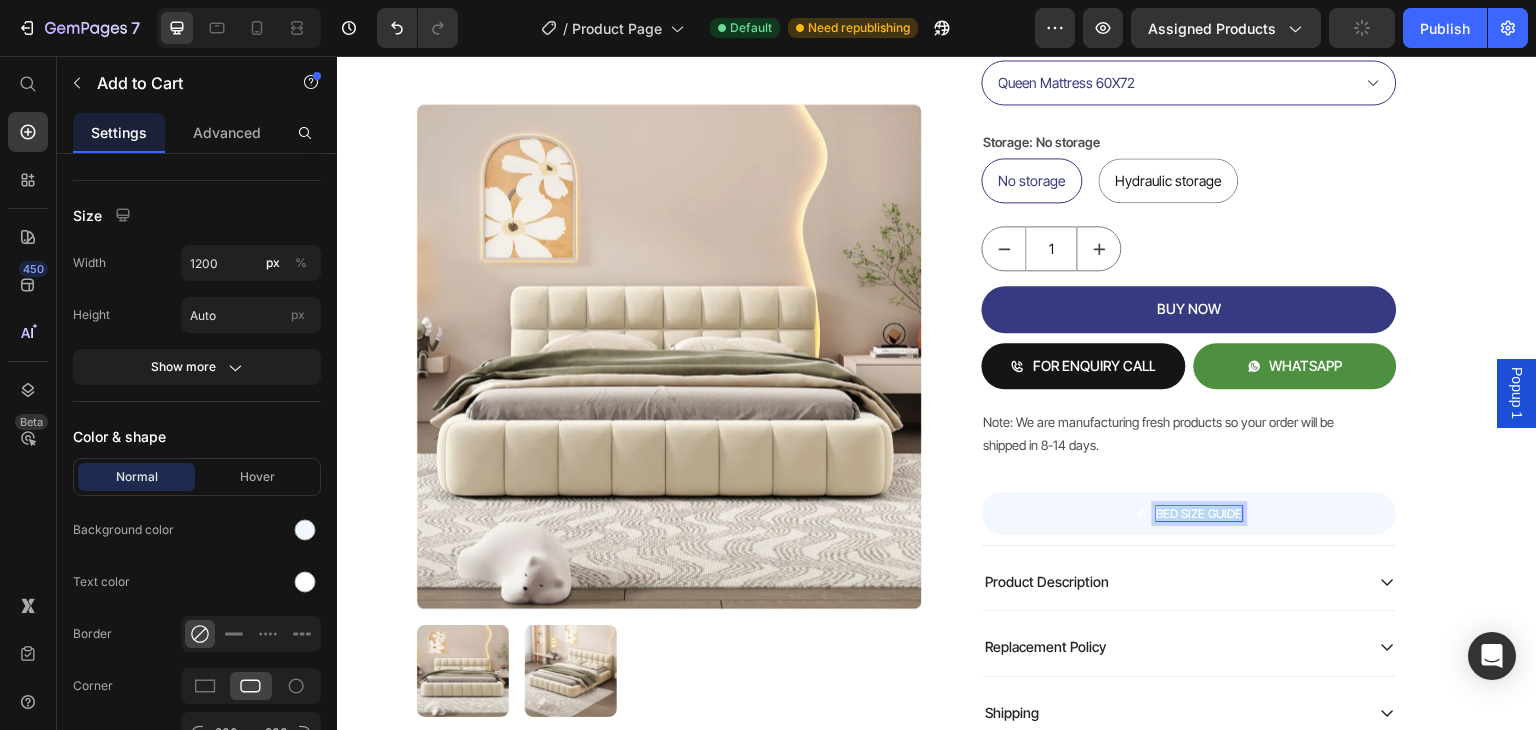 scroll, scrollTop: 1500, scrollLeft: 0, axis: vertical 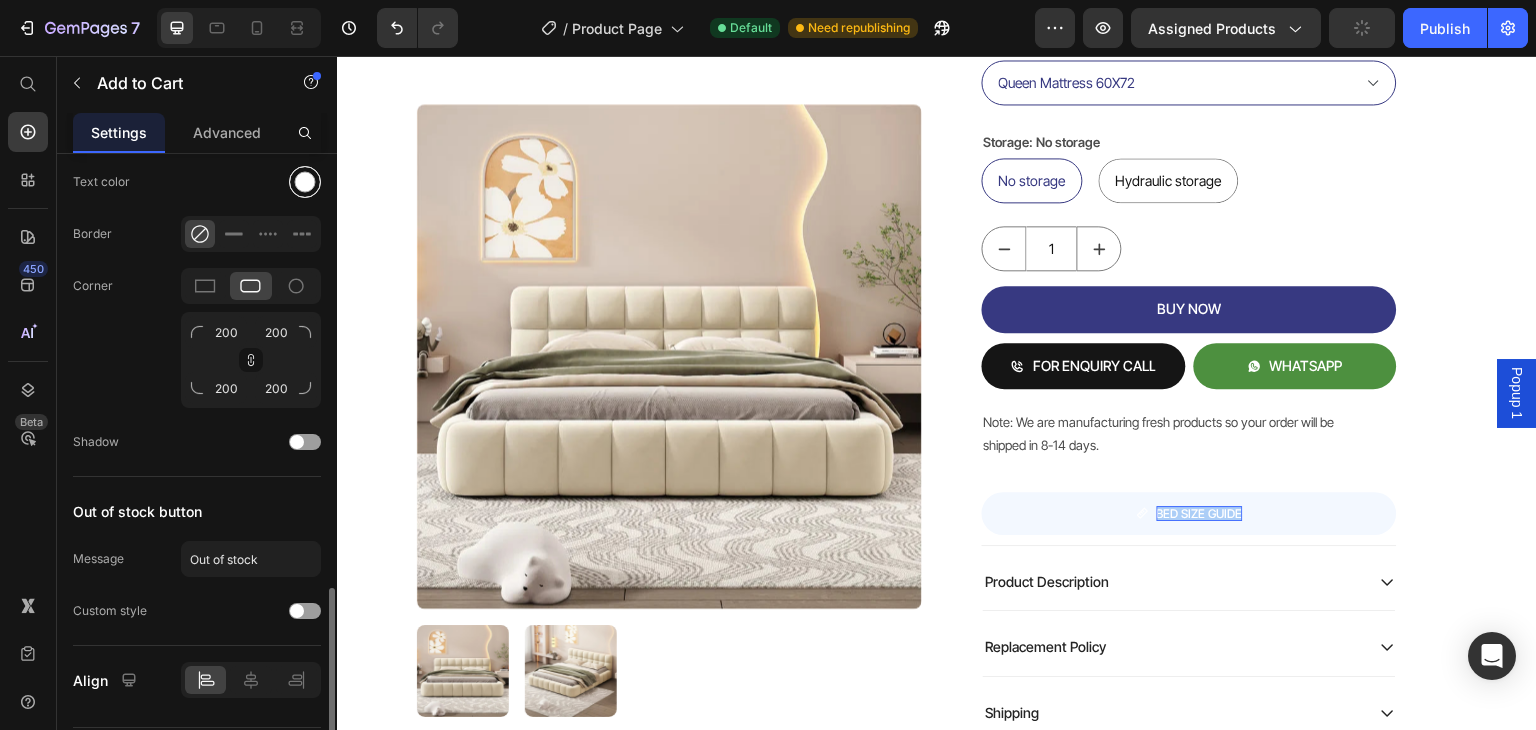 click at bounding box center [305, 182] 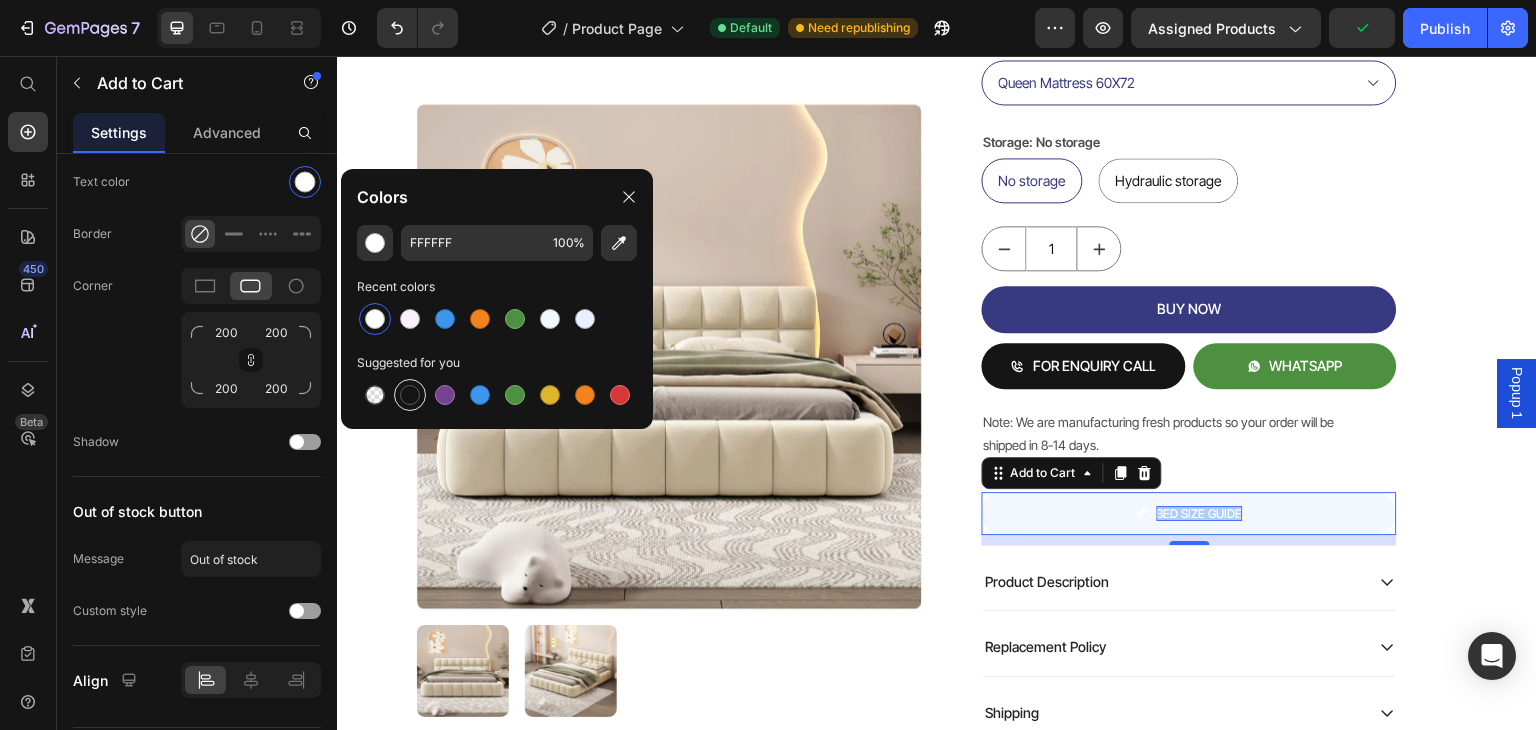 click at bounding box center (410, 395) 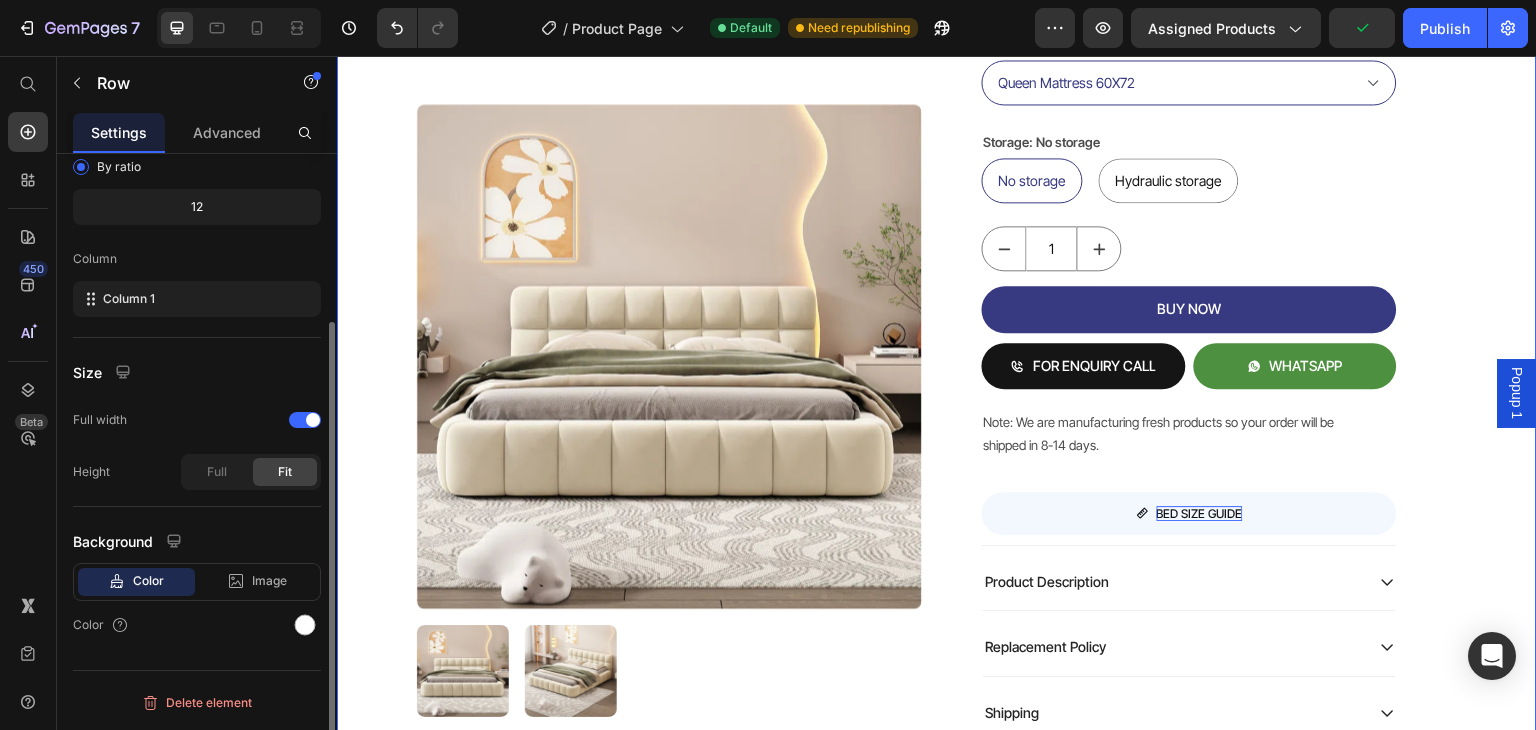 click on "Product Images Mellow Plush Grid Tufted Upholstered Bed Product Title Factory To Home | Free Doorstep Delivery  Text Block Air: Product Reviews app & UGC Air: Product Reviews app & UGC Rs. 80,999.00 Product Price 19% OFF Discount Tag Rs. 65,999.00 Product Price Row (Incl of all Taxes) Text Block Shopify App Shopify App Color: Biege Biege Biege Bedding size Queen Mattress 60X72 King Mattress 70X72 Storage: No storage No storage No storage No storage Hydraulic storage Hydraulic storage Hydraulic storage Product Variants & Swatches 1 Product Quantity BUY NOW Add to Cart
FOR ENQUIRY CALL Add to Cart
WHATSAPP Add to Cart Row Note: We are manufacturing fresh products so your order will be shipped in 8-14 days. Text Block
BED SIZE GUIDE Add to Cart Row Row
Product Description
Replacement Policy
Shipping Accordion Row Row Product Row   22" at bounding box center (937, 149) 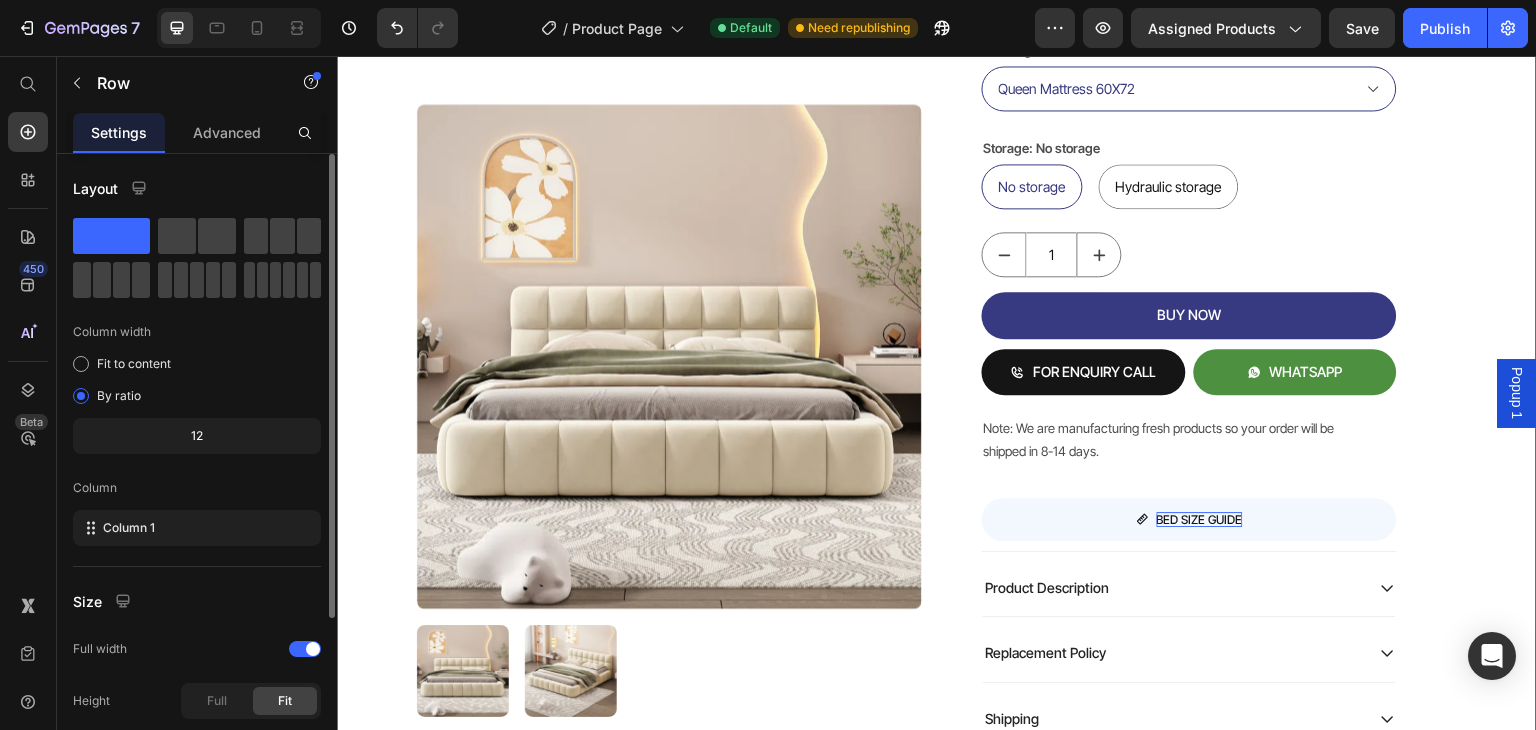 scroll, scrollTop: 608, scrollLeft: 0, axis: vertical 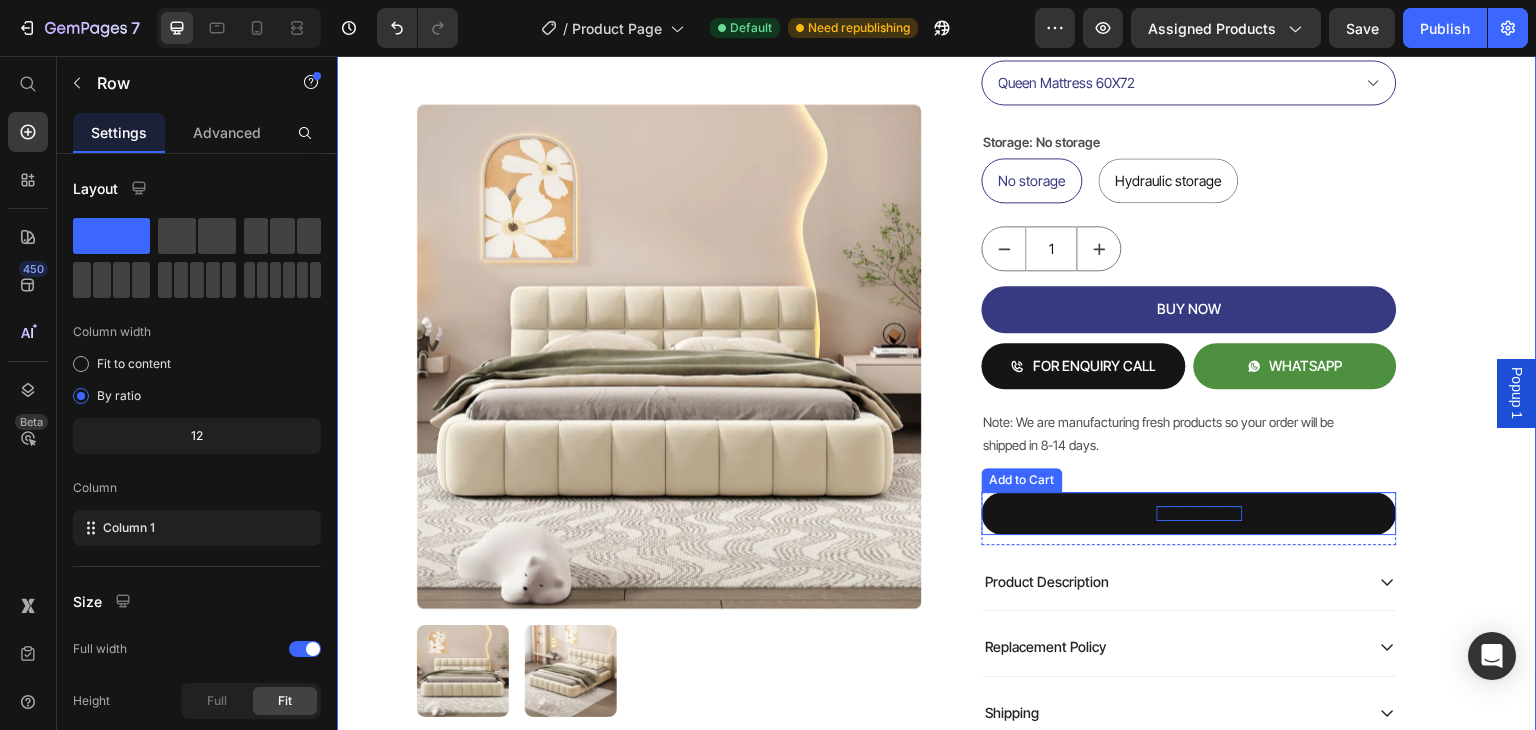 click on "BED SIZE GUIDE" at bounding box center (1189, 514) 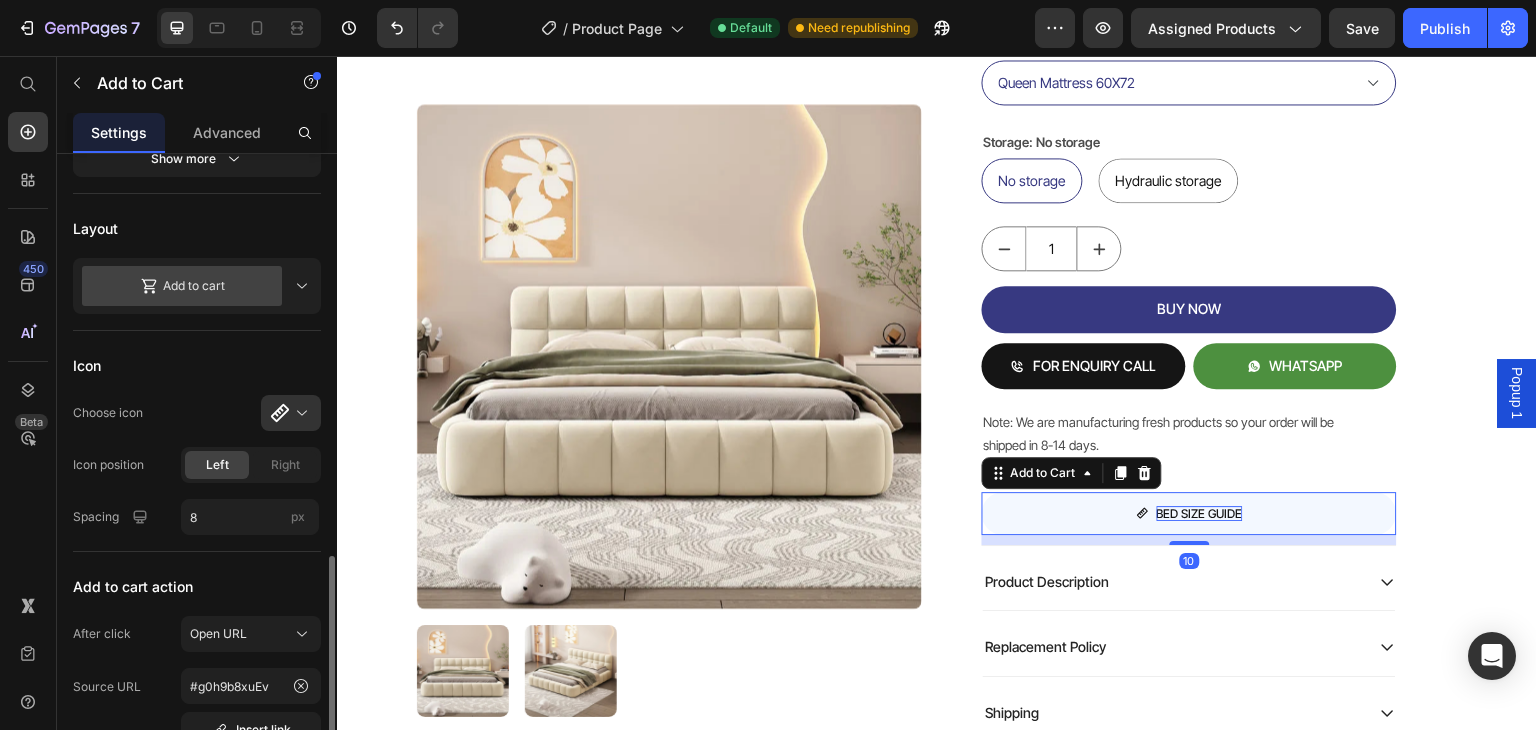 scroll, scrollTop: 700, scrollLeft: 0, axis: vertical 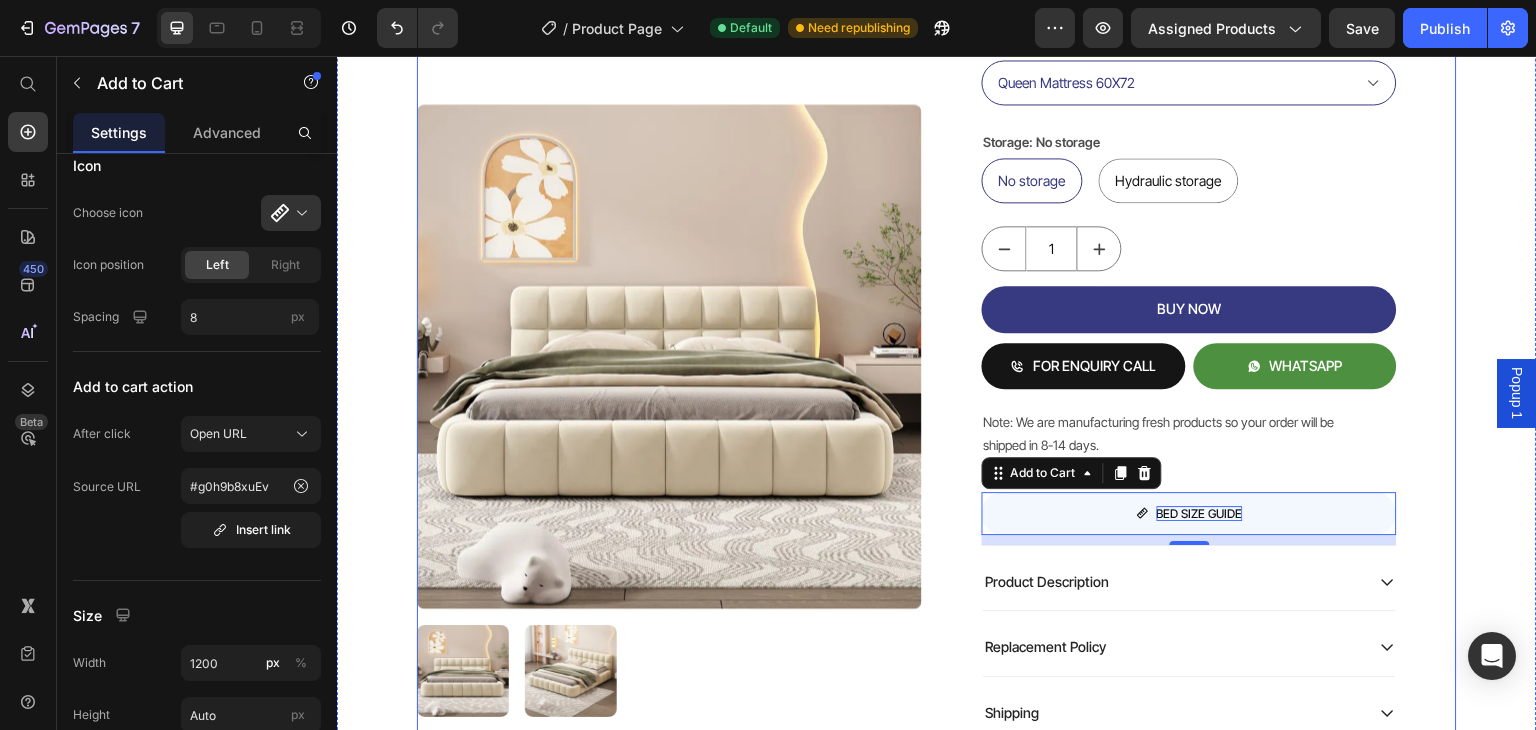 click on "Product Images Mellow Plush Grid Tufted Upholstered Bed Product Title Factory To Home | Free Doorstep Delivery  Text Block Air: Product Reviews app & UGC Air: Product Reviews app & UGC Rs. 80,999.00 Product Price 19% OFF Discount Tag Rs. 65,999.00 Product Price Row (Incl of all Taxes) Text Block Shopify App Shopify App Color: Biege Biege Biege Bedding size Queen Mattress 60X72 King Mattress 70X72 Storage: No storage No storage No storage No storage Hydraulic storage Hydraulic storage Hydraulic storage Product Variants & Swatches 1 Product Quantity BUY NOW Add to Cart
FOR ENQUIRY CALL Add to Cart
WHATSAPP Add to Cart Row Note: We are manufacturing fresh products so your order will be shipped in 8-14 days. Text Block
BED SIZE GUIDE Add to Cart   10 Row Row
Product Description
Replacement Policy
Shipping Accordion Row Row Product" at bounding box center (937, 163) 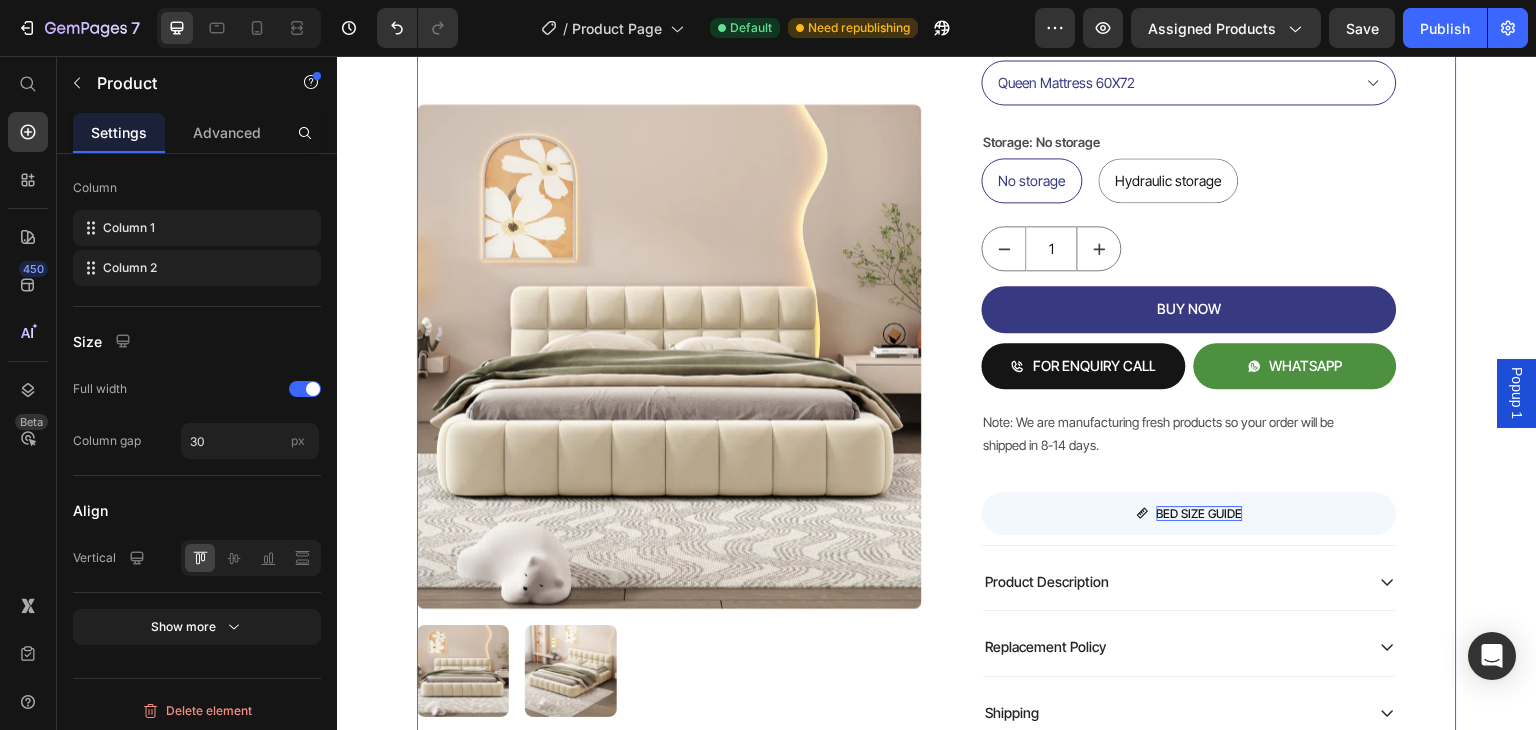 scroll, scrollTop: 0, scrollLeft: 0, axis: both 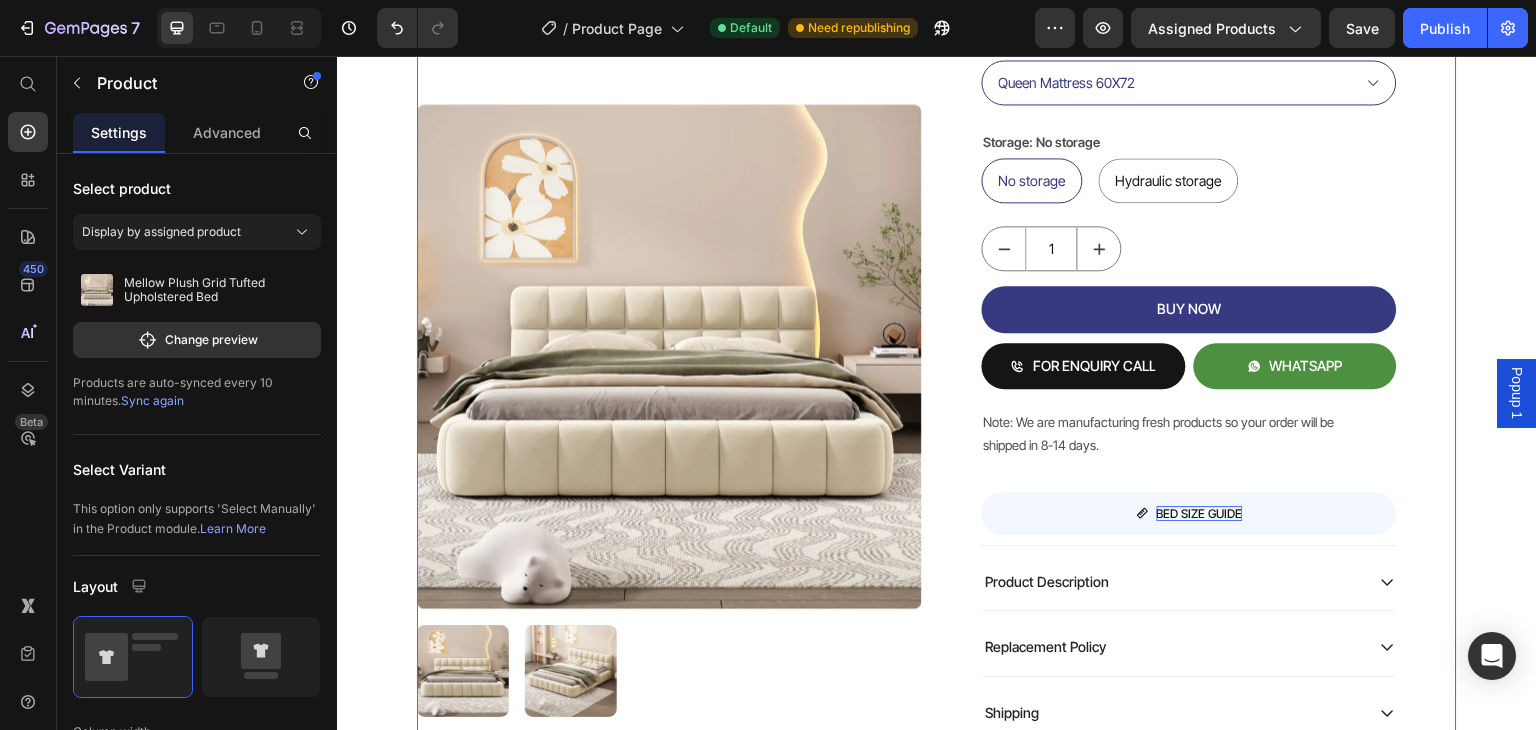 click on "Product Images Mellow Plush Grid Tufted Upholstered Bed Product Title Factory To Home | Free Doorstep Delivery  Text Block Air: Product Reviews app & UGC Air: Product Reviews app & UGC Rs. 80,999.00 Product Price 19% OFF Discount Tag Rs. 65,999.00 Product Price Row (Incl of all Taxes) Text Block Shopify App Shopify App Color: Biege Biege Biege Bedding size Queen Mattress 60X72 King Mattress 70X72 Storage: No storage No storage No storage No storage Hydraulic storage Hydraulic storage Hydraulic storage Product Variants & Swatches 1 Product Quantity BUY NOW Add to Cart
FOR ENQUIRY CALL Add to Cart
WHATSAPP Add to Cart Row Note: We are manufacturing fresh products so your order will be shipped in 8-14 days. Text Block
BED SIZE GUIDE Add to Cart Row Row
Product Description
Replacement Policy
Shipping Accordion Row Row Product   0" at bounding box center [937, 163] 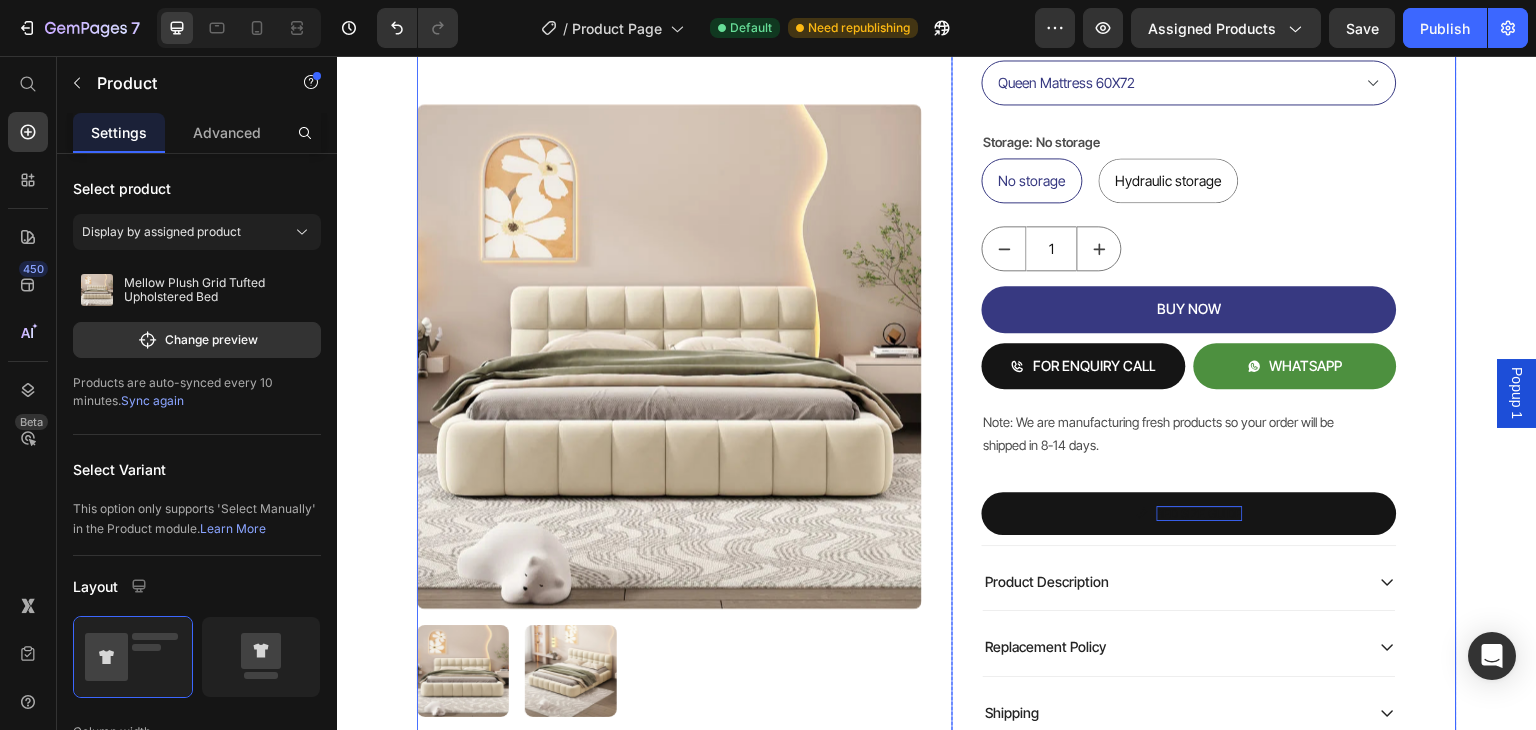 click on "BED SIZE GUIDE" at bounding box center [1189, 514] 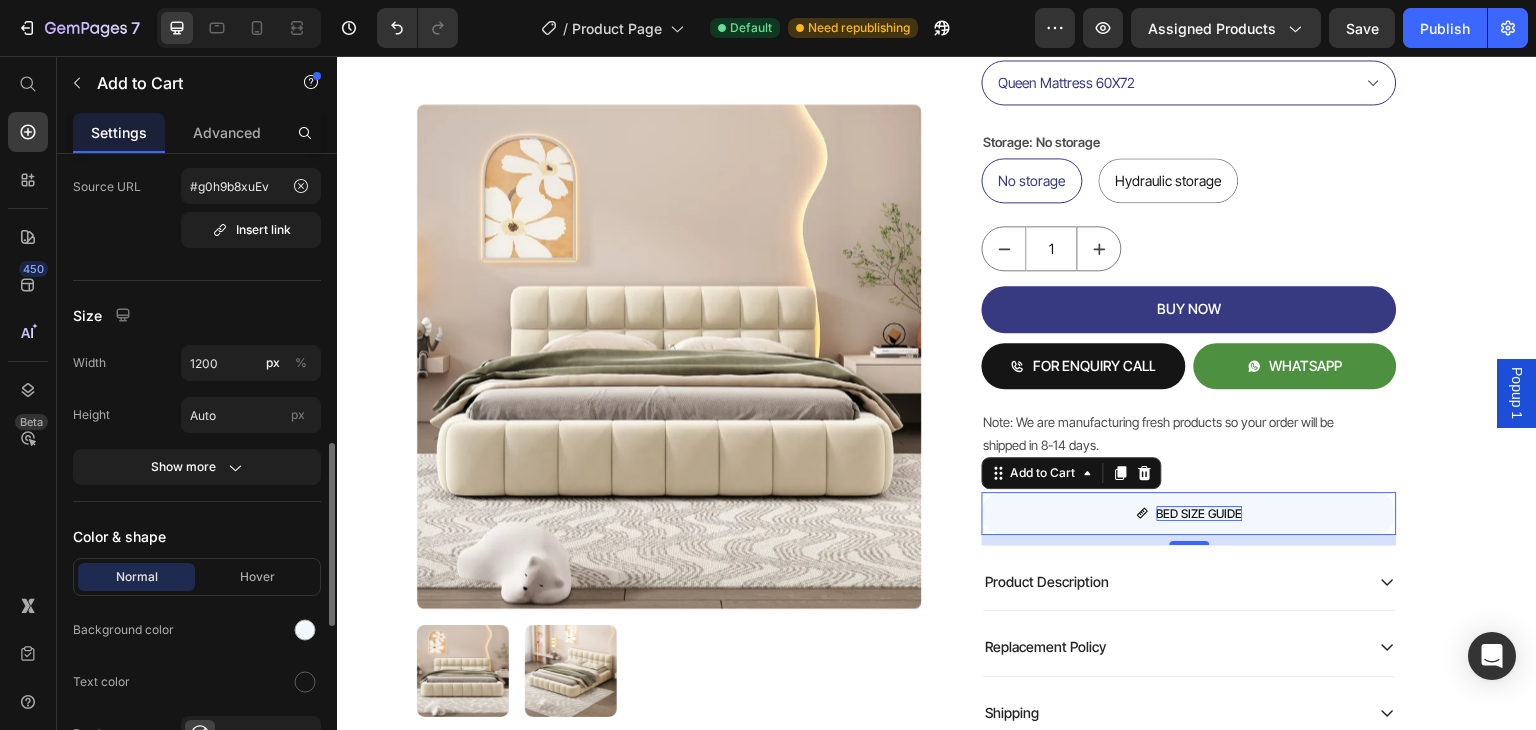 scroll, scrollTop: 1200, scrollLeft: 0, axis: vertical 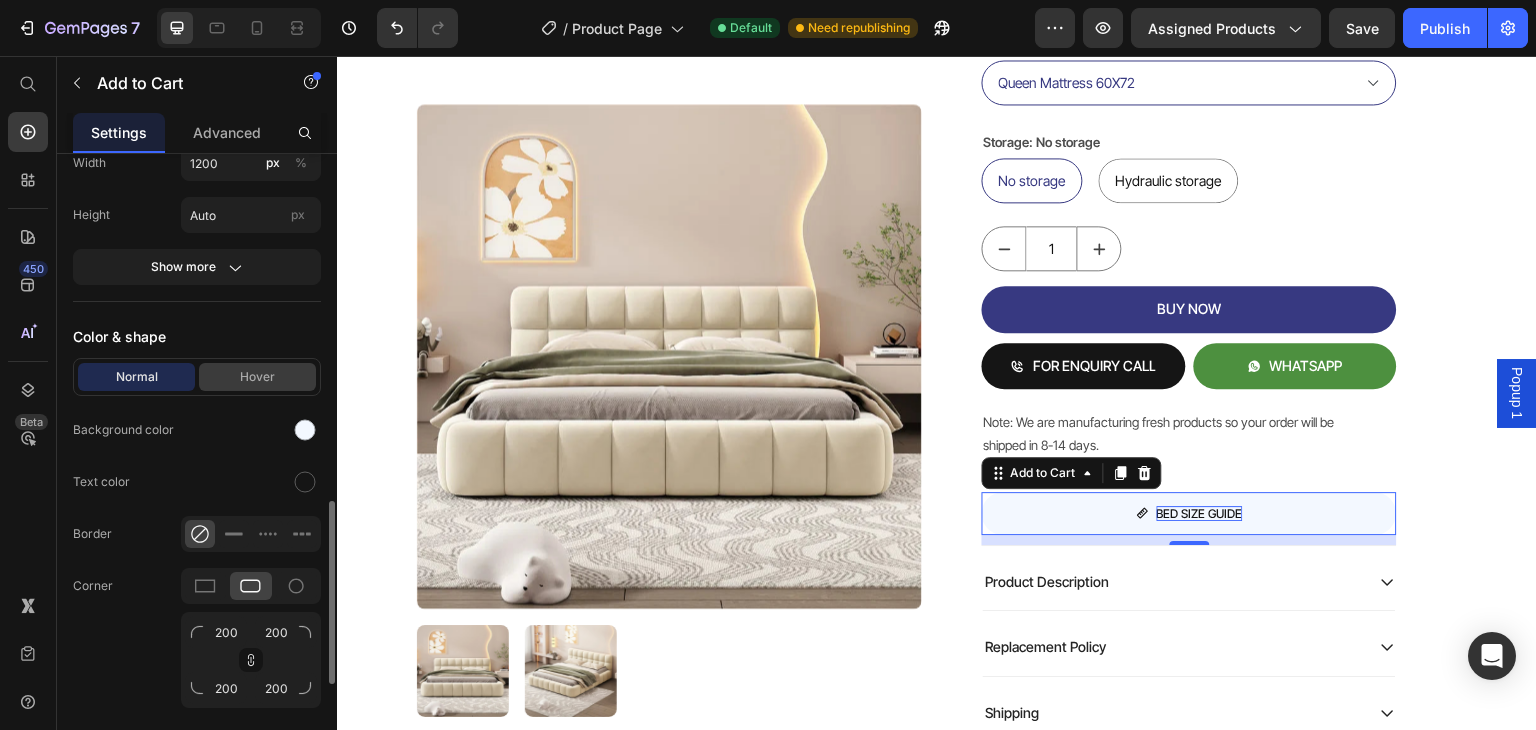 click on "Hover" at bounding box center [257, 377] 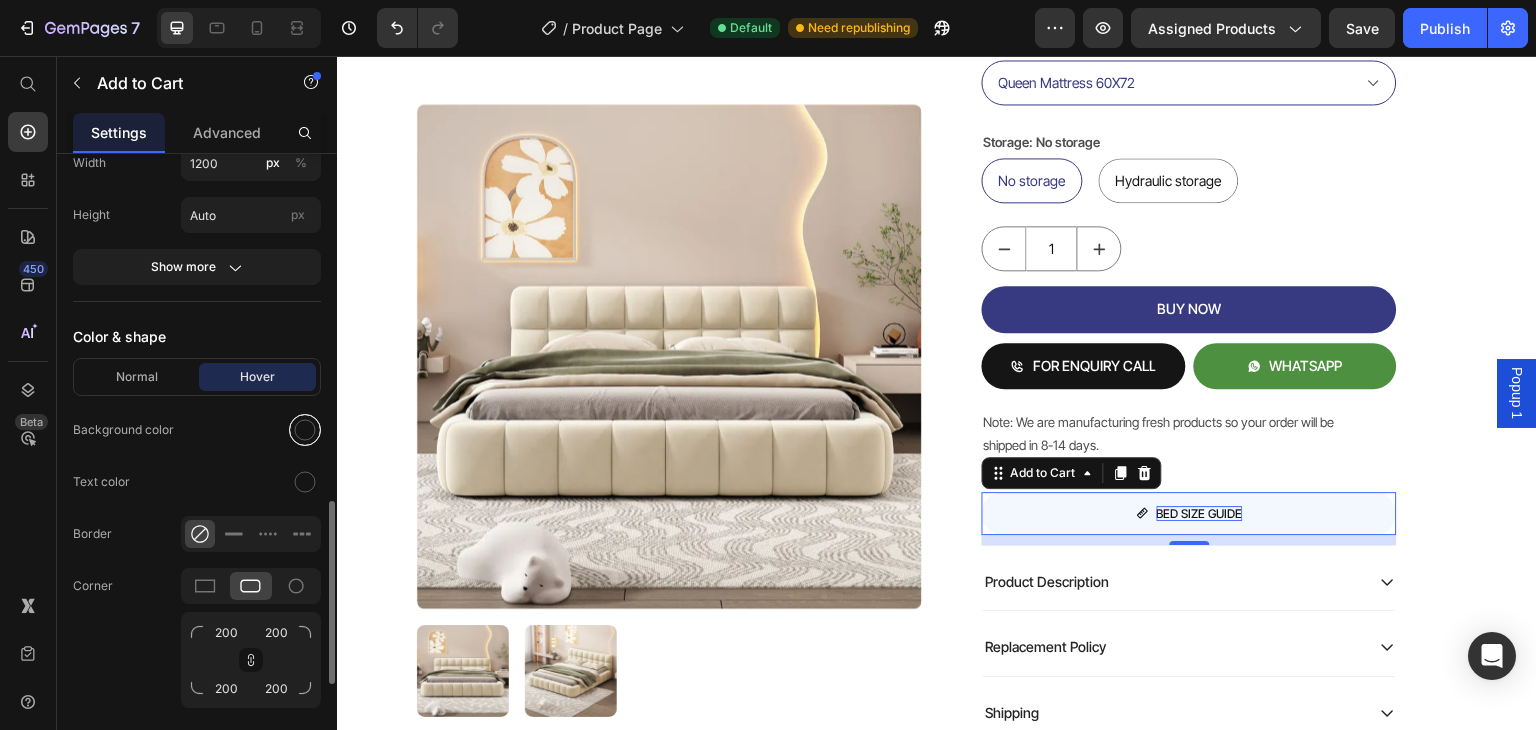 click at bounding box center (305, 430) 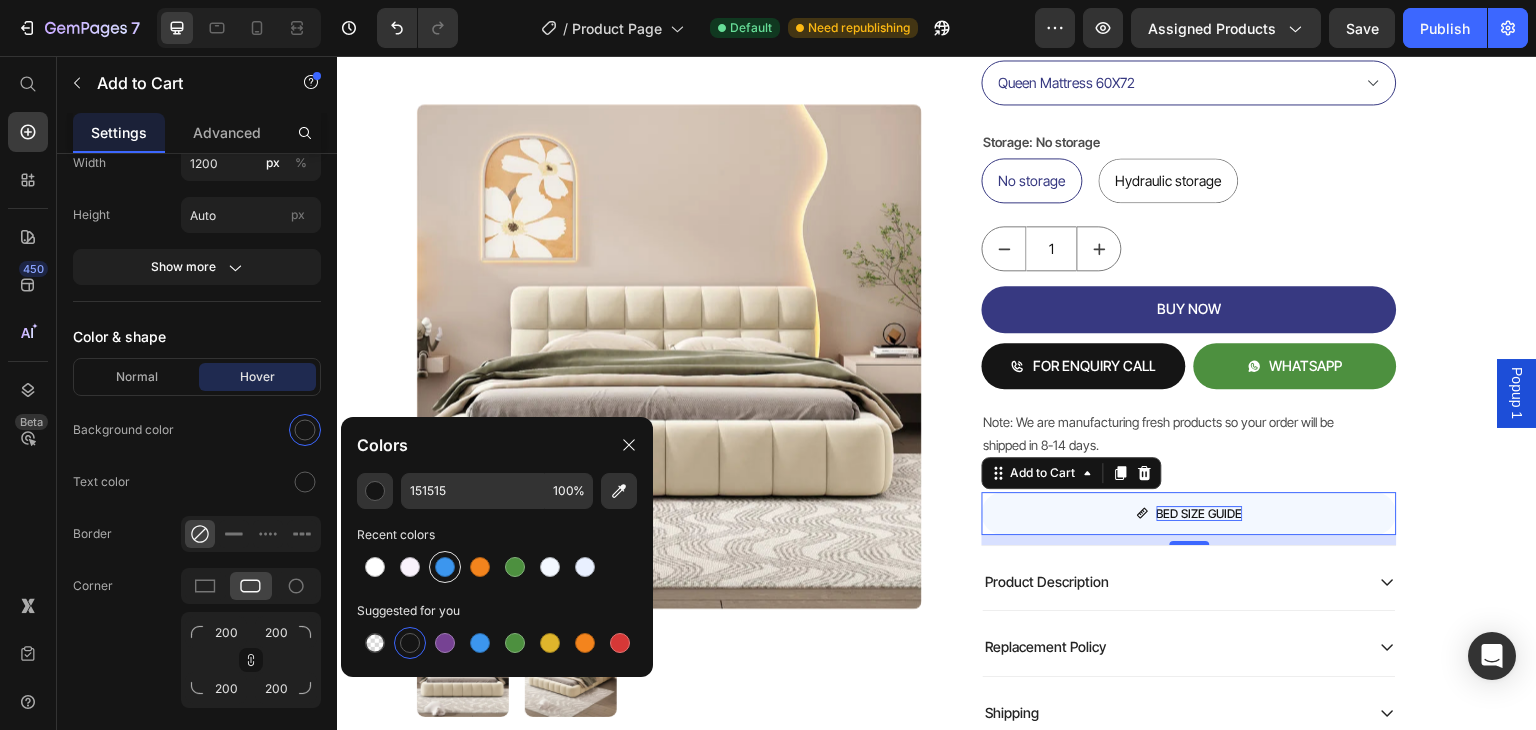 click at bounding box center [445, 567] 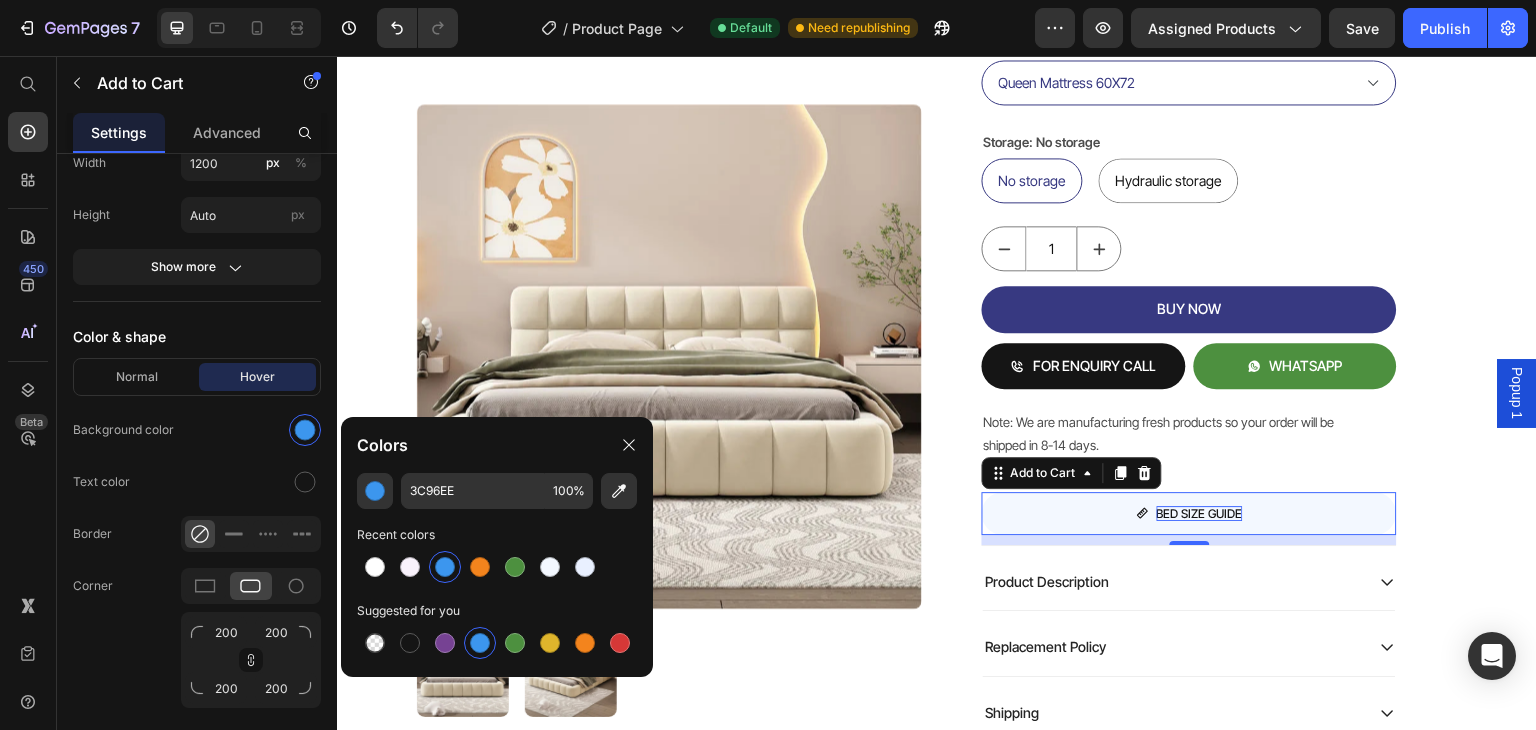 click at bounding box center (445, 567) 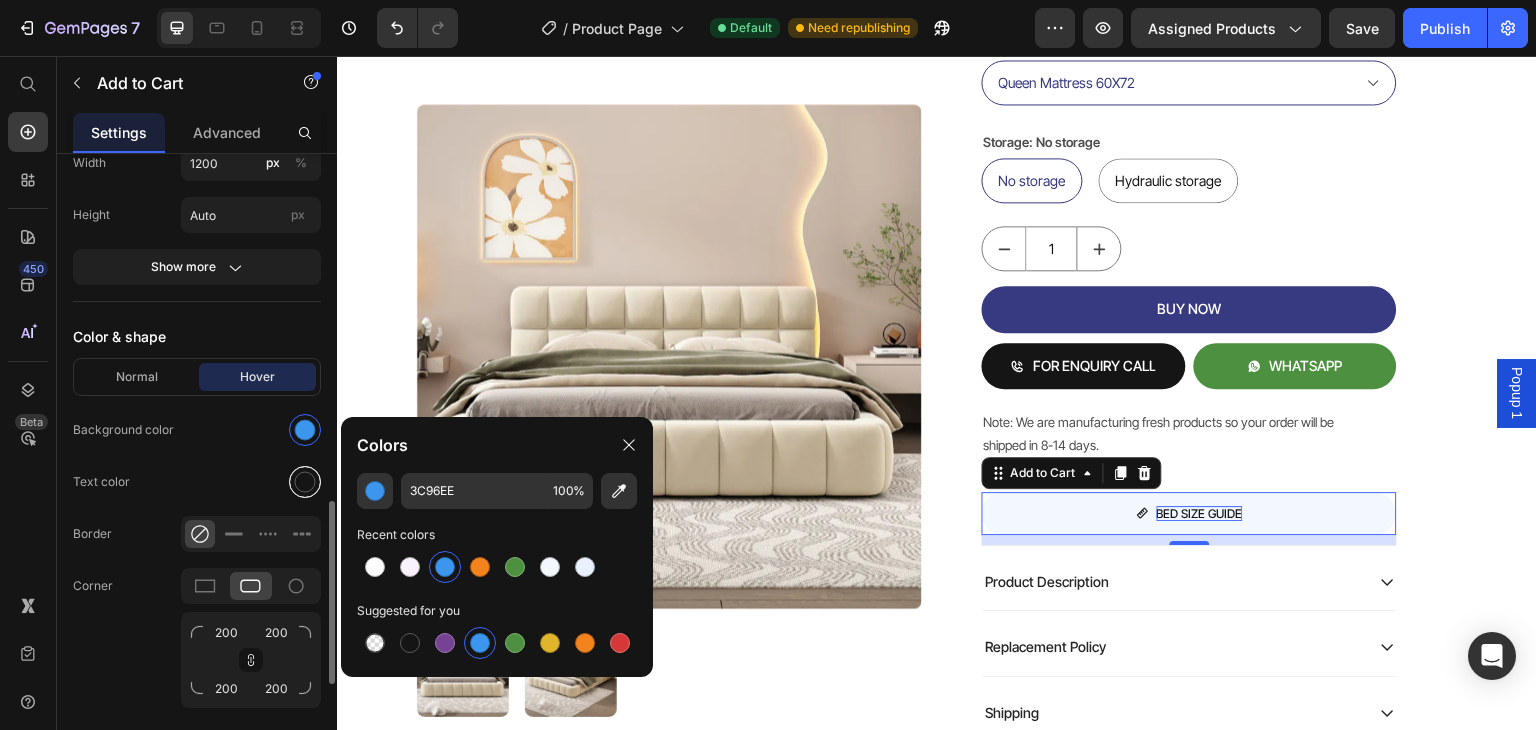 click at bounding box center [305, 482] 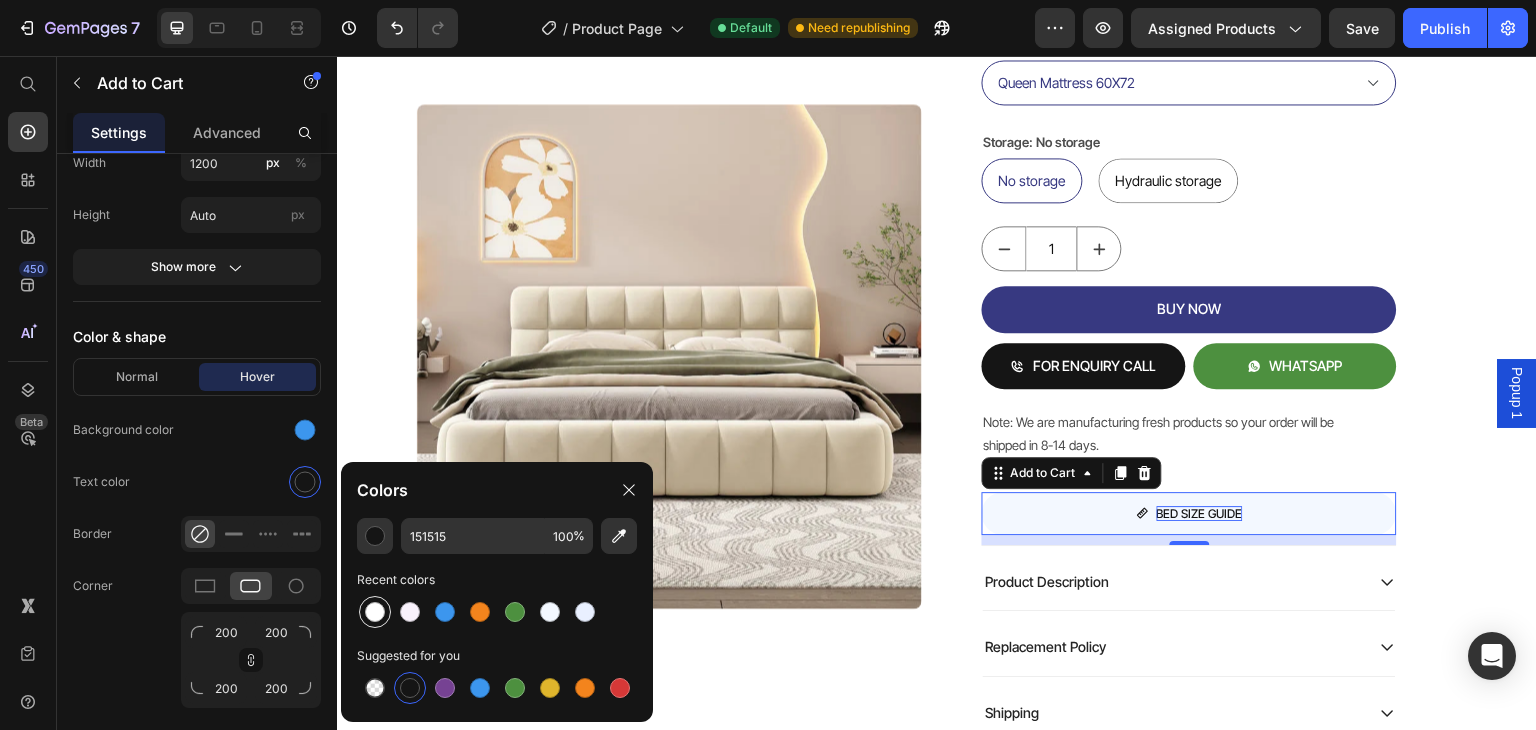click at bounding box center (375, 612) 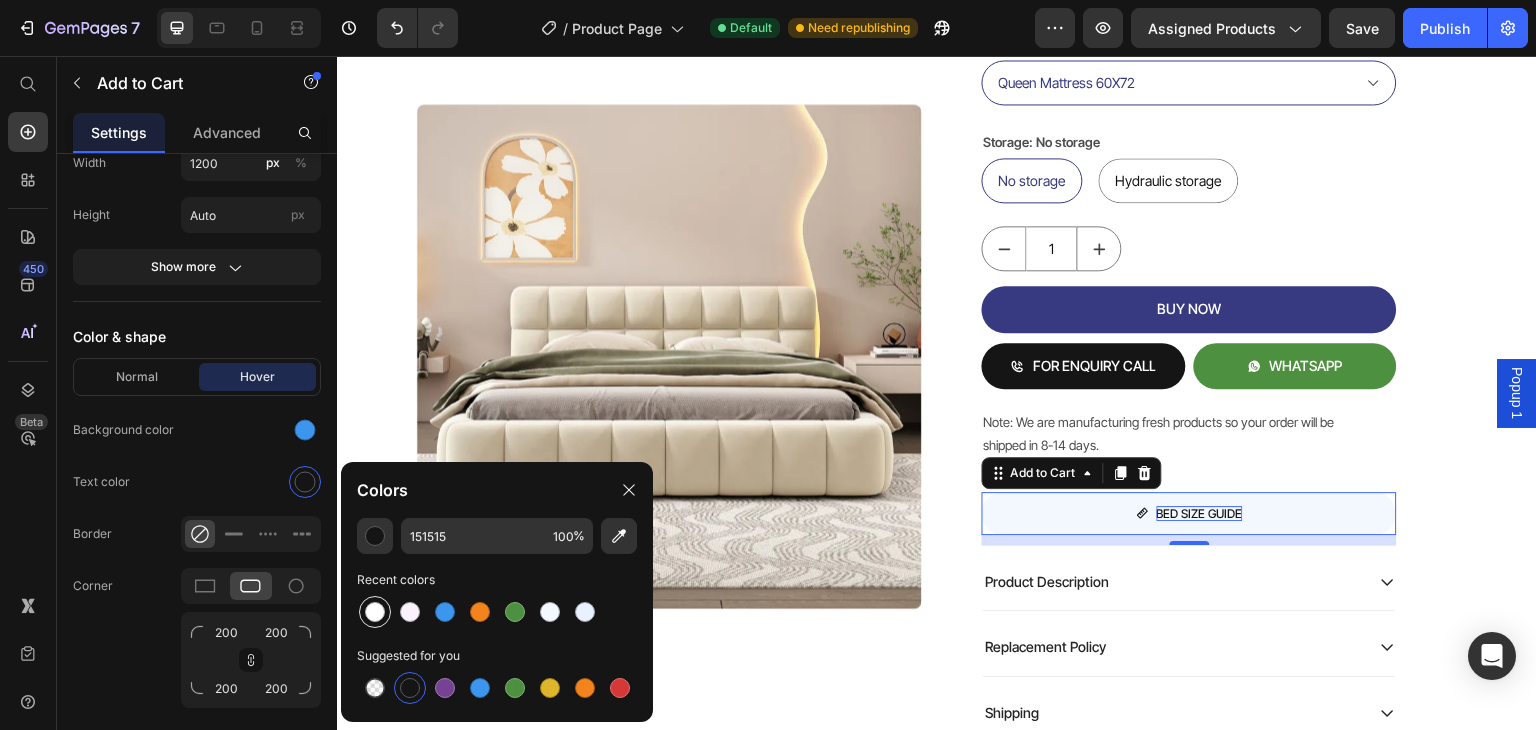 type on "FFFFFF" 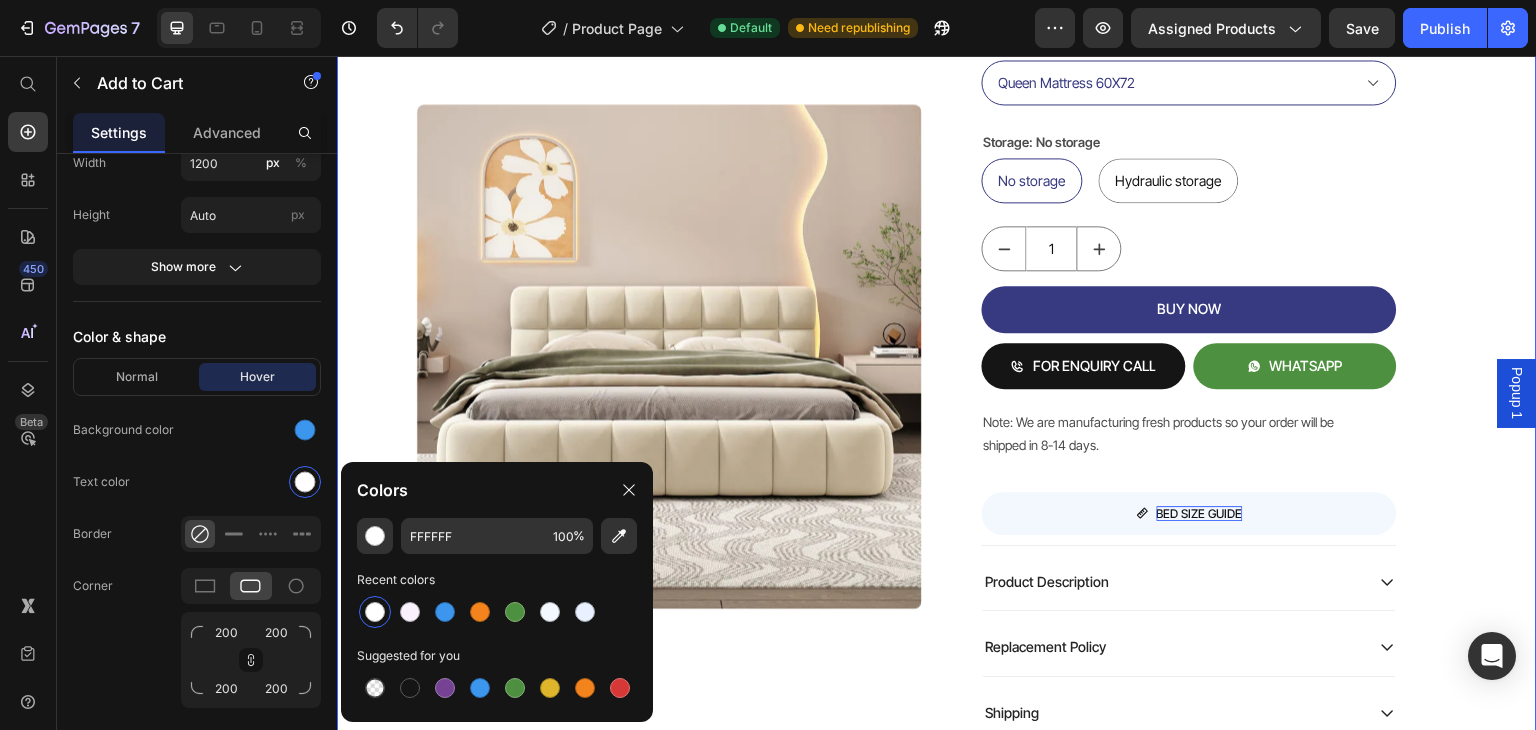 click on "Product Images Mellow Plush Grid Tufted Upholstered Bed Product Title Factory To Home | Free Doorstep Delivery  Text Block Air: Product Reviews app & UGC Air: Product Reviews app & UGC Rs. 80,999.00 Product Price 19% OFF Discount Tag Rs. 65,999.00 Product Price Row (Incl of all Taxes) Text Block Shopify App Shopify App Color: Biege Biege Biege Bedding size Queen Mattress 60X72 King Mattress 70X72 Storage: No storage No storage No storage No storage Hydraulic storage Hydraulic storage Hydraulic storage Product Variants & Swatches 1 Product Quantity BUY NOW Add to Cart
FOR ENQUIRY CALL Add to Cart
WHATSAPP Add to Cart Row Note: We are manufacturing fresh products so your order will be shipped in 8-14 days. Text Block
BED SIZE GUIDE Add to Cart Row Row
Product Description
Replacement Policy
Shipping Accordion Row Row Product Row   22" at bounding box center [937, 149] 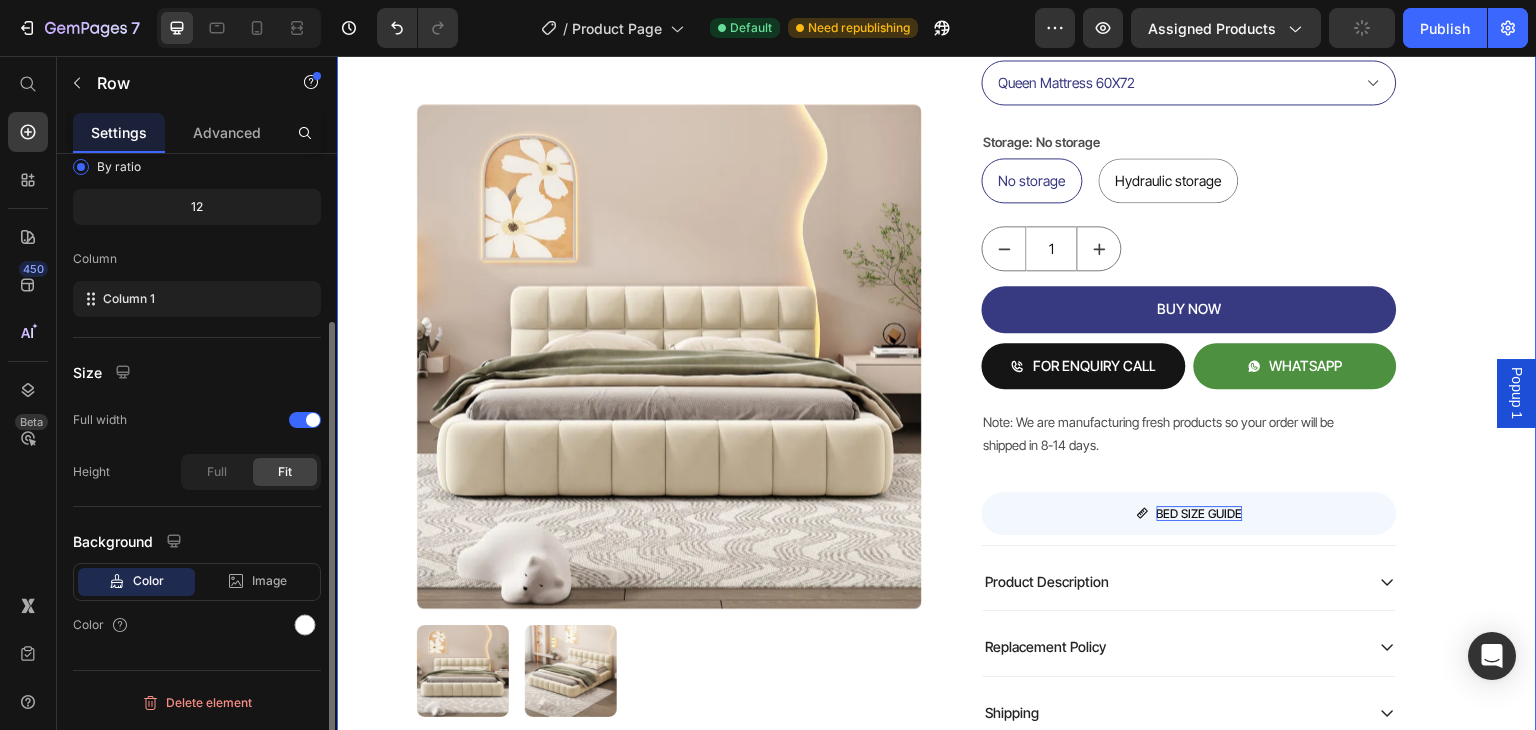 scroll, scrollTop: 0, scrollLeft: 0, axis: both 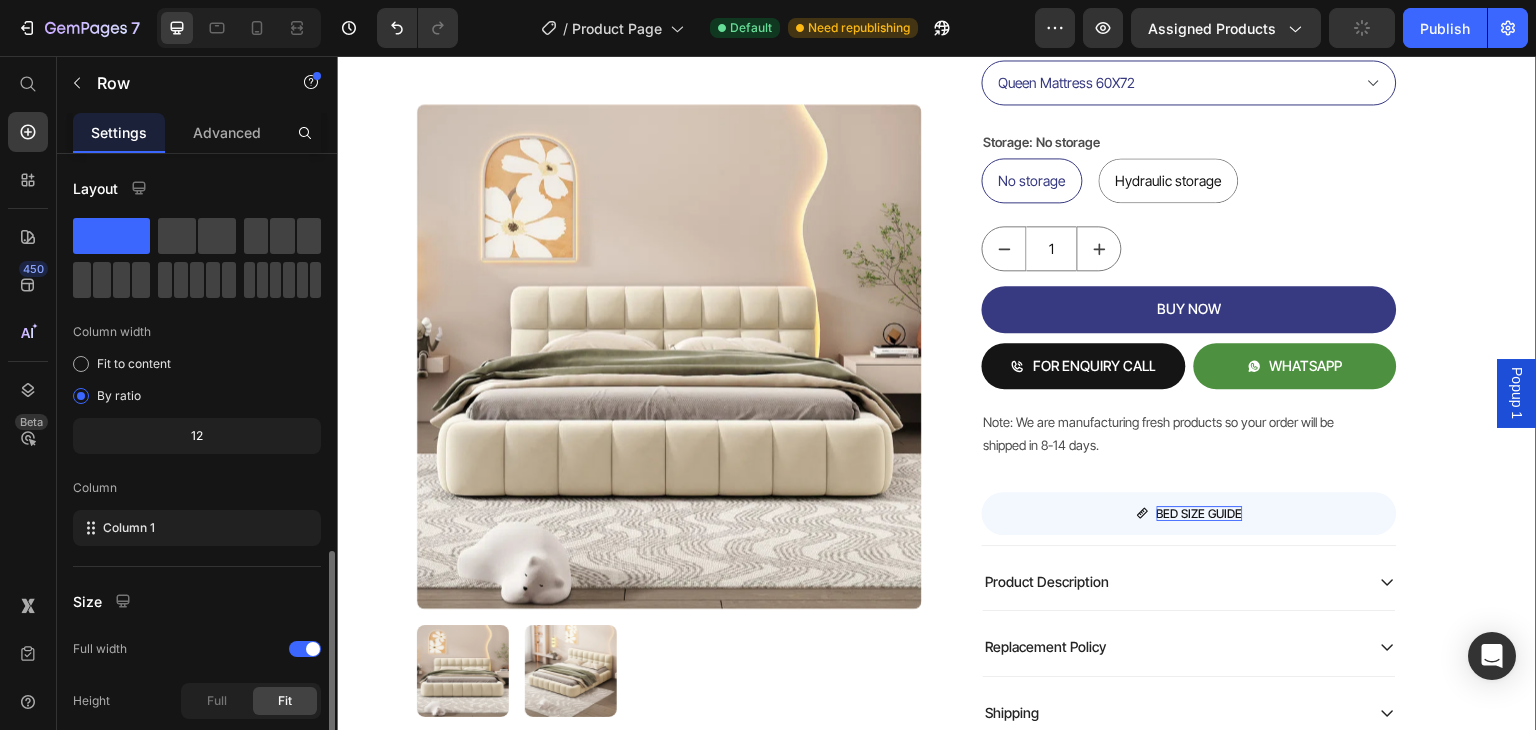 click on "Product Images Mellow Plush Grid Tufted Upholstered Bed Product Title Factory To Home | Free Doorstep Delivery  Text Block Air: Product Reviews app & UGC Air: Product Reviews app & UGC Rs. 80,999.00 Product Price 19% OFF Discount Tag Rs. 65,999.00 Product Price Row (Incl of all Taxes) Text Block Shopify App Shopify App Color: Biege Biege Biege Bedding size Queen Mattress 60X72 King Mattress 70X72 Storage: No storage No storage No storage No storage Hydraulic storage Hydraulic storage Hydraulic storage Product Variants & Swatches 1 Product Quantity BUY NOW Add to Cart
FOR ENQUIRY CALL Add to Cart
WHATSAPP Add to Cart Row Note: We are manufacturing fresh products so your order will be shipped in 8-14 days. Text Block
BED SIZE GUIDE Add to Cart Row Row
Product Description
Replacement Policy
Shipping Accordion Row Row Product Row   22" at bounding box center (937, 149) 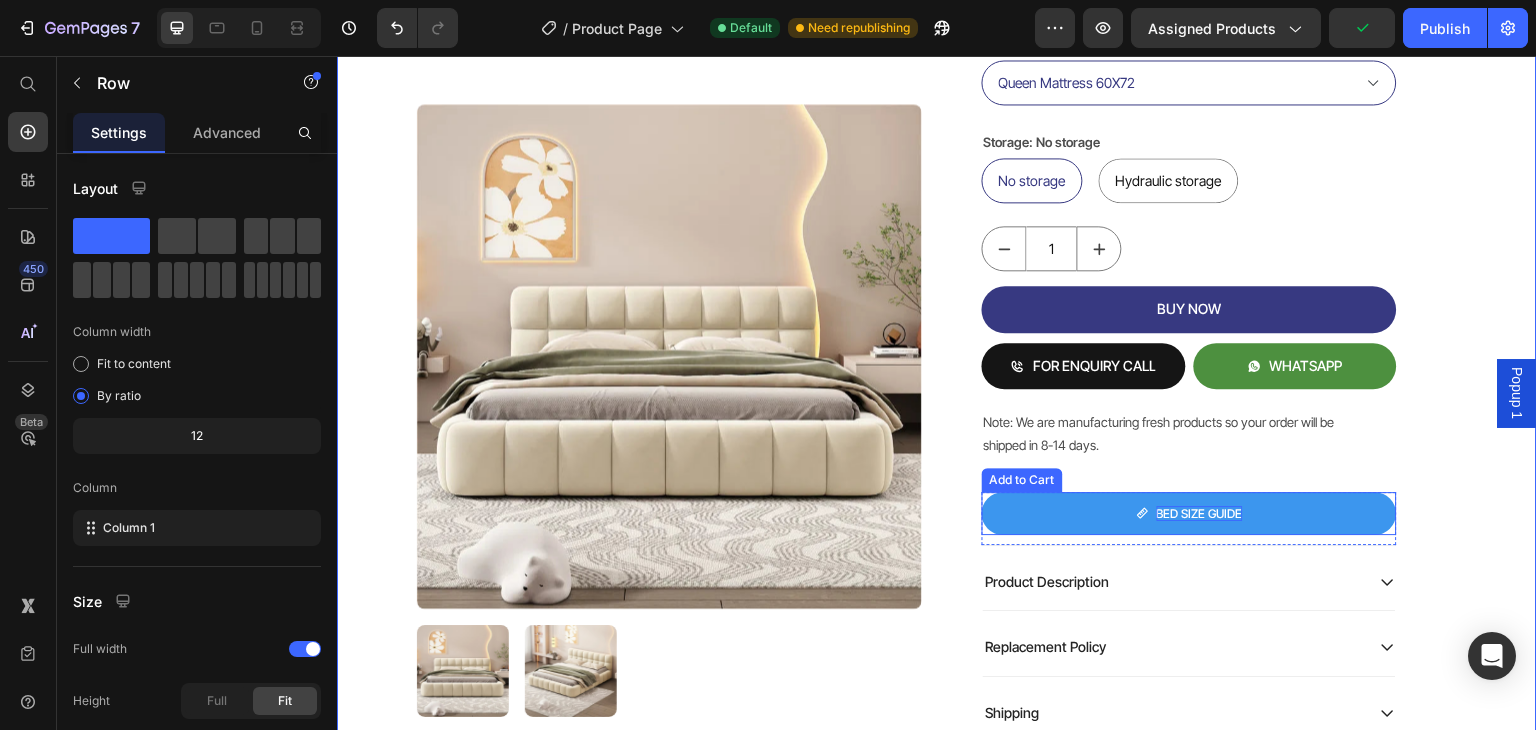 click on "BED SIZE GUIDE" at bounding box center (1189, 514) 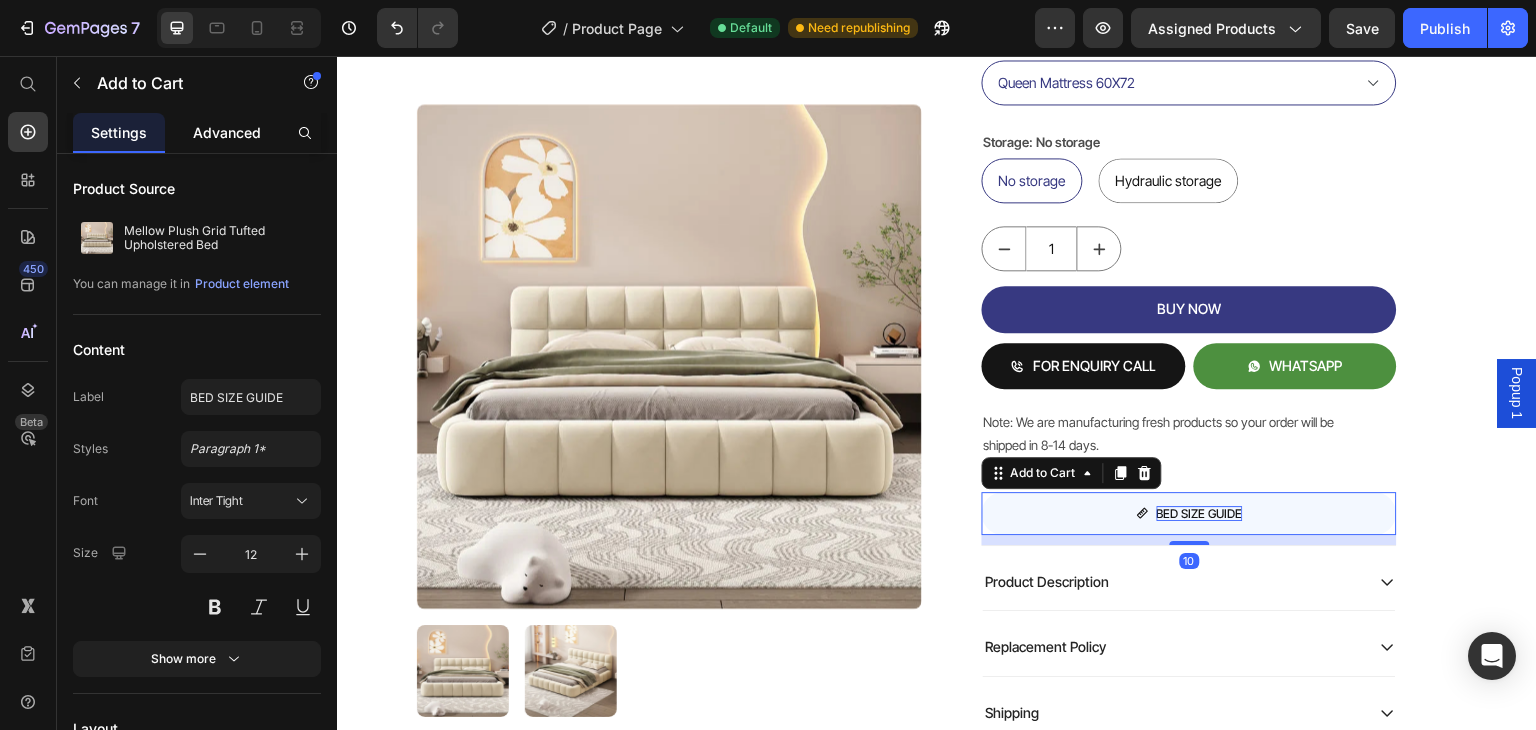 click on "Advanced" at bounding box center (227, 132) 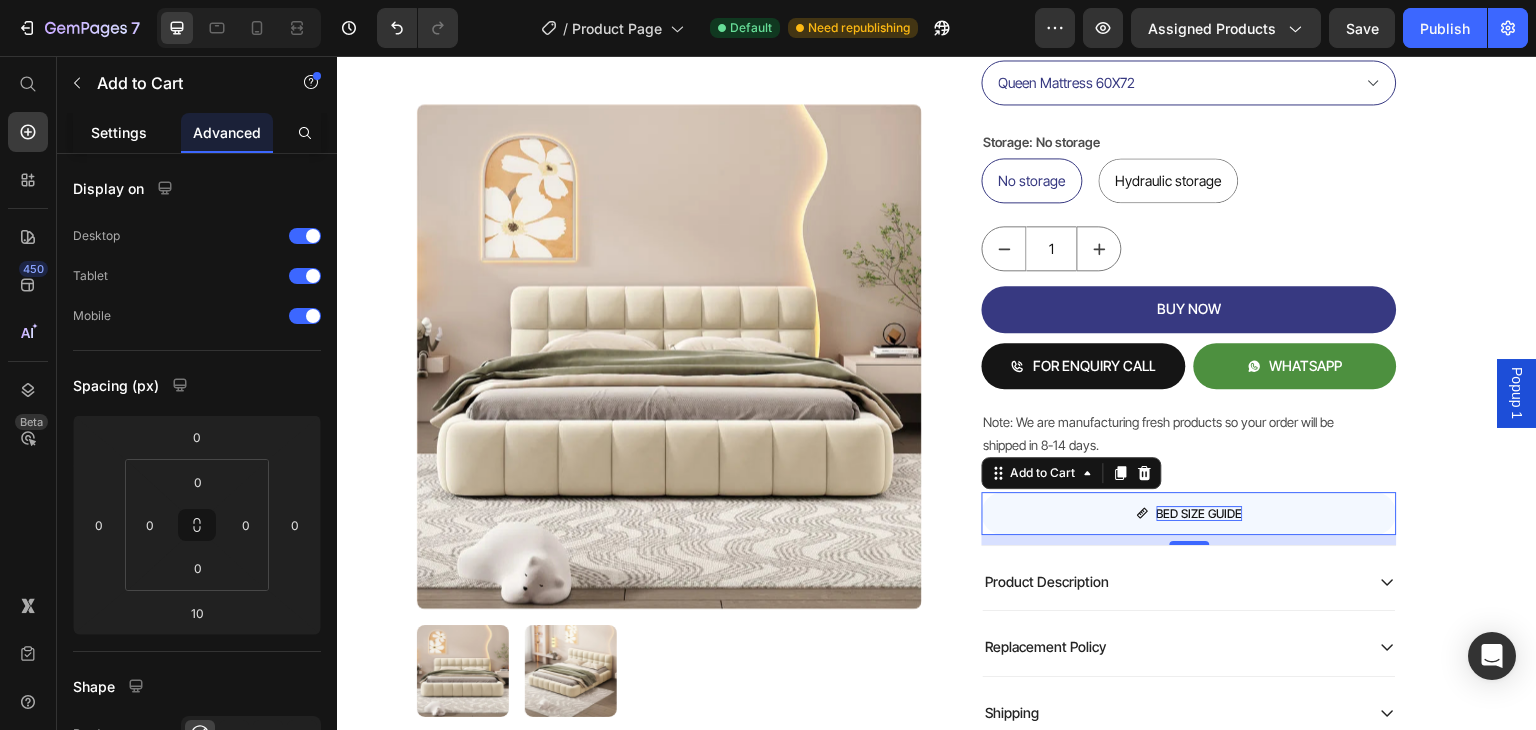 click on "Settings" at bounding box center (119, 132) 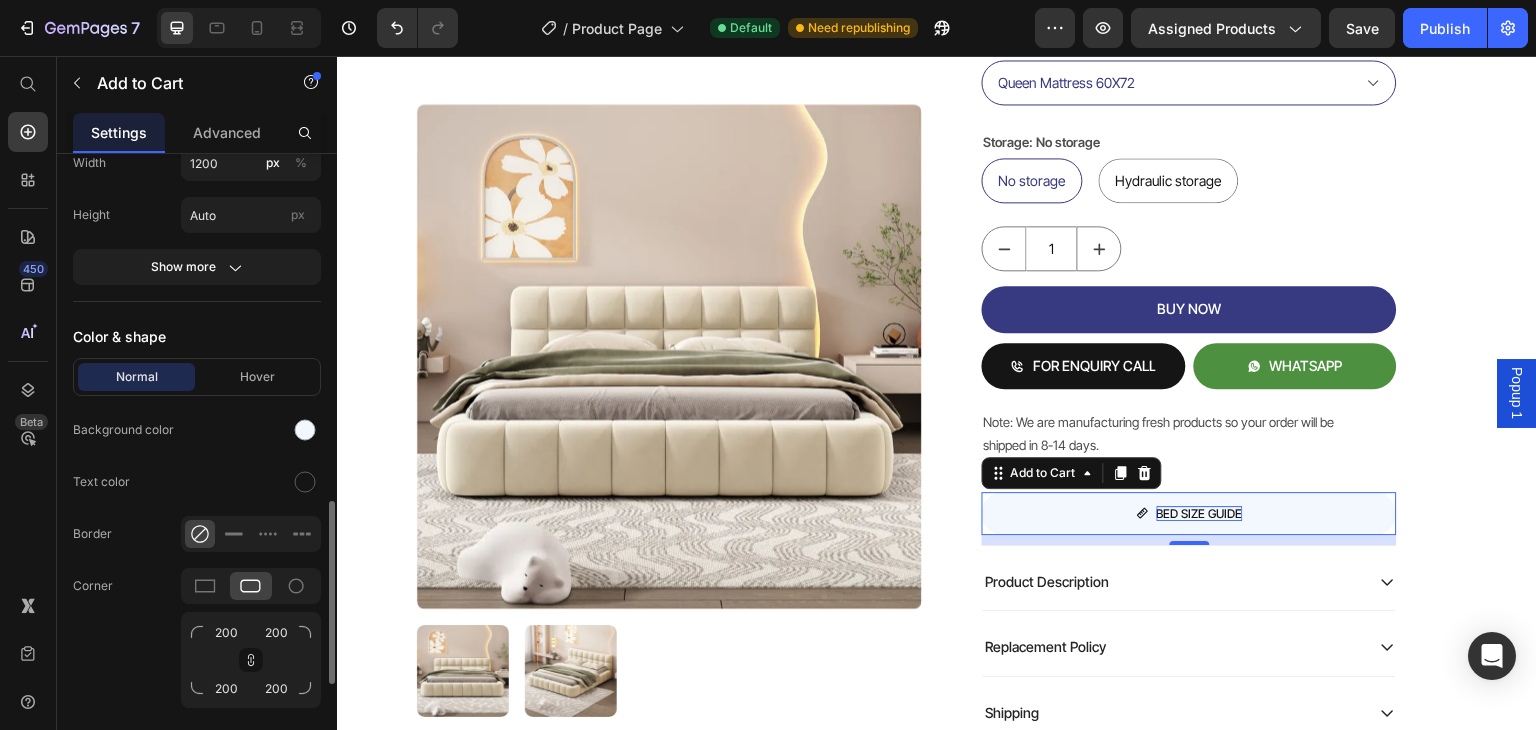 scroll, scrollTop: 1400, scrollLeft: 0, axis: vertical 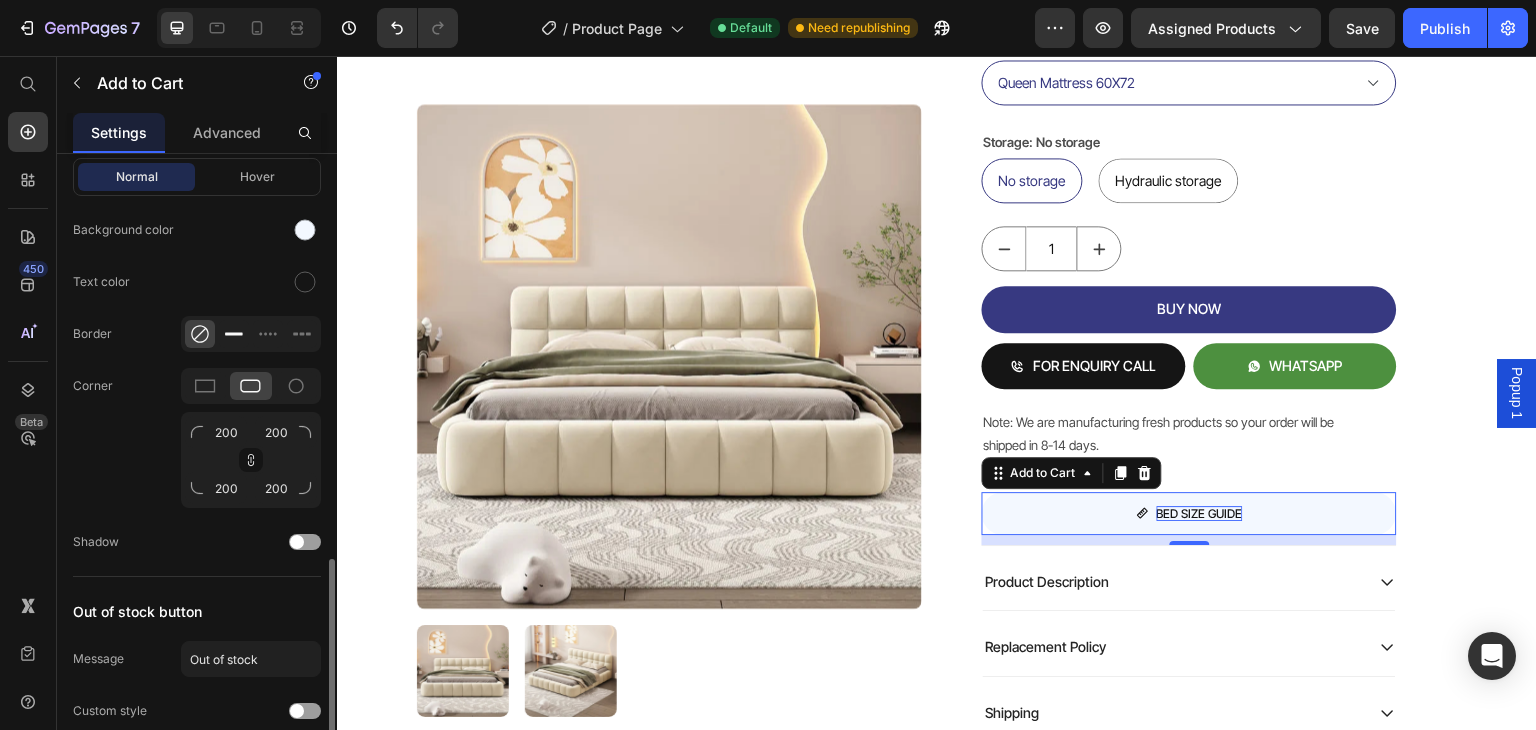 click 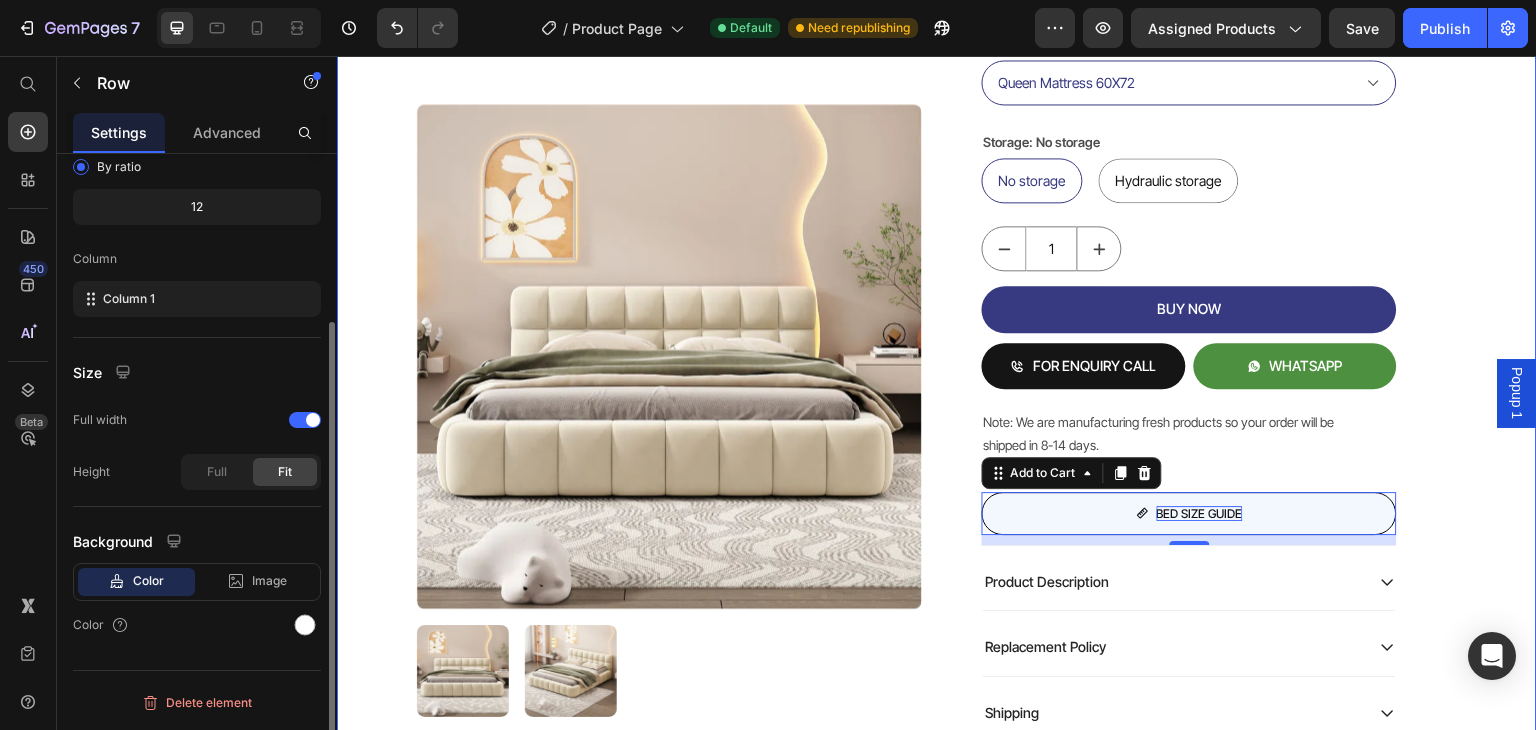 click on "Product Images Mellow Plush Grid Tufted Upholstered Bed Product Title Factory To Home | Free Doorstep Delivery  Text Block Air: Product Reviews app & UGC Air: Product Reviews app & UGC Rs. 80,999.00 Product Price 19% OFF Discount Tag Rs. 65,999.00 Product Price Row (Incl of all Taxes) Text Block Shopify App Shopify App Color: Biege Biege Biege Bedding size Queen Mattress 60X72 King Mattress 70X72 Storage: No storage No storage No storage No storage Hydraulic storage Hydraulic storage Hydraulic storage Product Variants & Swatches 1 Product Quantity BUY NOW Add to Cart
FOR ENQUIRY CALL Add to Cart
WHATSAPP Add to Cart Row Note: We are manufacturing fresh products so your order will be shipped in 8-14 days. Text Block
BED SIZE GUIDE Add to Cart   10 Row Row
Product Description
Replacement Policy
Shipping Accordion Row Row Product Row" at bounding box center (937, 149) 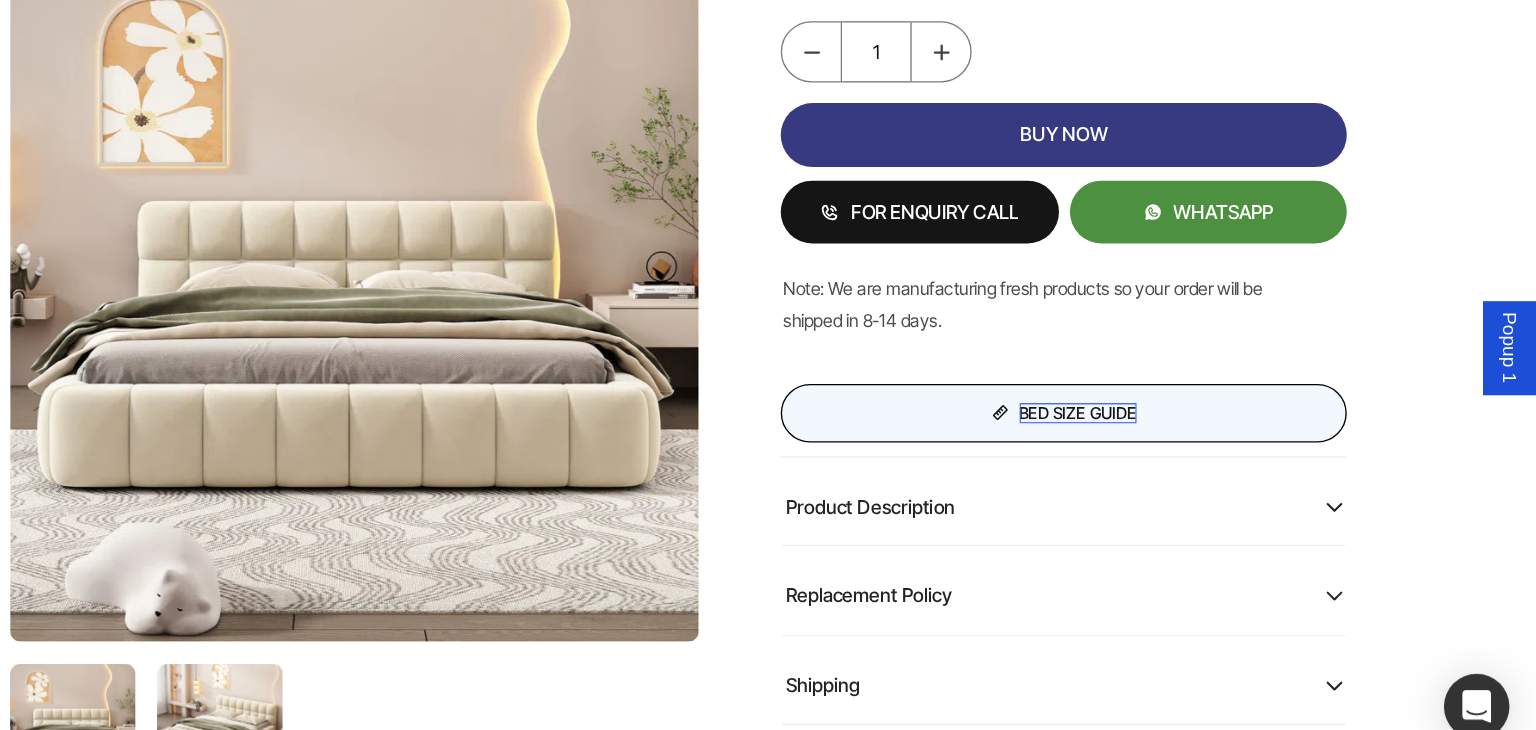 scroll, scrollTop: 0, scrollLeft: 0, axis: both 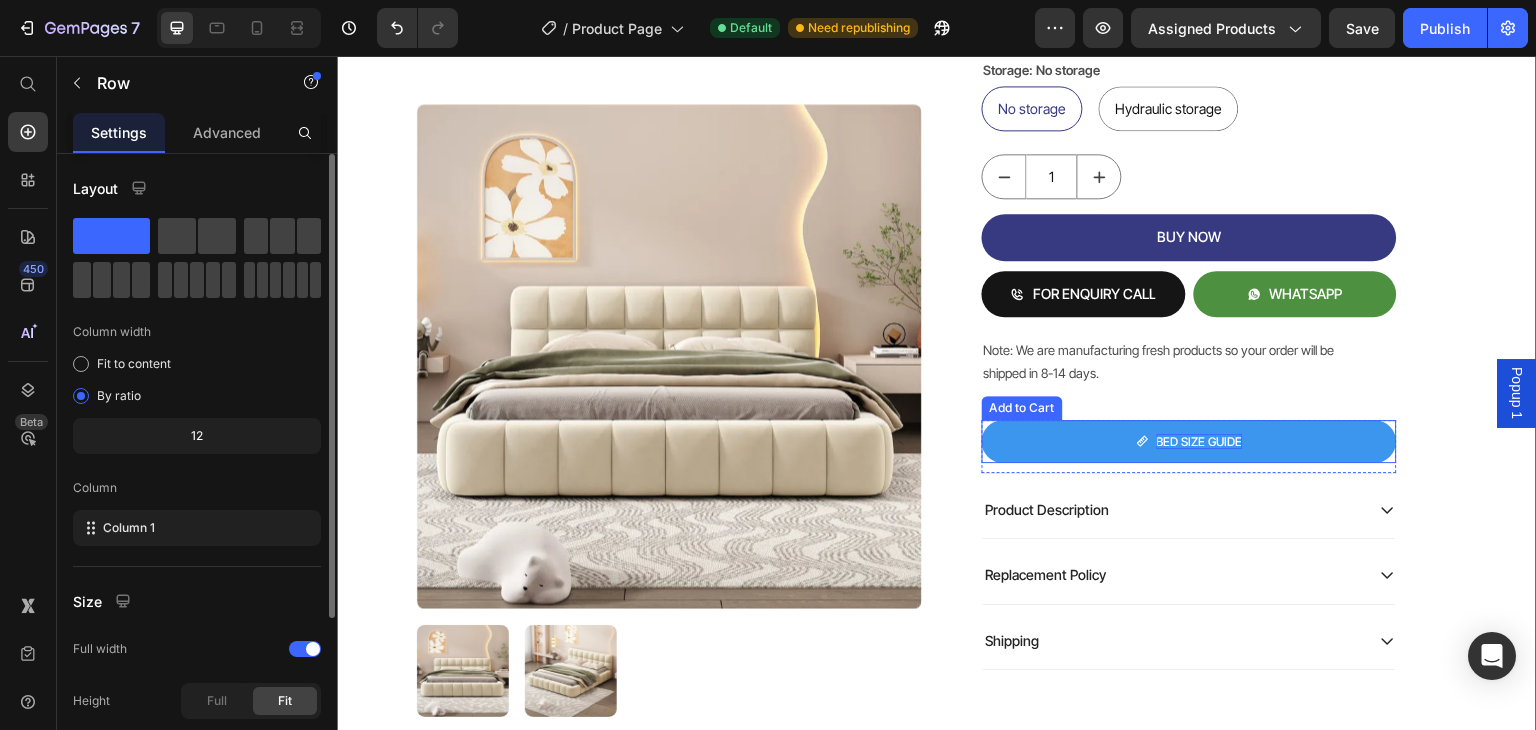 click on "BED SIZE GUIDE" at bounding box center (1189, 442) 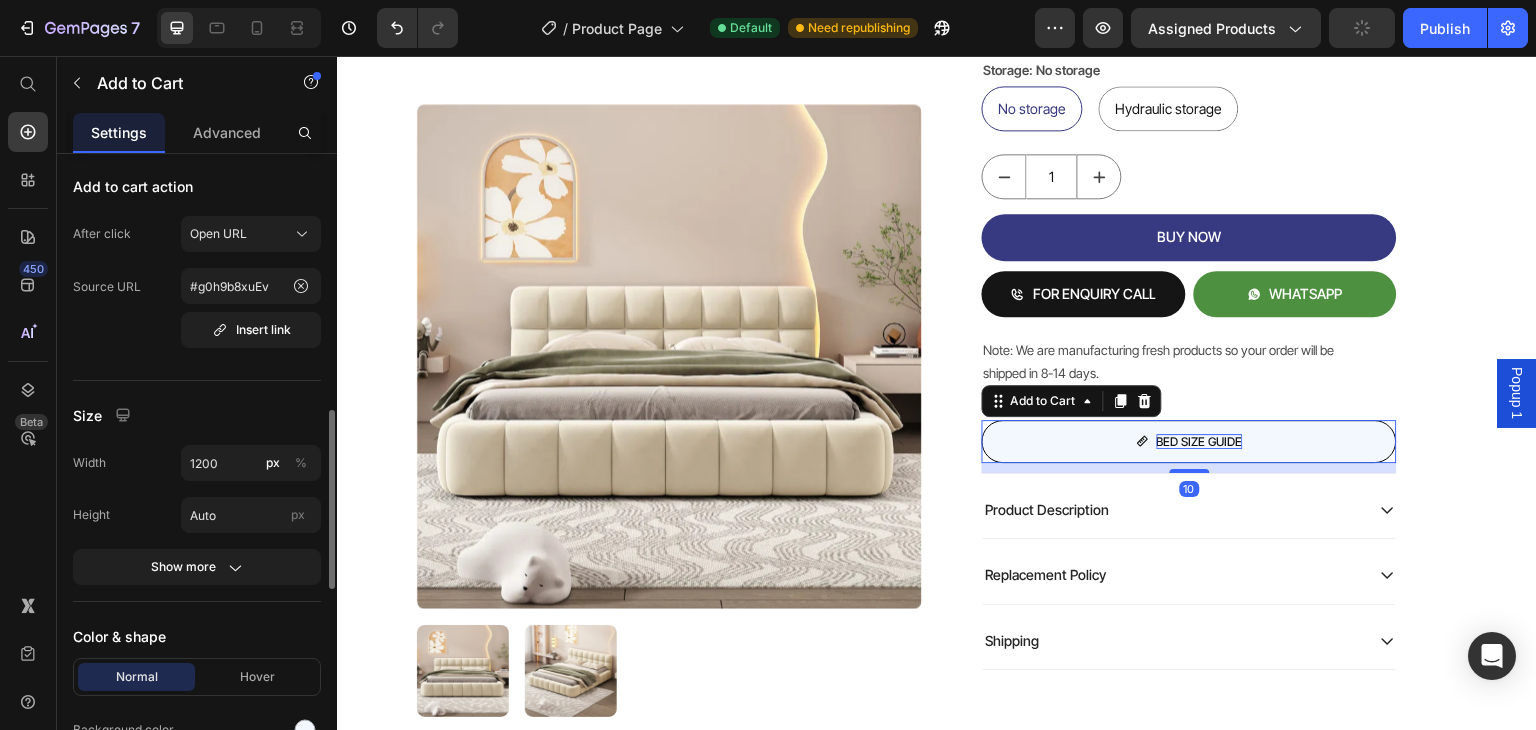 scroll, scrollTop: 1300, scrollLeft: 0, axis: vertical 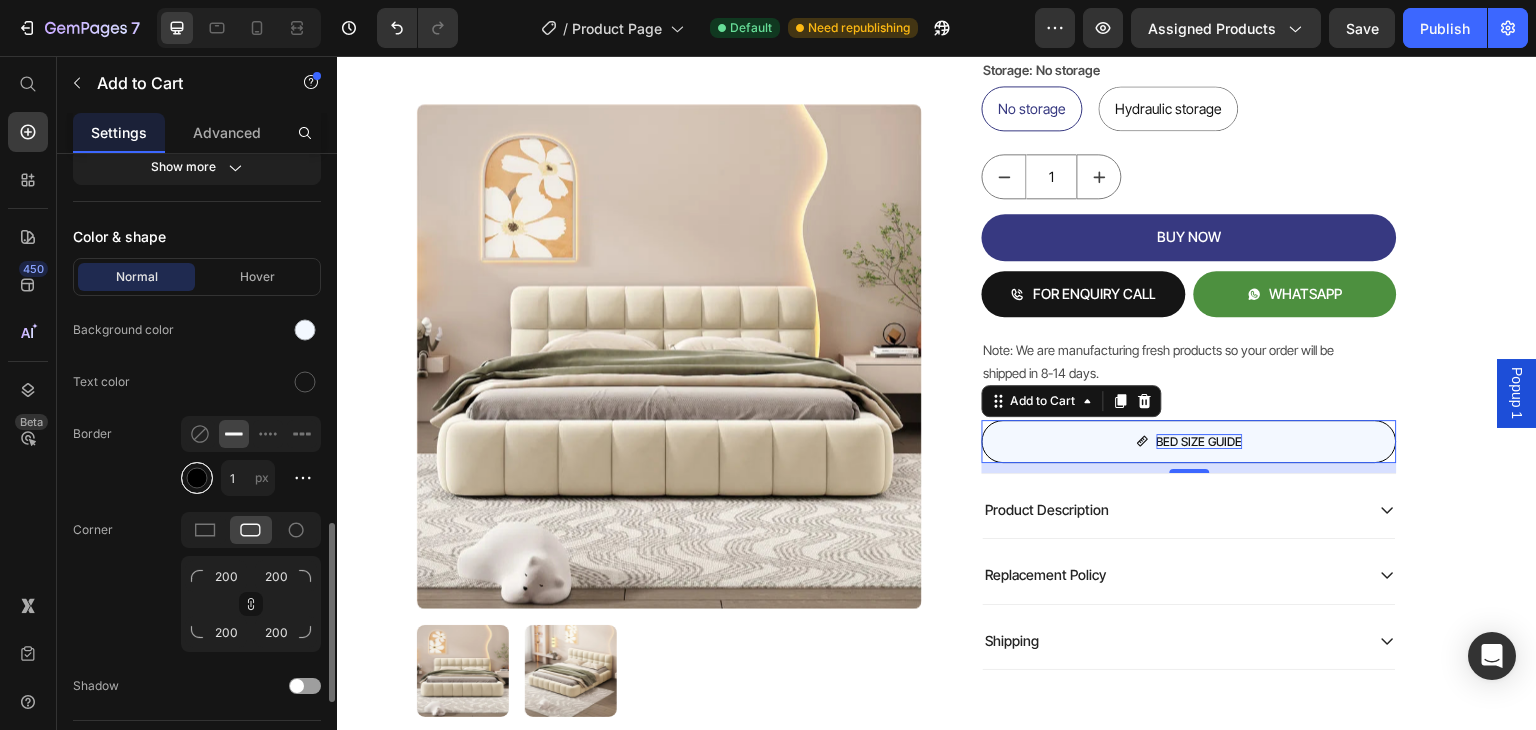 click at bounding box center (197, 478) 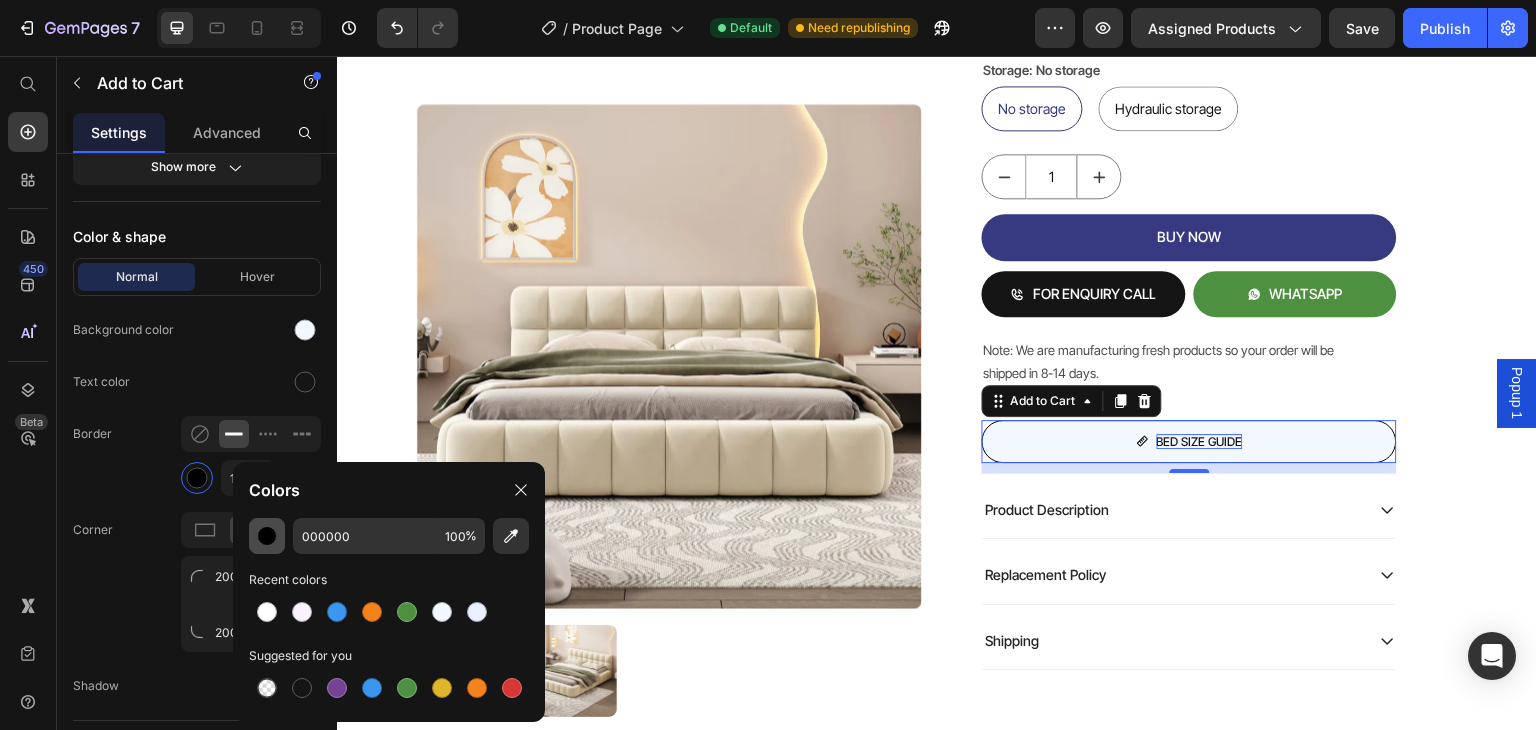 click at bounding box center [267, 536] 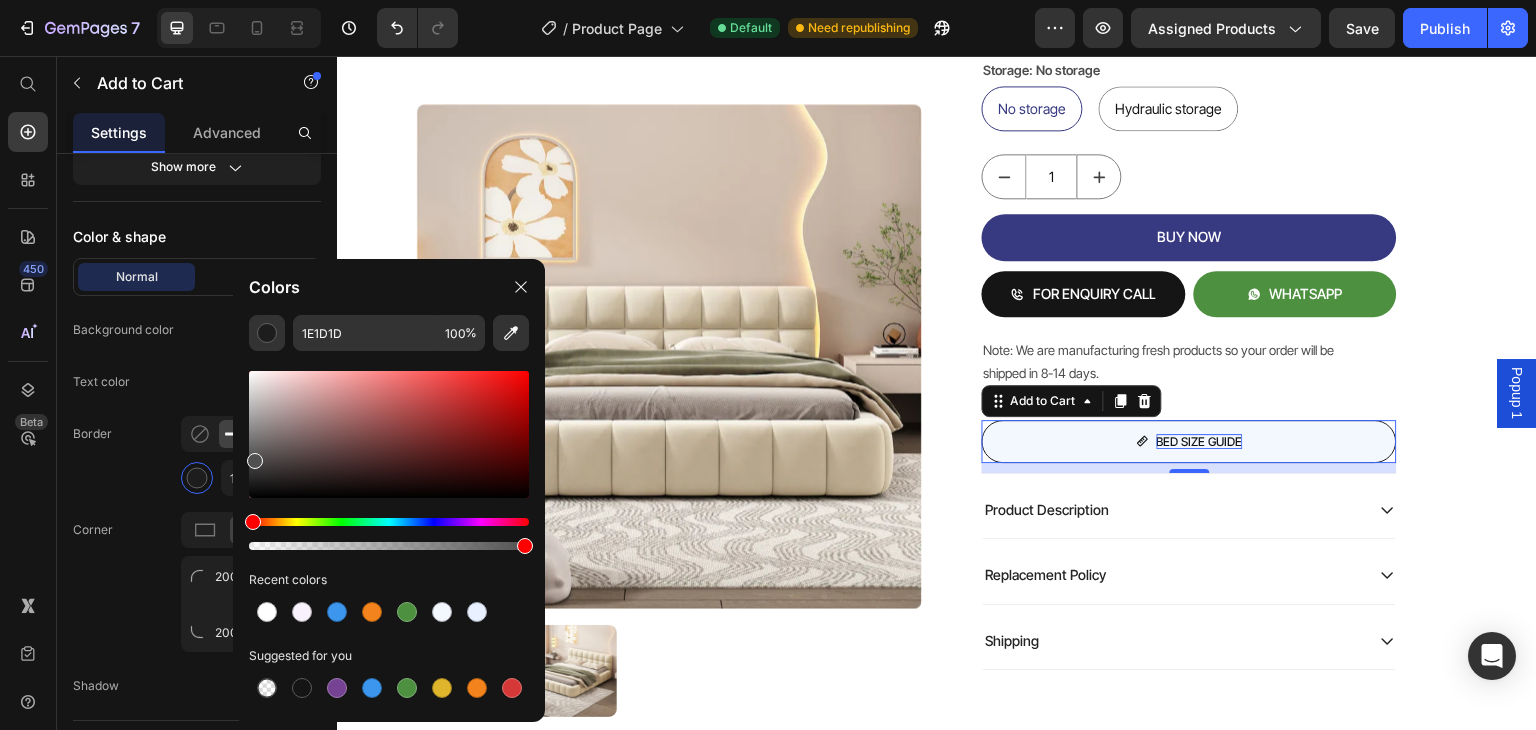 type on "515050" 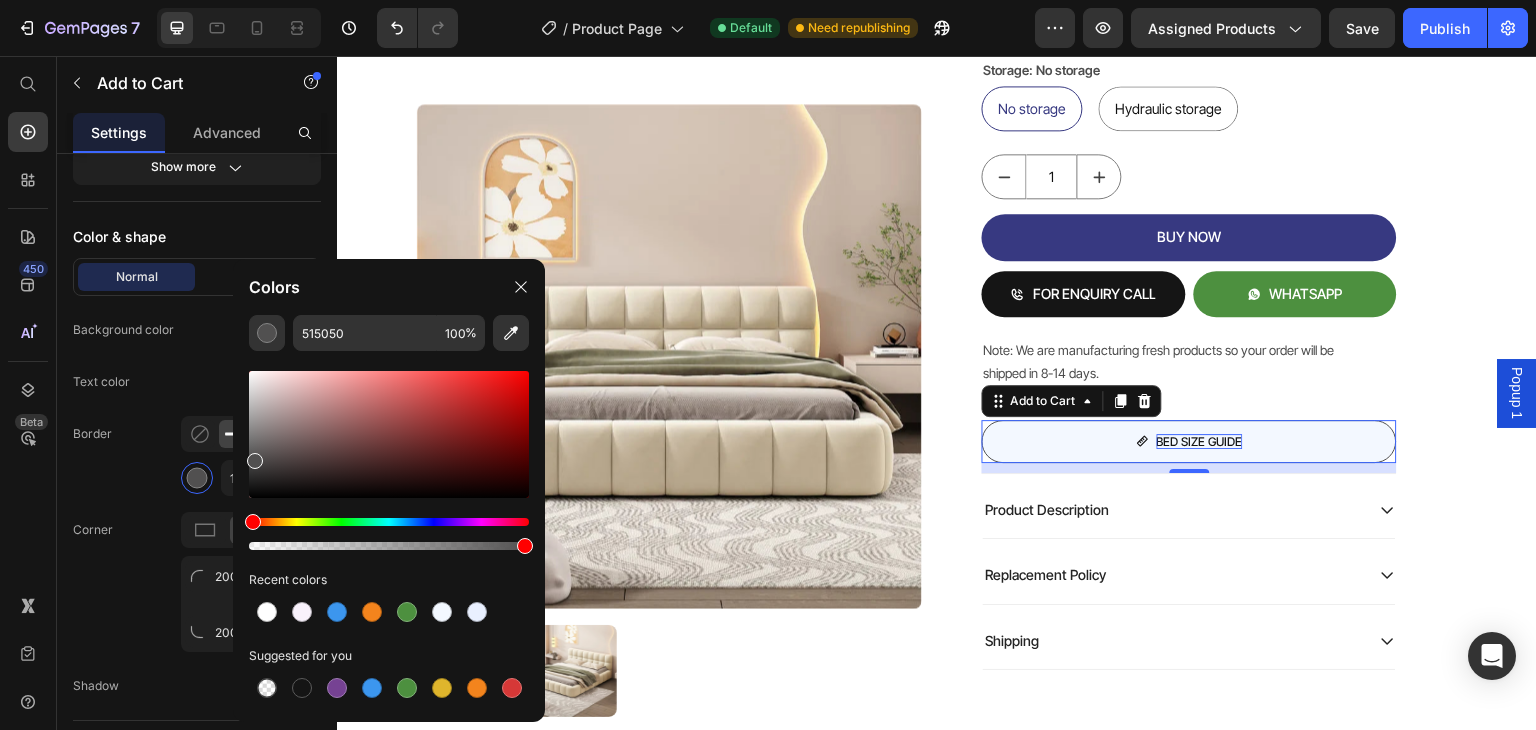 drag, startPoint x: 258, startPoint y: 482, endPoint x: 252, endPoint y: 457, distance: 25.70992 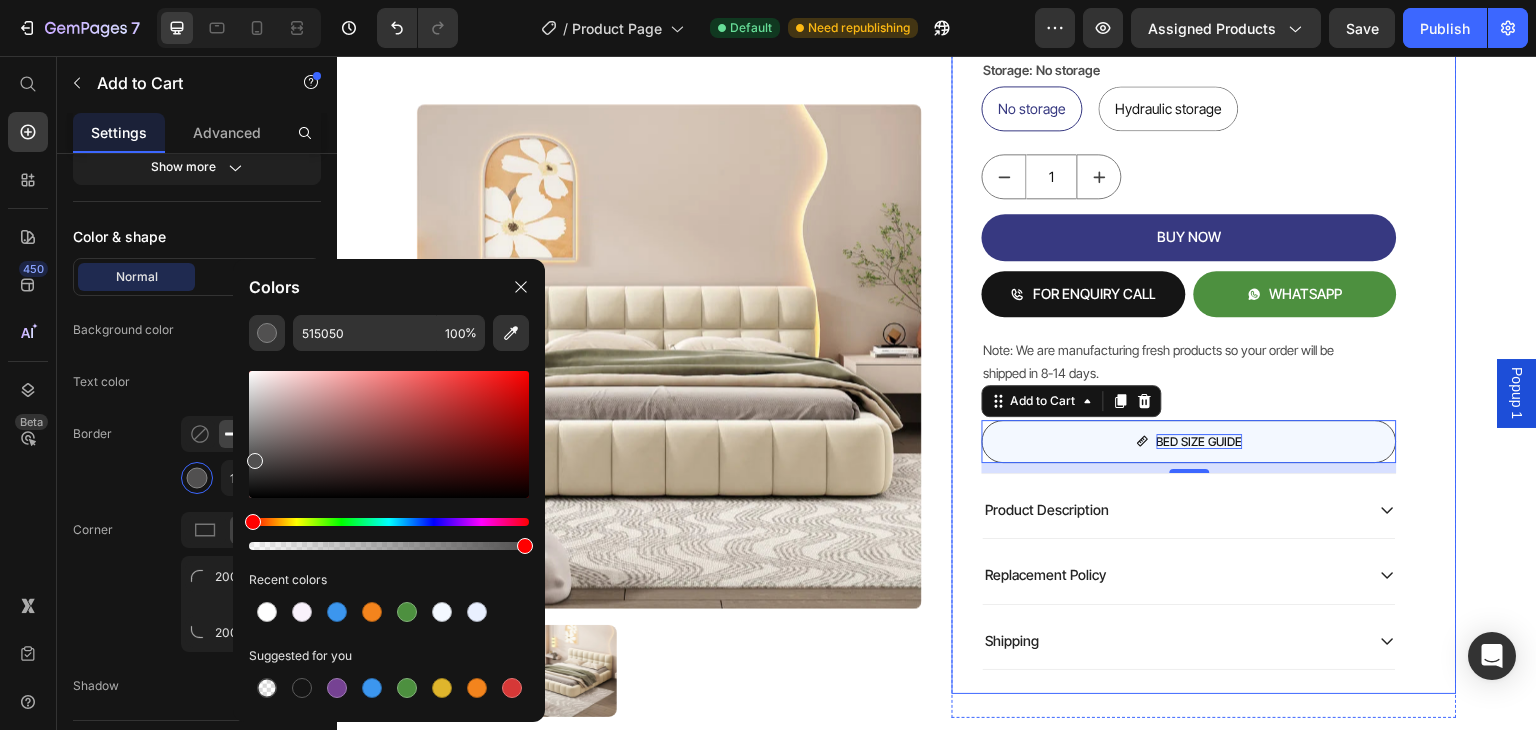 click on "Mellow Plush Grid Tufted Upholstered Bed Product Title Factory To Home | Free Doorstep Delivery  Text Block Air: Product Reviews app & UGC Air: Product Reviews app & UGC Rs. 80,999.00 Product Price 19% OFF Discount Tag Rs. 65,999.00 Product Price Row (Incl of all Taxes) Text Block Shopify App Shopify App Color: Biege Biege Biege Bedding size Queen Mattress 60X72 King Mattress 70X72 Storage: No storage No storage No storage No storage Hydraulic storage Hydraulic storage Hydraulic storage Product Variants & Swatches 1 Product Quantity BUY NOW Add to Cart
FOR ENQUIRY CALL Add to Cart
WHATSAPP Add to Cart Row Note: We are manufacturing fresh products so your order will be shipped in 8-14 days. Text Block
BED SIZE GUIDE Add to Cart   10 Row Row
Product Description
Replacement Policy
Shipping Accordion Row" at bounding box center (1204, 79) 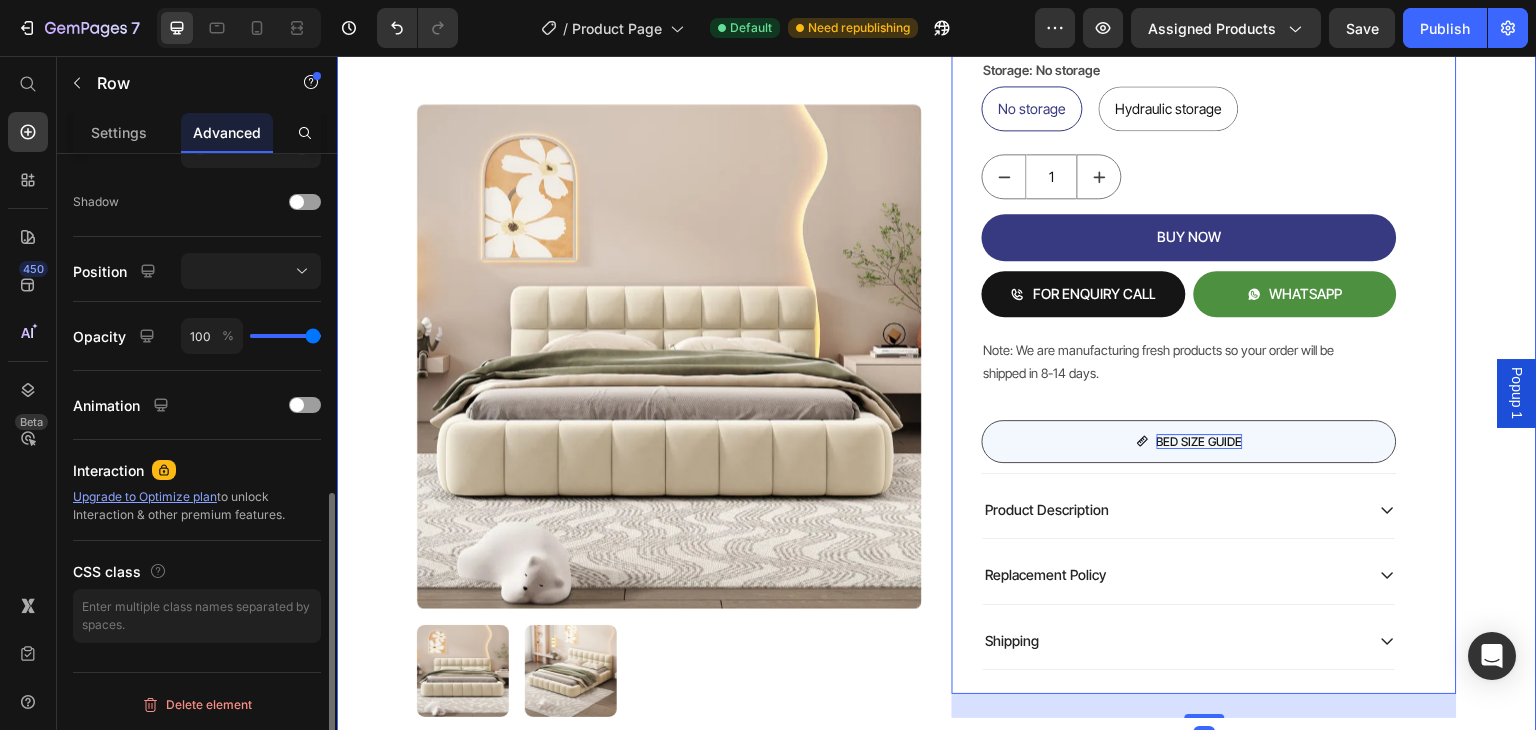scroll, scrollTop: 0, scrollLeft: 0, axis: both 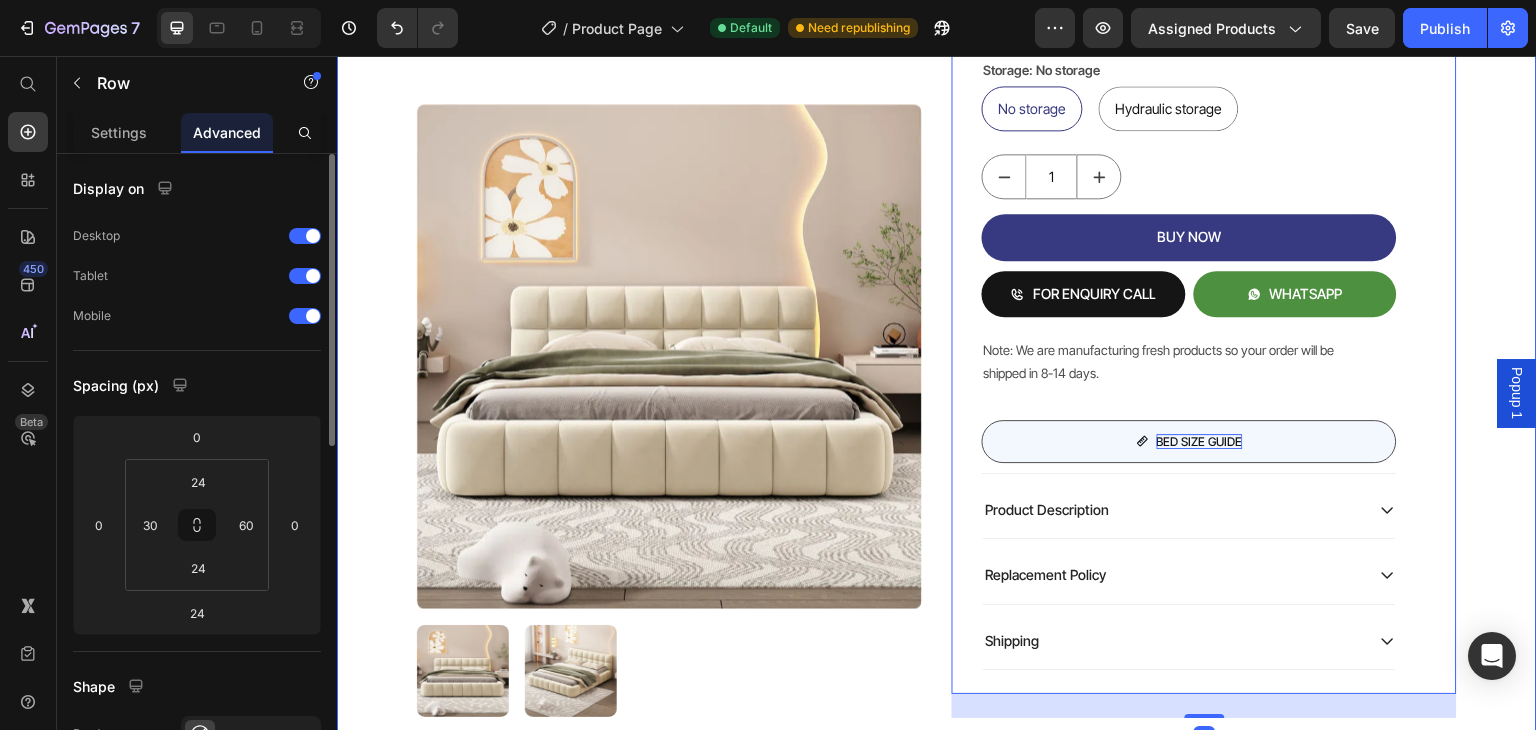 click on "Product Images Mellow Plush Grid Tufted Upholstered Bed Product Title Factory To Home | Free Doorstep Delivery Text Block Air: Product Reviews app & UGC Air: Product Reviews app & UGC Rs. 80,999.00 Product Price 19% OFF Discount Tag Rs. 65,999.00 Product Price Row (Incl of all Taxes) Text Block Shopify App Shopify App Color: Biege Biege Biege Bedding size Queen Mattress 60X72 King Mattress 70X72 Storage: No storage No storage No storage No storage Hydraulic storage Hydraulic storage Hydraulic storage Product Variants & Swatches 1 Product Quantity BUY NOW Add to Cart
FOR ENQUIRY CALL Add to Cart
WHATSAPP Add to Cart Row Note: We are manufacturing fresh products so your order will be shipped in 8-14 days. Text Block
BED SIZE GUIDE Add to Cart Row Row
Product Description
Replacement Policy
Shipping Accordion Row   24 Row Product Row" at bounding box center [937, 77] 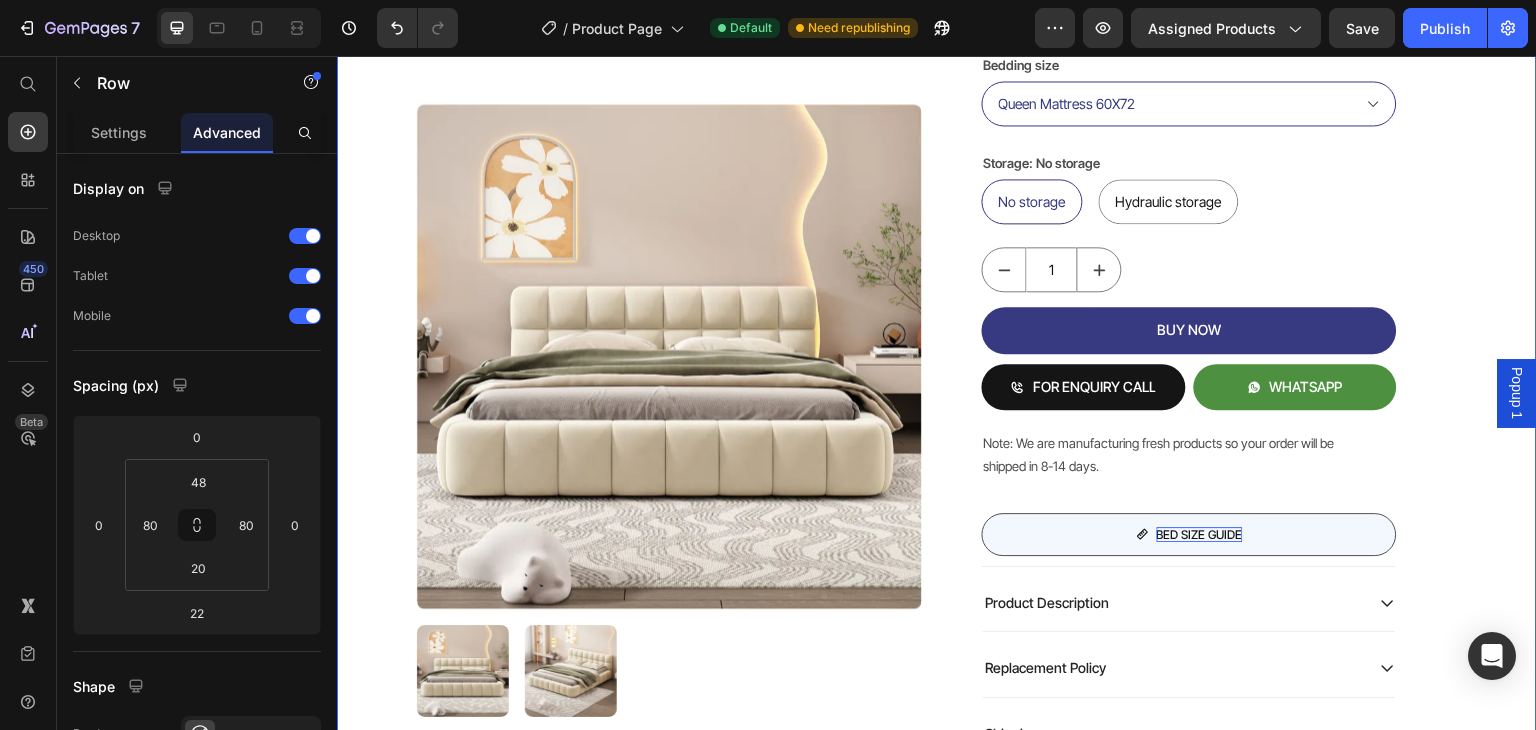 scroll, scrollTop: 580, scrollLeft: 0, axis: vertical 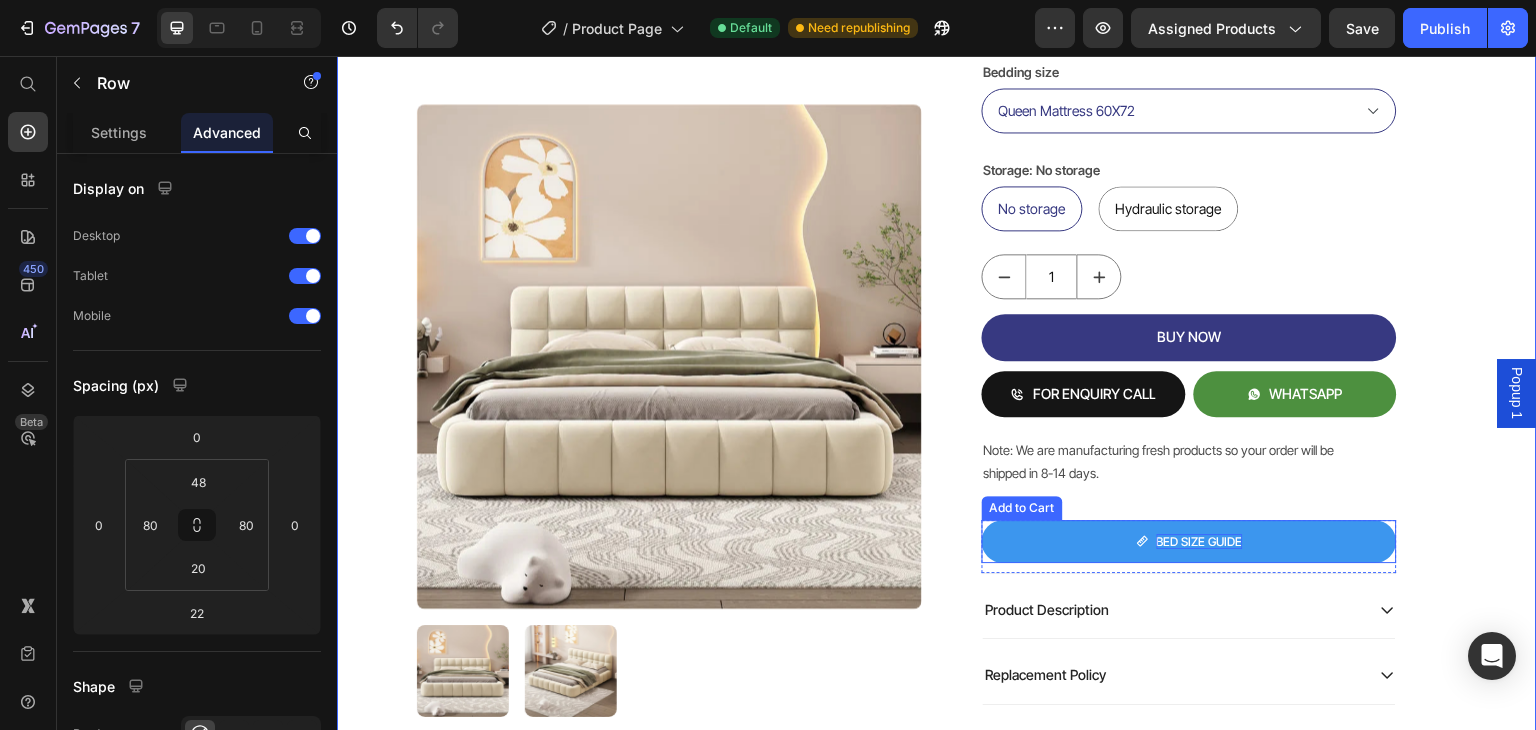 click on "BED SIZE GUIDE" at bounding box center [1189, 542] 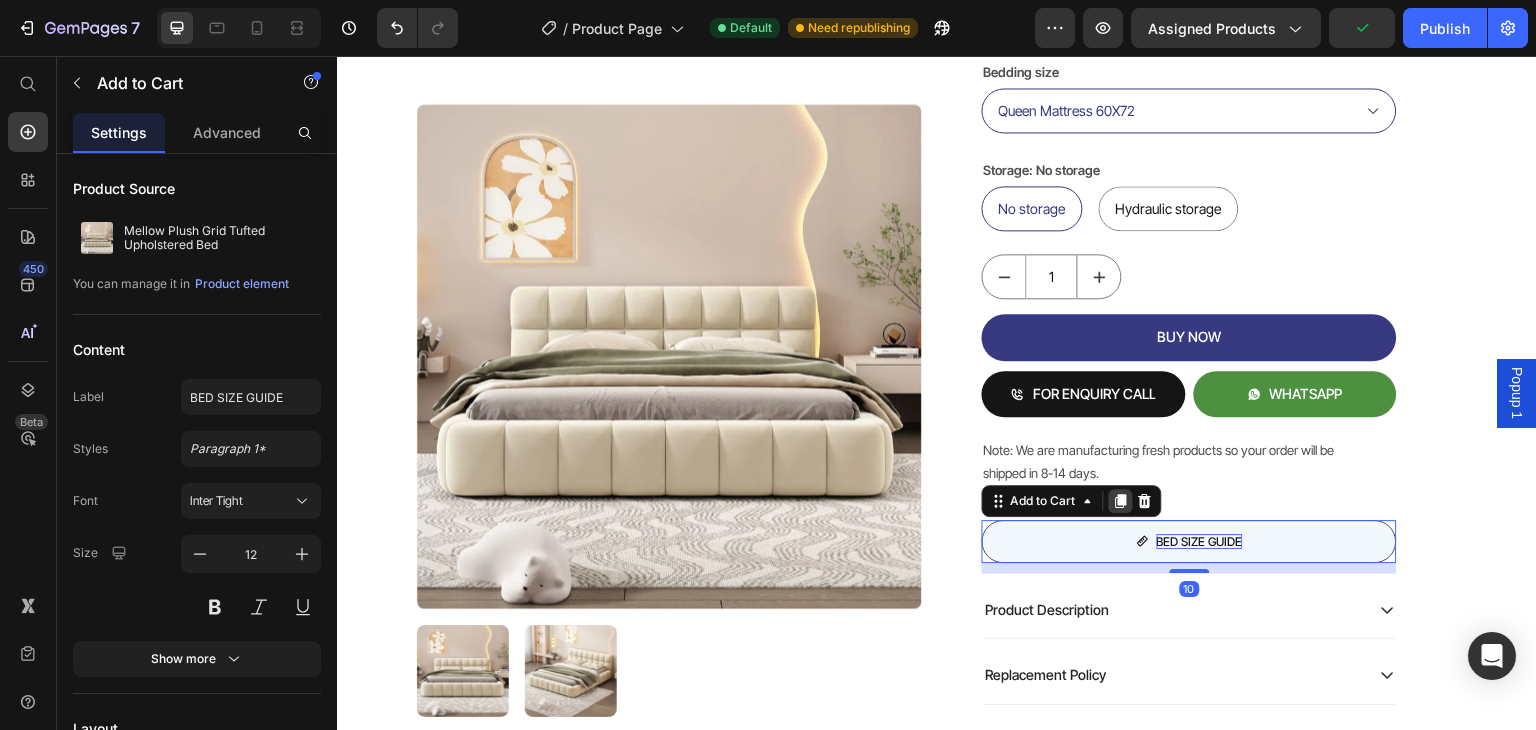 click 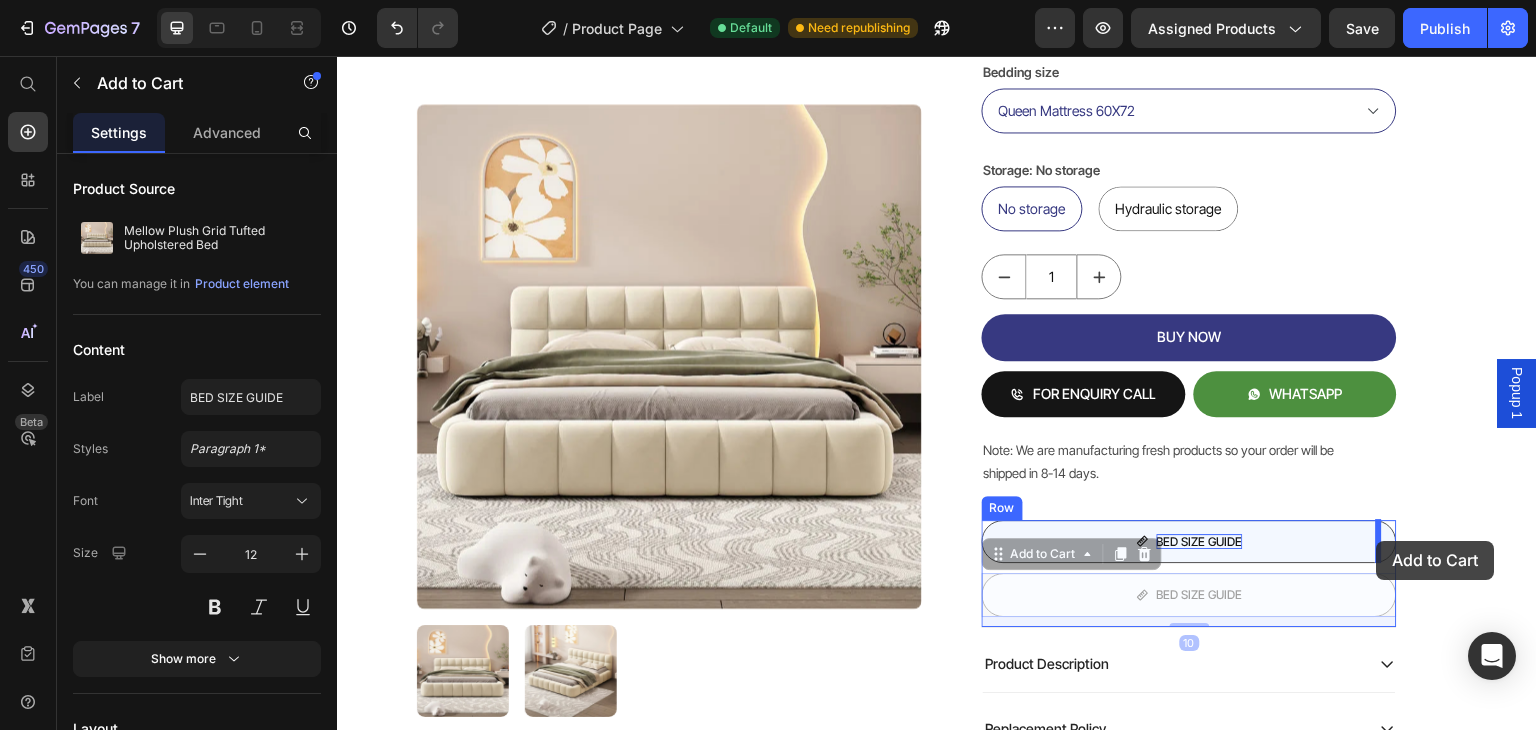 drag, startPoint x: 1111, startPoint y: 582, endPoint x: 1377, endPoint y: 541, distance: 269.14124 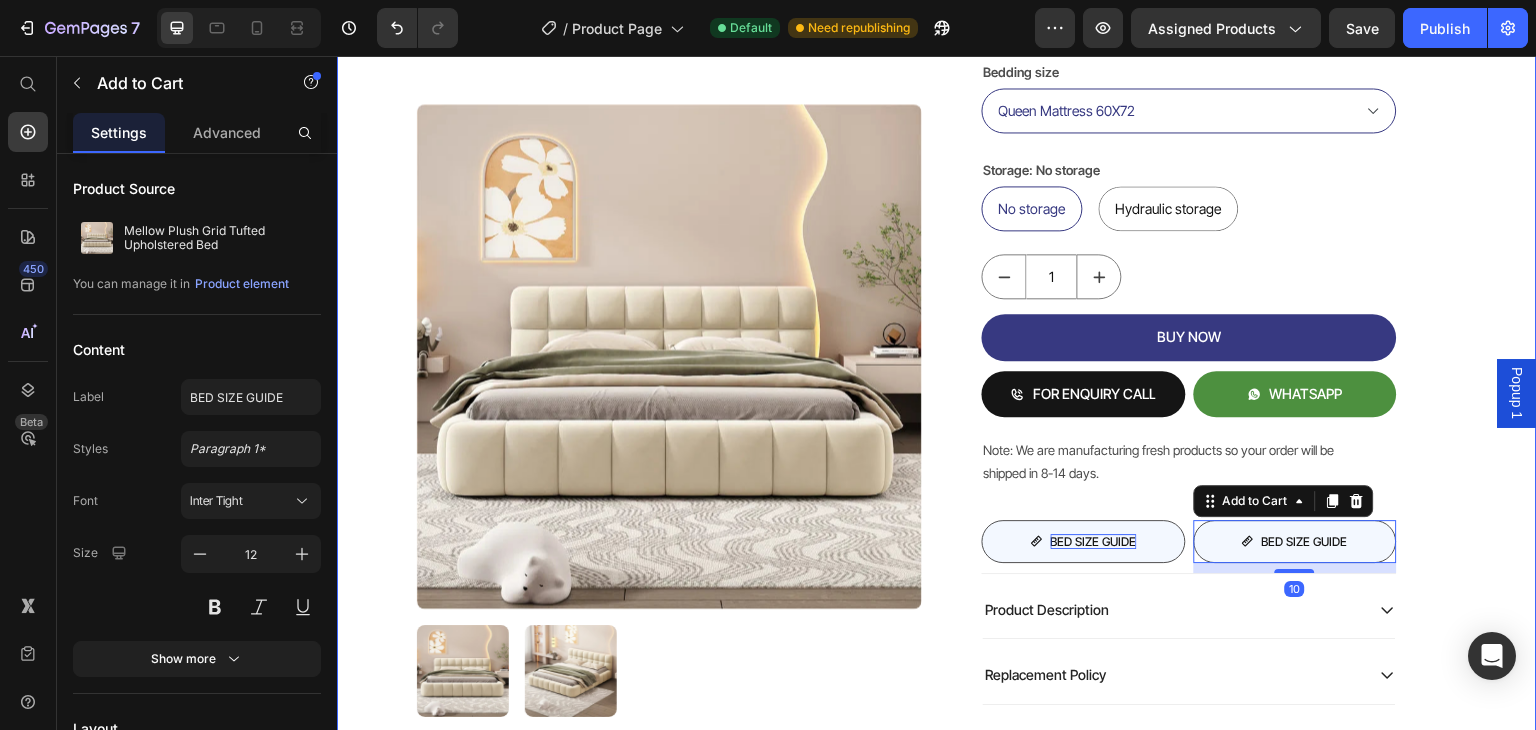 click on "Product Images Mellow Plush Grid Tufted Upholstered Bed Product Title Factory To Home | Free Doorstep Delivery  Text Block Air: Product Reviews app & UGC Air: Product Reviews app & UGC Rs. 80,999.00 Product Price 19% OFF Discount Tag Rs. 65,999.00 Product Price Row (Incl of all Taxes) Text Block Shopify App Shopify App Color: Biege Biege Biege Bedding size Queen Mattress 60X72 King Mattress 70X72 Storage: No storage No storage No storage No storage Hydraulic storage Hydraulic storage Hydraulic storage Product Variants & Swatches 1 Product Quantity BUY NOW Add to Cart
FOR ENQUIRY CALL Add to Cart
WHATSAPP Add to Cart Row Note: We are manufacturing fresh products so your order will be shipped in 8-14 days. Text Block
BED SIZE GUIDE Add to Cart
BED SIZE GUIDE Add to Cart   10 Row Row
Product Description
Replacement Policy
Shipping Accordion Row Row Product Row" at bounding box center (937, 177) 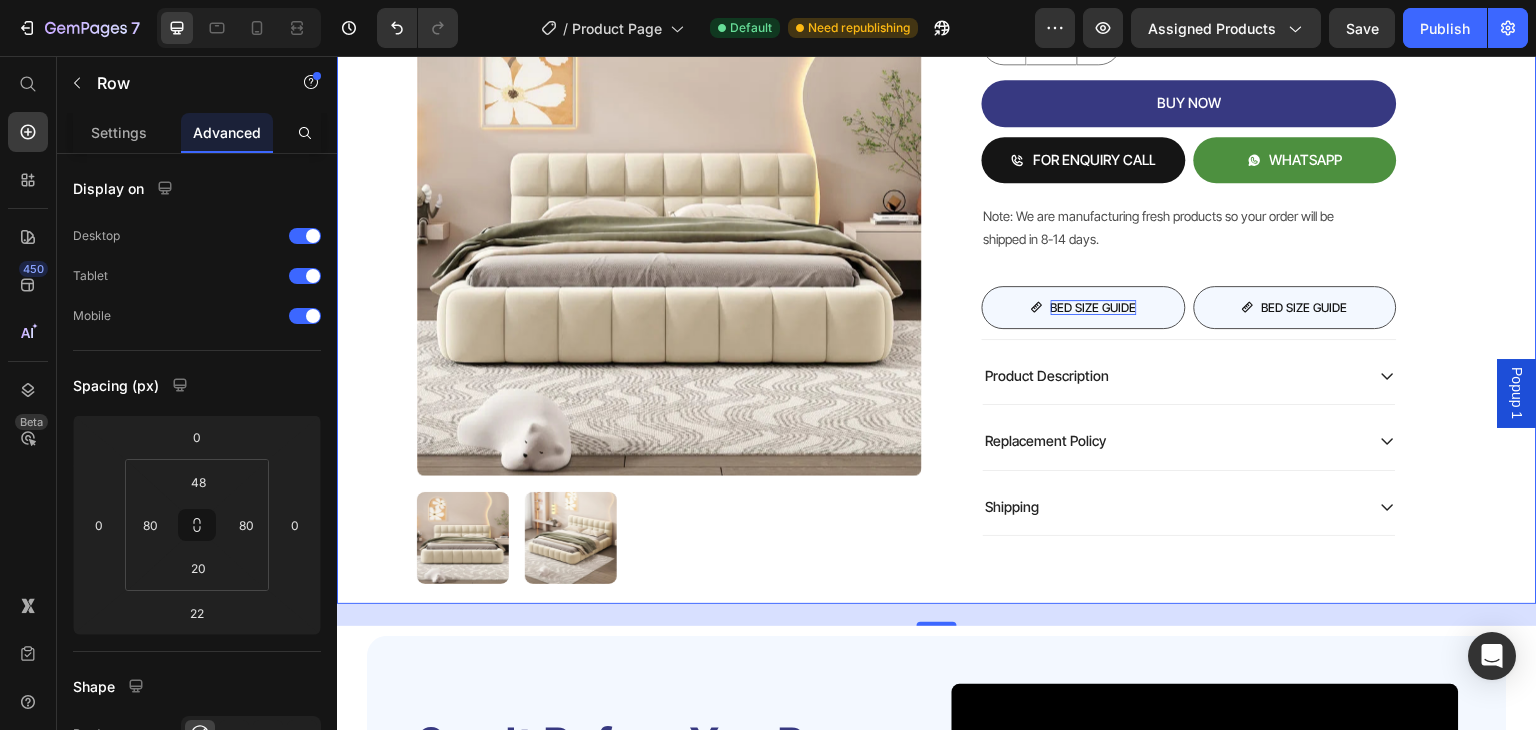 scroll, scrollTop: 804, scrollLeft: 0, axis: vertical 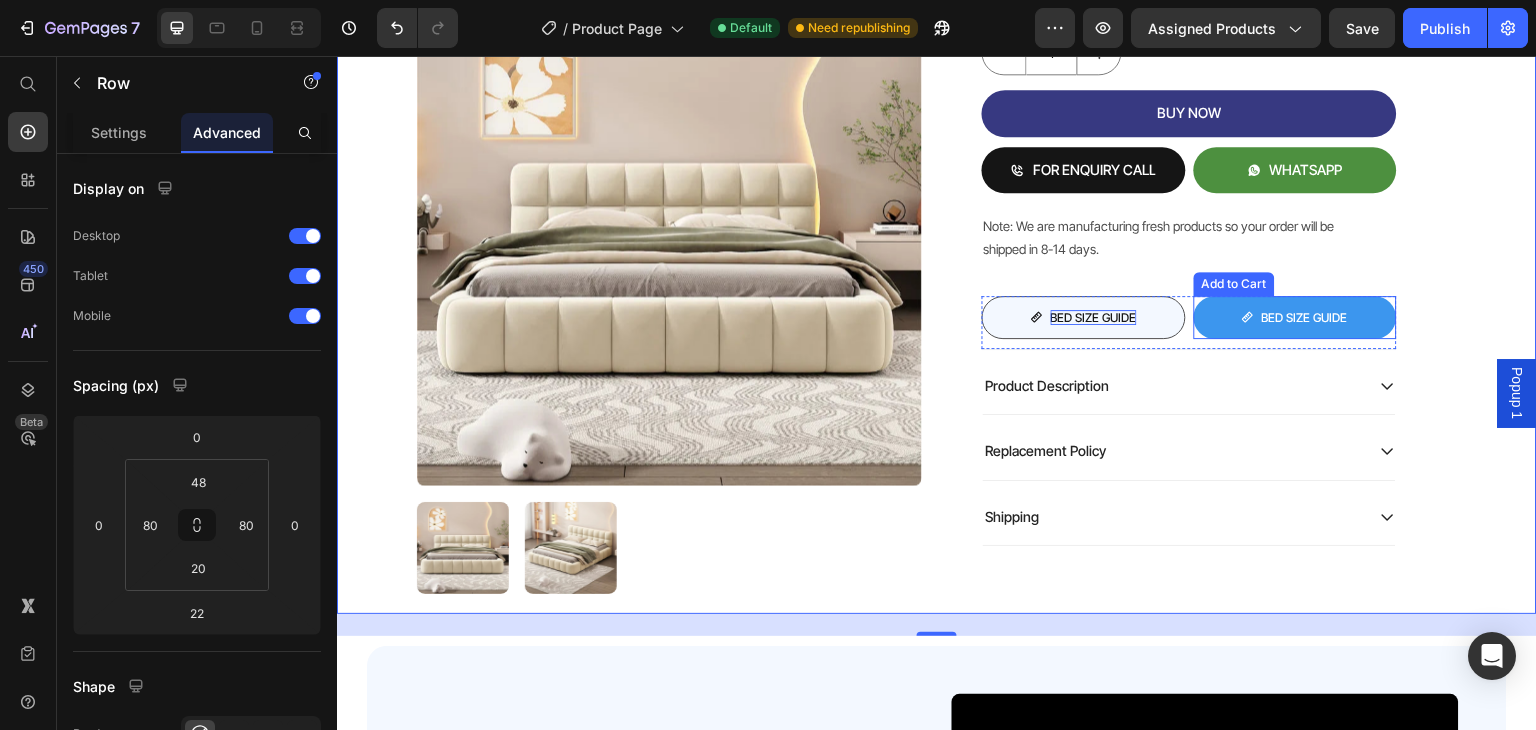 click on "BED SIZE GUIDE" at bounding box center [1296, 318] 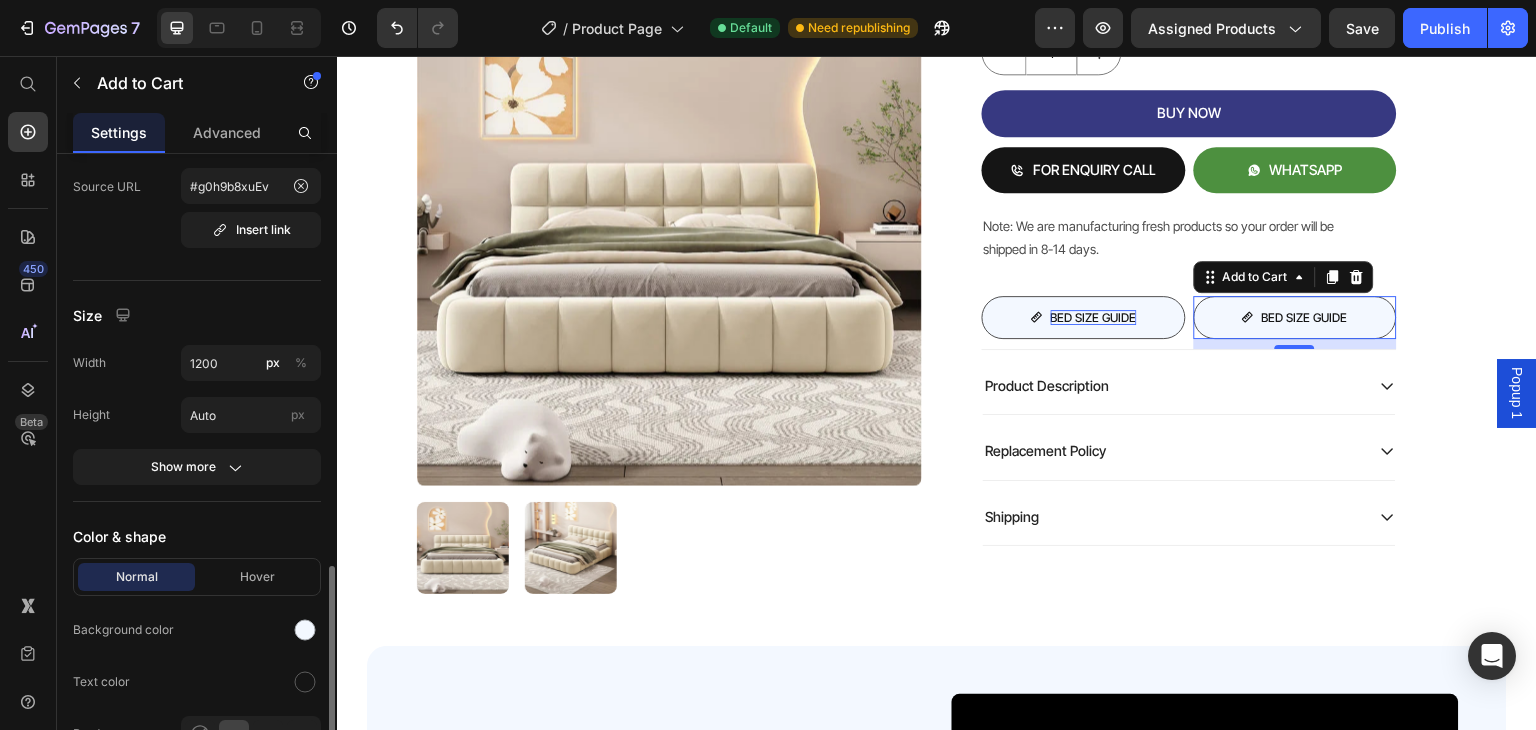 scroll, scrollTop: 1100, scrollLeft: 0, axis: vertical 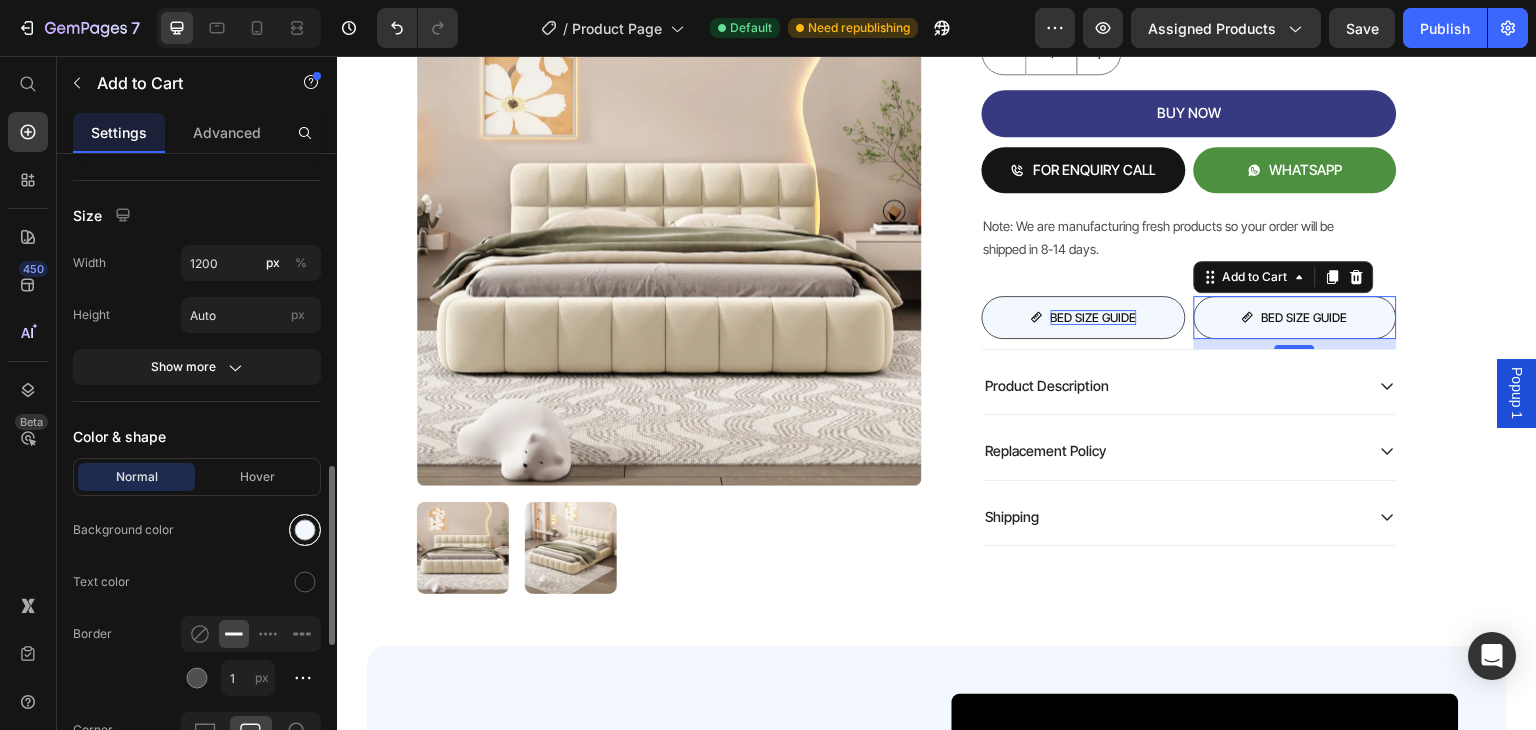 click at bounding box center (305, 530) 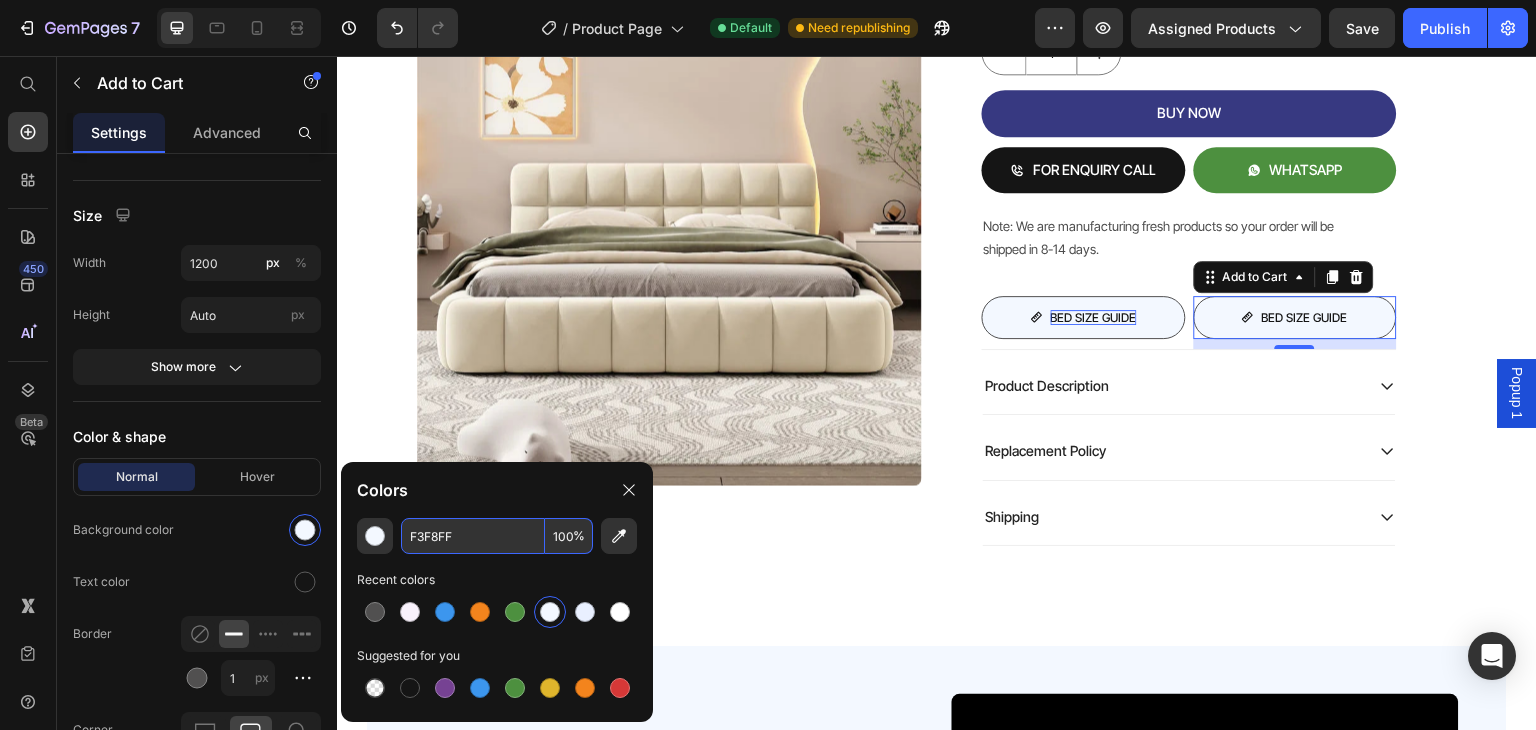 click on "F3F8FF" at bounding box center (473, 536) 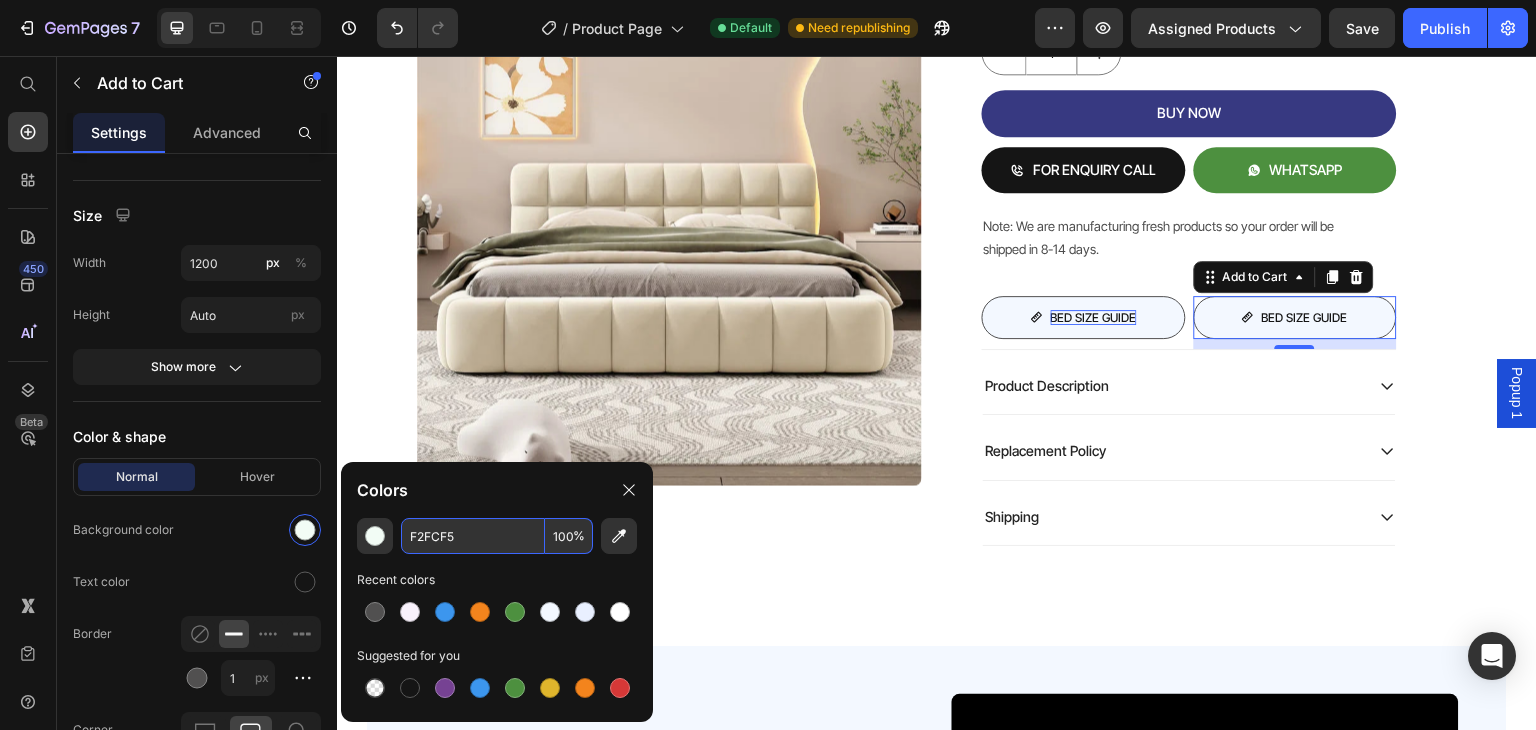 type on "F2FCF5" 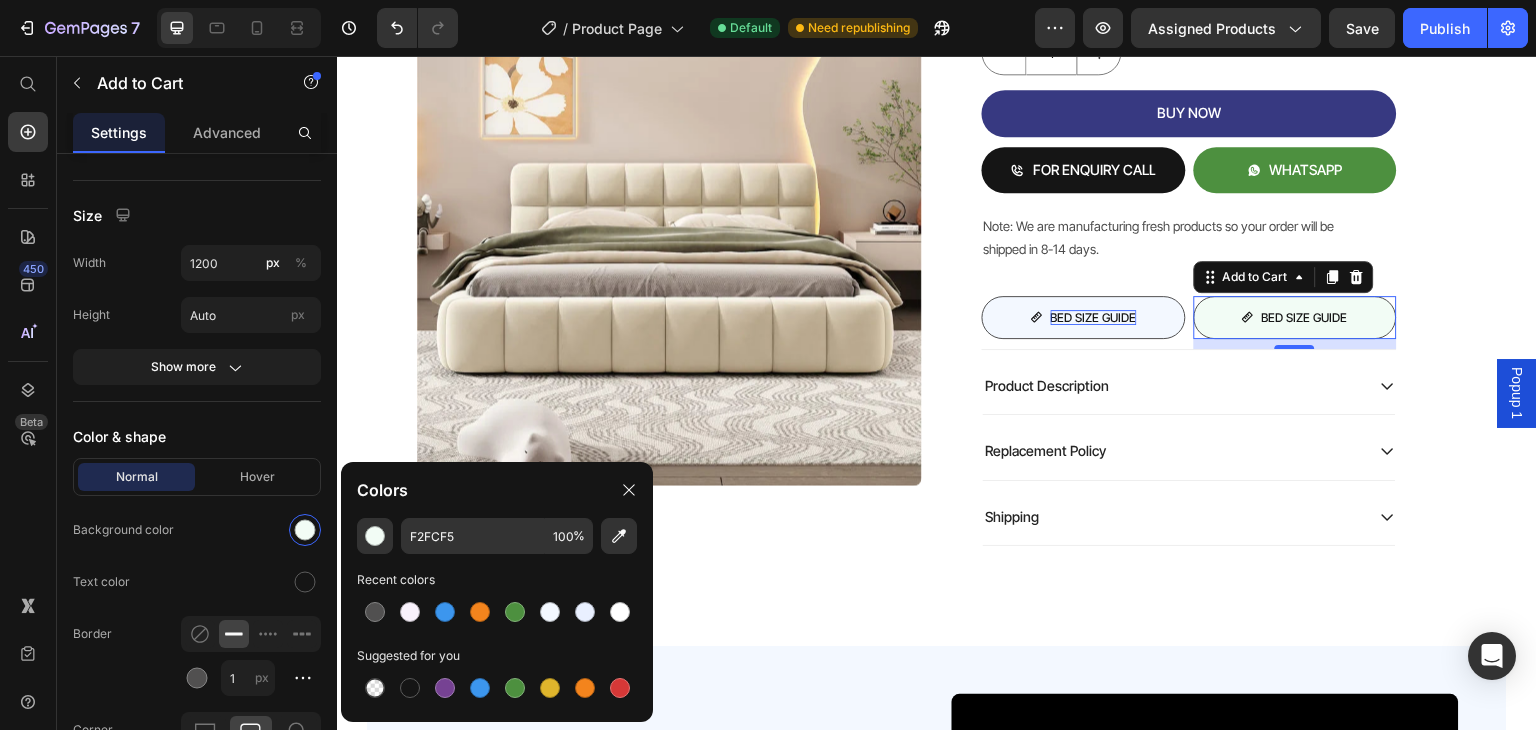 click on "Colors" 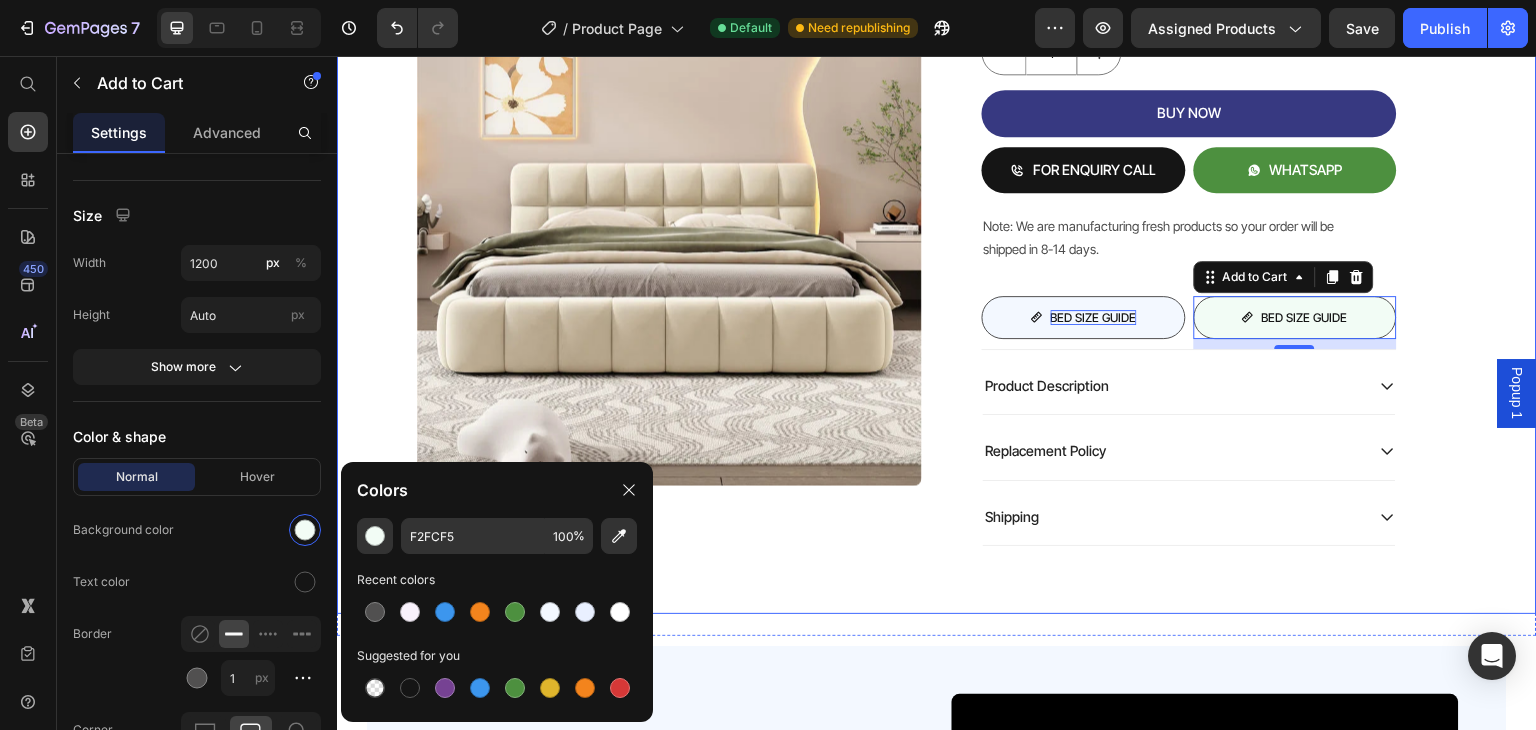 click on "Product Images Mellow Plush Grid Tufted Upholstered Bed Product Title Factory To Home | Free Doorstep Delivery  Text Block Air: Product Reviews app & UGC Air: Product Reviews app & UGC Rs. 80,999.00 Product Price 19% OFF Discount Tag Rs. 65,999.00 Product Price Row (Incl of all Taxes) Text Block Shopify App Shopify App Color: Biege Biege Biege Bedding size Queen Mattress 60X72 King Mattress 70X72 Storage: No storage No storage No storage No storage Hydraulic storage Hydraulic storage Hydraulic storage Product Variants & Swatches 1 Product Quantity BUY NOW Add to Cart
FOR ENQUIRY CALL Add to Cart
WHATSAPP Add to Cart Row Note: We are manufacturing fresh products so your order will be shipped in 8-14 days. Text Block
BED SIZE GUIDE Add to Cart
BED SIZE GUIDE Add to Cart   10 Row Row
Product Description
Replacement Policy
Shipping Accordion Row Row Product Row" at bounding box center (937, -47) 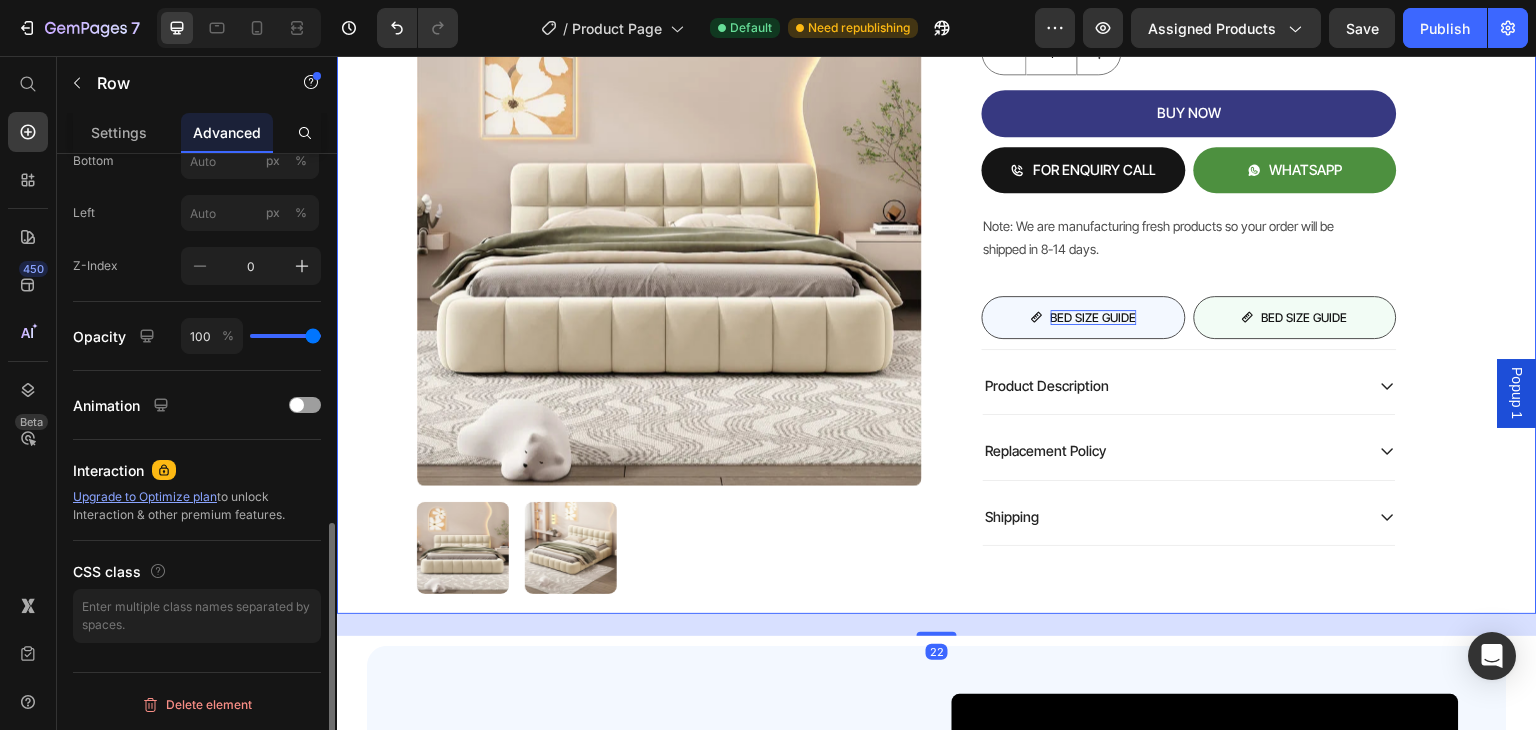 scroll, scrollTop: 0, scrollLeft: 0, axis: both 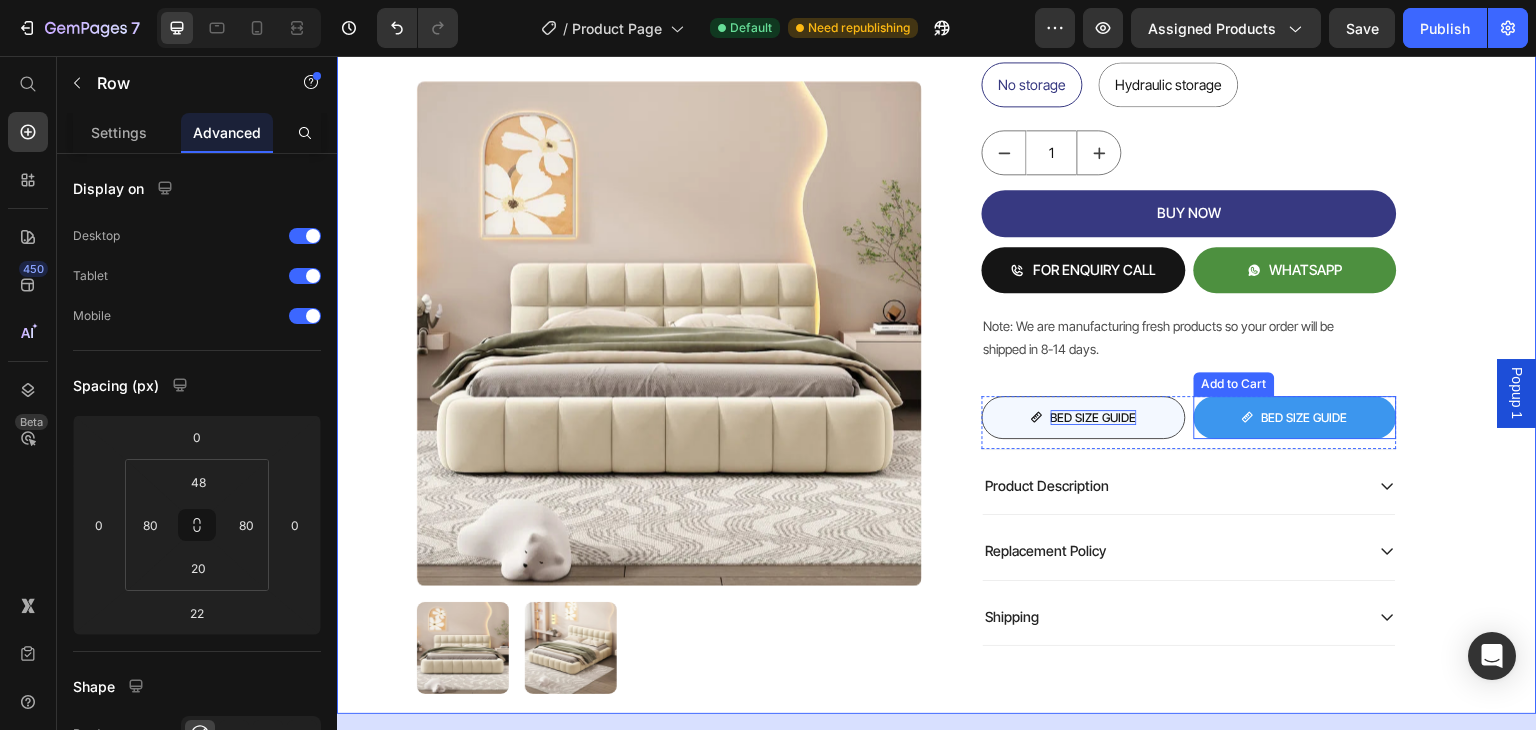 click on "BED SIZE GUIDE" at bounding box center [1296, 418] 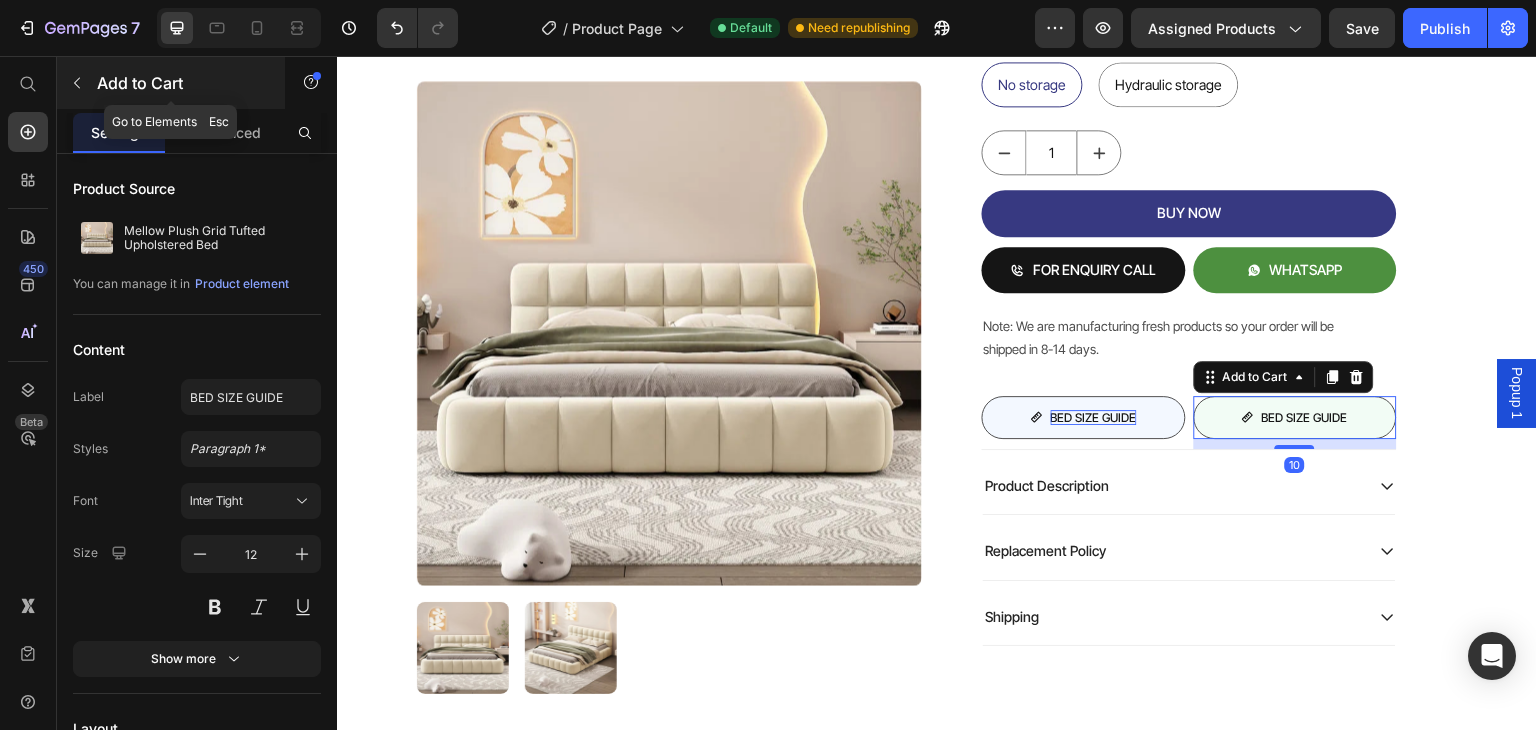 click on "Add to Cart" at bounding box center [171, 83] 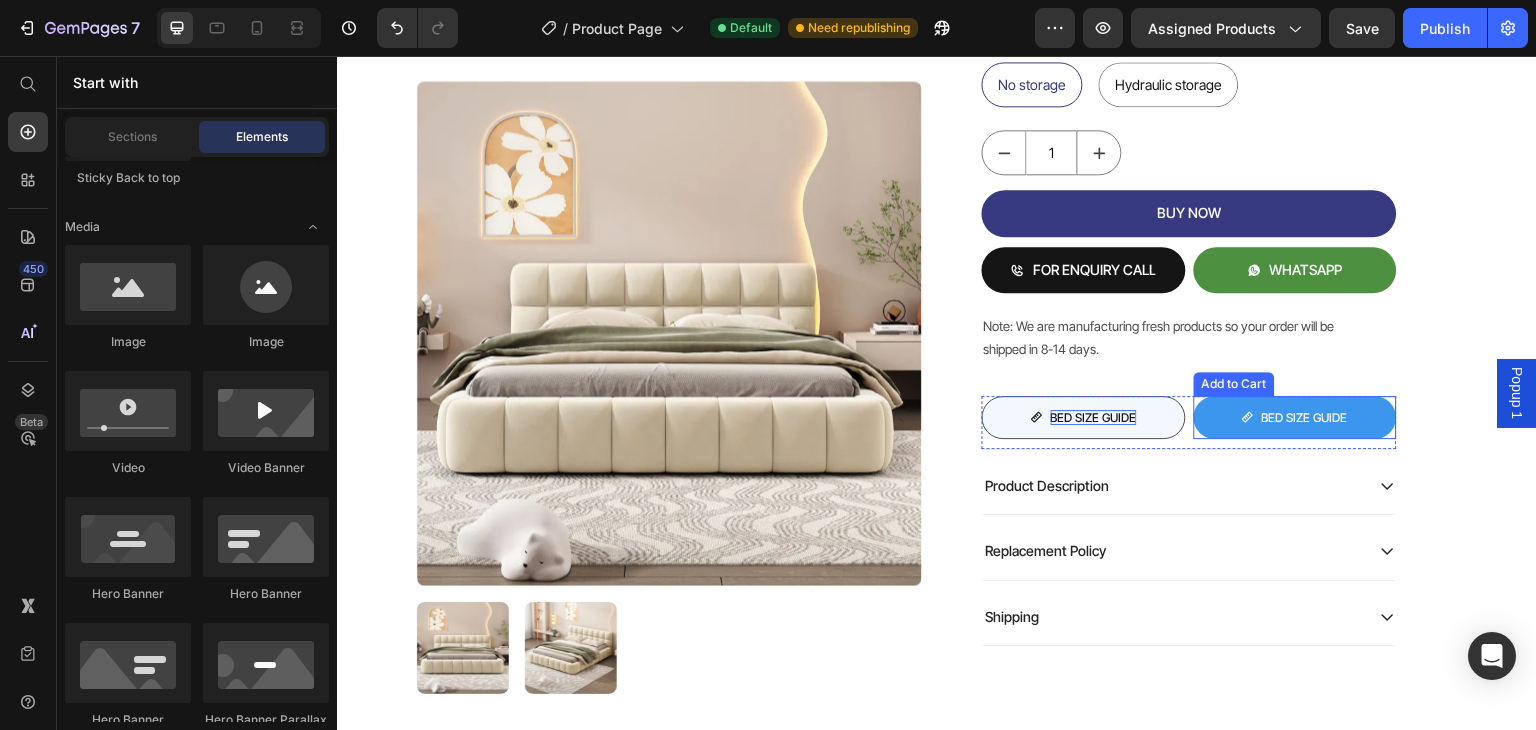 click on "BED SIZE GUIDE" at bounding box center (1296, 418) 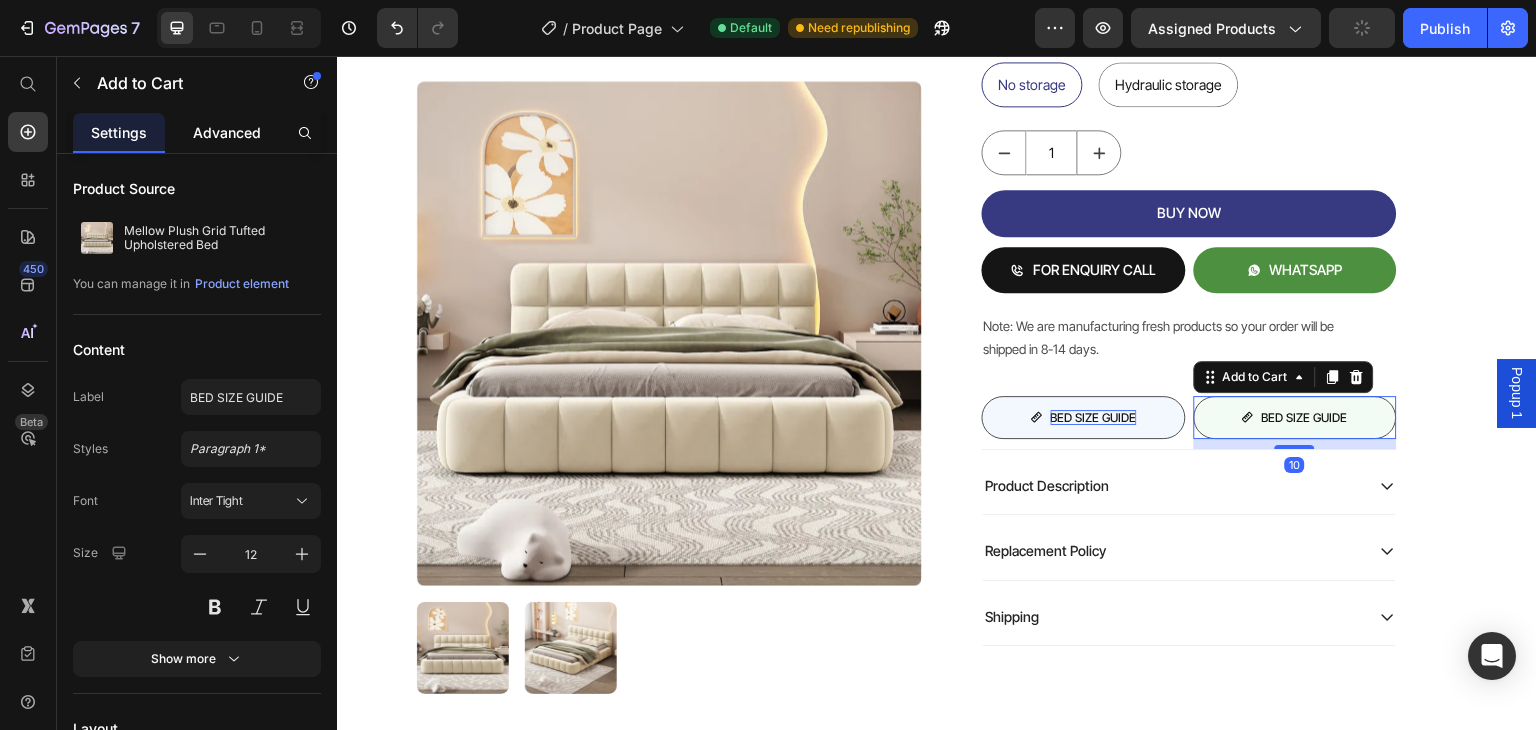 click on "Advanced" at bounding box center [227, 132] 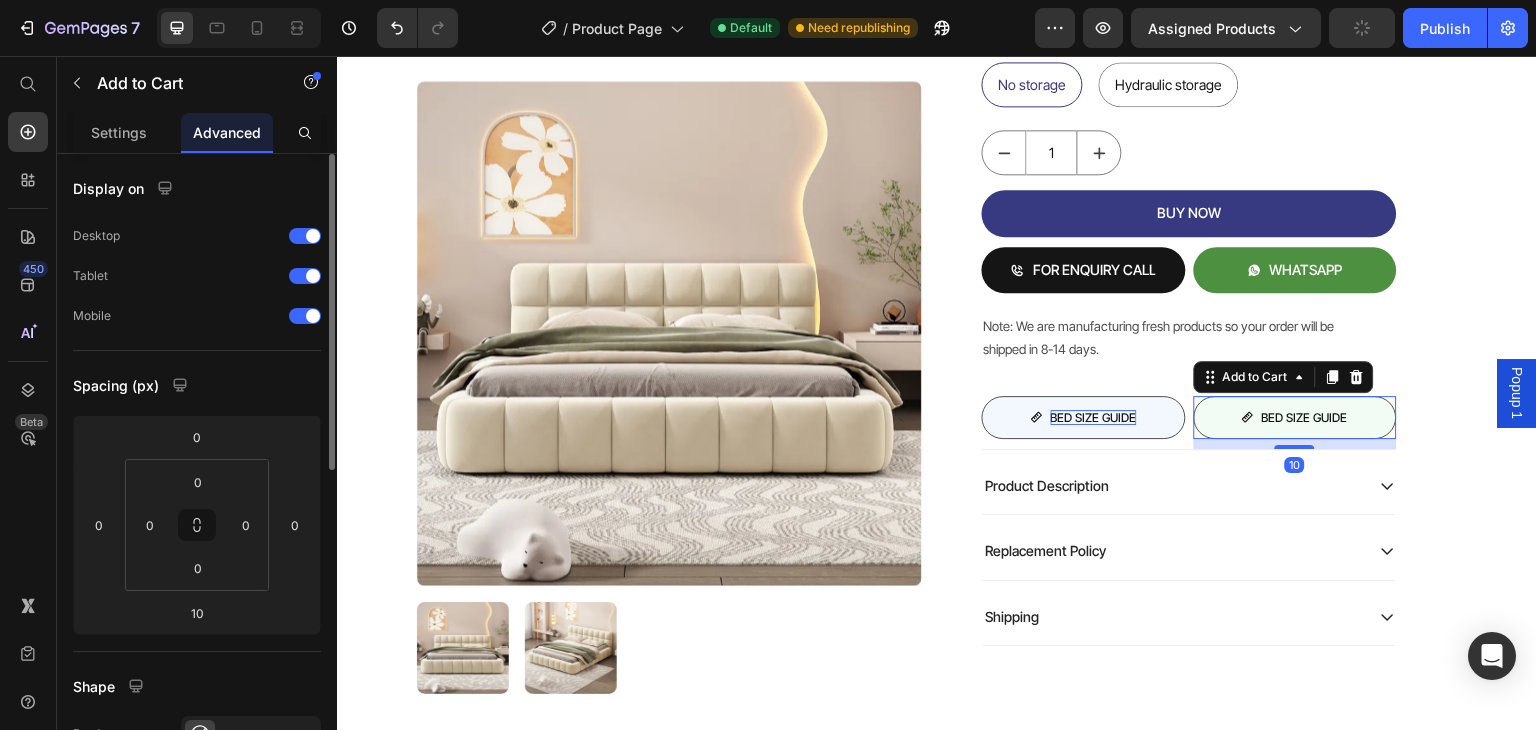 scroll, scrollTop: 400, scrollLeft: 0, axis: vertical 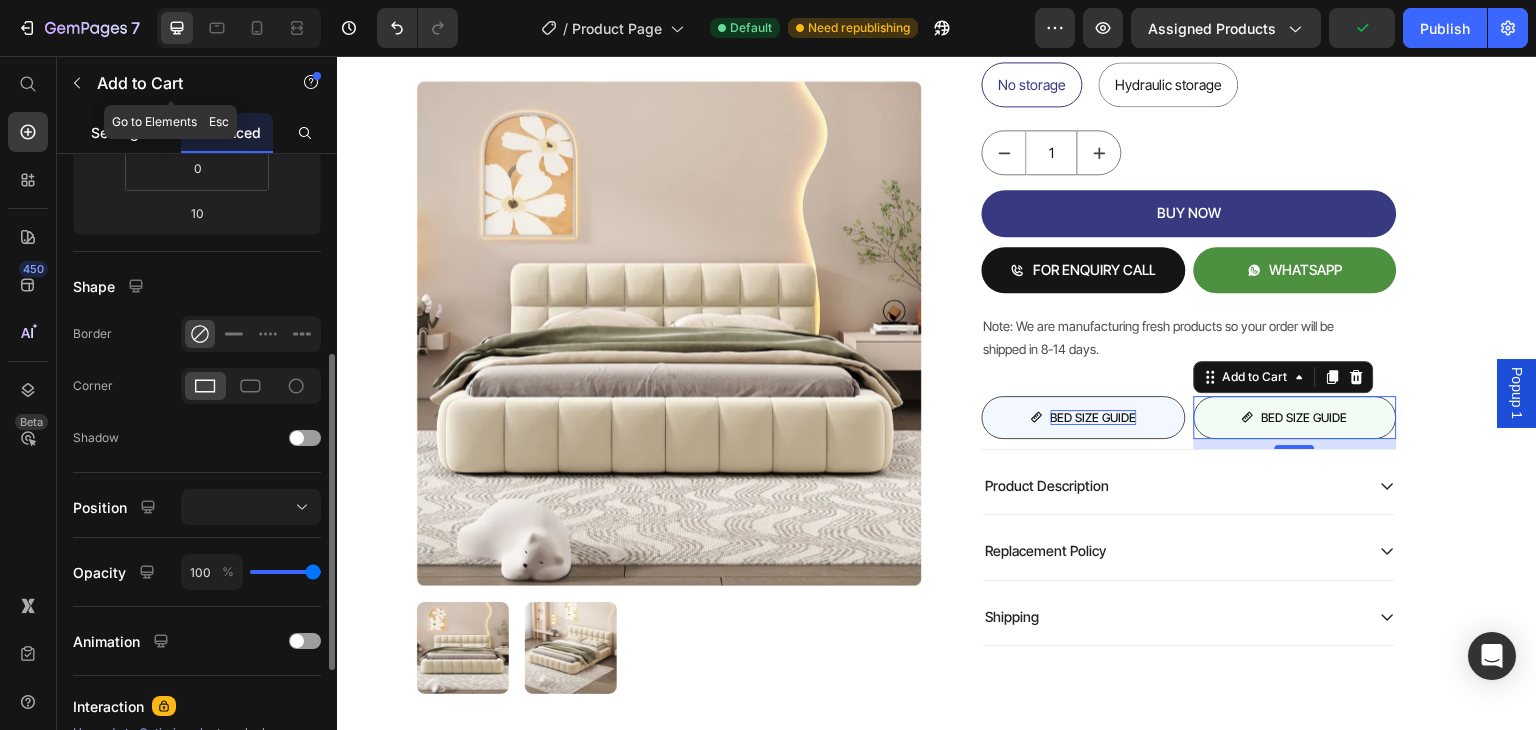 click on "Settings" at bounding box center [119, 132] 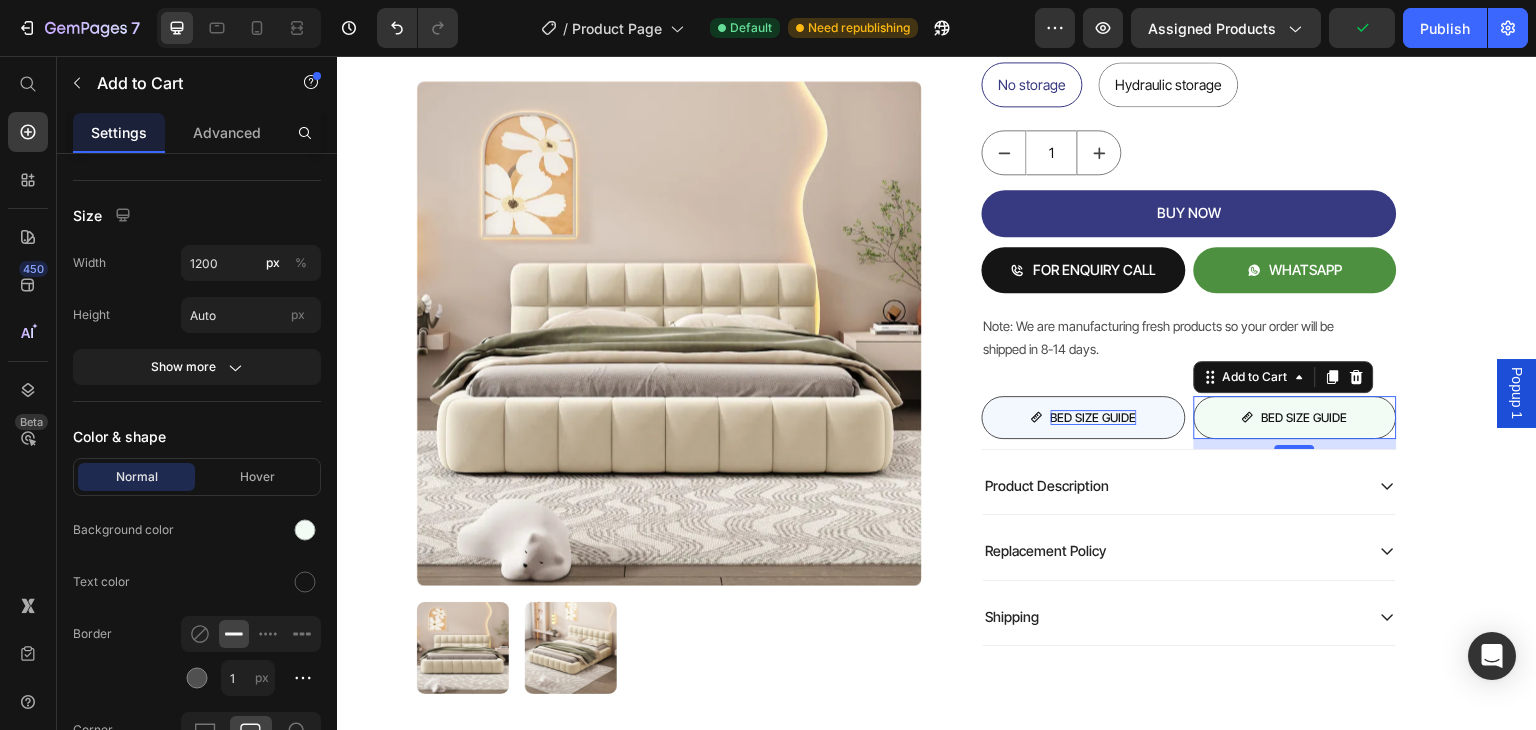 scroll, scrollTop: 1400, scrollLeft: 0, axis: vertical 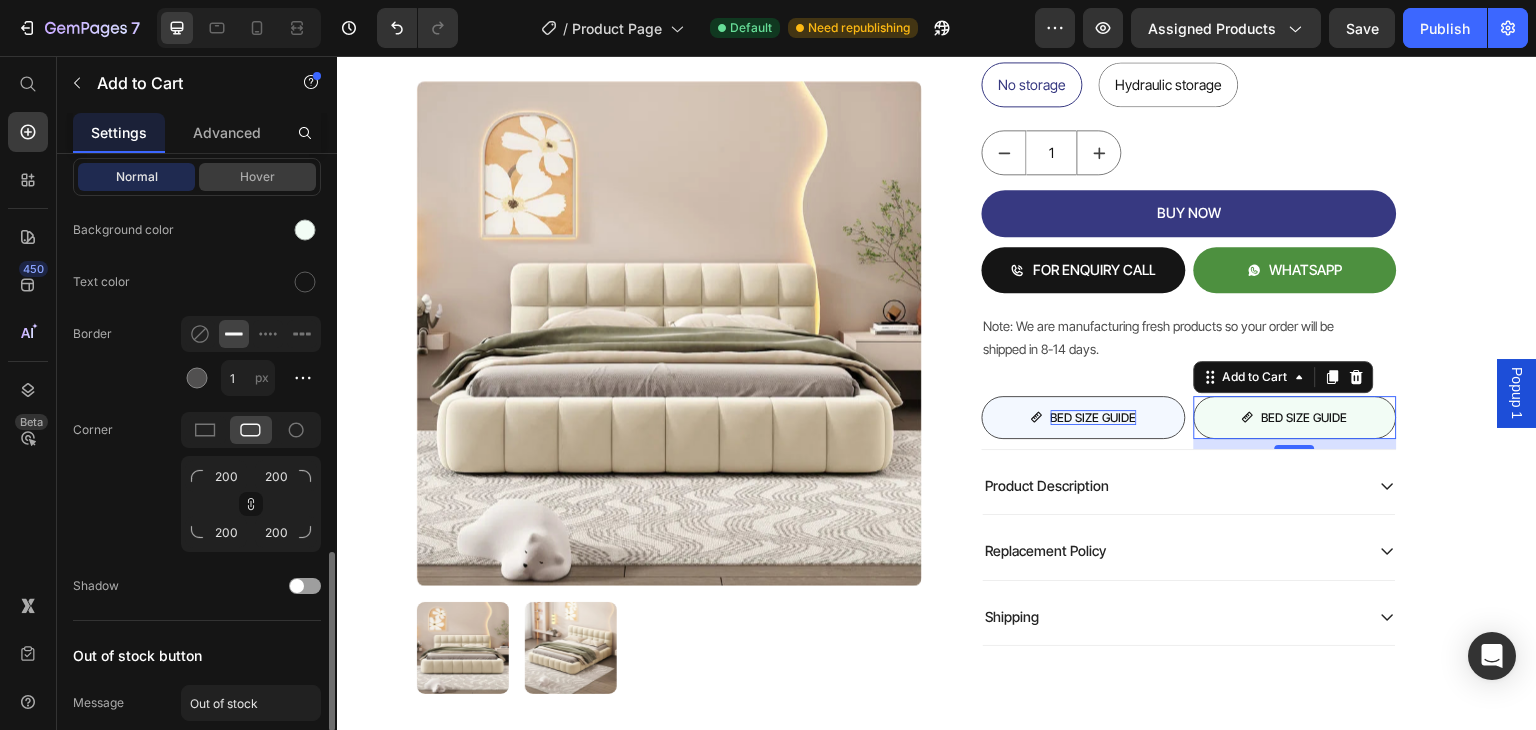 click on "Hover" at bounding box center [257, 177] 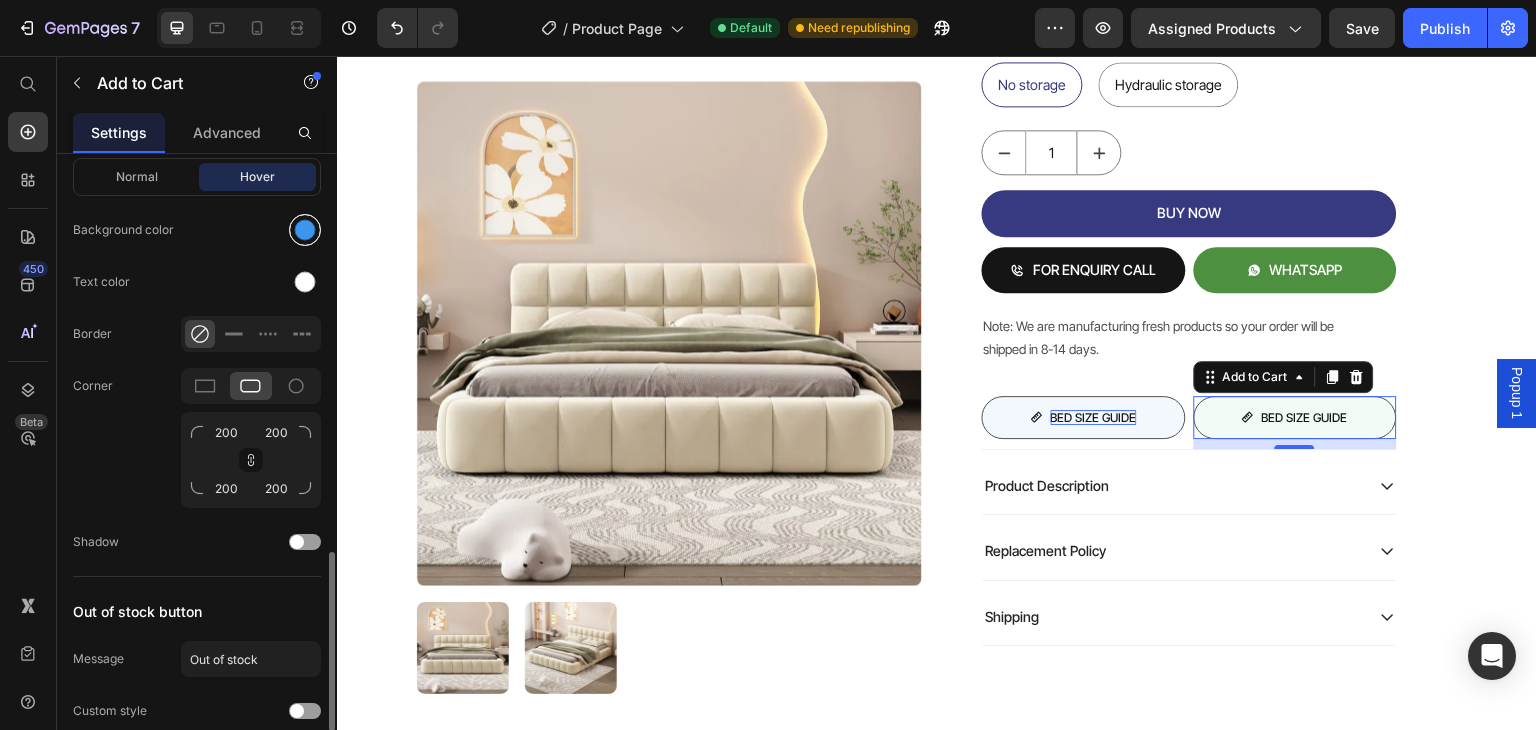click at bounding box center (305, 230) 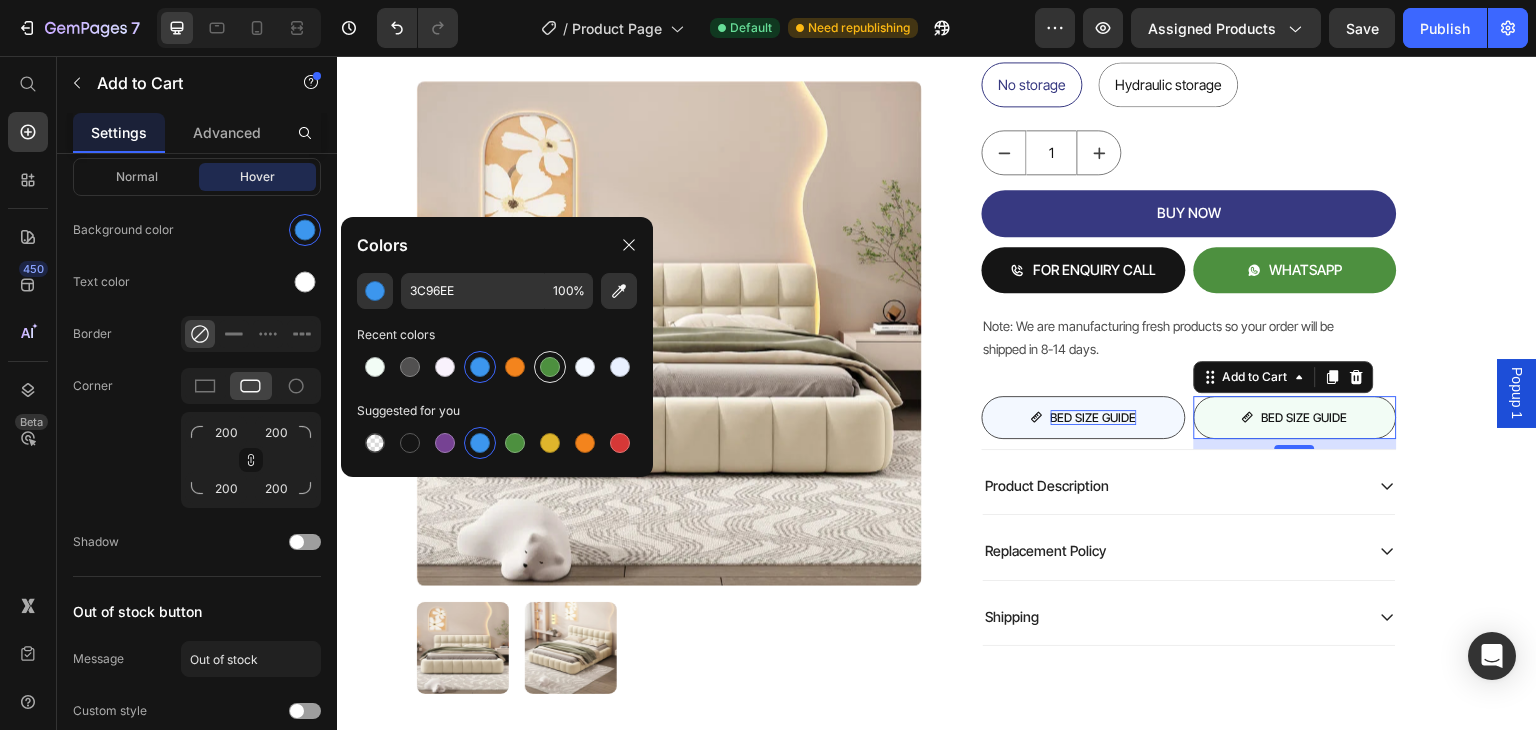 click at bounding box center (550, 367) 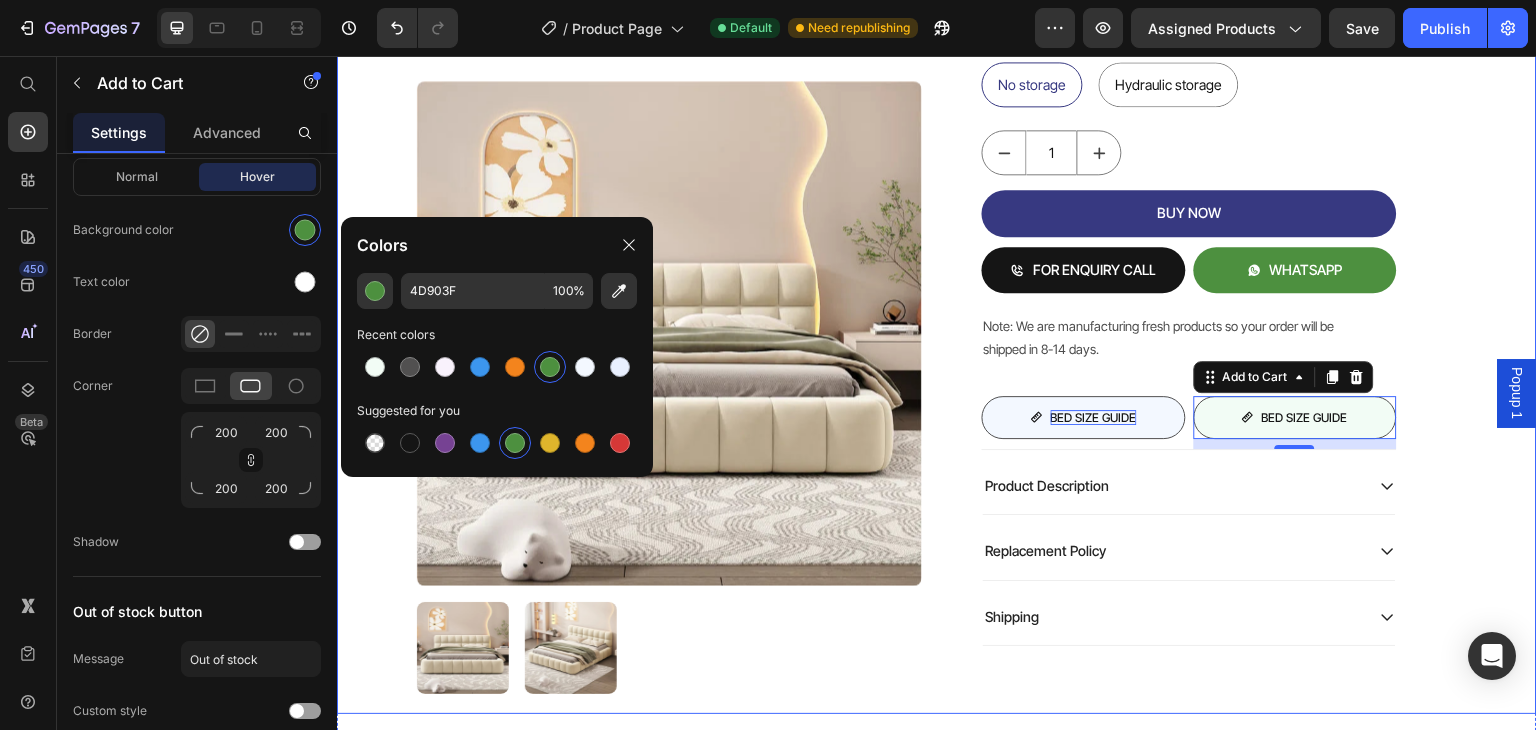 click on "Product Images Mellow Plush Grid Tufted Upholstered Bed Product Title Factory To Home | Free Doorstep Delivery  Text Block Air: Product Reviews app & UGC Air: Product Reviews app & UGC Rs. 80,999.00 Product Price 19% OFF Discount Tag Rs. 65,999.00 Product Price Row (Incl of all Taxes) Text Block Shopify App Shopify App Color: Biege Biege Biege Bedding size Queen Mattress 60X72 King Mattress 70X72 Storage: No storage No storage No storage No storage Hydraulic storage Hydraulic storage Hydraulic storage Product Variants & Swatches 1 Product Quantity BUY NOW Add to Cart
FOR ENQUIRY CALL Add to Cart
WHATSAPP Add to Cart Row Note: We are manufacturing fresh products so your order will be shipped in 8-14 days. Text Block
BED SIZE GUIDE Add to Cart
BED SIZE GUIDE Add to Cart   10 Row Row
Product Description
Replacement Policy
Shipping Accordion Row Row Product Row" at bounding box center [937, 53] 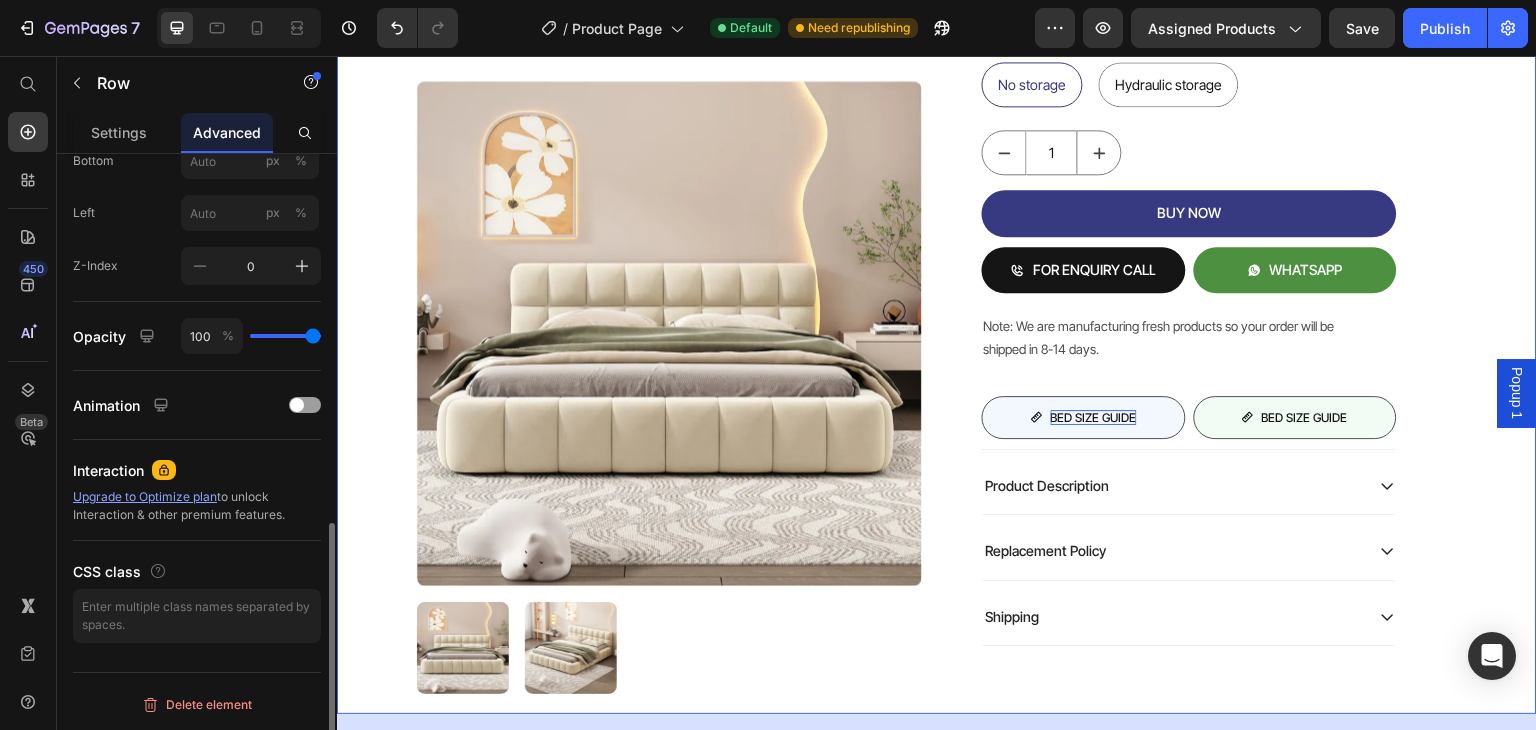 scroll, scrollTop: 0, scrollLeft: 0, axis: both 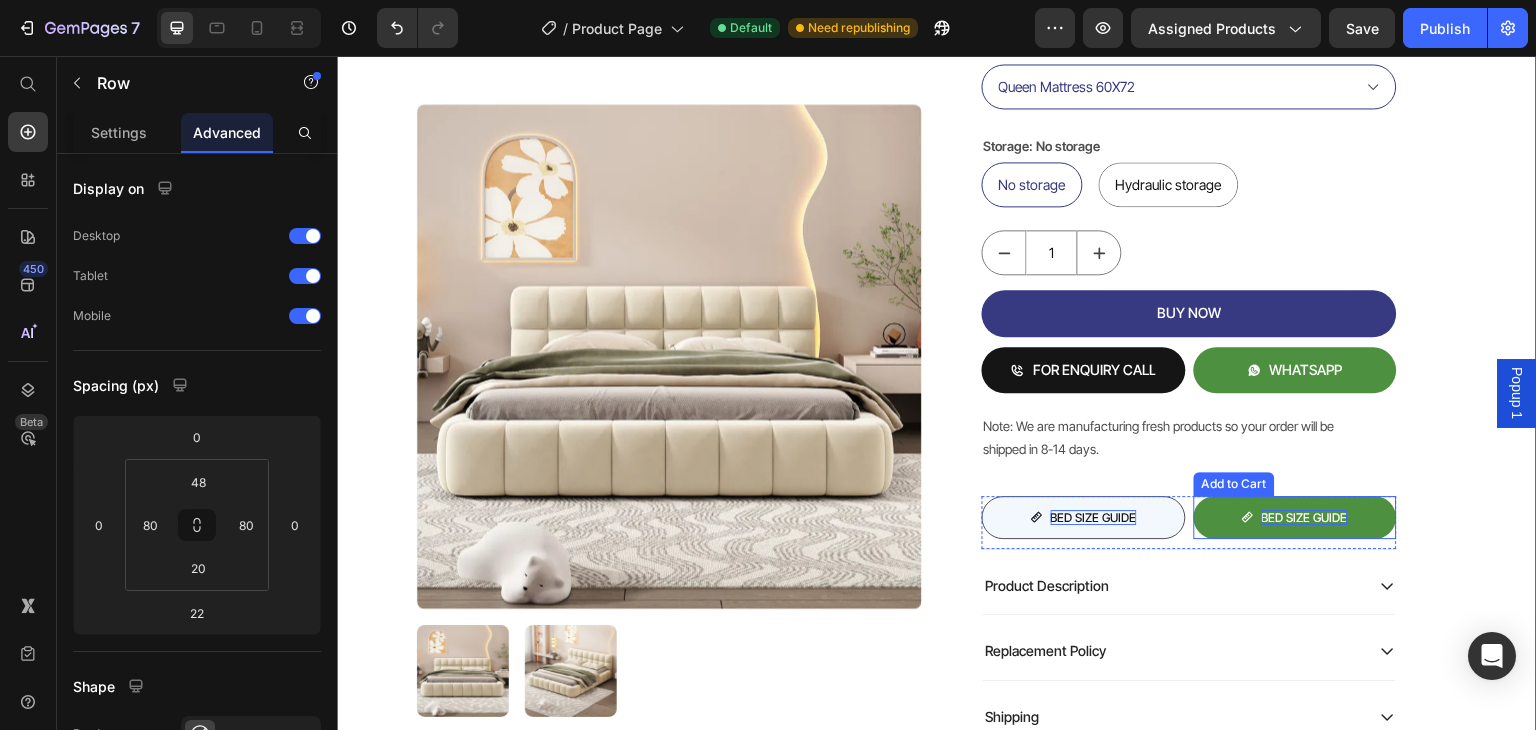click on "BED SIZE GUIDE" at bounding box center (1305, 518) 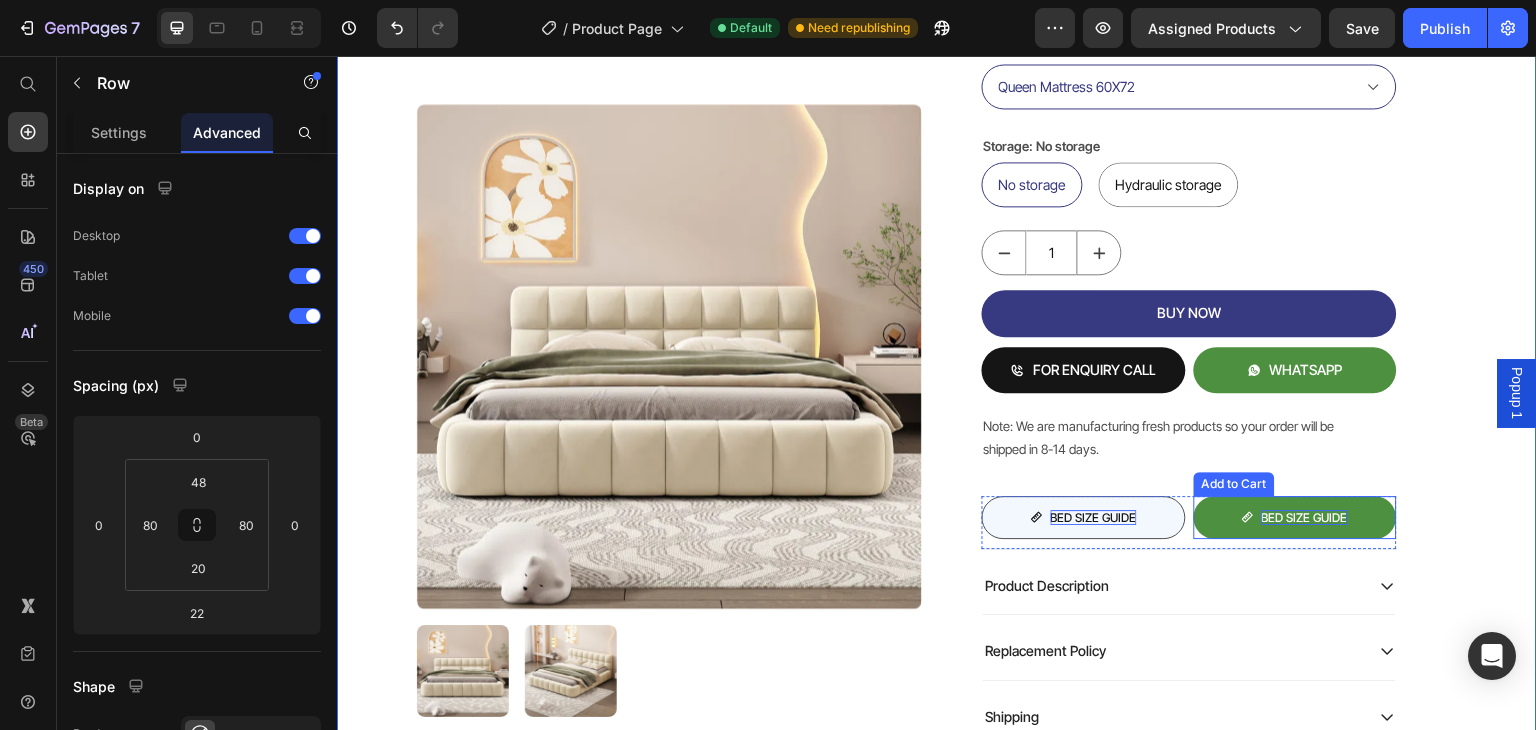 click on "BED SIZE GUIDE" at bounding box center (1305, 518) 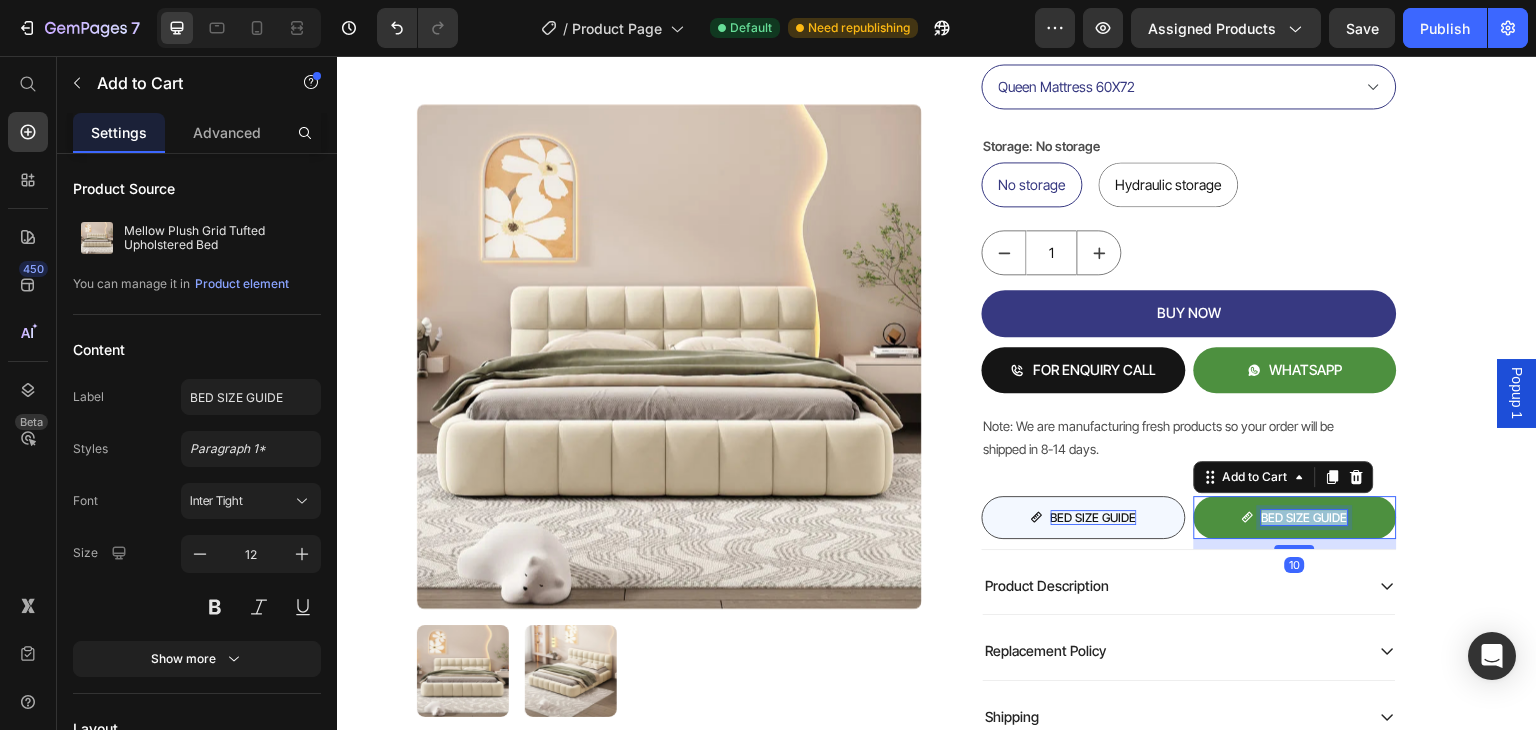 click on "BED SIZE GUIDE" at bounding box center [1305, 518] 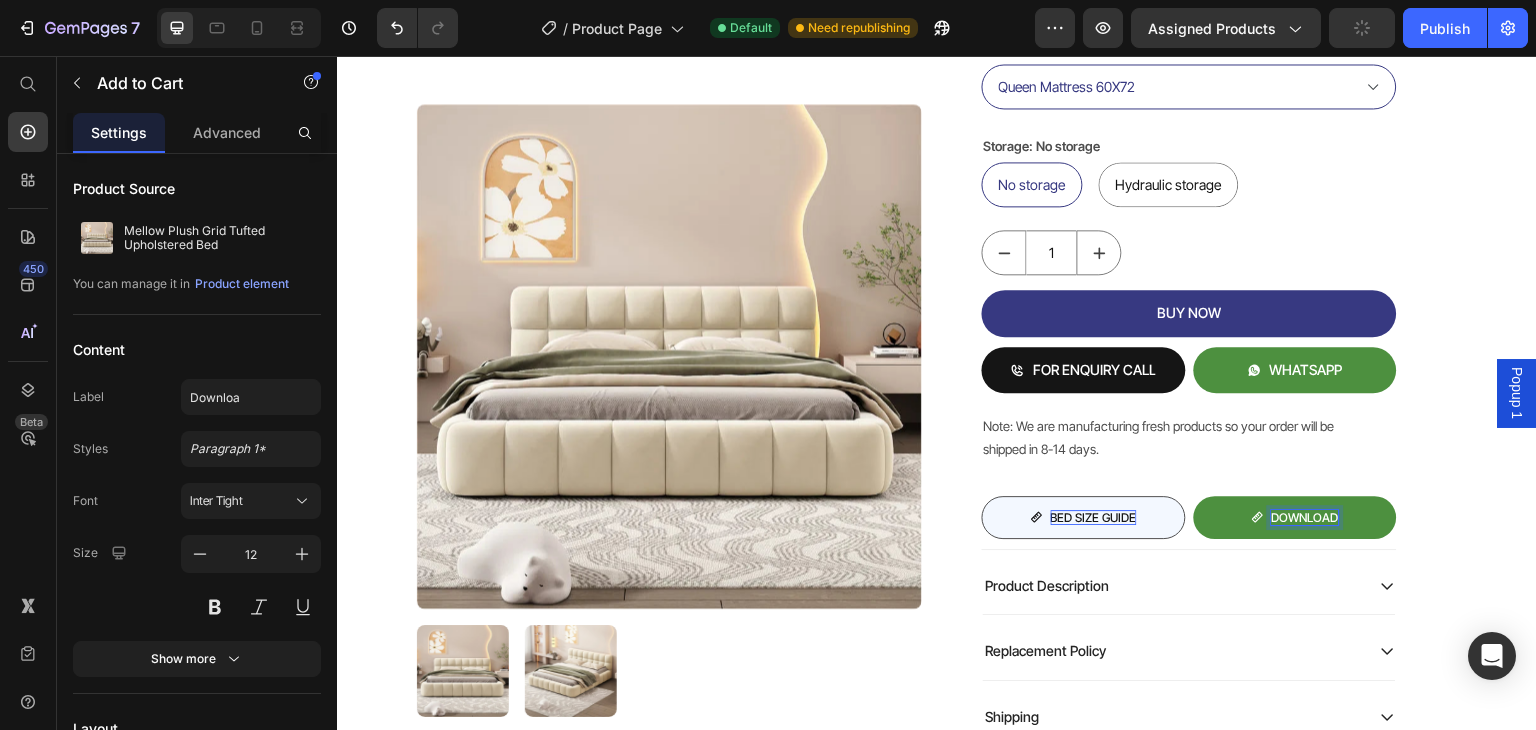 click on "Download" at bounding box center [1296, 518] 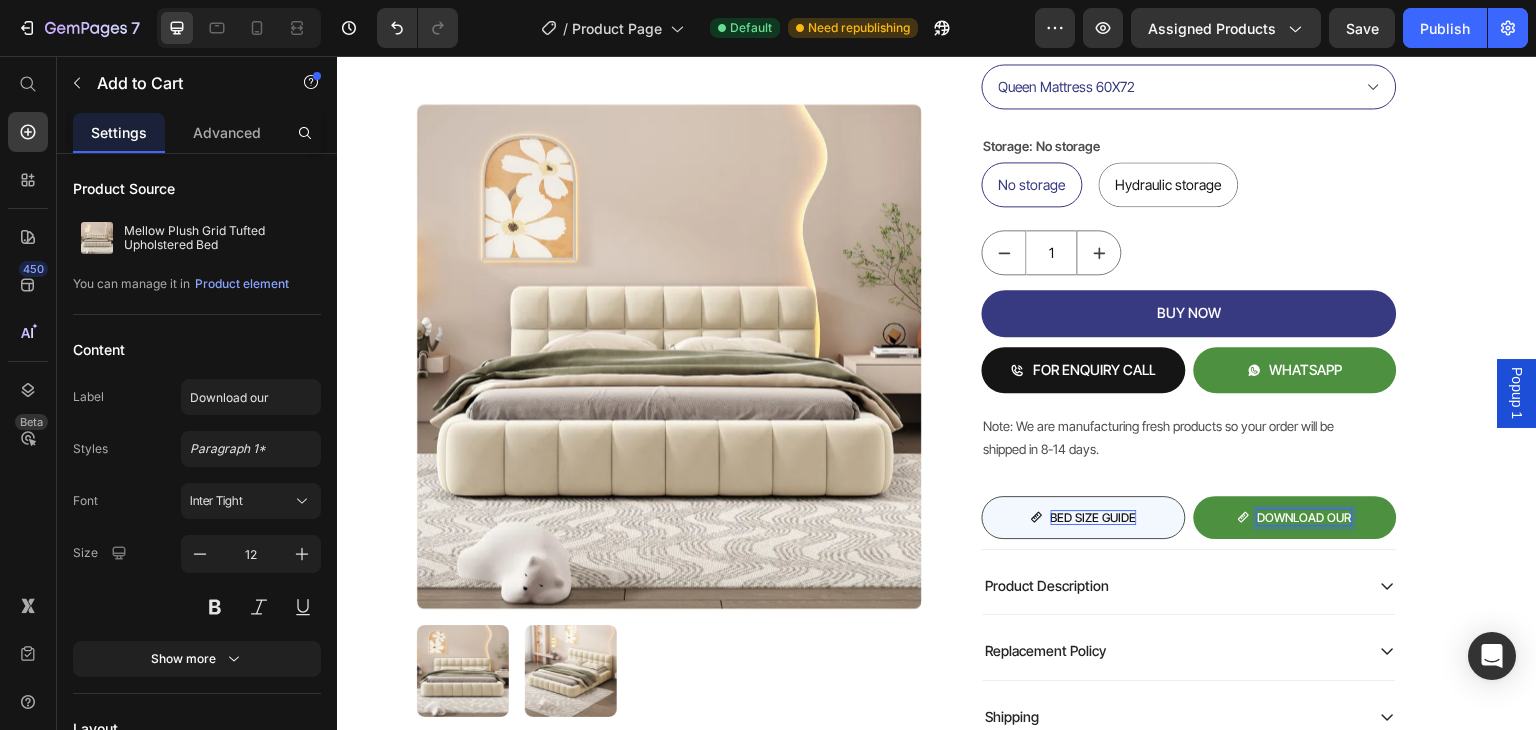 click on "Download our" at bounding box center (1296, 518) 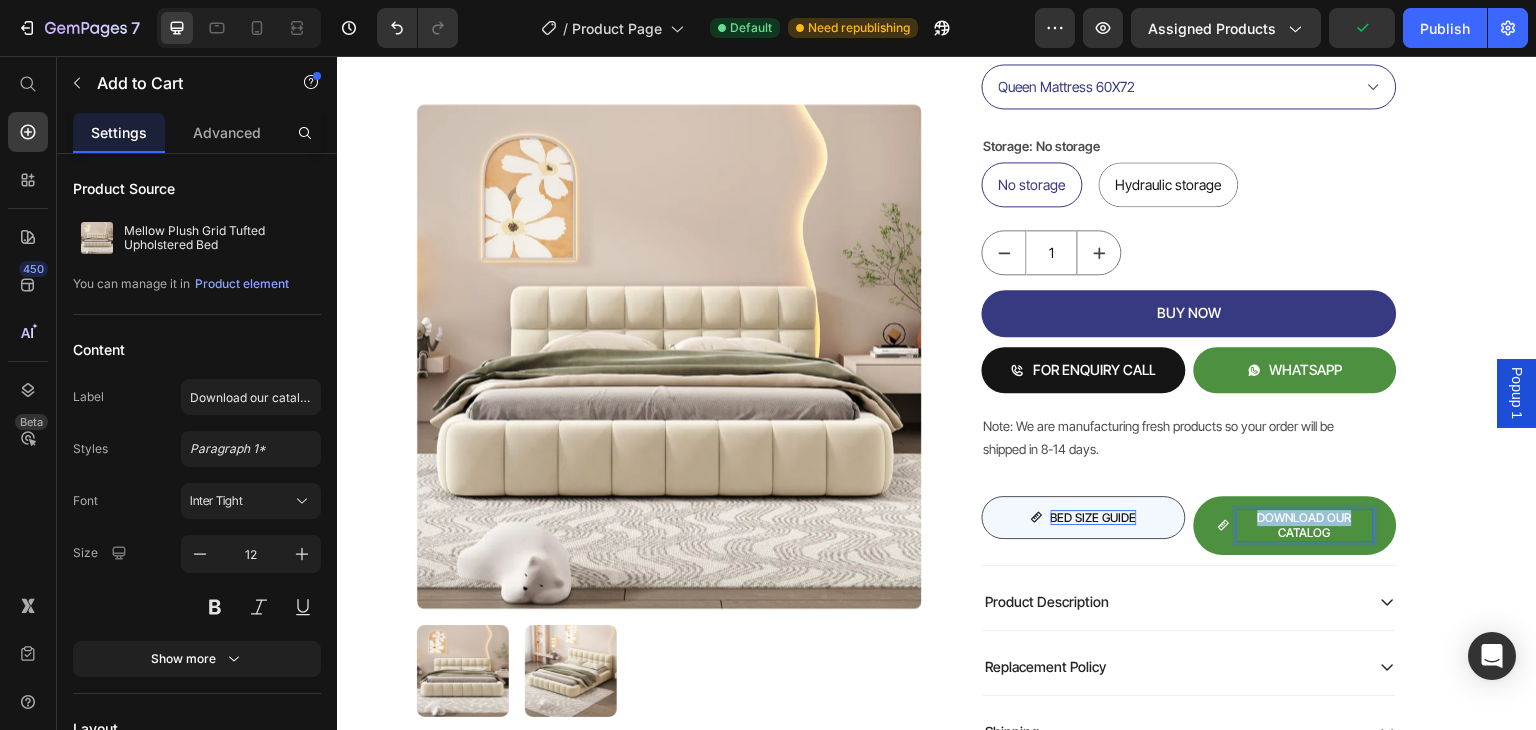 drag, startPoint x: 1340, startPoint y: 515, endPoint x: 1232, endPoint y: 514, distance: 108.00463 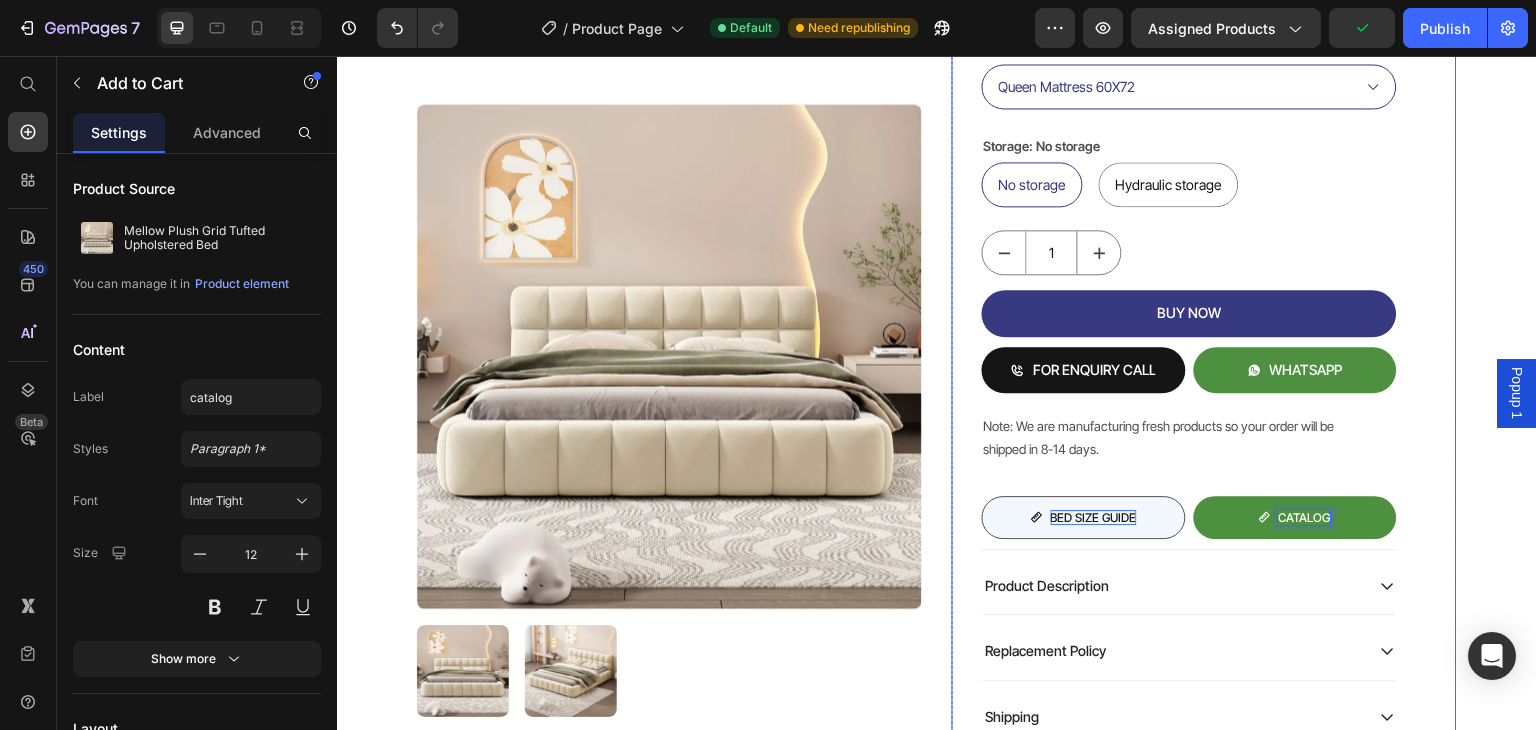 click on "Mellow Plush Grid Tufted Upholstered Bed Product Title Factory To Home | Free Doorstep Delivery  Text Block Air: Product Reviews app & UGC Air: Product Reviews app & UGC Rs. 80,999.00 Product Price 19% OFF Discount Tag Rs. 65,999.00 Product Price Row (Incl of all Taxes) Text Block Shopify App Shopify App Color: Biege Biege Biege Bedding size Queen Mattress 60X72 King Mattress 70X72 Storage: No storage No storage No storage No storage Hydraulic storage Hydraulic storage Hydraulic storage Product Variants & Swatches 1 Product Quantity BUY NOW Add to Cart
FOR ENQUIRY CALL Add to Cart
WHATSAPP Add to Cart Row Note: We are manufacturing fresh products so your order will be shipped in 8-14 days. Text Block
BED SIZE GUIDE Add to Cart
catalog Add to Cart   10 Row Row
Product Description
Replacement Policy
Shipping Accordion Row" at bounding box center (1204, 155) 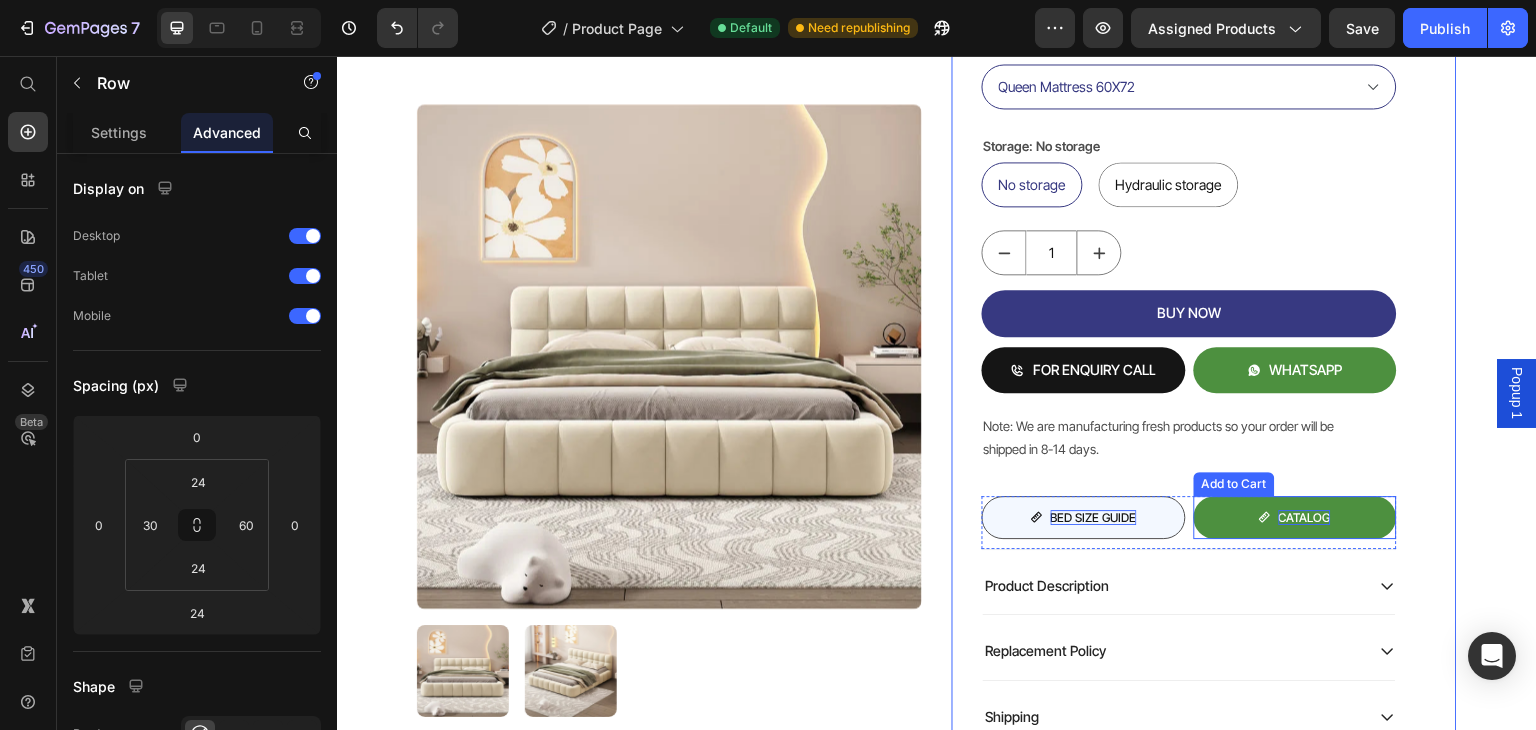 click 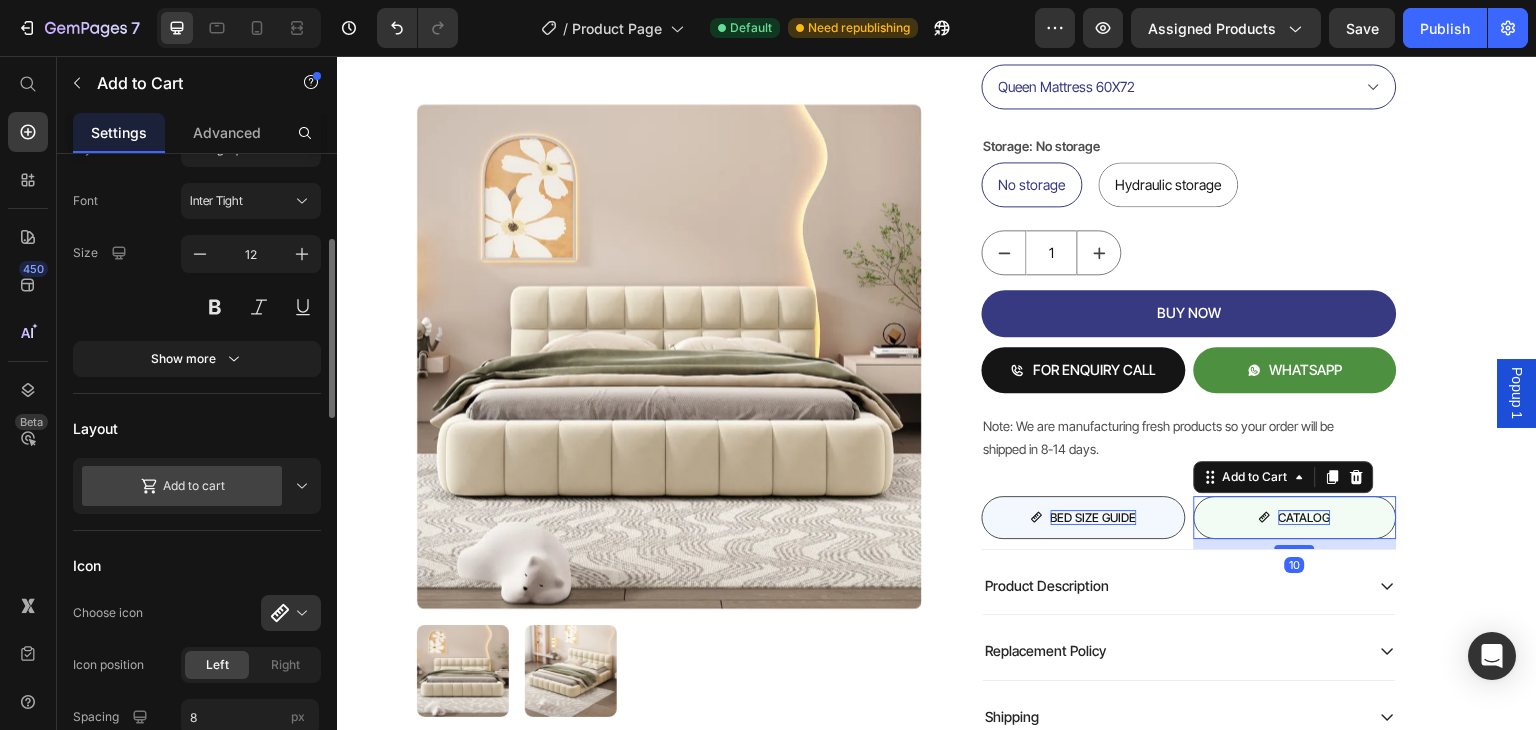 scroll, scrollTop: 600, scrollLeft: 0, axis: vertical 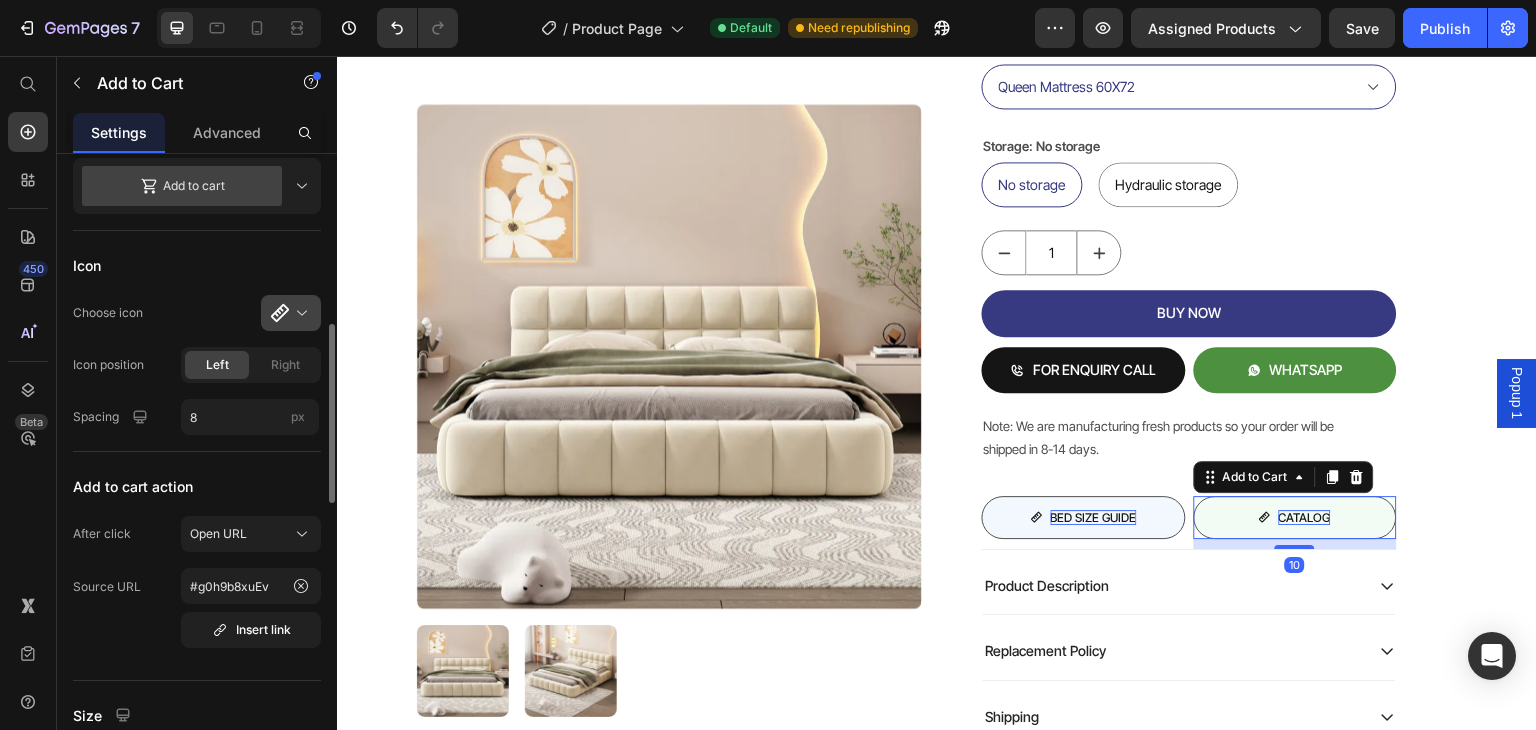 click at bounding box center [299, 313] 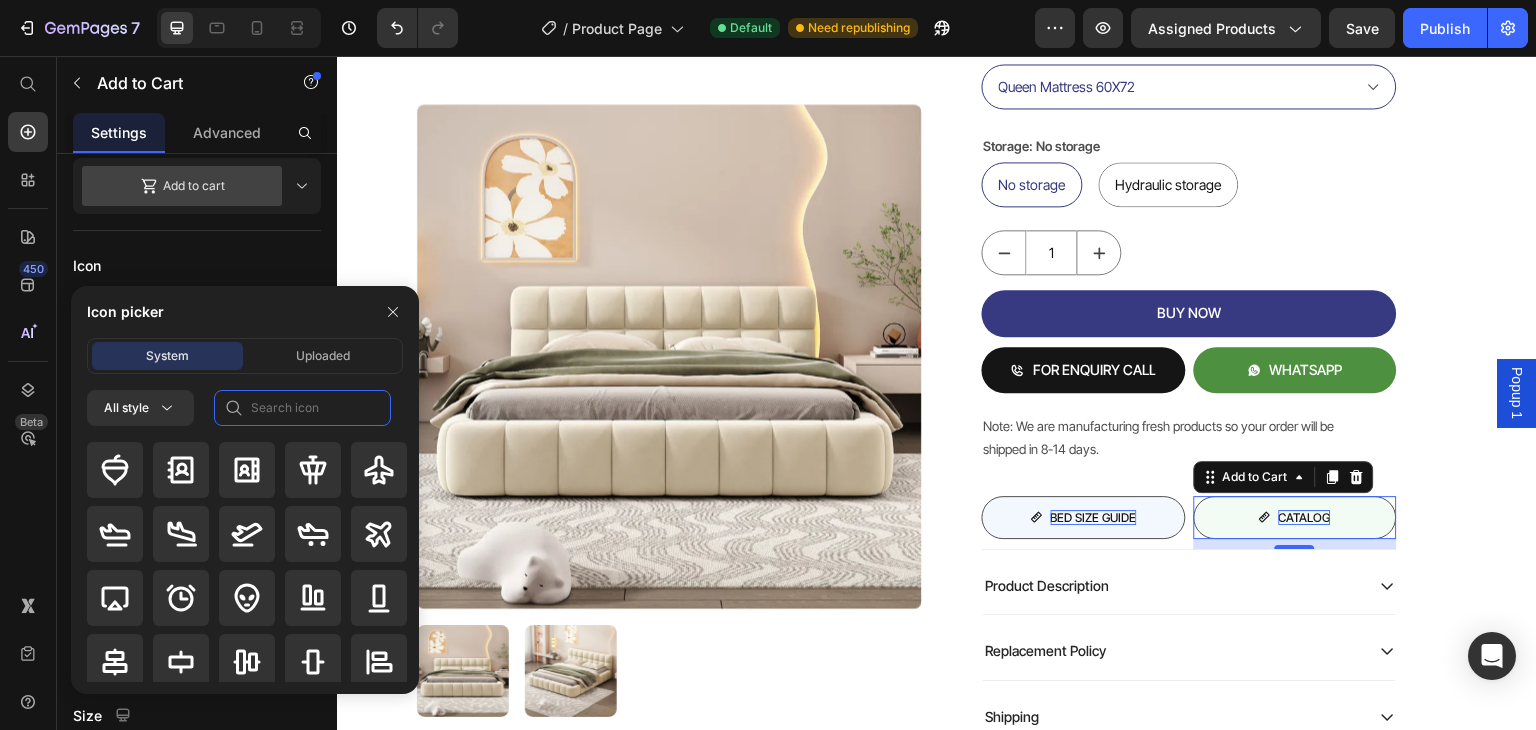 click 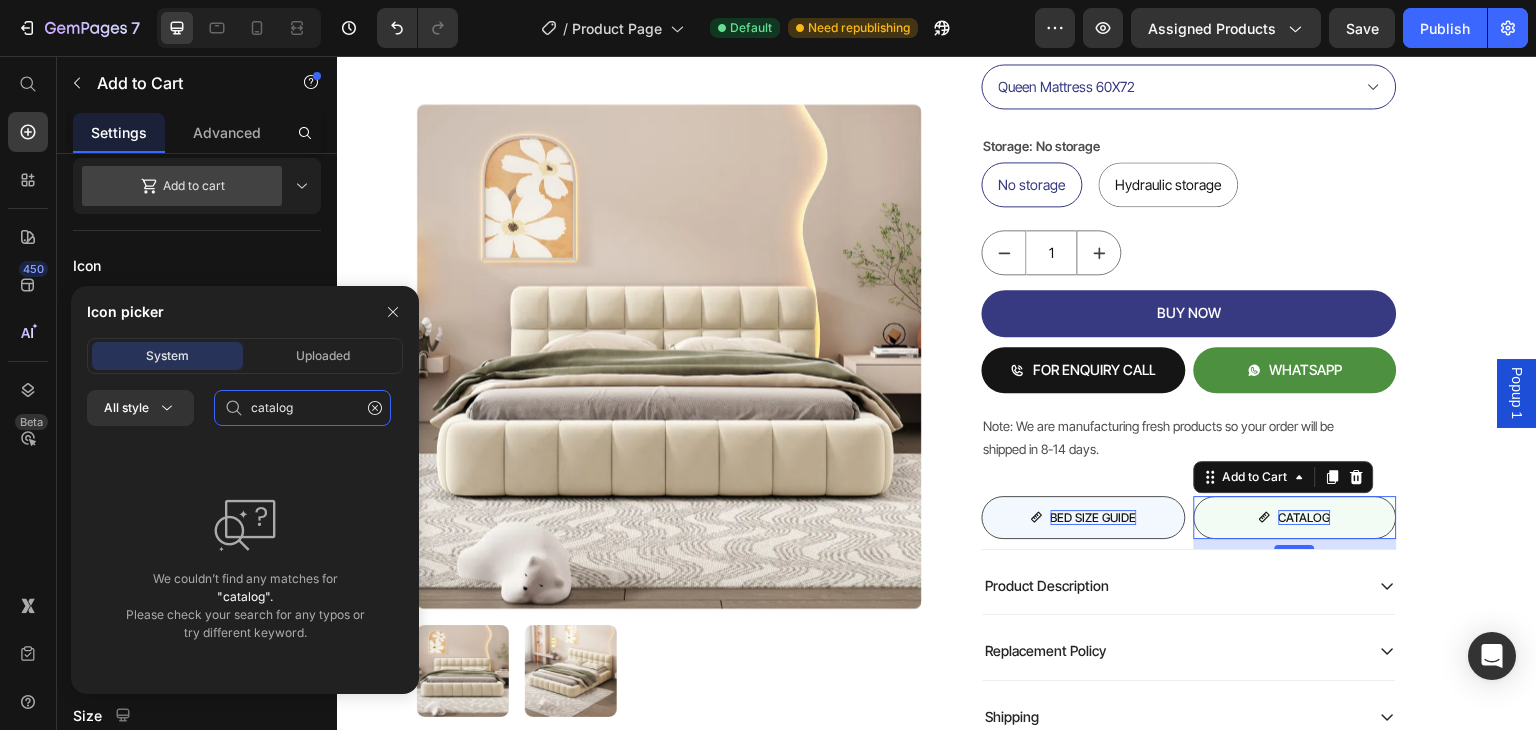 click on "catalog" 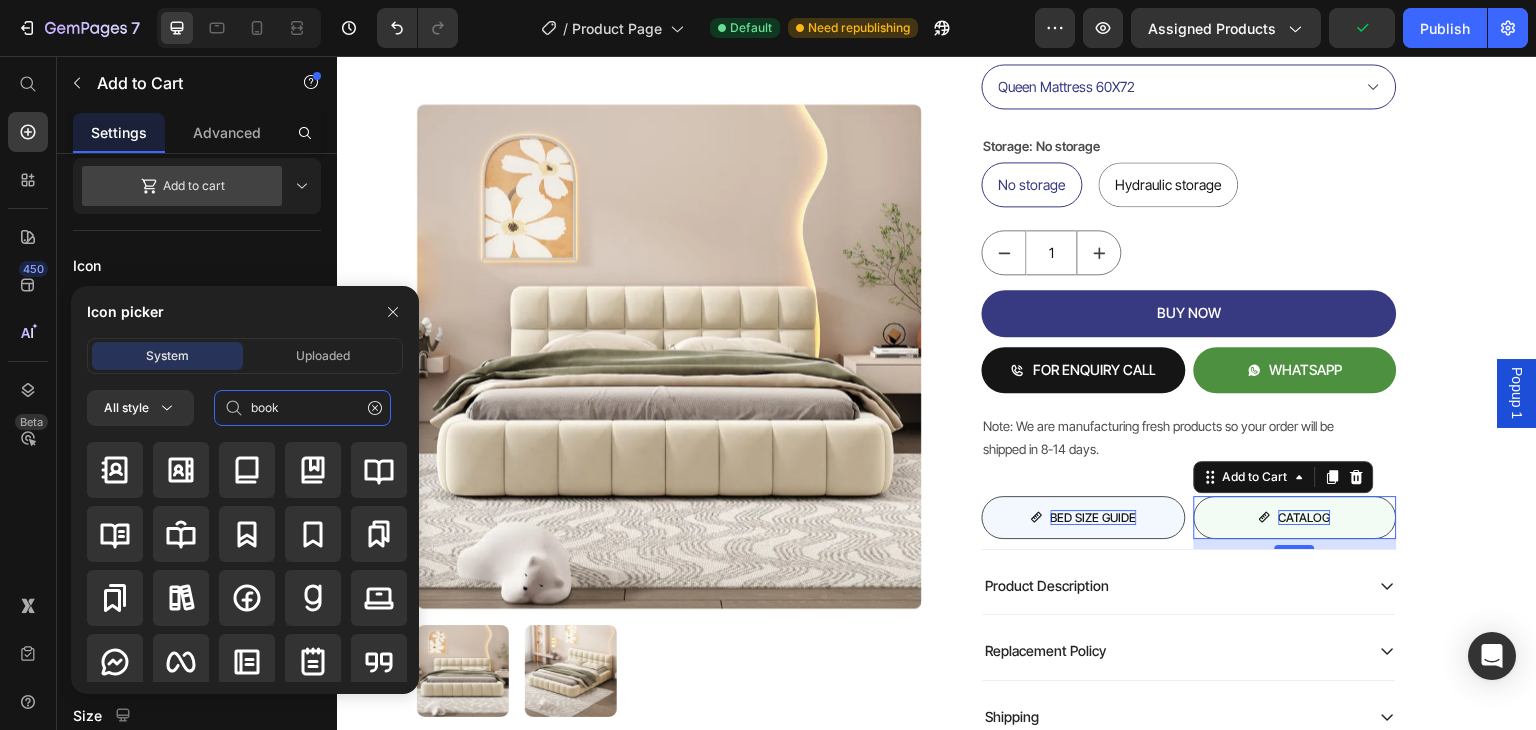 click on "book" 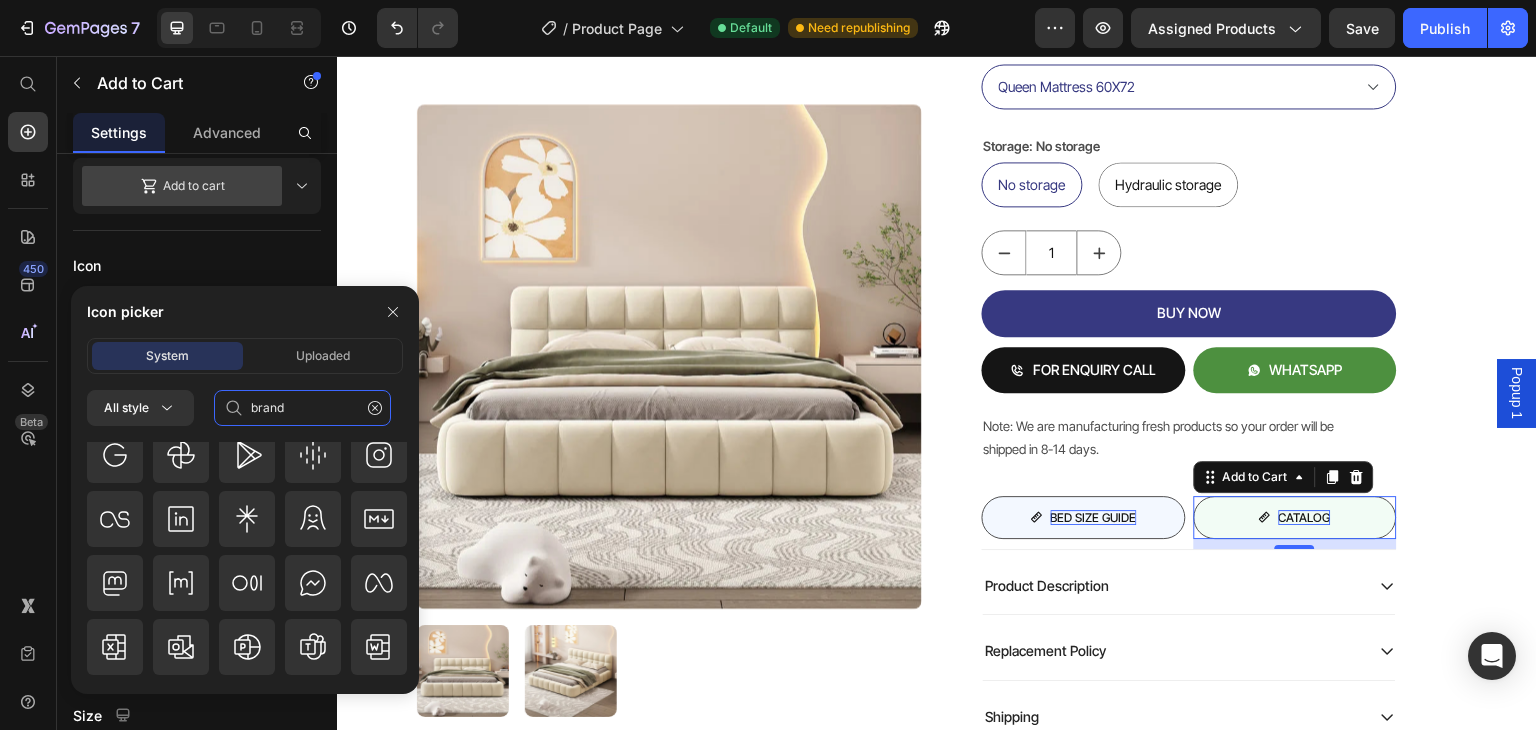 scroll, scrollTop: 1228, scrollLeft: 0, axis: vertical 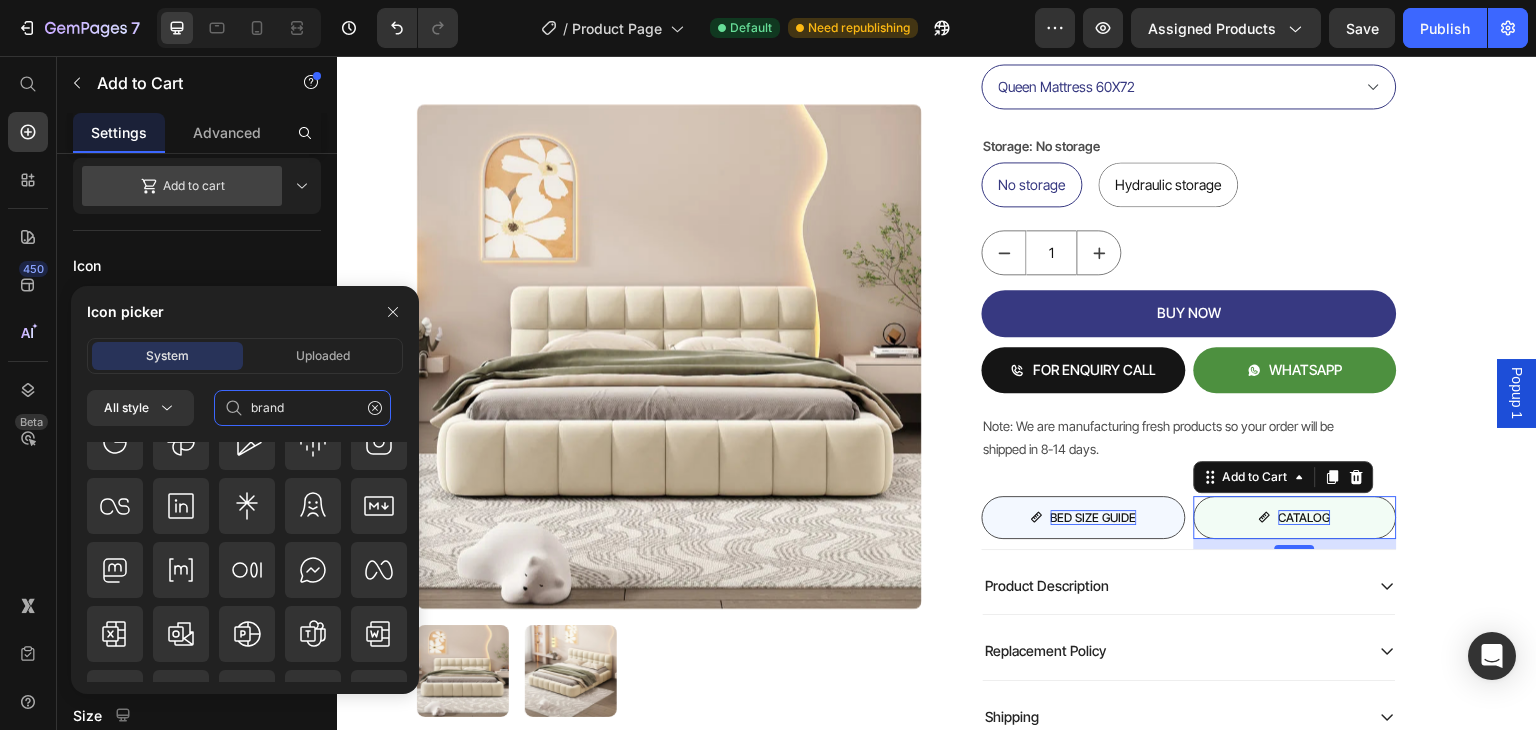 click on "brand" 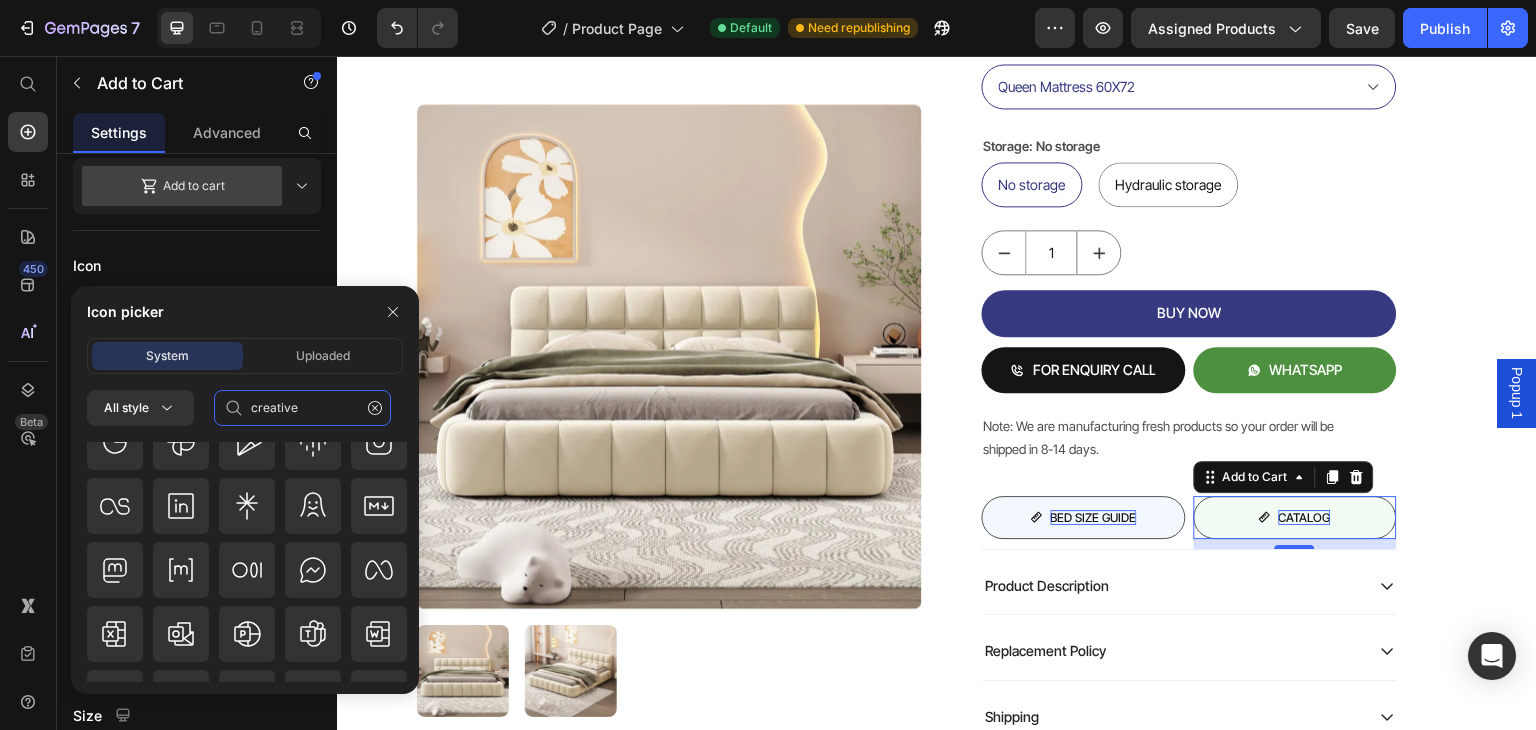 scroll, scrollTop: 0, scrollLeft: 0, axis: both 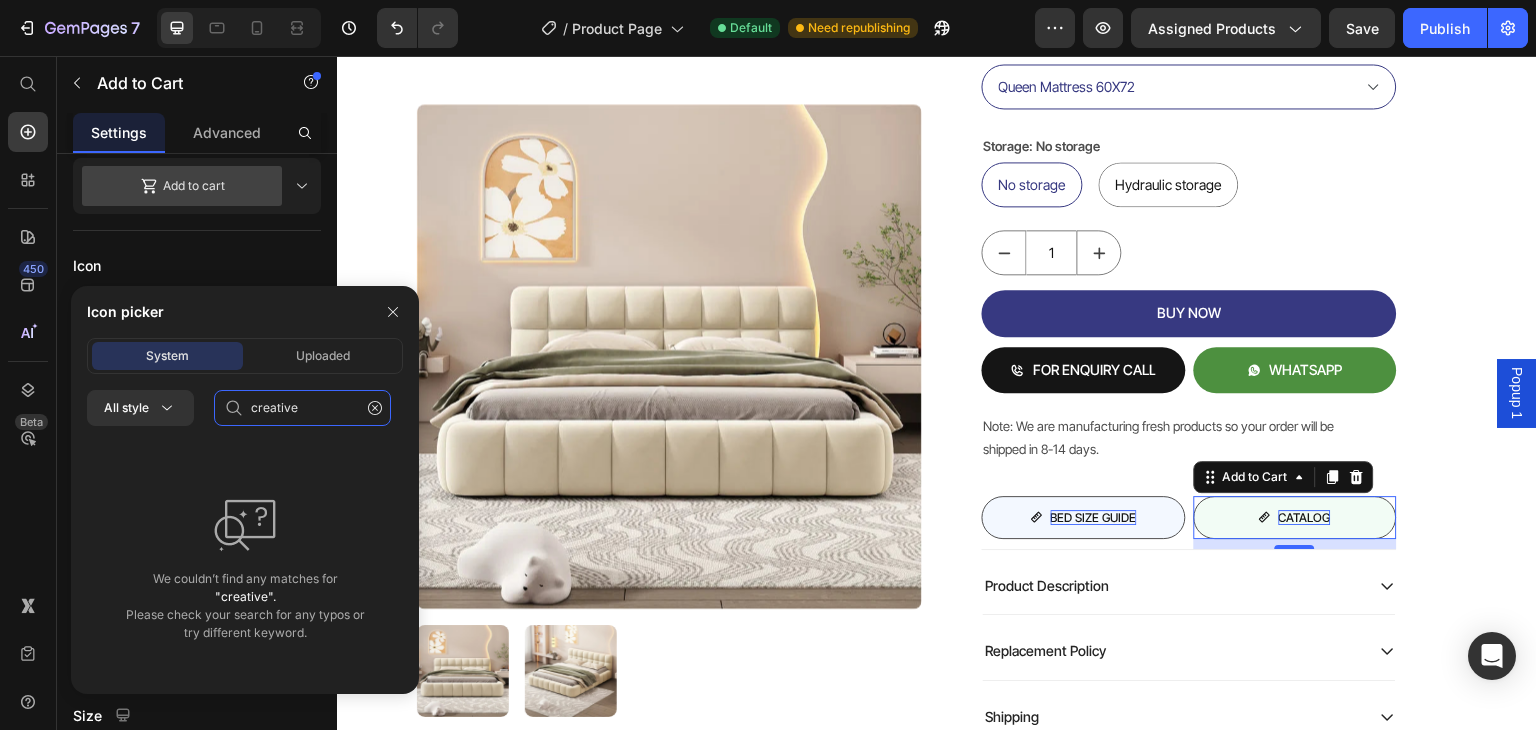 click on "creative" 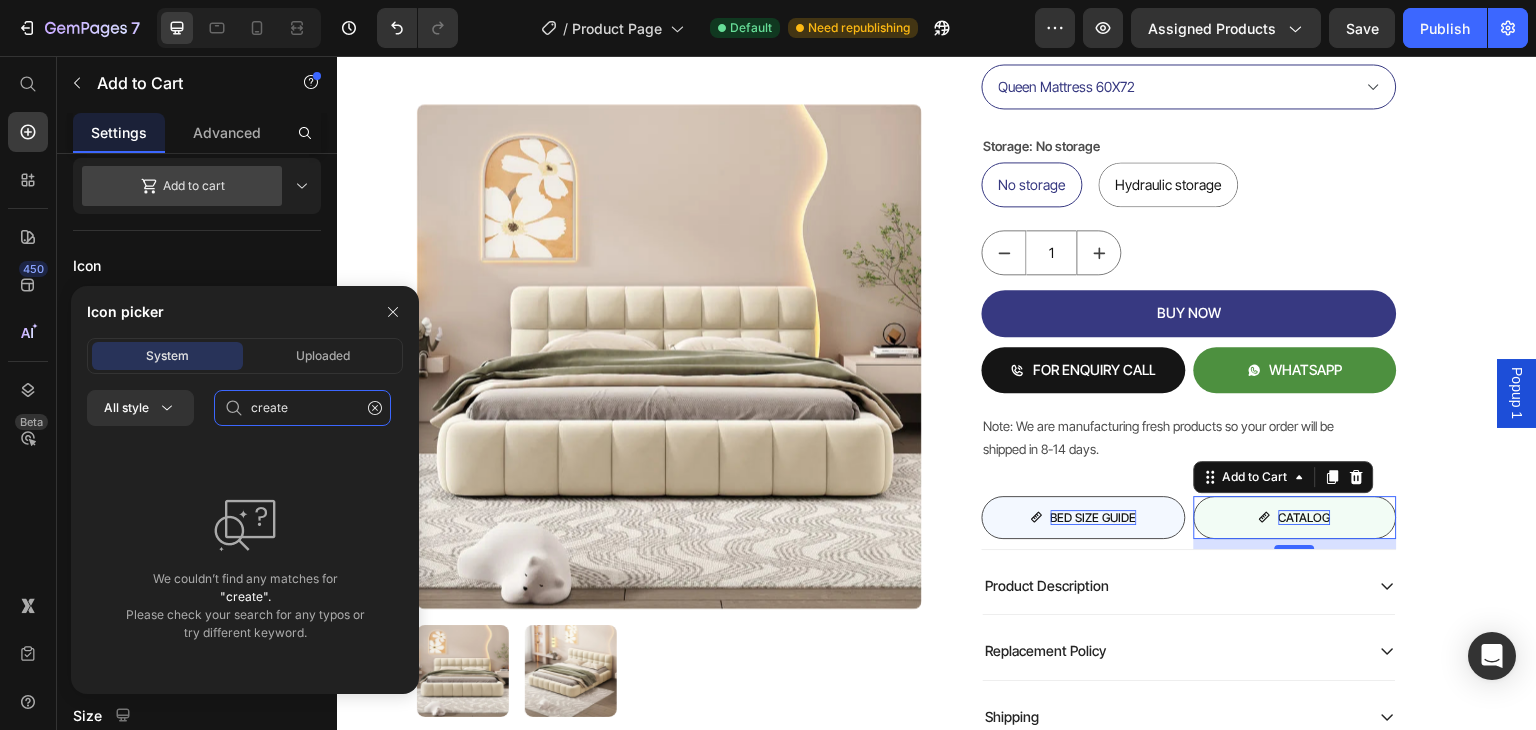 type on "create" 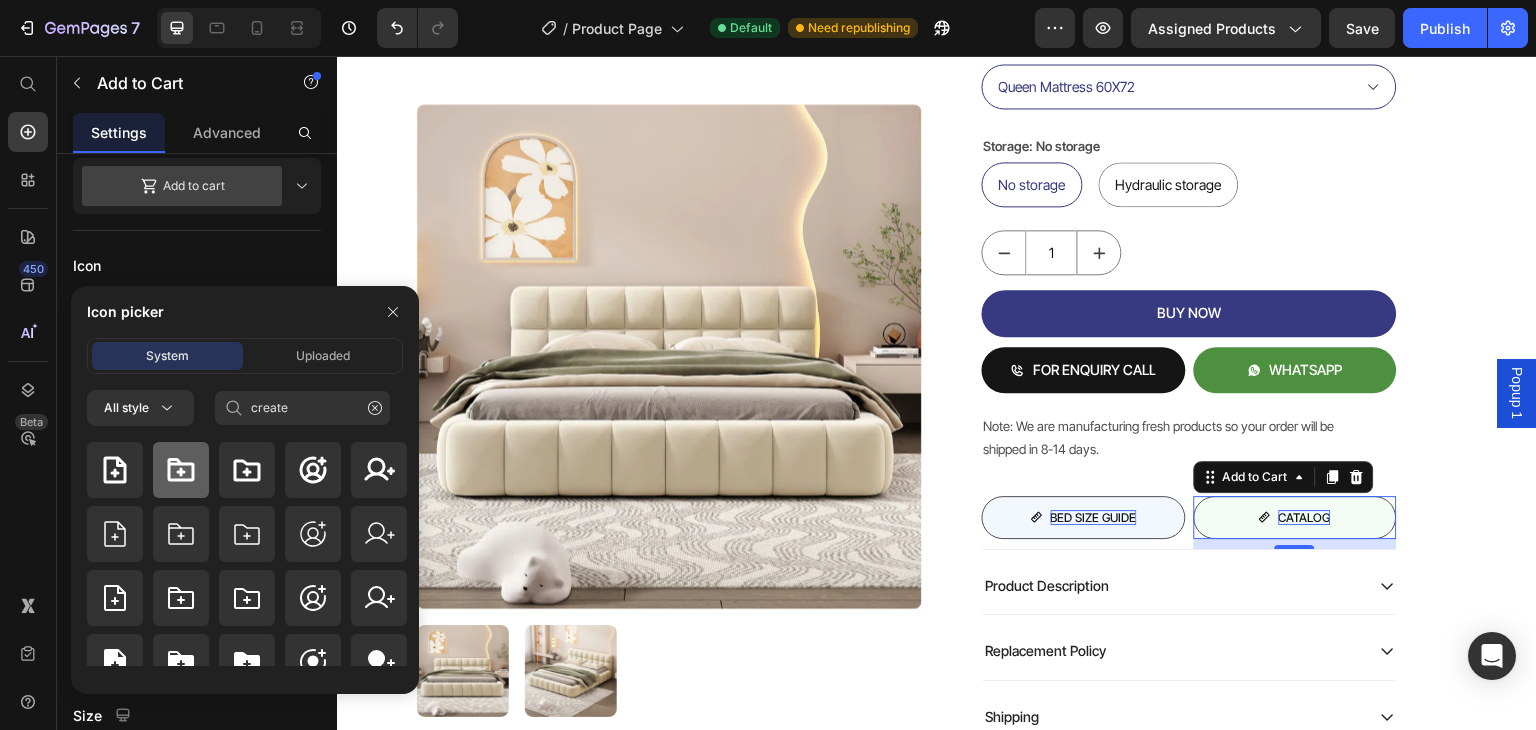 click 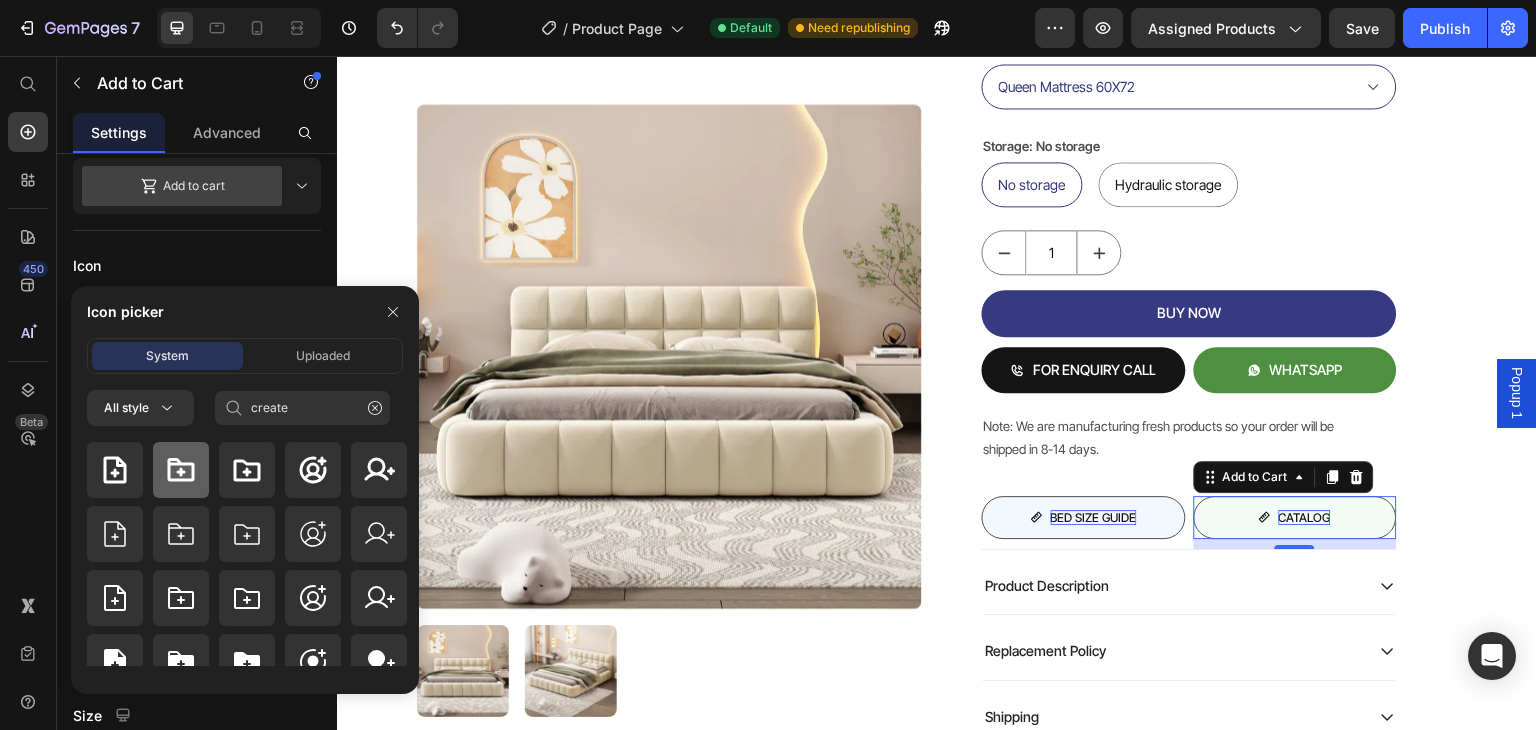 type 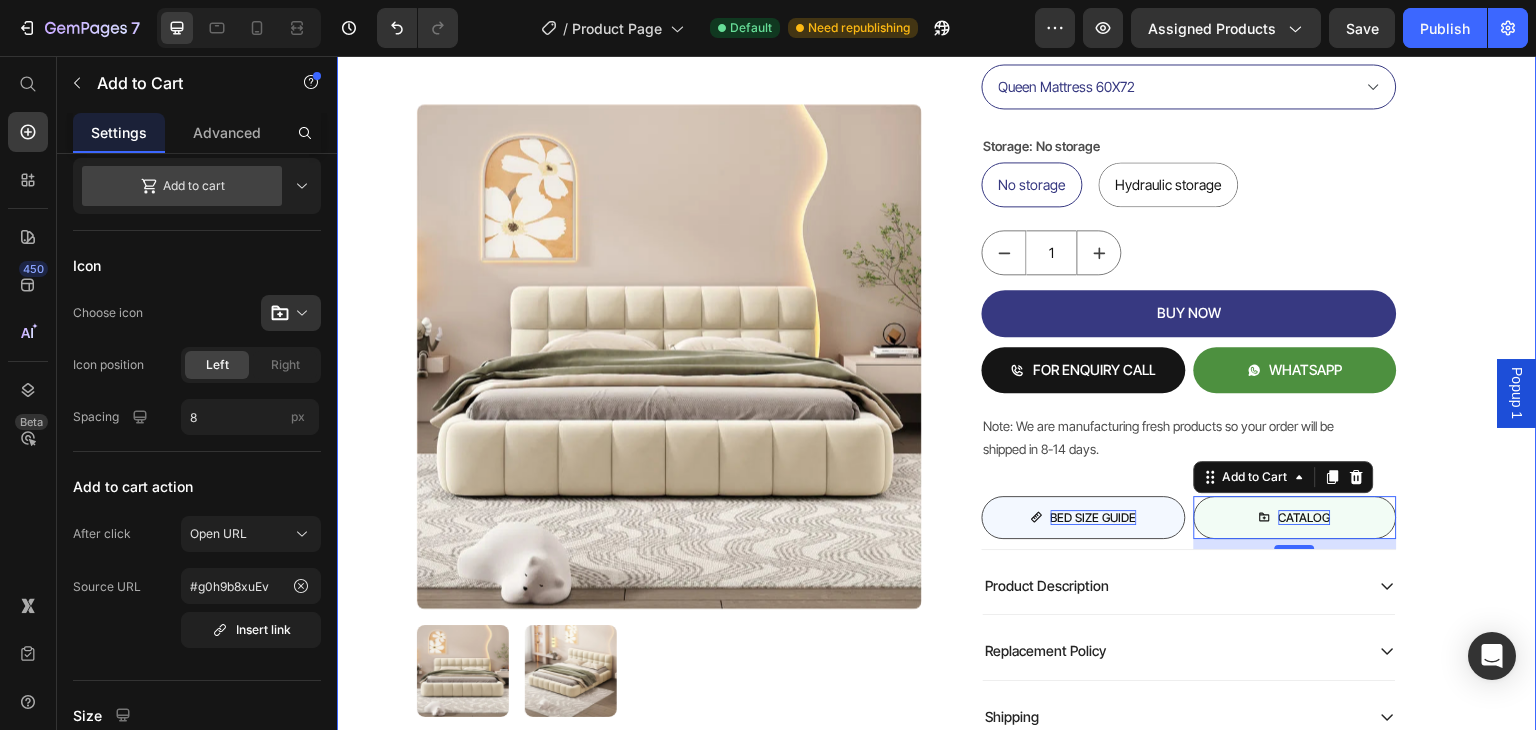 click on "Product Images Mellow Plush Grid Tufted Upholstered Bed Product Title Factory To Home | Free Doorstep Delivery  Text Block Air: Product Reviews app & UGC Air: Product Reviews app & UGC Rs. 80,999.00 Product Price 19% OFF Discount Tag Rs. 65,999.00 Product Price Row (Incl of all Taxes) Text Block Shopify App Shopify App Color: Biege Biege Biege Bedding size Queen Mattress 60X72 King Mattress 70X72 Storage: No storage No storage No storage No storage Hydraulic storage Hydraulic storage Hydraulic storage Product Variants & Swatches 1 Product Quantity BUY NOW Add to Cart
FOR ENQUIRY CALL Add to Cart
WHATSAPP Add to Cart Row Note: We are manufacturing fresh products so your order will be shipped in 8-14 days. Text Block
BED SIZE GUIDE Add to Cart
catalog Add to Cart   10 Row Row
Product Description
Replacement Policy
Shipping Accordion Row Row Product Row" at bounding box center (937, 153) 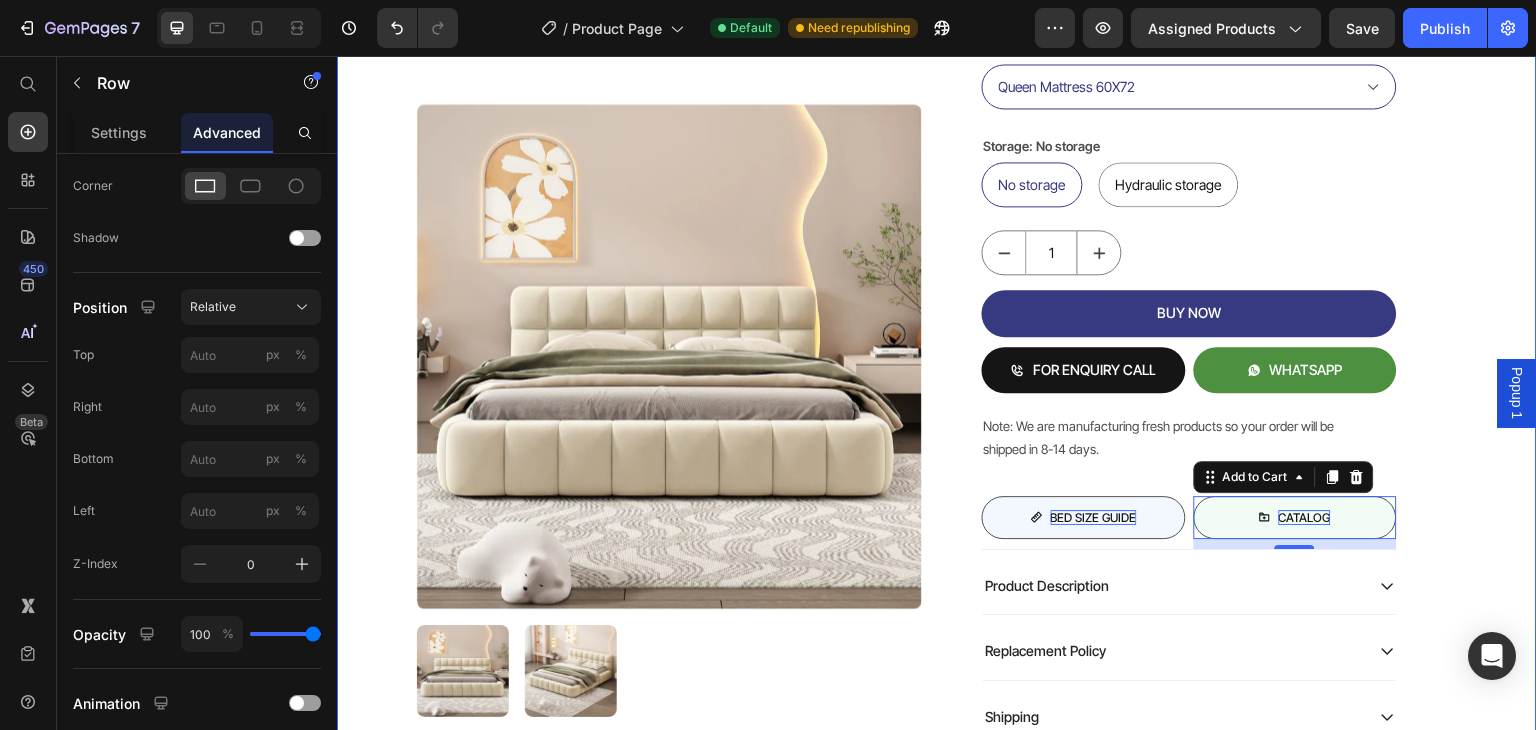 scroll, scrollTop: 0, scrollLeft: 0, axis: both 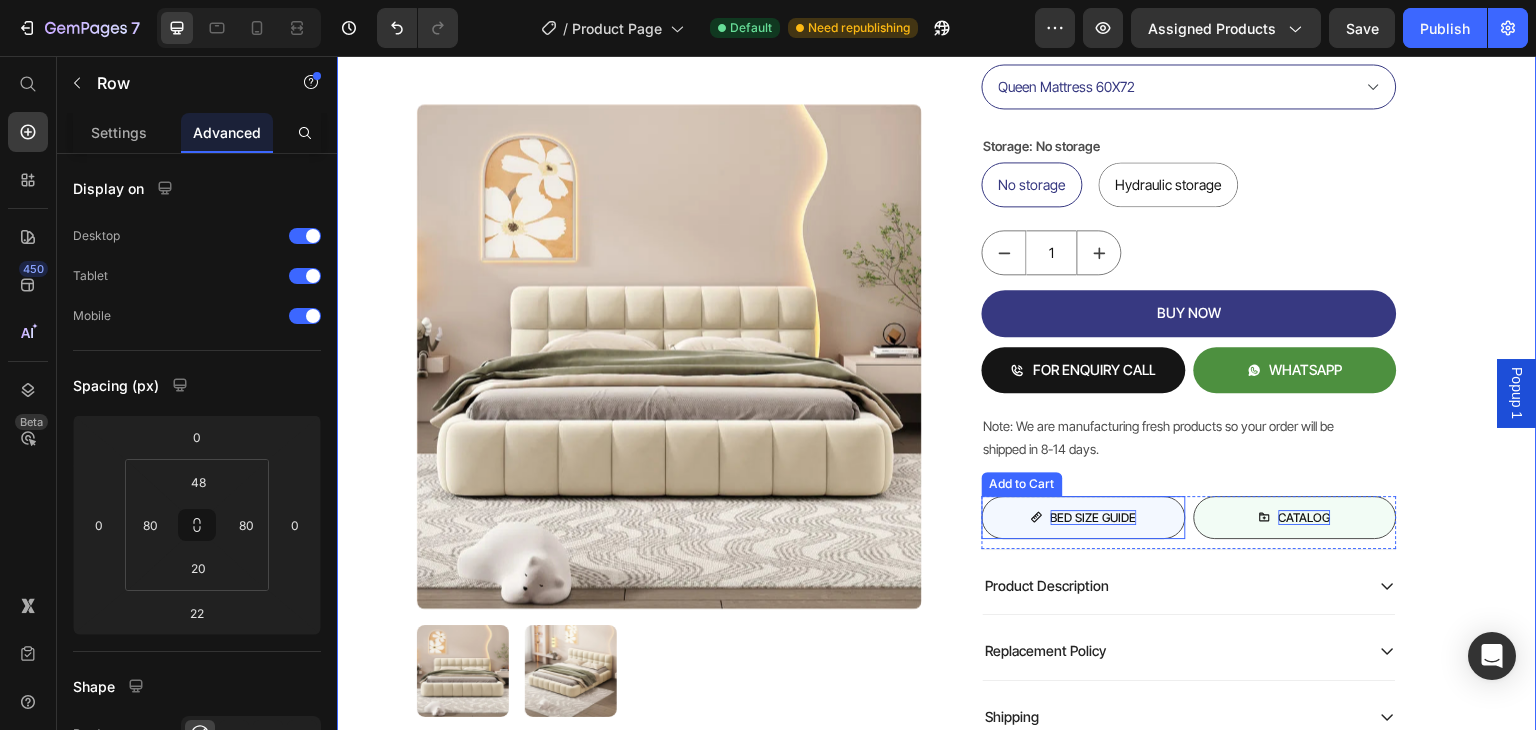 click on "BED SIZE GUIDE" at bounding box center (1094, 518) 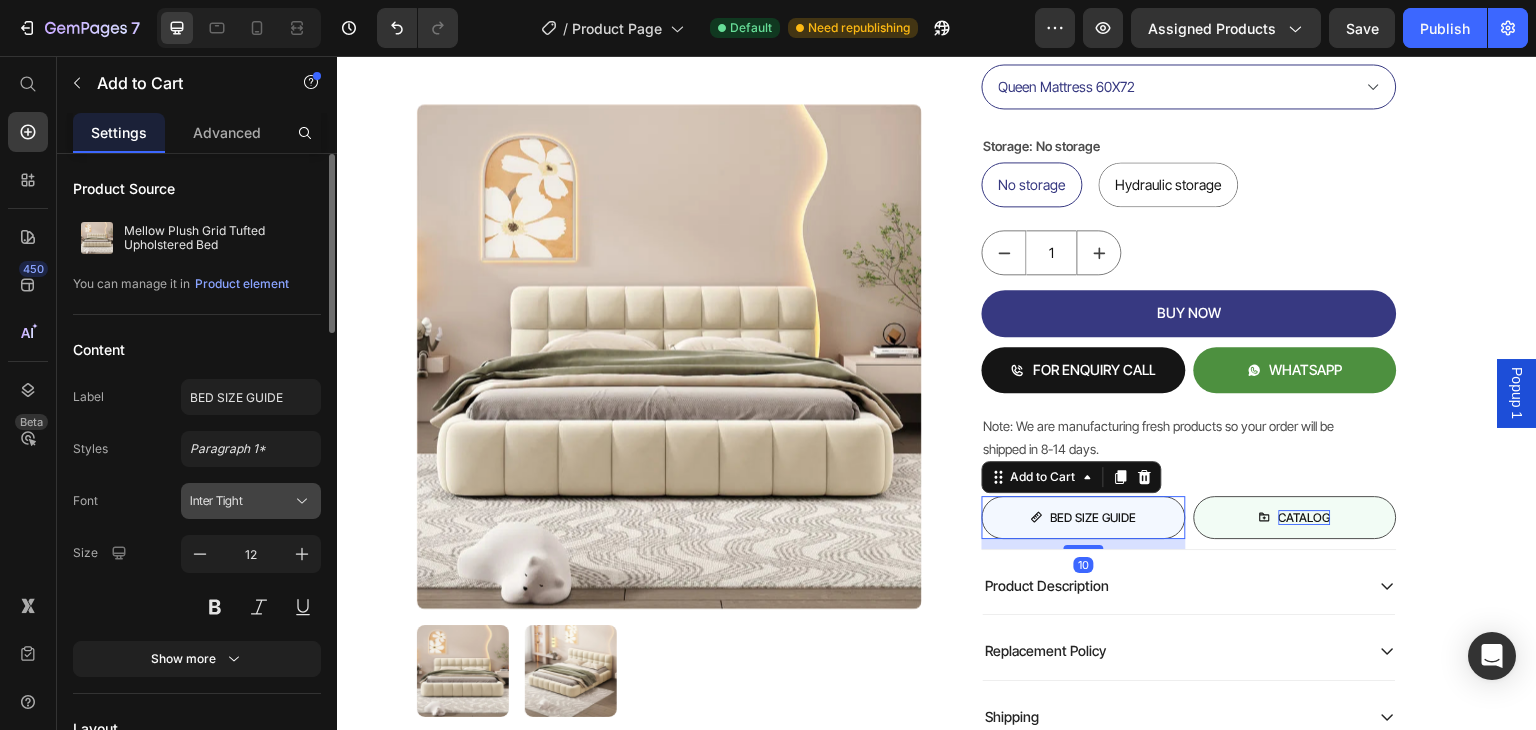 scroll, scrollTop: 300, scrollLeft: 0, axis: vertical 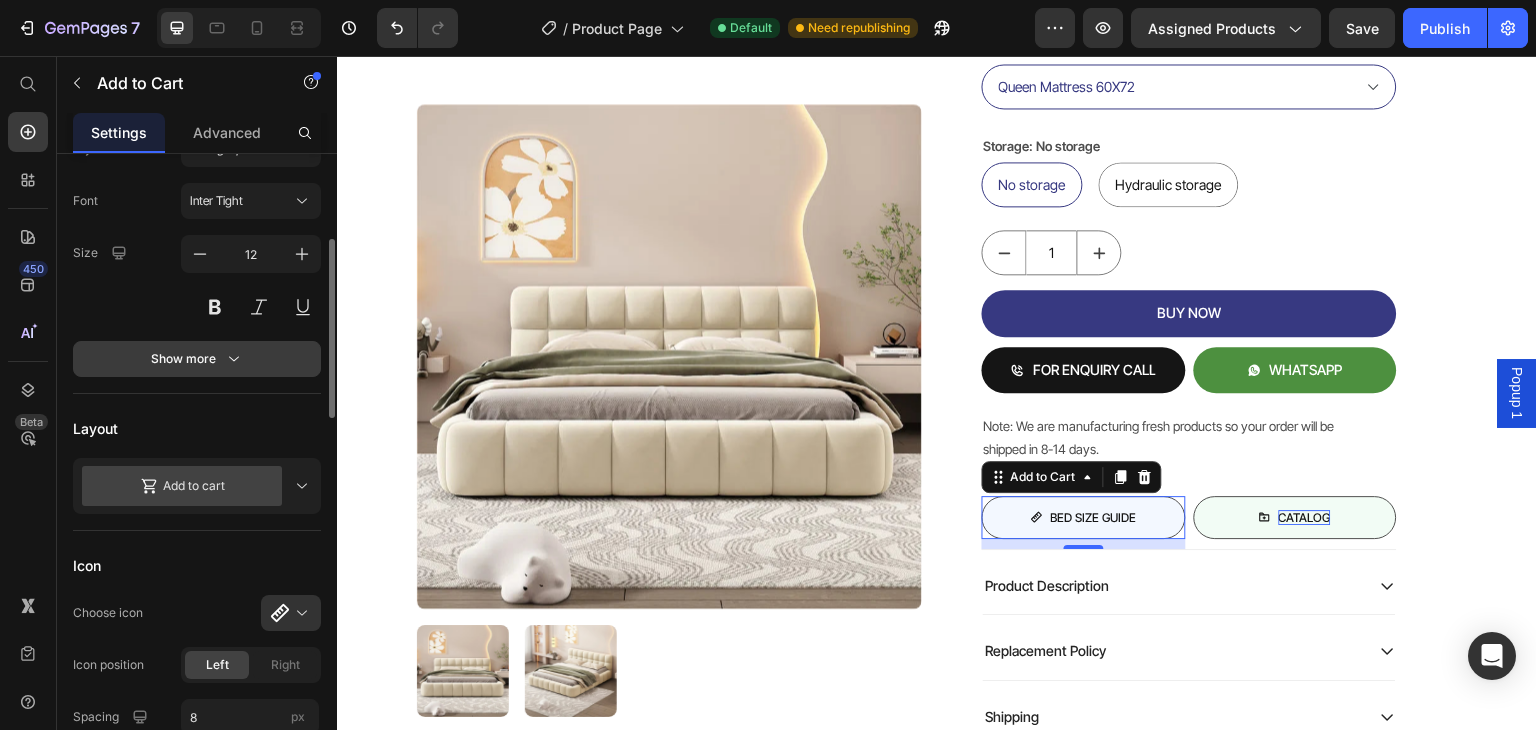 click on "Show more" at bounding box center (197, 359) 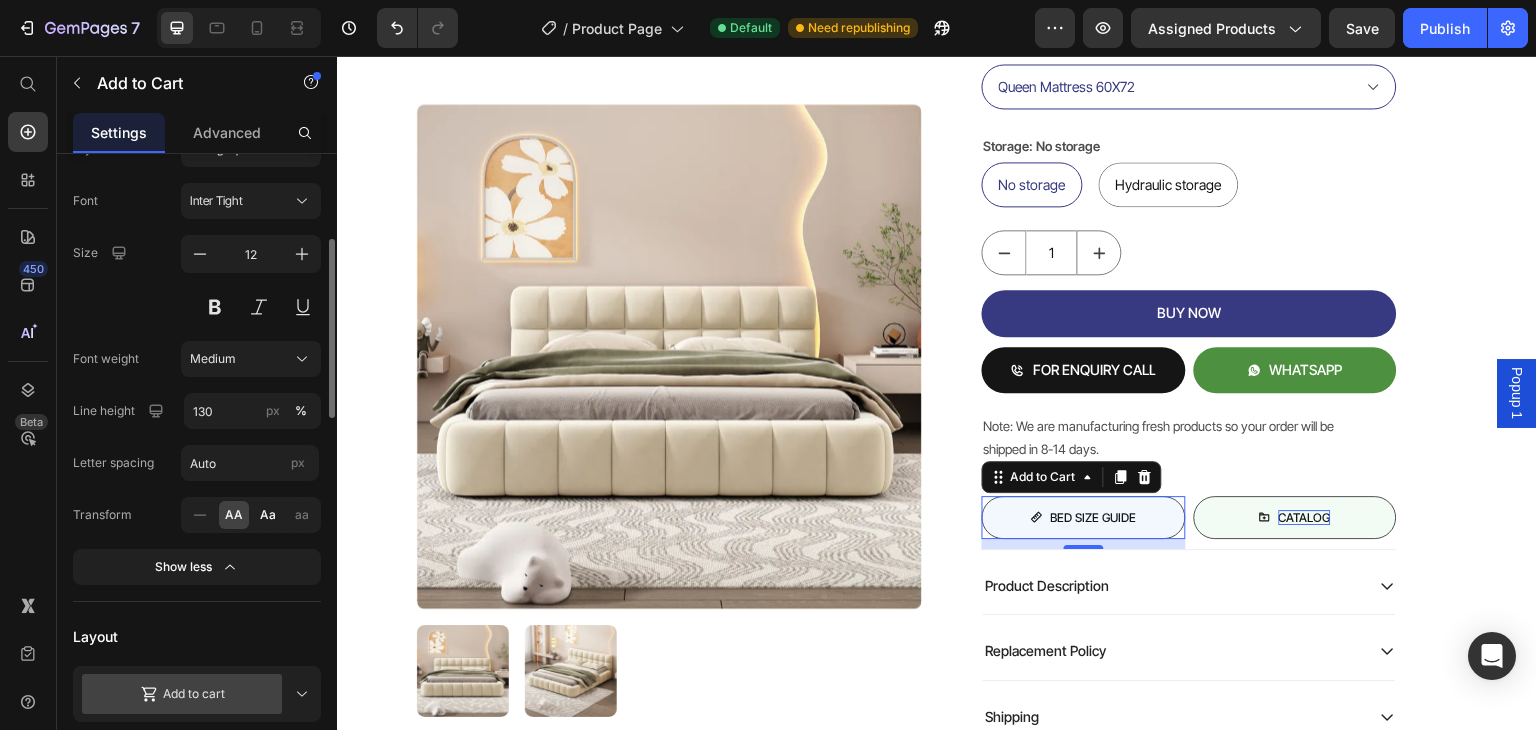 click on "Aa" 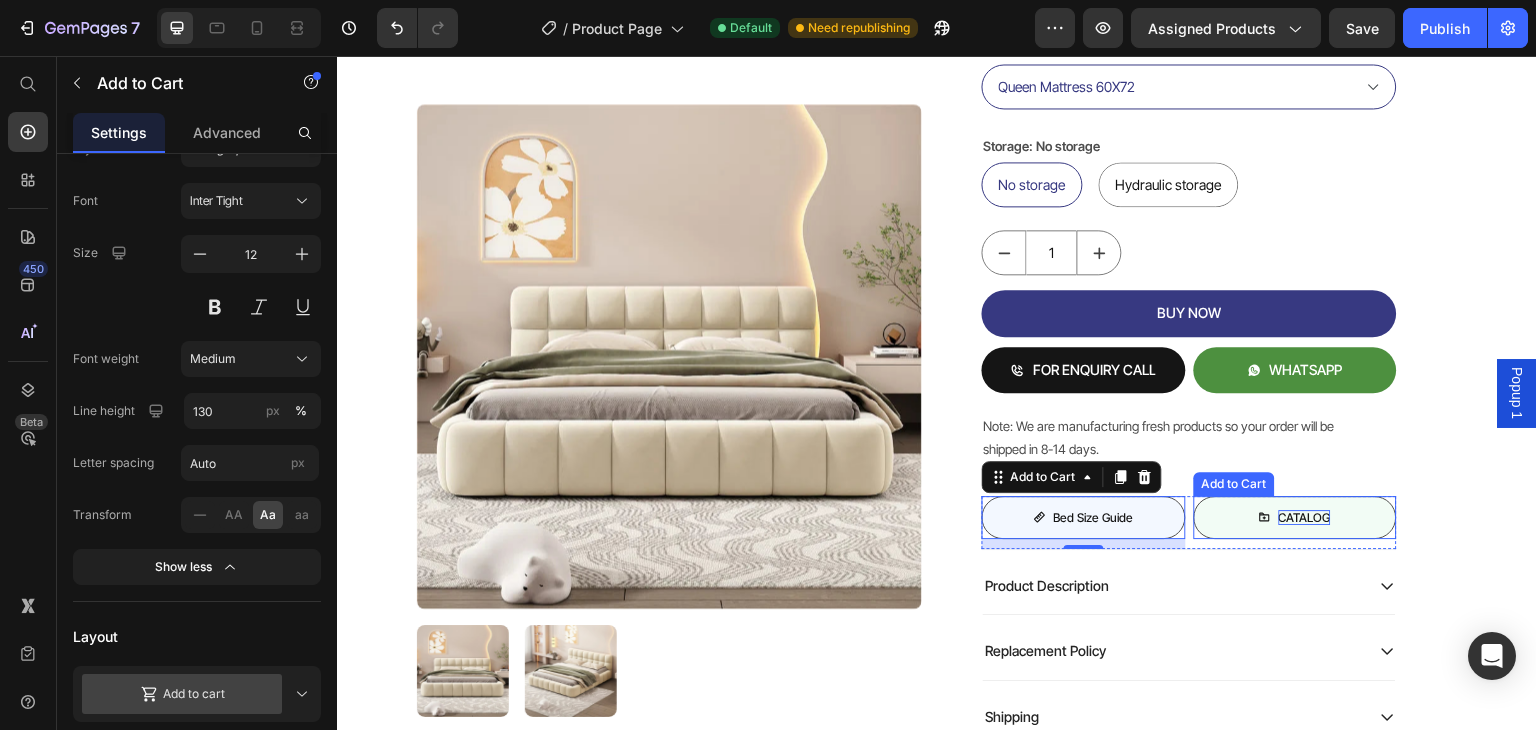 click on "catalog" at bounding box center [1305, 518] 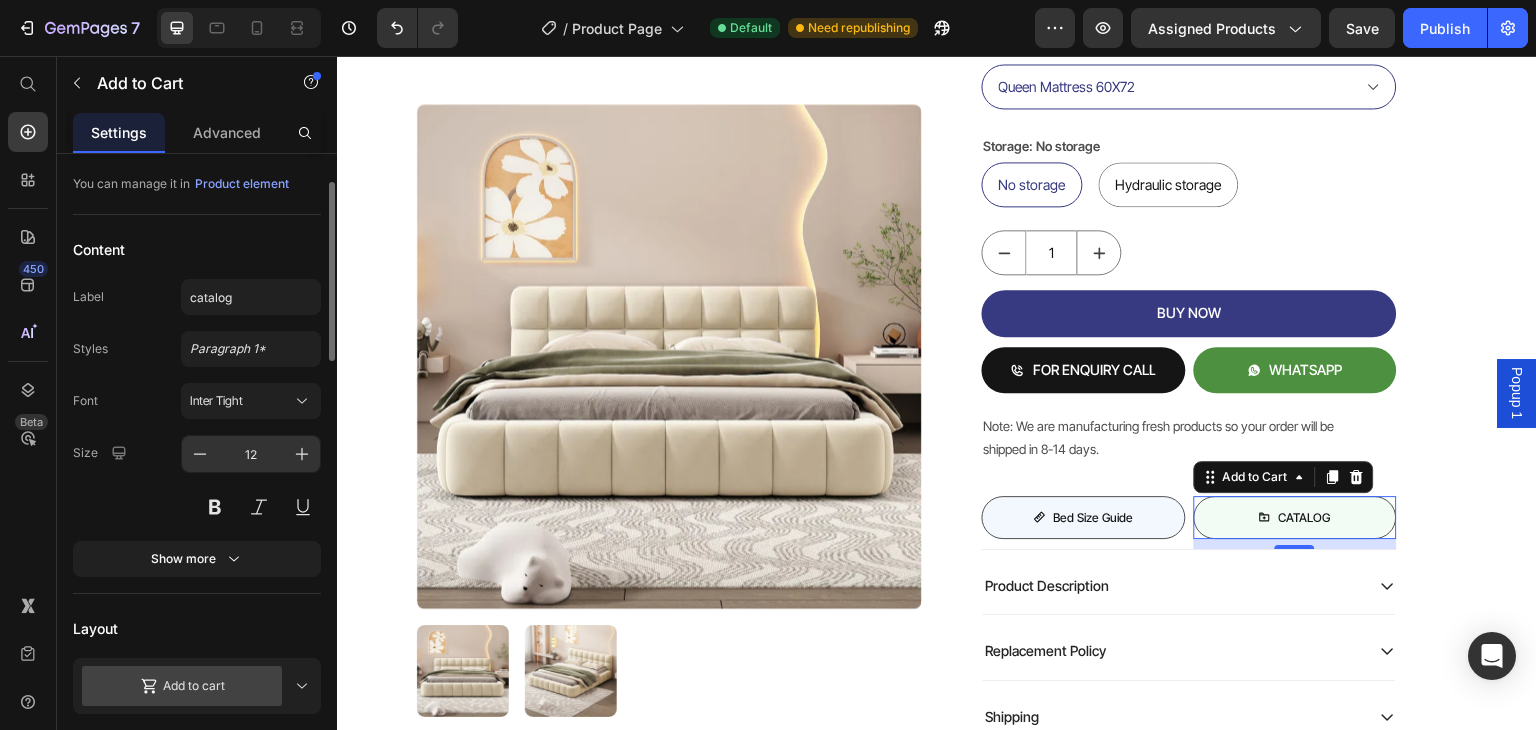 scroll, scrollTop: 300, scrollLeft: 0, axis: vertical 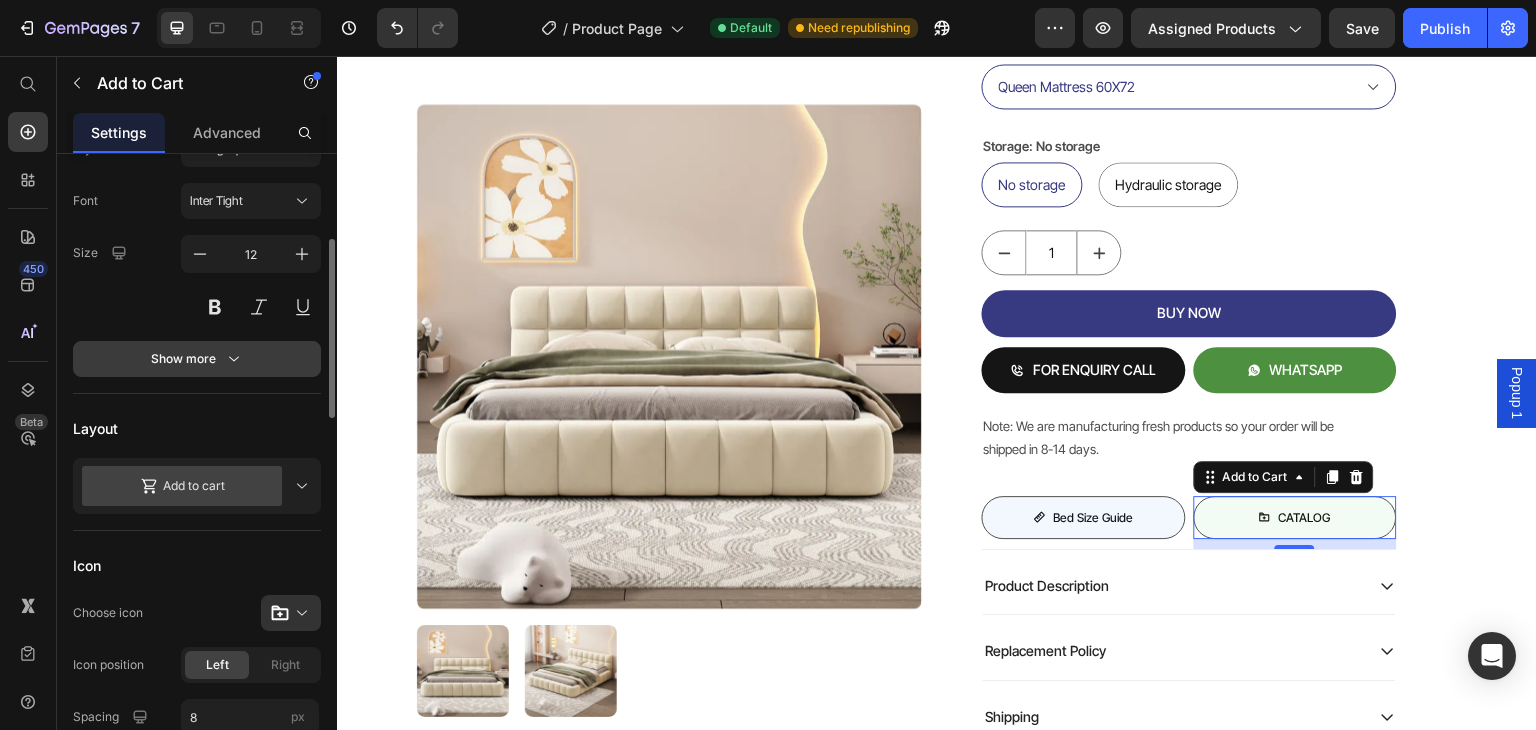 click on "Show more" at bounding box center (197, 359) 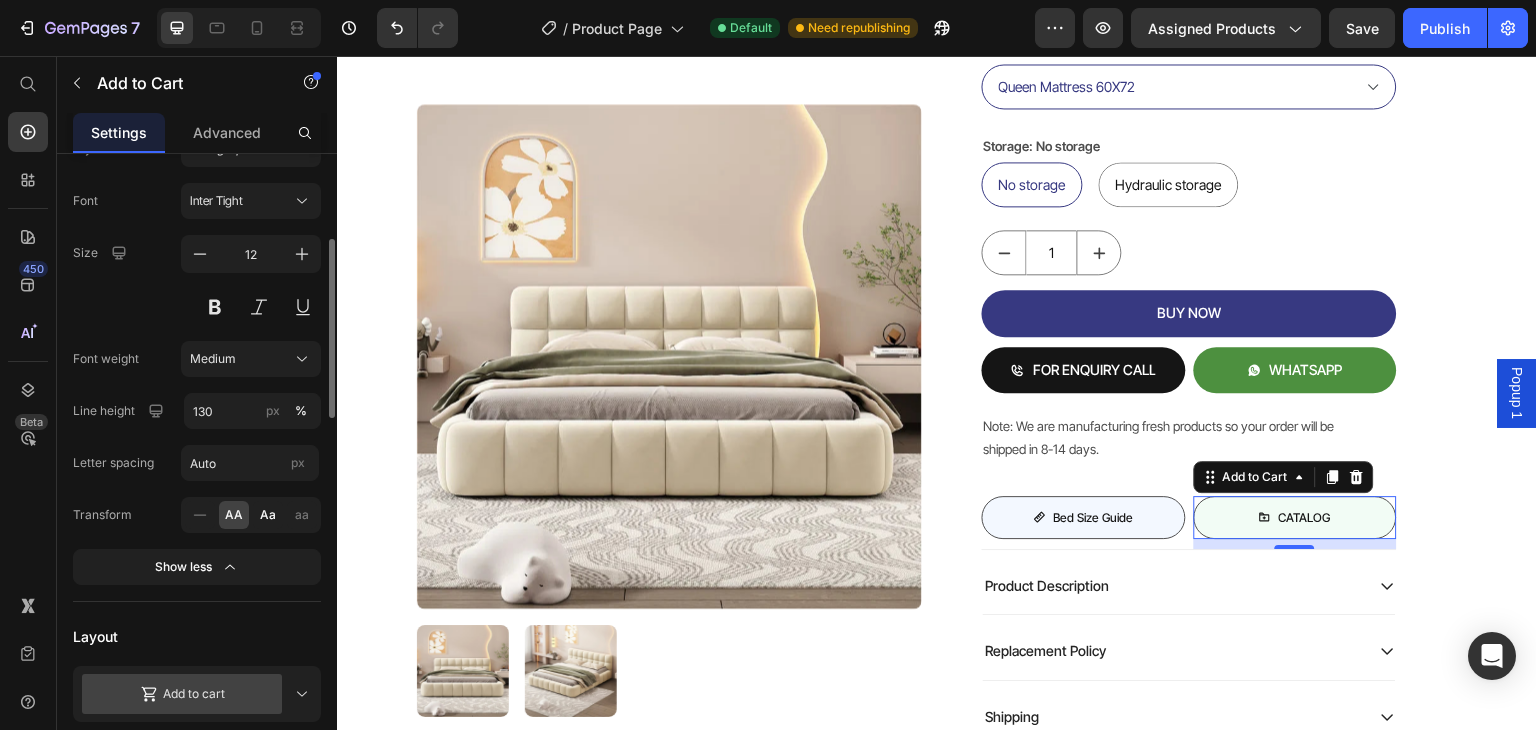 click on "Aa" 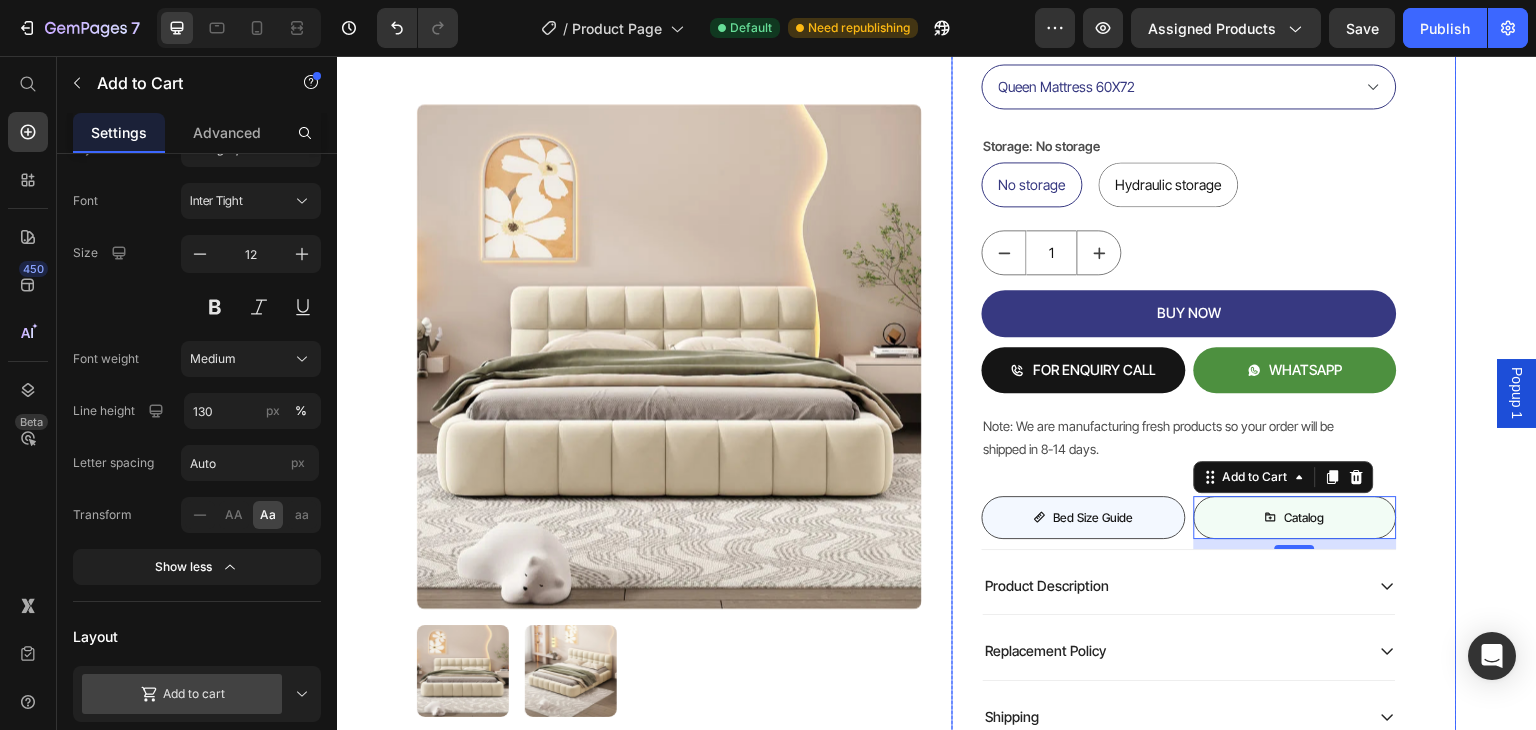 click on "Mellow Plush Grid Tufted Upholstered Bed Product Title Factory To Home | Free Doorstep Delivery  Text Block Air: Product Reviews app & UGC Air: Product Reviews app & UGC Rs. 80,999.00 Product Price 19% OFF Discount Tag Rs. 65,999.00 Product Price Row (Incl of all Taxes) Text Block Shopify App Shopify App Color: Biege Biege Biege Bedding size Queen Mattress 60X72 King Mattress 70X72 Storage: No storage No storage No storage No storage Hydraulic storage Hydraulic storage Hydraulic storage Product Variants & Swatches 1 Product Quantity BUY NOW Add to Cart
FOR ENQUIRY CALL Add to Cart
WHATSAPP Add to Cart Row Note: We are manufacturing fresh products so your order will be shipped in 8-14 days. Text Block
bed size guide Add to Cart
catalog Add to Cart   10 Row Row
Product Description
Replacement Policy
Shipping Accordion Row" at bounding box center (1204, 155) 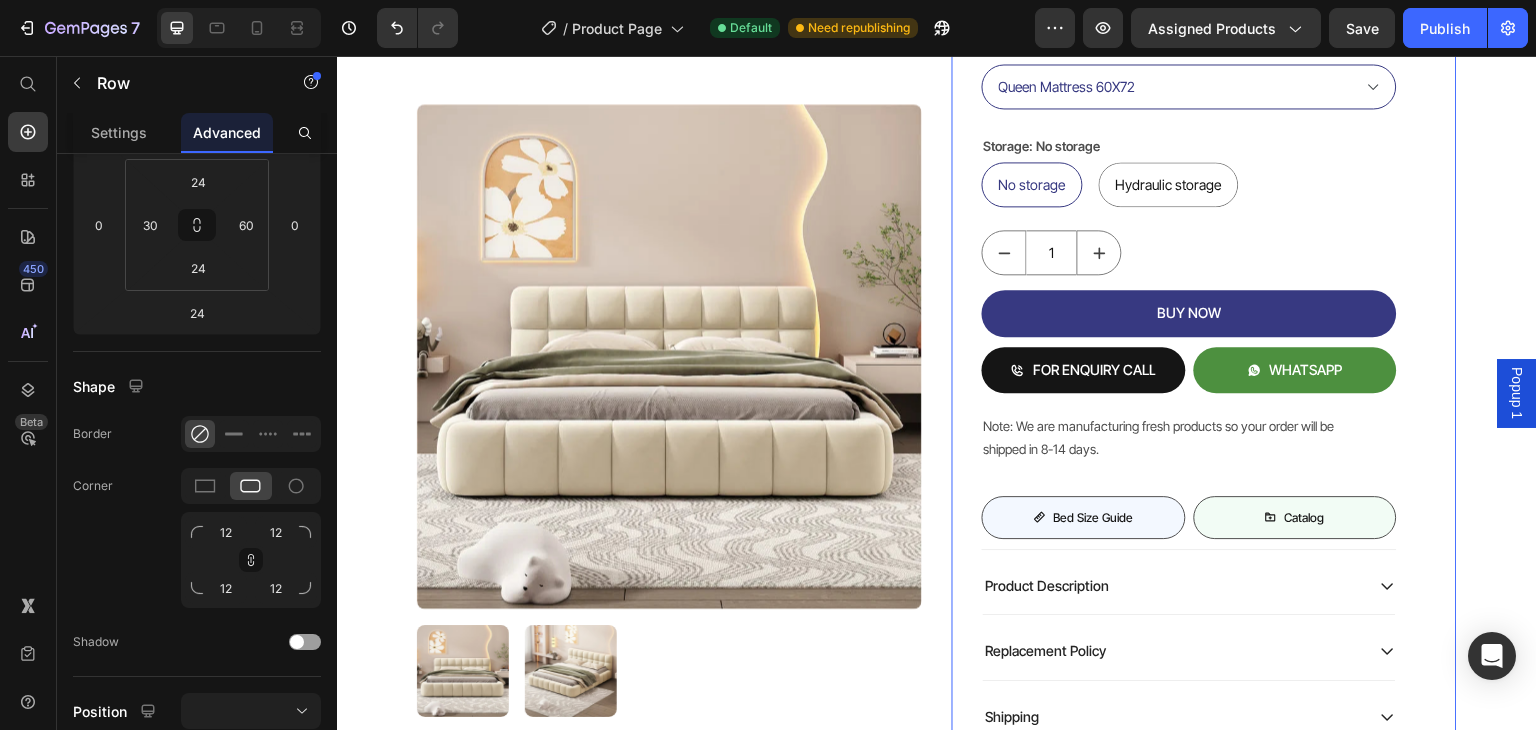 scroll, scrollTop: 0, scrollLeft: 0, axis: both 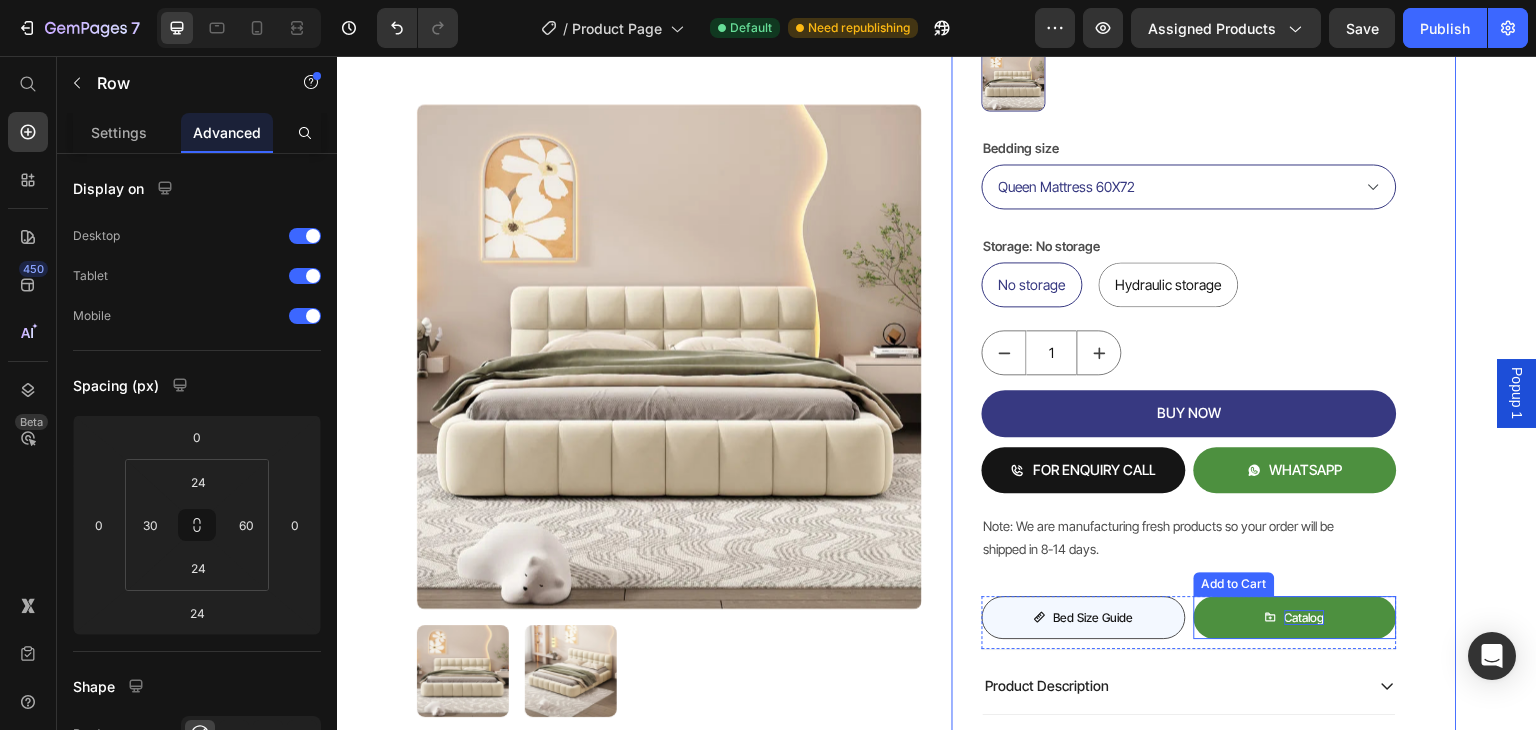 click on "catalog" at bounding box center [1305, 618] 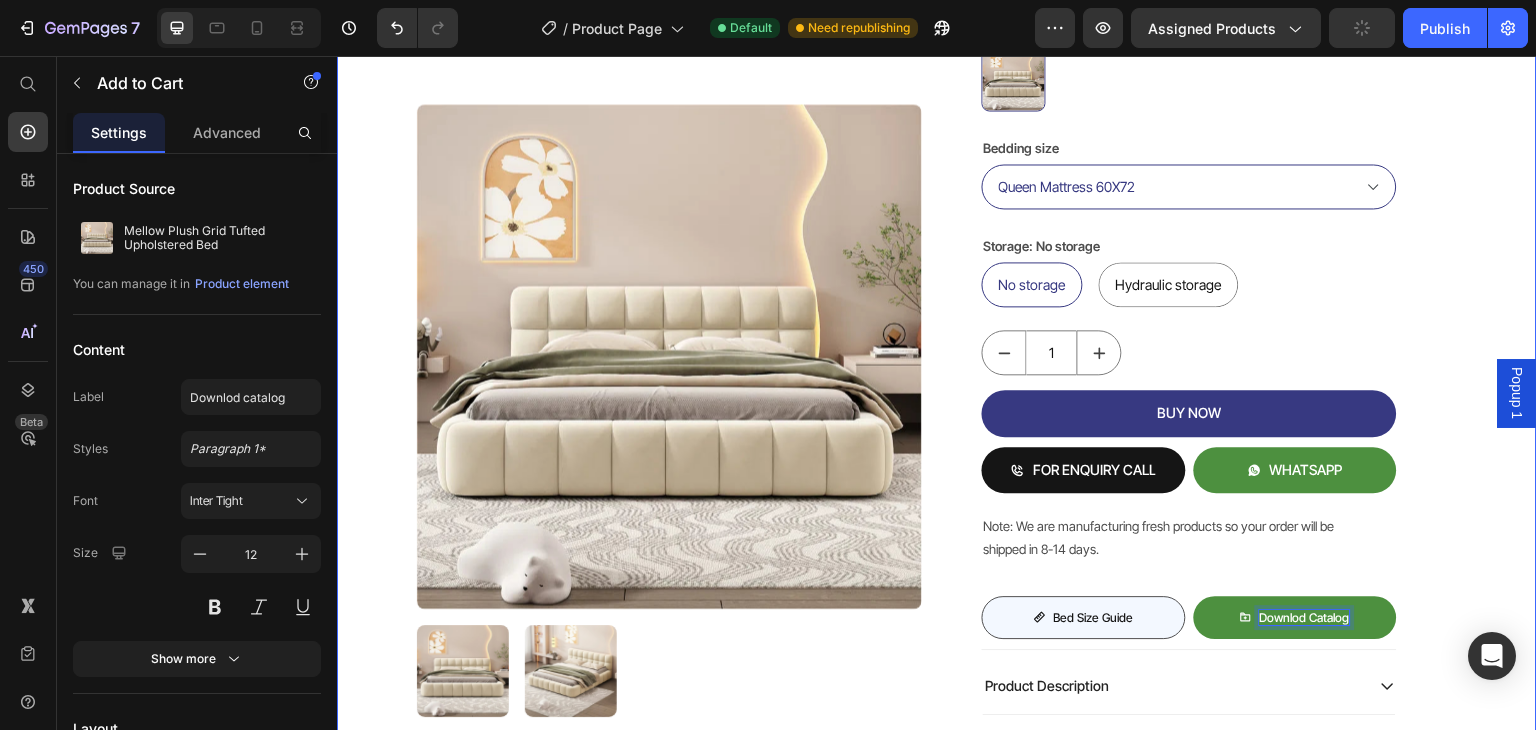 click on "Product Images Mellow Plush Grid Tufted Upholstered Bed Product Title Factory To Home | Free Doorstep Delivery  Text Block Air: Product Reviews app & UGC Air: Product Reviews app & UGC Rs. 80,999.00 Product Price 19% OFF Discount Tag Rs. 65,999.00 Product Price Row (Incl of all Taxes) Text Block Shopify App Shopify App Color: Biege Biege Biege Bedding size Queen Mattress 60X72 King Mattress 70X72 Storage: No storage No storage No storage No storage Hydraulic storage Hydraulic storage Hydraulic storage Product Variants & Swatches 1 Product Quantity BUY NOW Add to Cart
FOR ENQUIRY CALL Add to Cart
WHATSAPP Add to Cart Row Note: We are manufacturing fresh products so your order will be shipped in 8-14 days. Text Block
bed size guide Add to Cart
Downlod catalog Add to Cart   10 Row Row
Product Description
Replacement Policy
Shipping Accordion Row Row Product Row" at bounding box center [937, 253] 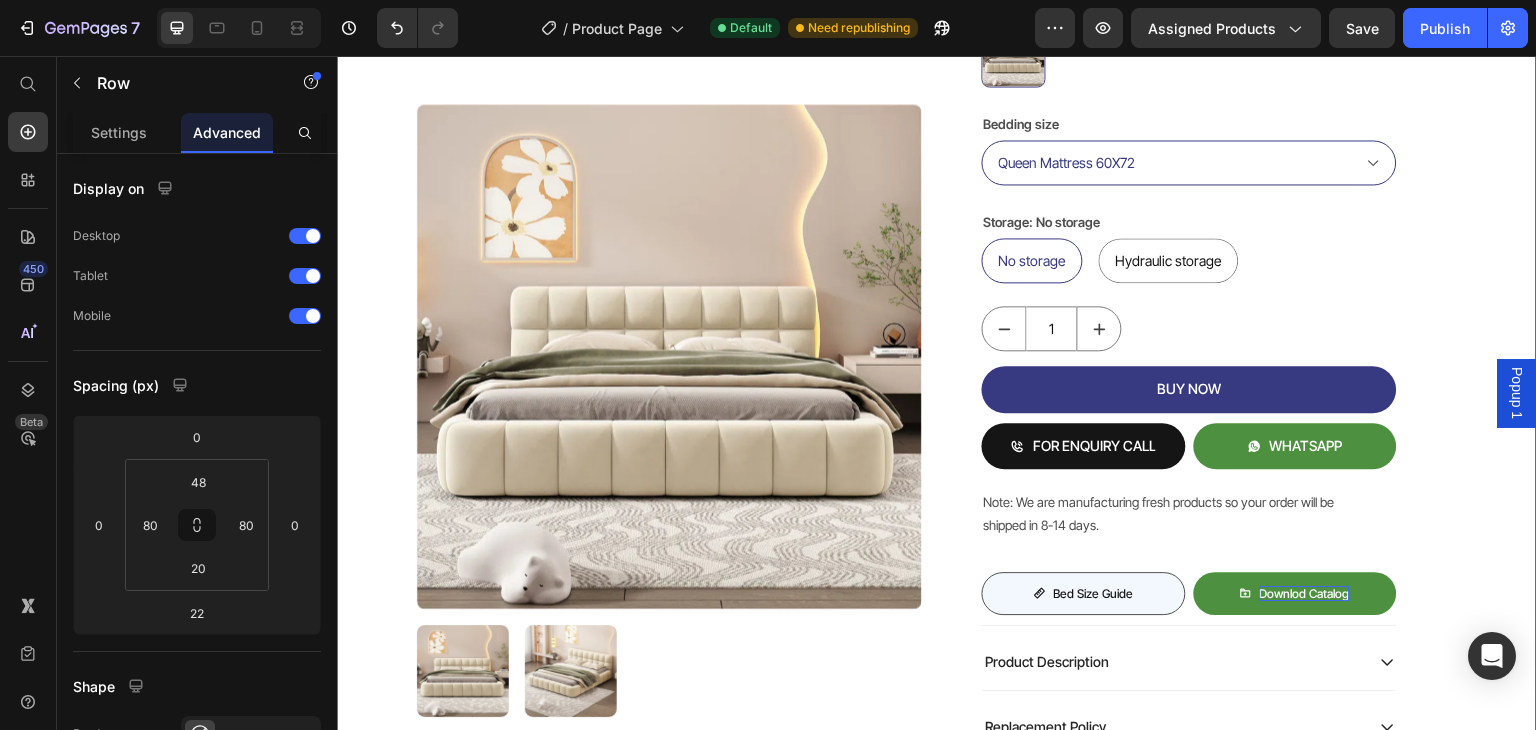 scroll, scrollTop: 672, scrollLeft: 0, axis: vertical 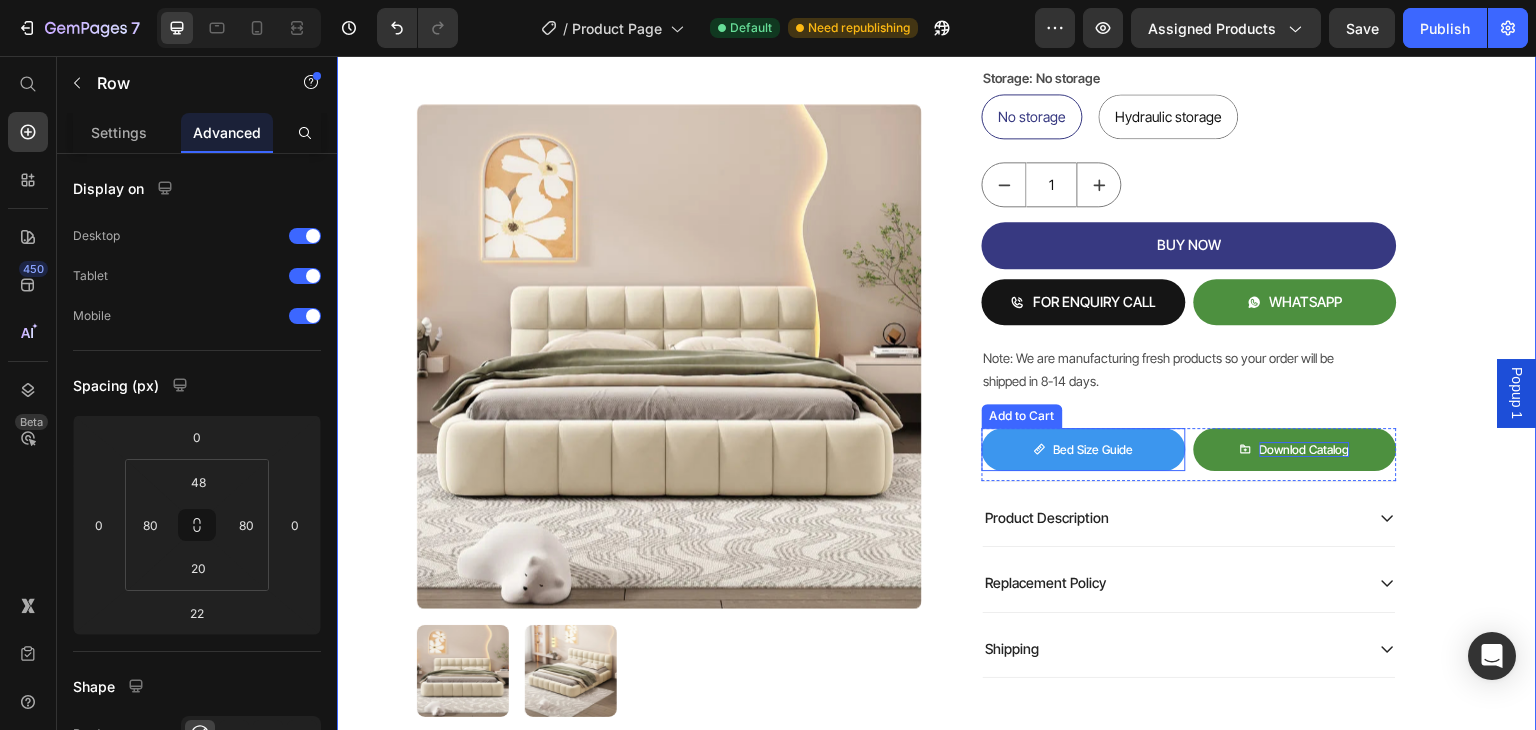 click on "bed size guide" at bounding box center (1084, 450) 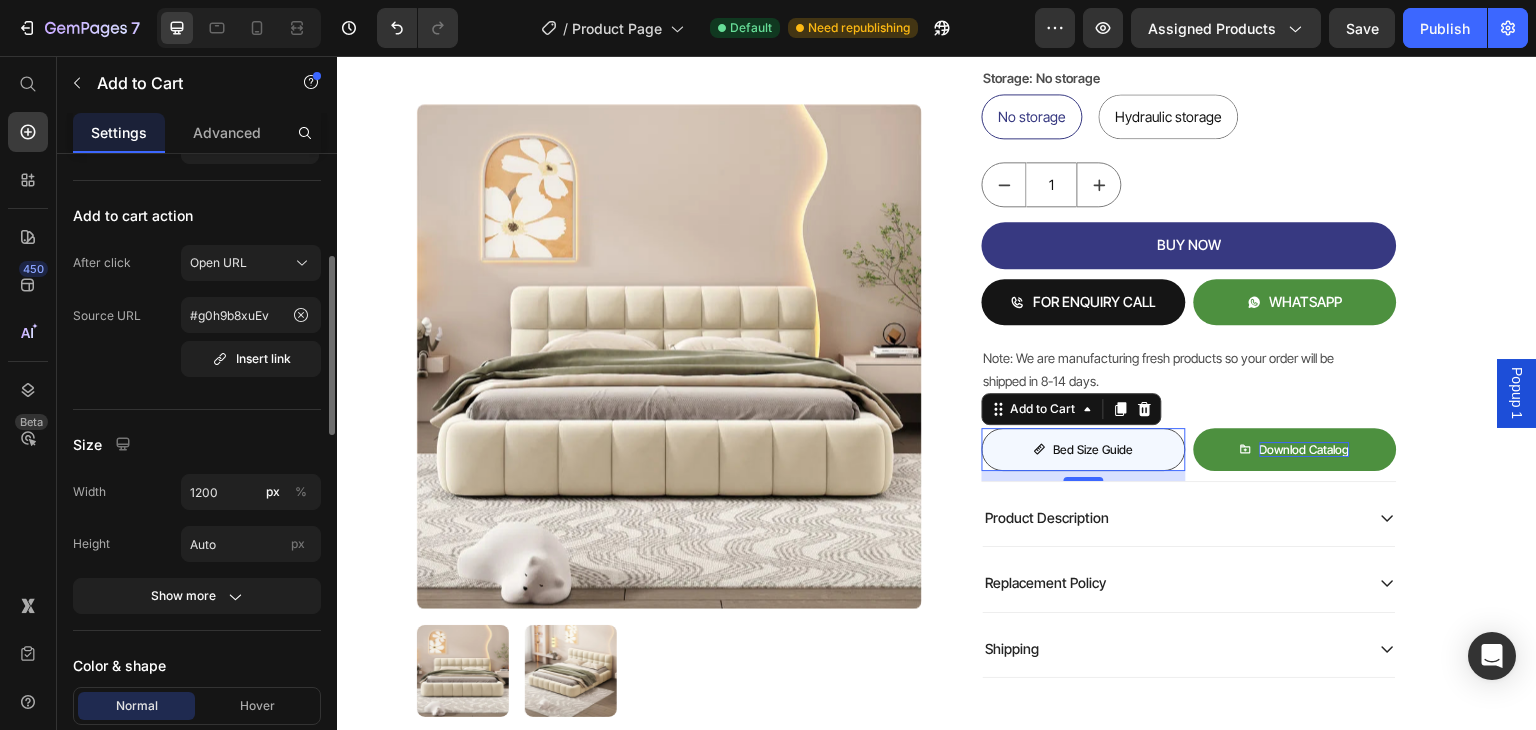 scroll, scrollTop: 872, scrollLeft: 0, axis: vertical 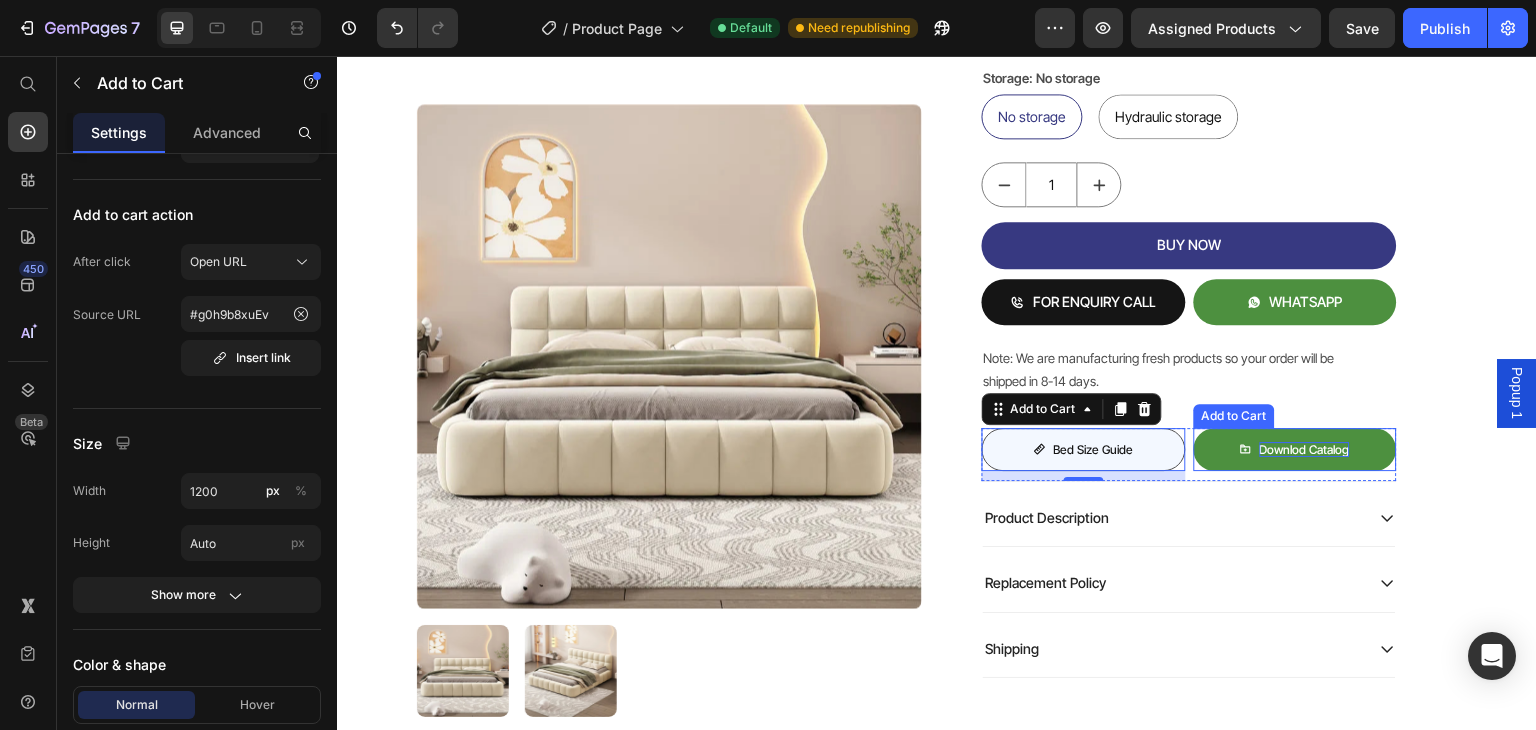 click on "Downlod catalog" at bounding box center [1296, 450] 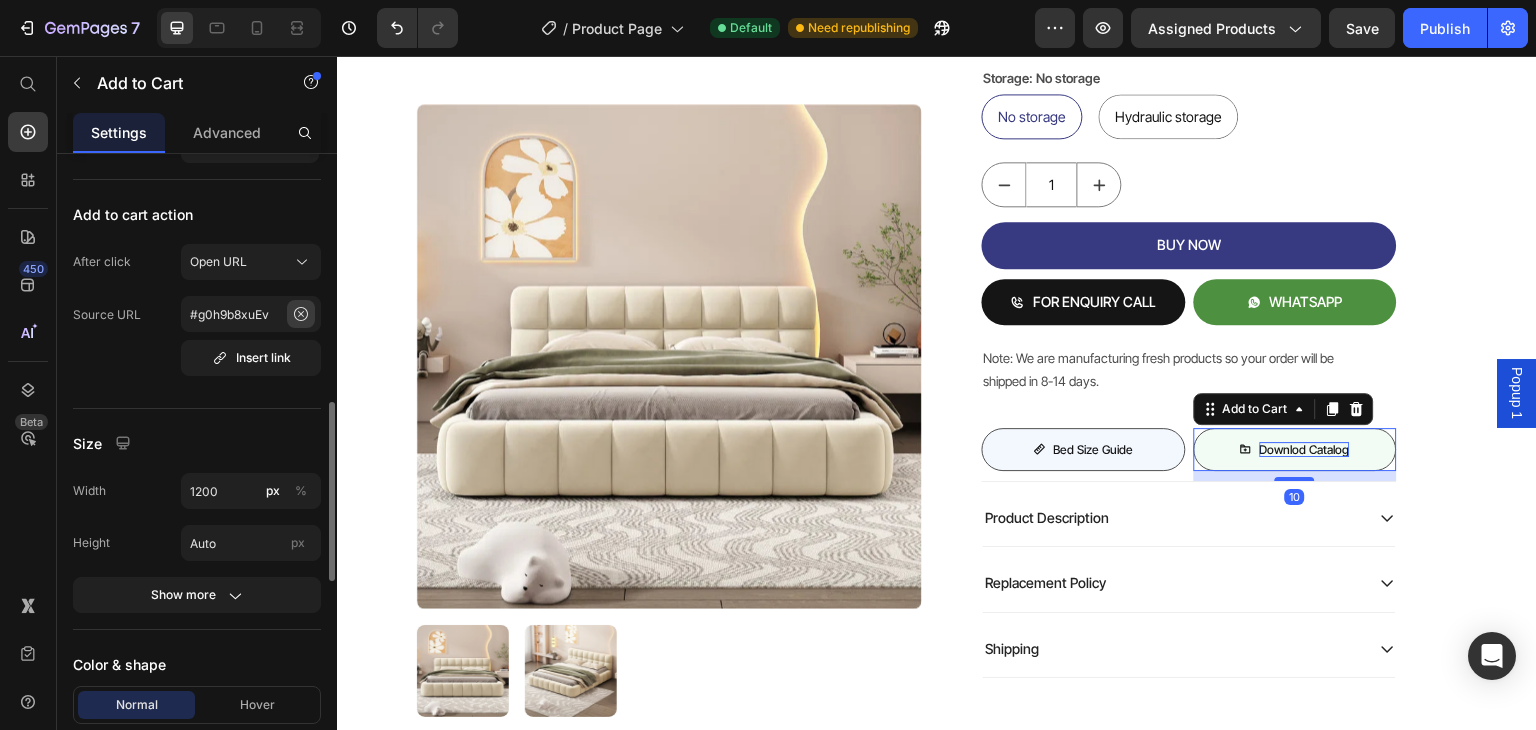 click 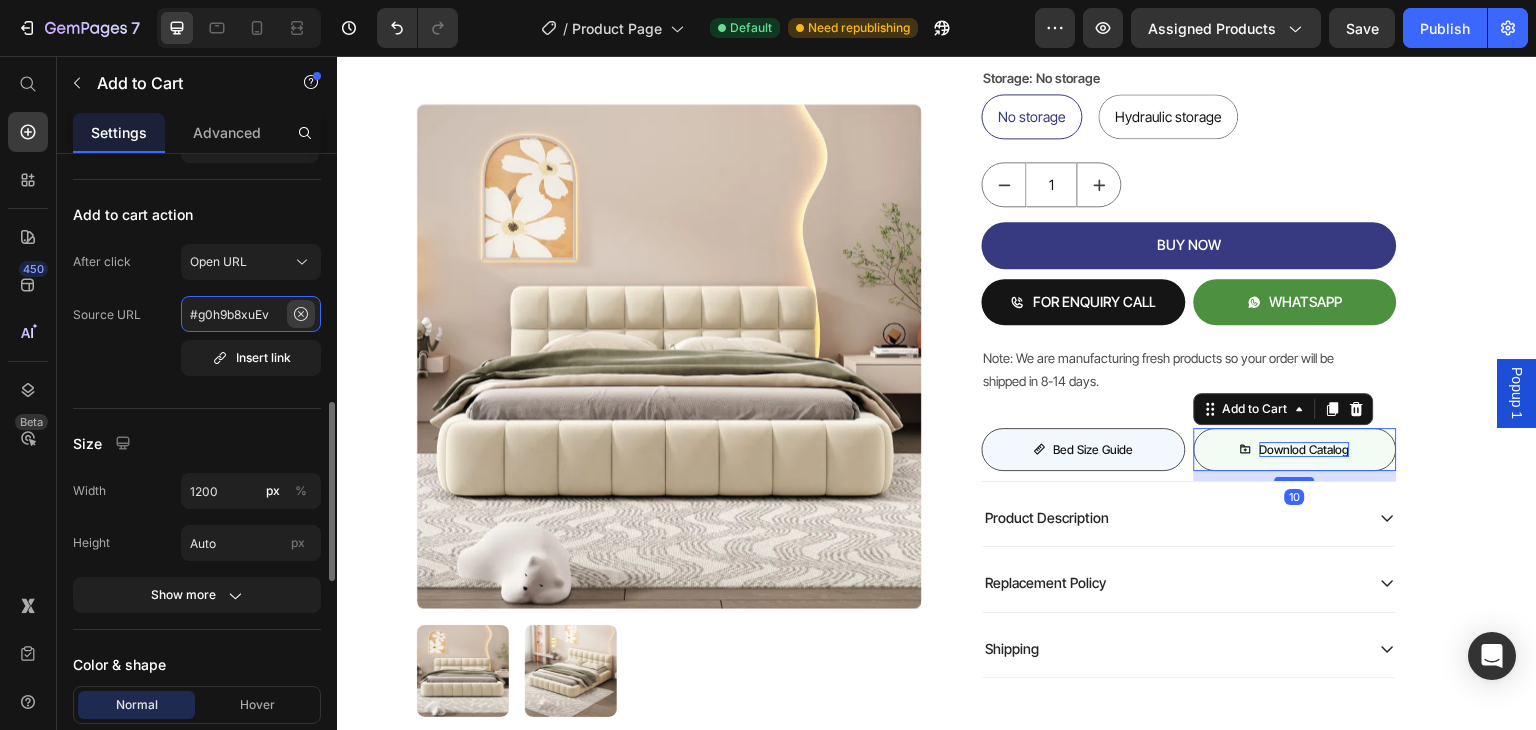 type 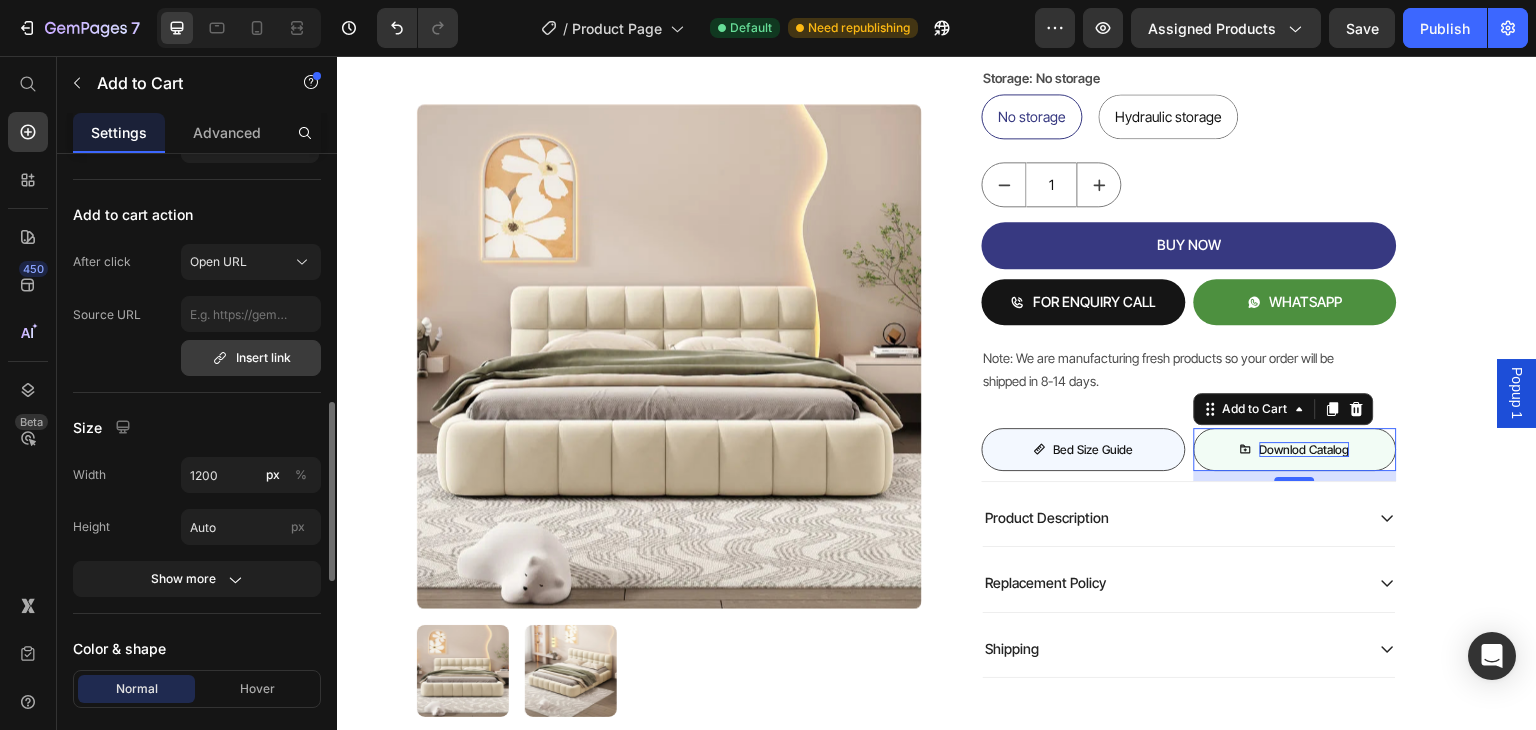 click on "Insert link" at bounding box center [251, 358] 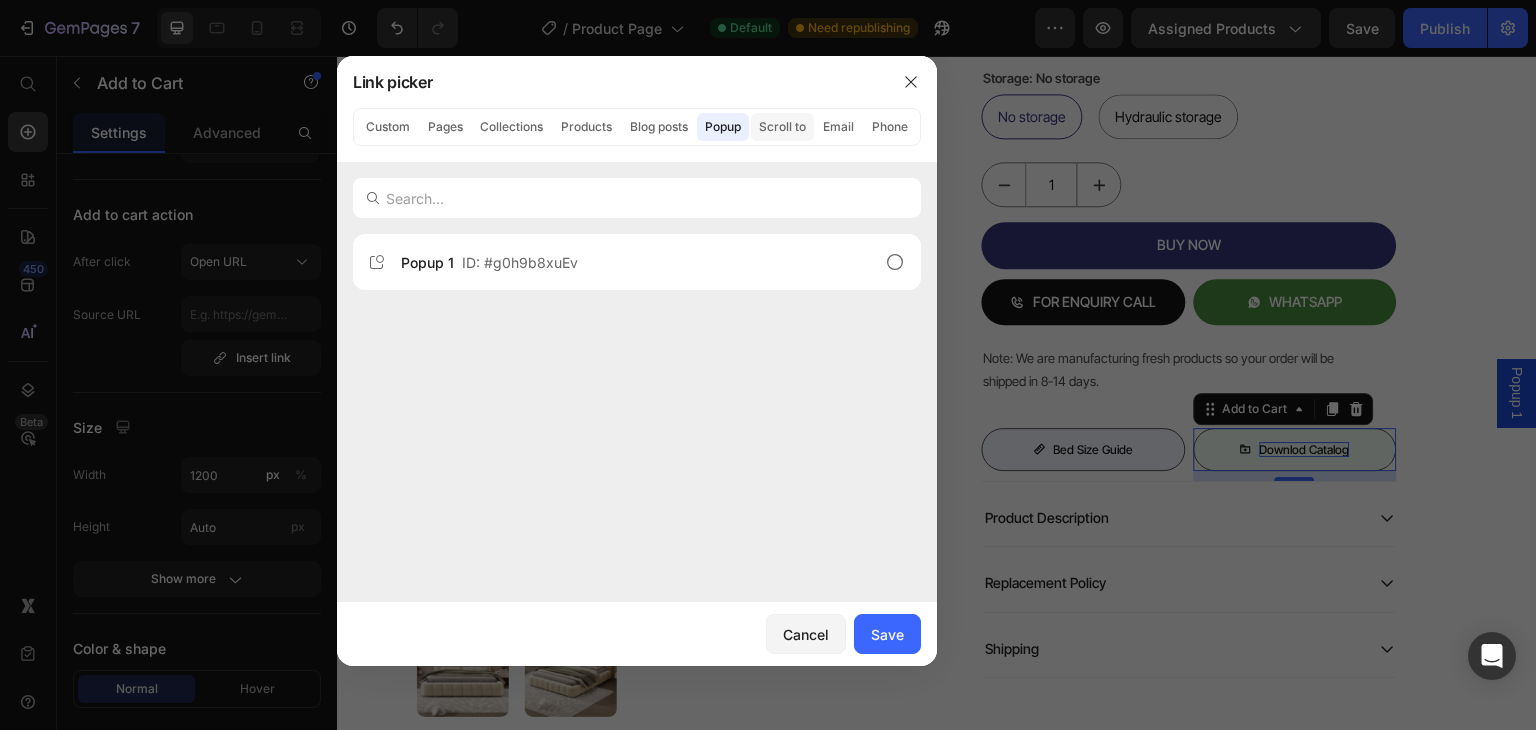 click on "Scroll to" 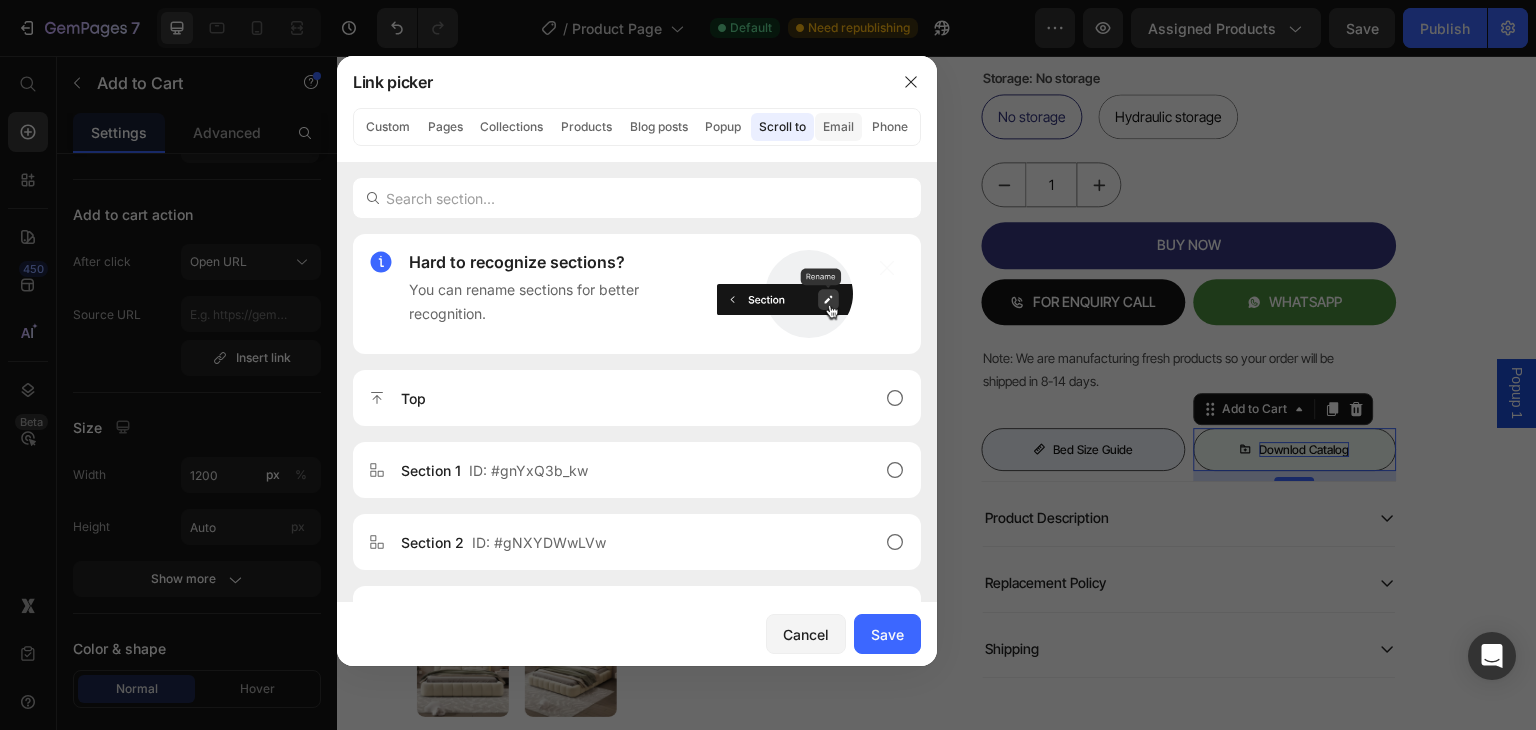 click on "Email" 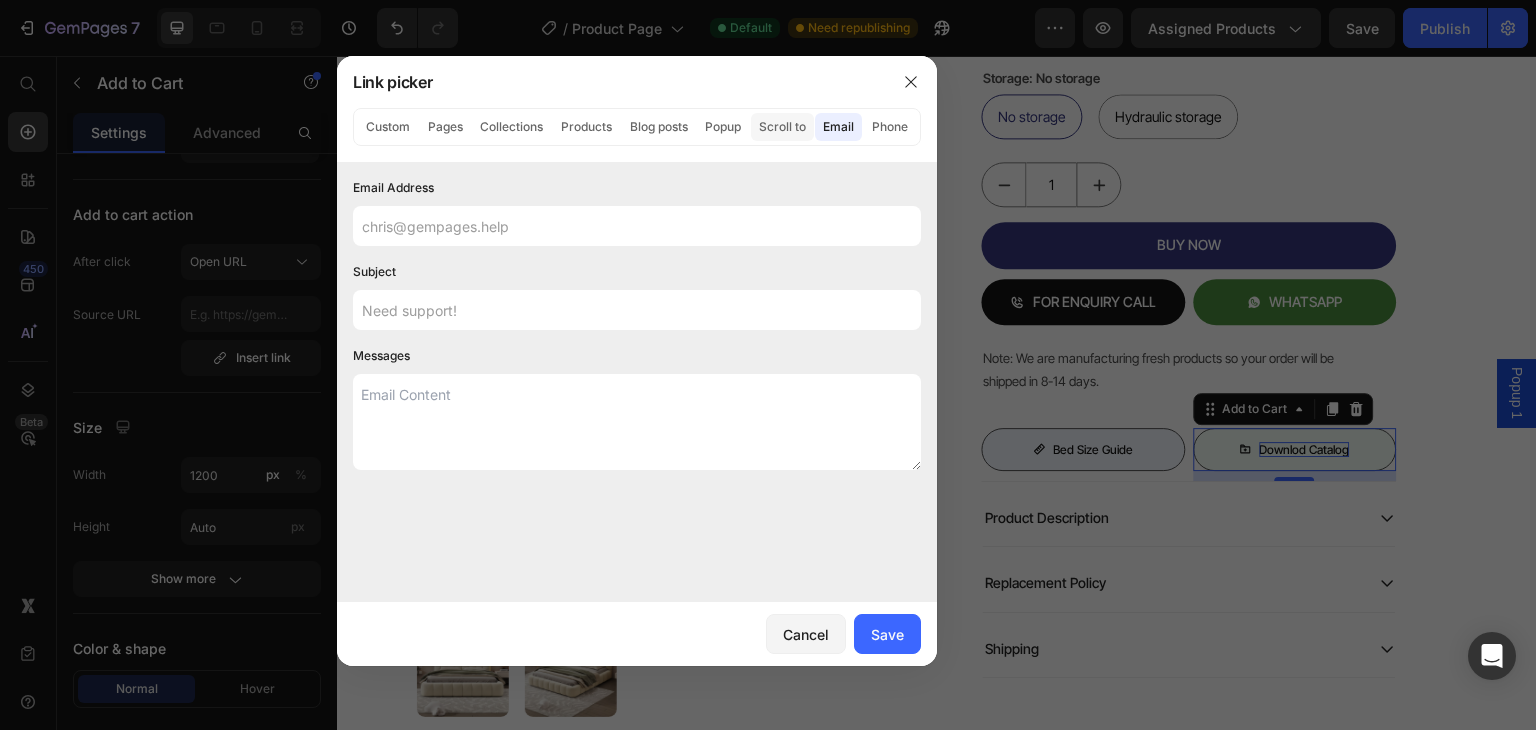 click on "Scroll to" 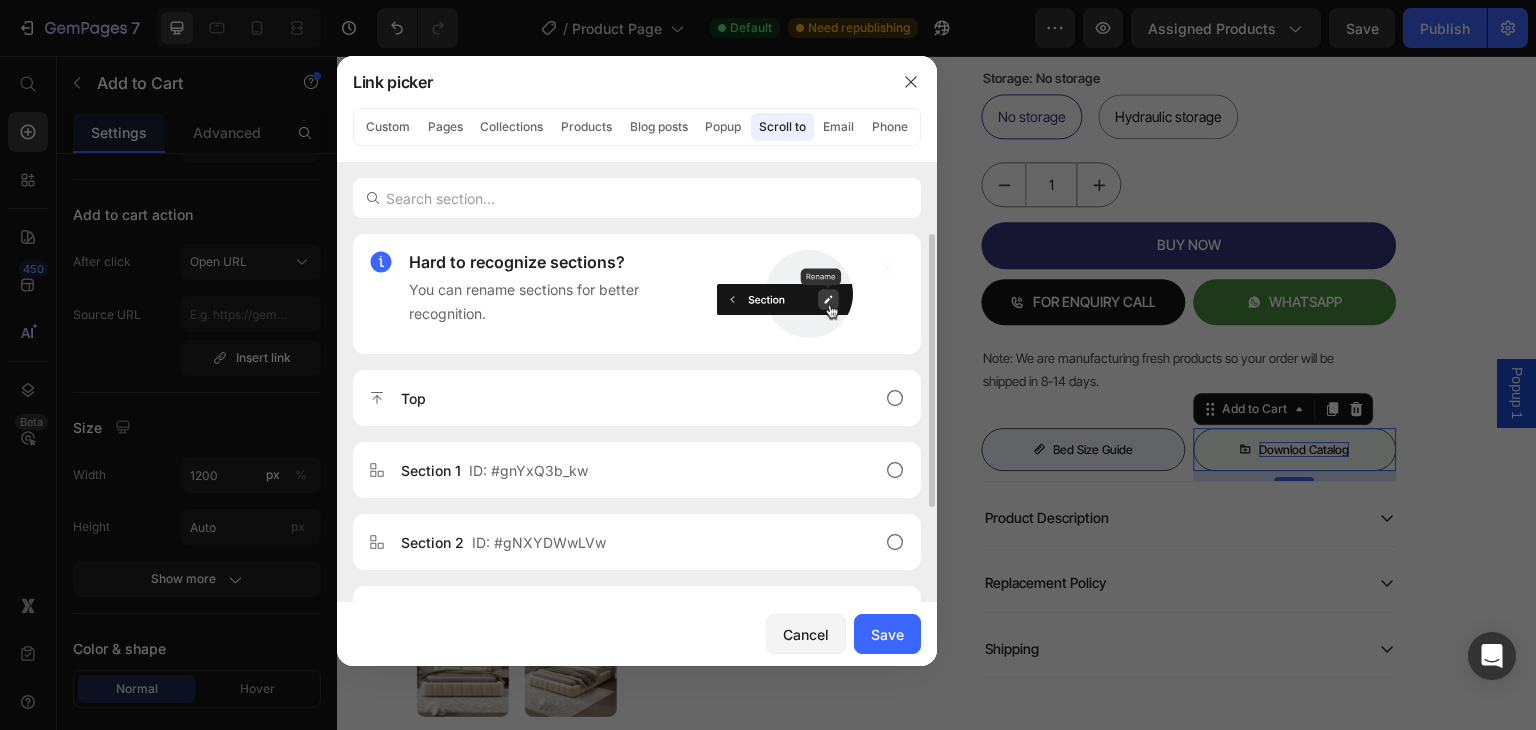scroll, scrollTop: 128, scrollLeft: 0, axis: vertical 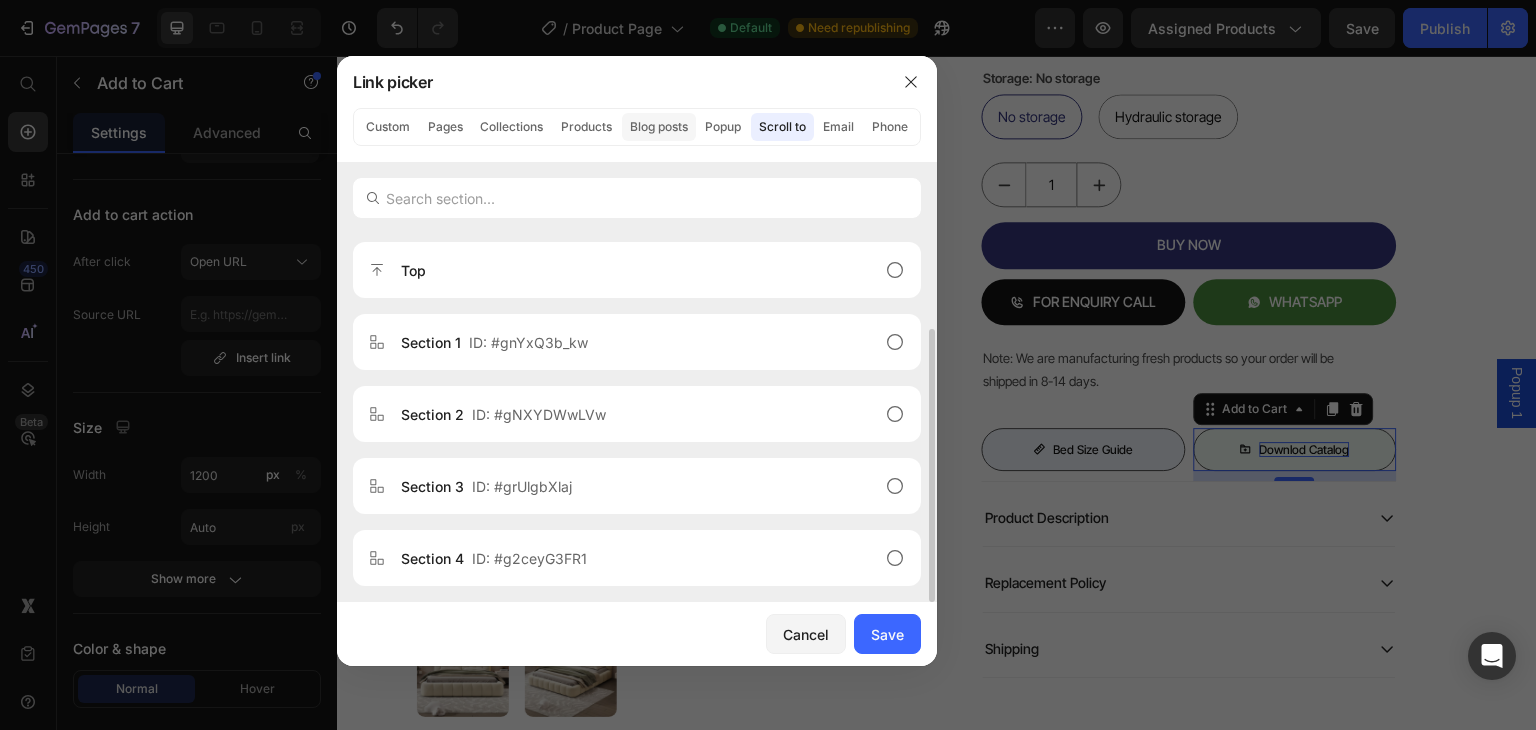 click on "Blog posts" 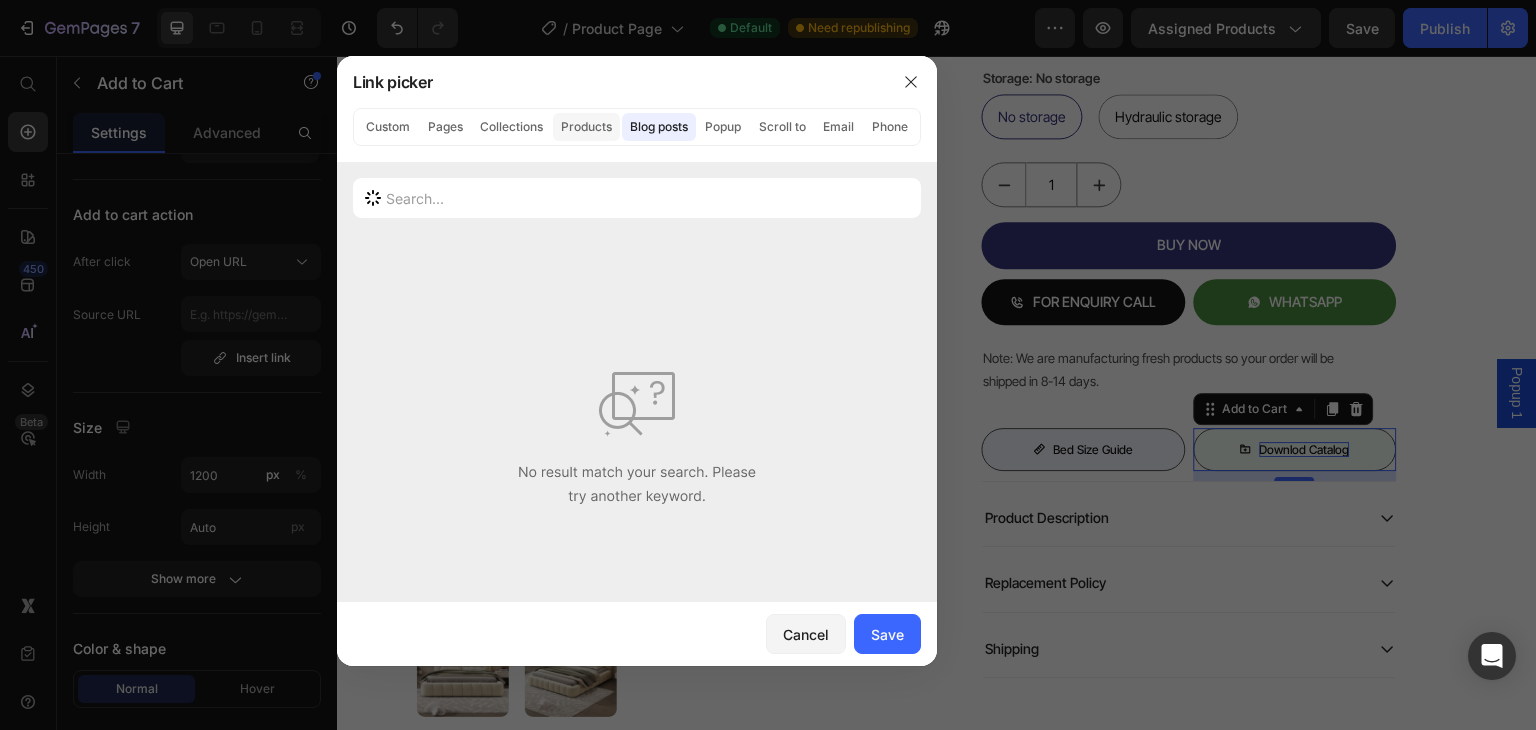 click on "Products" 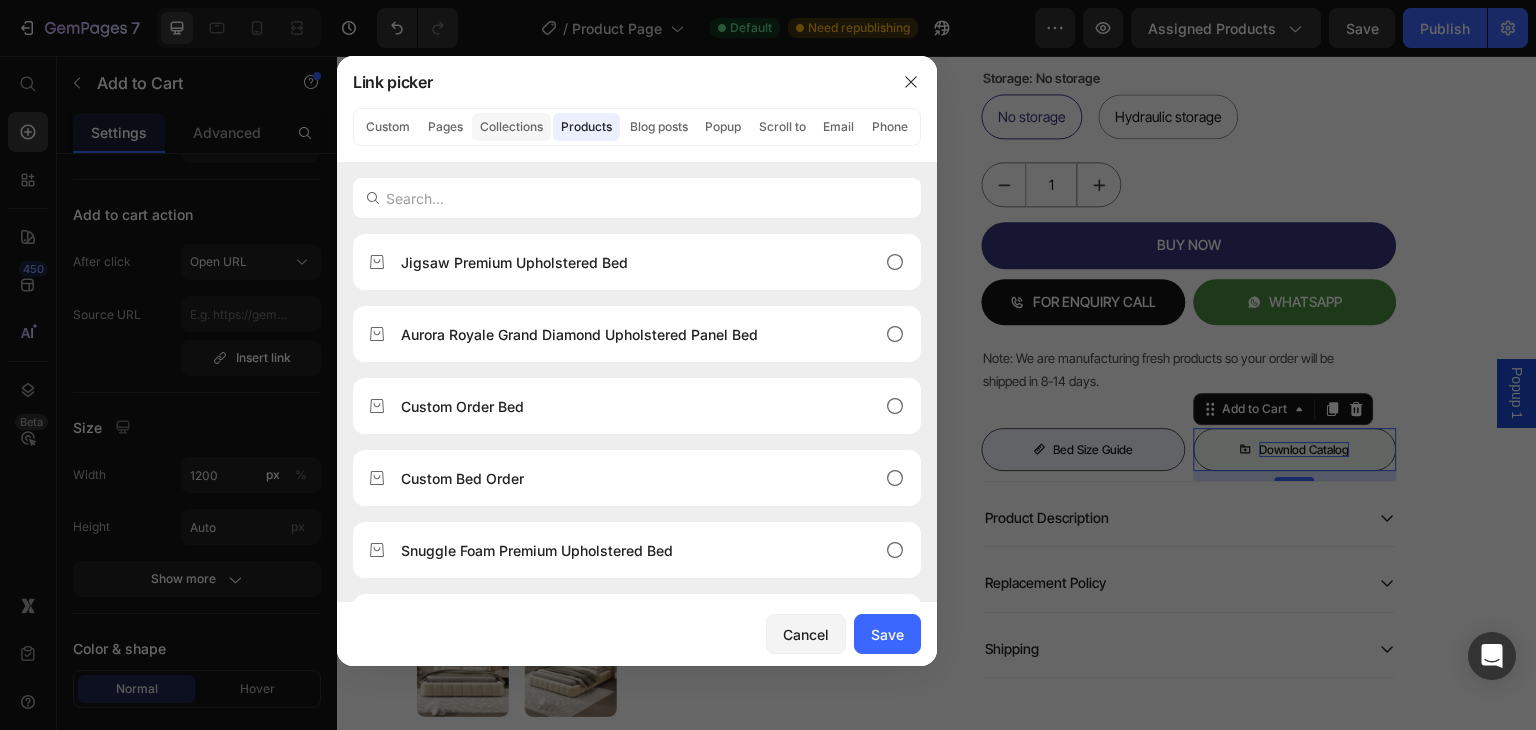 click on "Collections" 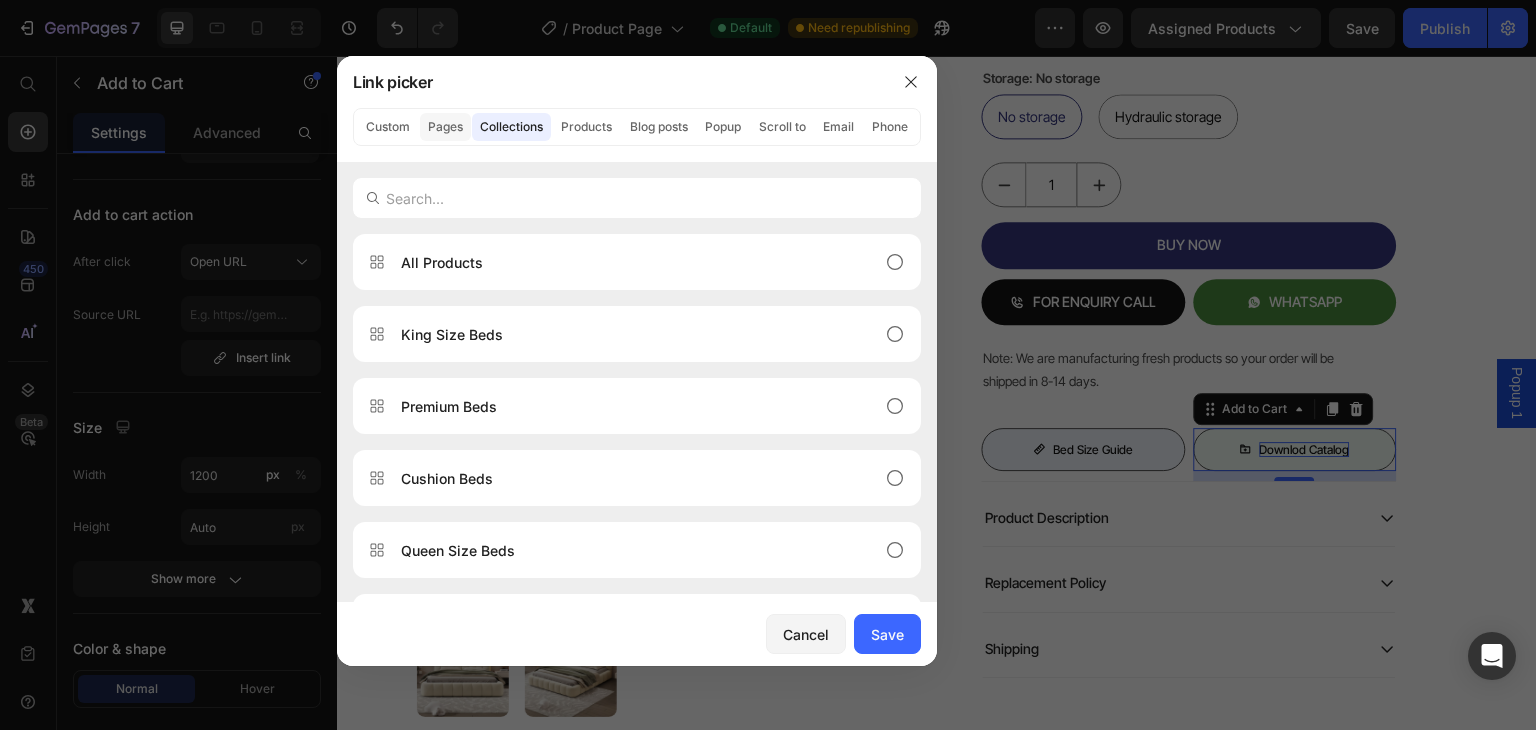 click on "Pages" 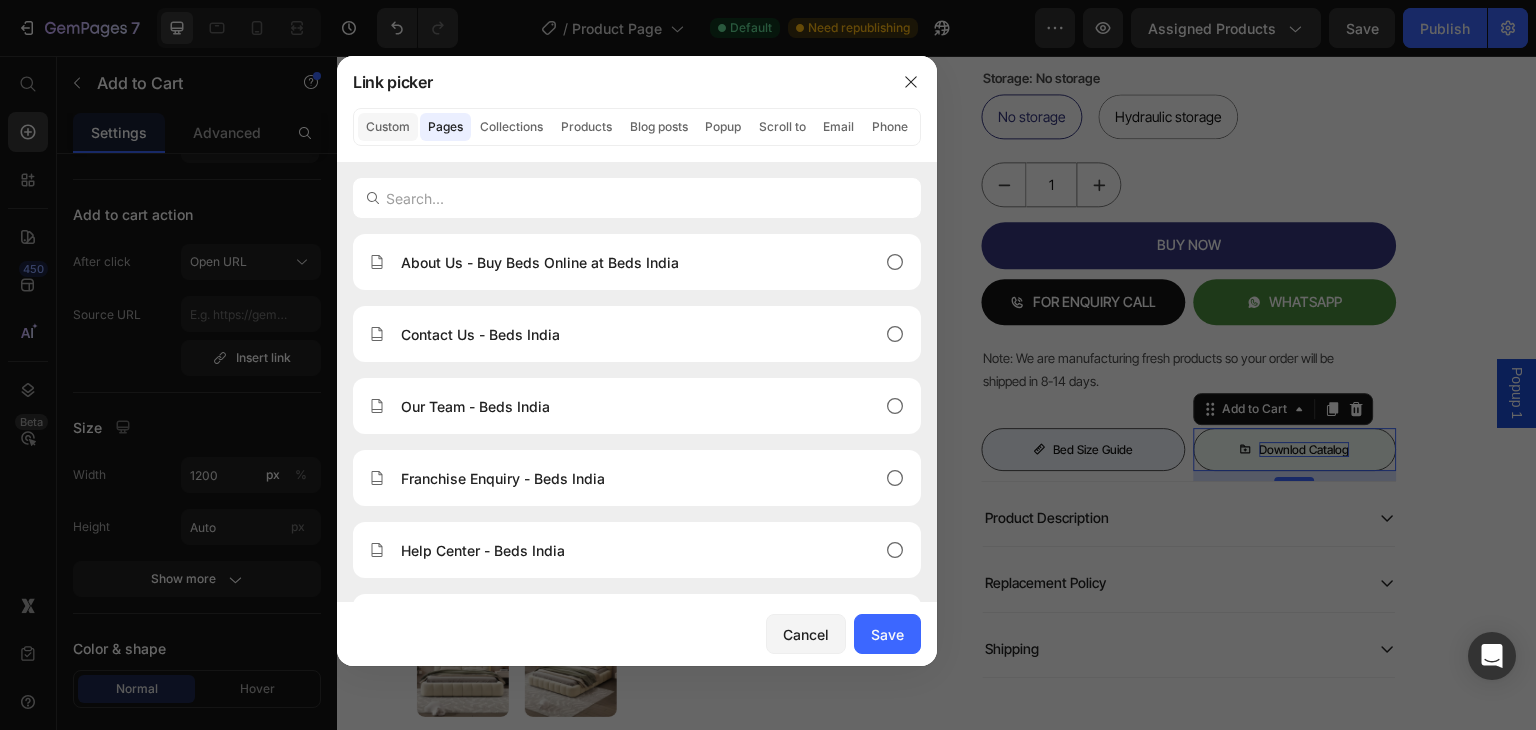 click on "Custom" 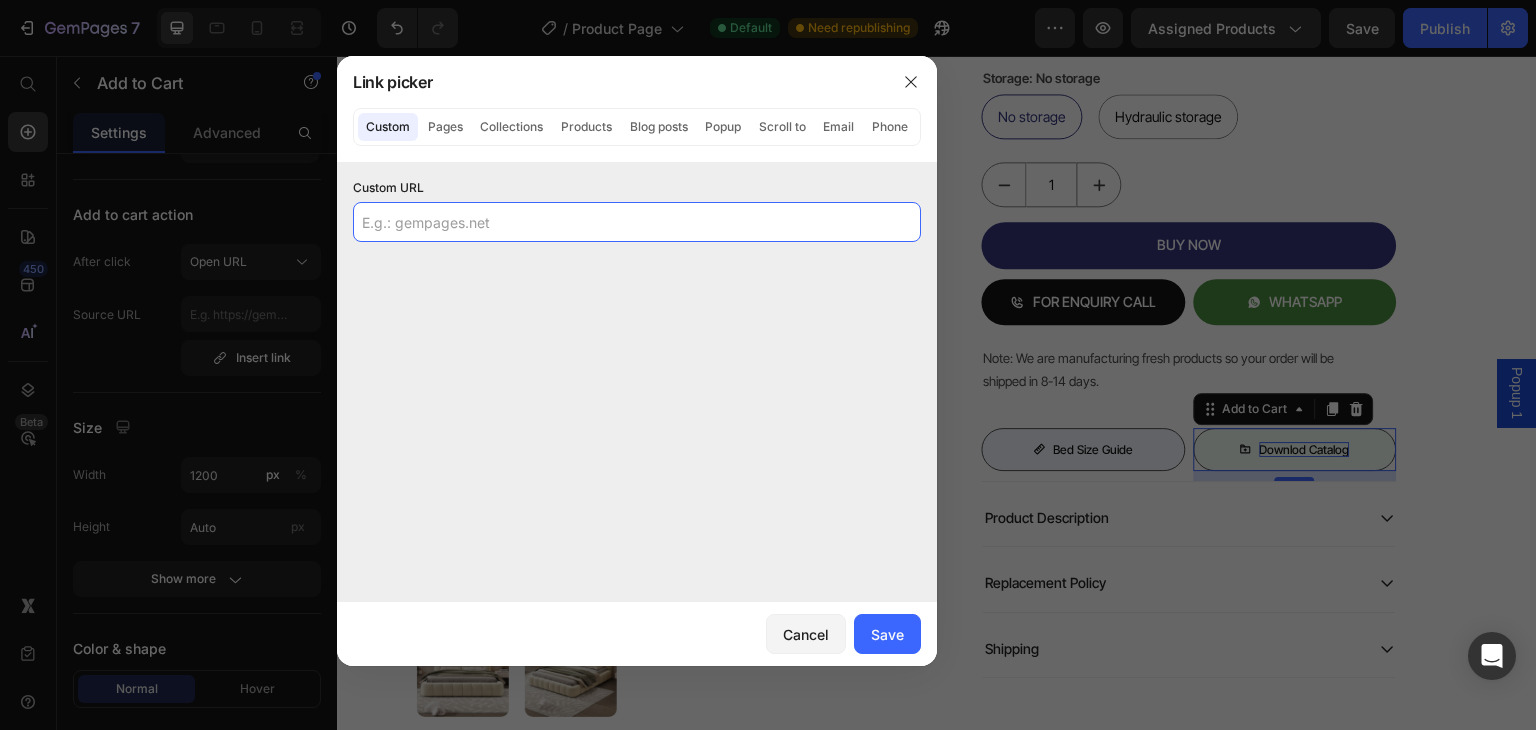 click 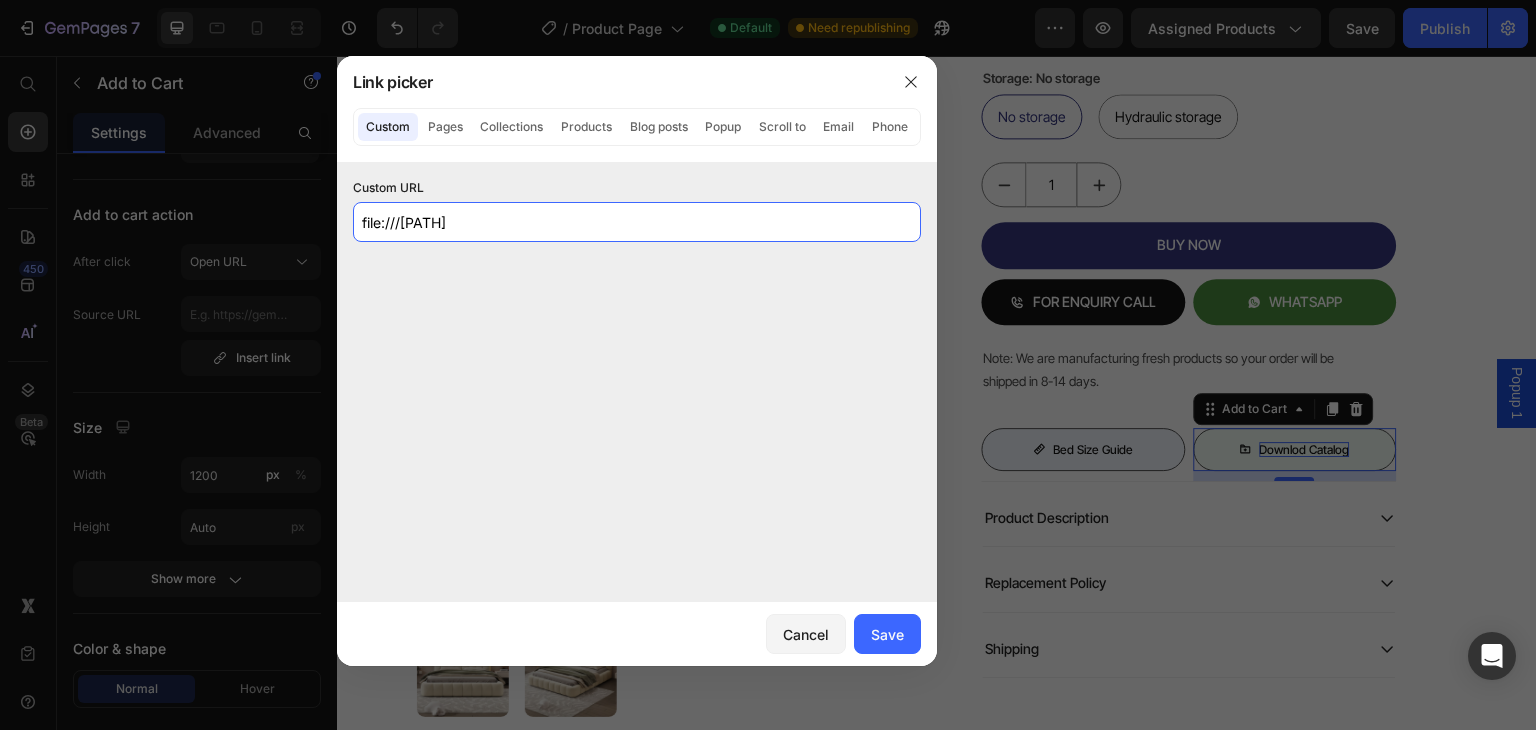 type on "file:///[PATH]" 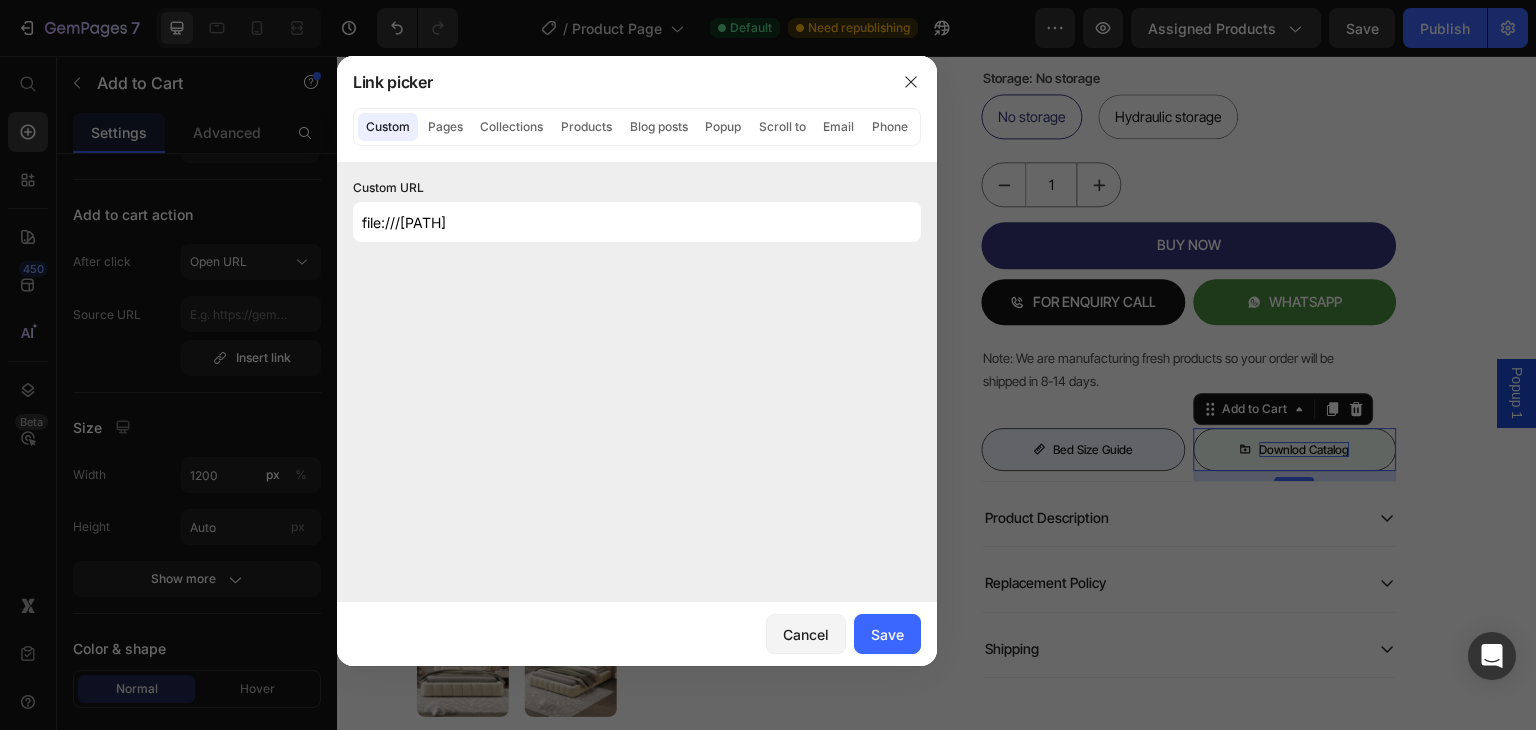 click on "Custom URL file:///[PATH]" at bounding box center (637, 382) 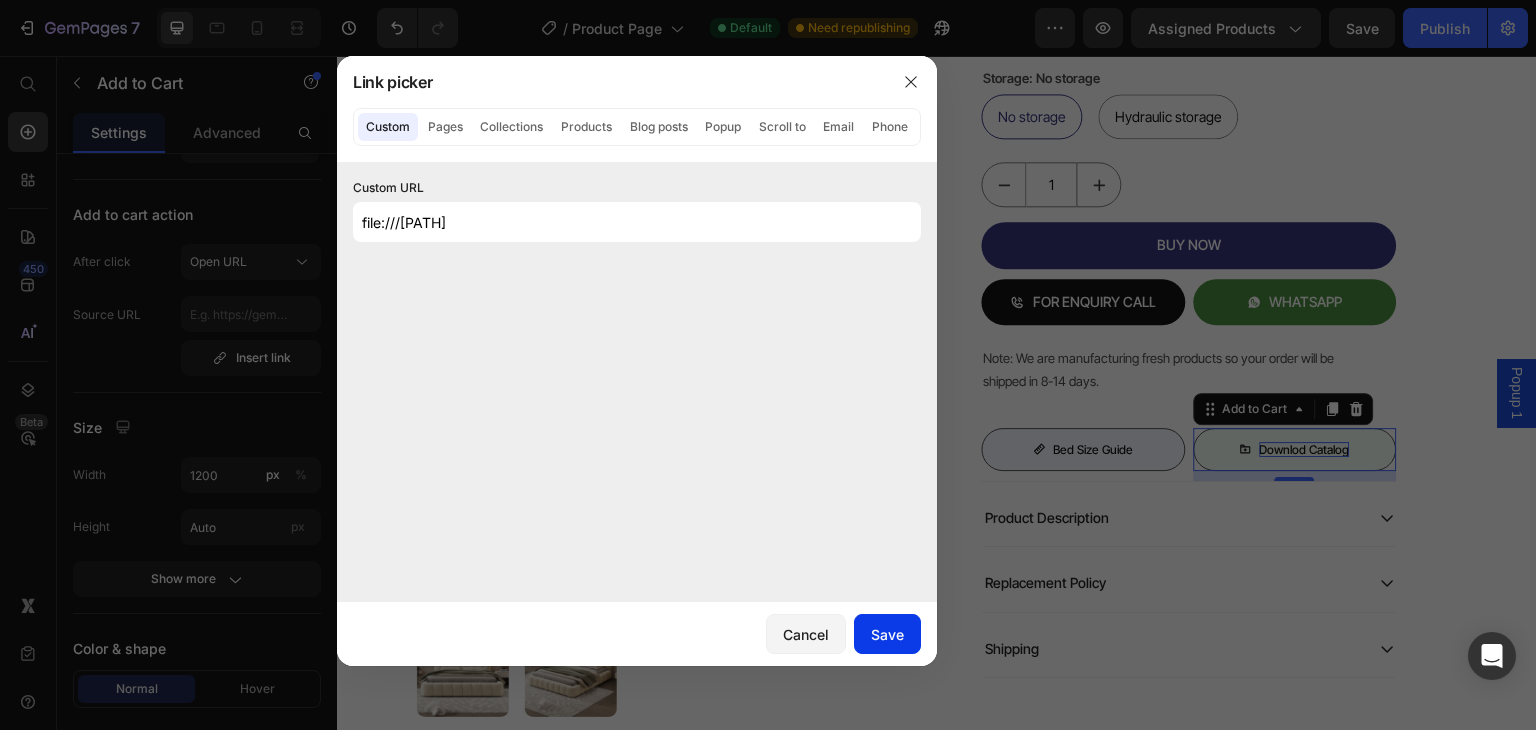 click on "Save" 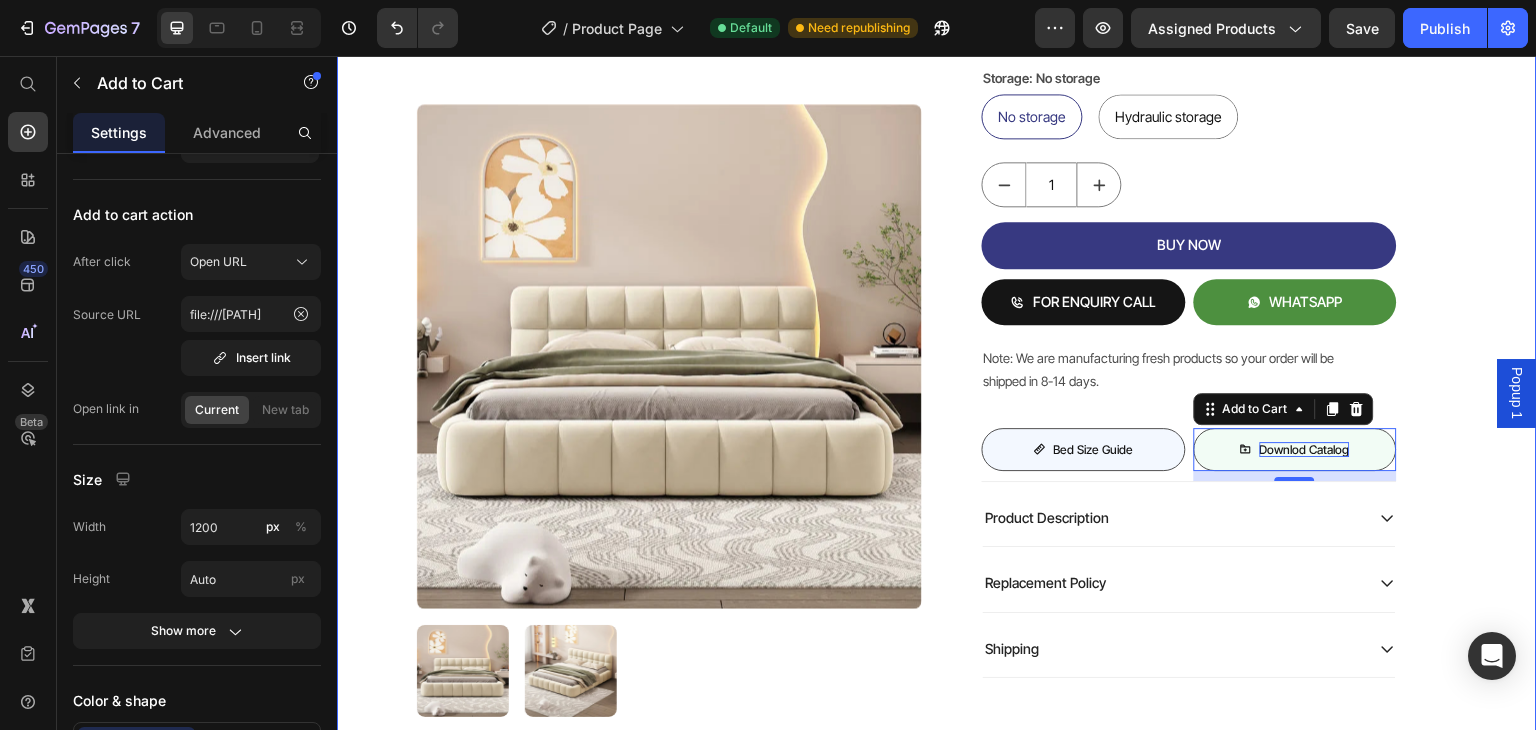 click on "Product Images Mellow Plush Grid Tufted Upholstered Bed Product Title Factory To Home | Free Doorstep Delivery  Text Block Air: Product Reviews app & UGC Air: Product Reviews app & UGC Rs. 80,999.00 Product Price 19% OFF Discount Tag Rs. 65,999.00 Product Price Row (Incl of all Taxes) Text Block Shopify App Shopify App Color: Biege Biege Biege Bedding size Queen Mattress 60X72 King Mattress 70X72 Storage: No storage No storage No storage No storage Hydraulic storage Hydraulic storage Hydraulic storage Product Variants & Swatches 1 Product Quantity BUY NOW Add to Cart
FOR ENQUIRY CALL Add to Cart
WHATSAPP Add to Cart Row Note: We are manufacturing fresh products so your order will be shipped in 8-14 days. Text Block
bed size guide Add to Cart
Downlod catalog Add to Cart   10 Row Row
Product Description
Replacement Policy
Shipping Accordion Row Row Product Row" at bounding box center [937, 85] 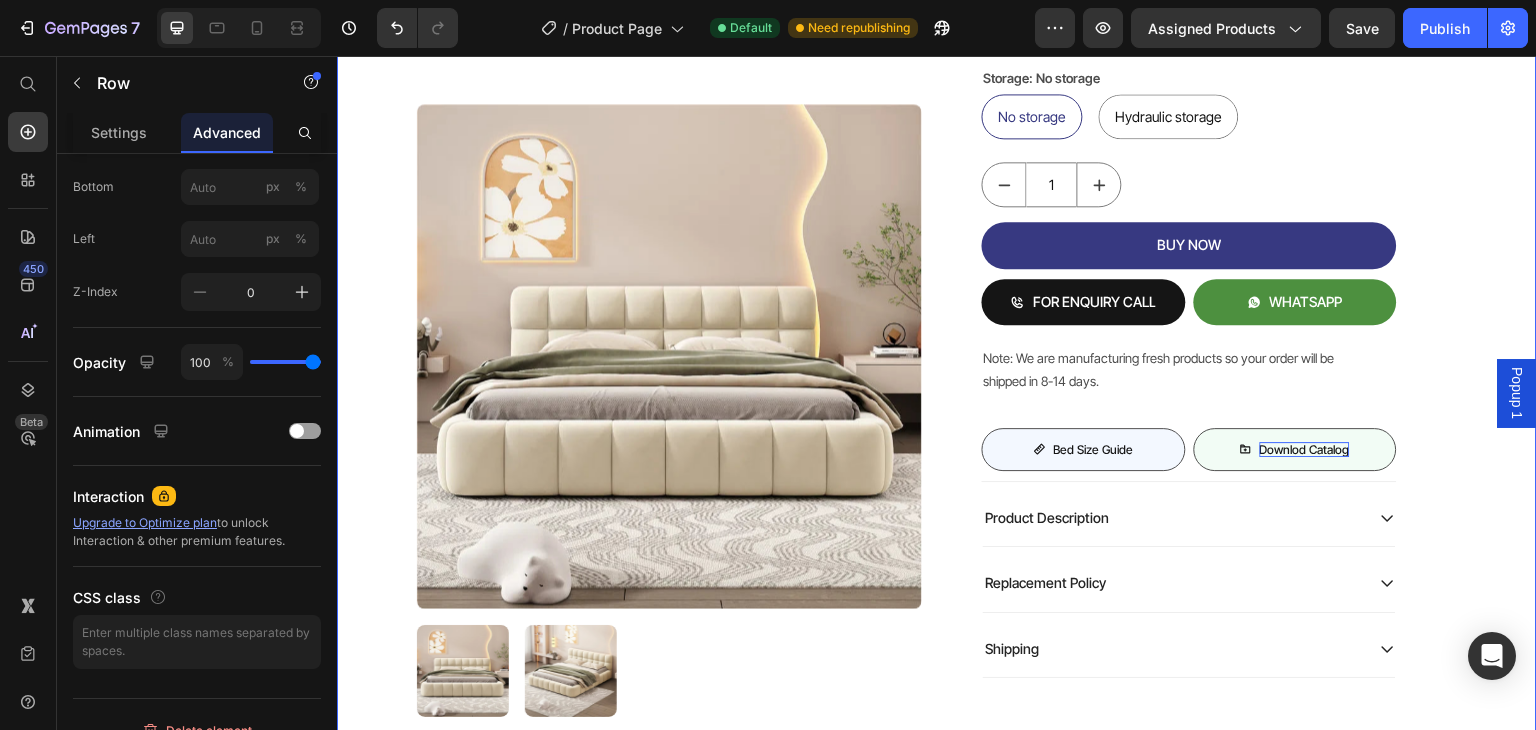 scroll, scrollTop: 0, scrollLeft: 0, axis: both 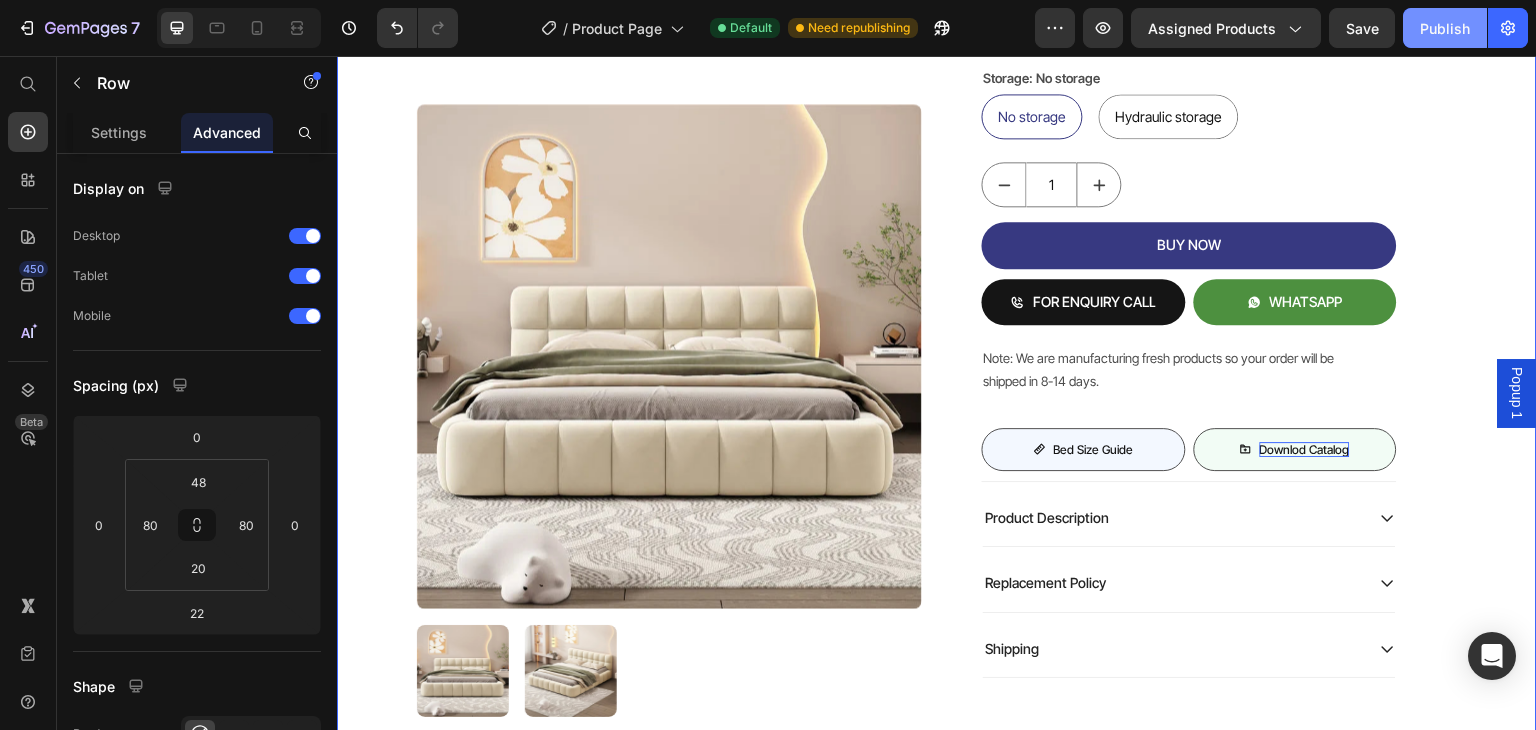 click on "Publish" at bounding box center (1445, 28) 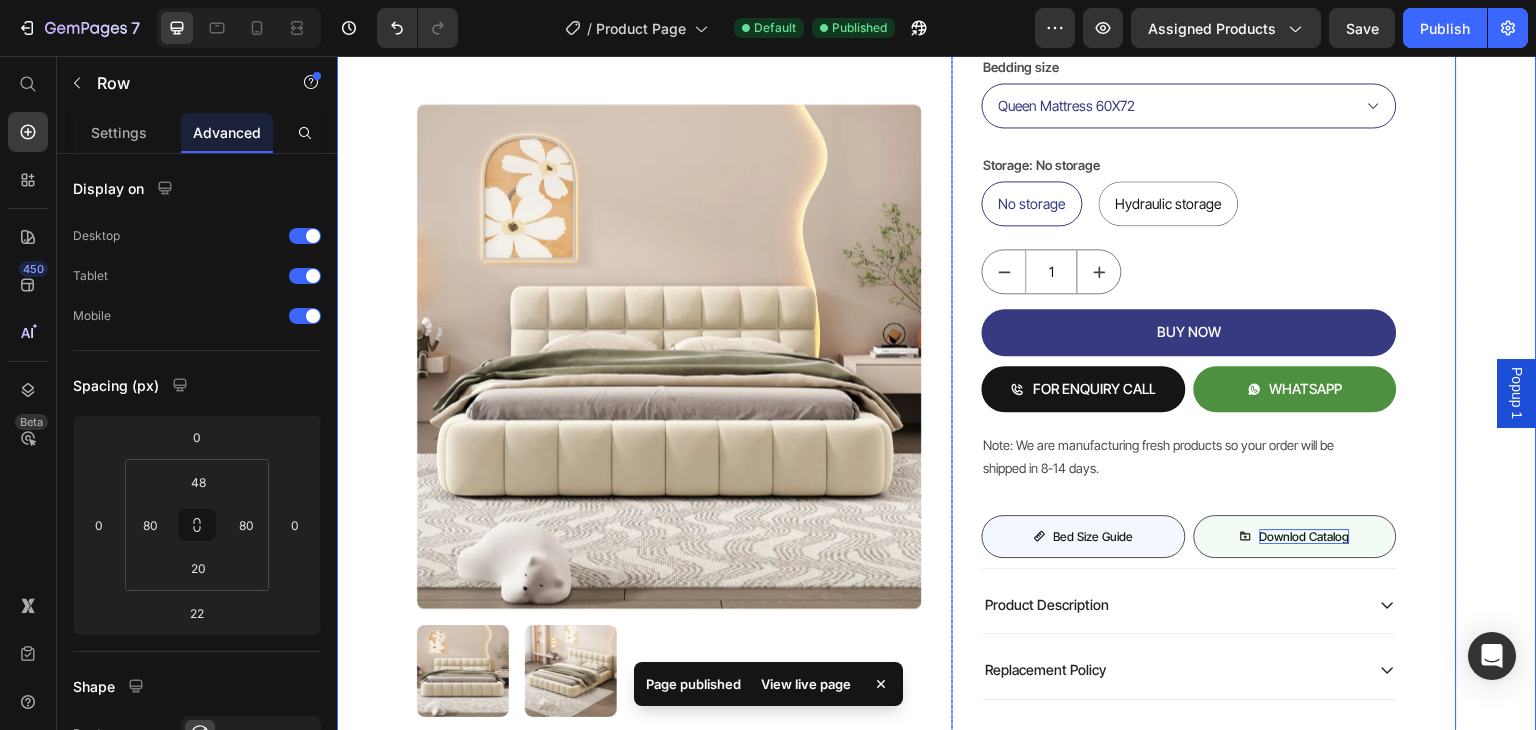 scroll, scrollTop: 600, scrollLeft: 0, axis: vertical 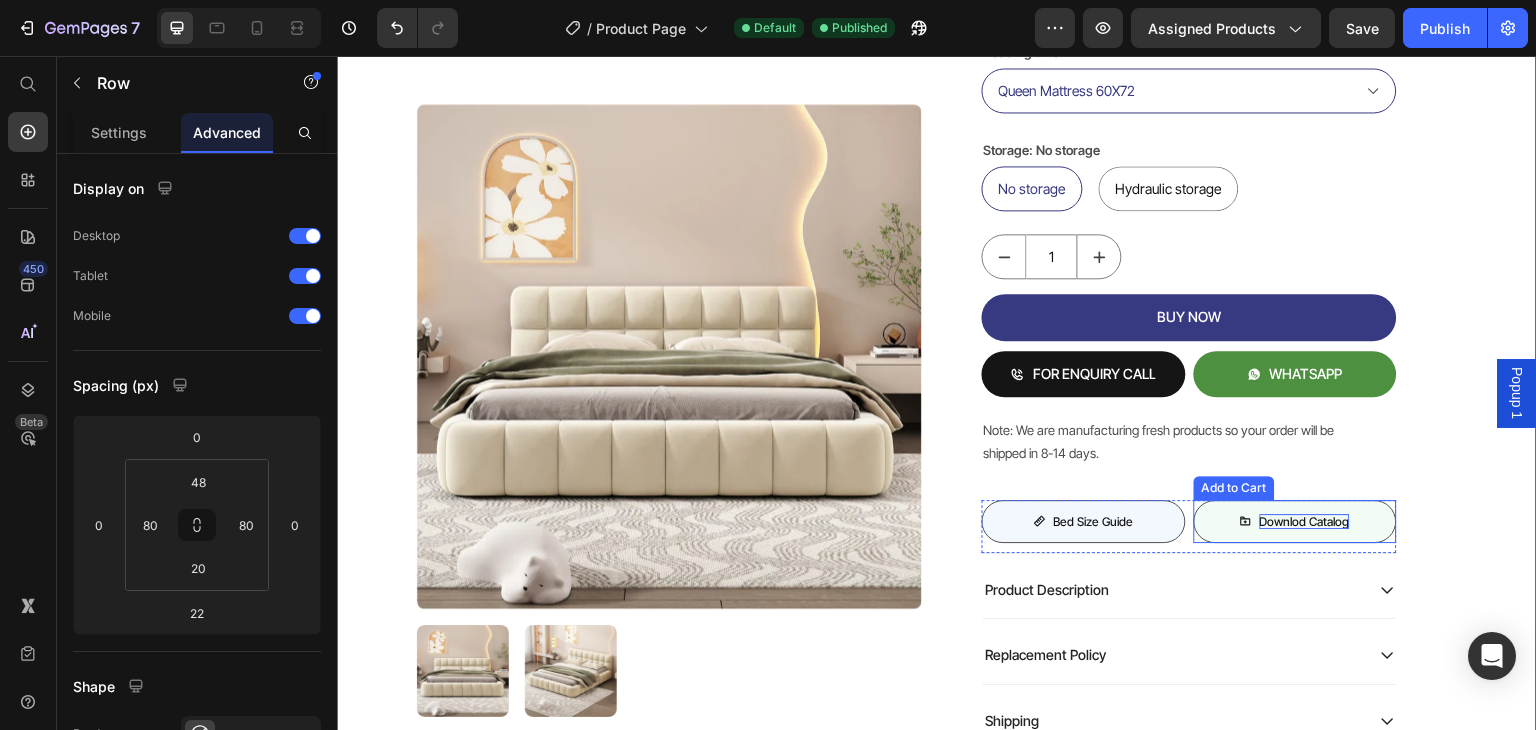 click on "Downlod catalog Add to Cart" at bounding box center [1296, 522] 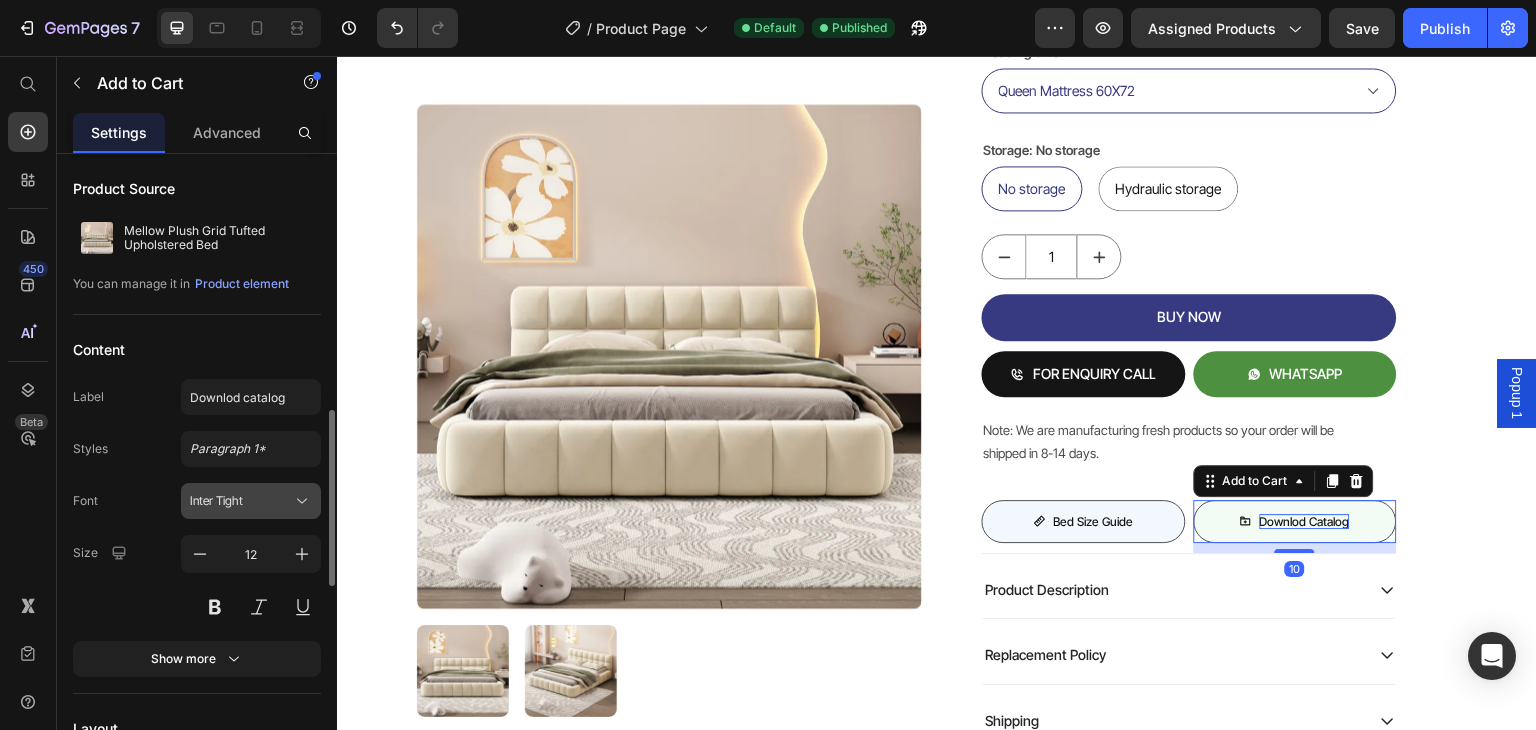 scroll, scrollTop: 300, scrollLeft: 0, axis: vertical 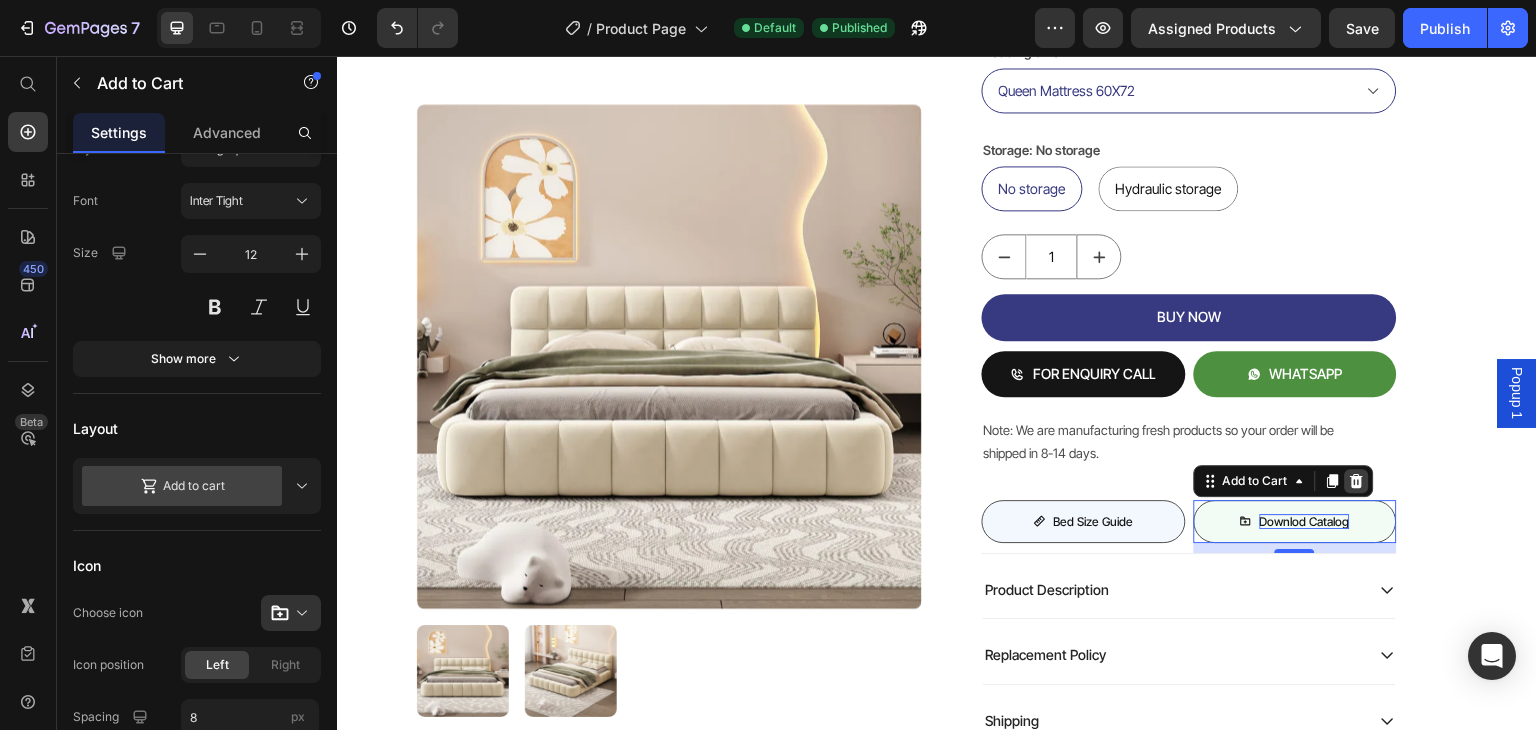 click 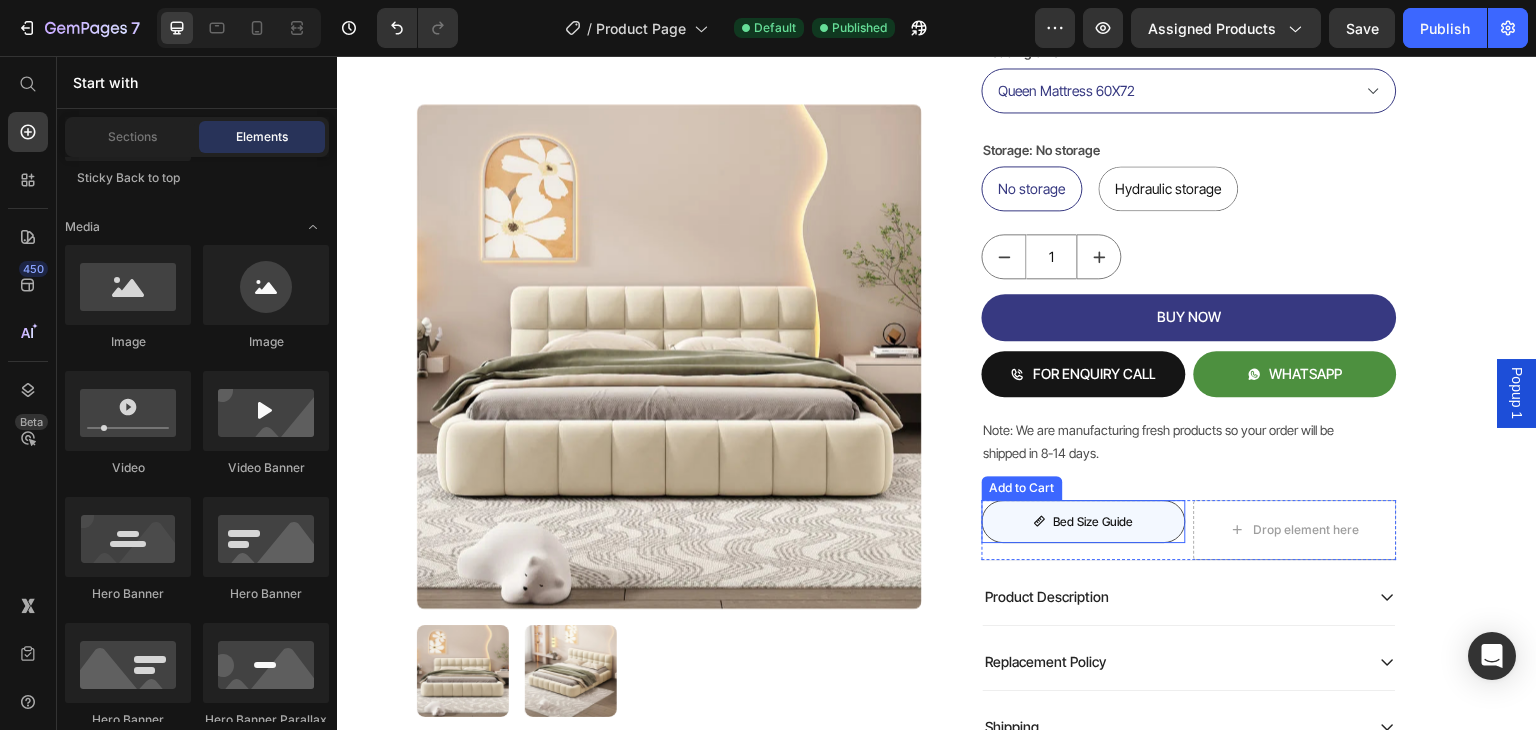 click on "bed size guide Add to Cart" at bounding box center (1084, 522) 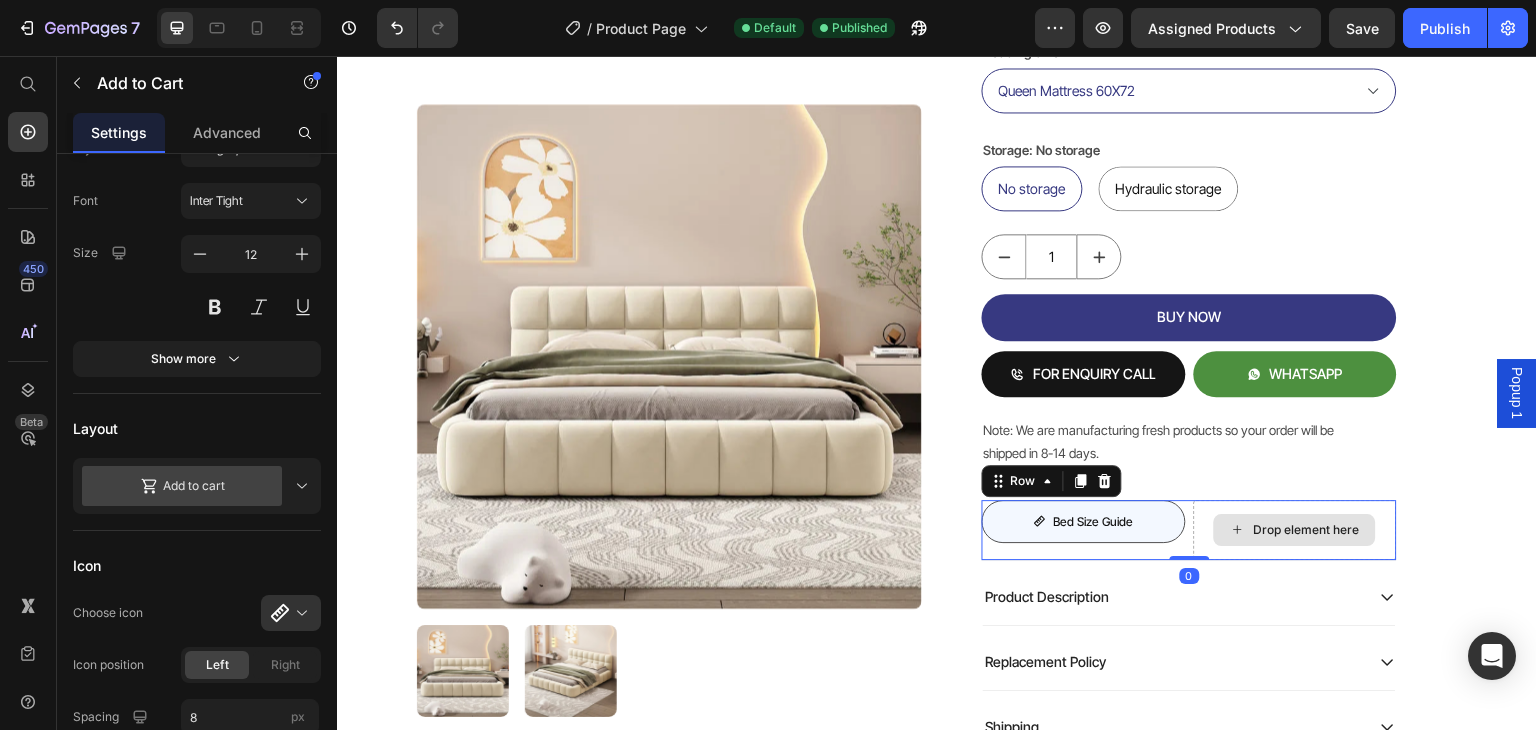 click on "bed size guide Add to Cart
Drop element here Row   0" at bounding box center [1189, 530] 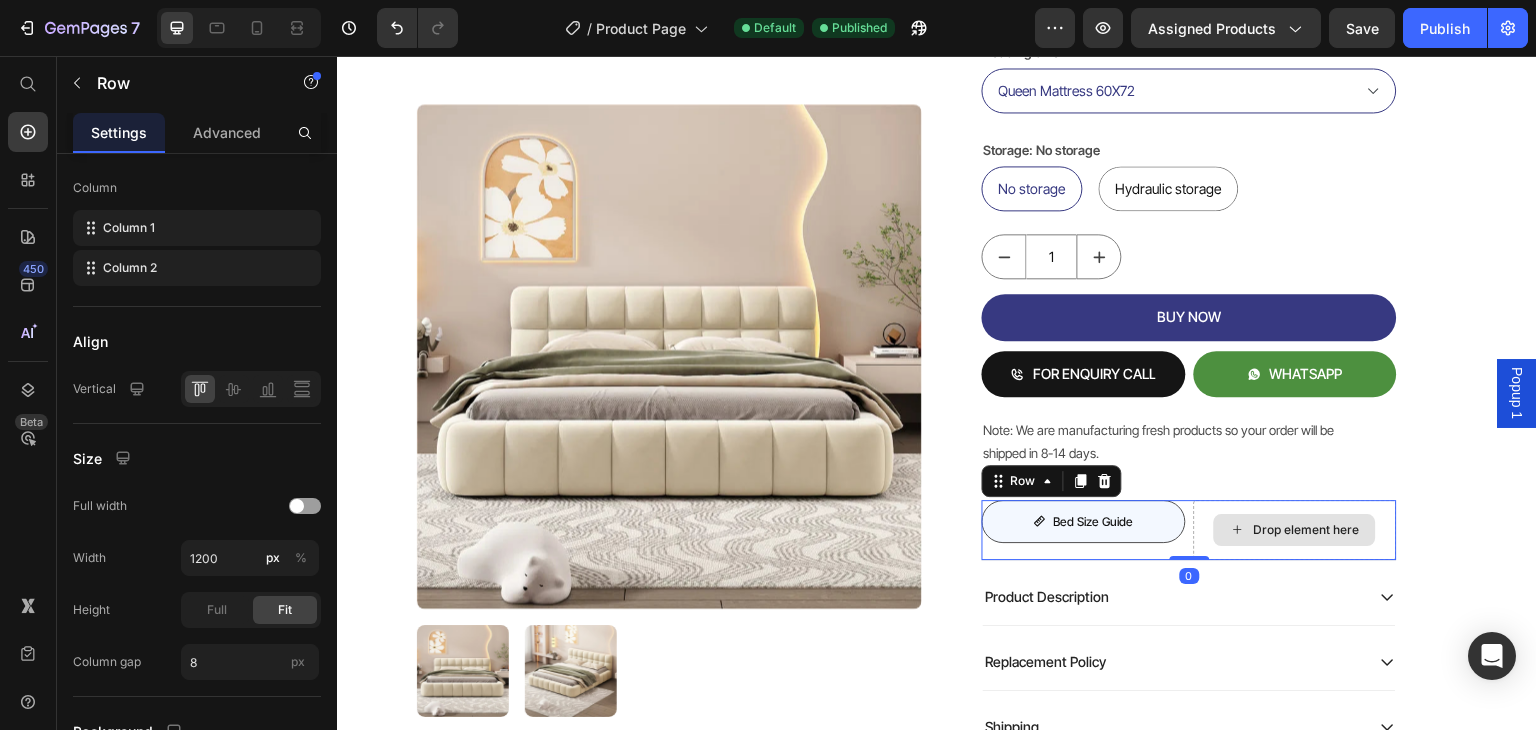 scroll, scrollTop: 0, scrollLeft: 0, axis: both 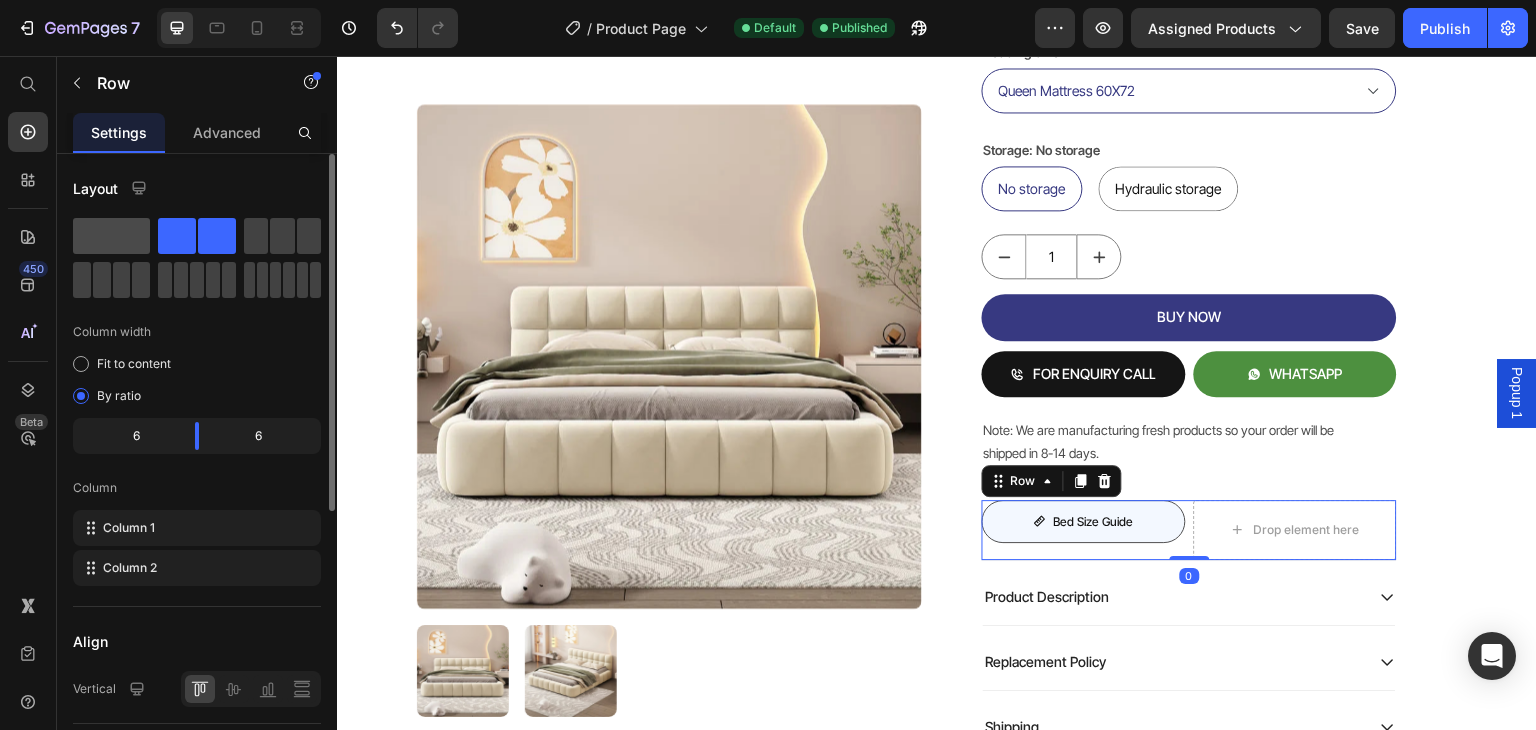 click 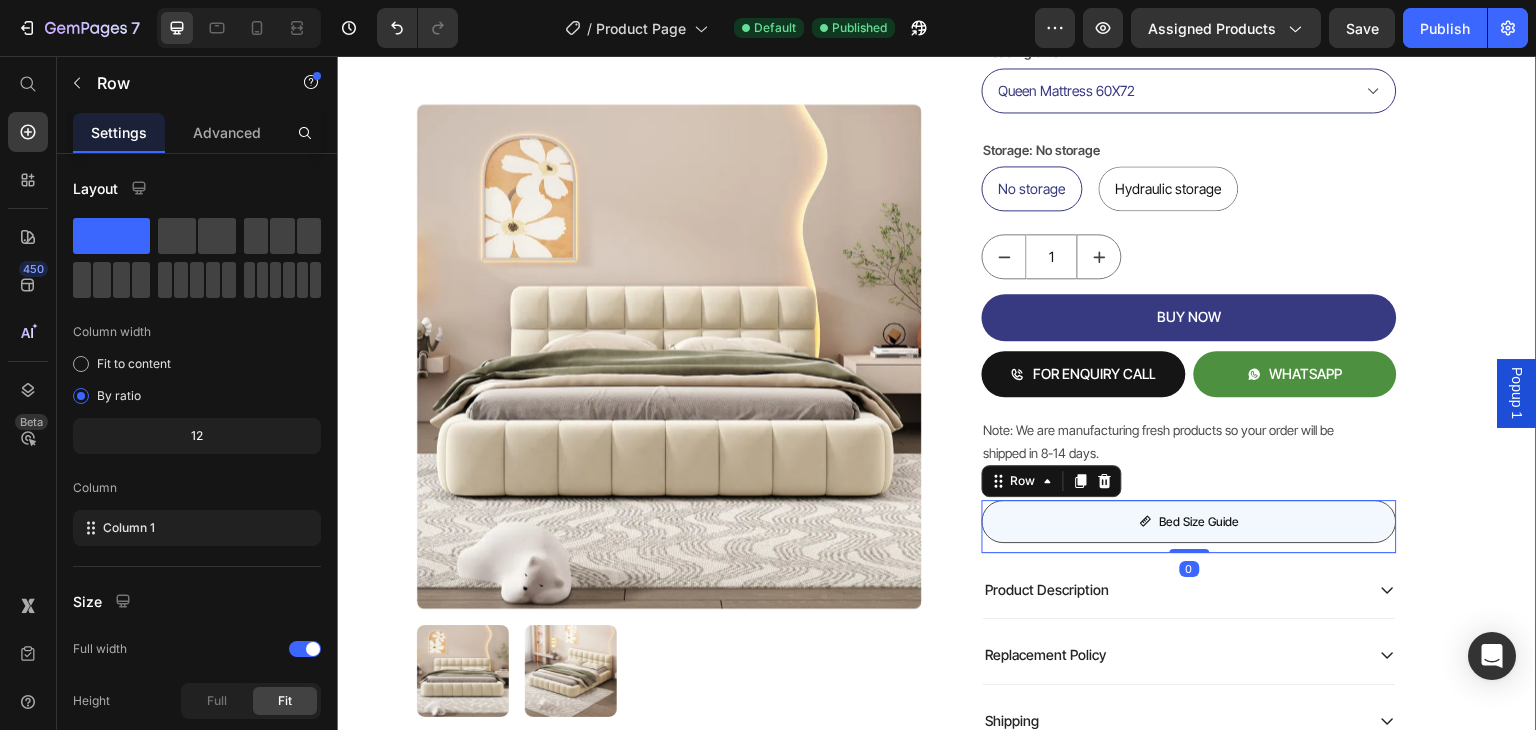 click on "Product Images Mellow Plush Grid Tufted Upholstered Bed Product Title Factory To Home | Free Doorstep Delivery  Text Block Air: Product Reviews app & UGC Air: Product Reviews app & UGC Rs. 80,999.00 Product Price 19% OFF Discount Tag Rs. 65,999.00 Product Price Row (Incl of all Taxes) Text Block Shopify App Shopify App Color: Biege Biege Biege Bedding size Queen Mattress 60X72 King Mattress 70X72 Storage: No storage No storage No storage No storage Hydraulic storage Hydraulic storage Hydraulic storage Product Variants & Swatches 1 Product Quantity BUY NOW Add to Cart
FOR ENQUIRY CALL Add to Cart
WHATSAPP Add to Cart Row Note: We are manufacturing fresh products so your order will be shipped in 8-14 days. Text Block
bed size guide Add to Cart Row   0 Row
Product Description
Replacement Policy
Shipping Accordion Row Row Product Row" at bounding box center (937, 157) 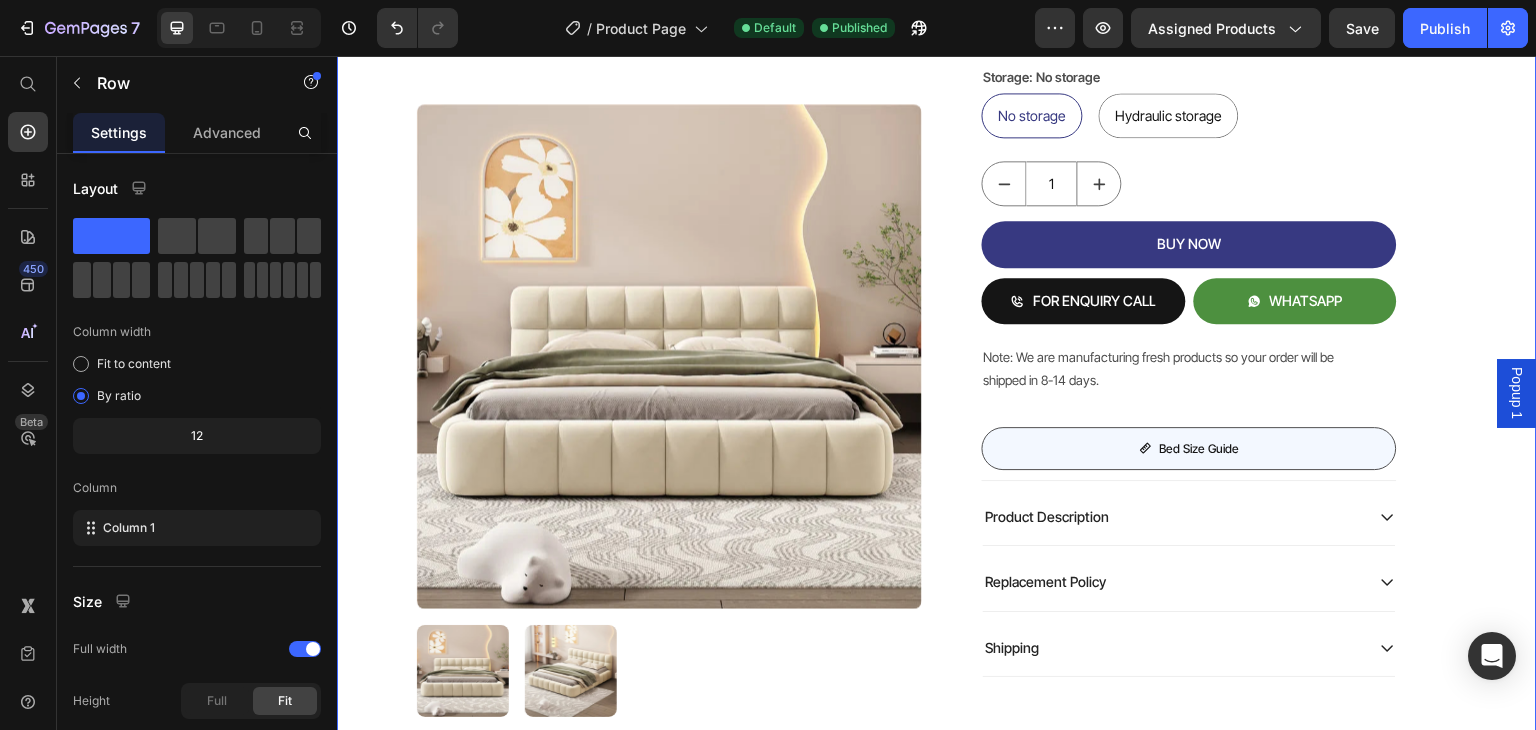 scroll, scrollTop: 700, scrollLeft: 0, axis: vertical 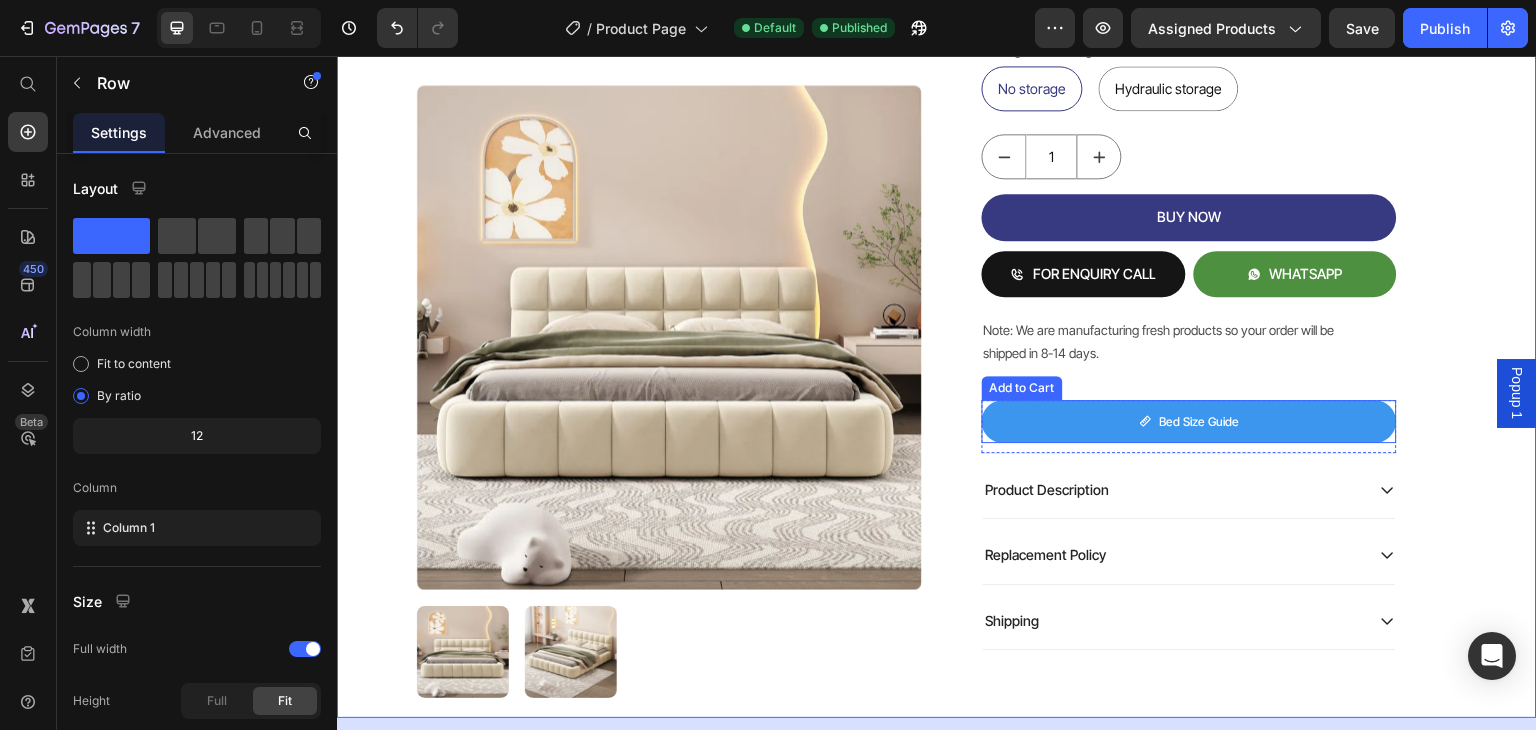 click on "bed size guide" at bounding box center [1189, 422] 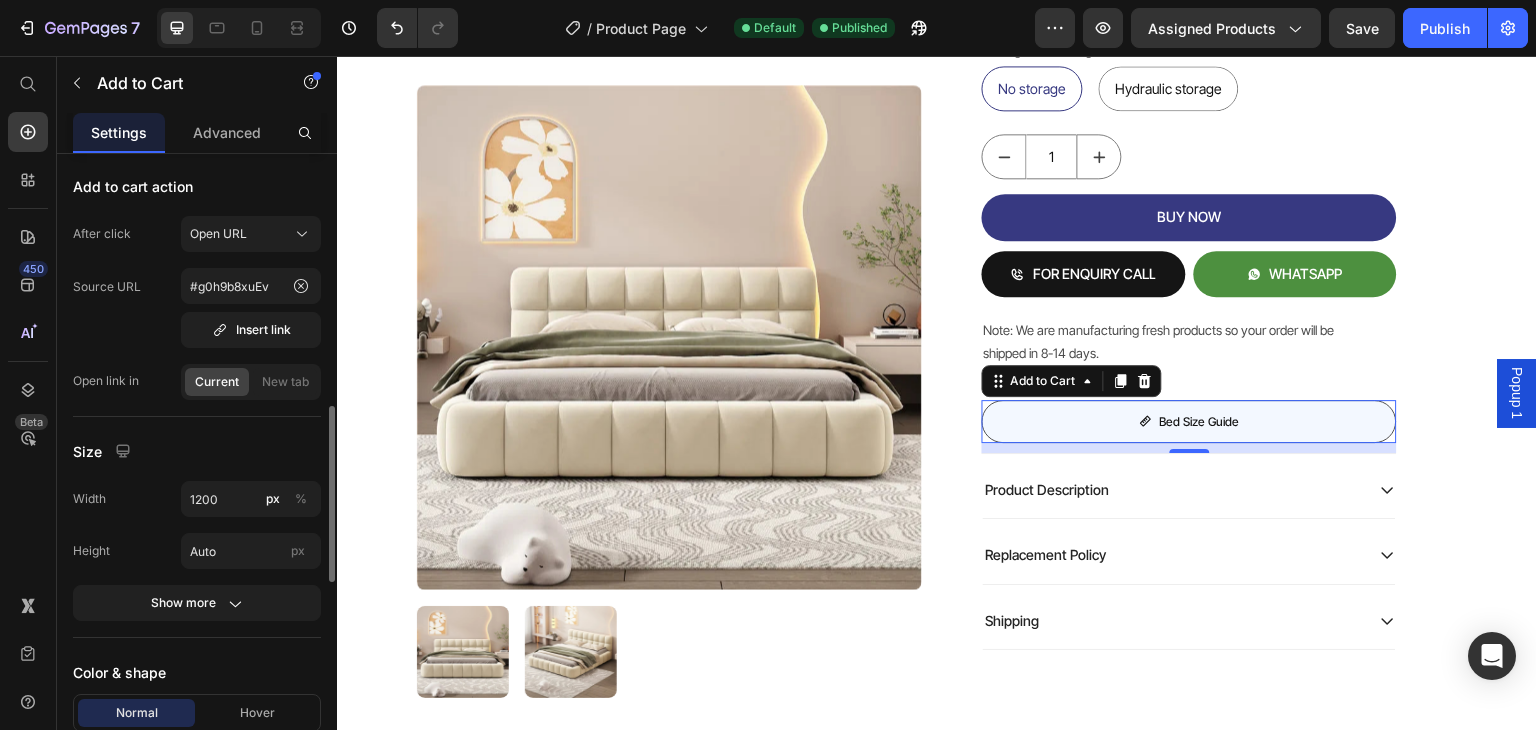 scroll, scrollTop: 1100, scrollLeft: 0, axis: vertical 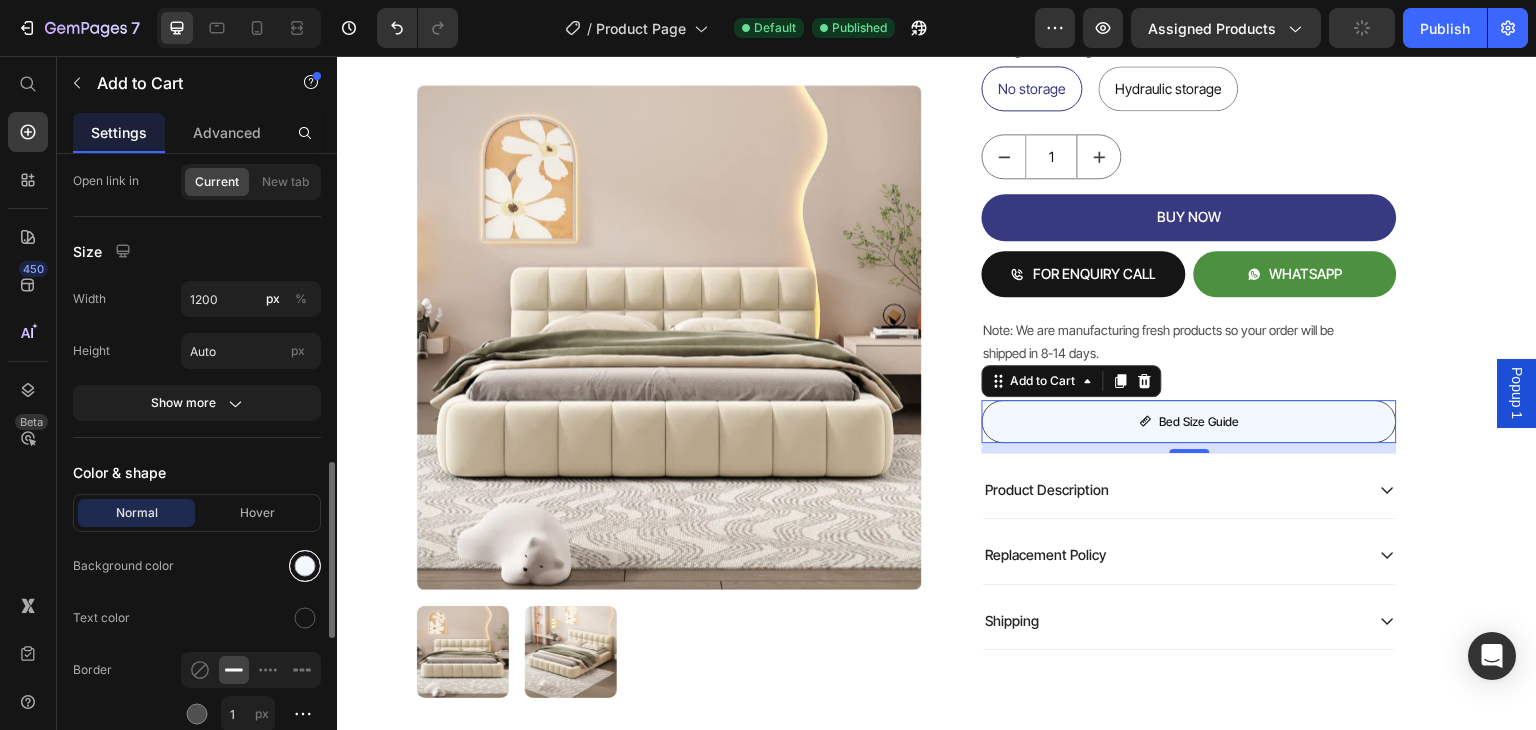 click at bounding box center [305, 566] 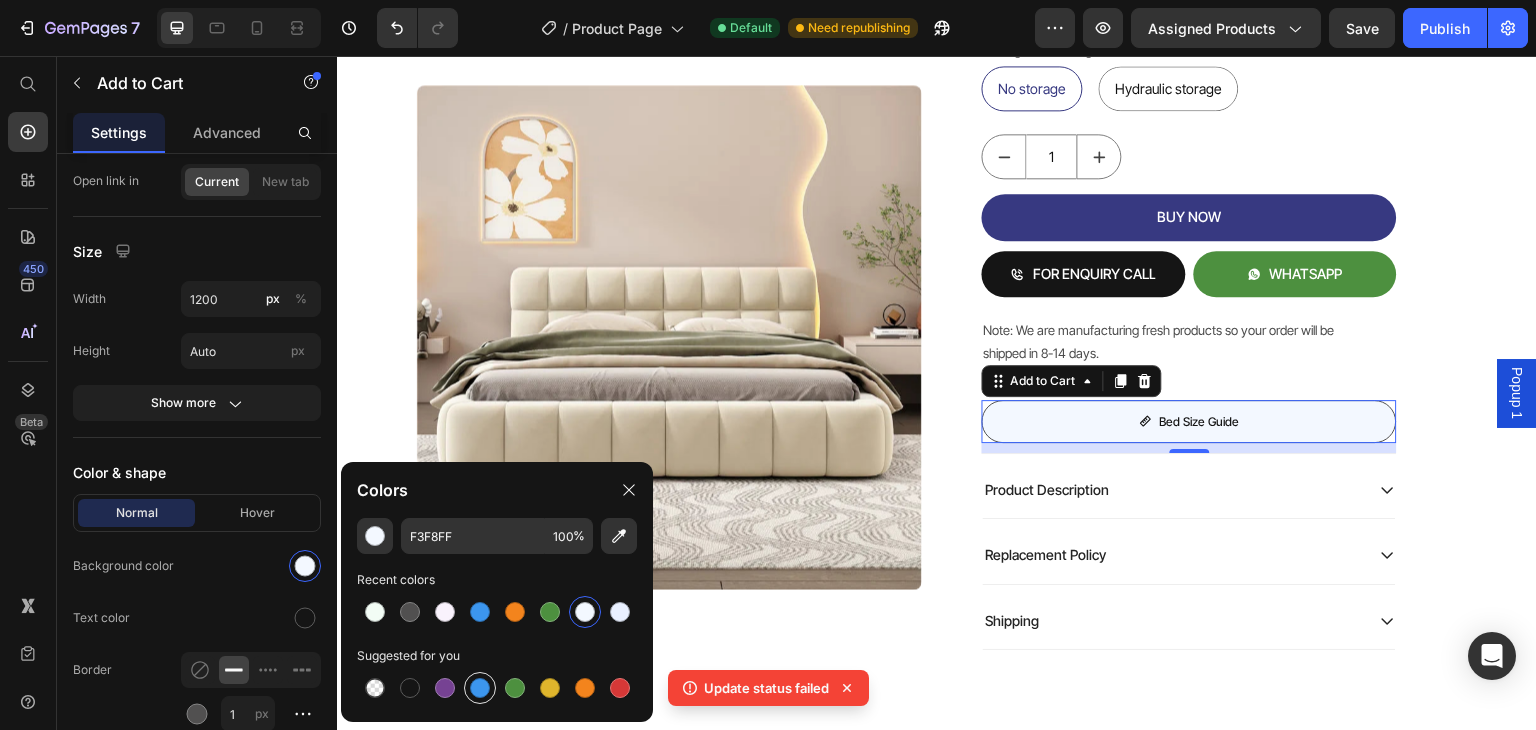 drag, startPoint x: 479, startPoint y: 684, endPoint x: 442, endPoint y: 571, distance: 118.90332 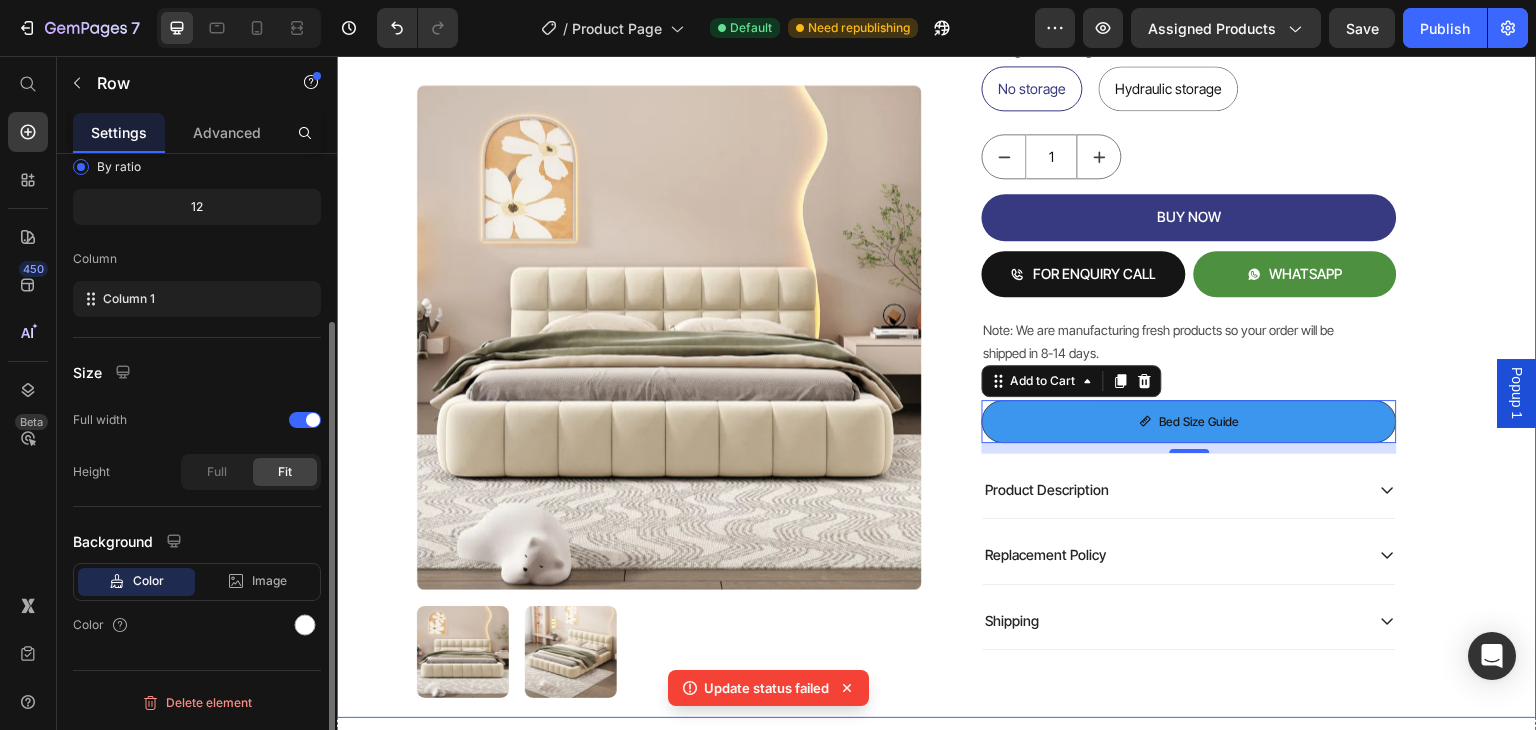 click on "Product Images Mellow Plush Grid Tufted Upholstered Bed Product Title Factory To Home | Free Doorstep Delivery  Text Block Air: Product Reviews app & UGC Air: Product Reviews app & UGC Rs. 80,999.00 Product Price 19% OFF Discount Tag Rs. 65,999.00 Product Price Row (Incl of all Taxes) Text Block Shopify App Shopify App Color: Biege Biege Biege Bedding size Queen Mattress 60X72 King Mattress 70X72 Storage: No storage No storage No storage No storage Hydraulic storage Hydraulic storage Hydraulic storage Product Variants & Swatches 1 Product Quantity BUY NOW Add to Cart
FOR ENQUIRY CALL Add to Cart
WHATSAPP Add to Cart Row Note: We are manufacturing fresh products so your order will be shipped in 8-14 days. Text Block
bed size guide Add to Cart   10 Row Row
Product Description
Replacement Policy
Shipping Accordion Row Row Product Row" at bounding box center (937, 57) 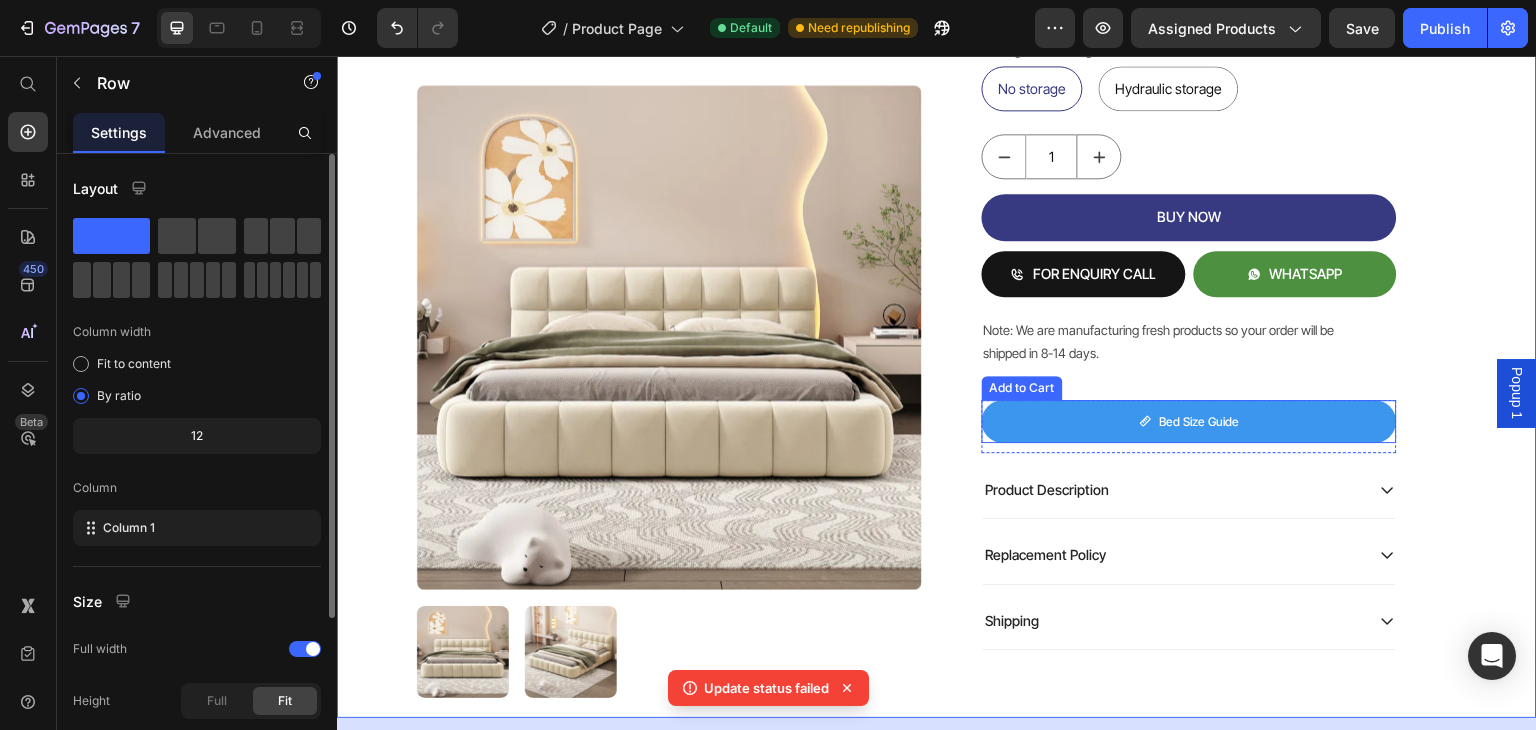 click on "bed size guide" at bounding box center [1189, 422] 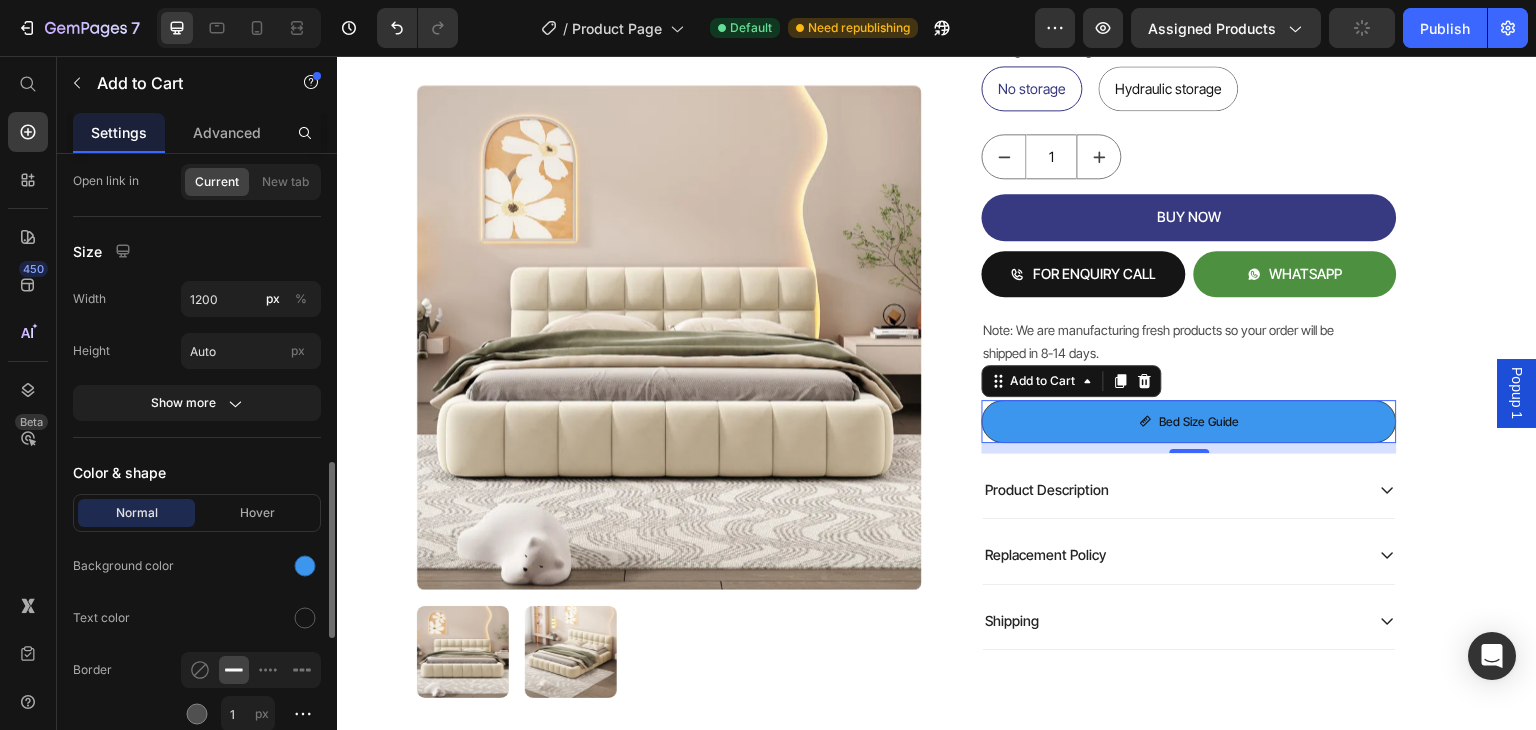 scroll, scrollTop: 1300, scrollLeft: 0, axis: vertical 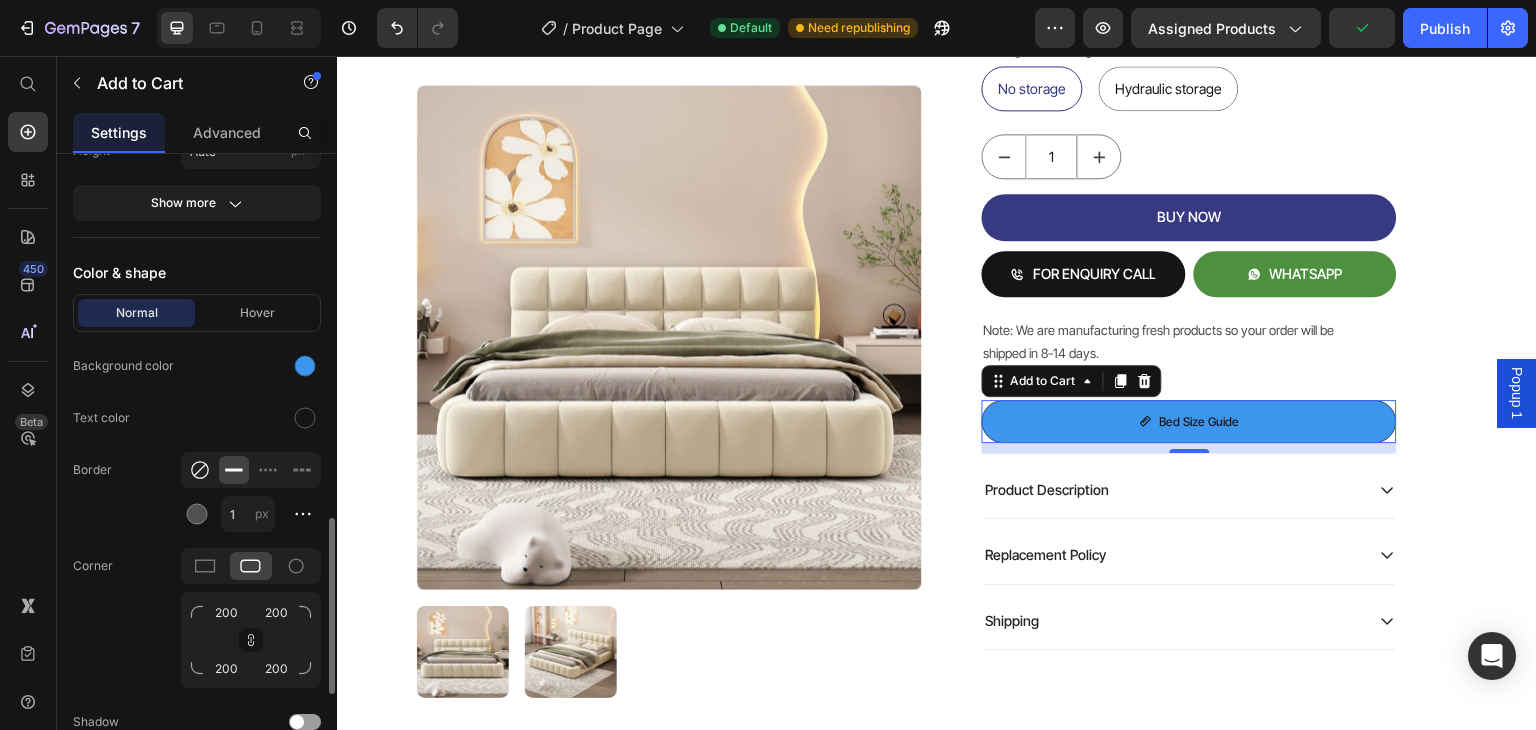 click 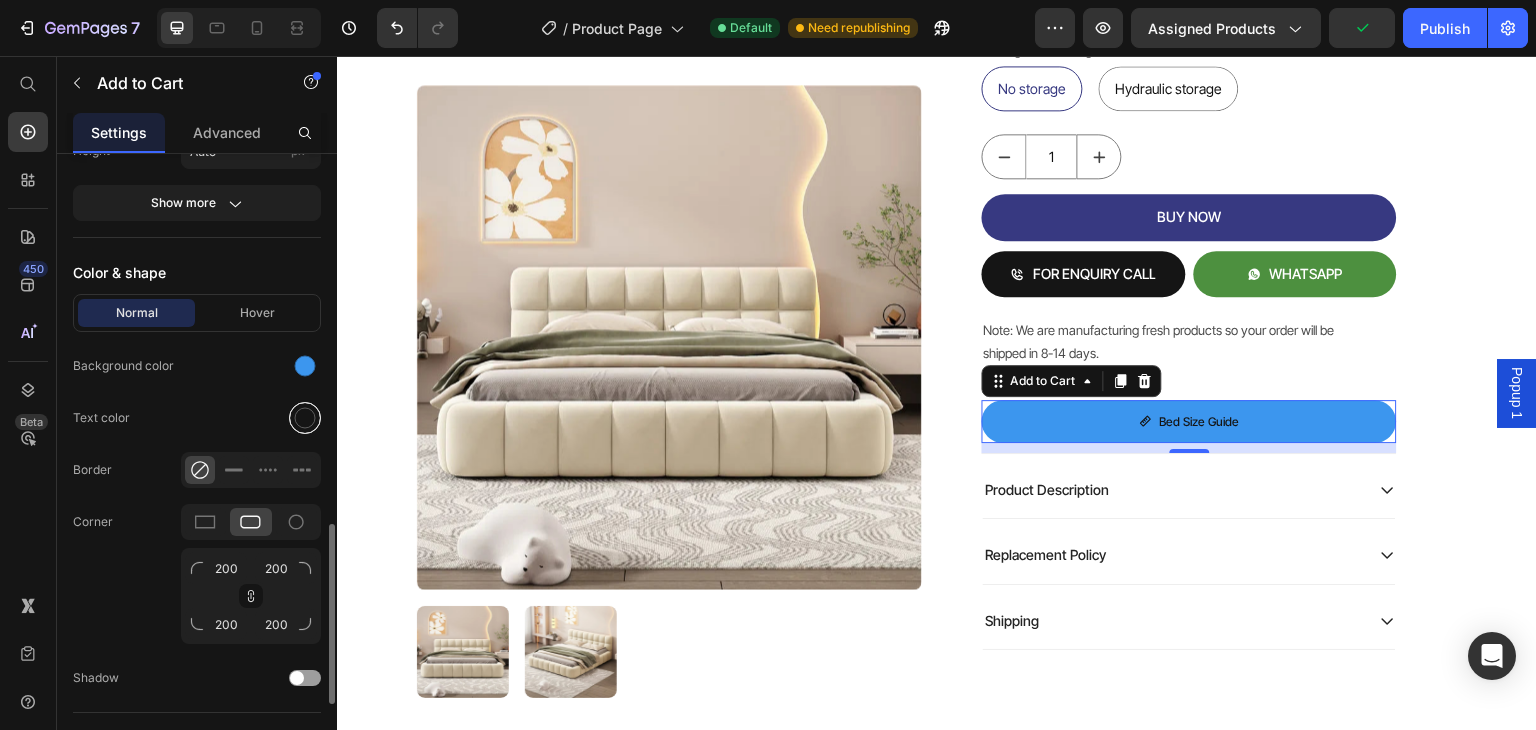 click at bounding box center [305, 418] 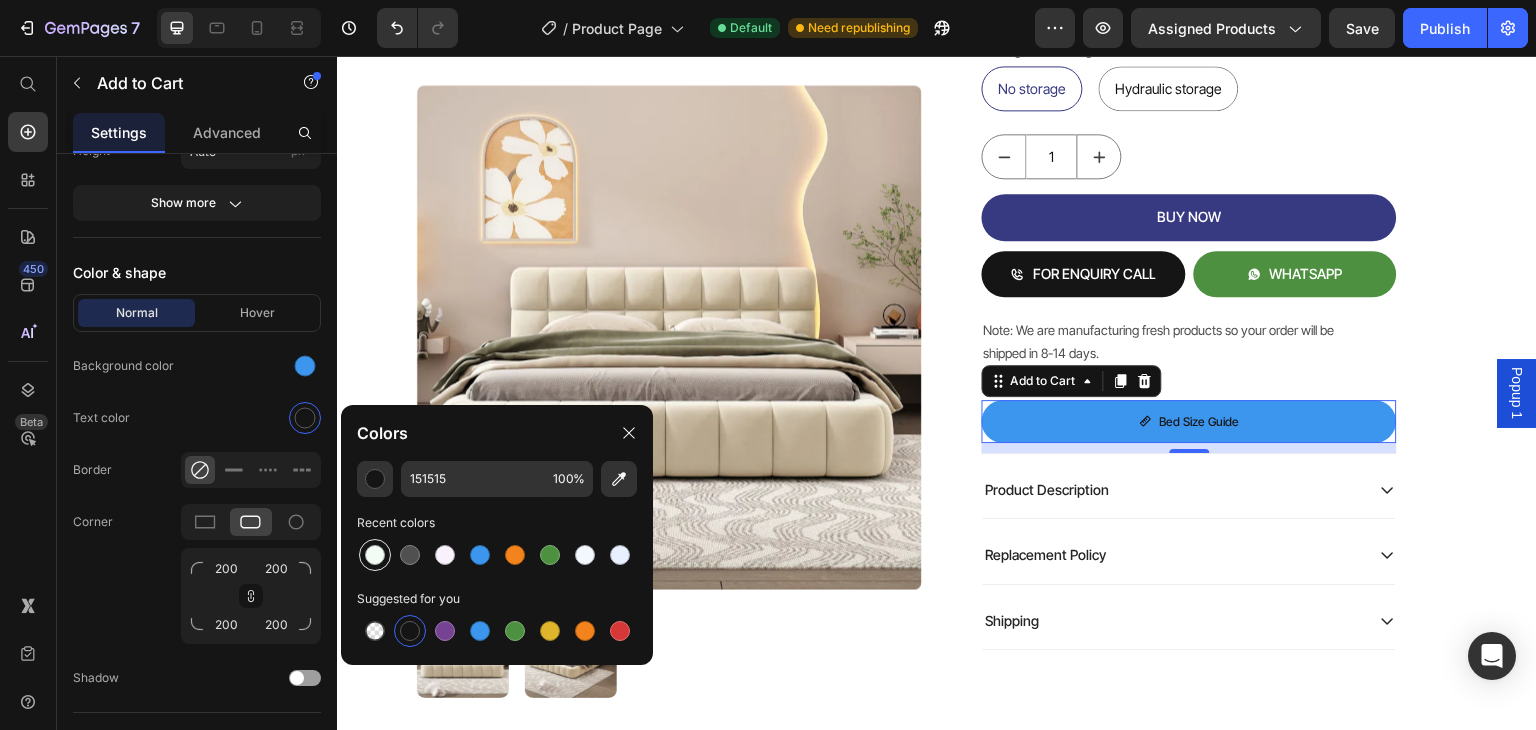 click at bounding box center (375, 555) 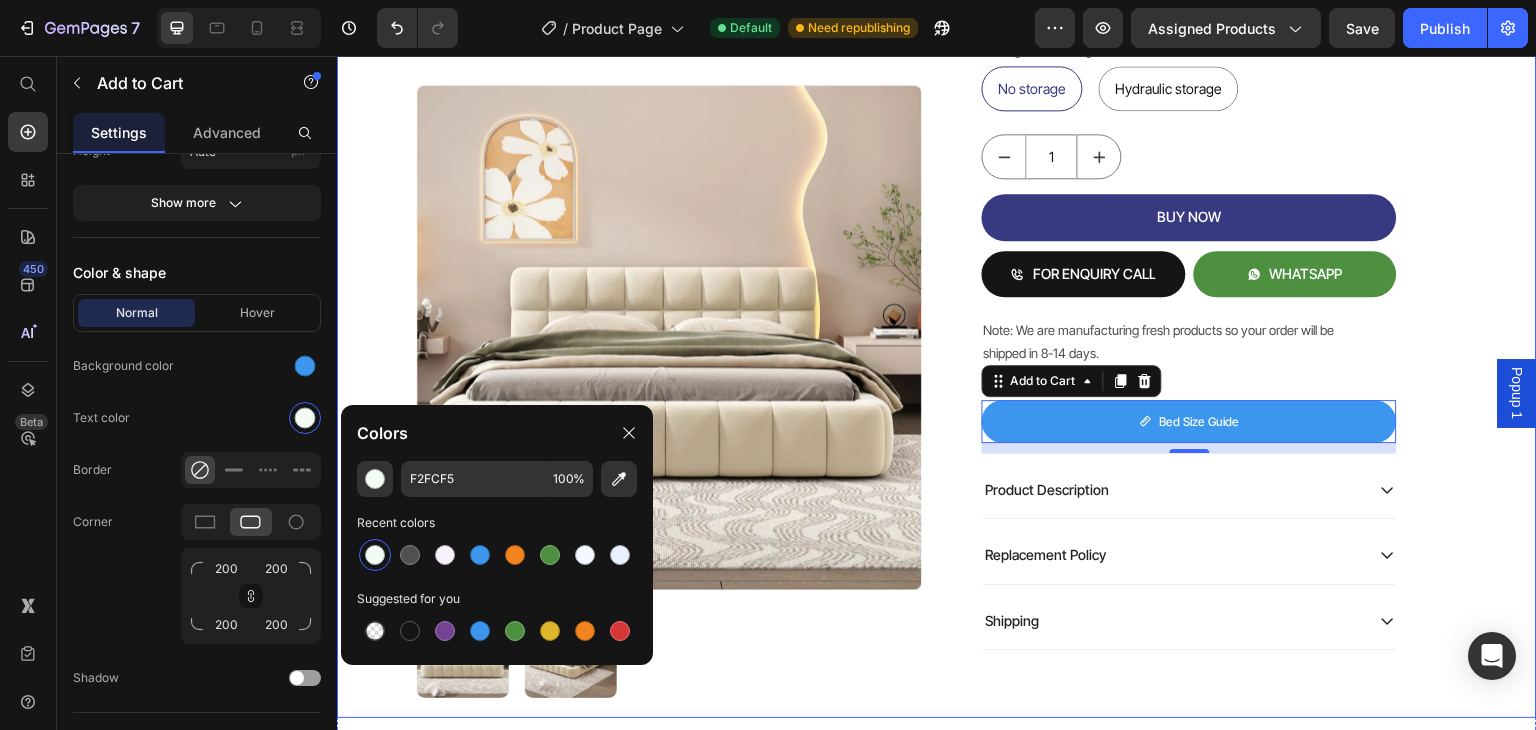 click on "Product Images Mellow Plush Grid Tufted Upholstered Bed Product Title Factory To Home | Free Doorstep Delivery  Text Block Air: Product Reviews app & UGC Air: Product Reviews app & UGC Rs. 80,999.00 Product Price 19% OFF Discount Tag Rs. 65,999.00 Product Price Row (Incl of all Taxes) Text Block Shopify App Shopify App Color: Biege Biege Biege Bedding size Queen Mattress 60X72 King Mattress 70X72 Storage: No storage No storage No storage No storage Hydraulic storage Hydraulic storage Hydraulic storage Product Variants & Swatches 1 Product Quantity BUY NOW Add to Cart
FOR ENQUIRY CALL Add to Cart
WHATSAPP Add to Cart Row Note: We are manufacturing fresh products so your order will be shipped in 8-14 days. Text Block
bed size guide Add to Cart   10 Row Row
Product Description
Replacement Policy
Shipping Accordion Row Row Product Row" at bounding box center (937, 57) 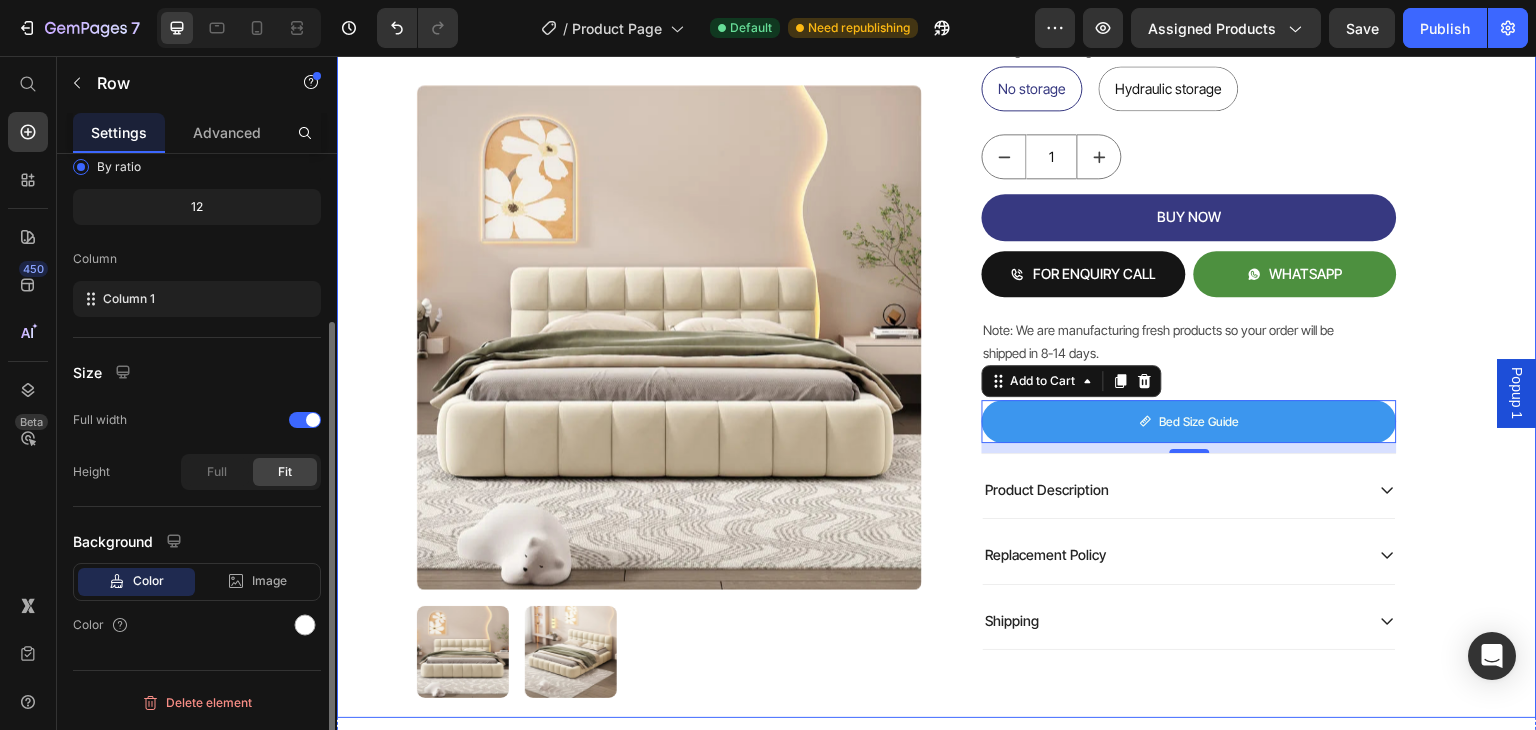 scroll, scrollTop: 0, scrollLeft: 0, axis: both 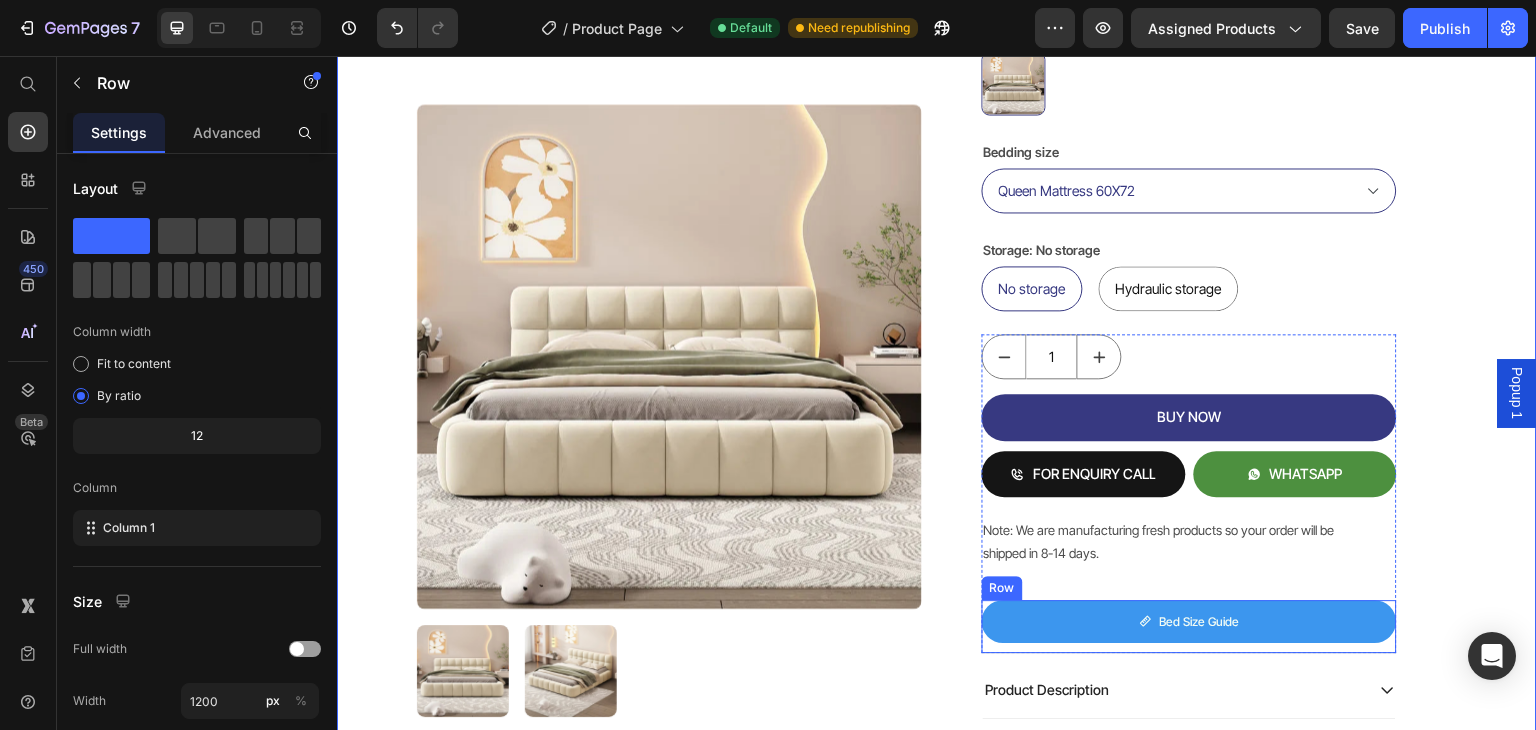 click on "bed size guide Add to Cart" at bounding box center (1189, 627) 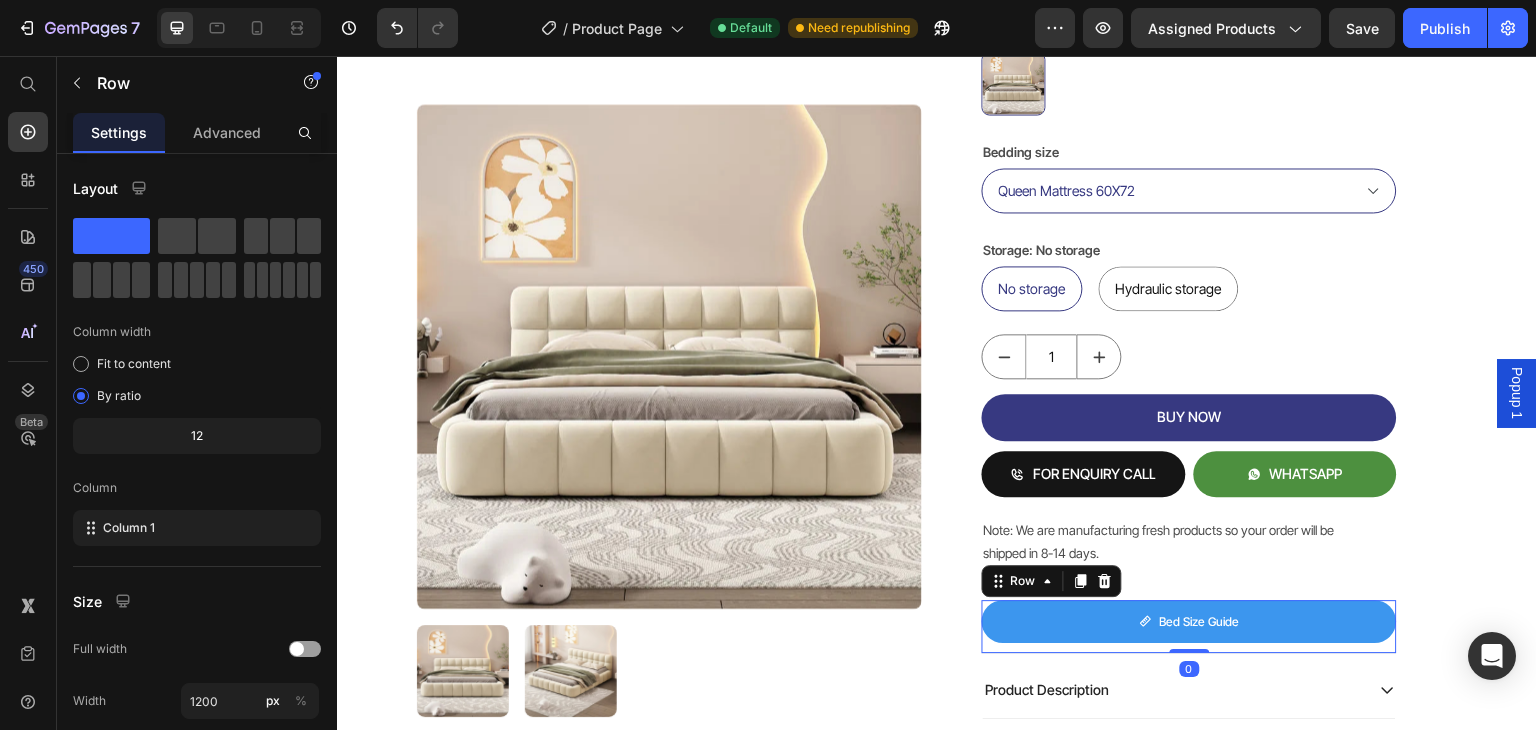 click on "bed size guide" at bounding box center (1189, 622) 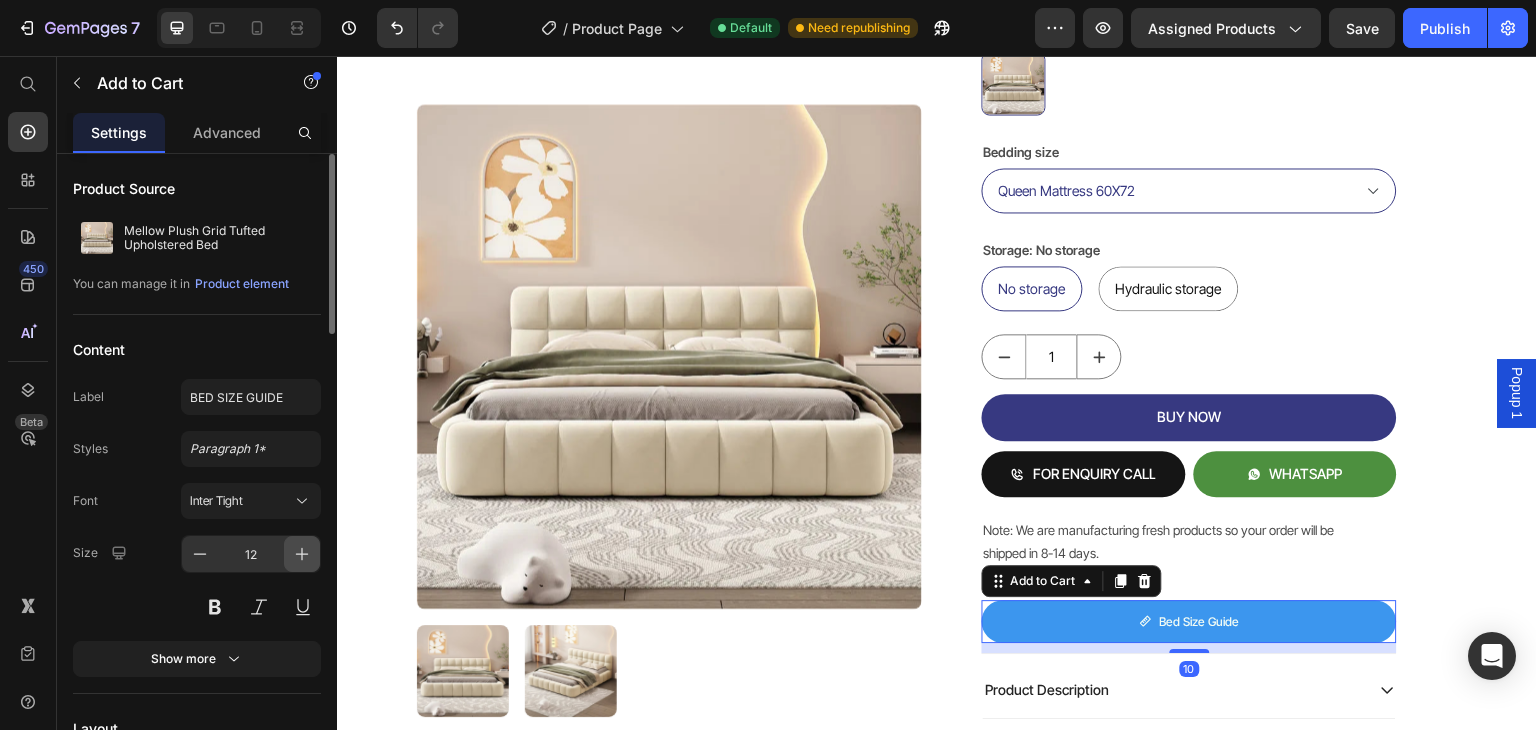 click 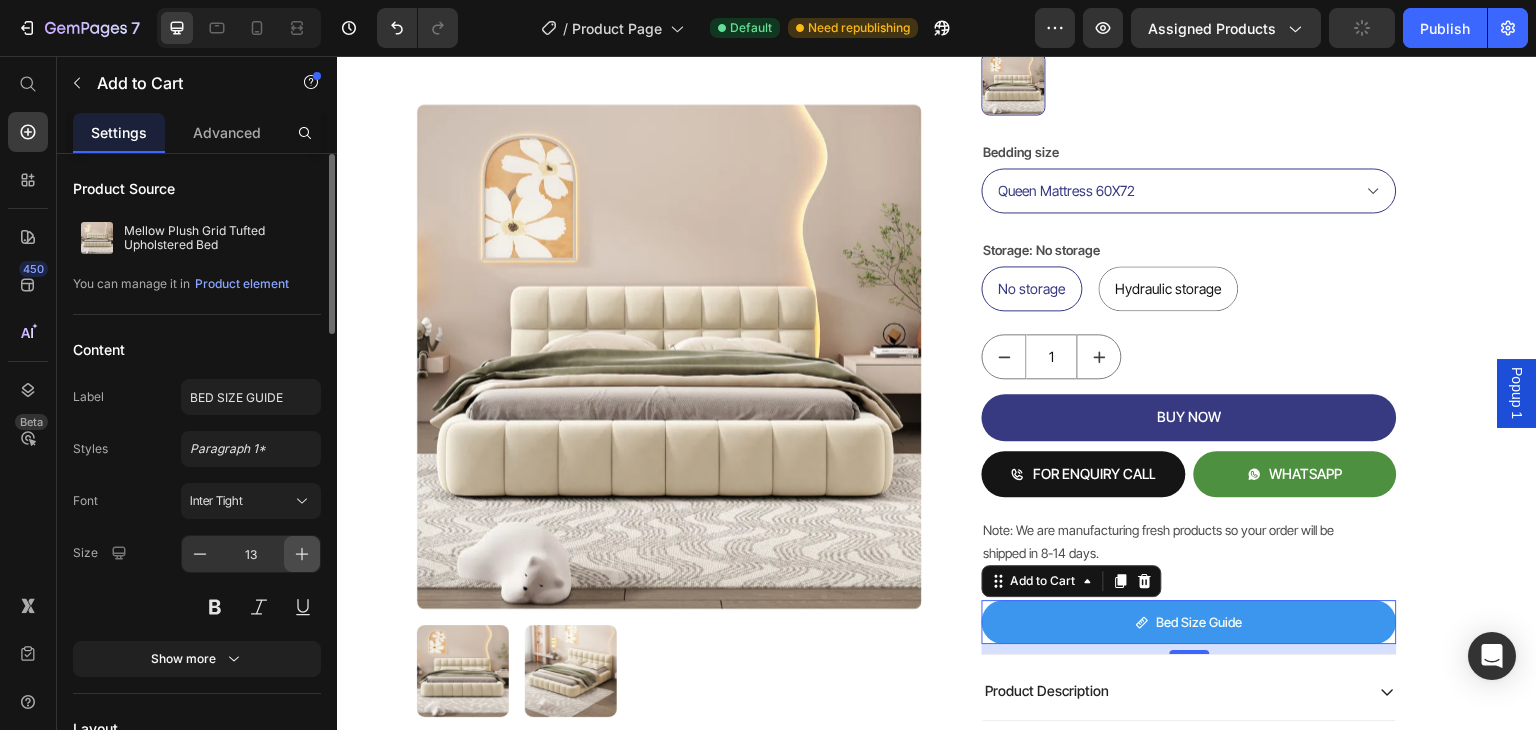 click 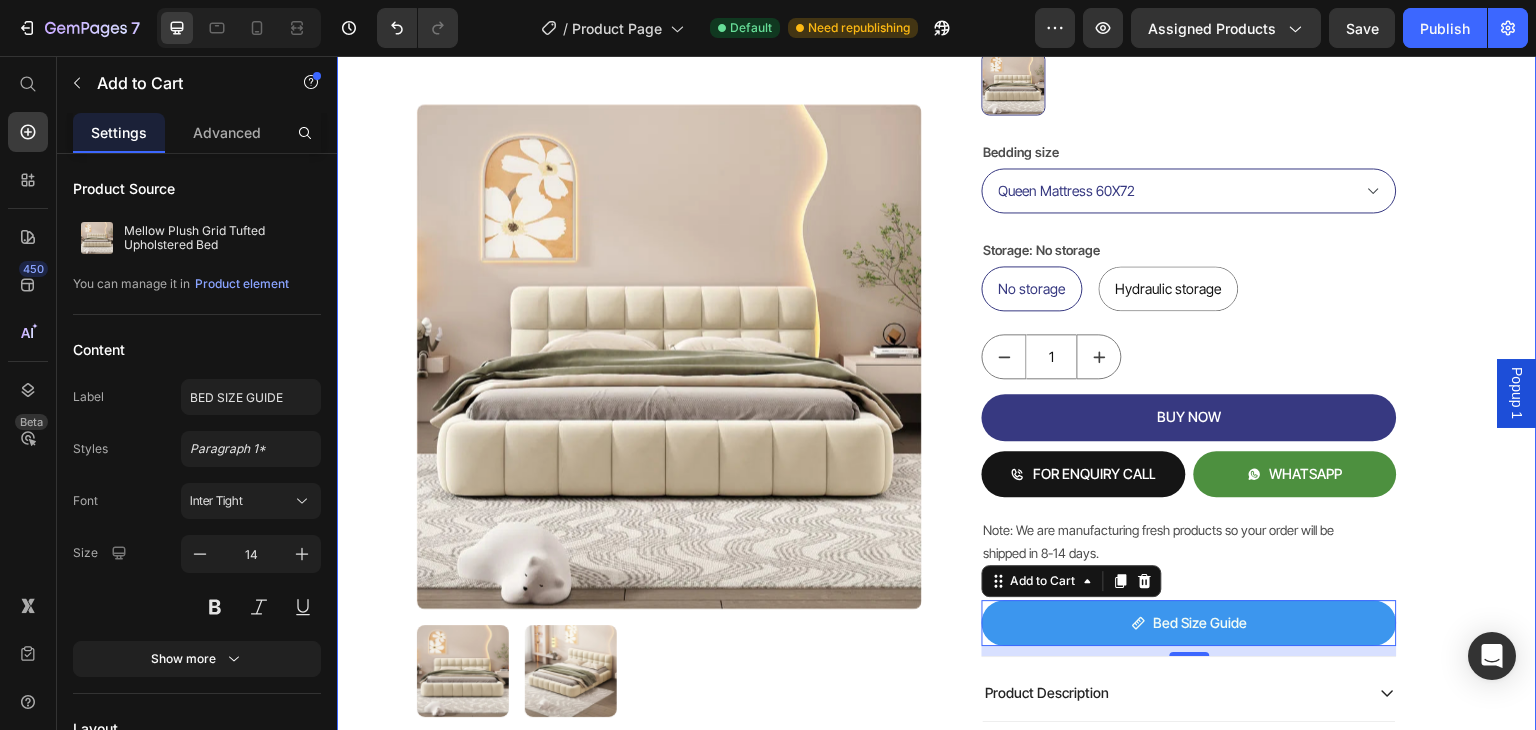 click on "Product Images Mellow Plush Grid Tufted Upholstered Bed Product Title Factory To Home | Free Doorstep Delivery  Text Block Air: Product Reviews app & UGC Air: Product Reviews app & UGC Rs. 80,999.00 Product Price 19% OFF Discount Tag Rs. 65,999.00 Product Price Row (Incl of all Taxes) Text Block Shopify App Shopify App Color: Biege Biege Biege Bedding size Queen Mattress 60X72 King Mattress 70X72 Storage: No storage No storage No storage No storage Hydraulic storage Hydraulic storage Hydraulic storage Product Variants & Swatches 1 Product Quantity BUY NOW Add to Cart
FOR ENQUIRY CALL Add to Cart
WHATSAPP Add to Cart Row Note: We are manufacturing fresh products so your order will be shipped in 8-14 days. Text Block
bed size guide Add to Cart   10 Row Row
Product Description
Replacement Policy
Shipping Accordion Row Row Product Row" at bounding box center (937, 258) 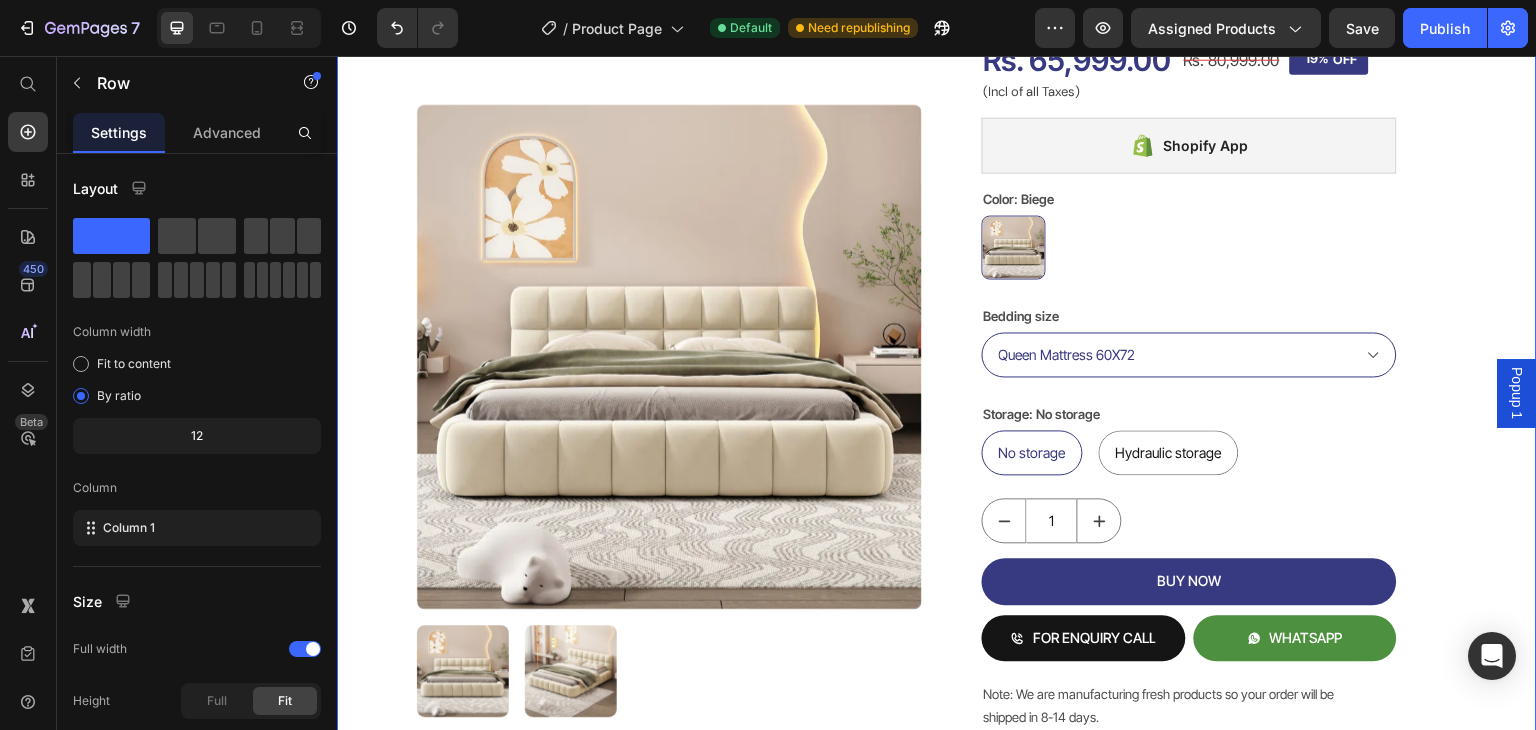 scroll, scrollTop: 300, scrollLeft: 0, axis: vertical 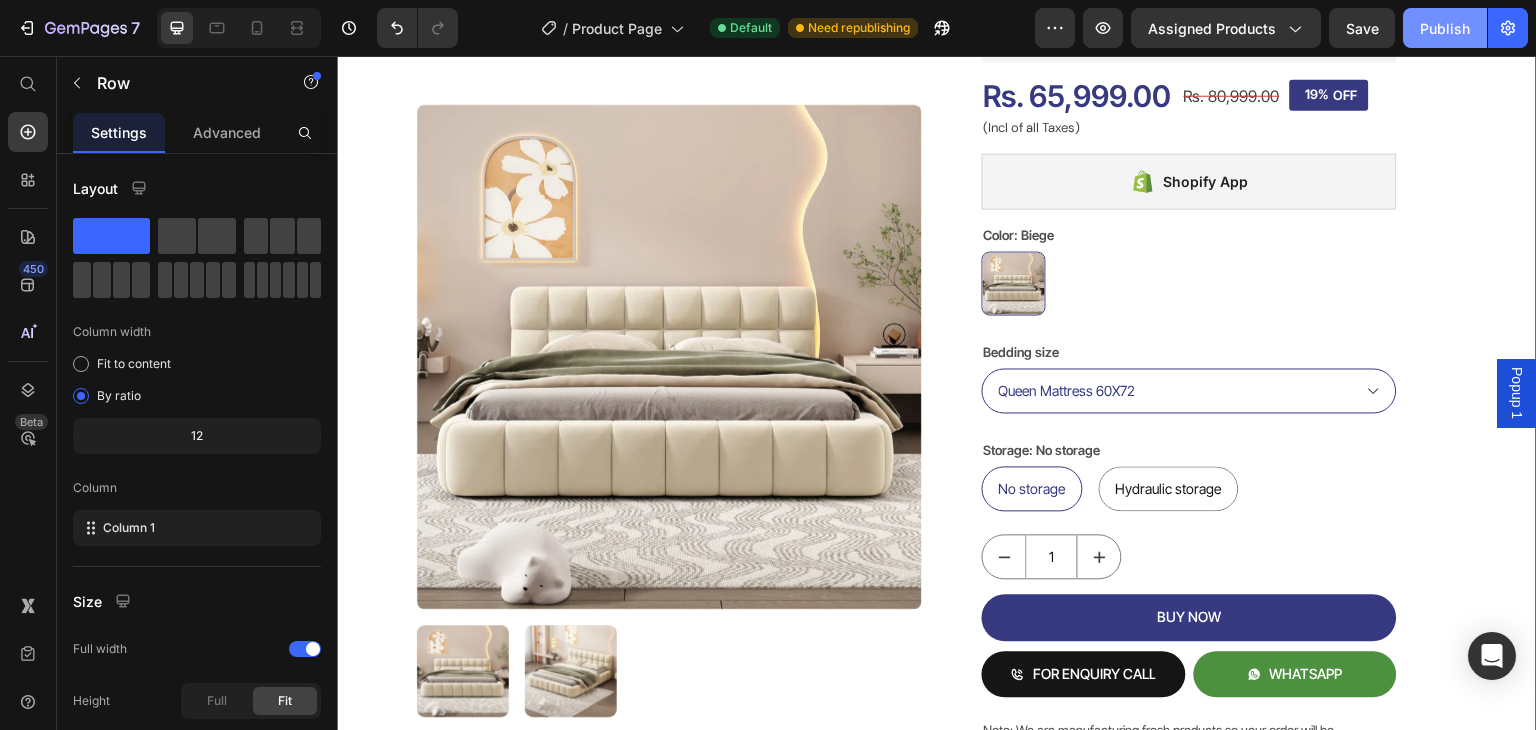 click on "Publish" 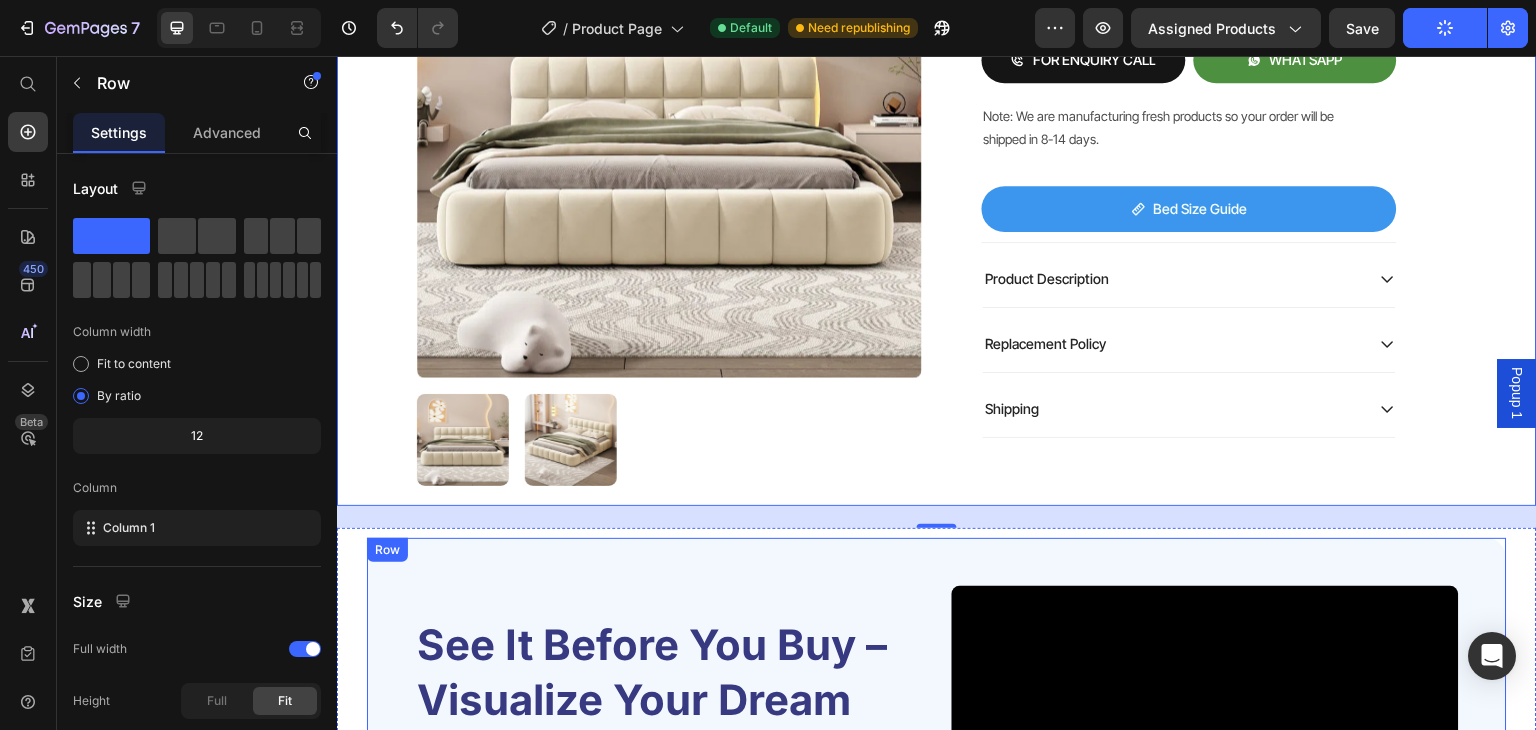scroll, scrollTop: 866, scrollLeft: 0, axis: vertical 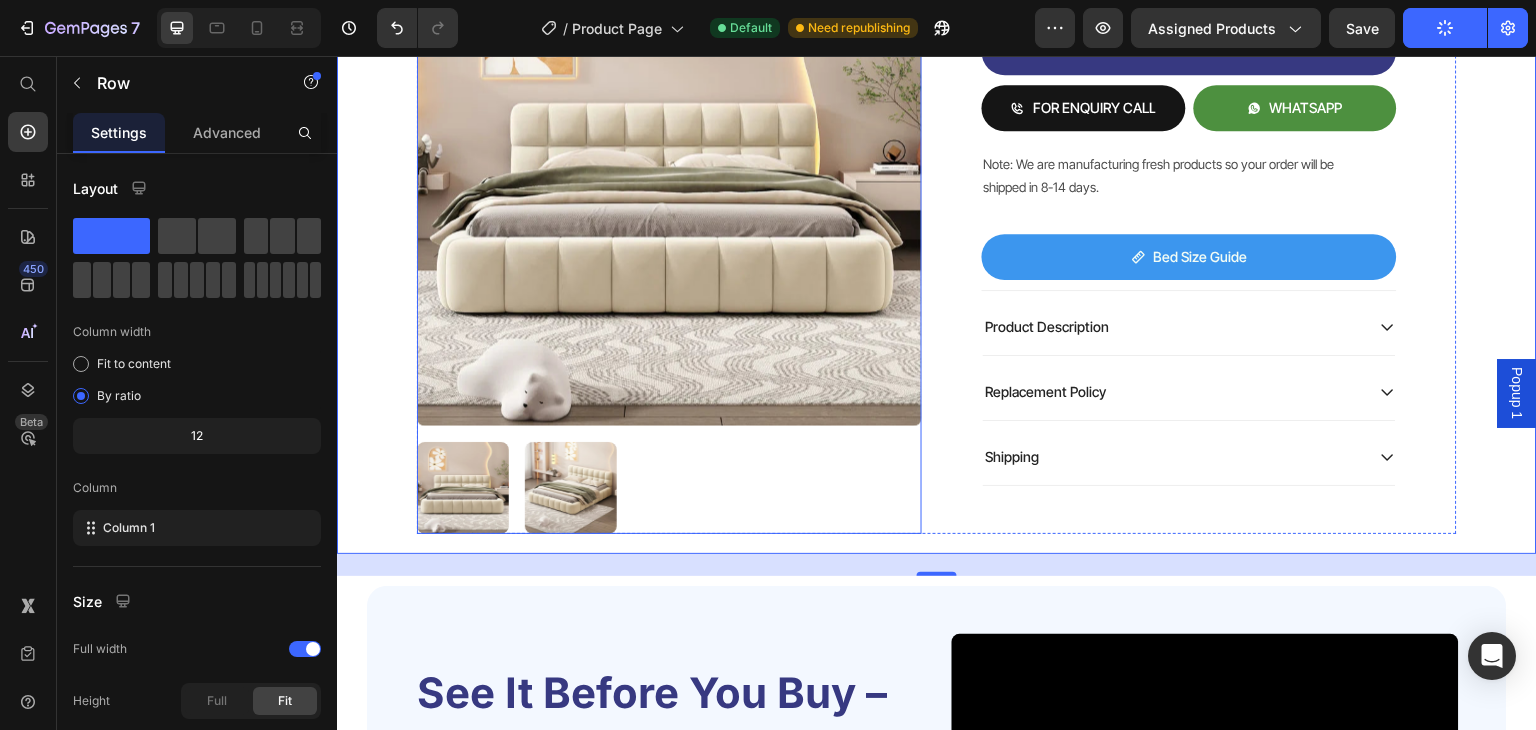 click at bounding box center [669, 488] 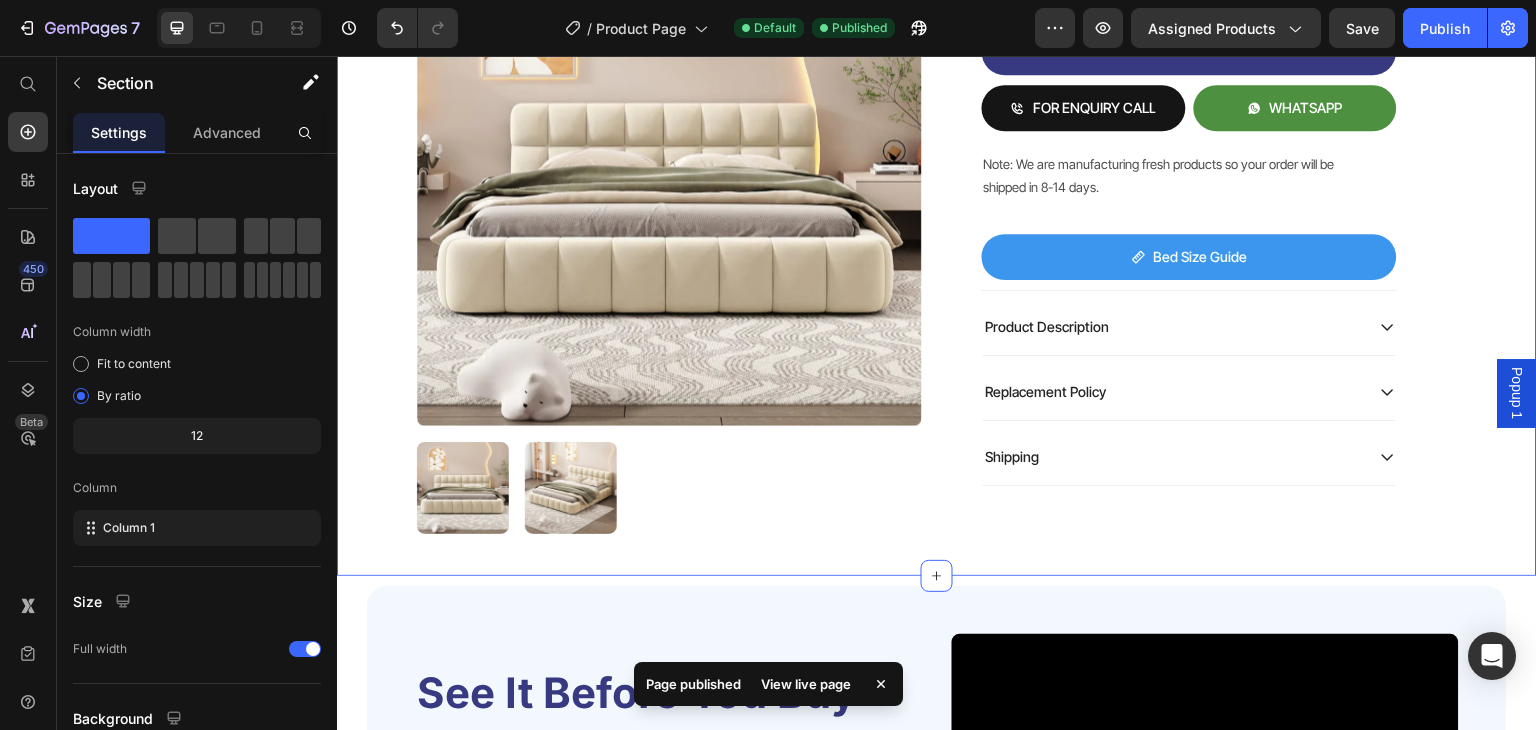 click on "Product Images Mellow Plush Grid Tufted Upholstered Bed Product Title Factory To Home | Free Doorstep Delivery  Text Block Air: Product Reviews app & UGC Air: Product Reviews app & UGC Rs. 80,999.00 Product Price 19% OFF Discount Tag Rs. 65,999.00 Product Price Row (Incl of all Taxes) Text Block Shopify App Shopify App Color: Biege Biege Biege Bedding size Queen Mattress 60X72 King Mattress 70X72 Storage: No storage No storage No storage No storage Hydraulic storage Hydraulic storage Hydraulic storage Product Variants & Swatches 1 Product Quantity BUY NOW Add to Cart
FOR ENQUIRY CALL Add to Cart
WHATSAPP Add to Cart Row Note: We are manufacturing fresh products so your order will be shipped in 8-14 days. Text Block
bed size guide Add to Cart Row Row
Product Description
Replacement Policy
Shipping Accordion Row Row Product Row" at bounding box center [937, -97] 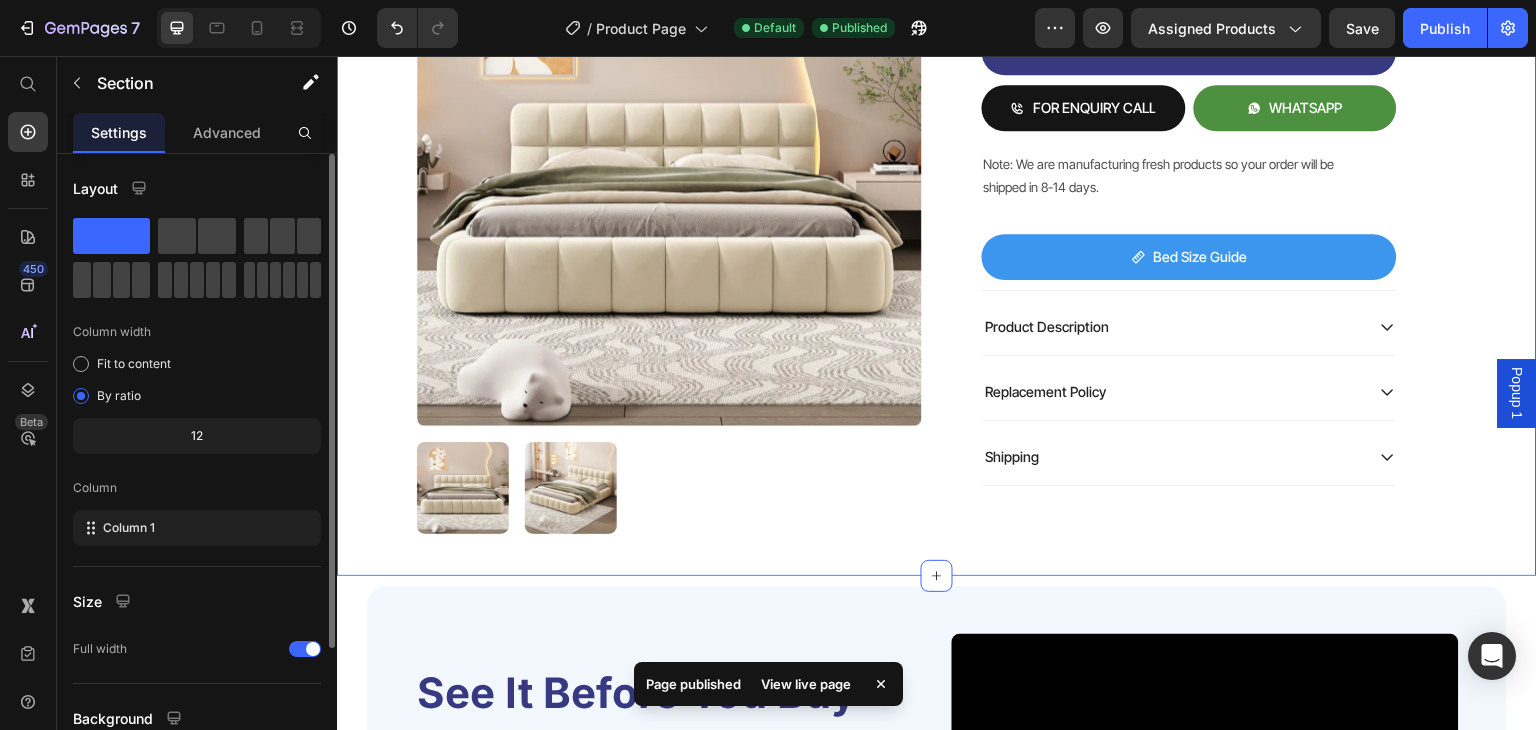 scroll, scrollTop: 173, scrollLeft: 0, axis: vertical 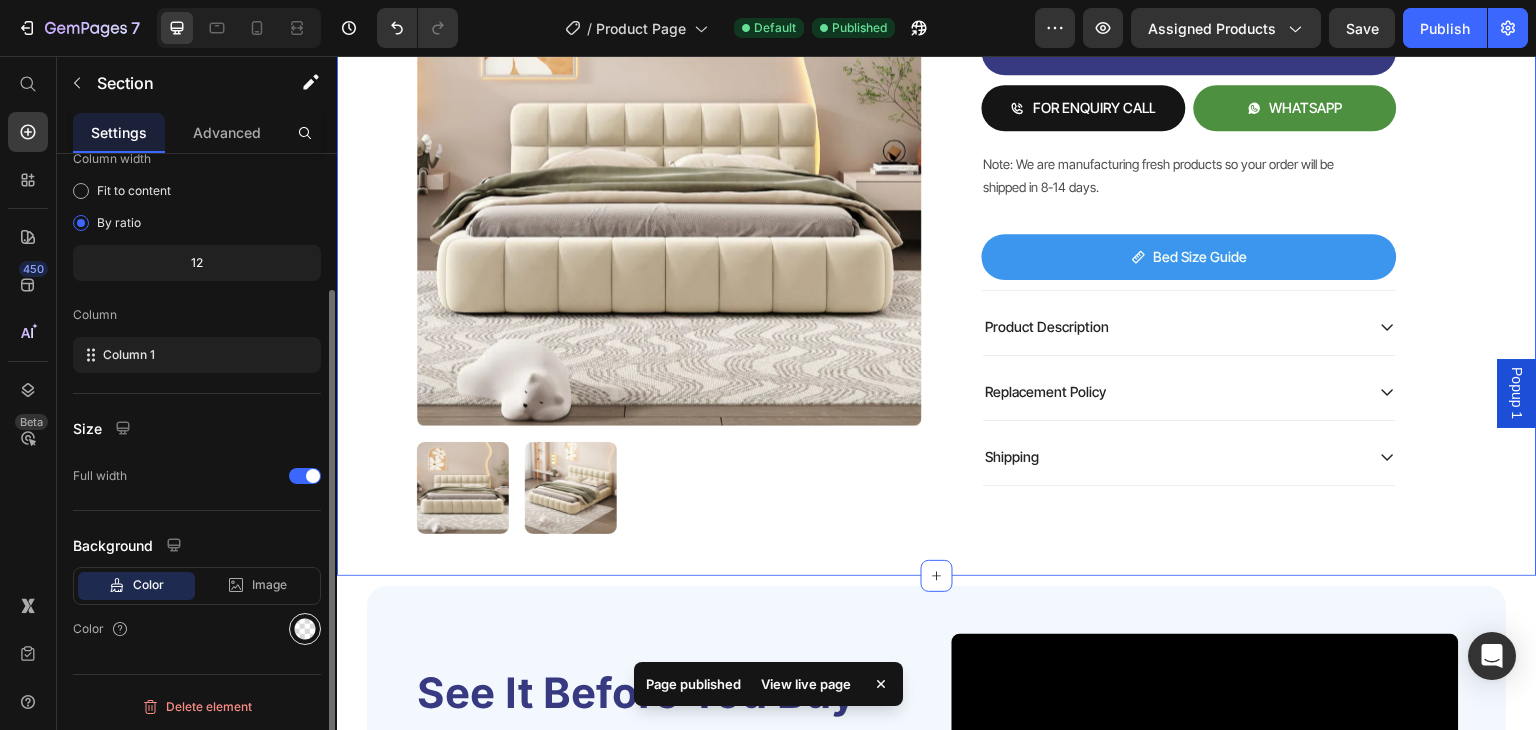 click at bounding box center [305, 629] 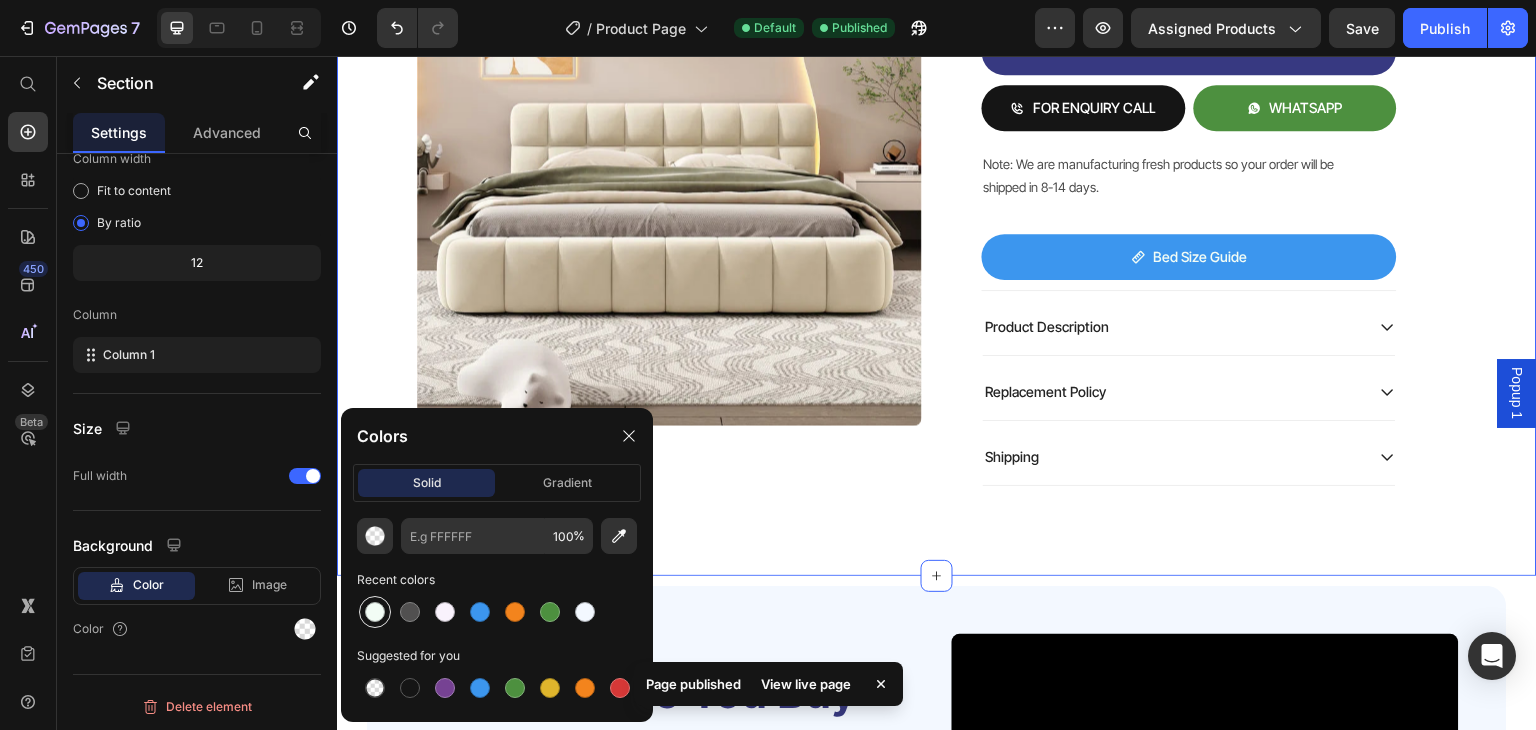 click at bounding box center (375, 612) 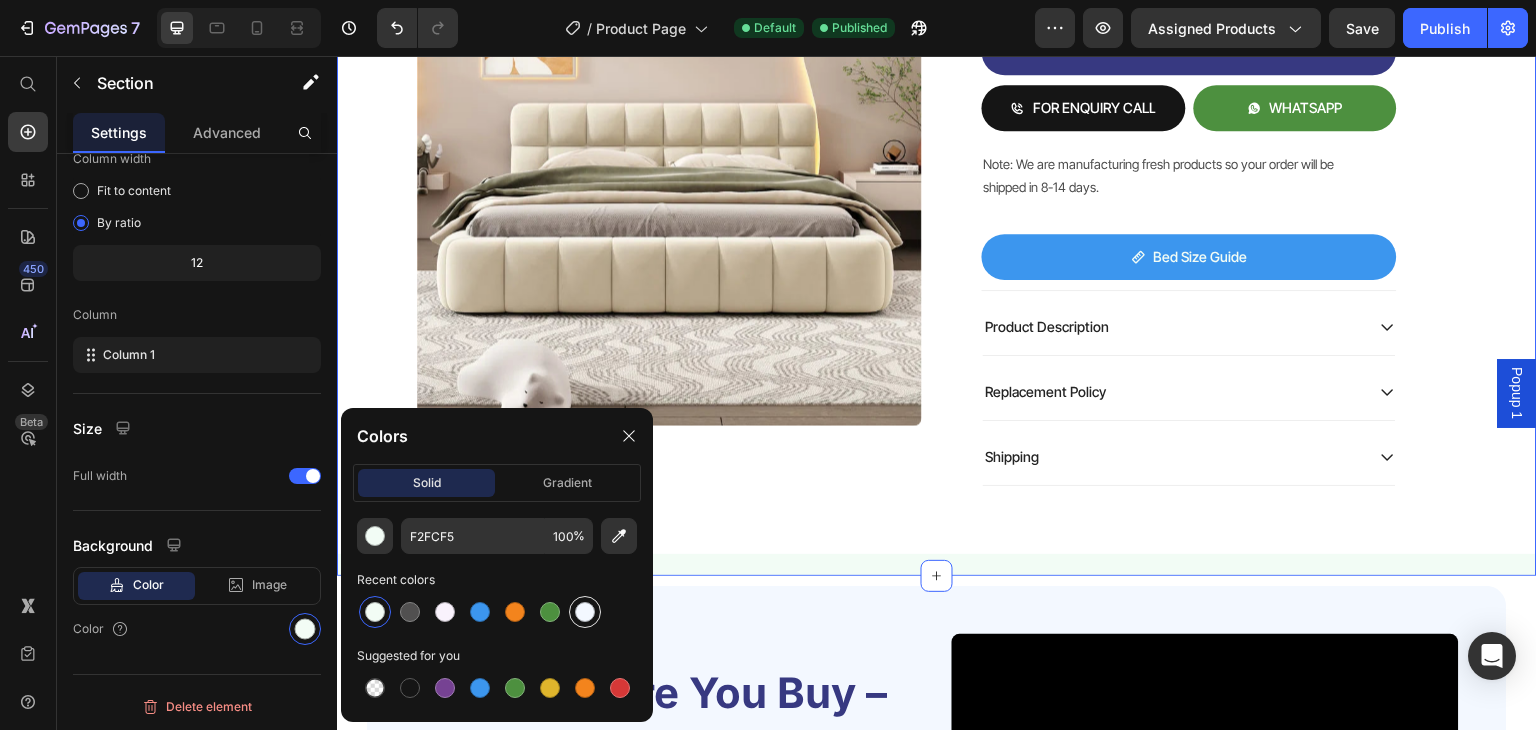 click at bounding box center [585, 612] 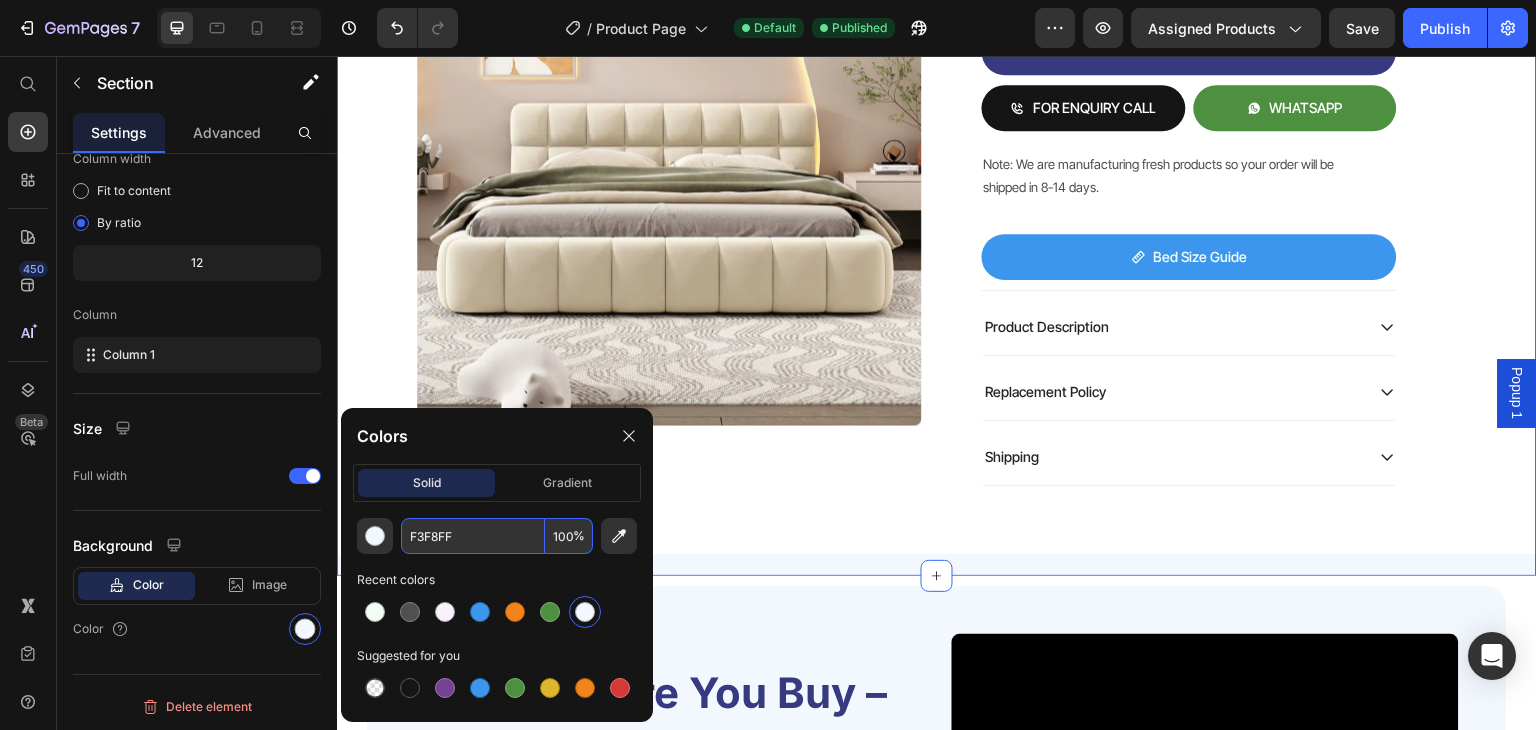 click on "F3F8FF" at bounding box center (473, 536) 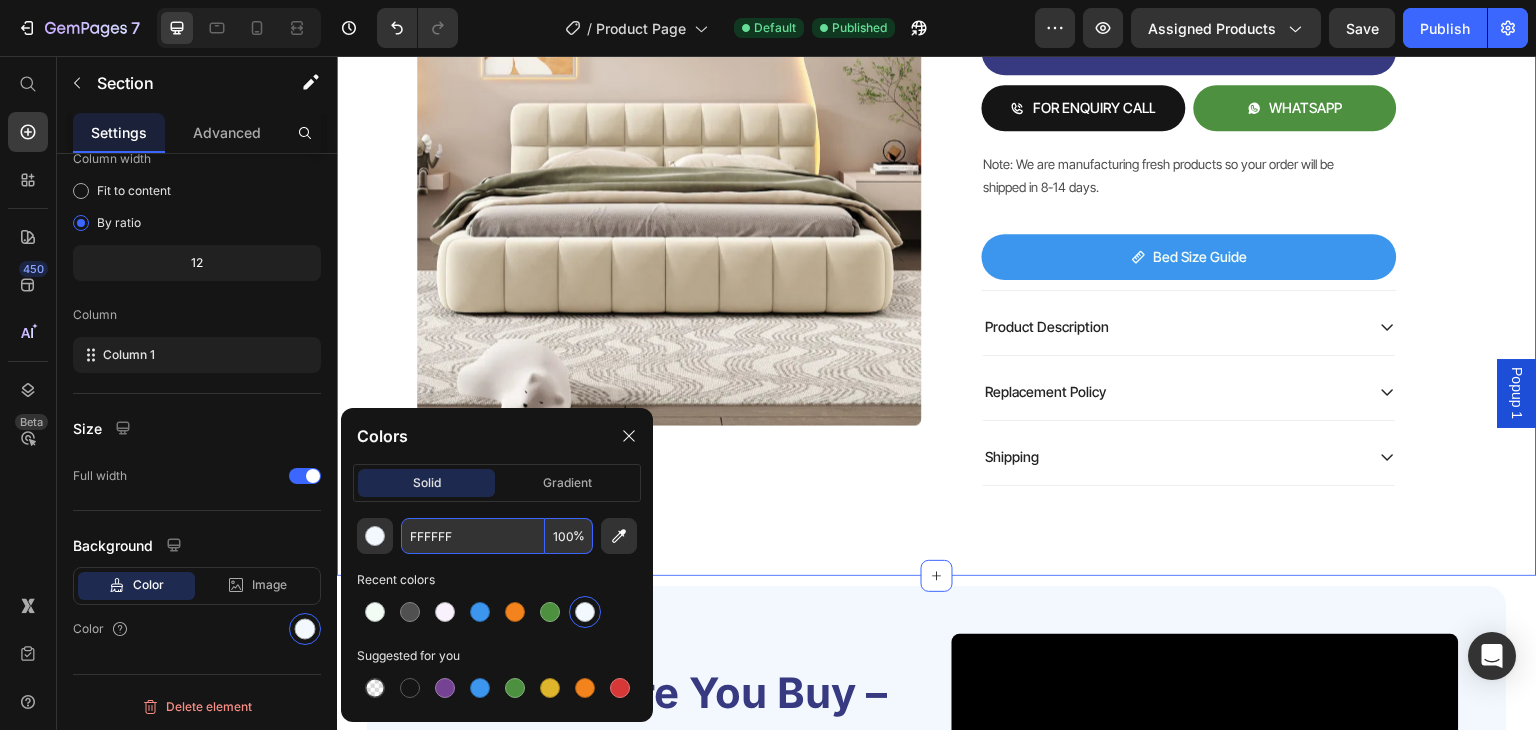 type on "FFFFFF" 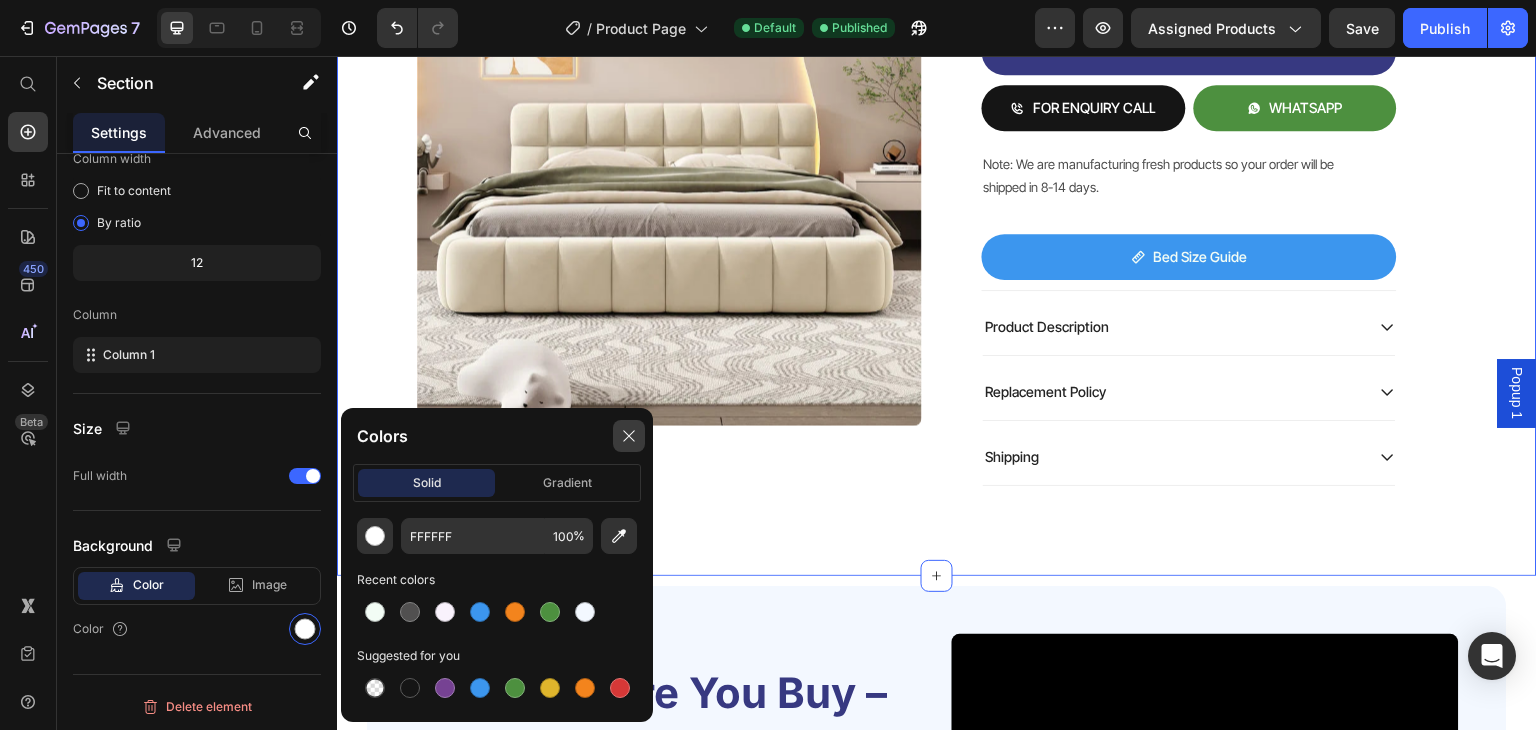 click at bounding box center (629, 436) 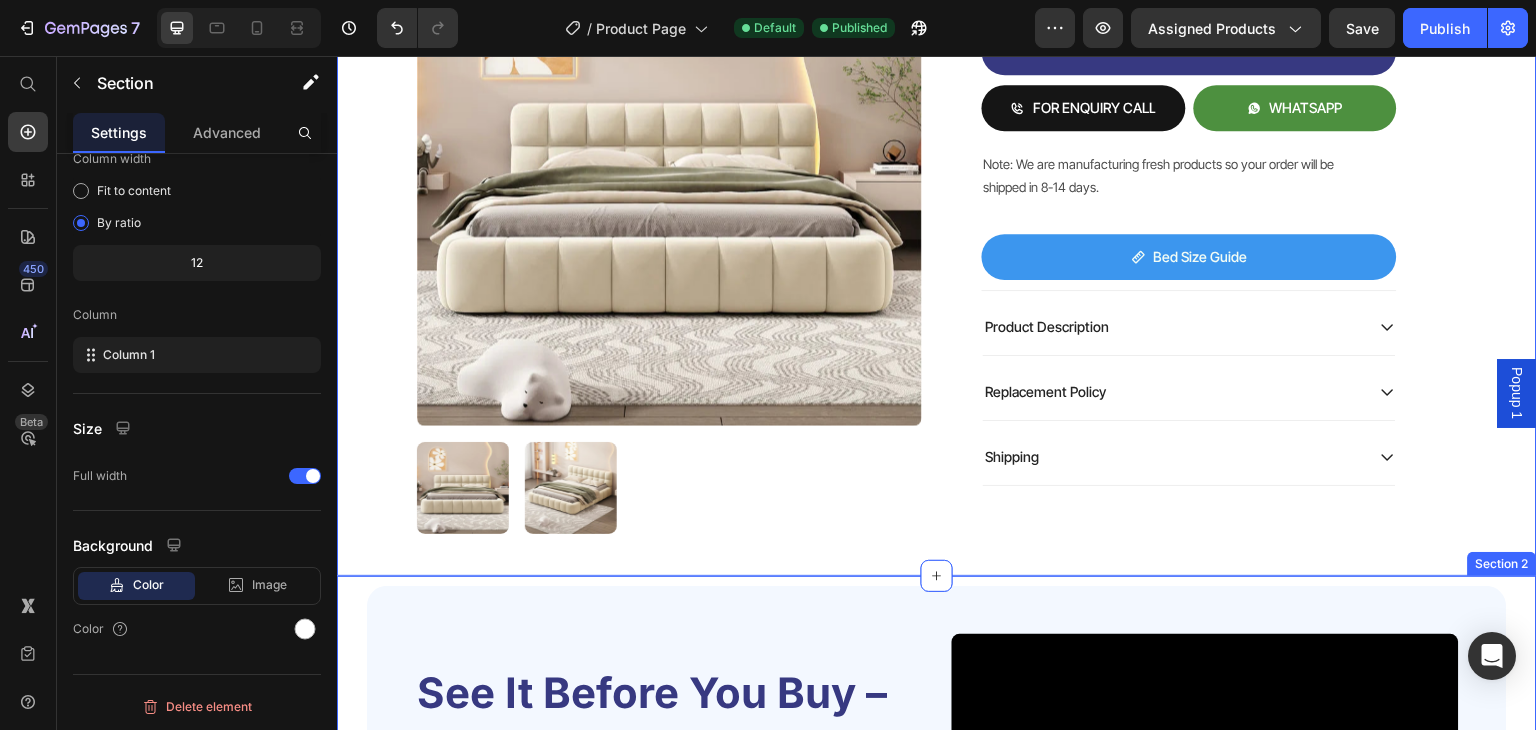 scroll, scrollTop: 172, scrollLeft: 0, axis: vertical 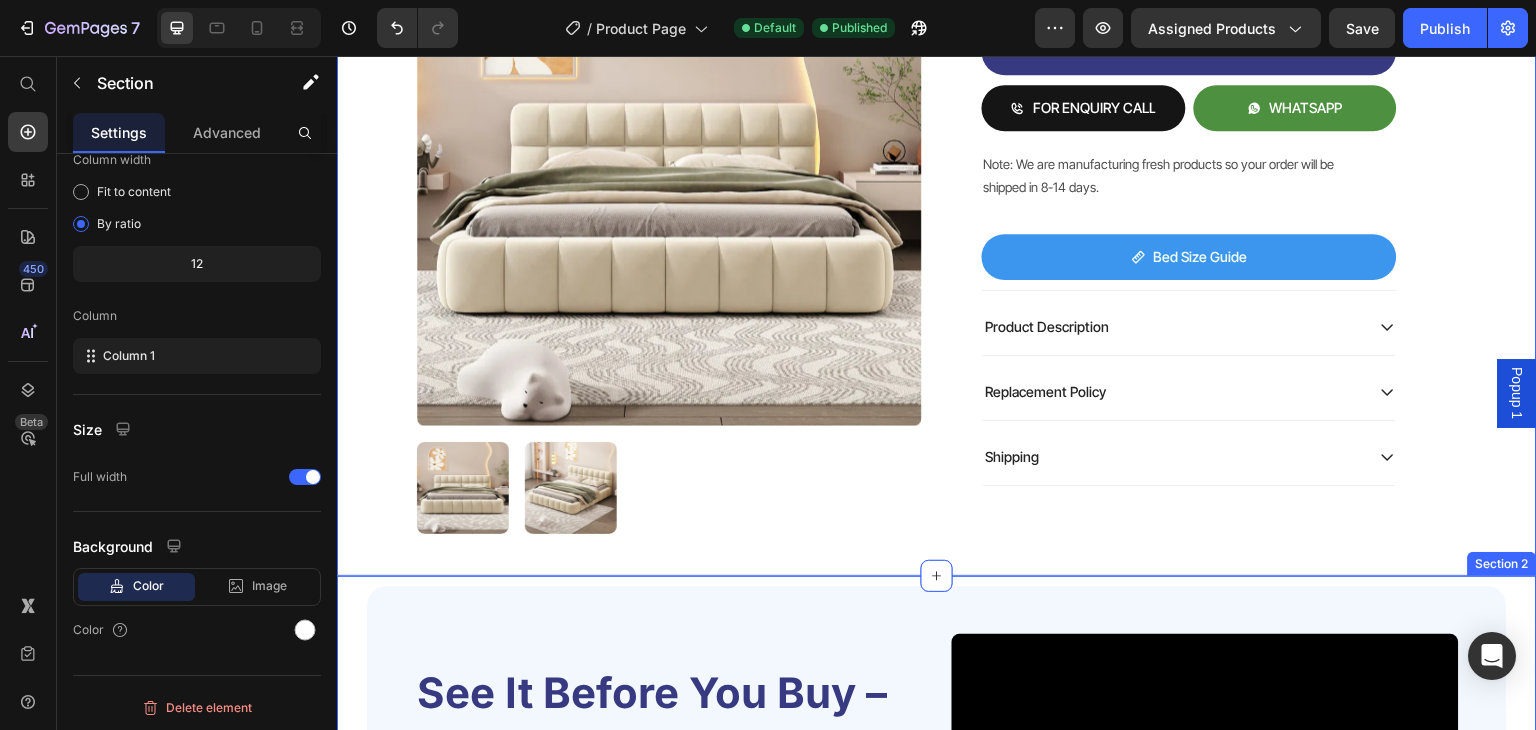 click on "See It Before You Buy – Visualize Your Dream  Bed in Your Room! Heading                Title Line Simply send us a photo of your bedroom, and our team will place a  3D-rendered model of the bed  you select from our website right into your space. This personalized preview helps you make the perfect choice with confidence see how the design, color, and size match your interiors before placing an order. Experience furniture shopping the  smart way,  only at  BedsIndia! Text Block Send my 3D Render Model Of Bed Button Video Row Section 2" at bounding box center (937, 872) 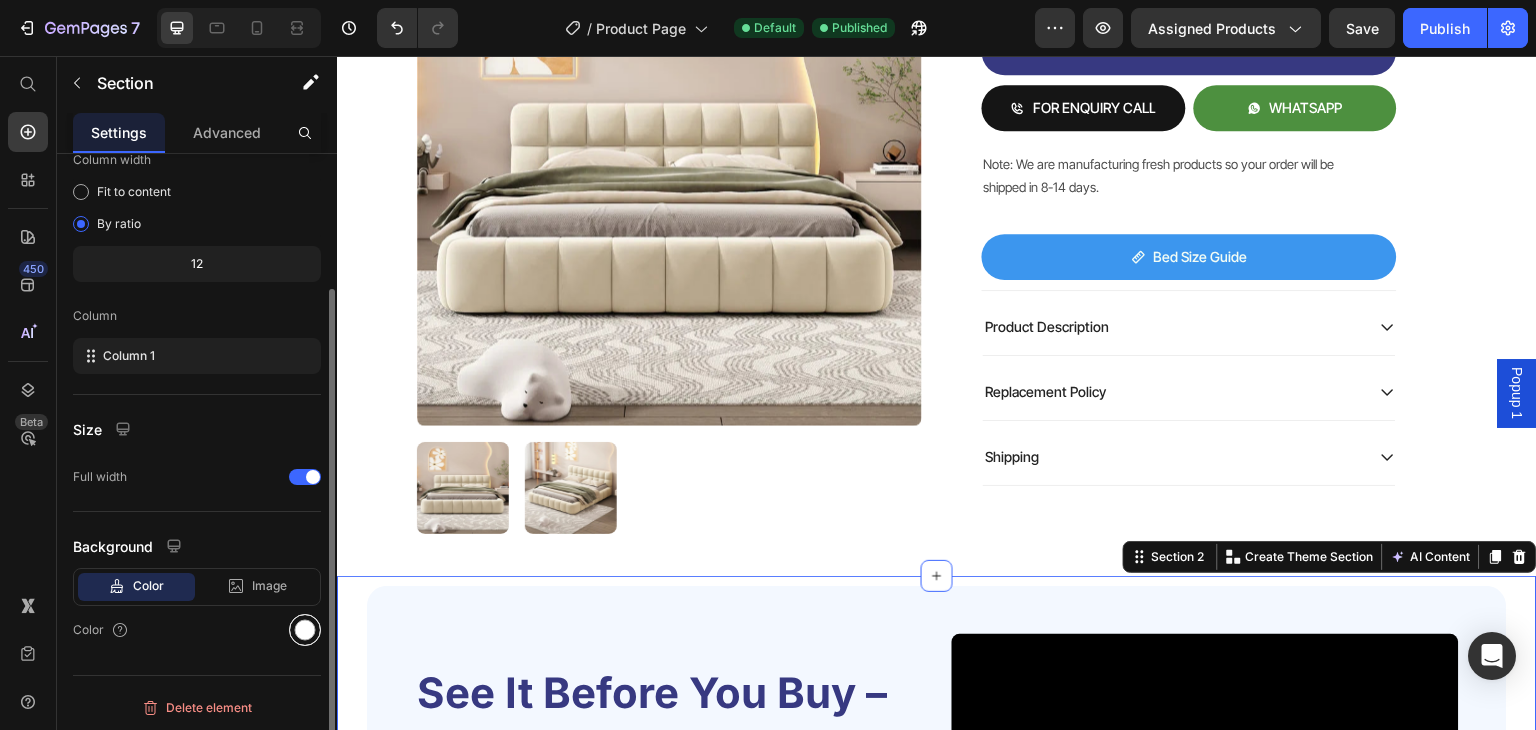 click at bounding box center [305, 630] 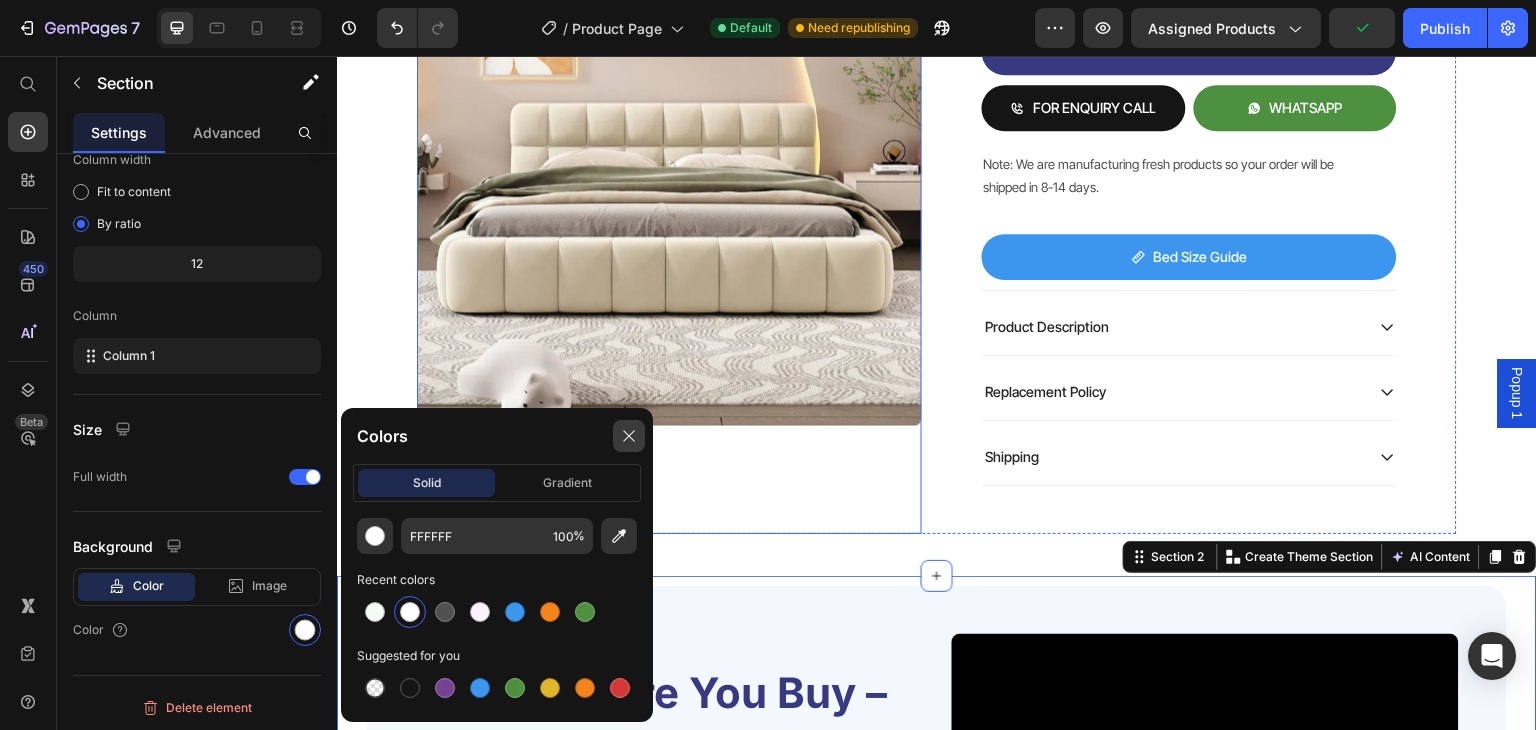 click at bounding box center (629, 436) 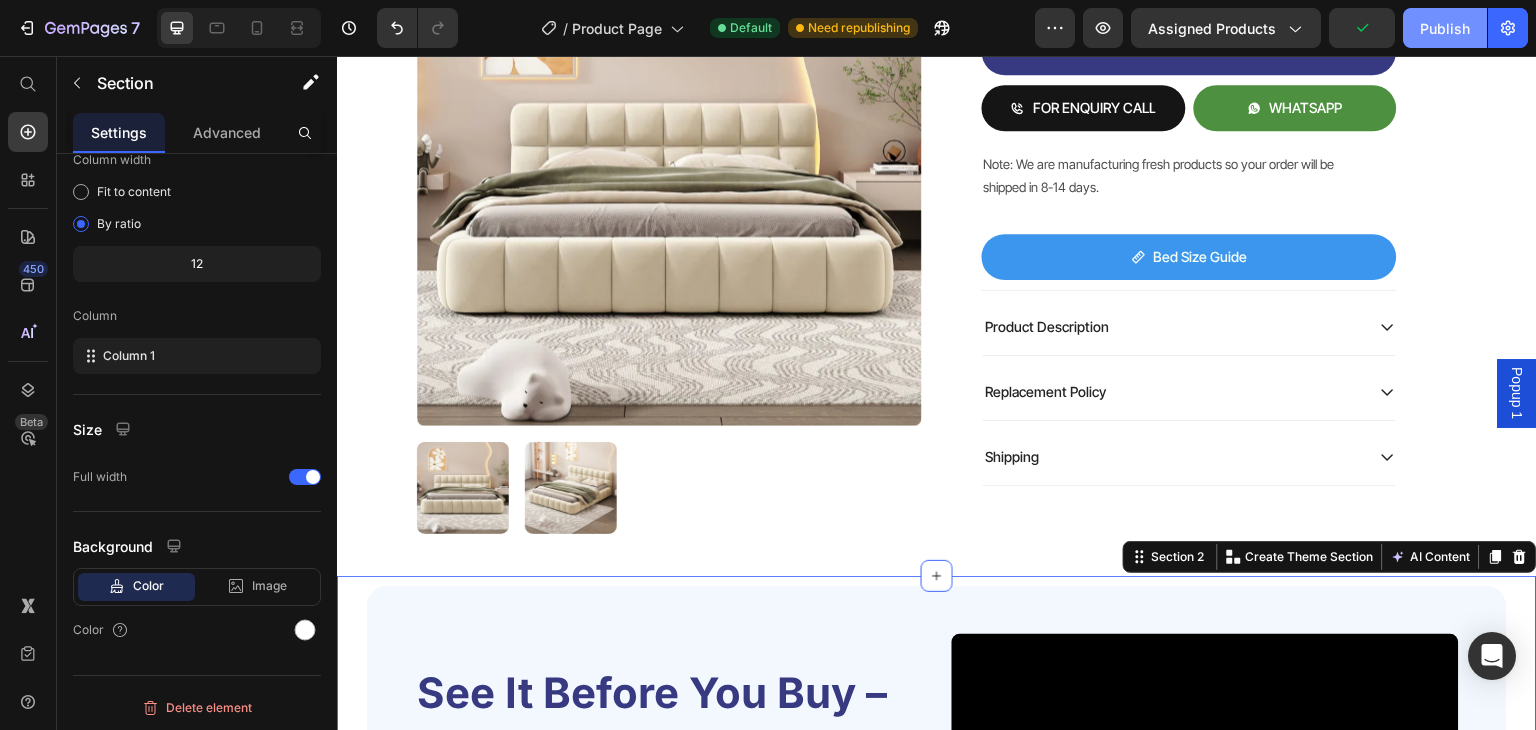 click on "Publish" at bounding box center (1445, 28) 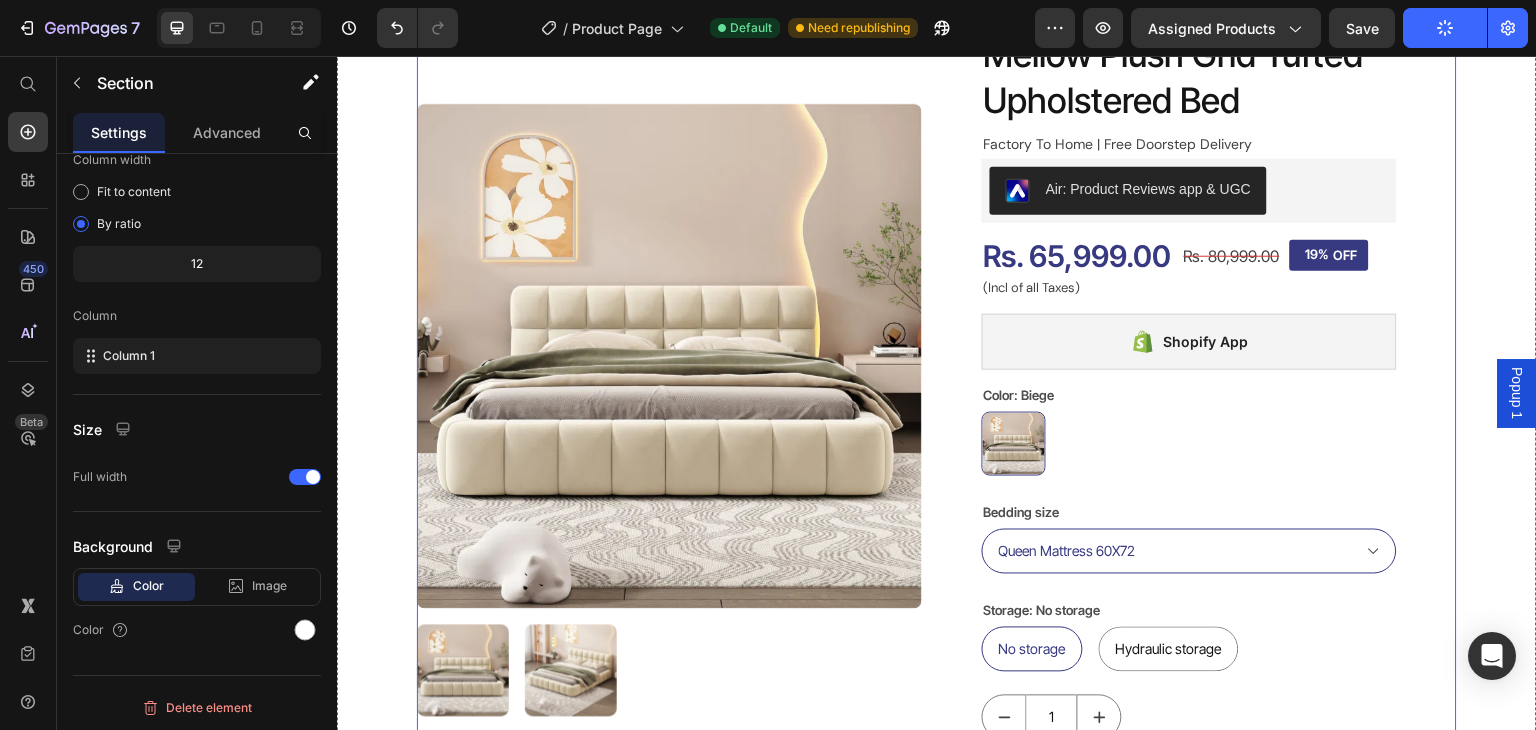 scroll, scrollTop: 0, scrollLeft: 0, axis: both 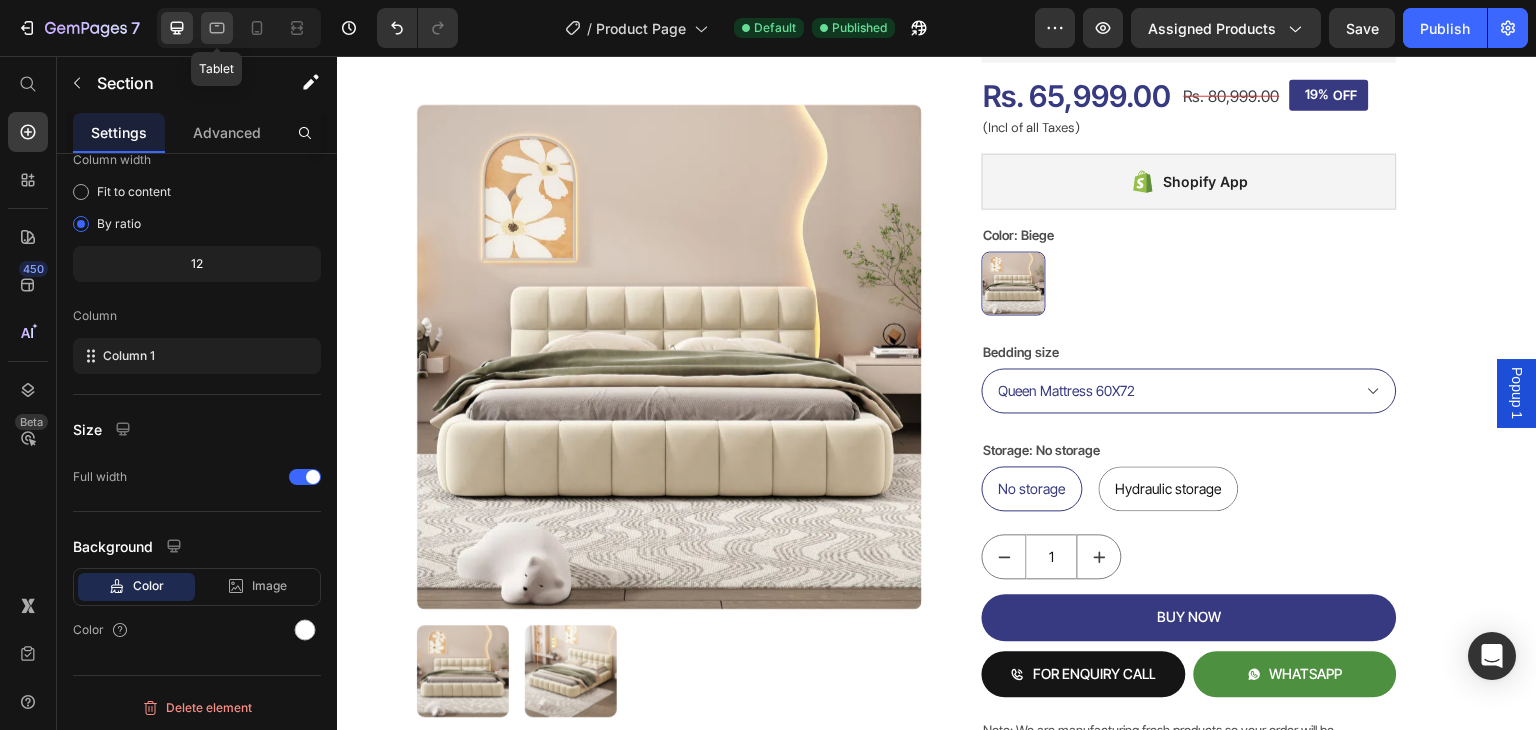 click 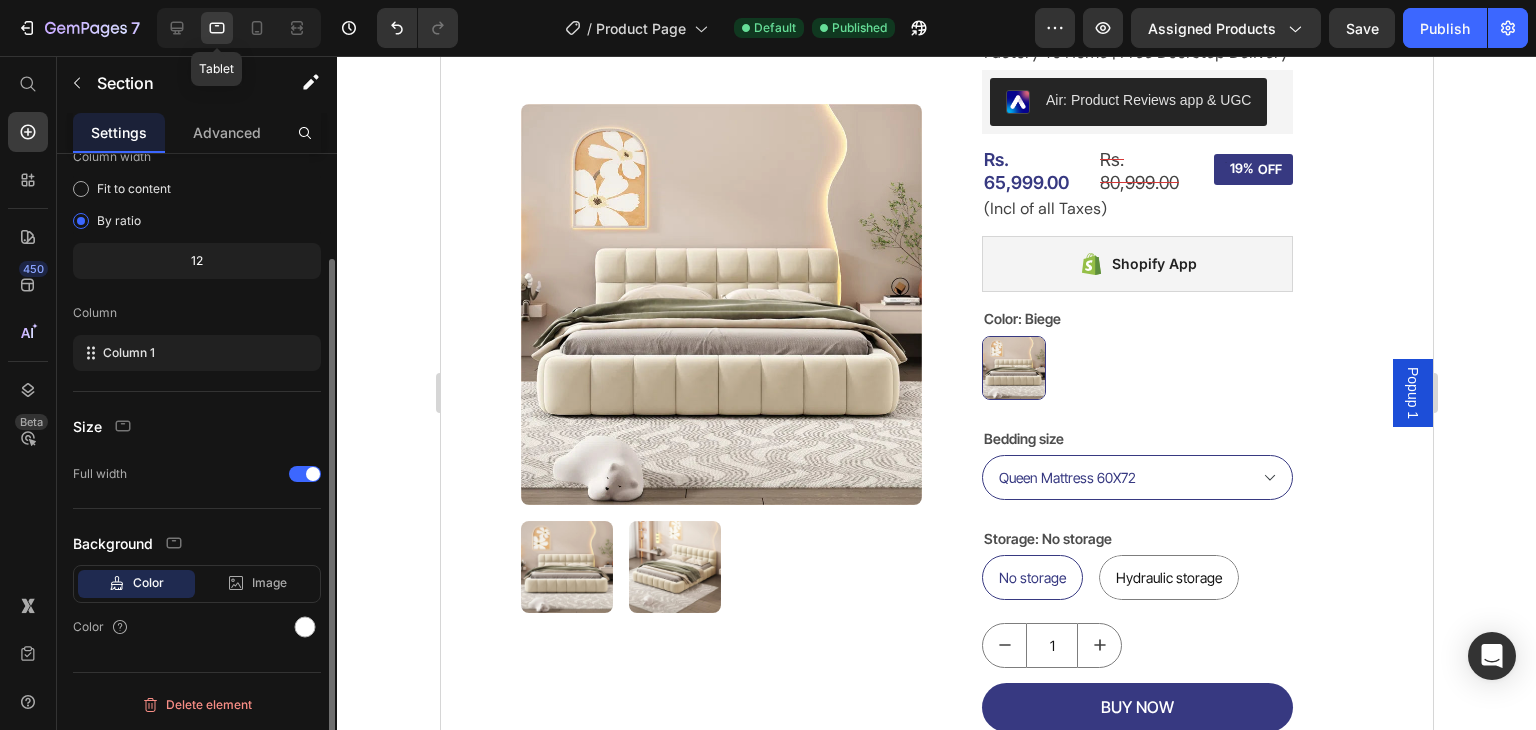scroll, scrollTop: 129, scrollLeft: 0, axis: vertical 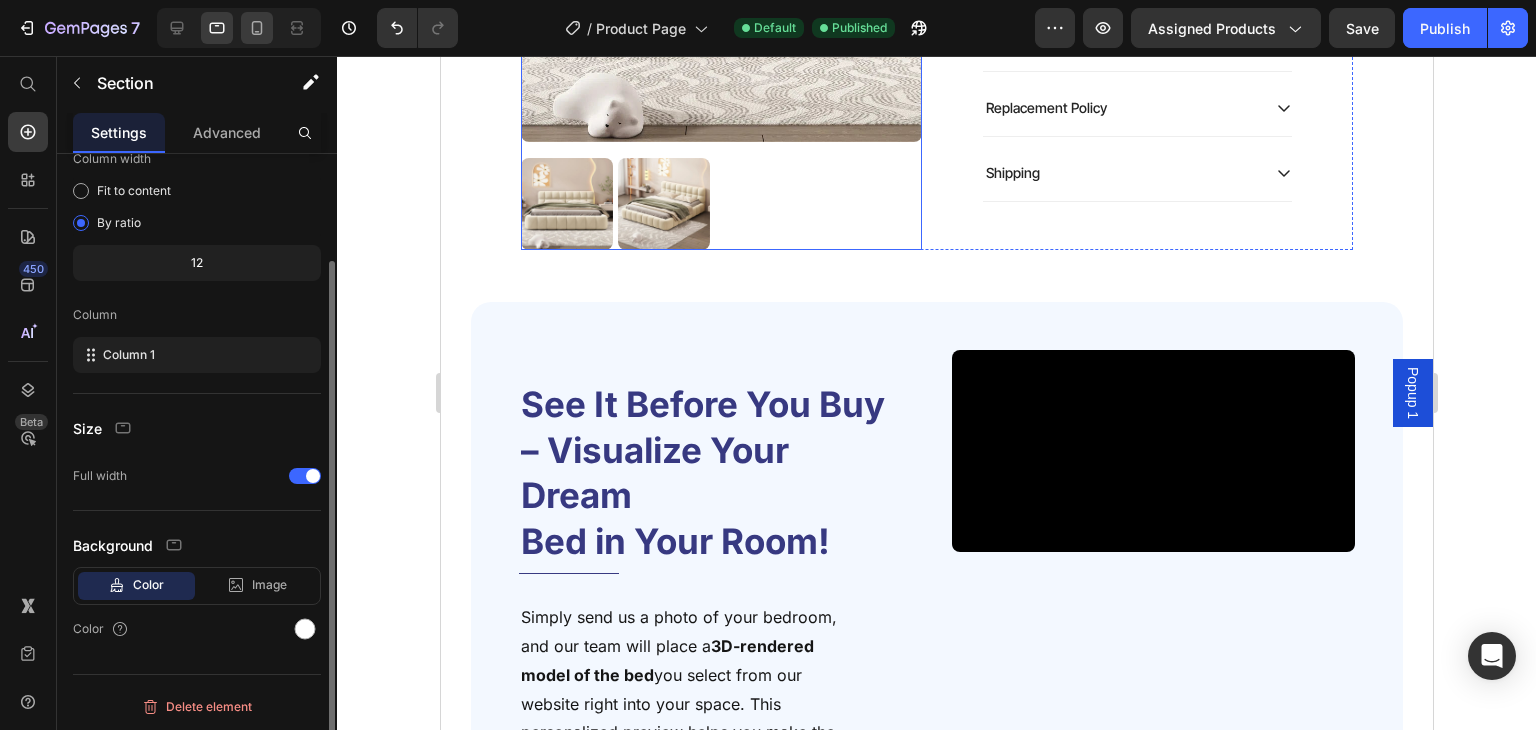 click 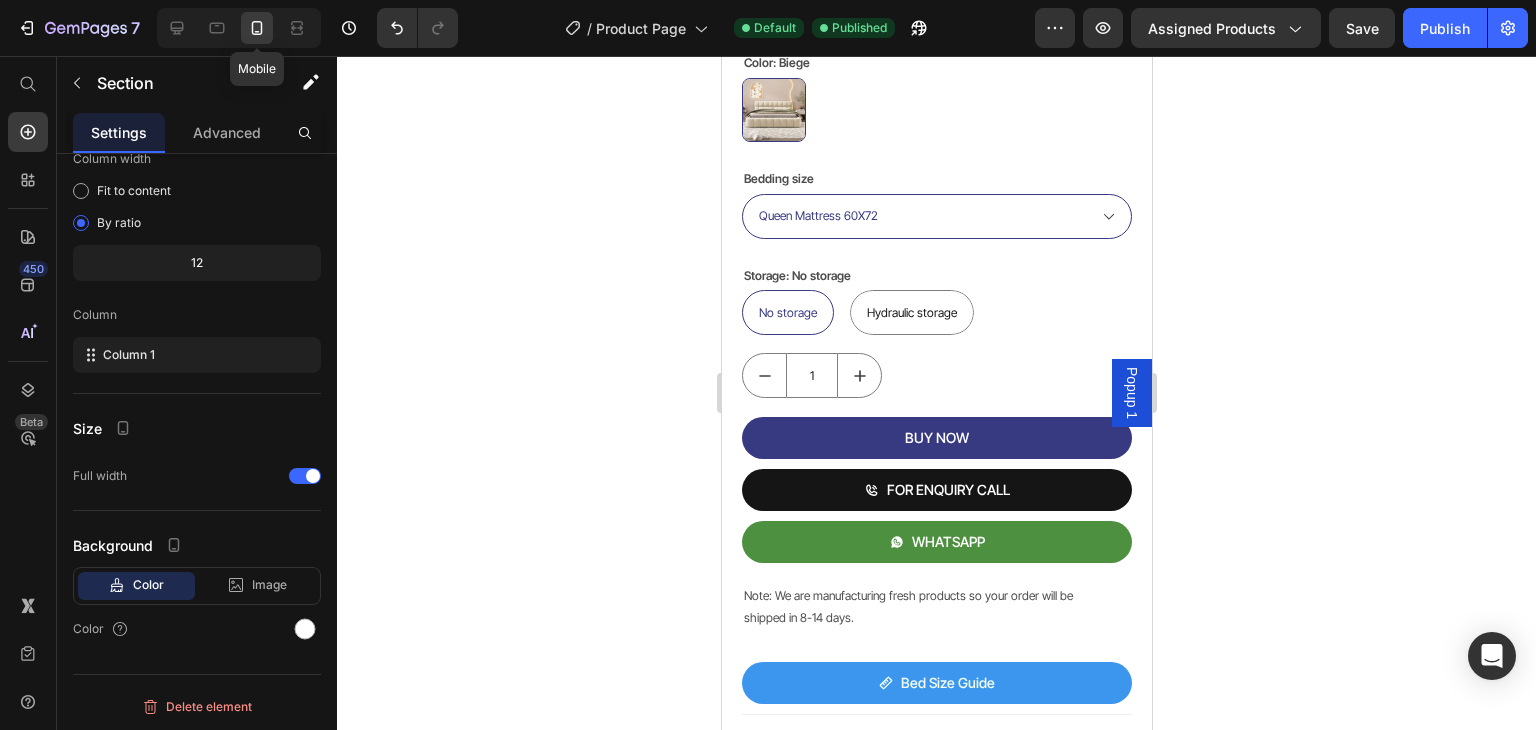 click 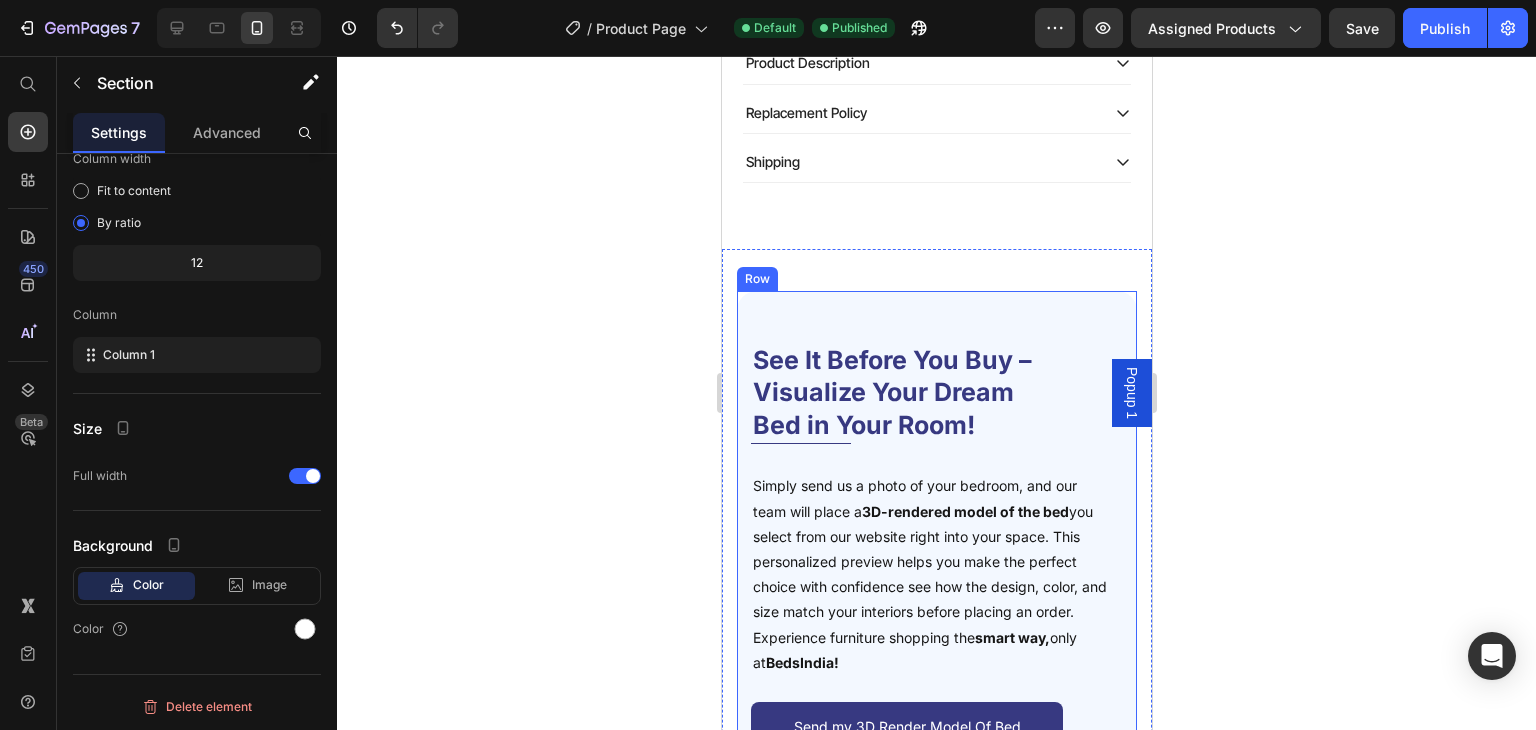scroll, scrollTop: 1555, scrollLeft: 0, axis: vertical 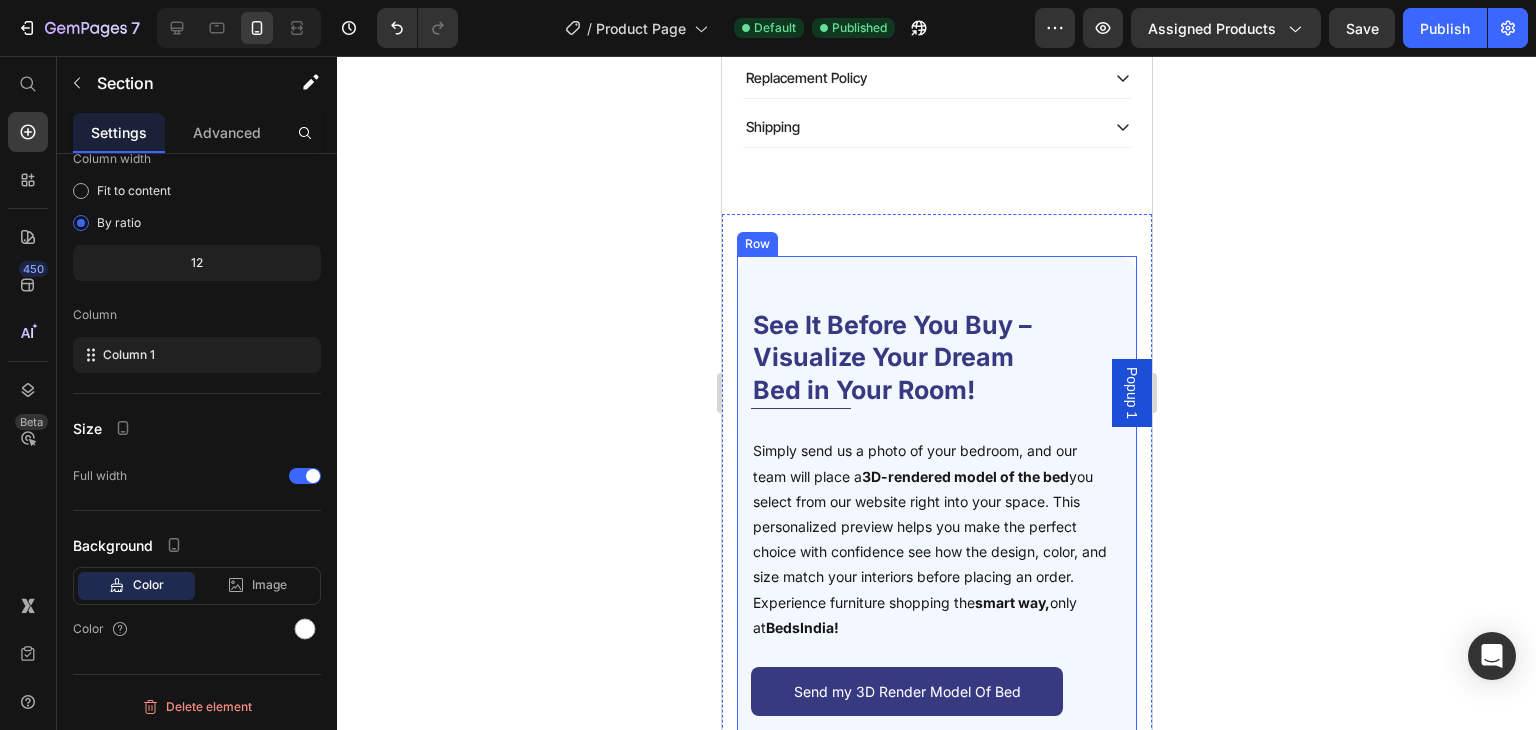 click 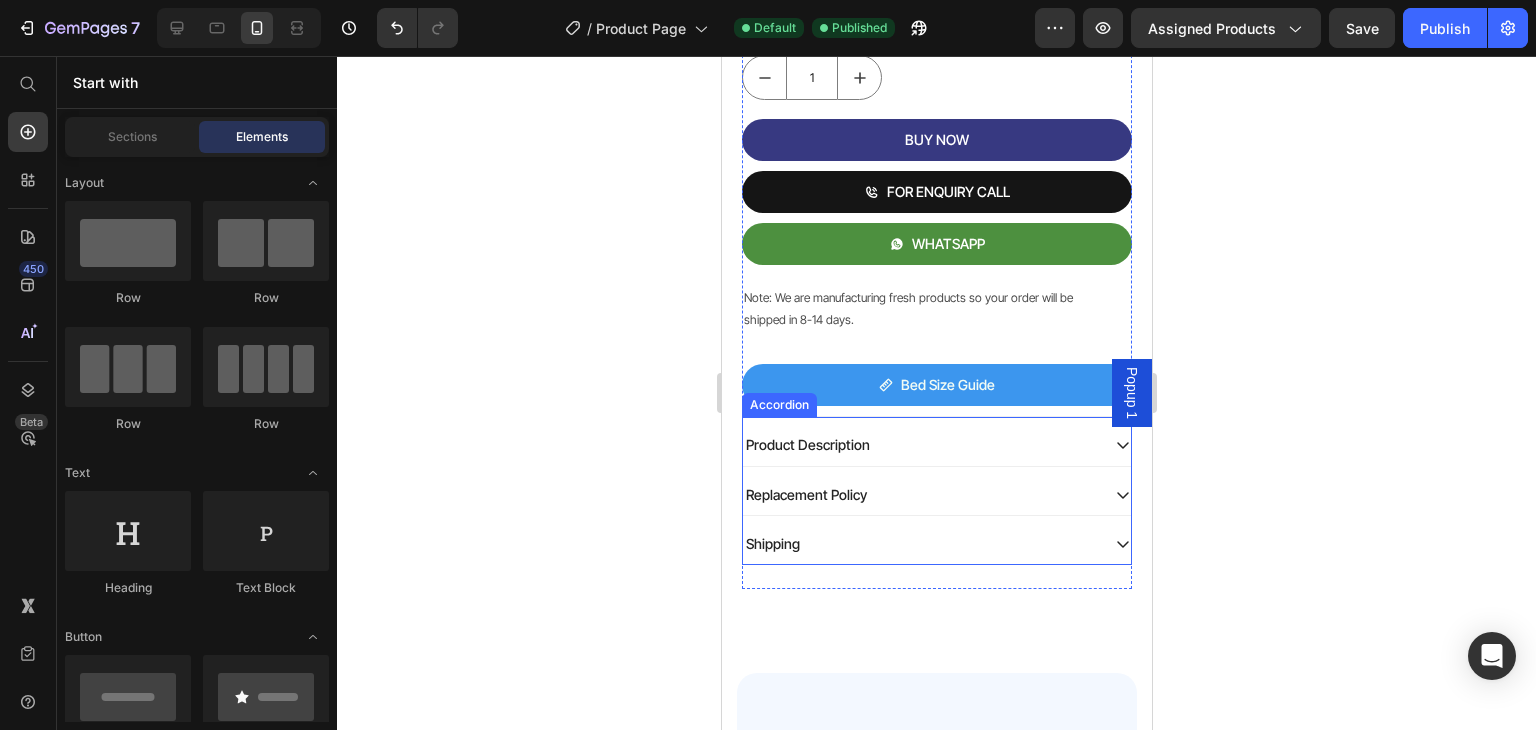 scroll, scrollTop: 1278, scrollLeft: 0, axis: vertical 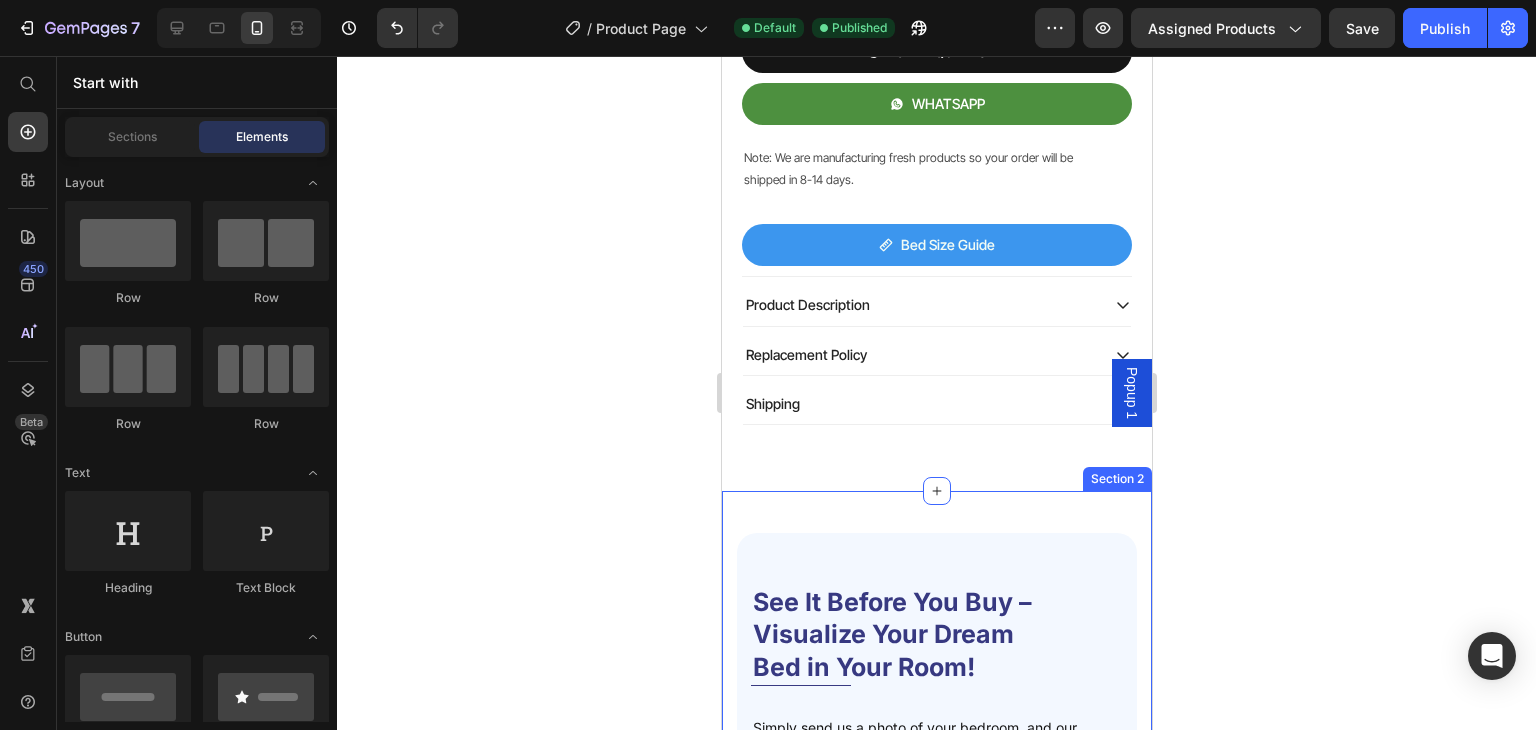 click on "See It Before You Buy – Visualize Your Dream  Bed in Your Room! Heading                Title Line Simply send us a photo of your bedroom, and our team will place a  3D-rendered model of the bed  you select from our website right into your space. This personalized preview helps you make the perfect choice with confidence see how the design, color, and size match your interiors before placing an order. Experience furniture shopping the  smart way,  only at  BedsIndia! Text Block Send my 3D Render Model Of Bed Button Video Row Section 2" at bounding box center (936, 863) 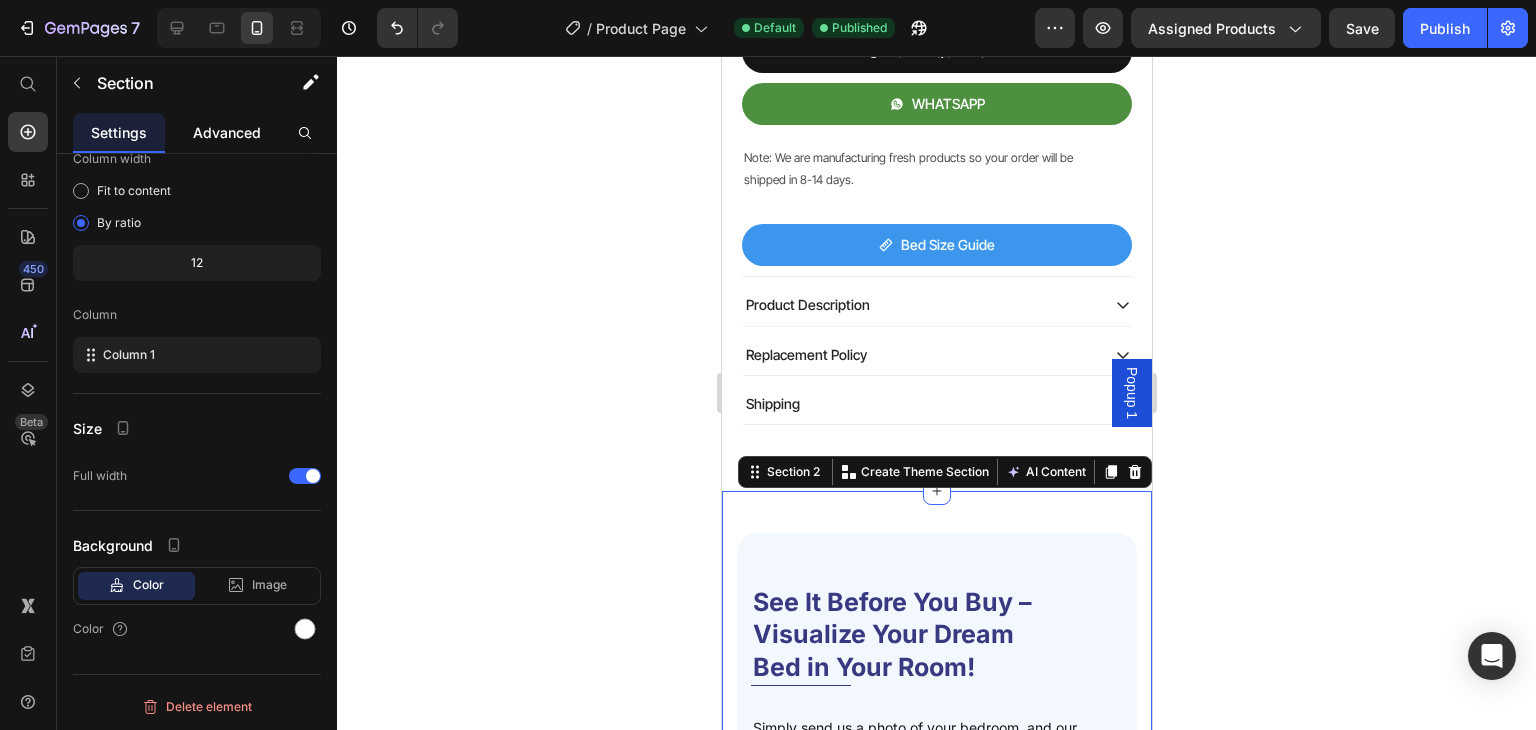 click on "Advanced" at bounding box center (227, 132) 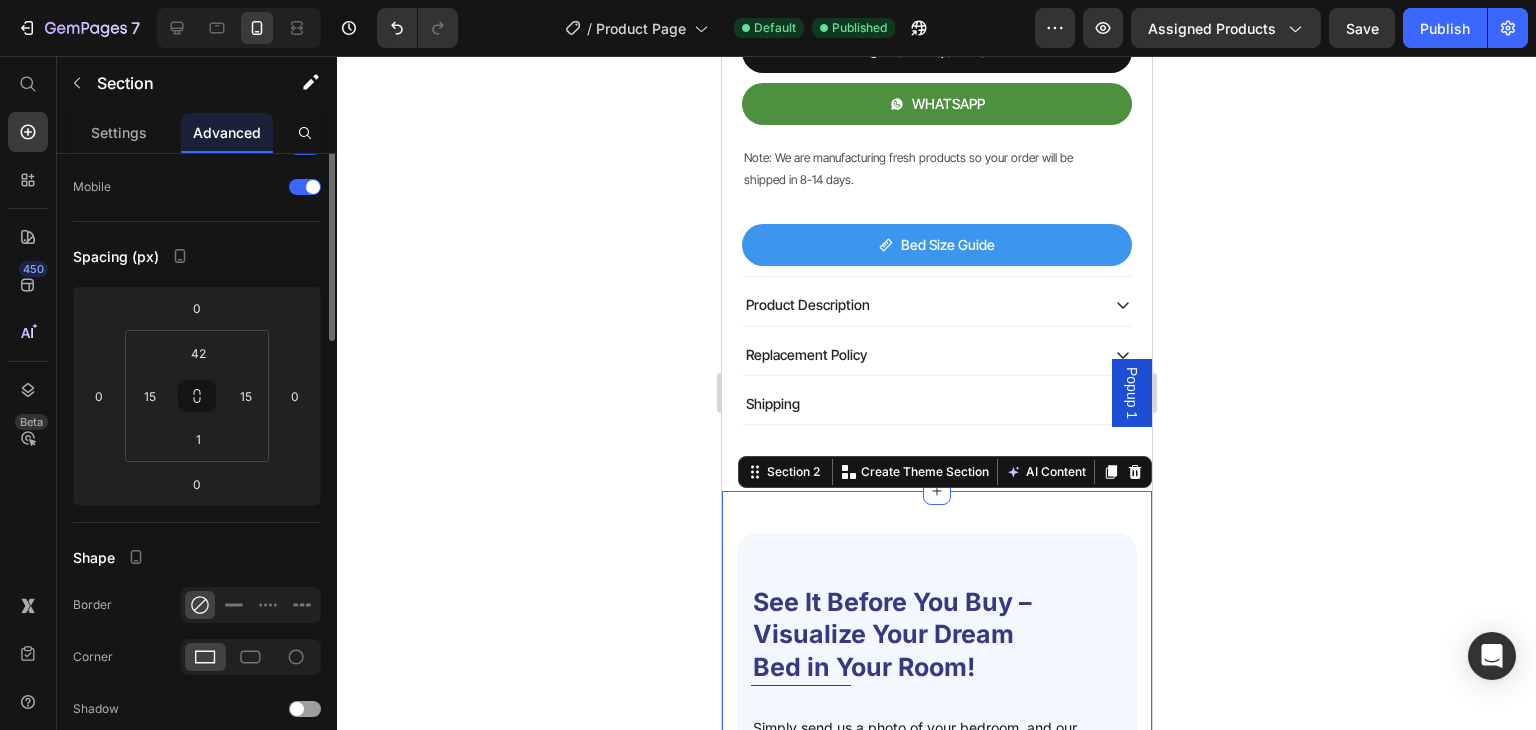 scroll, scrollTop: 0, scrollLeft: 0, axis: both 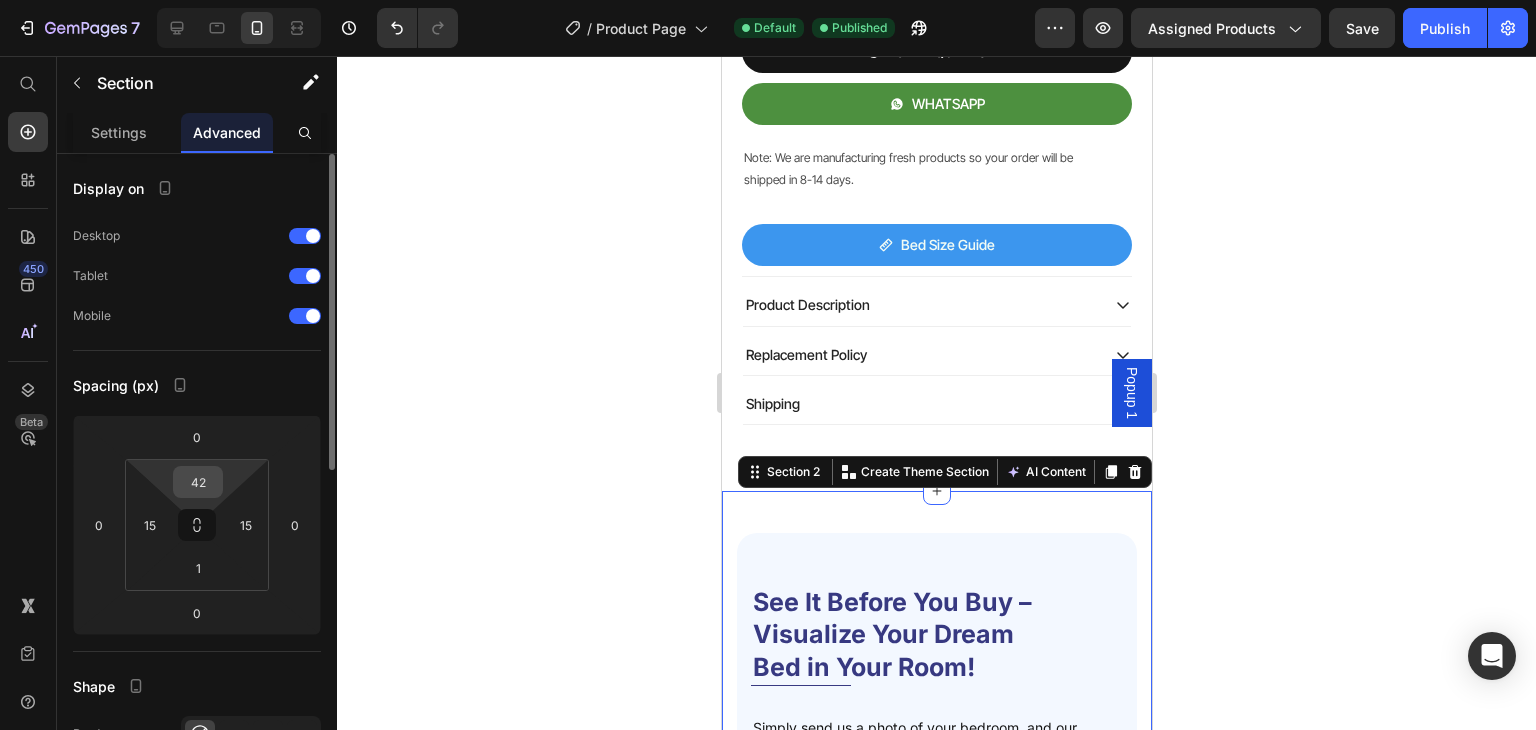 click on "42" at bounding box center [198, 482] 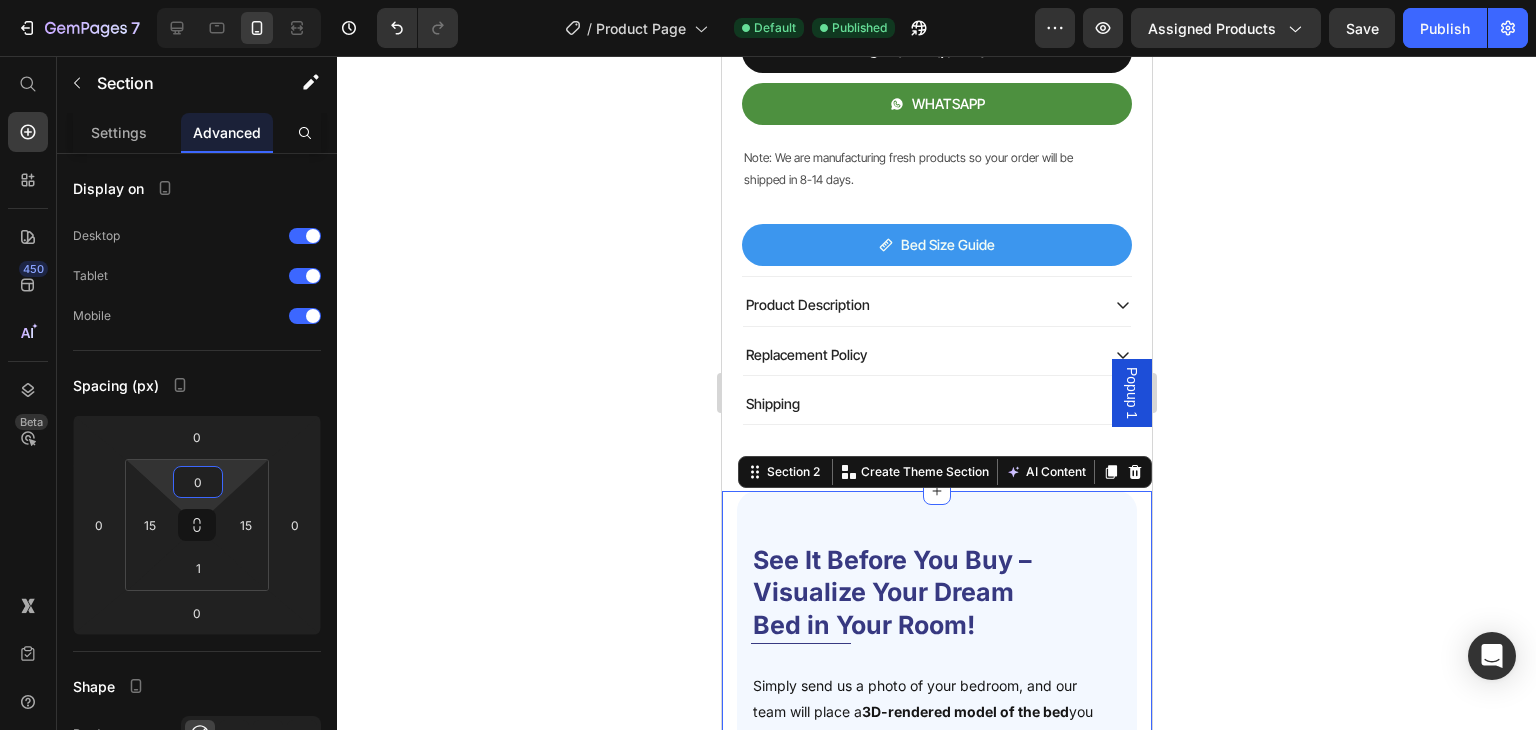 type on "0" 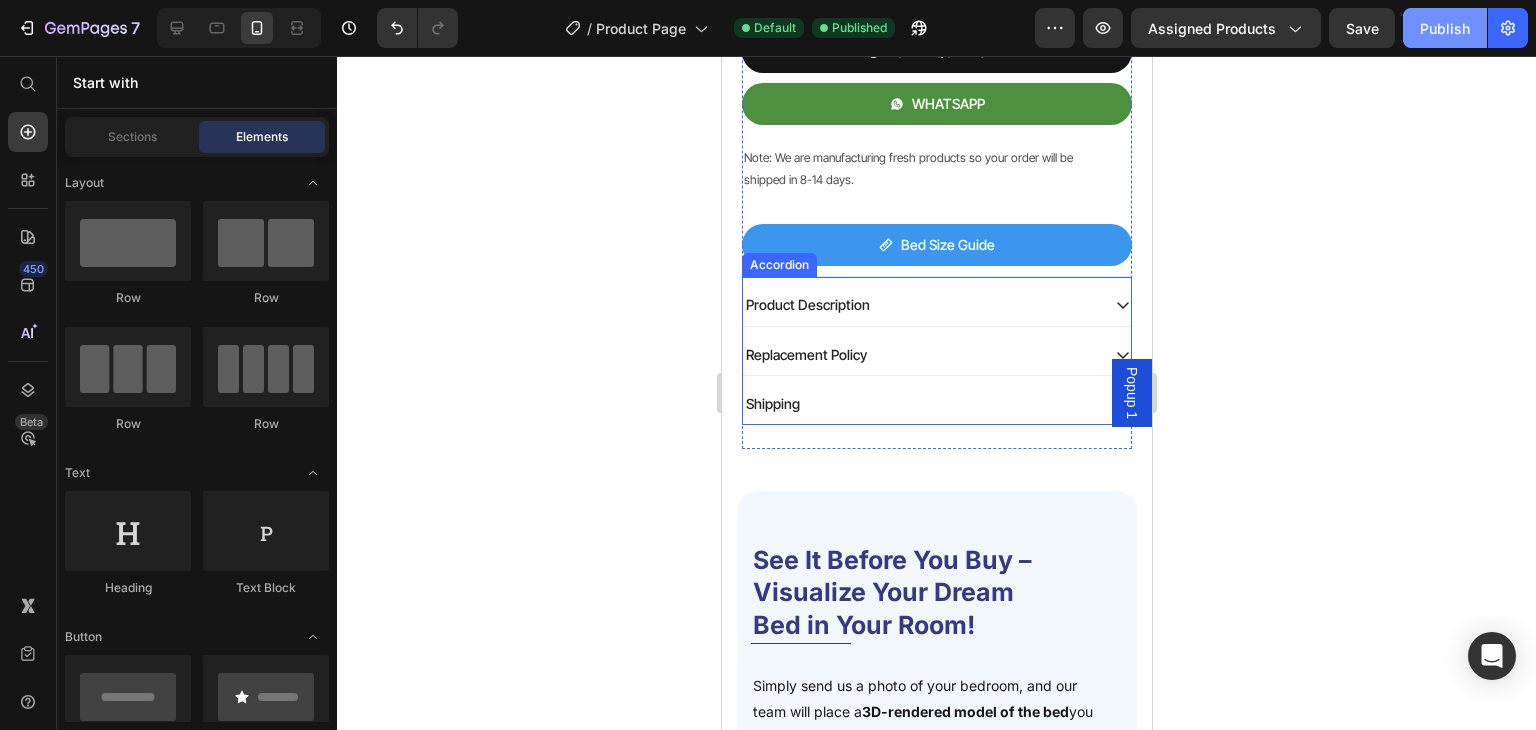 click on "Publish" at bounding box center (1445, 28) 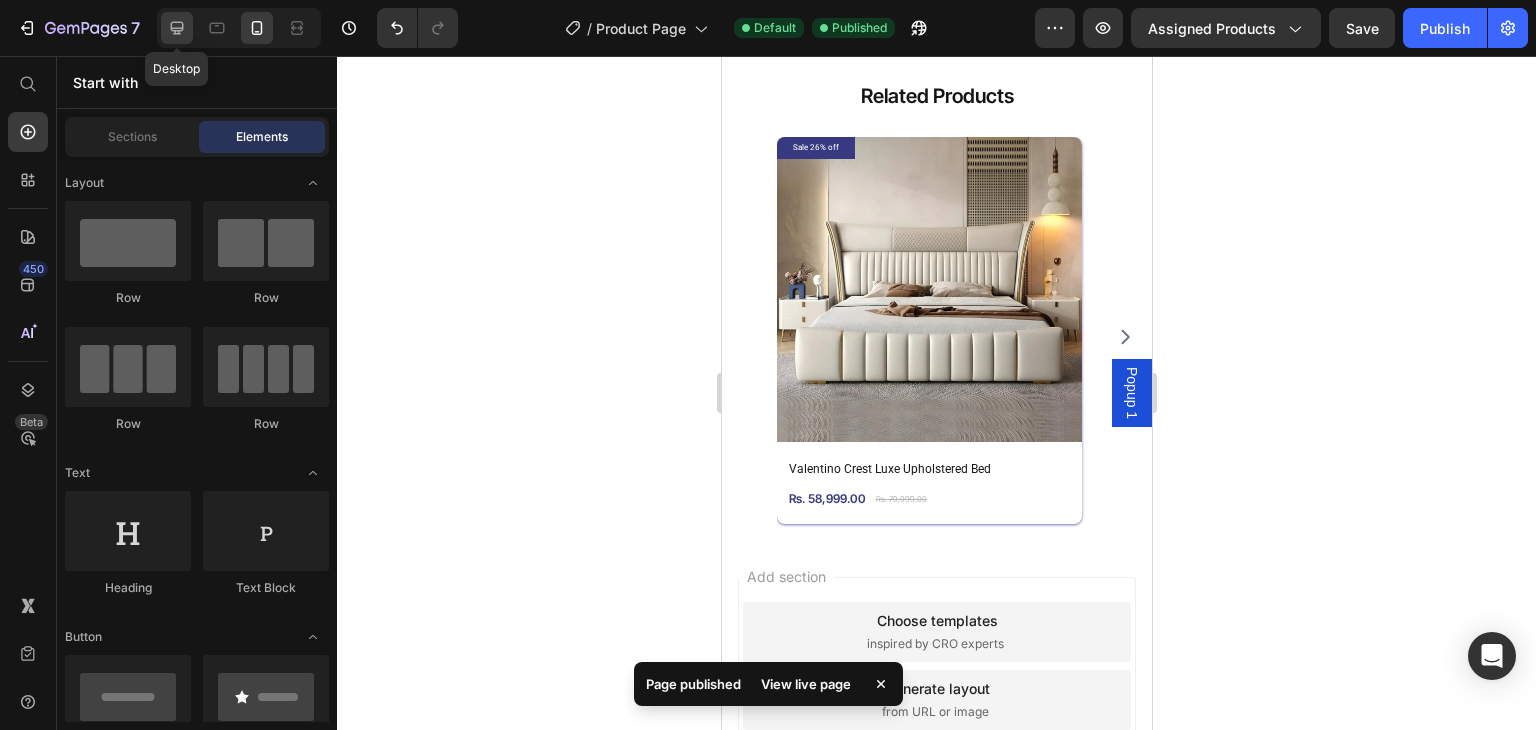 click 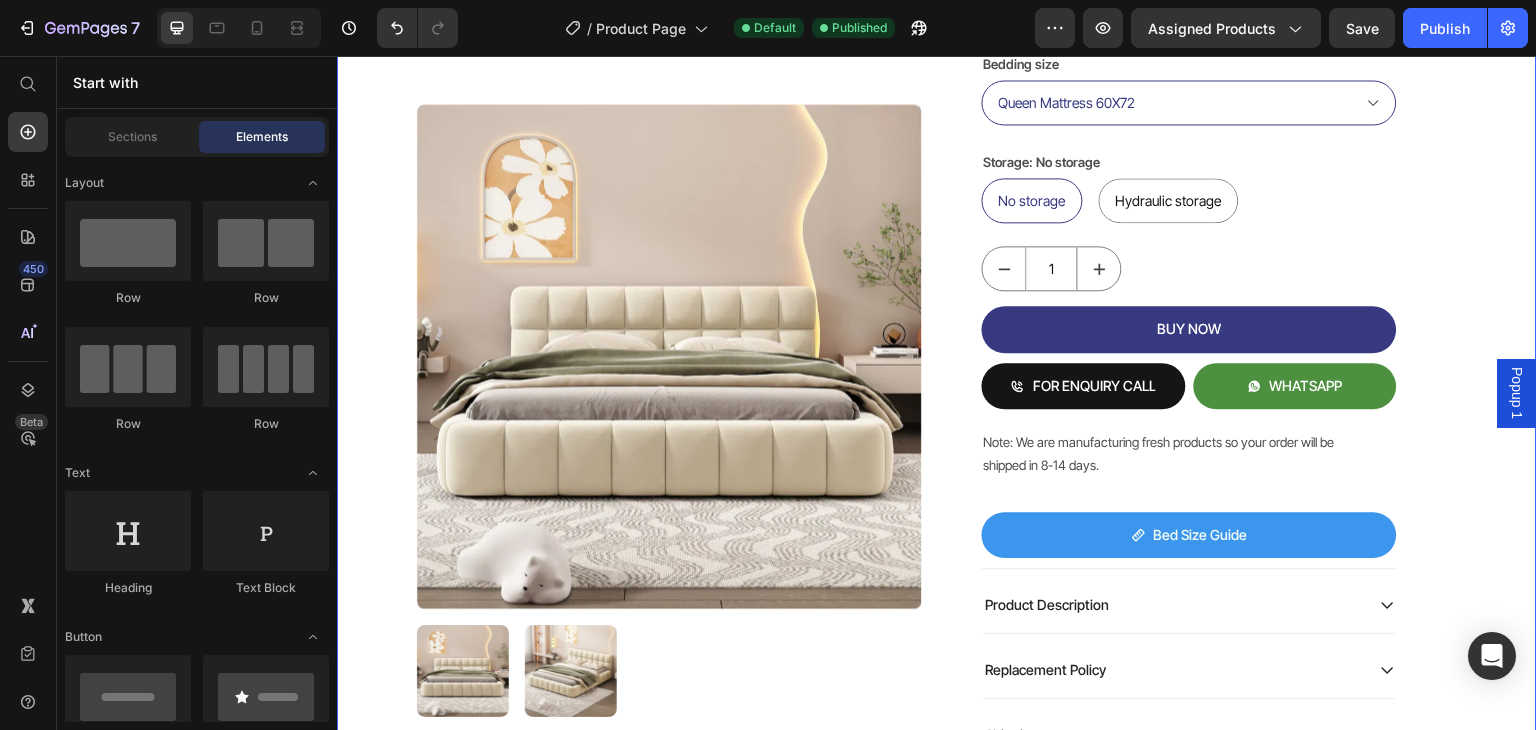 scroll, scrollTop: 593, scrollLeft: 0, axis: vertical 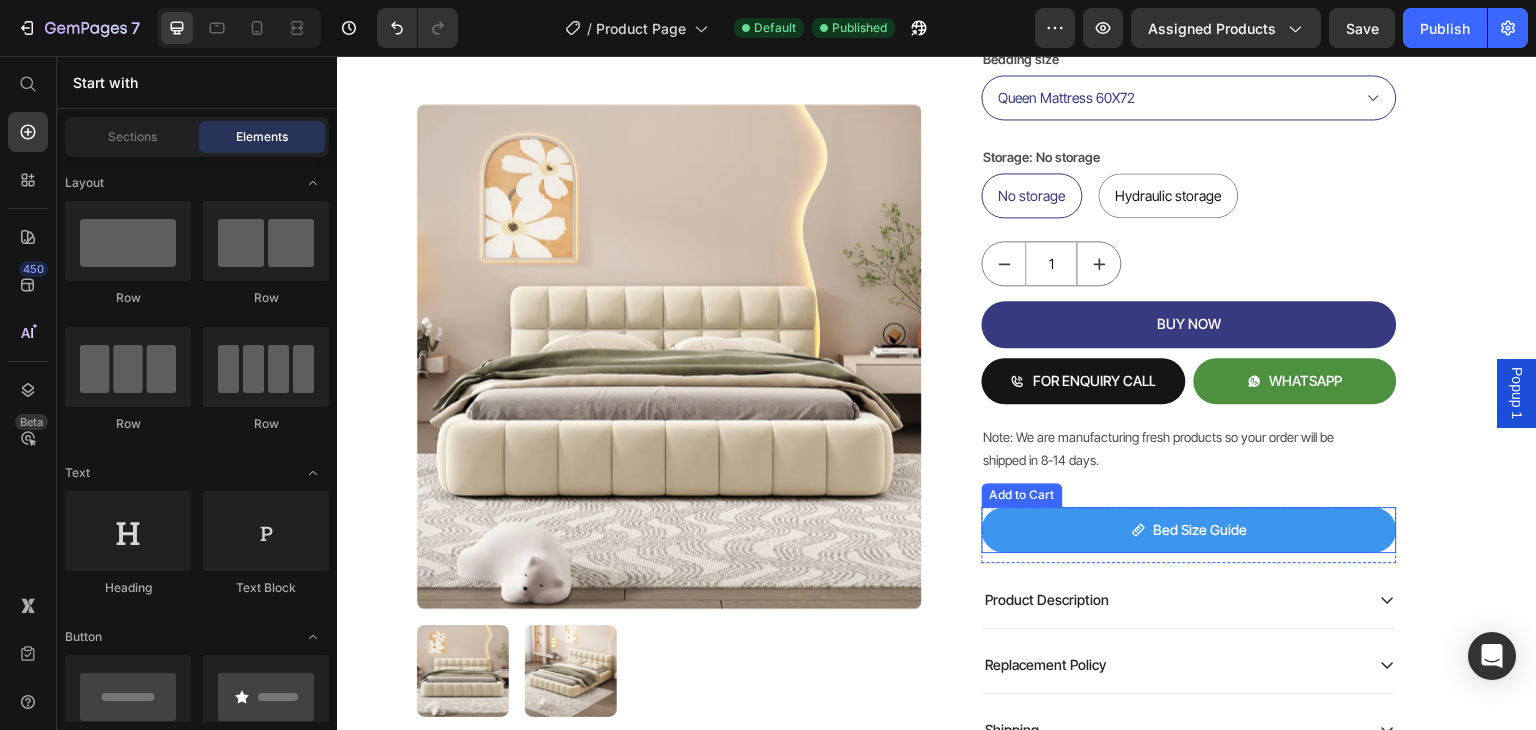 click on "bed size guide" at bounding box center (1189, 530) 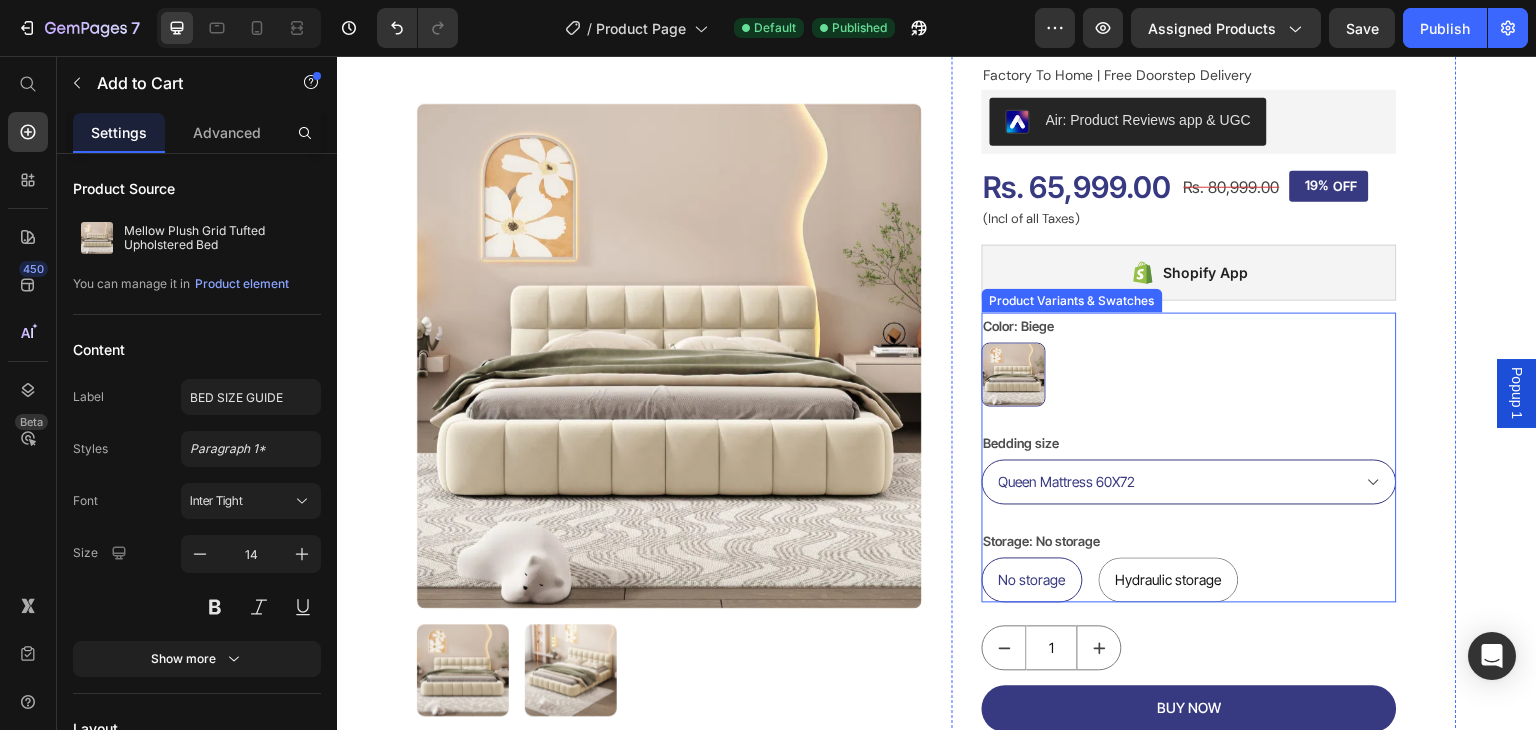 scroll, scrollTop: 200, scrollLeft: 0, axis: vertical 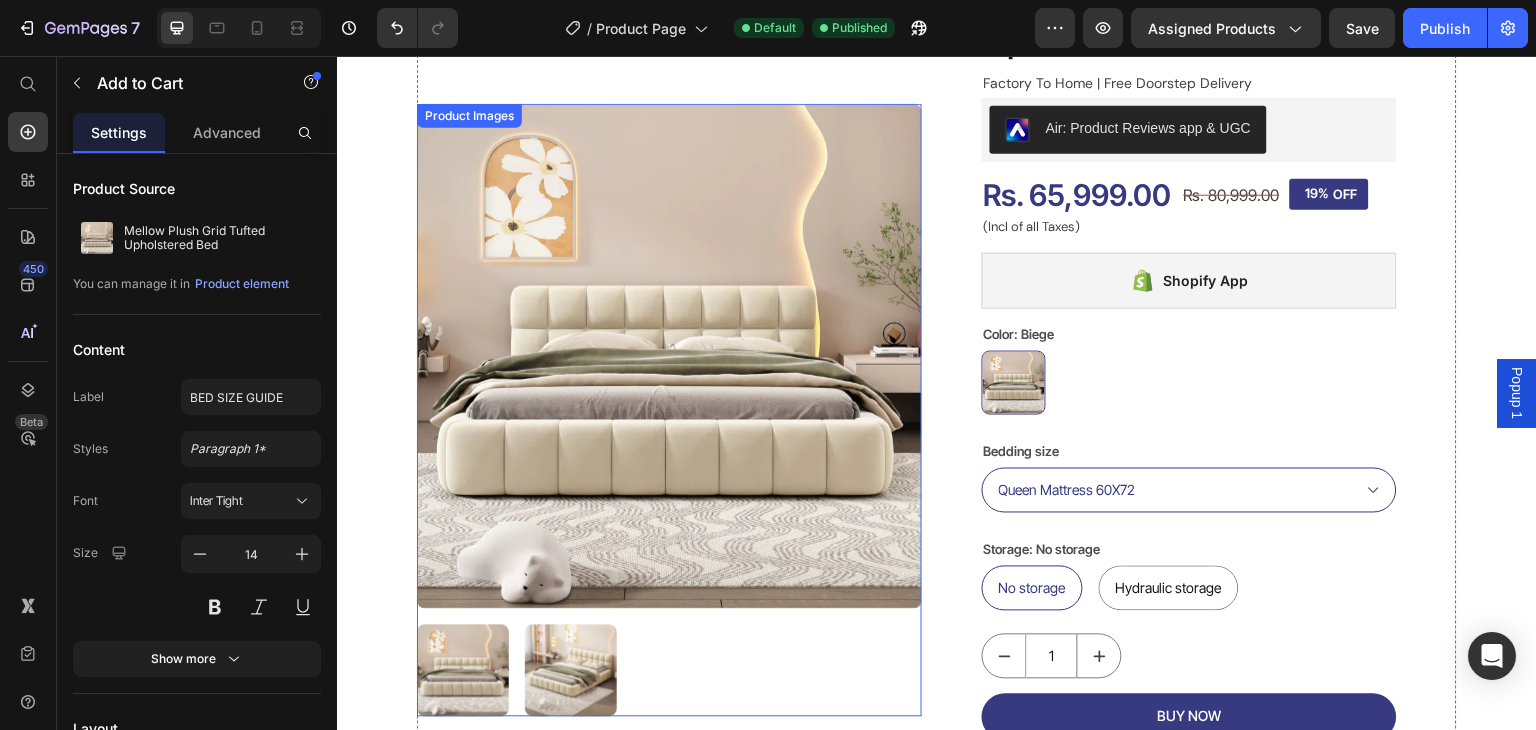 click at bounding box center (669, 356) 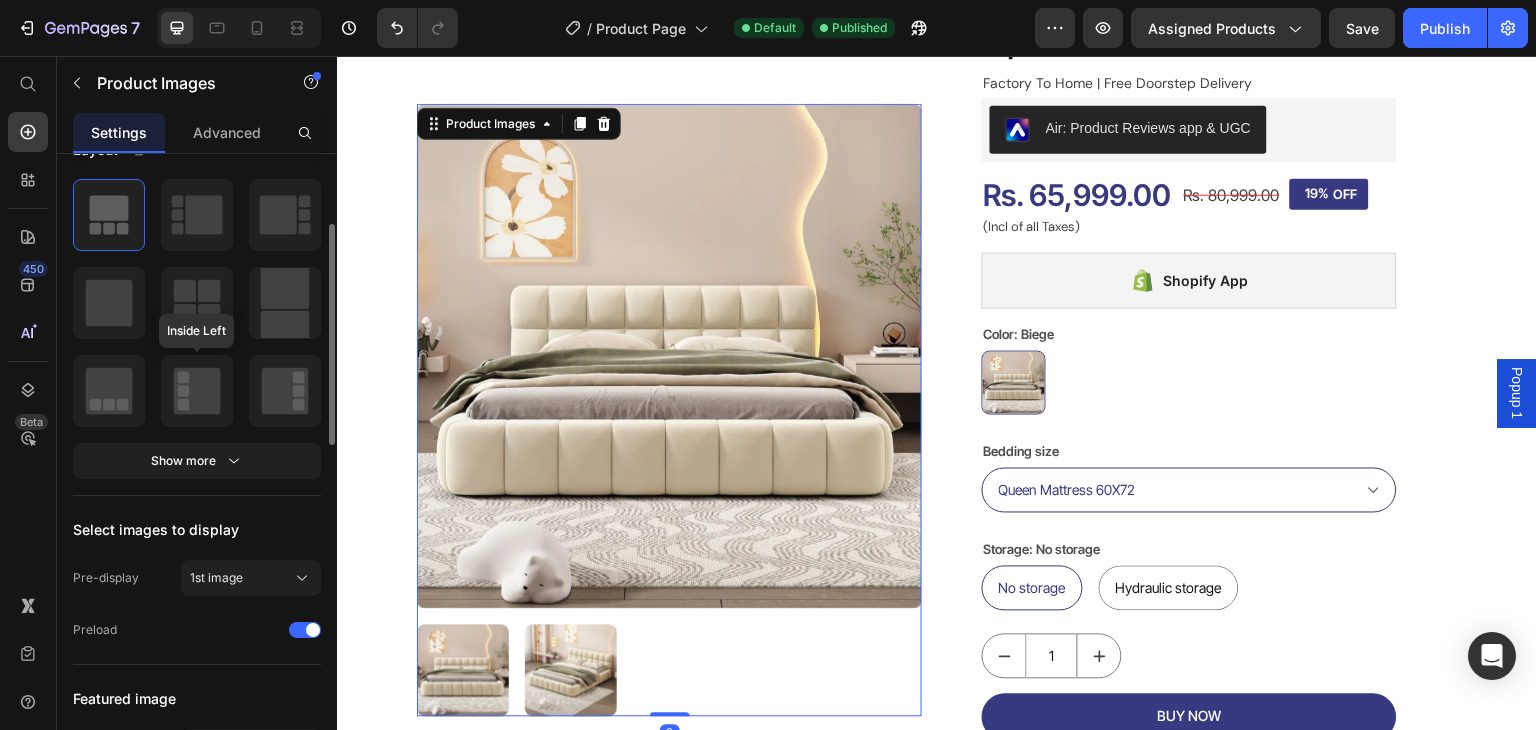 scroll, scrollTop: 300, scrollLeft: 0, axis: vertical 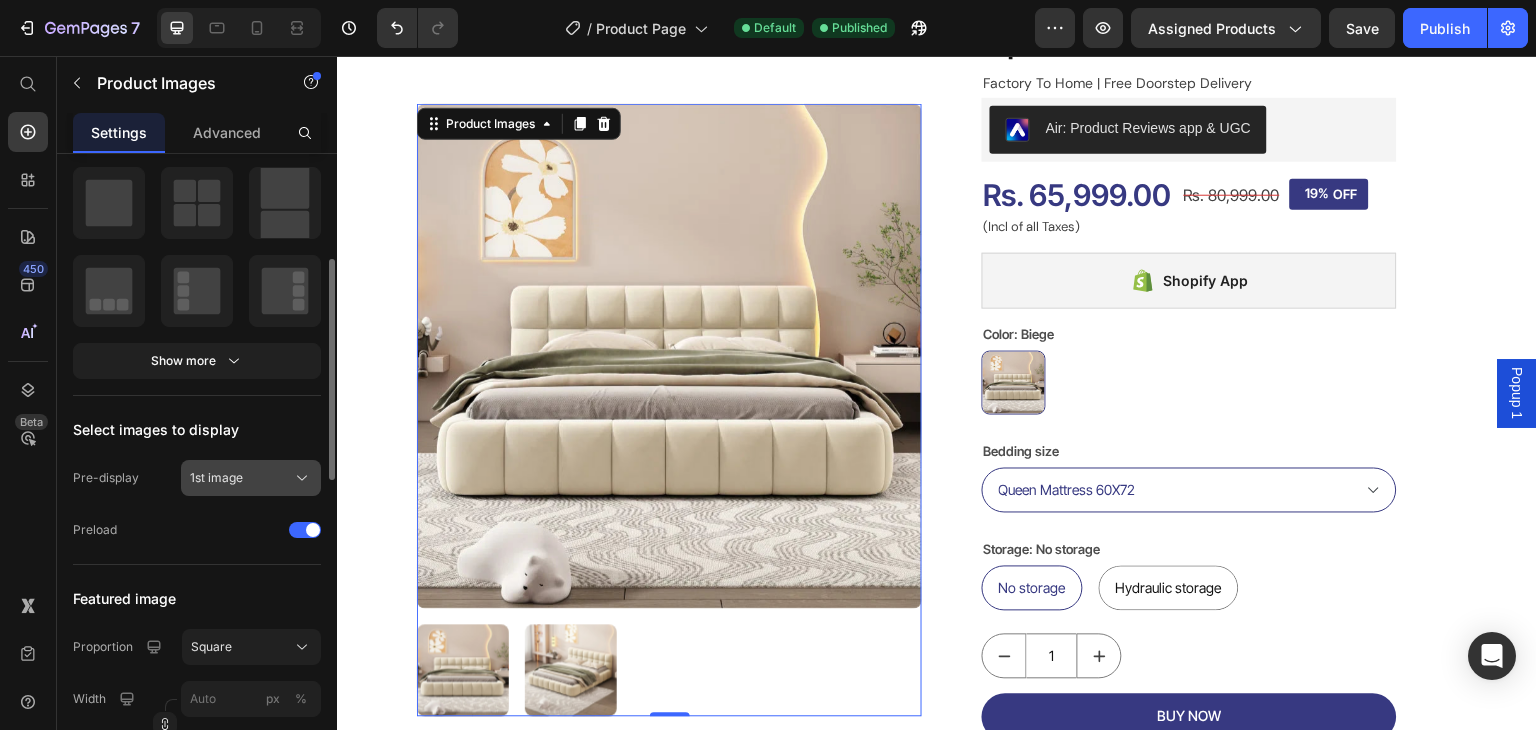 click on "1st image" 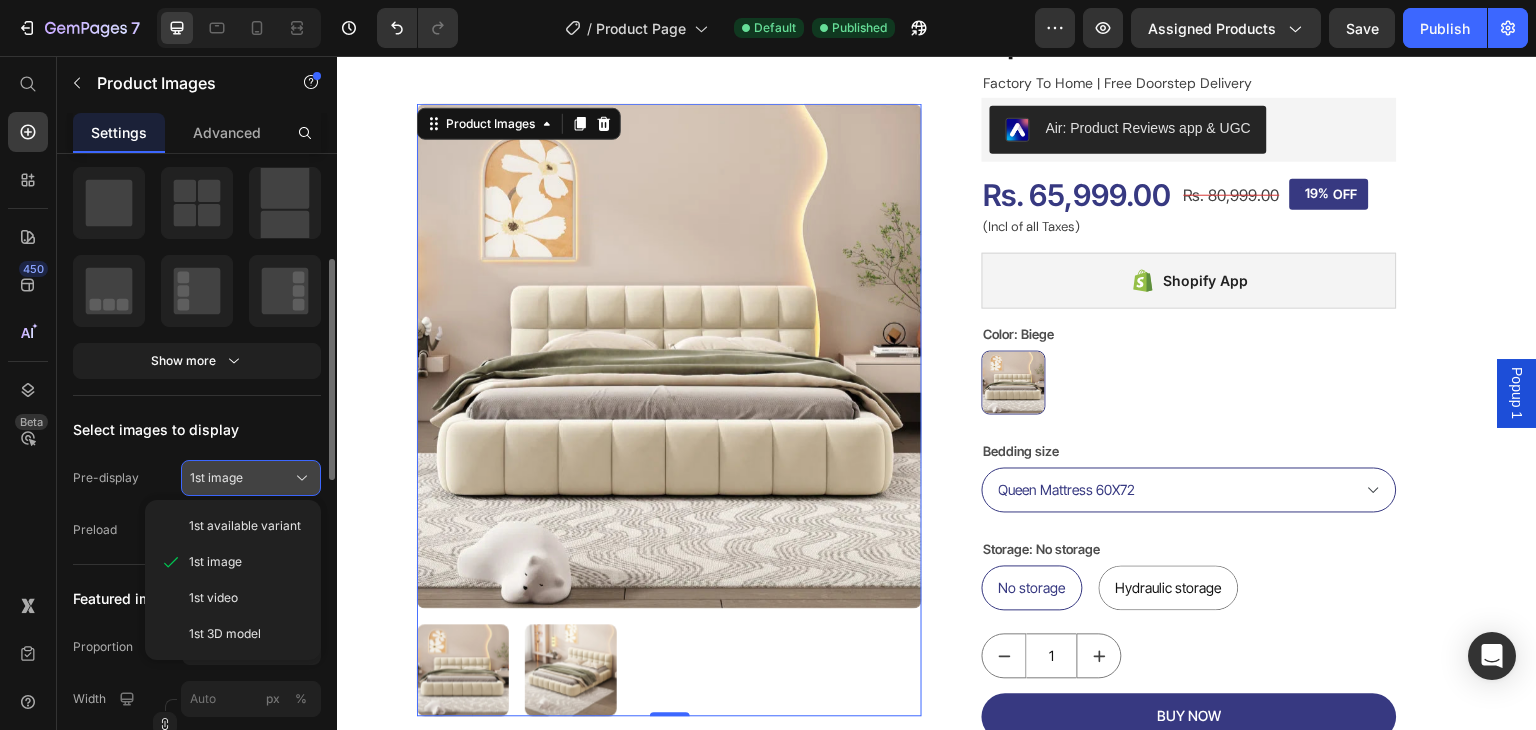 click on "1st image" 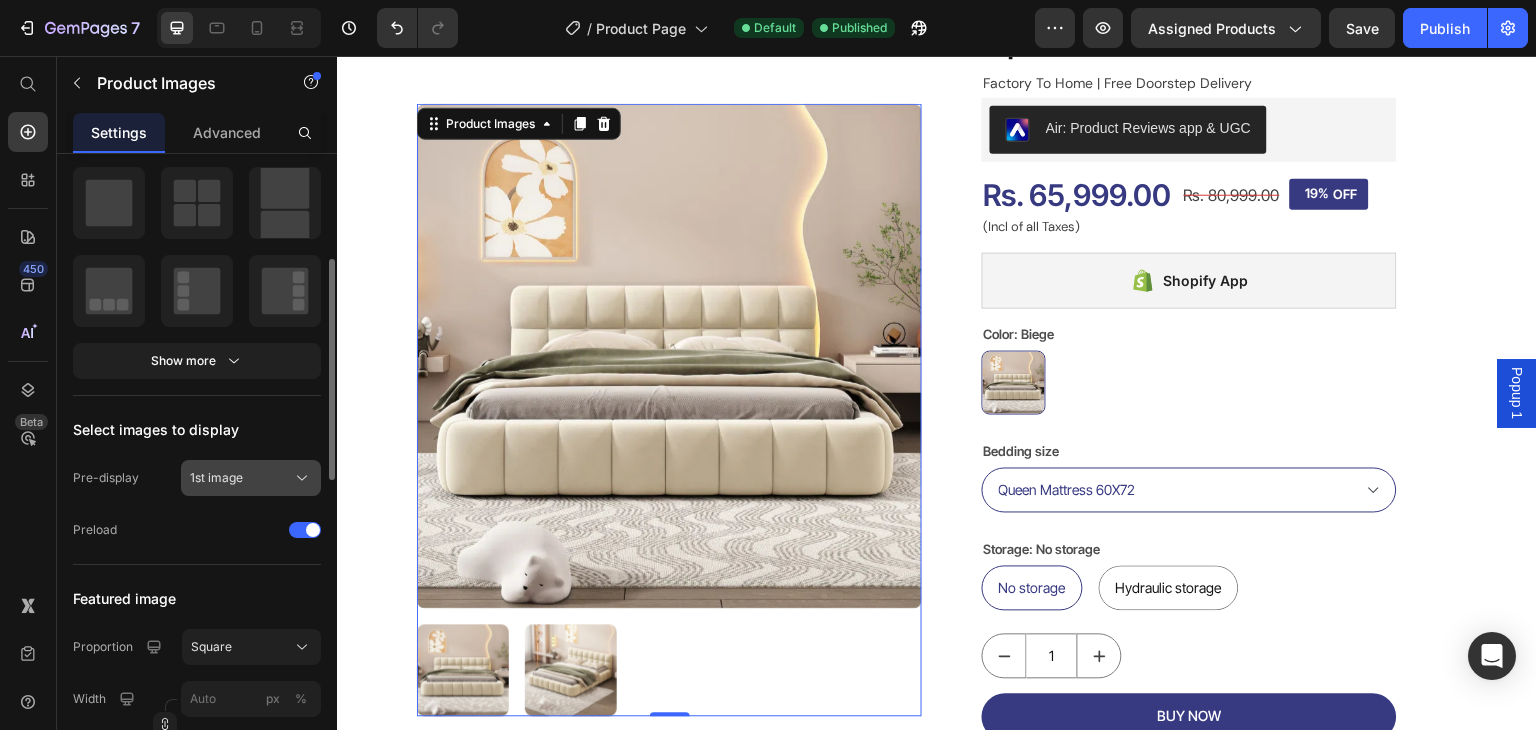 click on "1st image" 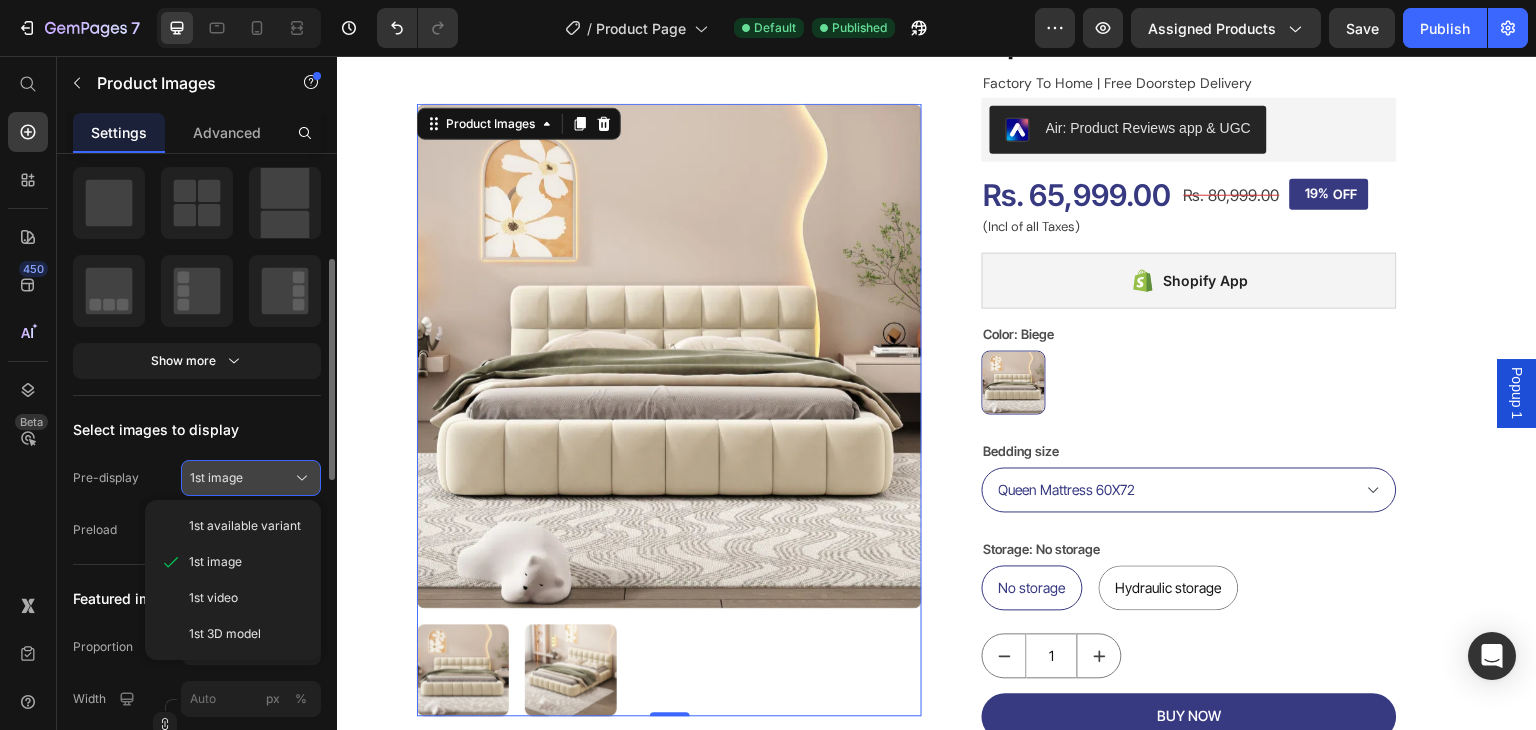 click on "1st image" 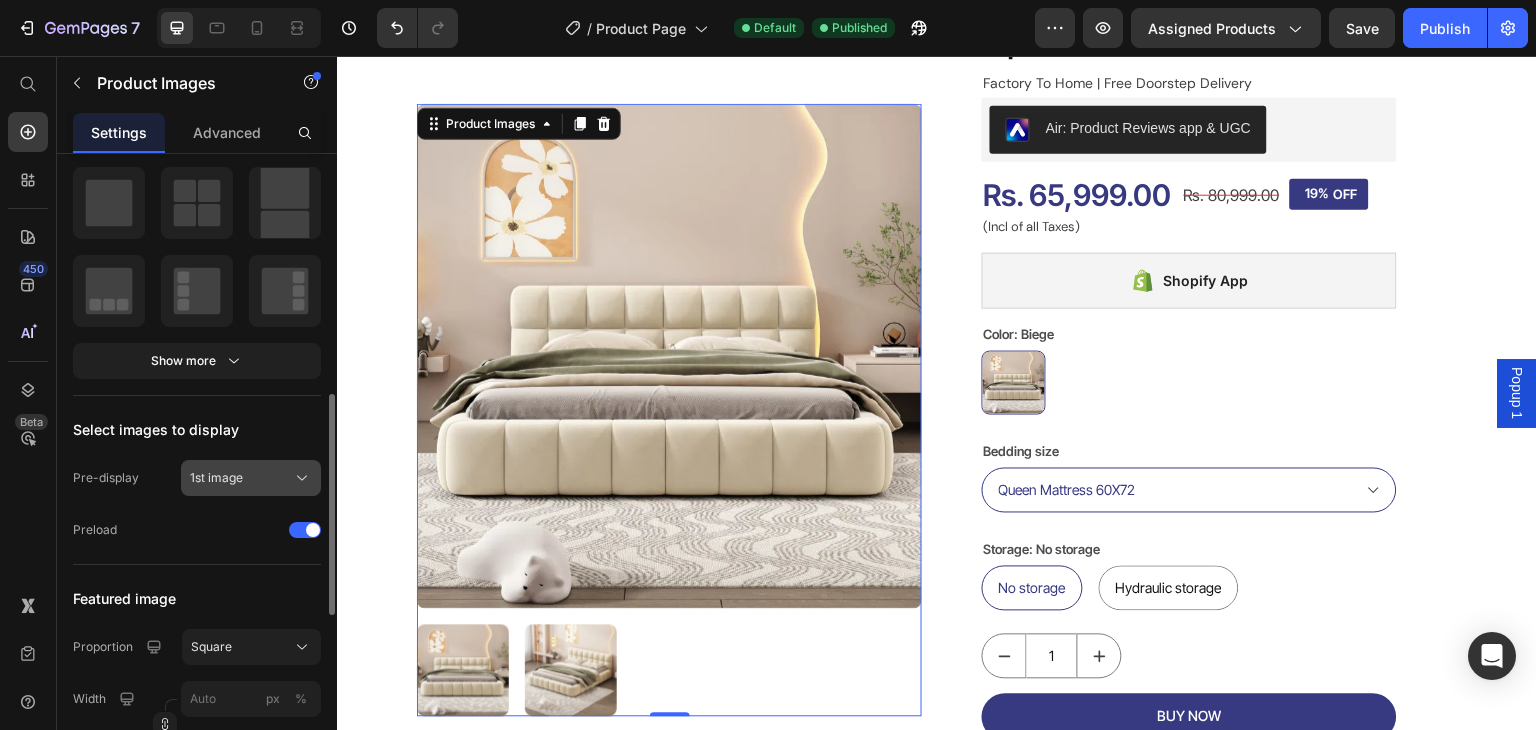 scroll, scrollTop: 500, scrollLeft: 0, axis: vertical 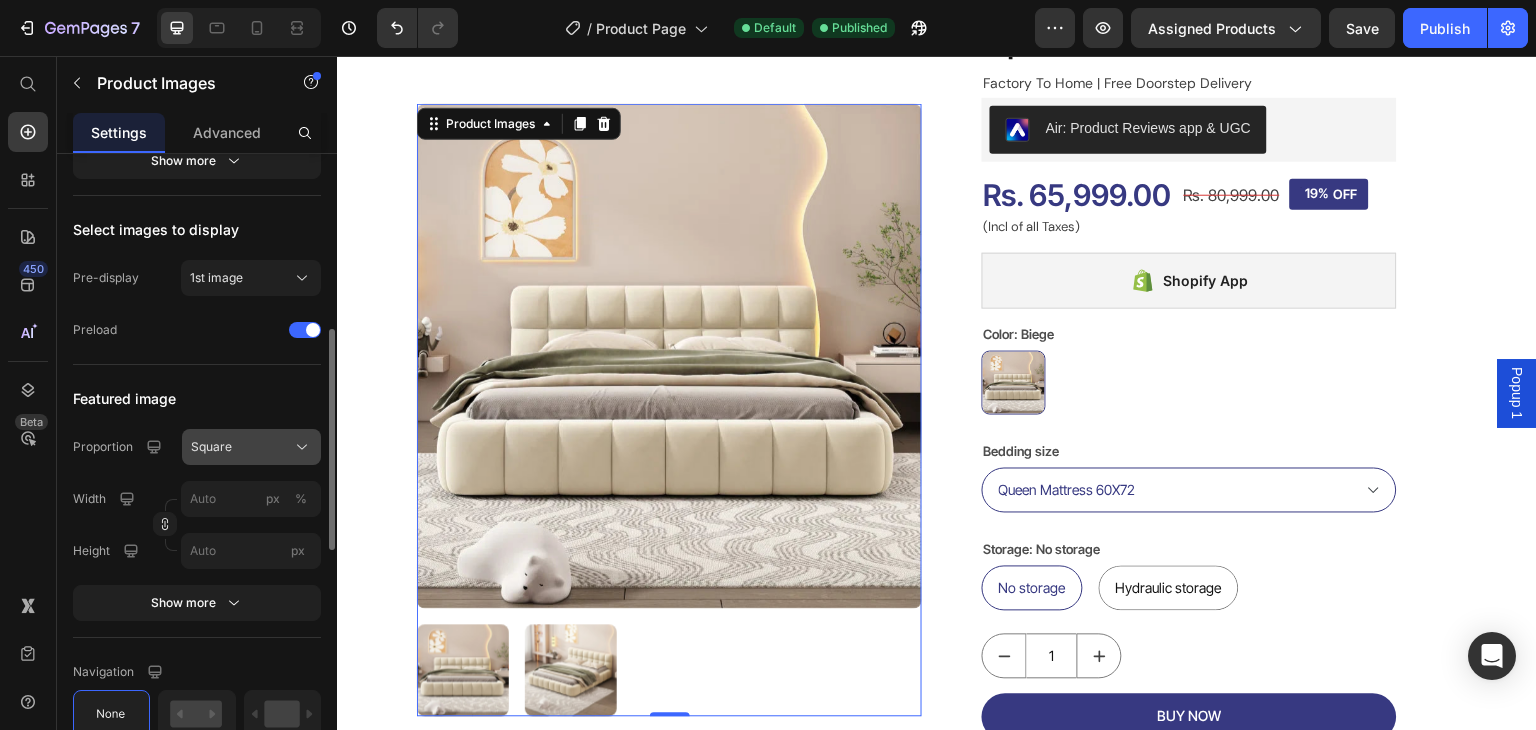 click on "Square" 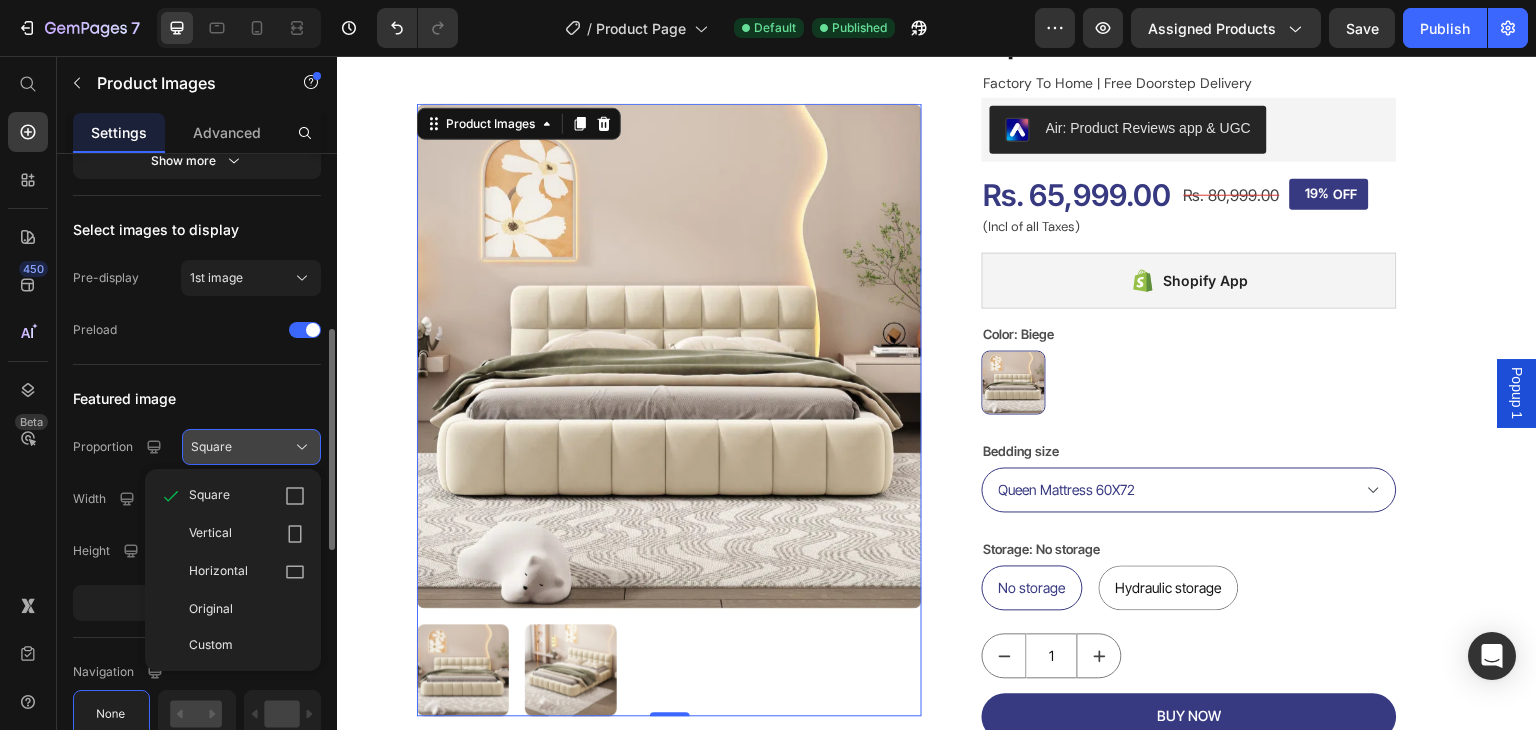 click on "Square" 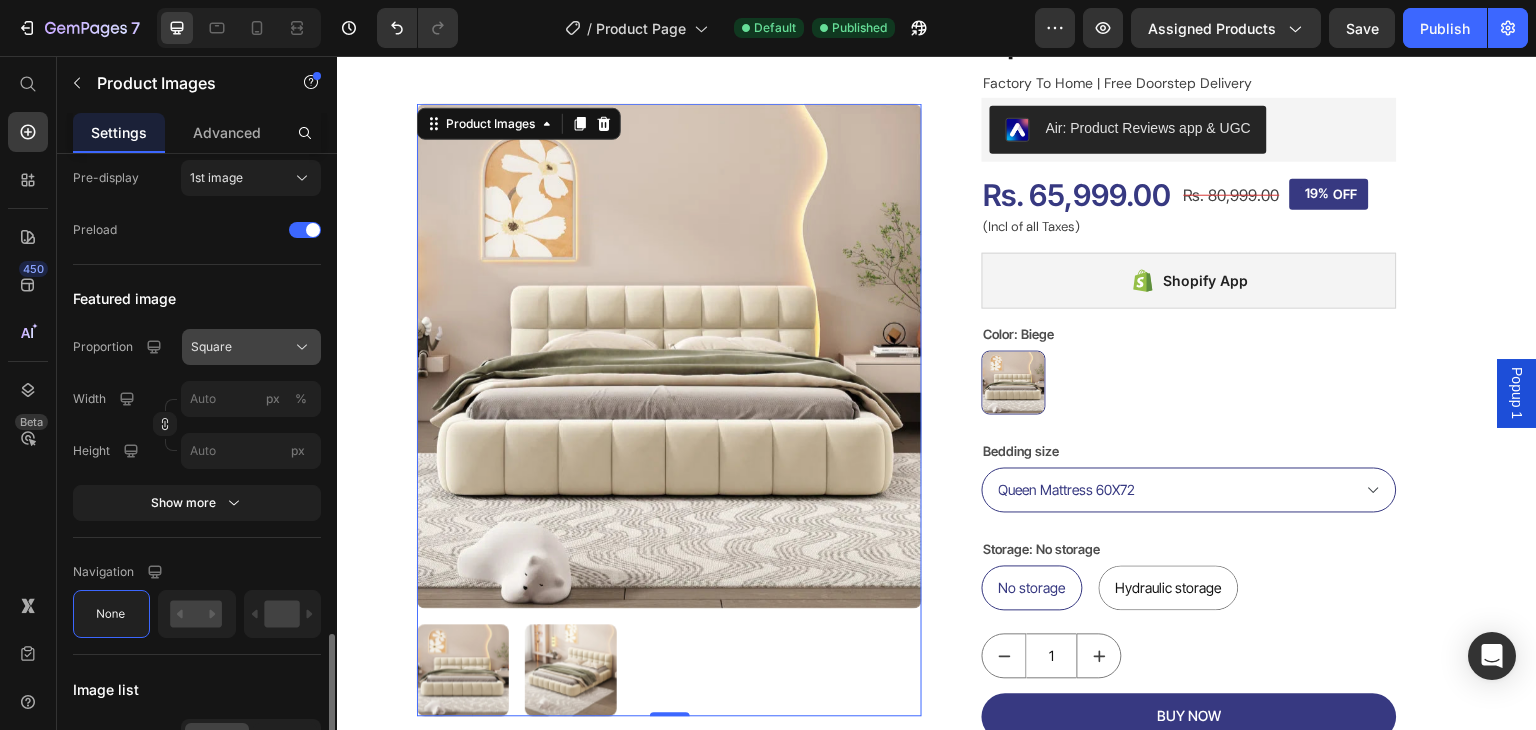 scroll, scrollTop: 1000, scrollLeft: 0, axis: vertical 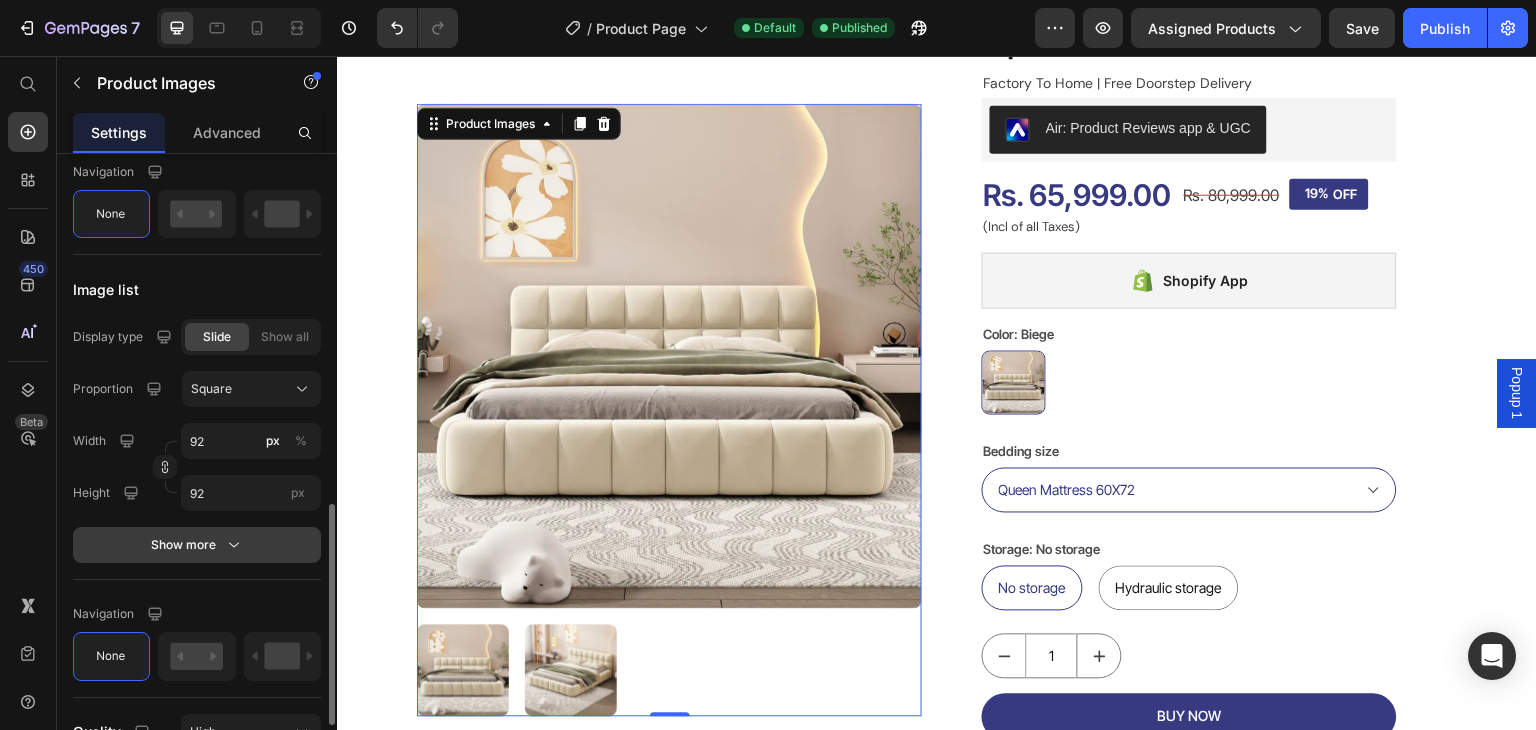 click on "Show more" at bounding box center [197, 545] 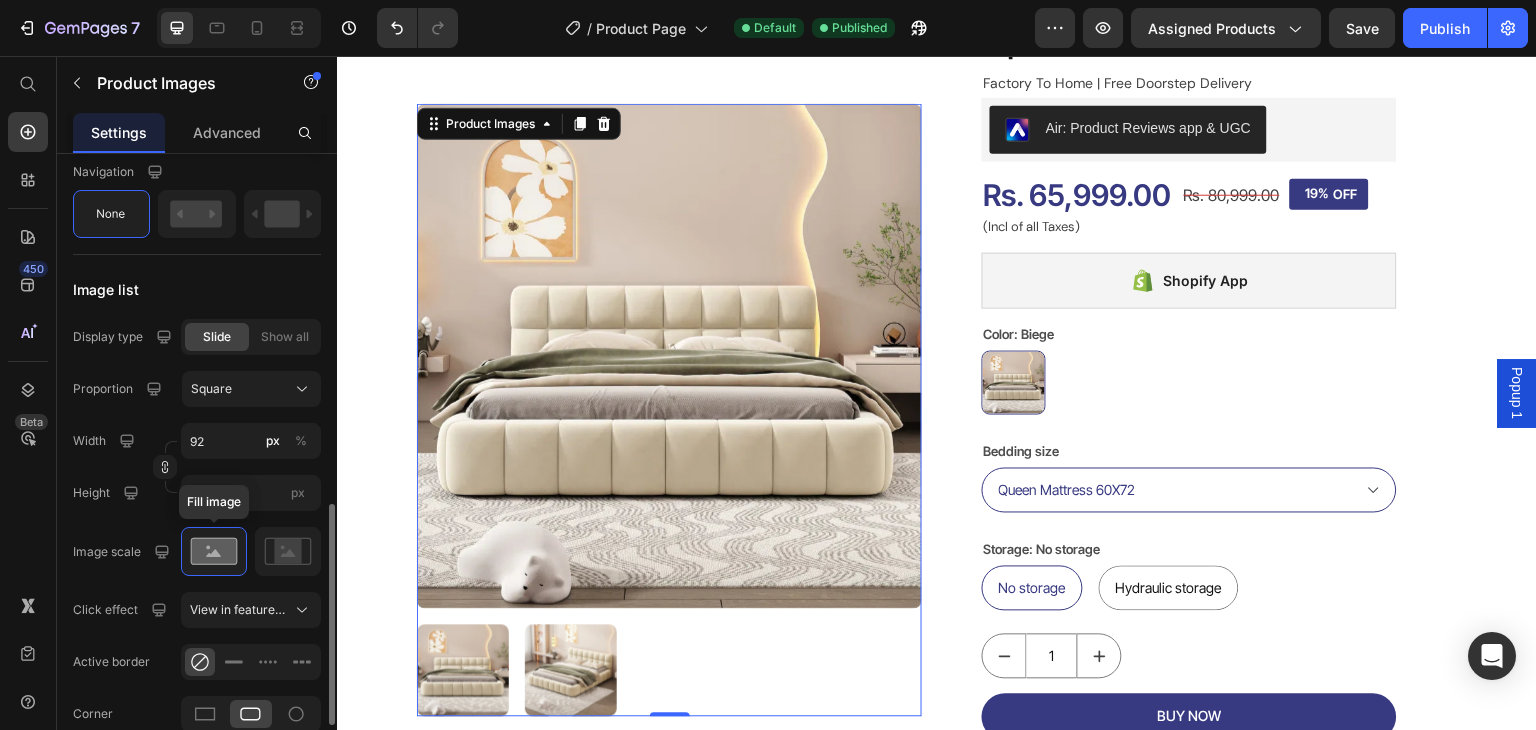 scroll, scrollTop: 1100, scrollLeft: 0, axis: vertical 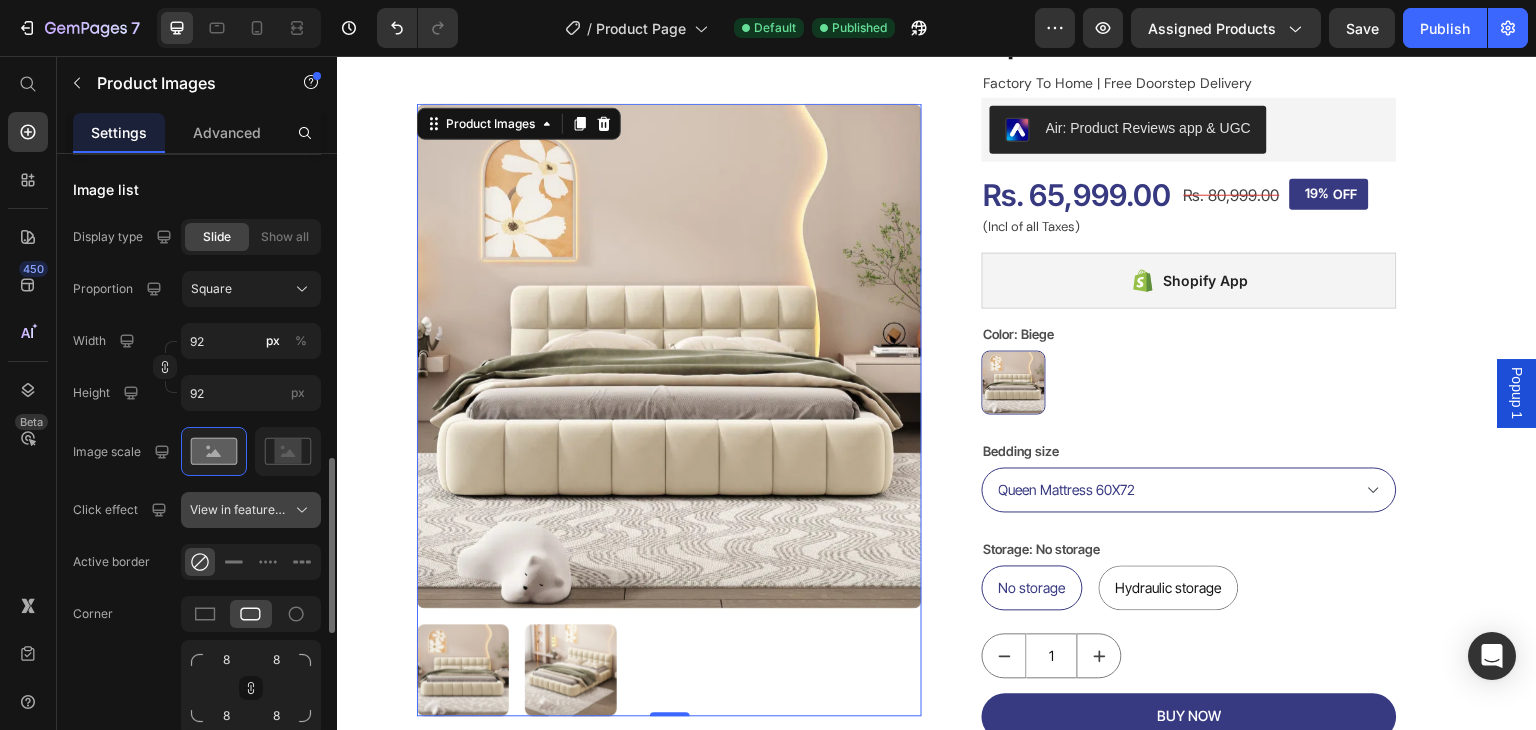 click on "View in featured image" at bounding box center (251, 510) 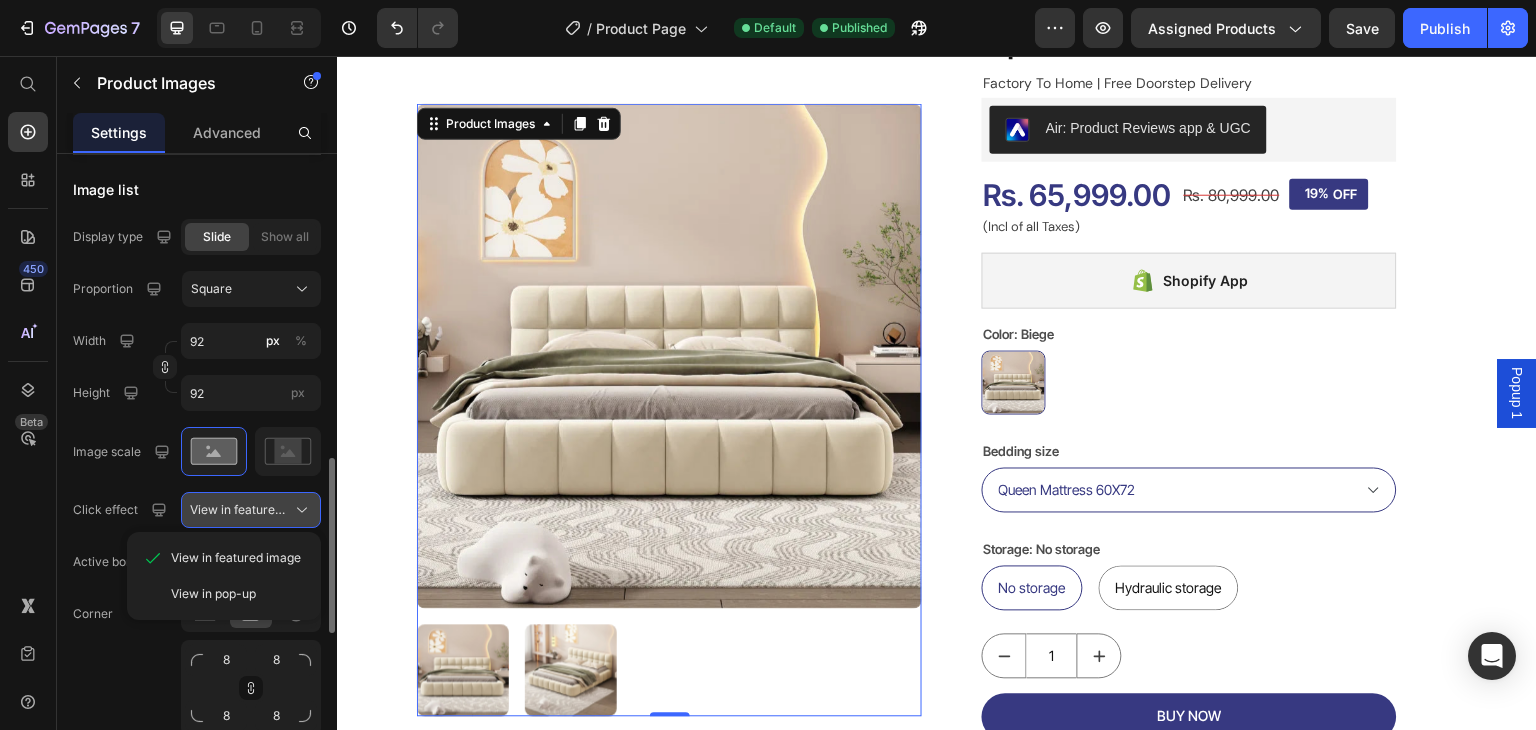 click on "View in featured image" at bounding box center (239, 510) 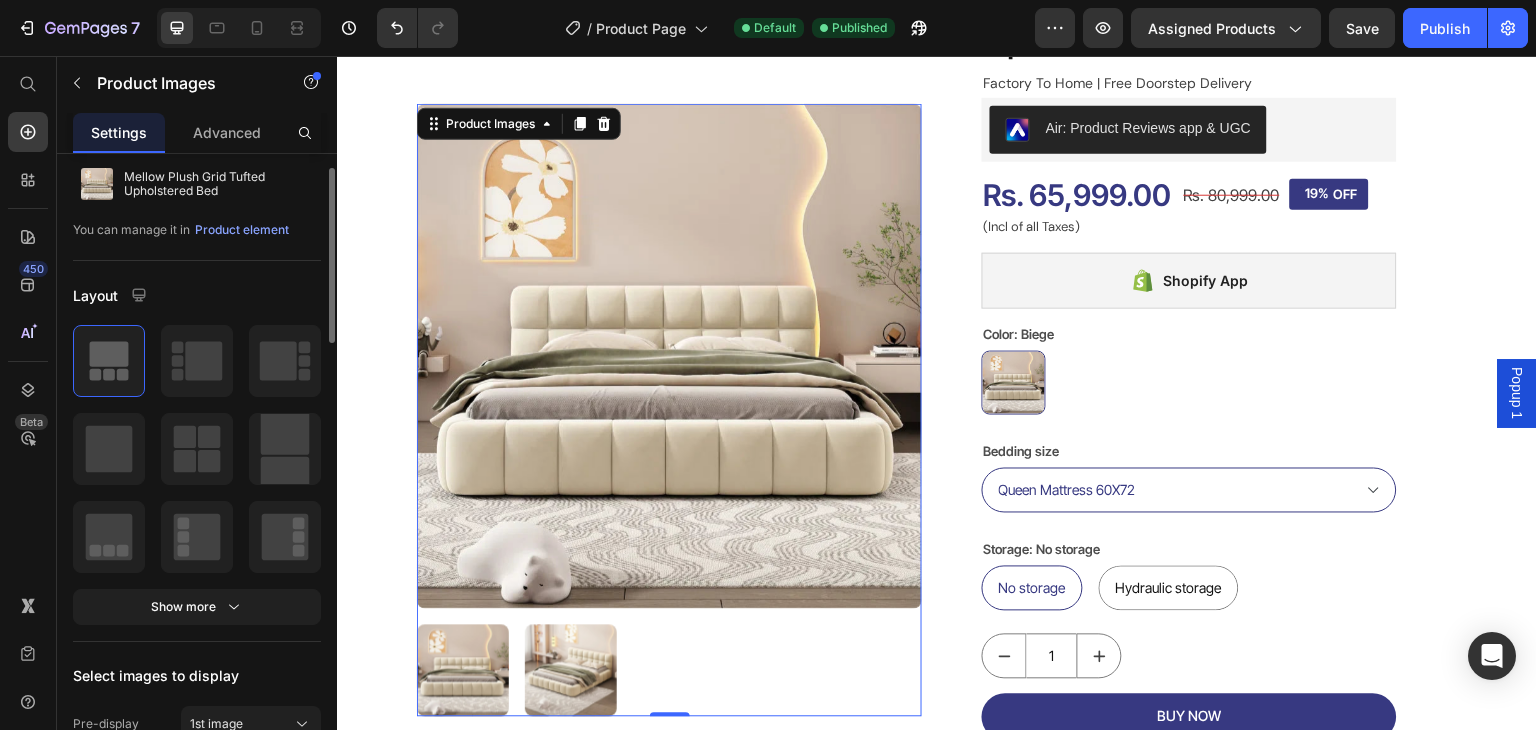 scroll, scrollTop: 0, scrollLeft: 0, axis: both 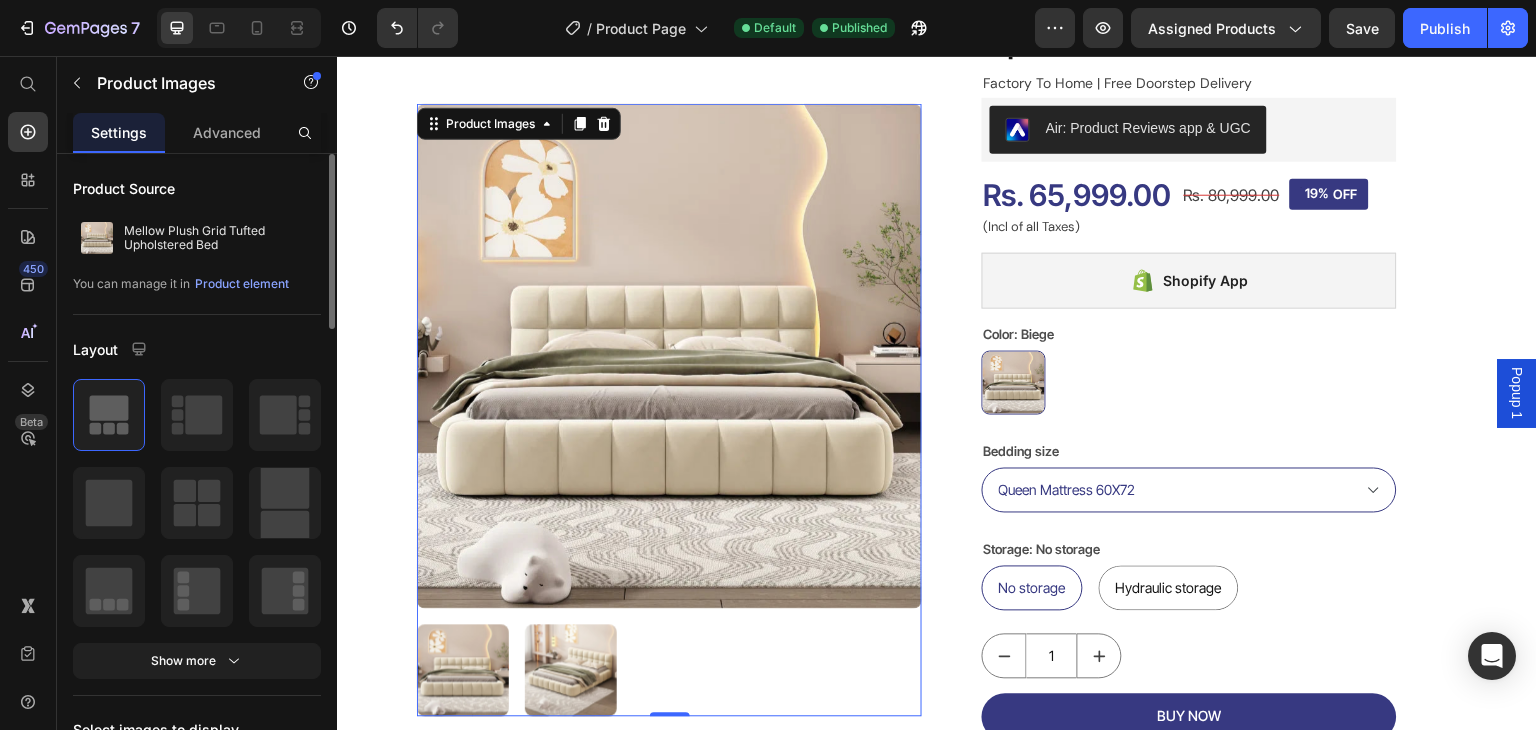 click on "Product Source Mellow Plush Grid Tufted Upholstered Bed  You can manage it in   Product element  Layout Show more Select images to display Pre-display 1st image Preload Featured image Proportion Square Width px % Height px Show more Navigation Image list Display type Slide Show all Proportion Square Width 92 px % Height 92 px Image scale Click effect View in featured image Active border Corner 8 8 8 8 Spacing 16 px Drag to scroll Loop Show less Navigation Quality High Align" at bounding box center (197, 1249) 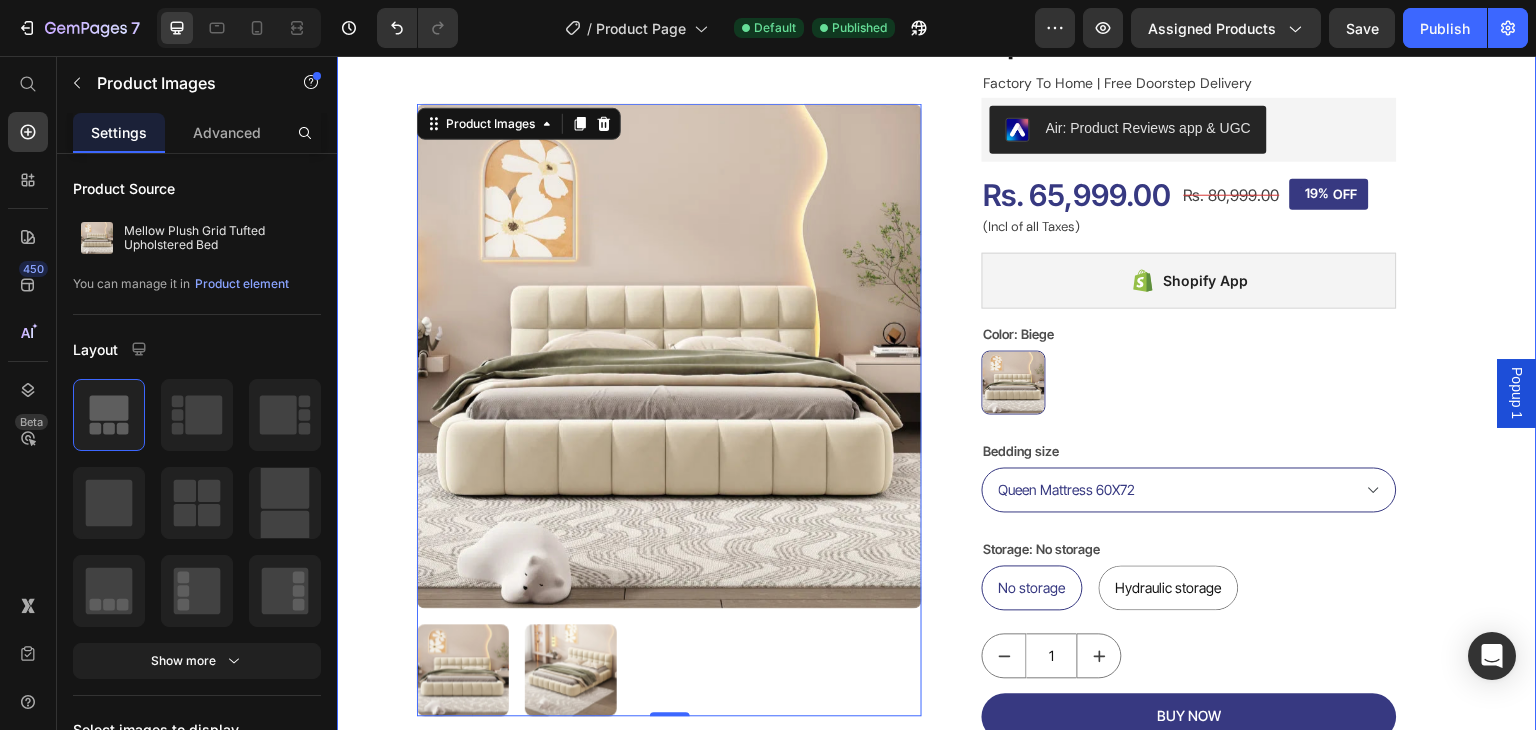 click on "Product Images   0 Mellow Plush Grid Tufted Upholstered Bed Product Title Factory To Home | Free Doorstep Delivery  Text Block Air: Product Reviews app & UGC Air: Product Reviews app & UGC Rs. 80,999.00 Product Price 19% OFF Discount Tag Rs. 65,999.00 Product Price Row (Incl of all Taxes) Text Block Shopify App Shopify App Color: Biege Biege Biege Bedding size Queen Mattress 60X72 King Mattress 70X72 Storage: No storage No storage No storage No storage Hydraulic storage Hydraulic storage Hydraulic storage Product Variants & Swatches 1 Product Quantity BUY NOW Add to Cart
FOR ENQUIRY CALL Add to Cart
WHATSAPP Add to Cart Row Note: We are manufacturing fresh products so your order will be shipped in 8-14 days. Text Block
bed size guide Add to Cart Row Row
Product Description
Replacement Policy
Shipping Accordion Row Row Product Row" at bounding box center [937, 558] 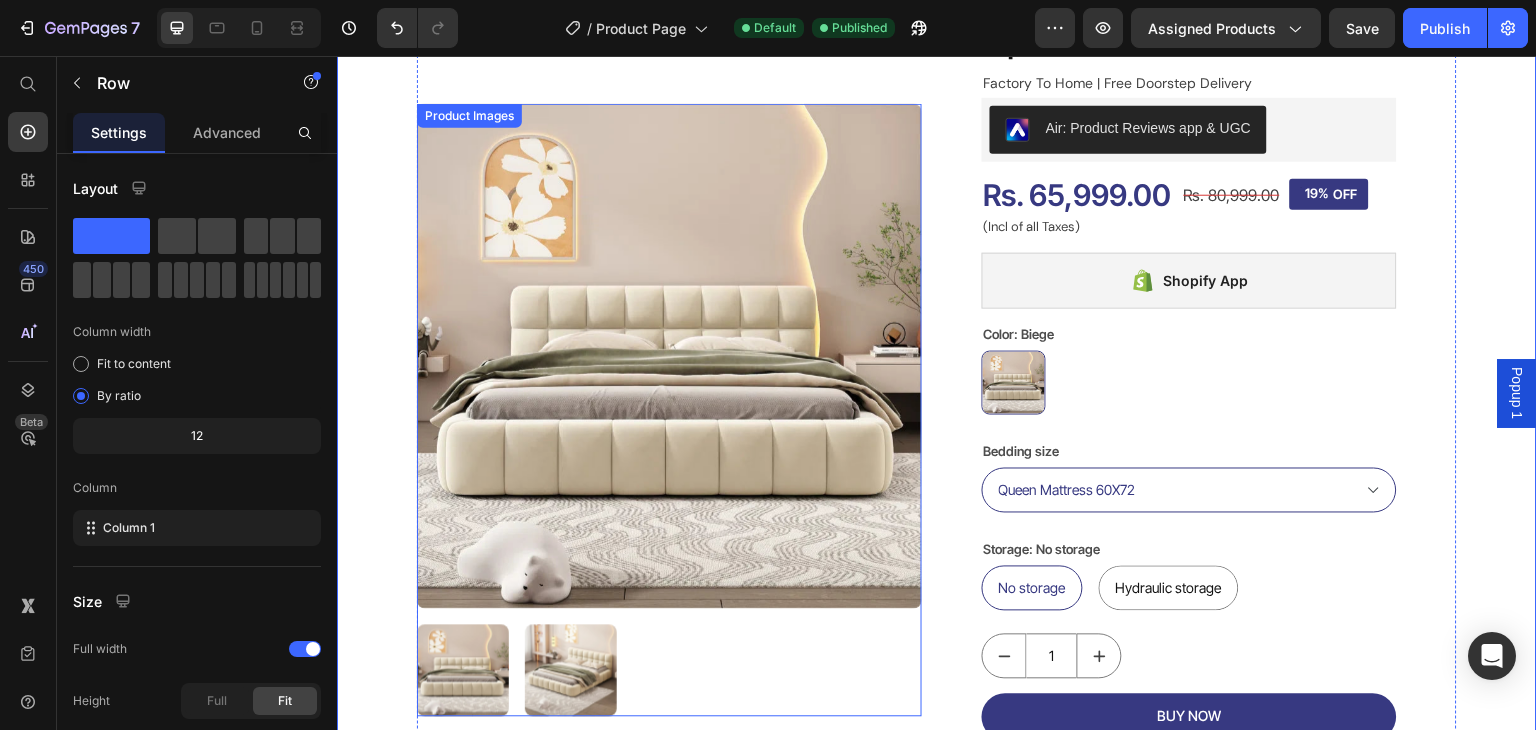 click at bounding box center (669, 671) 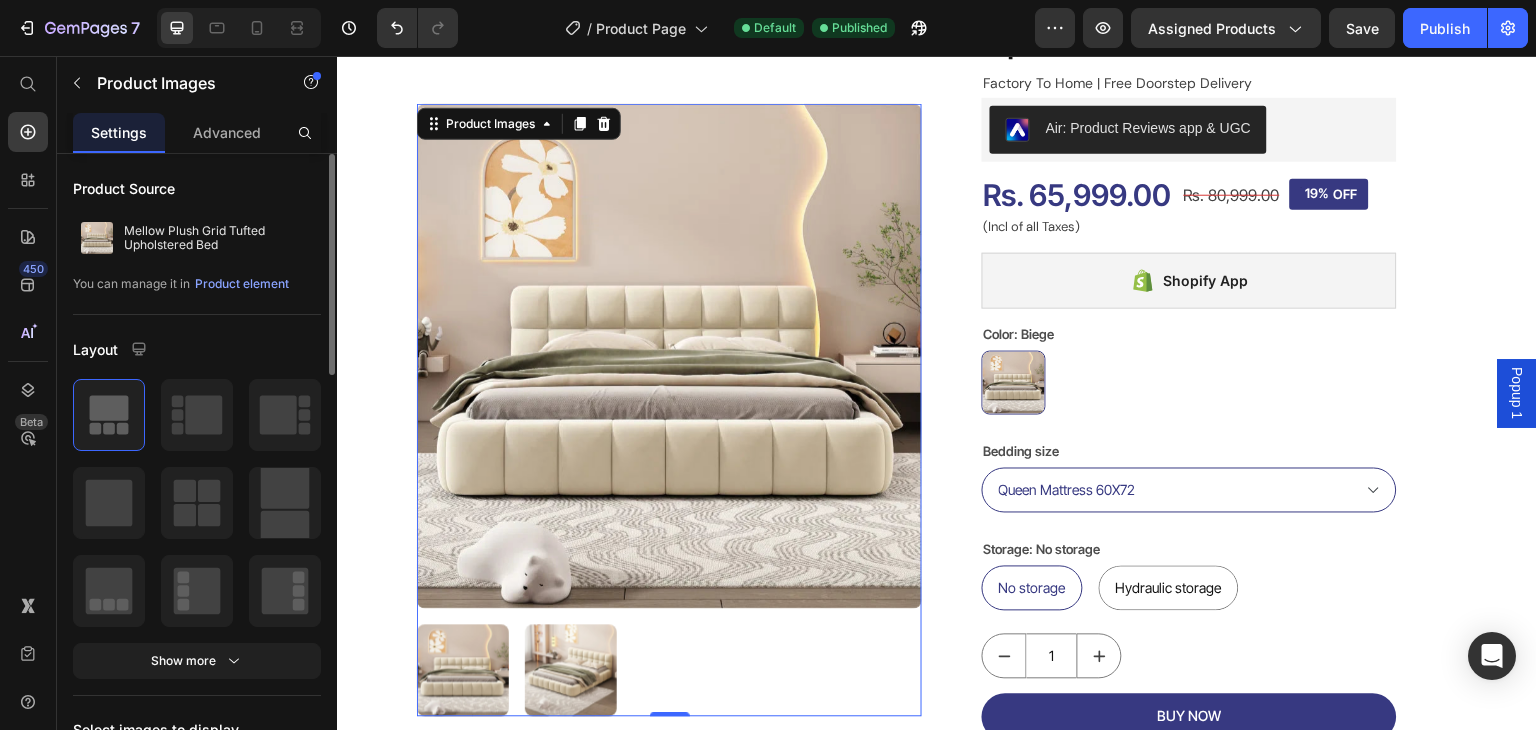 scroll, scrollTop: 200, scrollLeft: 0, axis: vertical 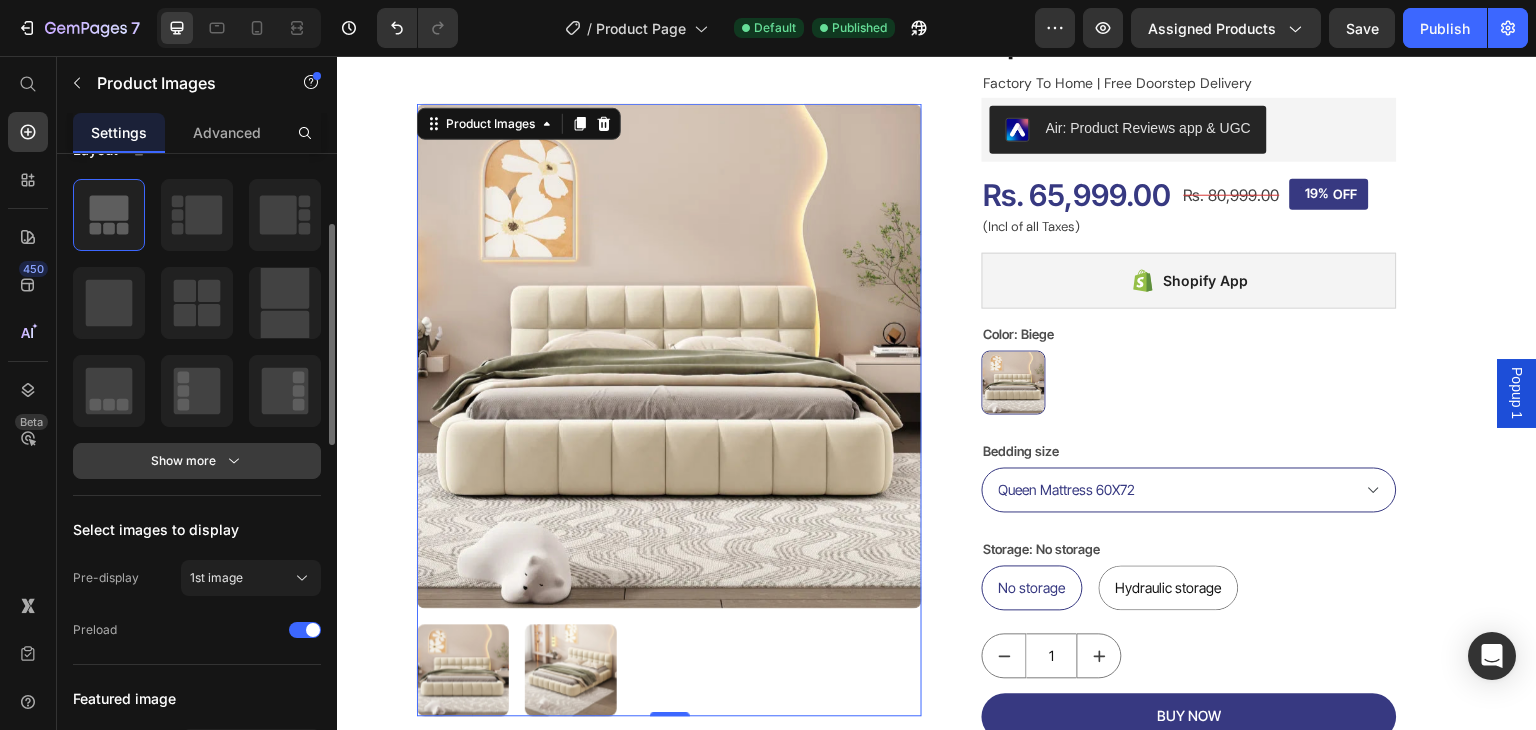 click on "Show more" at bounding box center (197, 461) 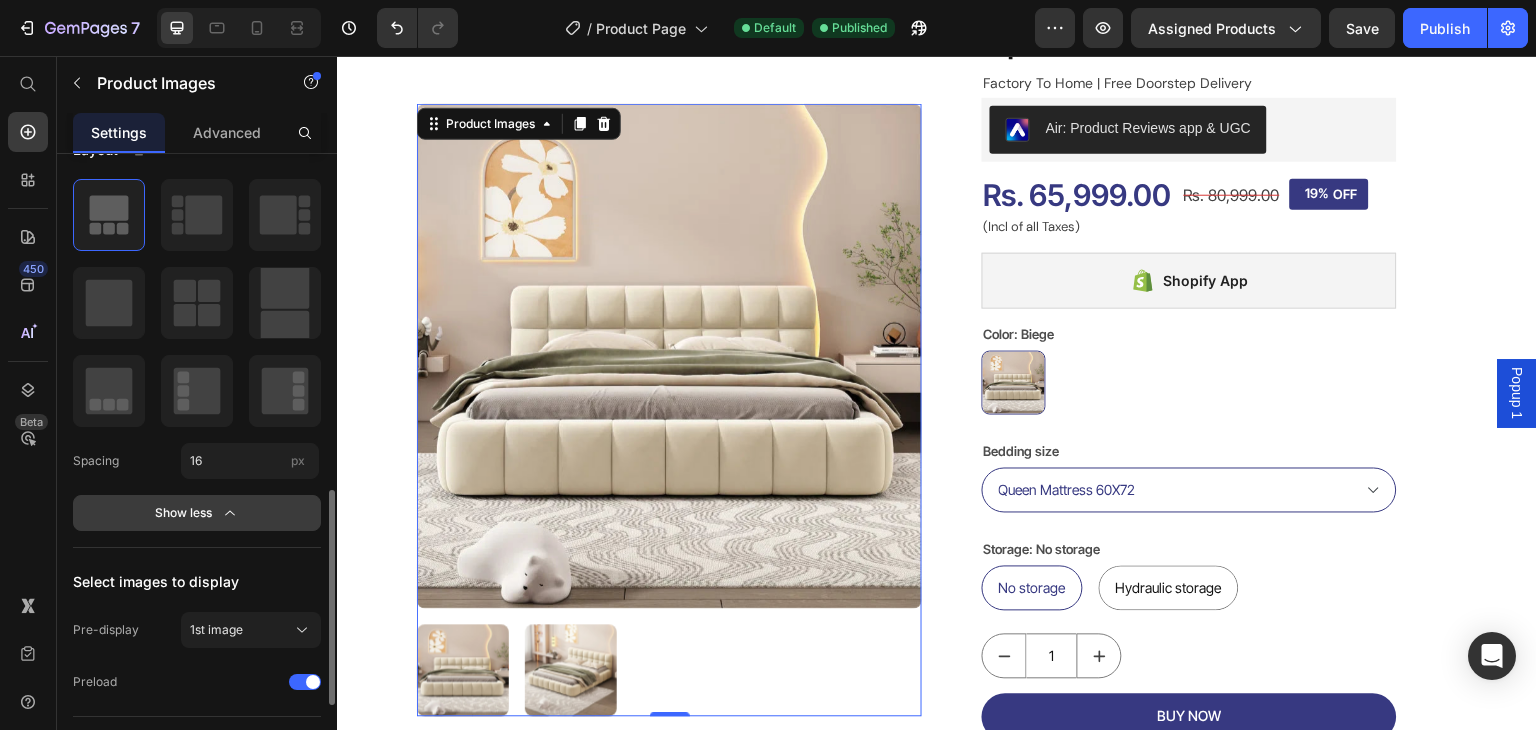 scroll, scrollTop: 400, scrollLeft: 0, axis: vertical 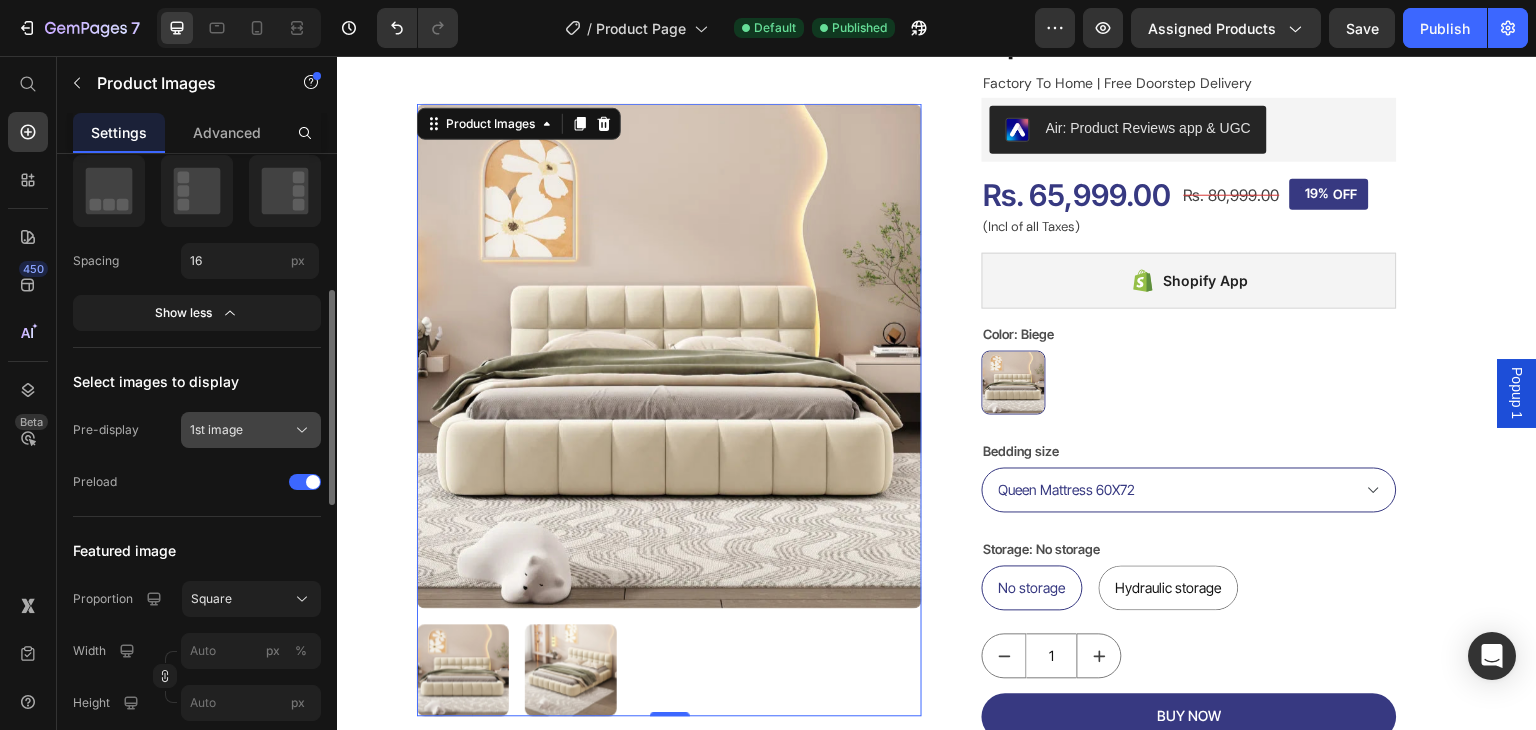 click on "1st image" at bounding box center (216, 430) 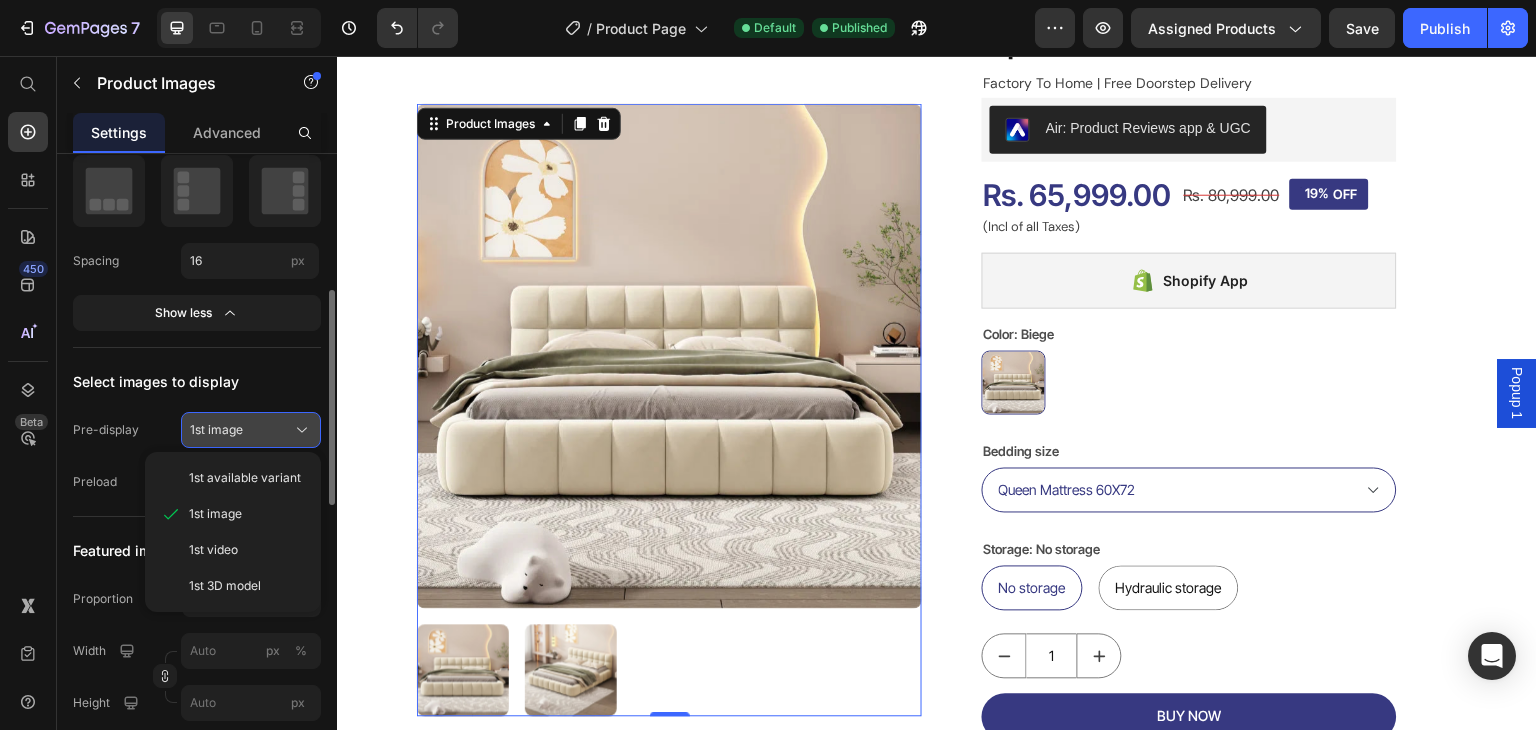click on "1st image" at bounding box center [216, 430] 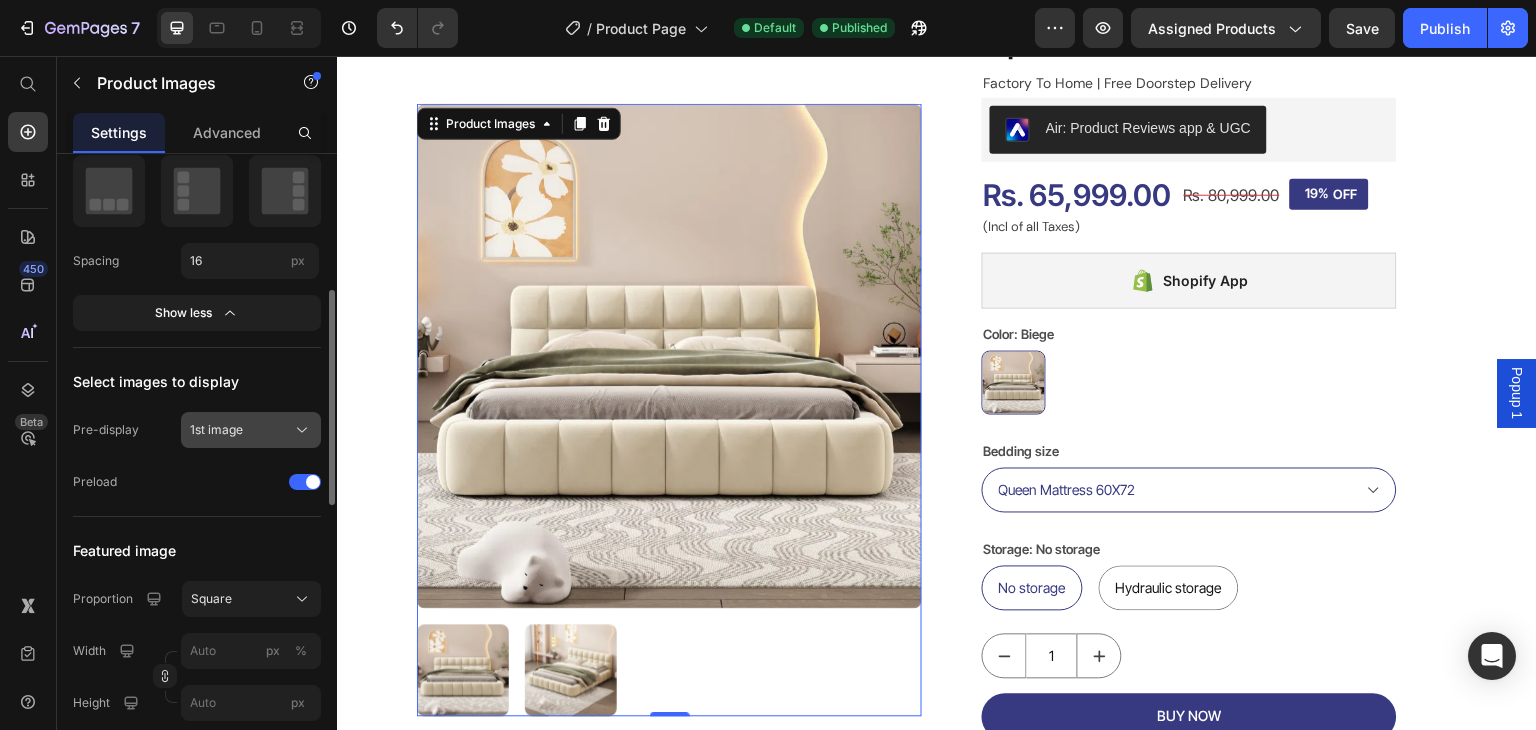 scroll, scrollTop: 600, scrollLeft: 0, axis: vertical 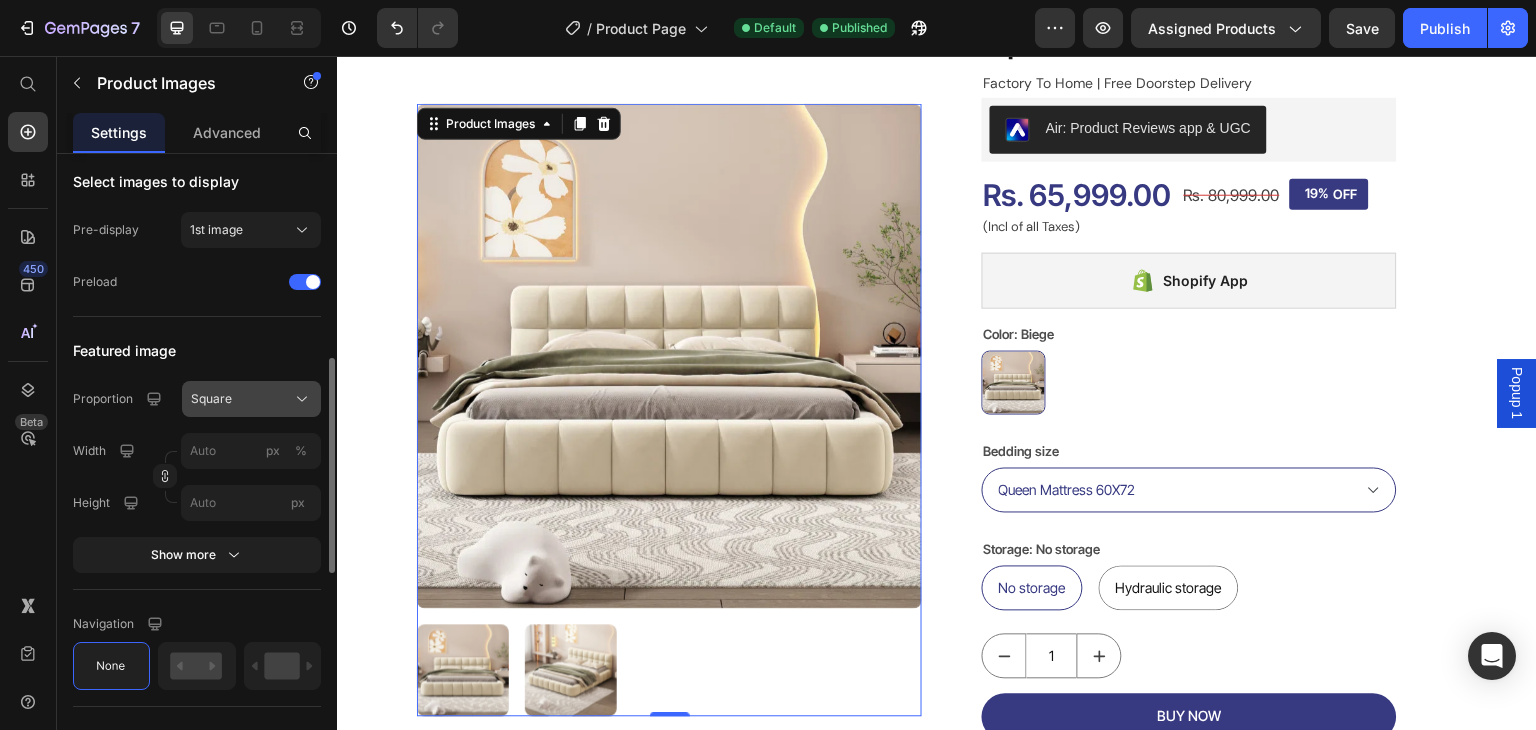 click on "Square" 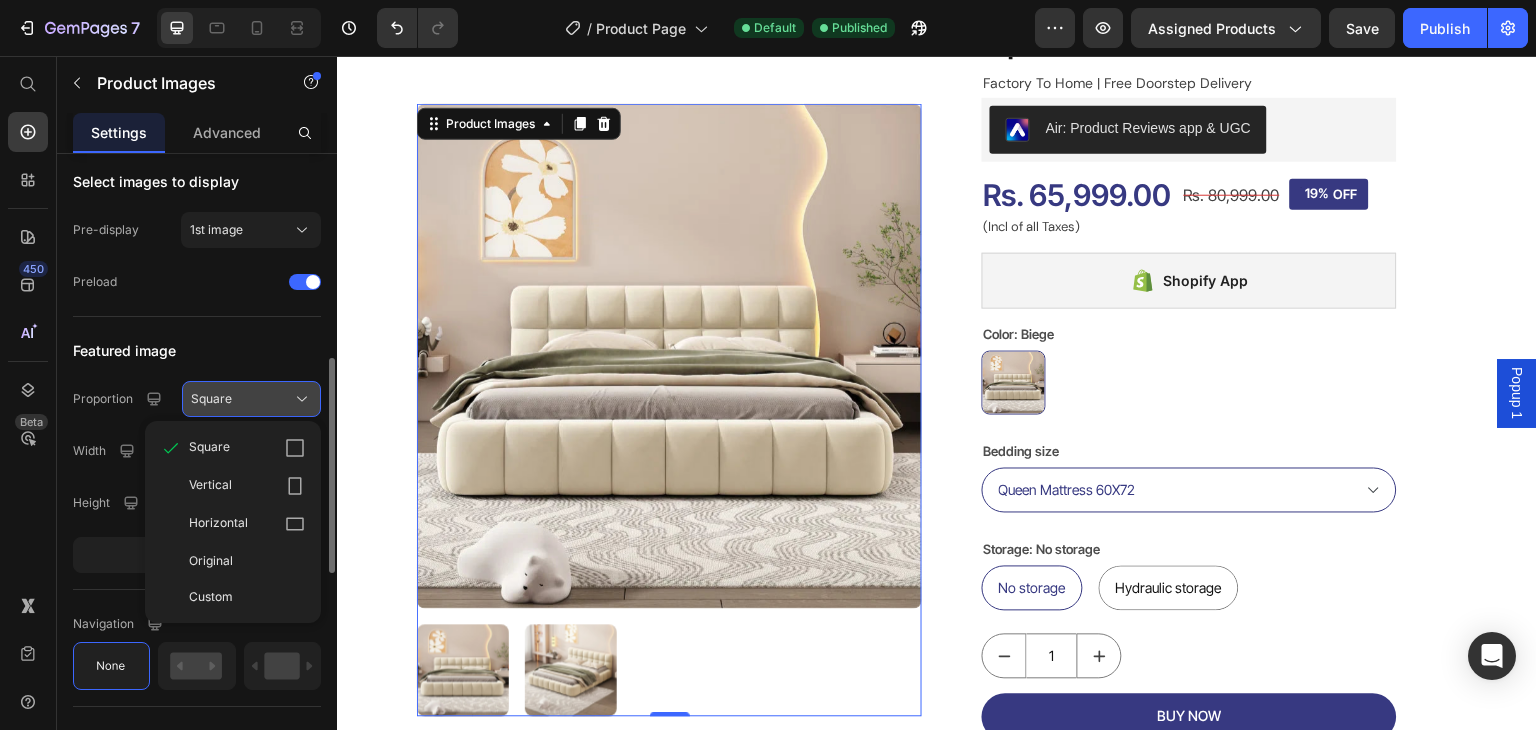 click on "Square" 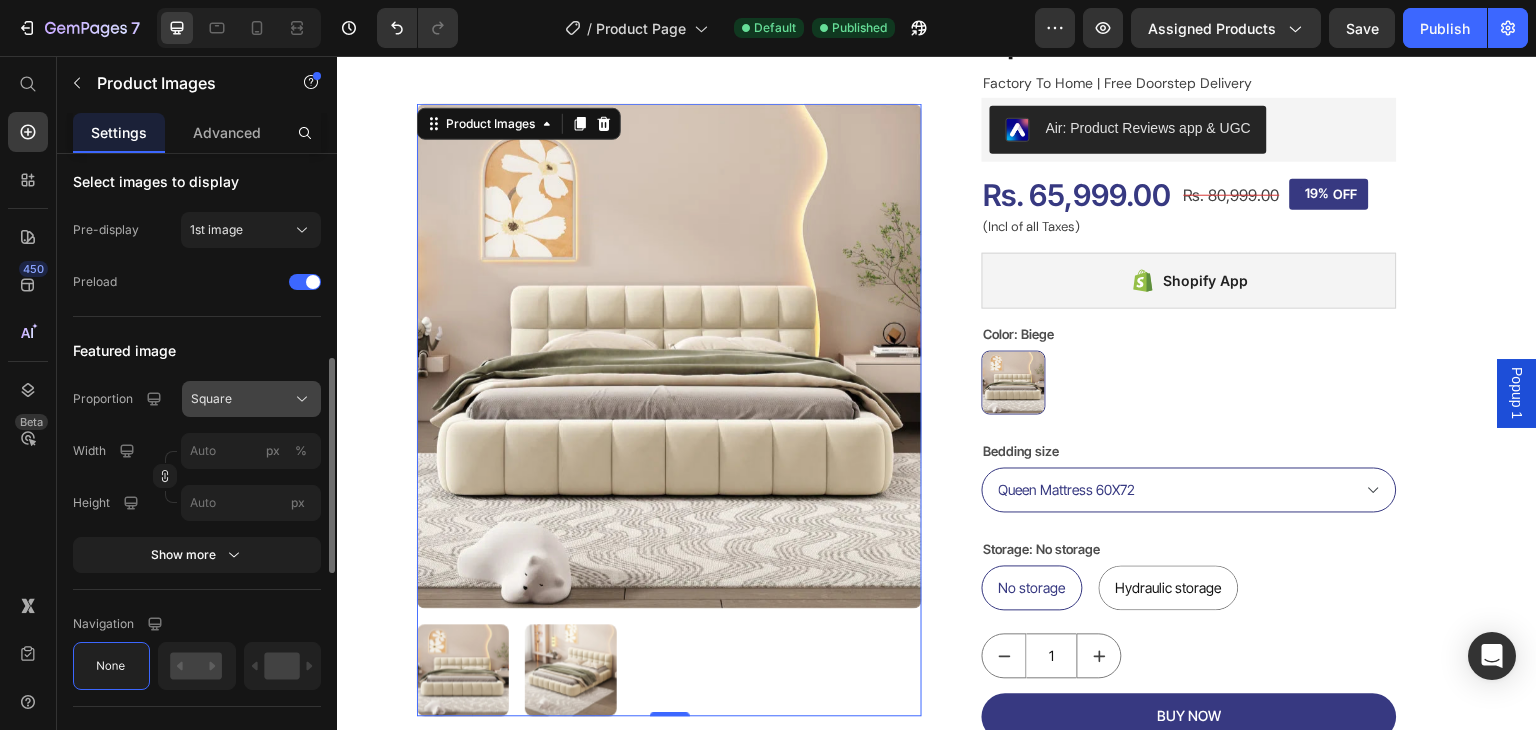 scroll, scrollTop: 800, scrollLeft: 0, axis: vertical 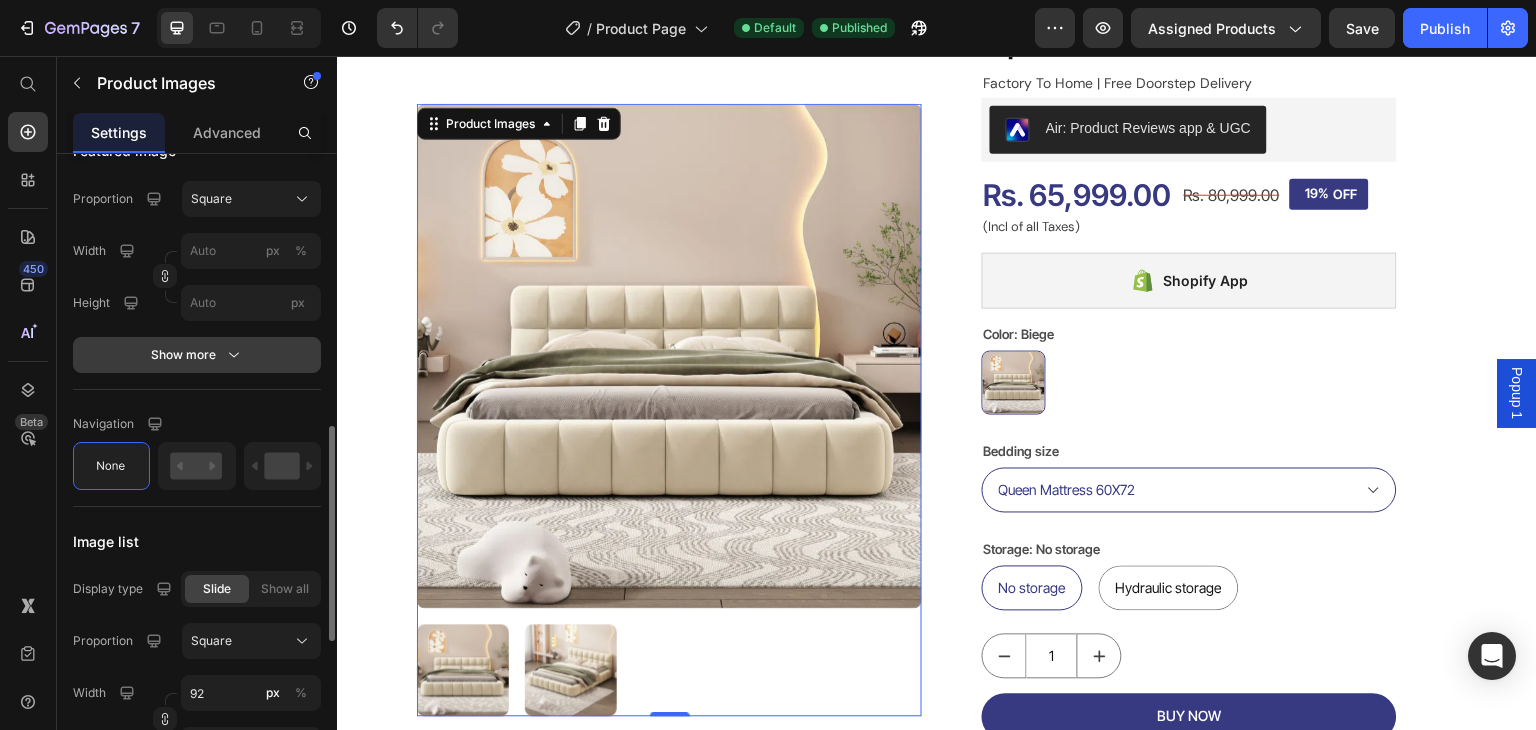click on "Show more" at bounding box center [197, 355] 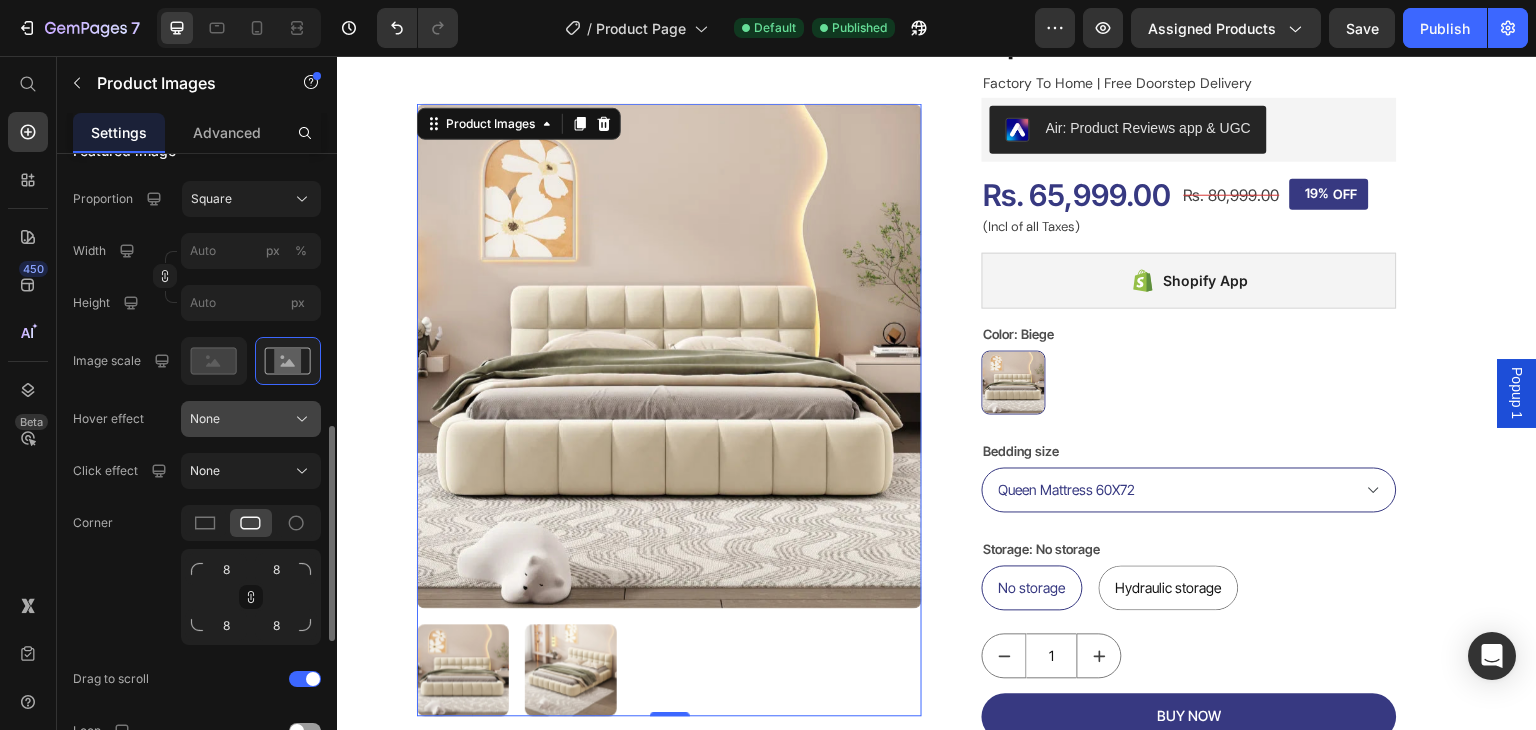 click on "None" 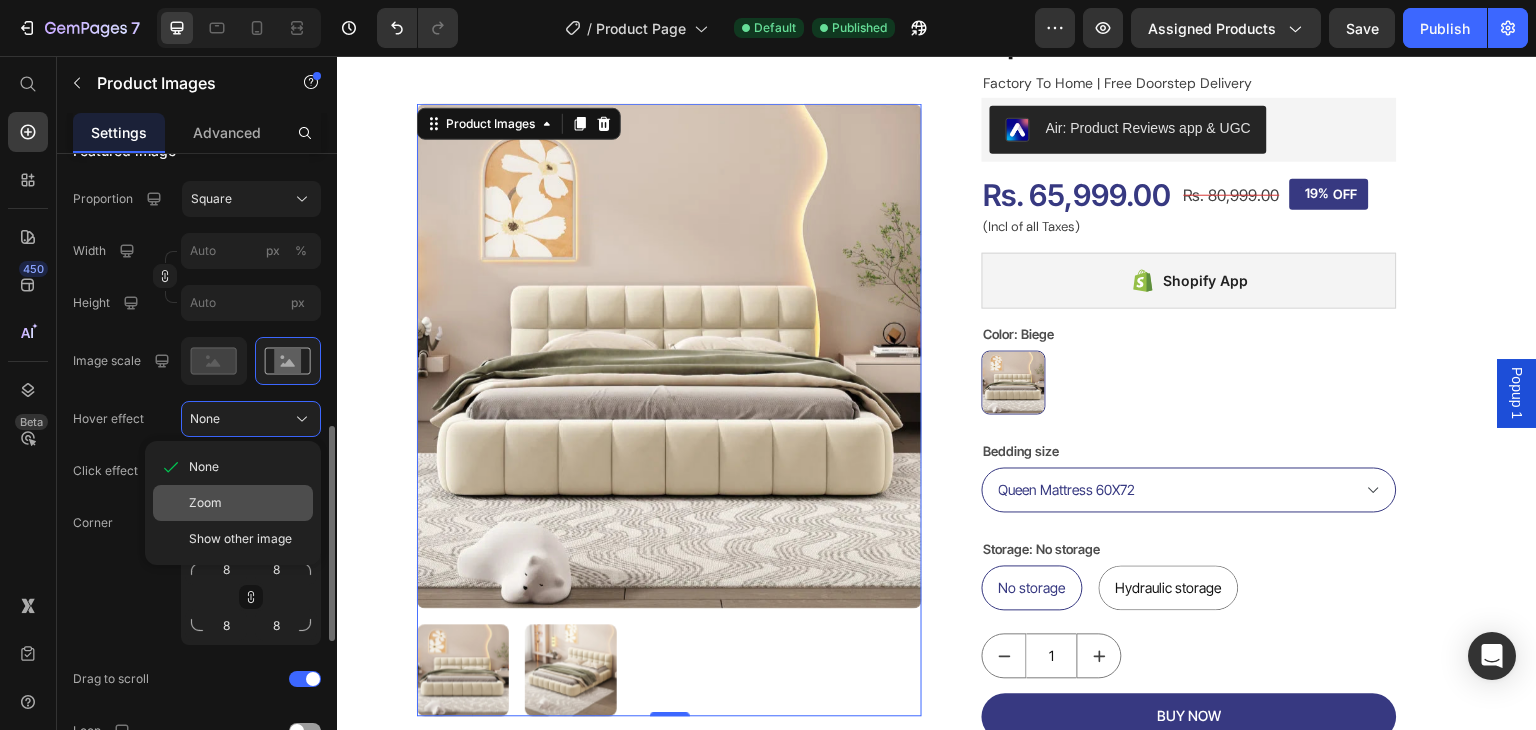 click on "Zoom" 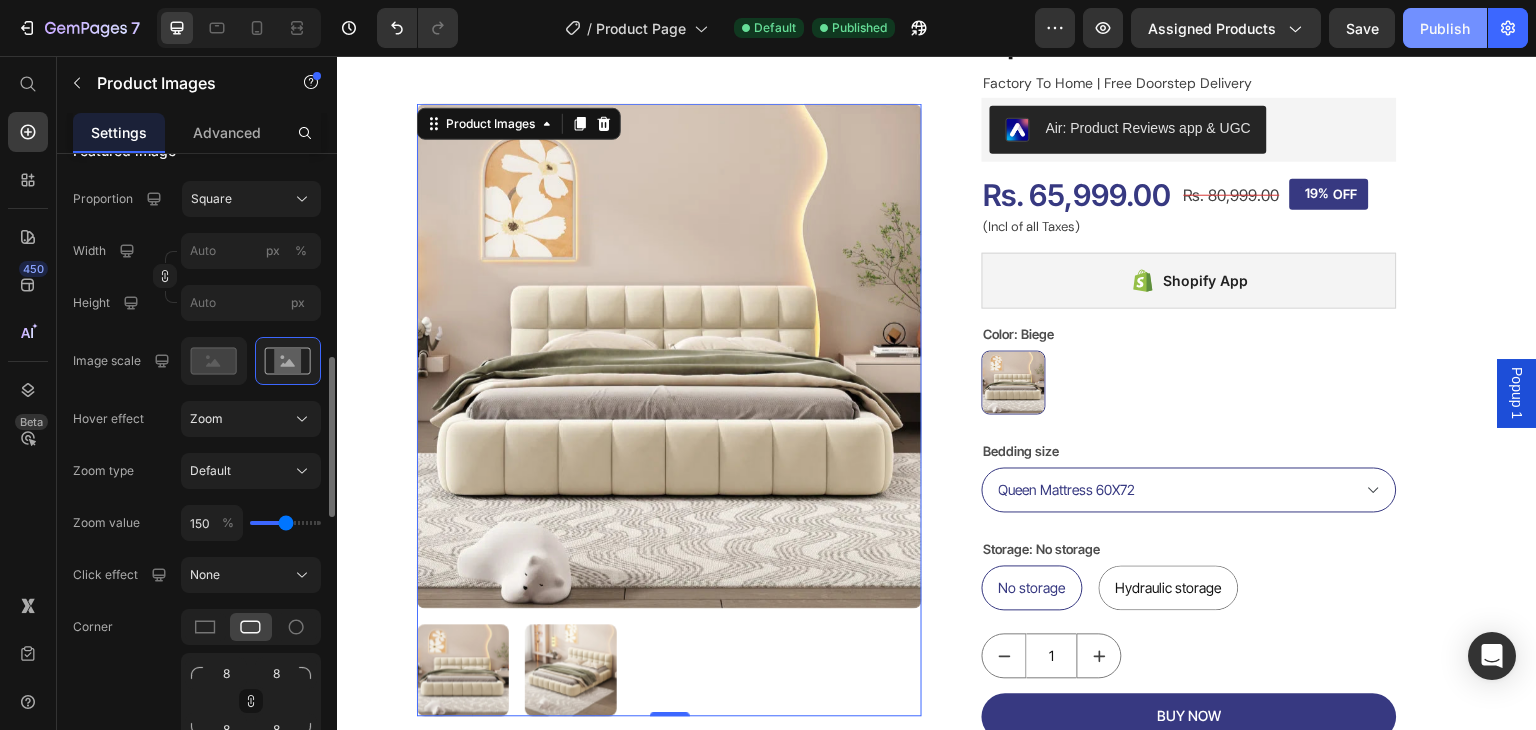 click on "Publish" at bounding box center [1445, 28] 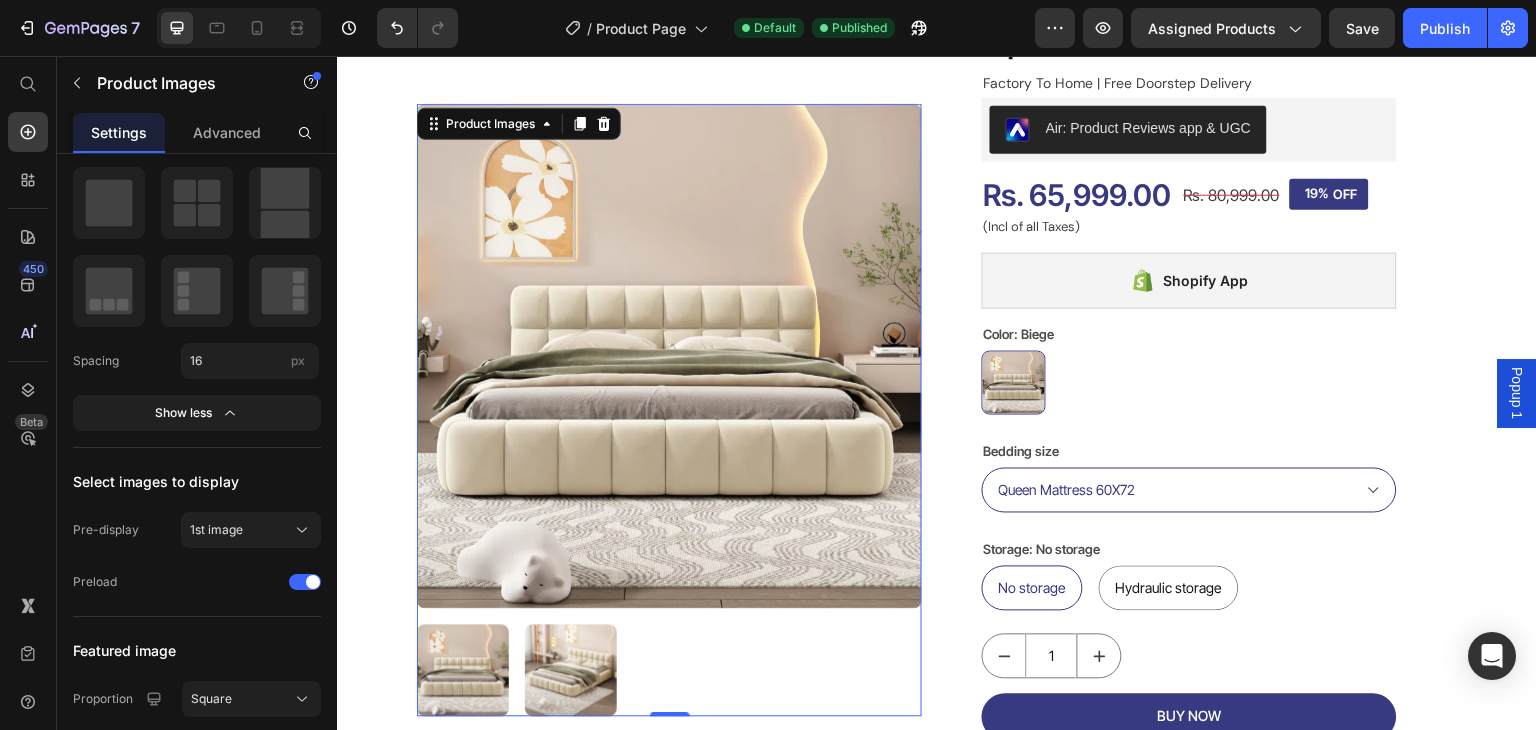 scroll, scrollTop: 0, scrollLeft: 0, axis: both 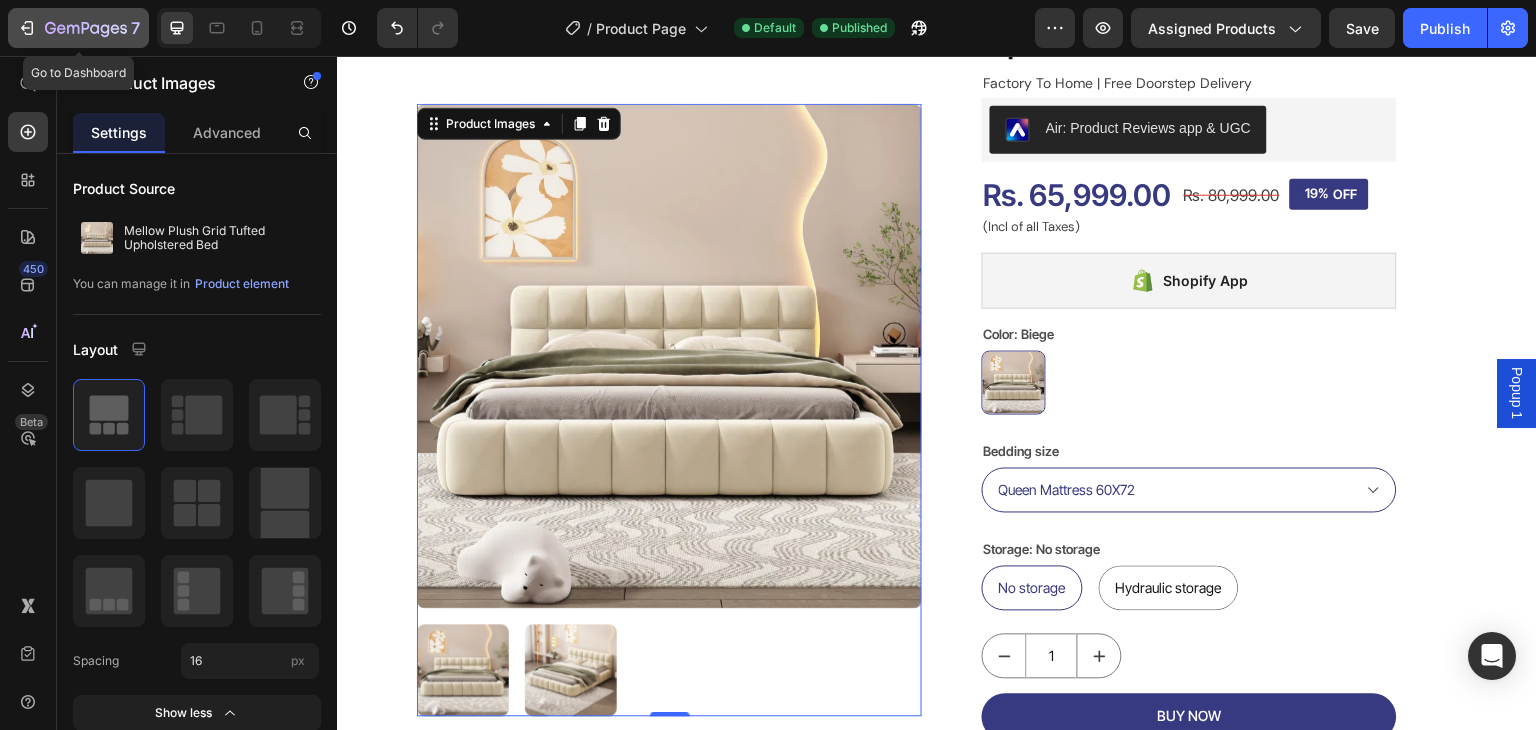 click 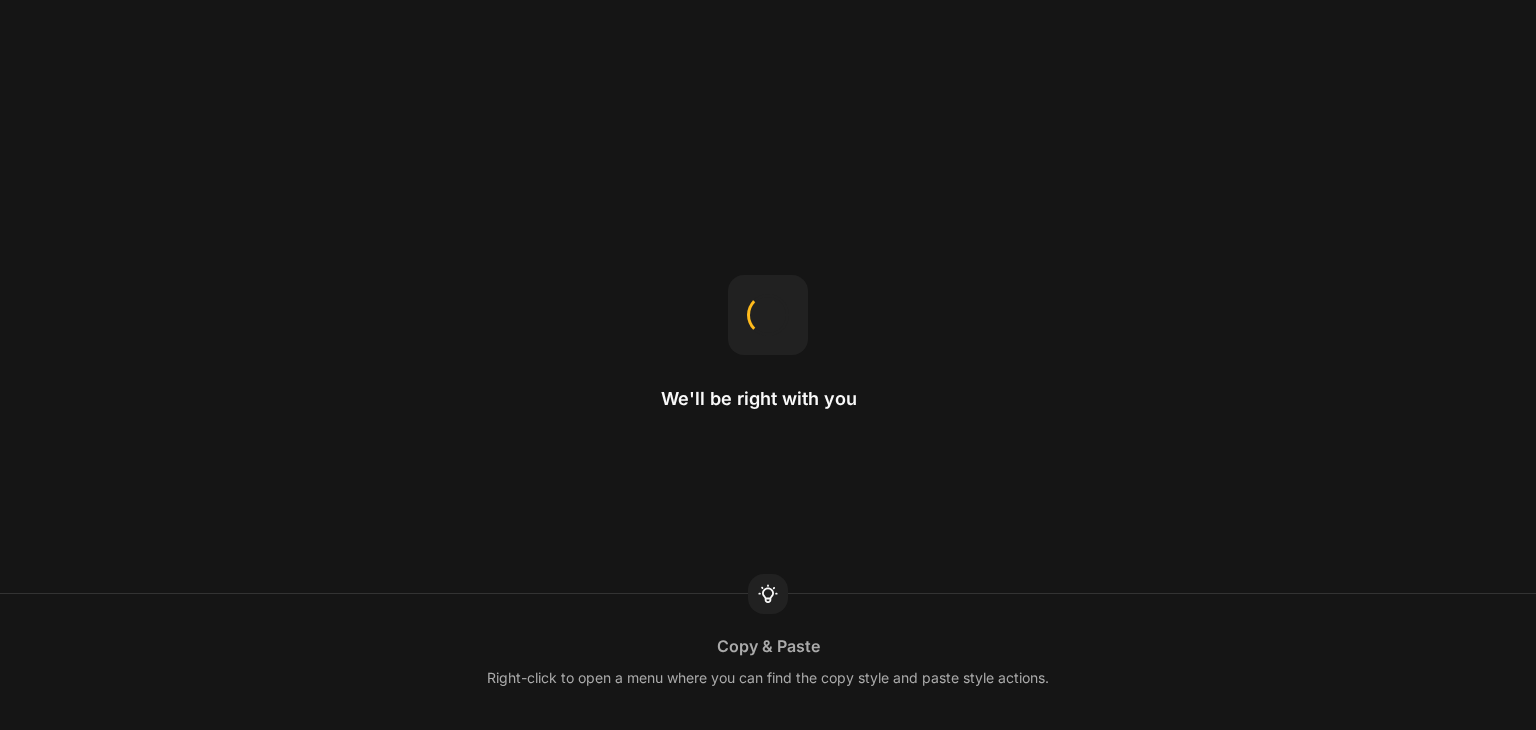 scroll, scrollTop: 0, scrollLeft: 0, axis: both 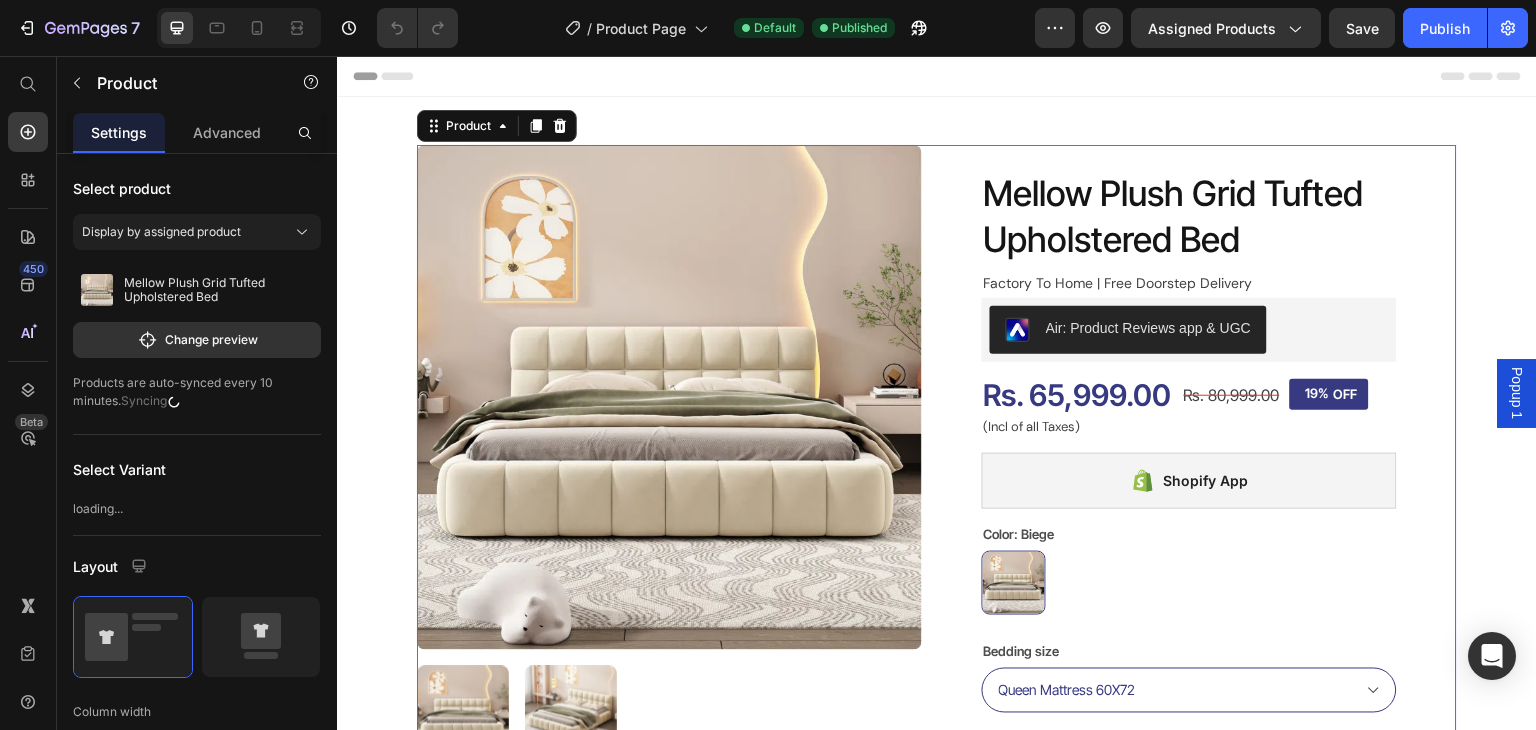 click on "Product Images Mellow Plush Grid Tufted Upholstered Bed Product Title Factory To Home | Free Doorstep Delivery  Text Block Air: Product Reviews app & UGC Air: Product Reviews app & UGC Rs. 80,999.00 Product Price 19% OFF Discount Tag Rs. 65,999.00 Product Price Row (Incl of all Taxes) Text Block Shopify App Shopify App Color: Biege Biege Biege Bedding size Queen Mattress 60X72 King Mattress 70X72 Storage: No storage No storage No storage No storage Hydraulic storage Hydraulic storage Hydraulic storage Product Variants & Swatches 1 Product Quantity BUY NOW Add to Cart
FOR ENQUIRY CALL Add to Cart
WHATSAPP Add to Cart Row Note: We are manufacturing fresh products so your order will be shipped in 8-14 days. Text Block
bed size guide Add to Cart Row Row
Product Description
Replacement Policy
Shipping Accordion Row Row Product   0" at bounding box center [937, 772] 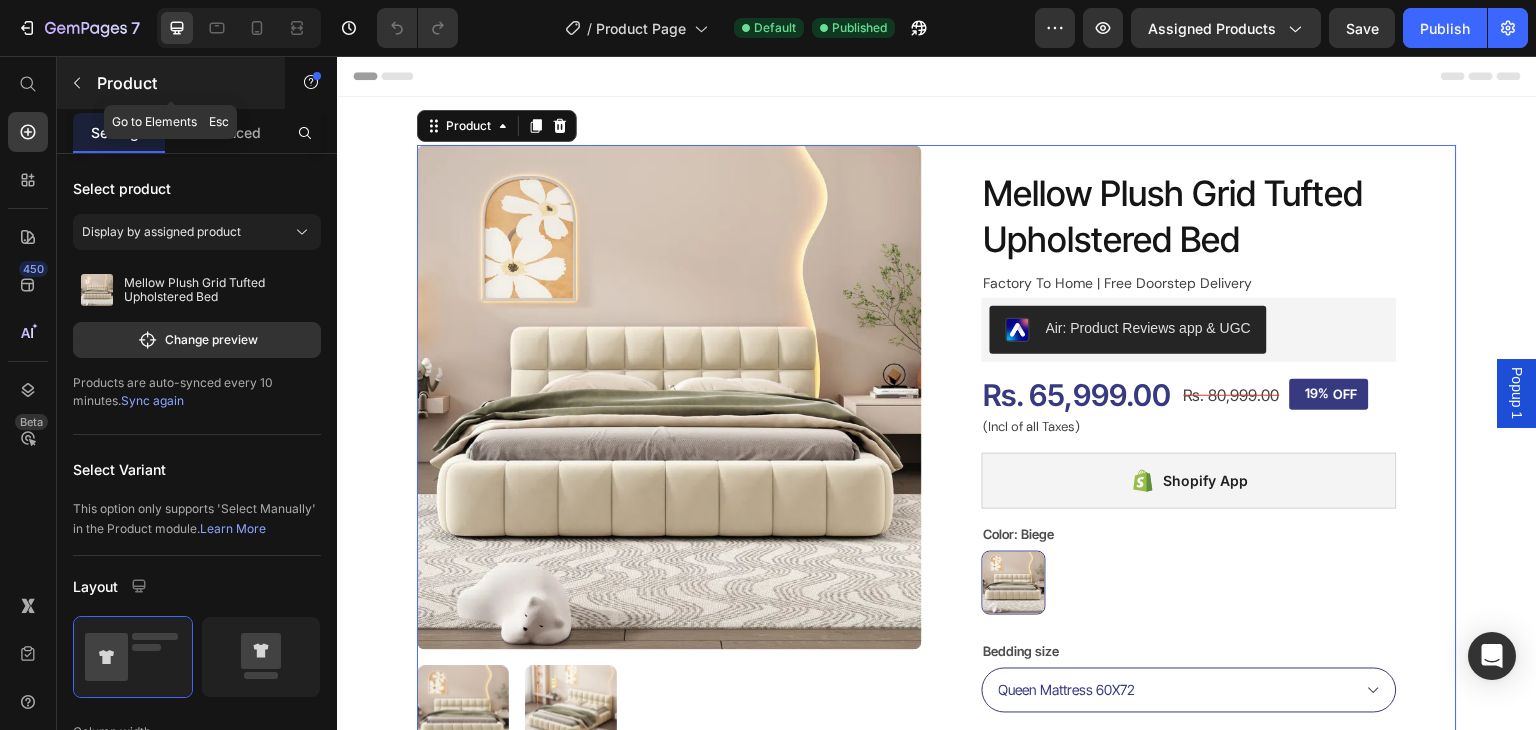 click 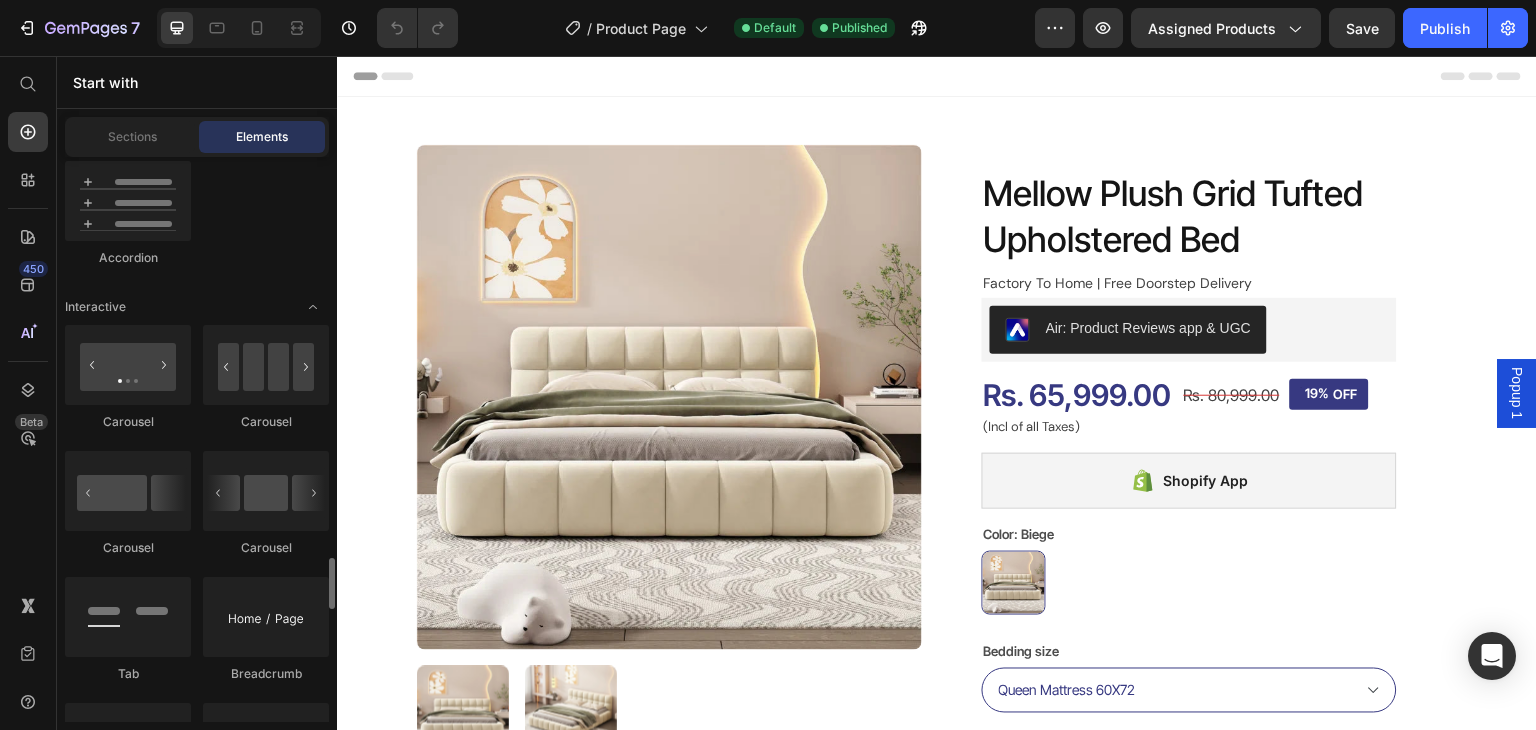 scroll, scrollTop: 2200, scrollLeft: 0, axis: vertical 